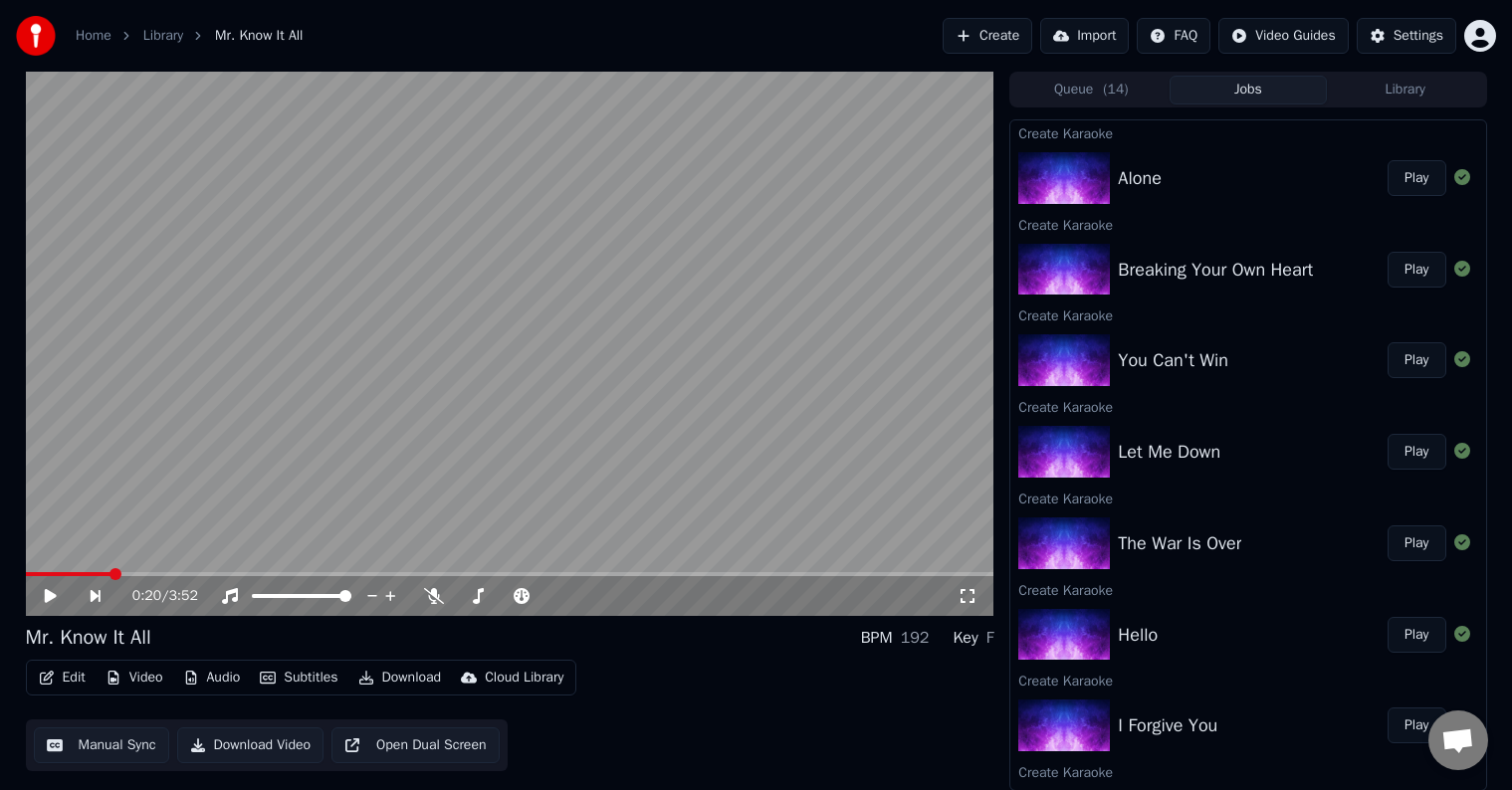 scroll, scrollTop: 0, scrollLeft: 0, axis: both 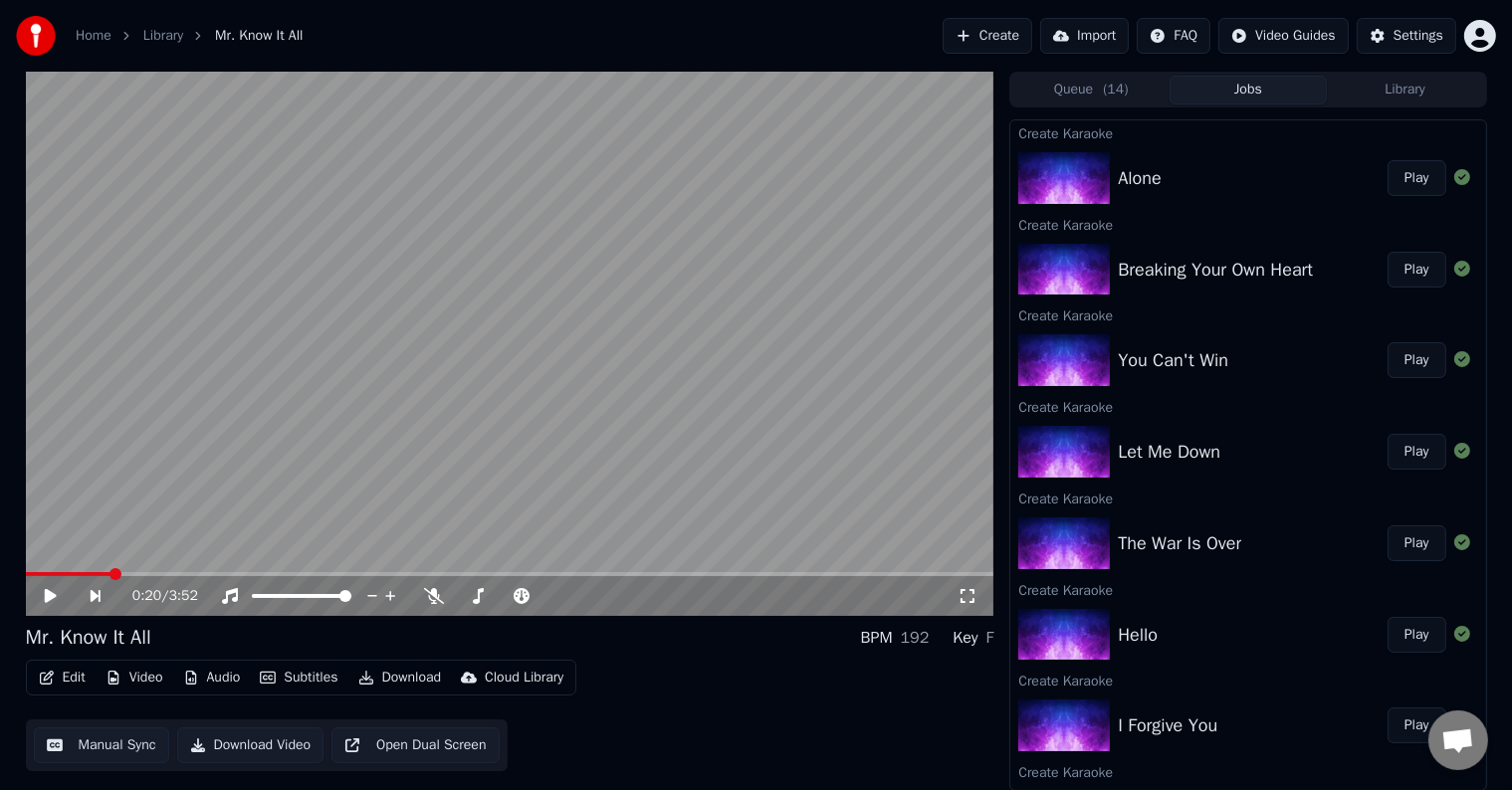 click on "Create" at bounding box center (987, 36) 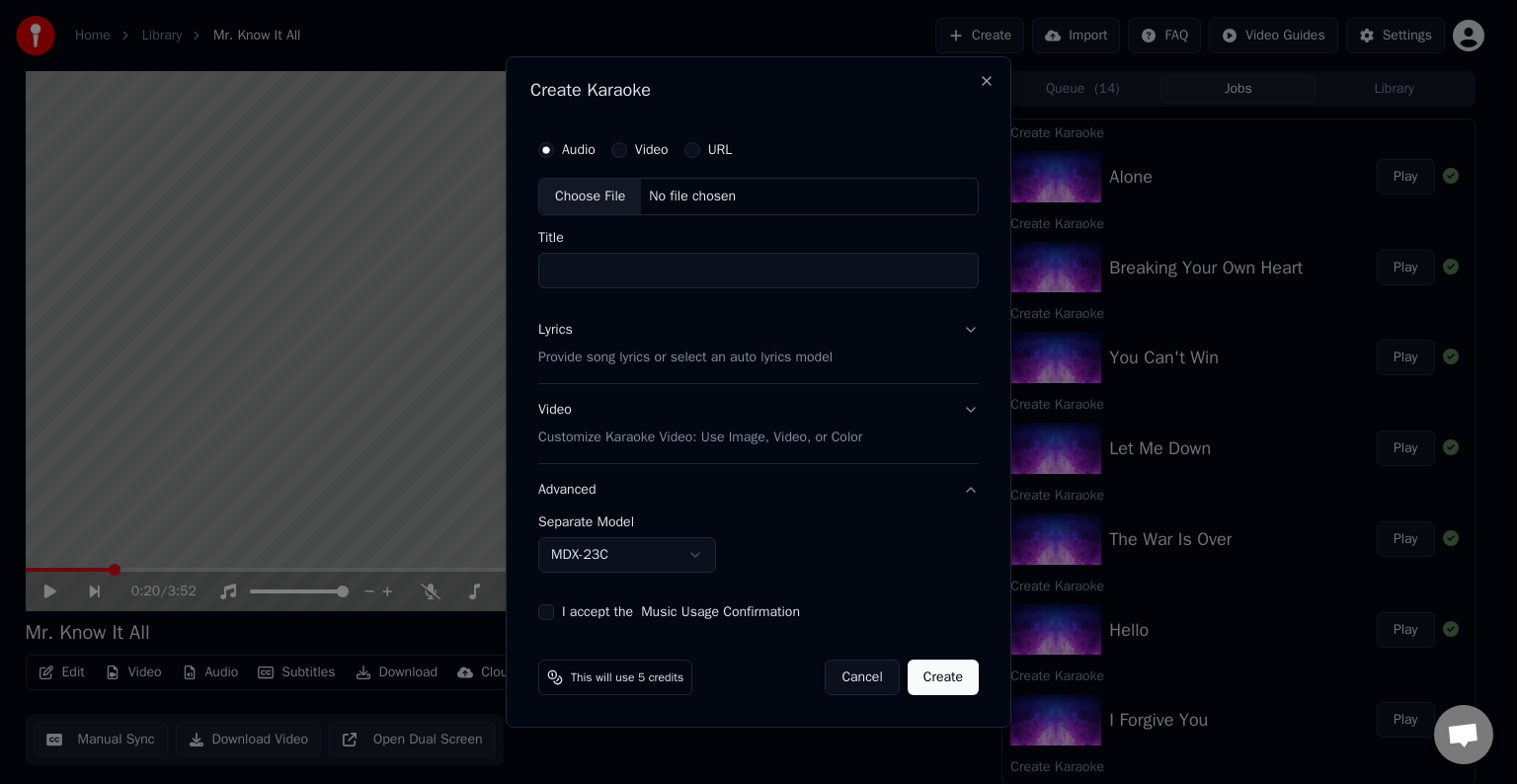 click on "Choose File" at bounding box center [590, 196] 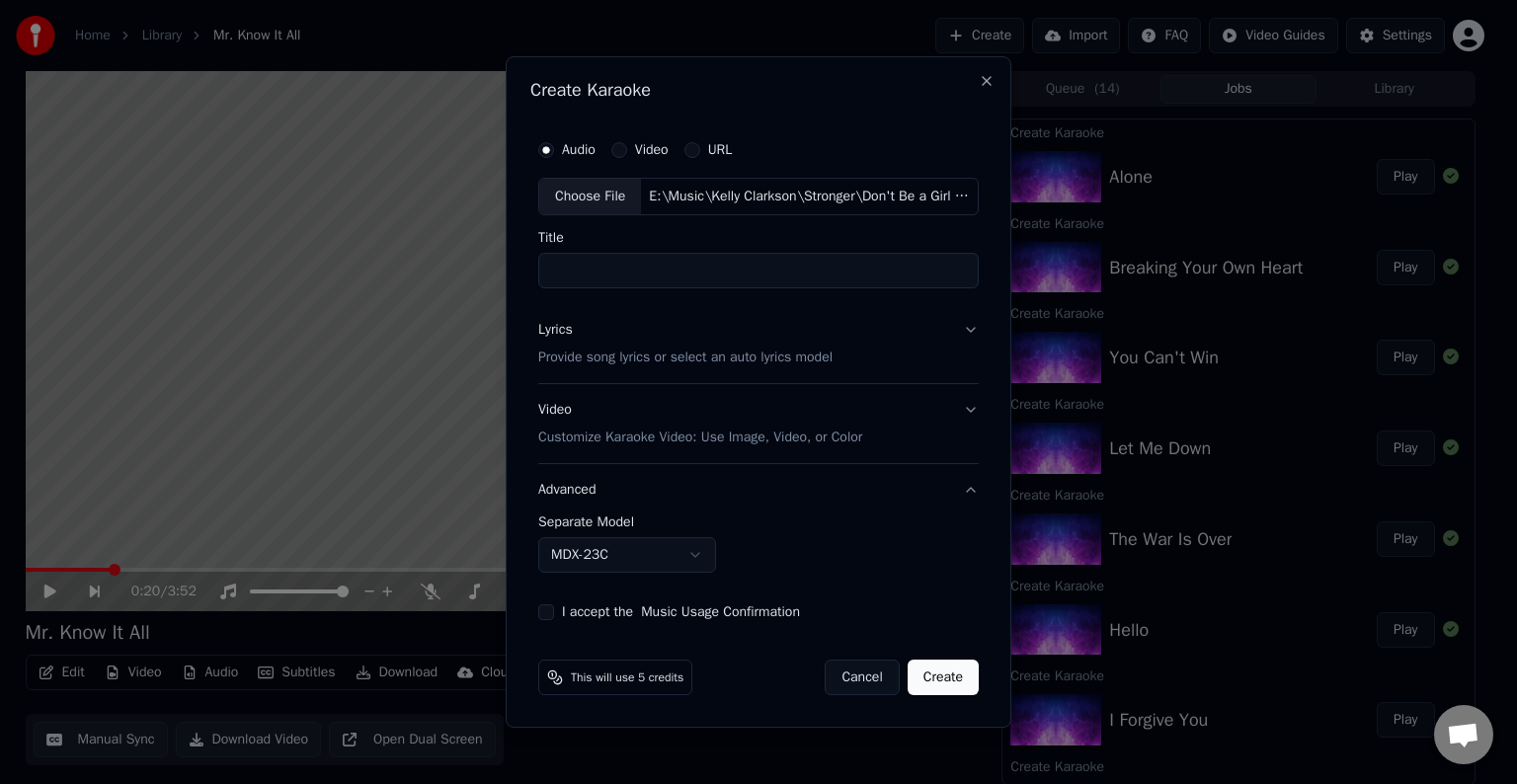 type on "**********" 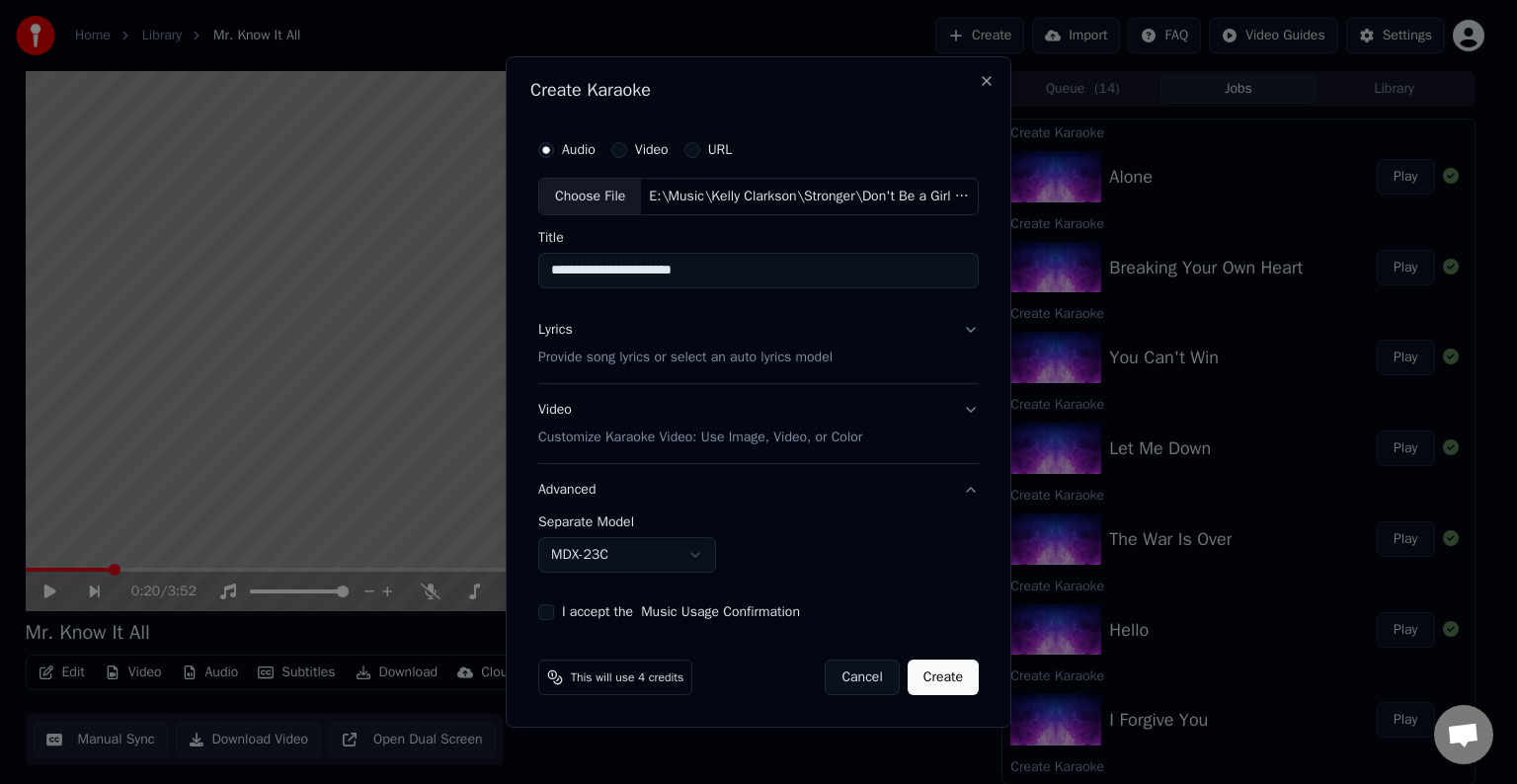 click on "Lyrics Provide song lyrics or select an auto lyrics model" at bounding box center [758, 344] 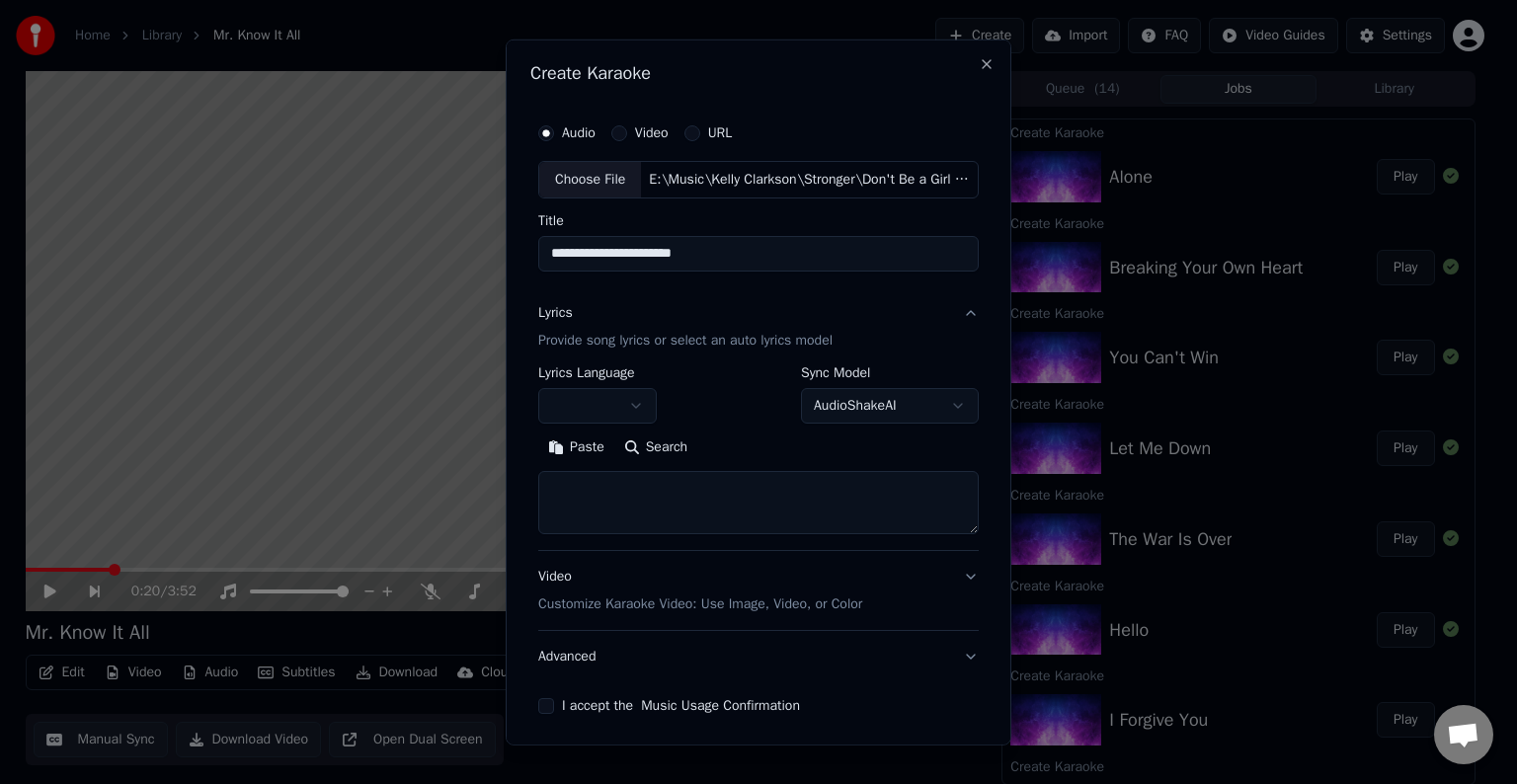 click at bounding box center [758, 503] 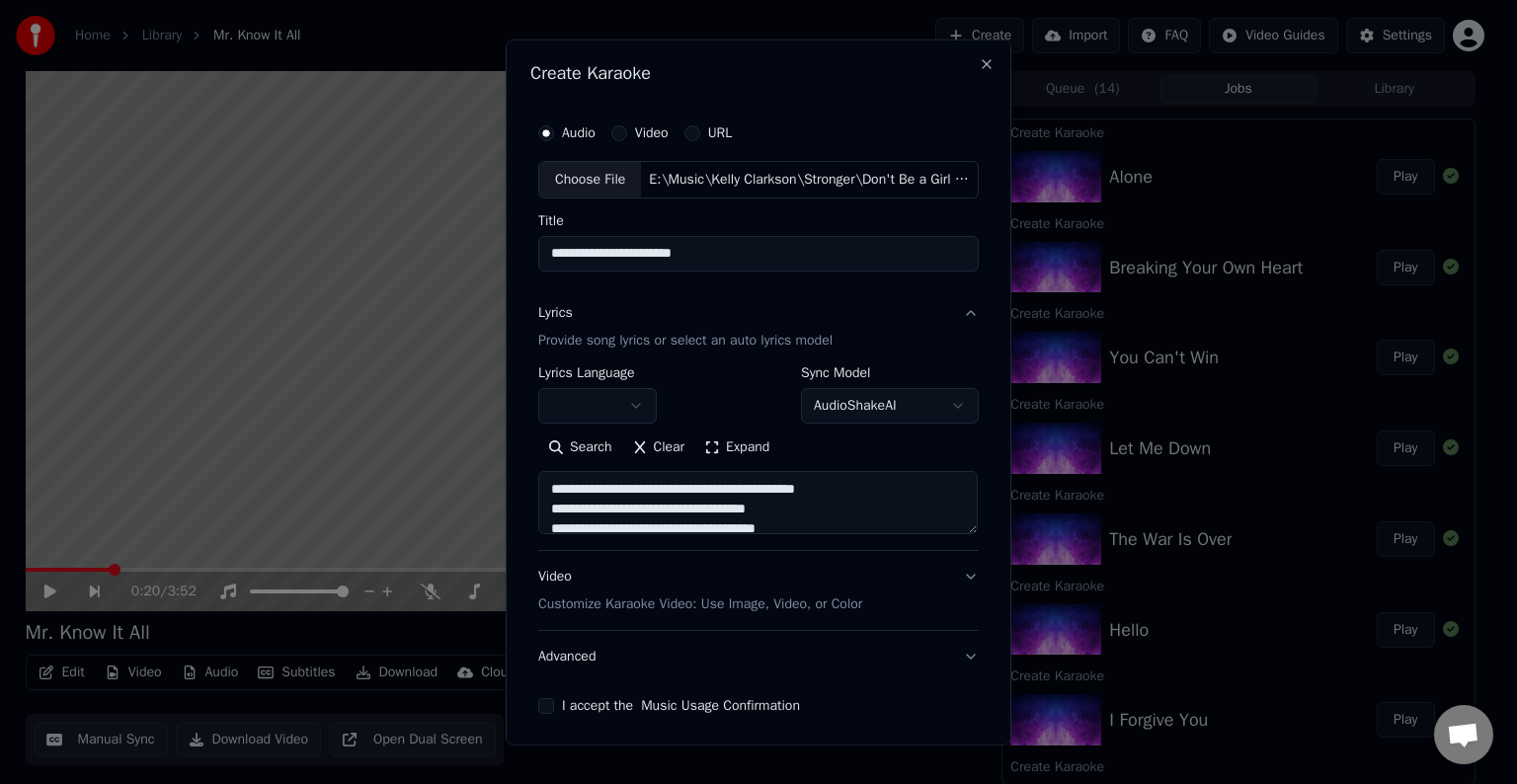 scroll, scrollTop: 83, scrollLeft: 0, axis: vertical 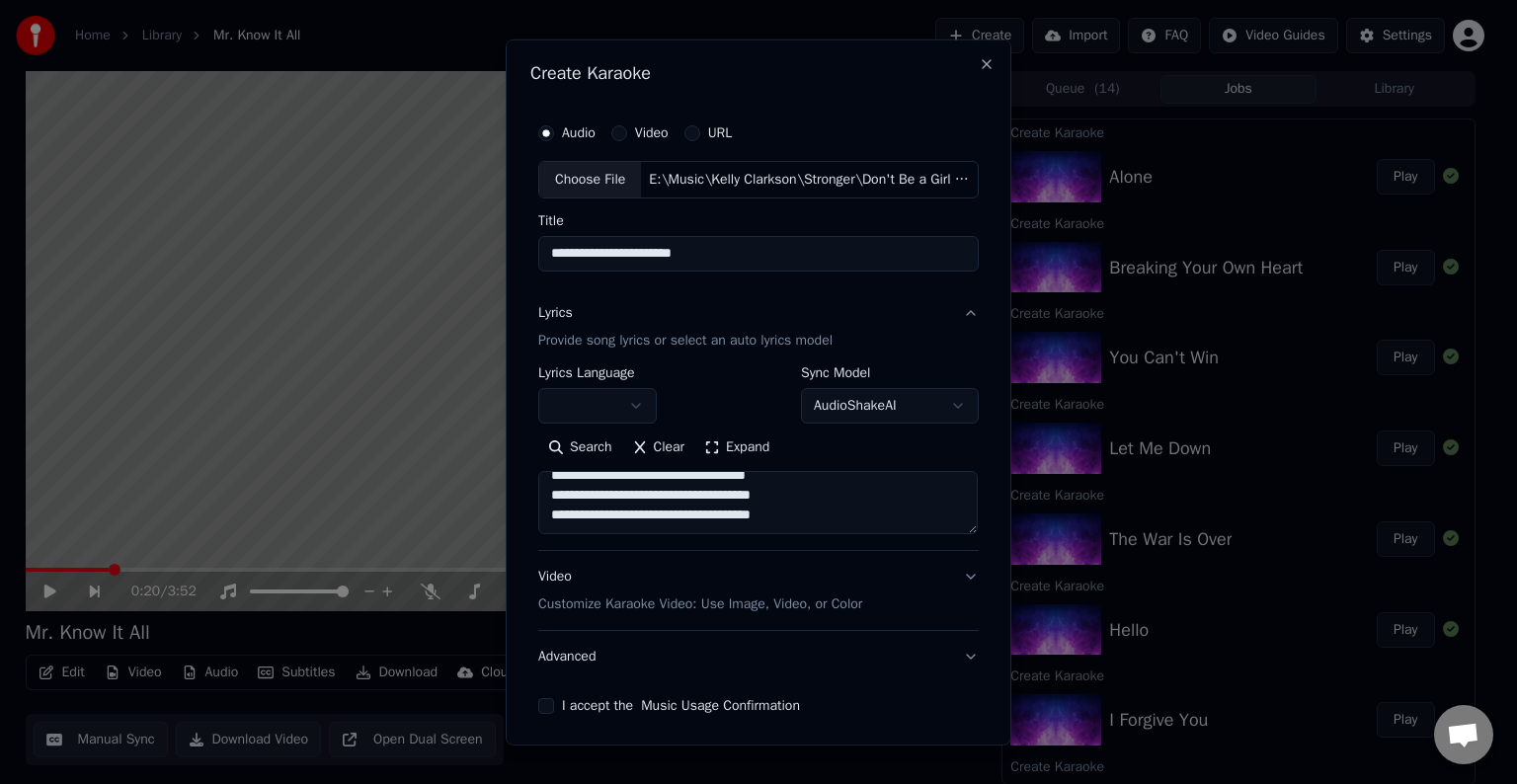 paste on "**********" 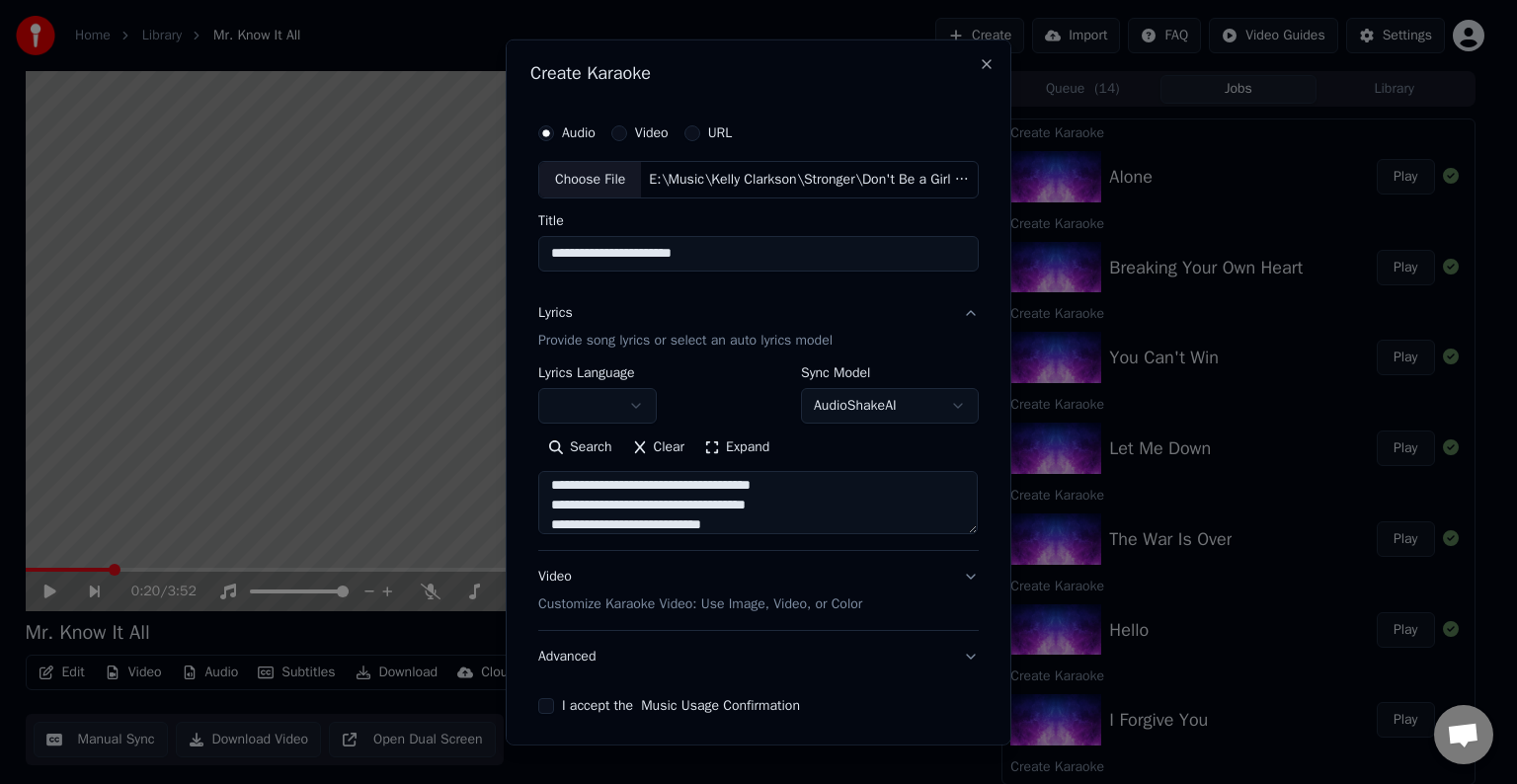 scroll, scrollTop: 162, scrollLeft: 0, axis: vertical 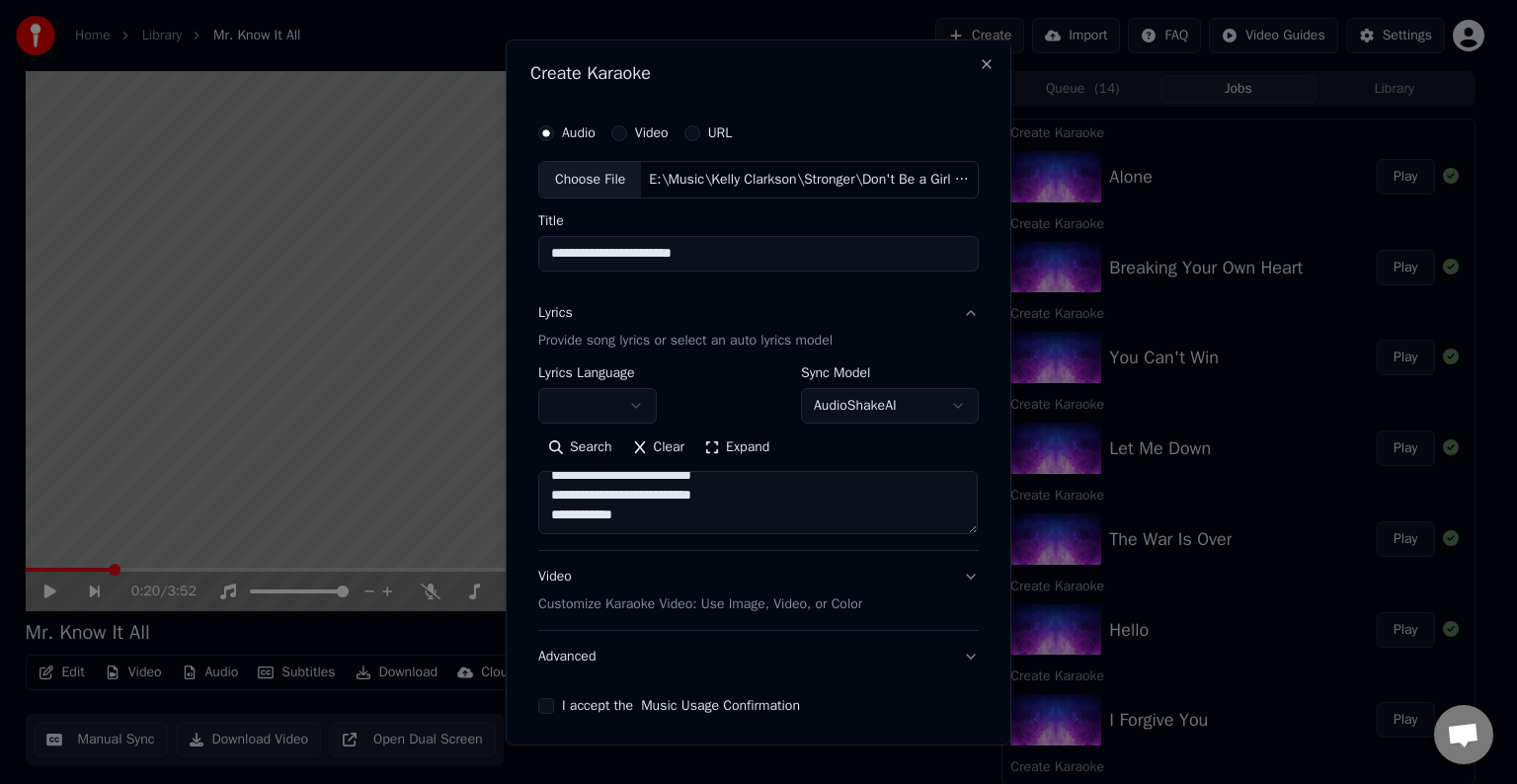 paste on "**********" 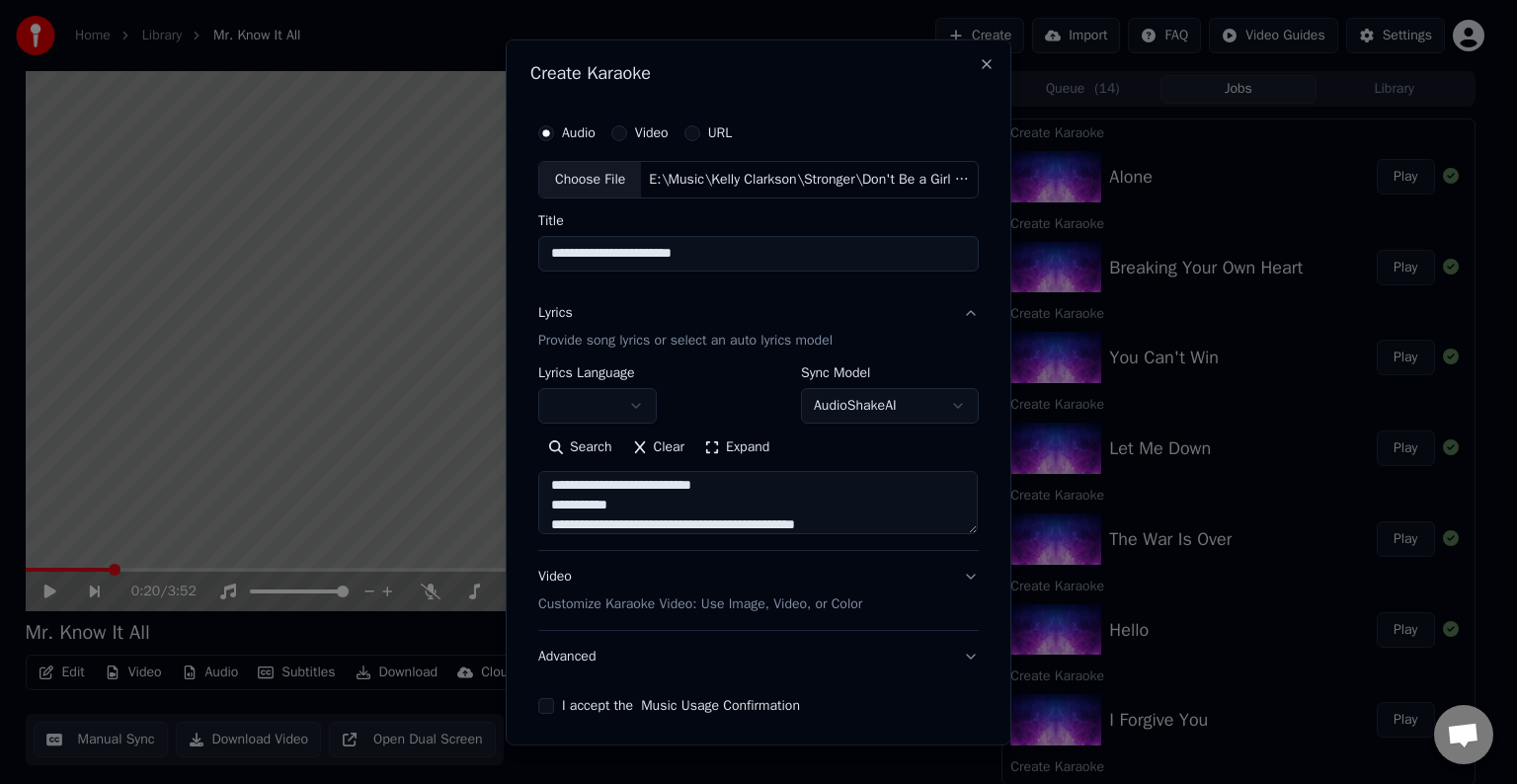scroll, scrollTop: 241, scrollLeft: 0, axis: vertical 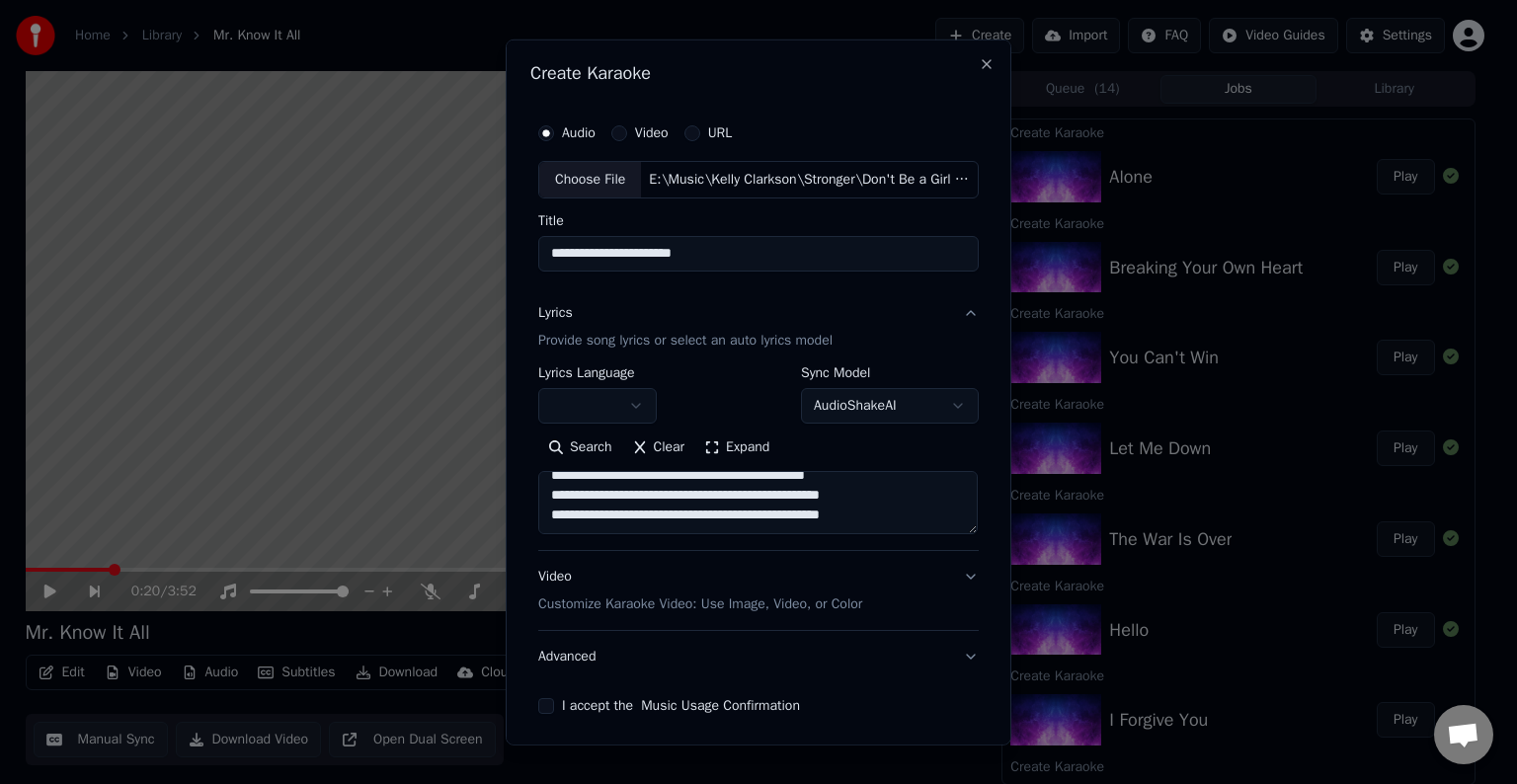 paste on "**********" 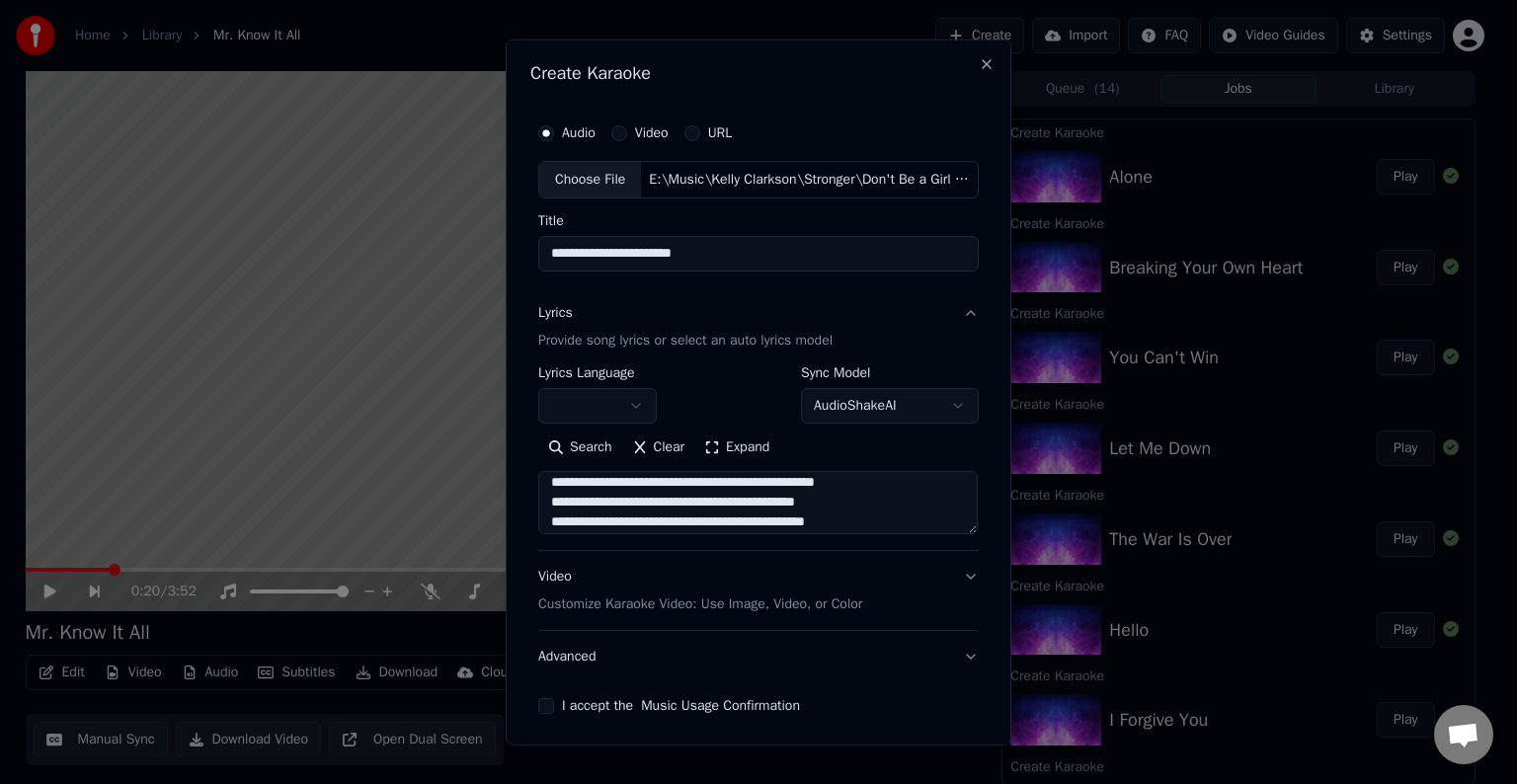 scroll, scrollTop: 227, scrollLeft: 0, axis: vertical 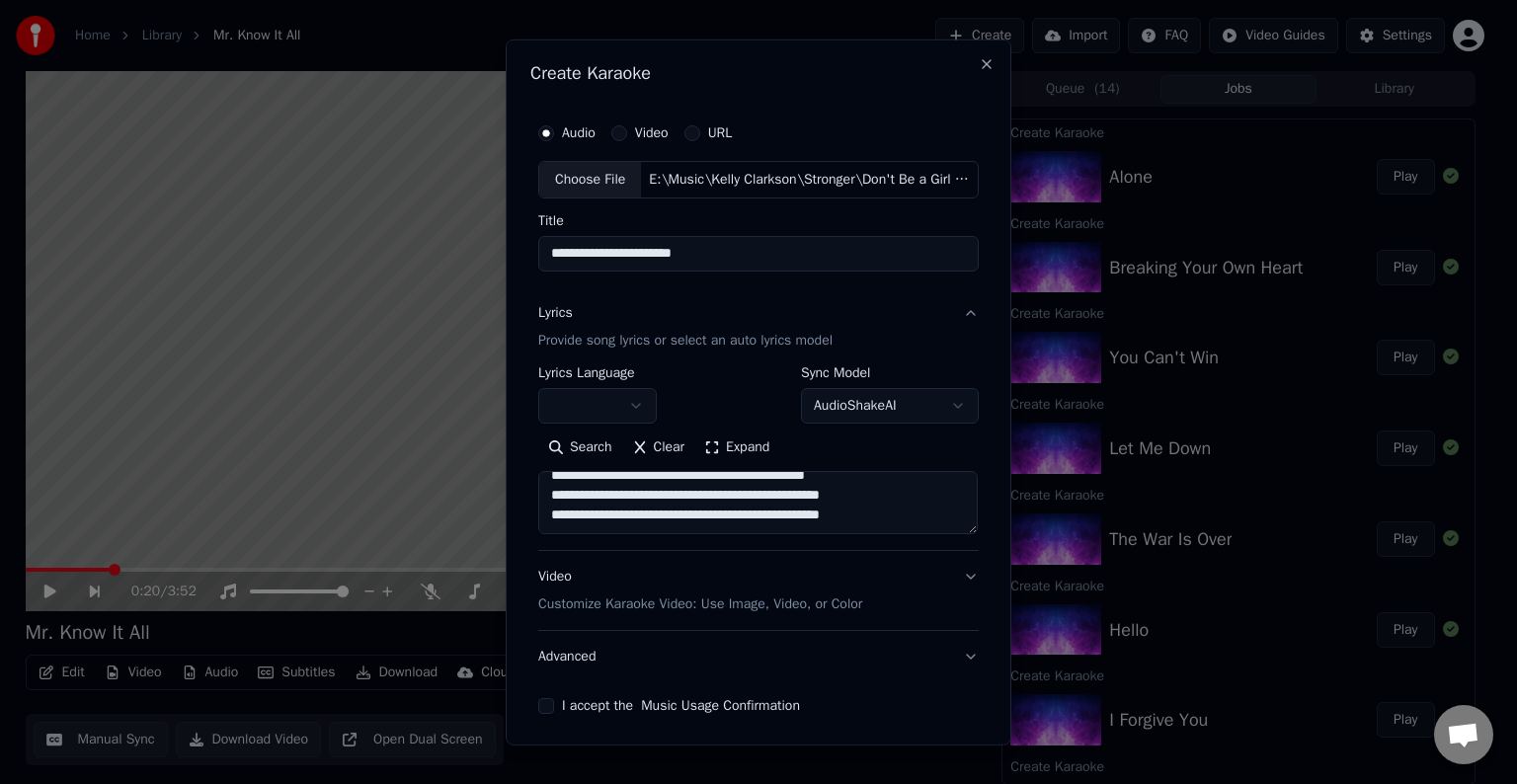 drag, startPoint x: 540, startPoint y: 492, endPoint x: 914, endPoint y: 574, distance: 382.88379 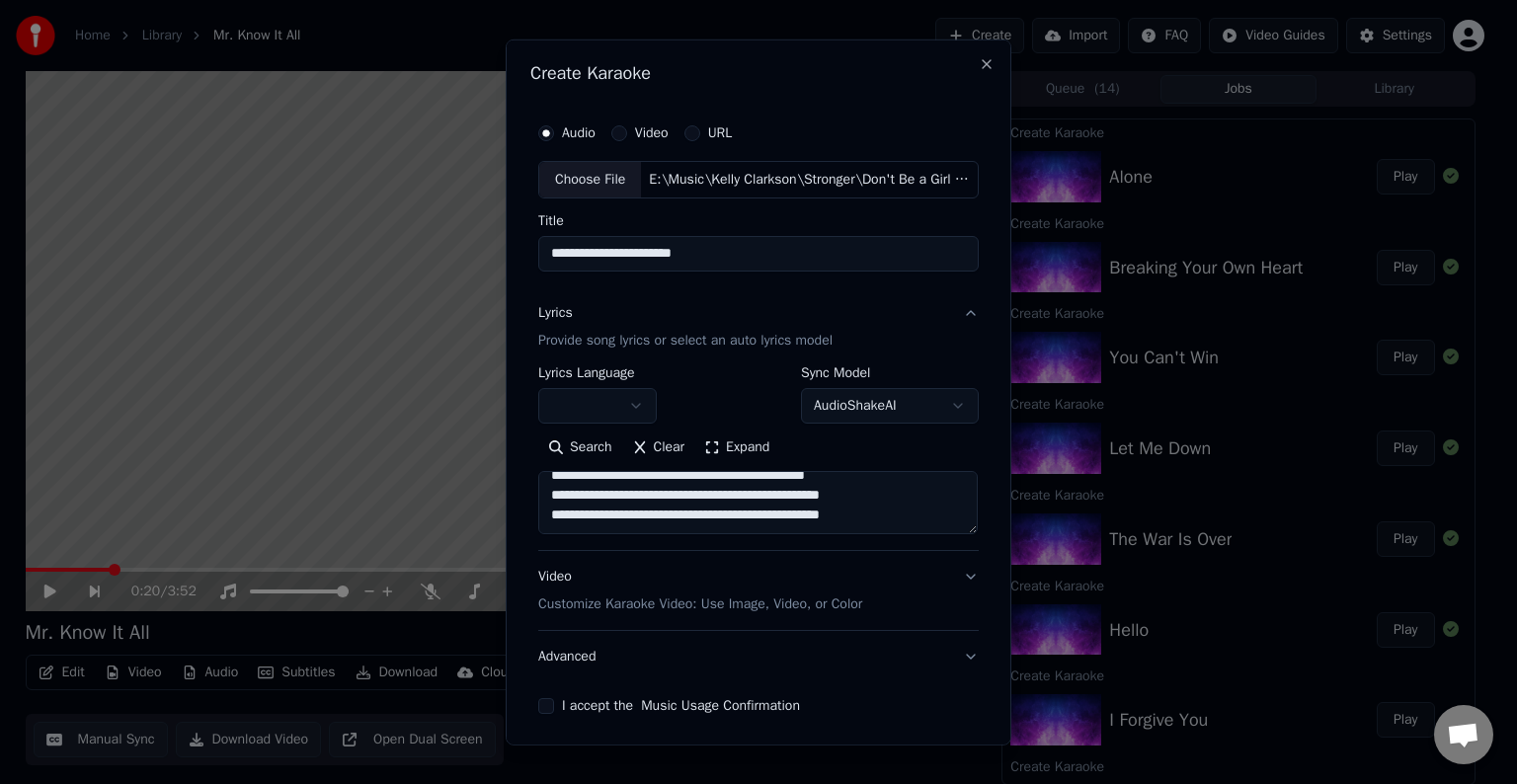 click on "**********" at bounding box center [758, 485] 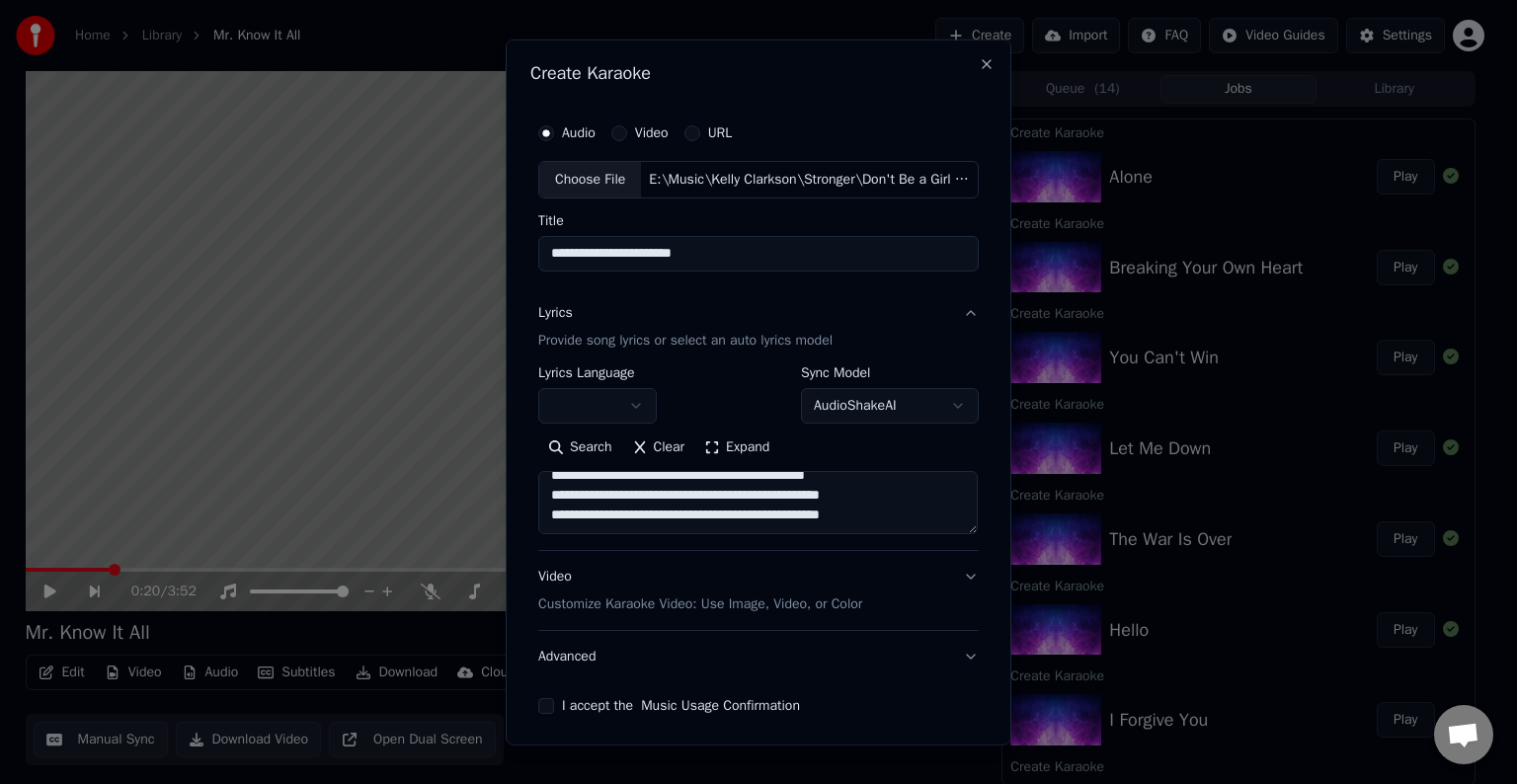 scroll, scrollTop: 250, scrollLeft: 0, axis: vertical 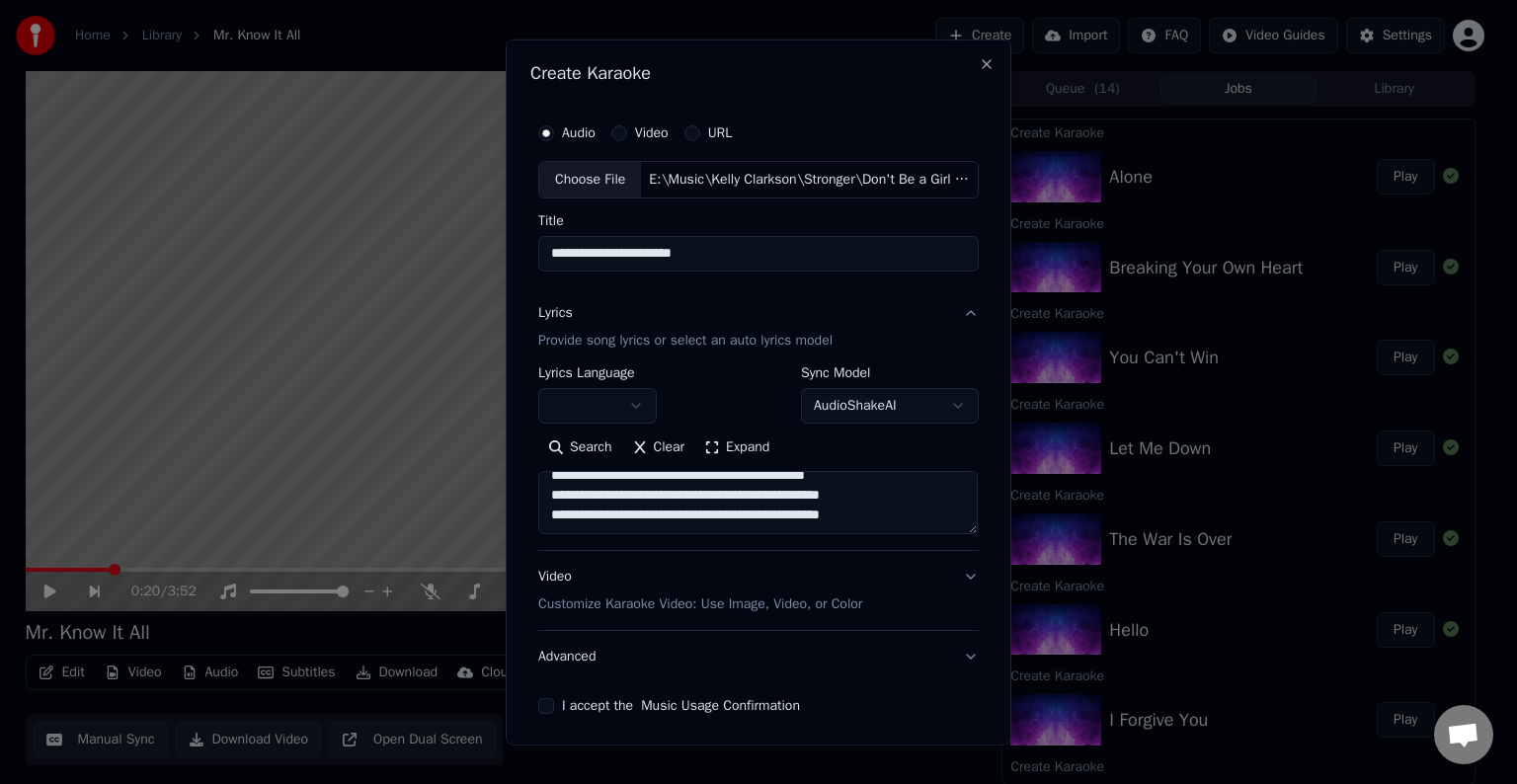 paste on "**********" 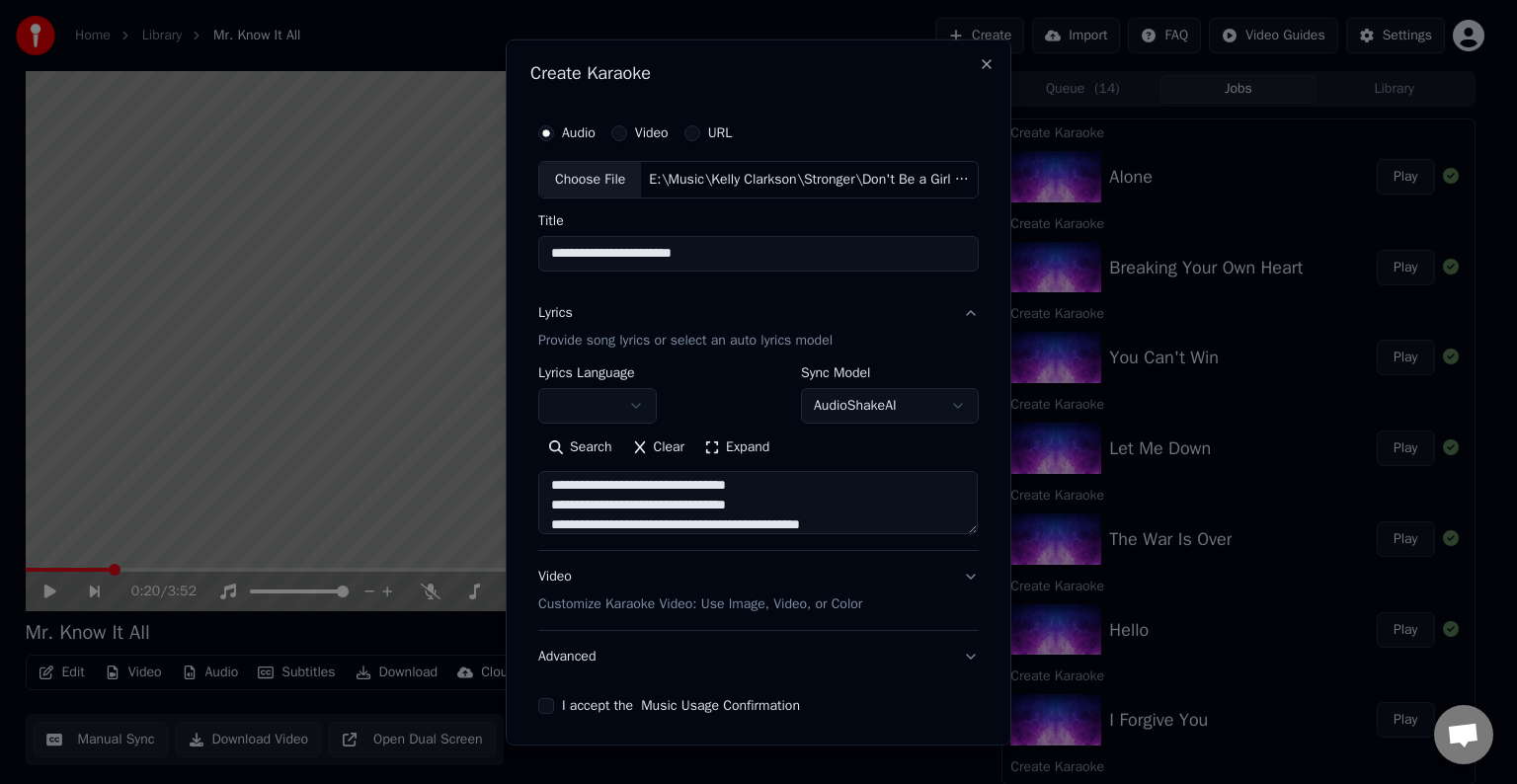 scroll, scrollTop: 359, scrollLeft: 0, axis: vertical 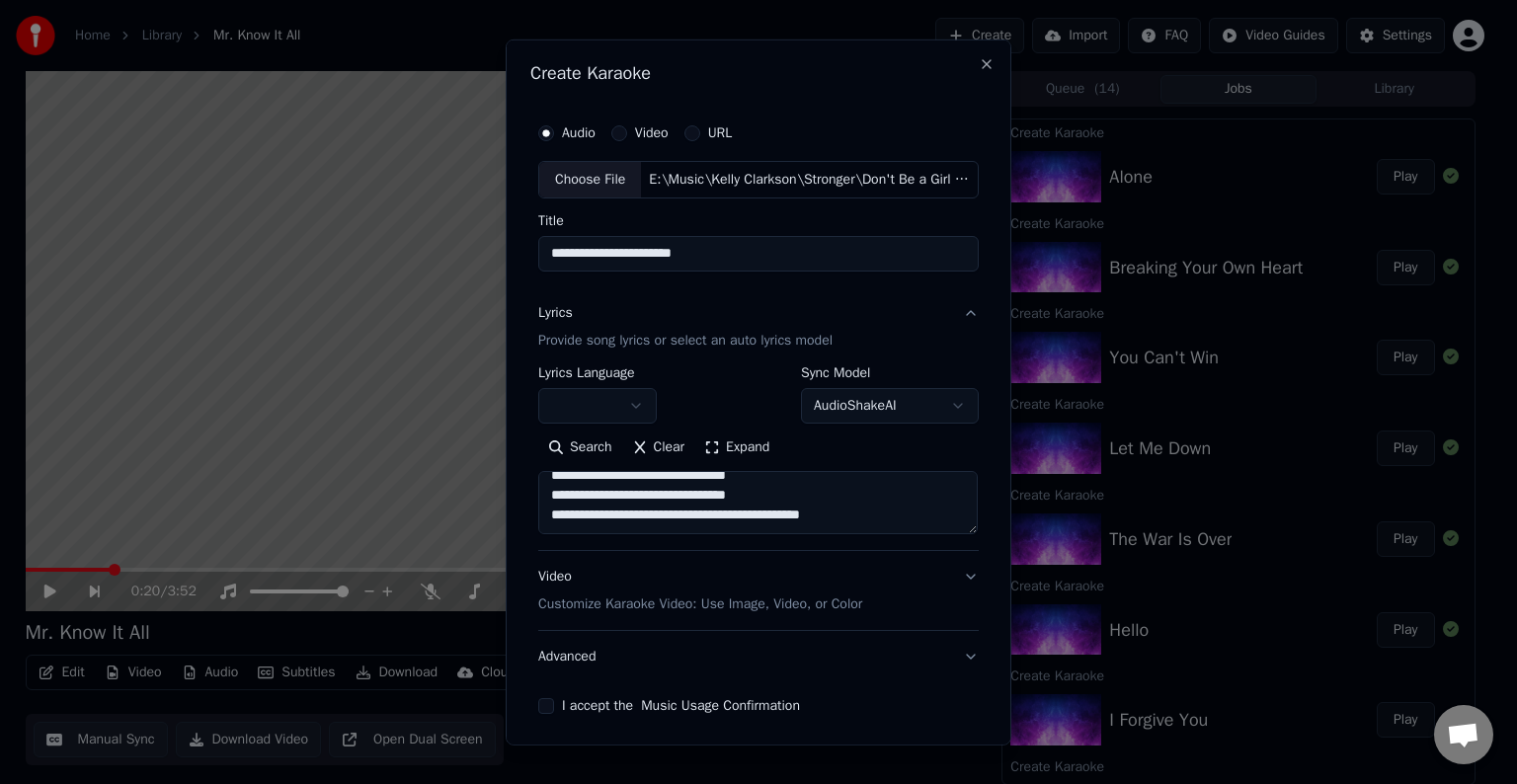 paste on "**********" 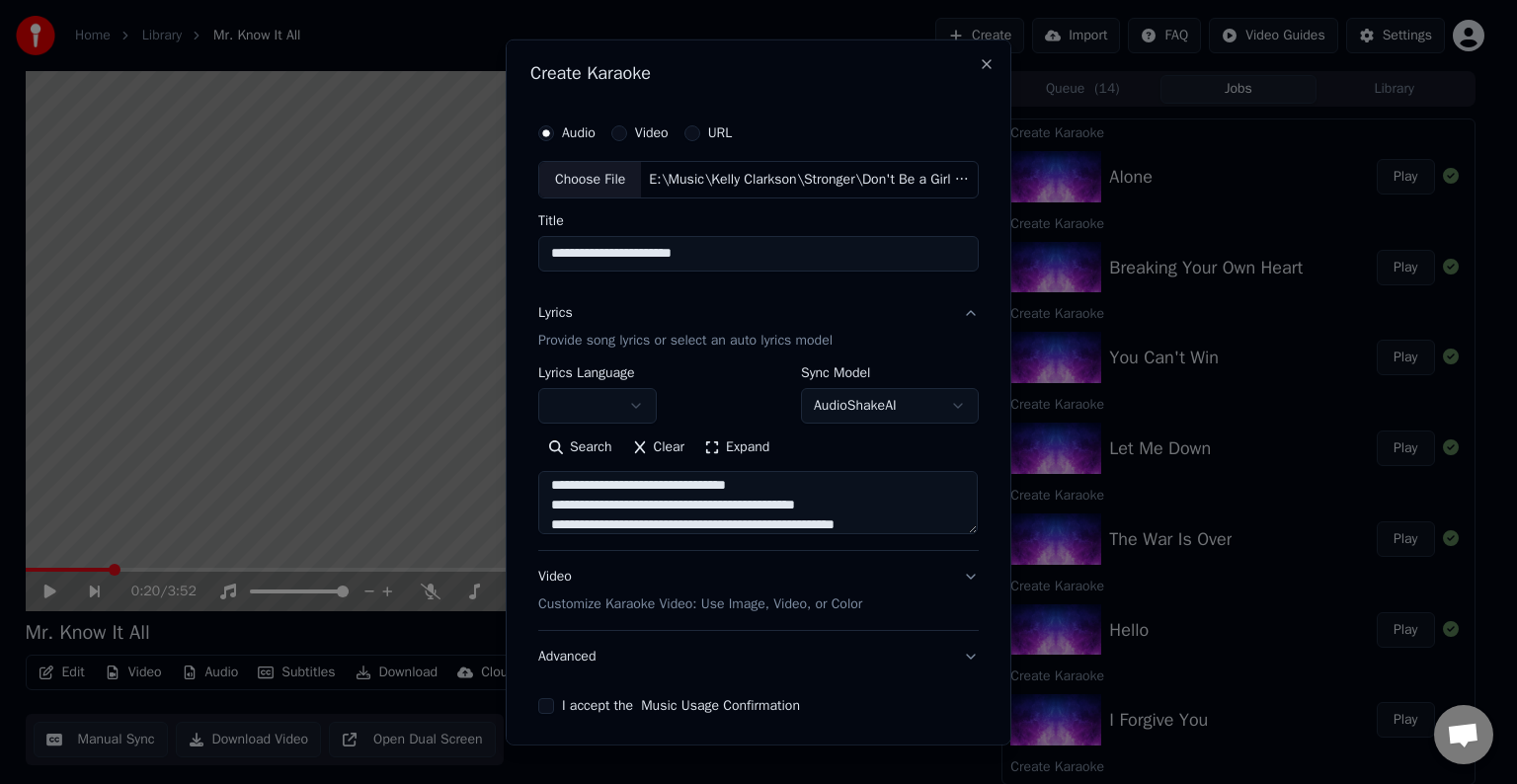 scroll, scrollTop: 458, scrollLeft: 0, axis: vertical 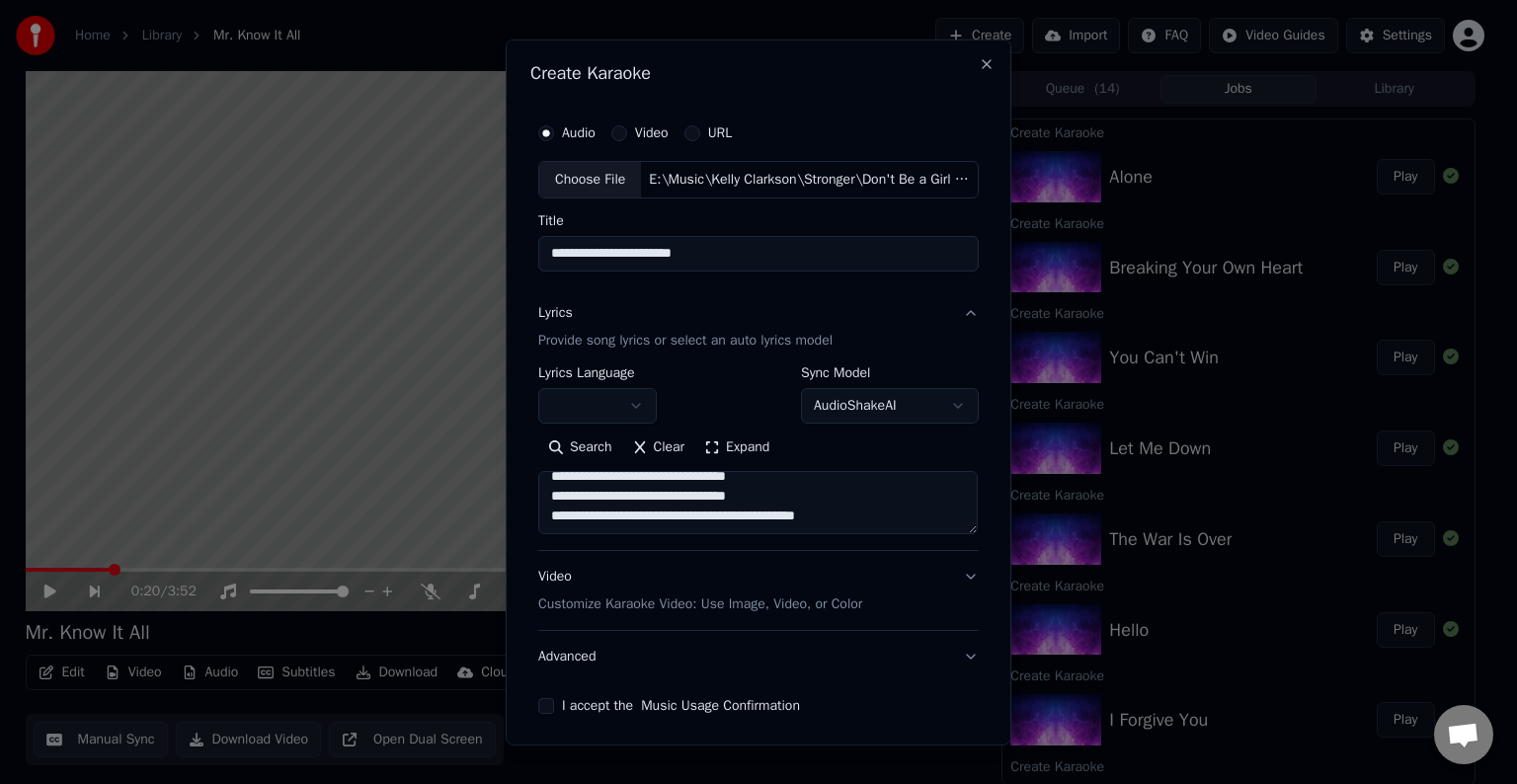 drag, startPoint x: 541, startPoint y: 525, endPoint x: 847, endPoint y: 582, distance: 311.26355 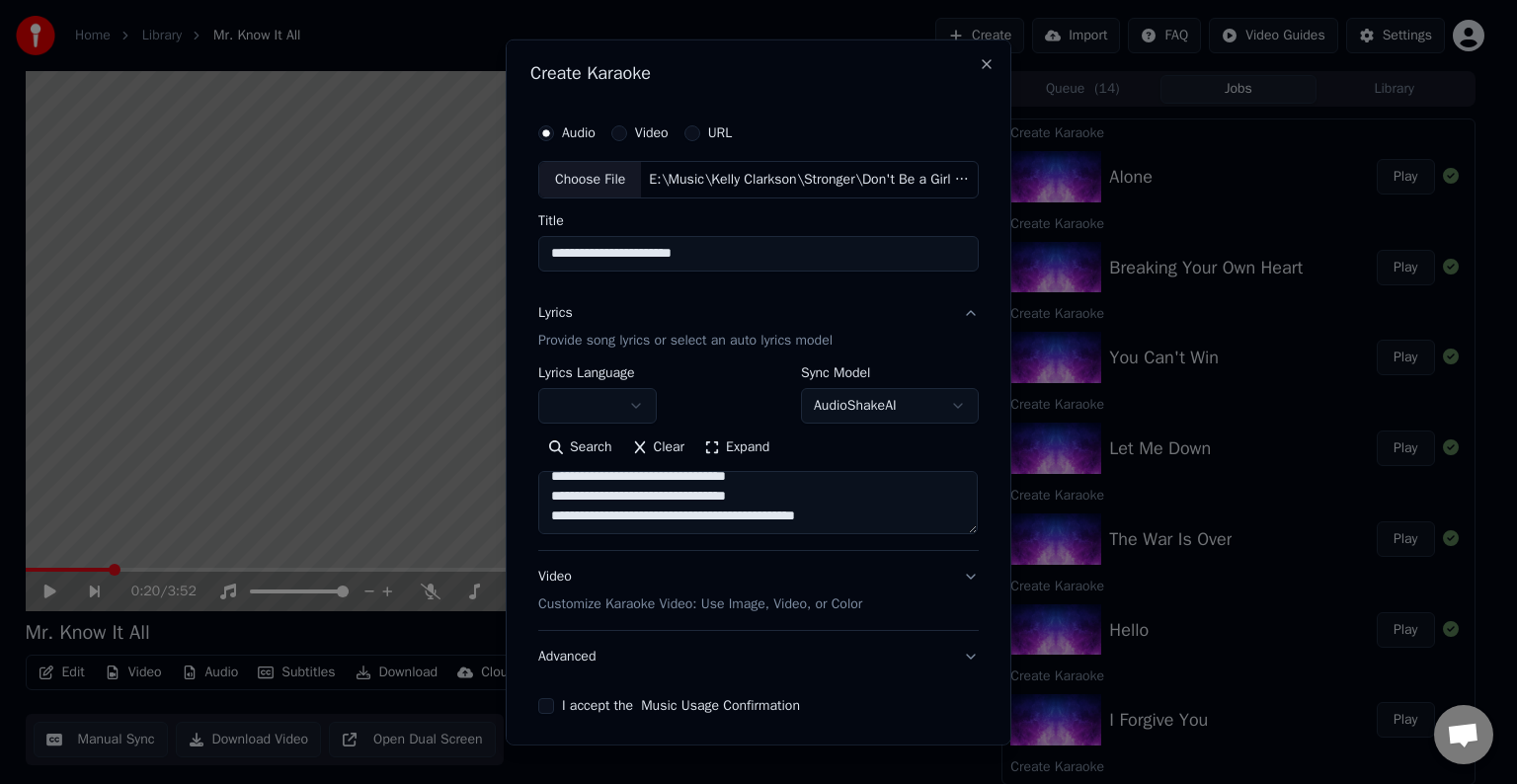 click on "**********" at bounding box center [758, 485] 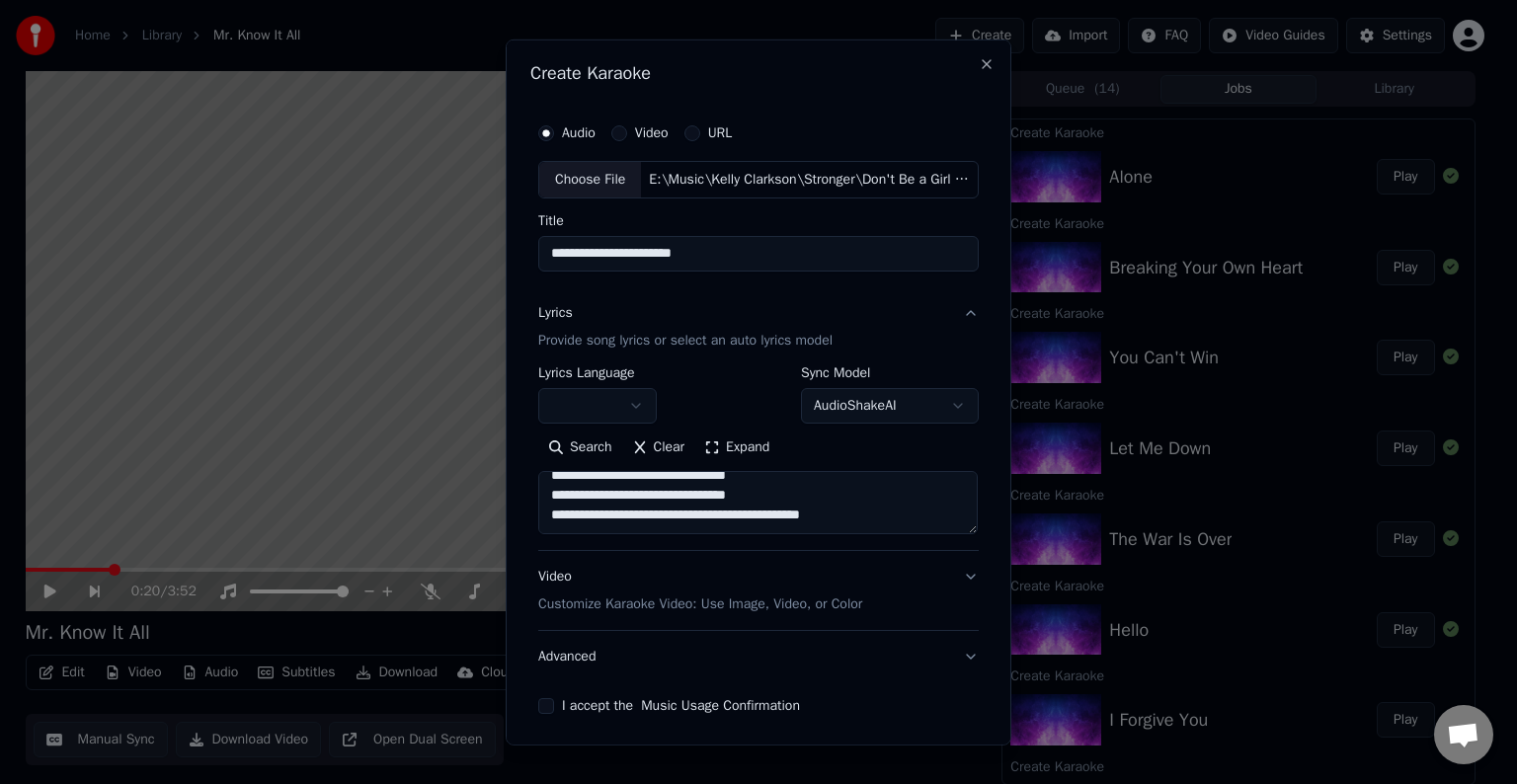scroll, scrollTop: 359, scrollLeft: 0, axis: vertical 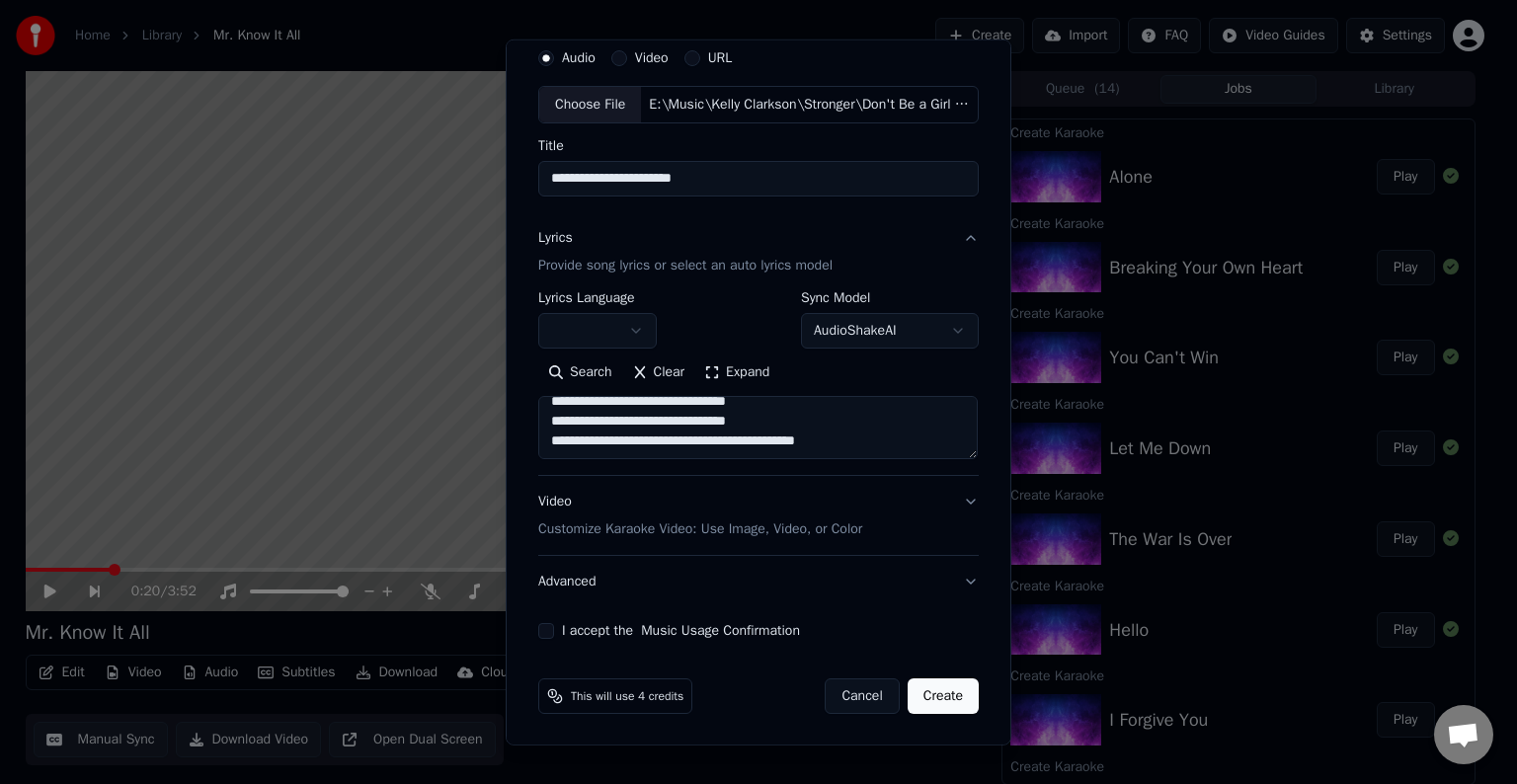 drag, startPoint x: 539, startPoint y: 487, endPoint x: 920, endPoint y: 450, distance: 382.79237 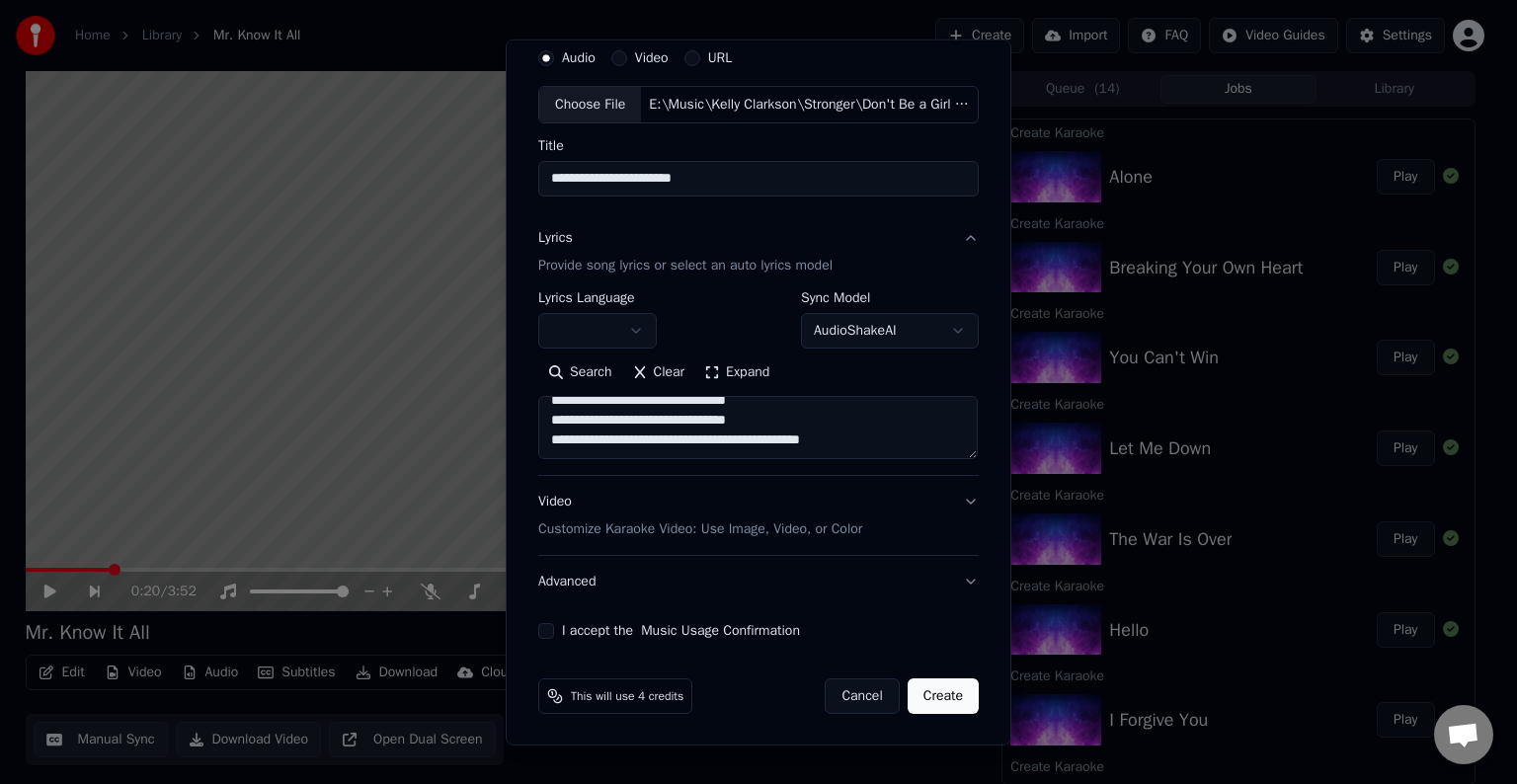 scroll, scrollTop: 359, scrollLeft: 0, axis: vertical 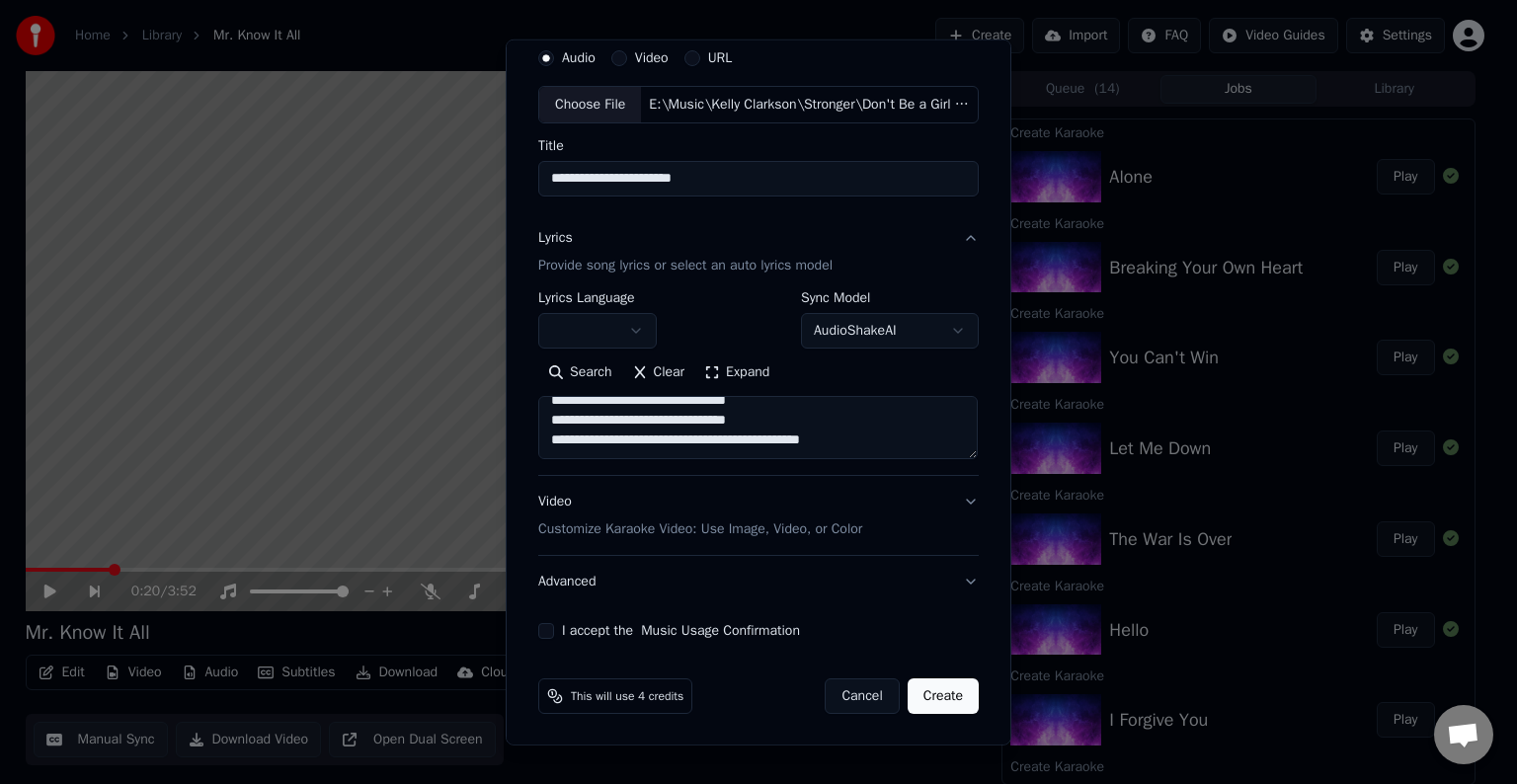 paste on "**********" 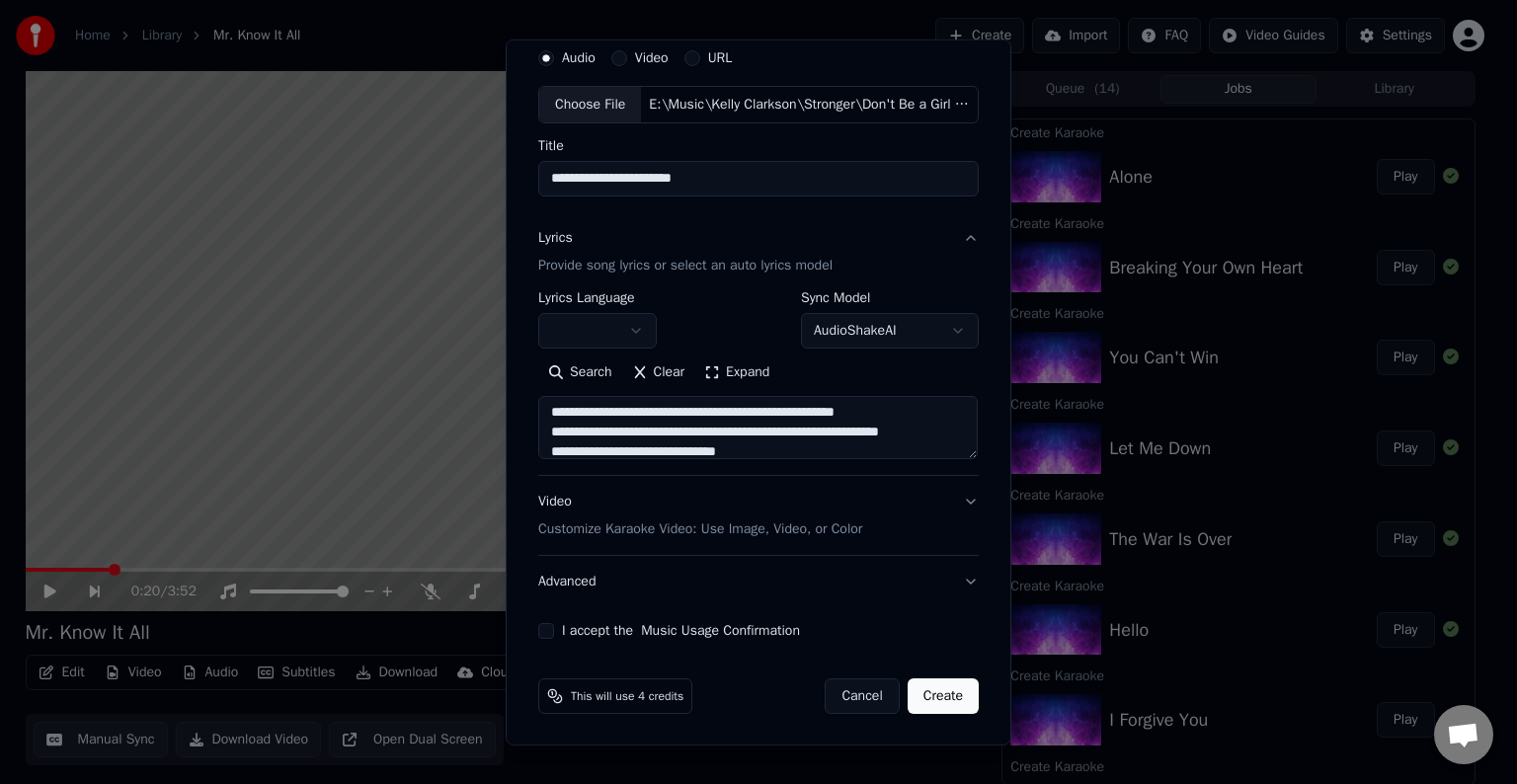 scroll, scrollTop: 396, scrollLeft: 0, axis: vertical 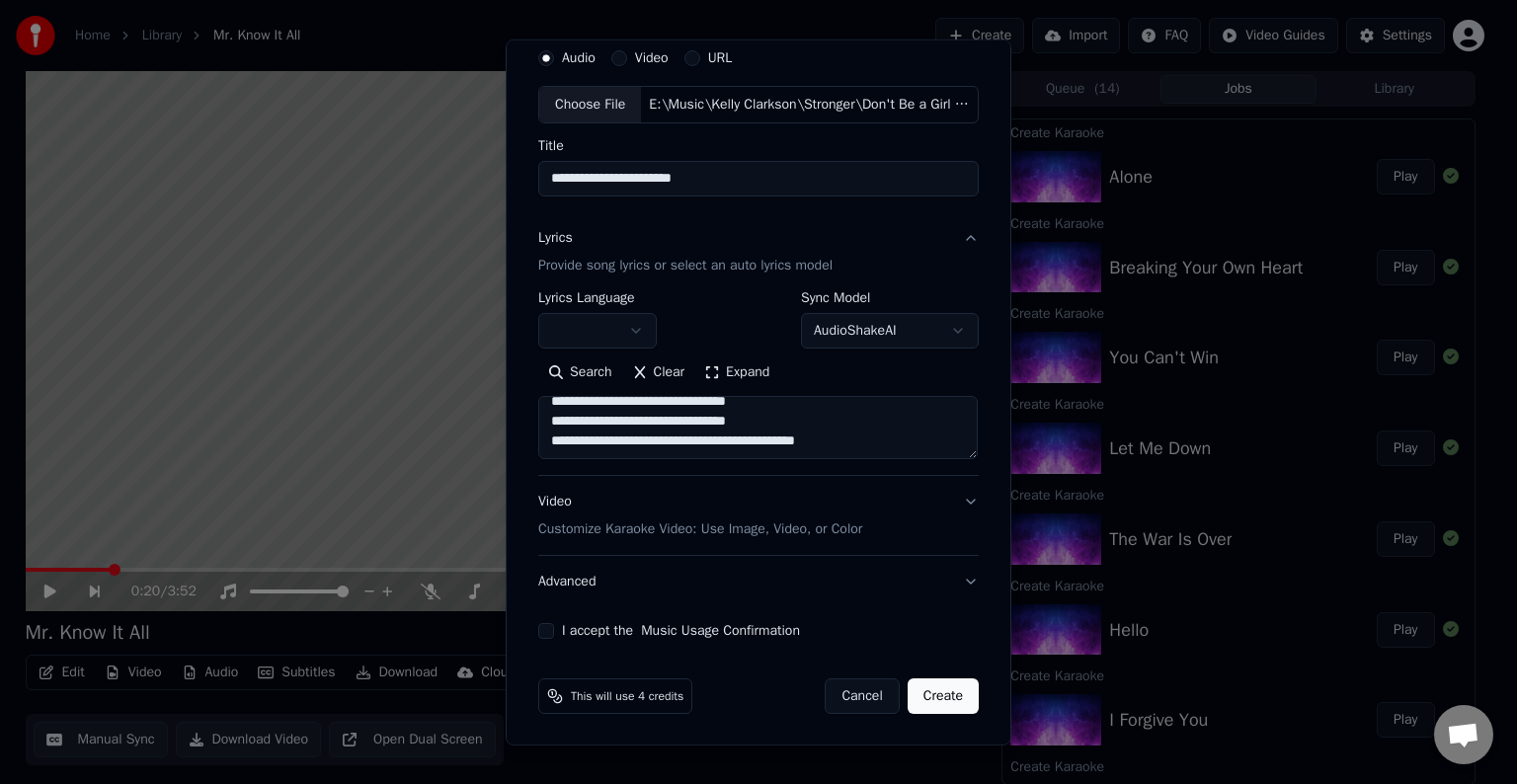 drag, startPoint x: 538, startPoint y: 411, endPoint x: 873, endPoint y: 490, distance: 344.1889 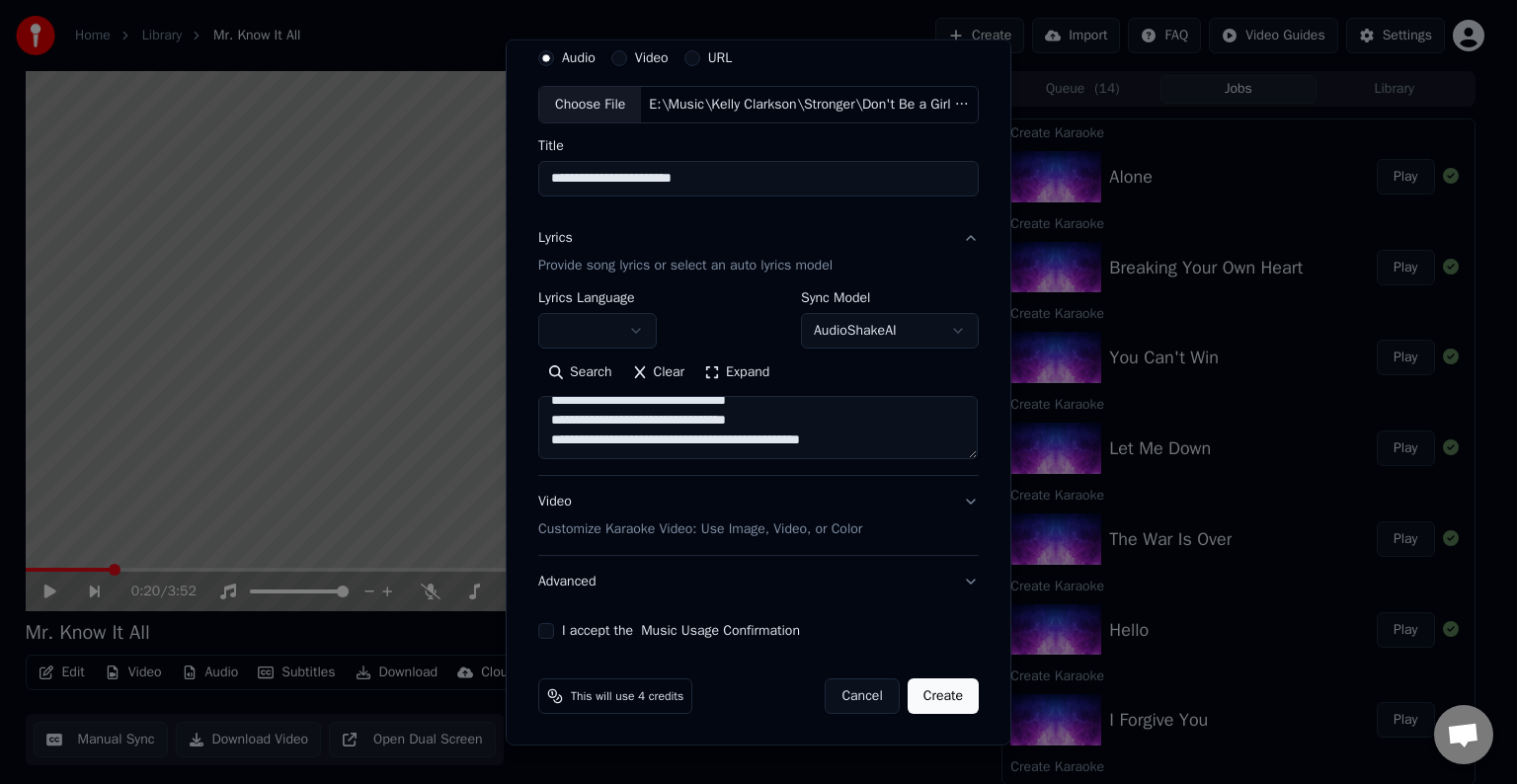 scroll, scrollTop: 359, scrollLeft: 0, axis: vertical 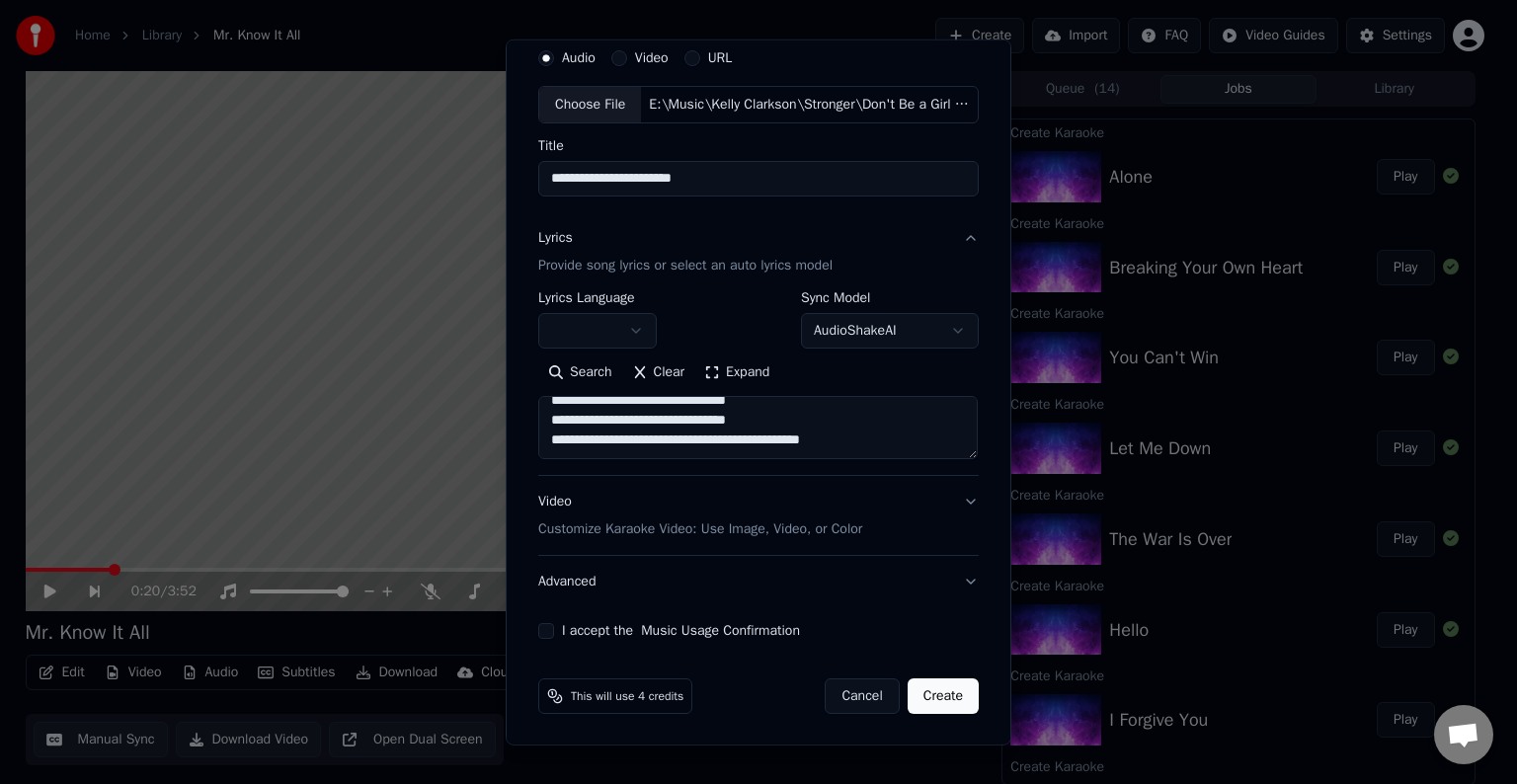 paste on "**********" 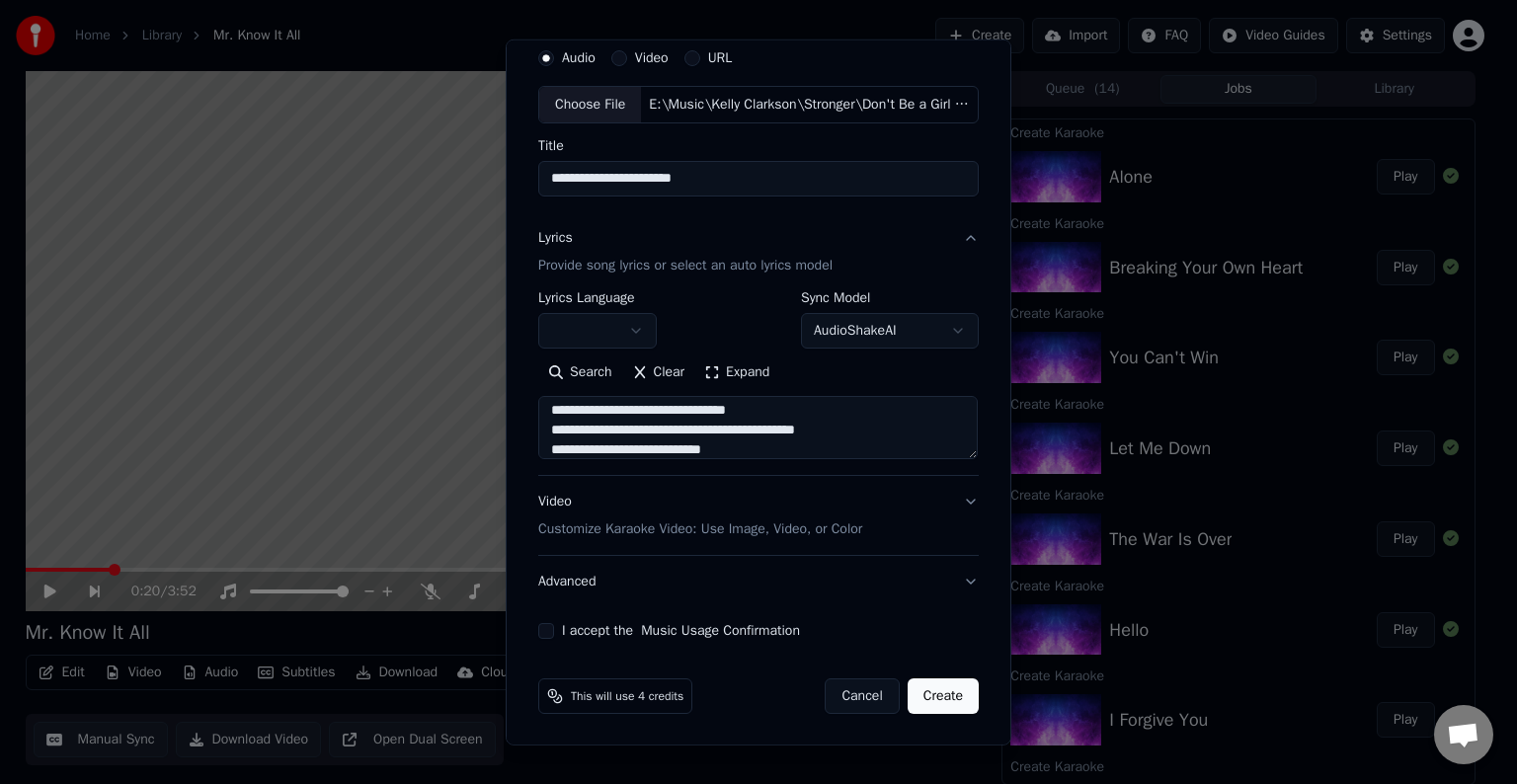 scroll, scrollTop: 438, scrollLeft: 0, axis: vertical 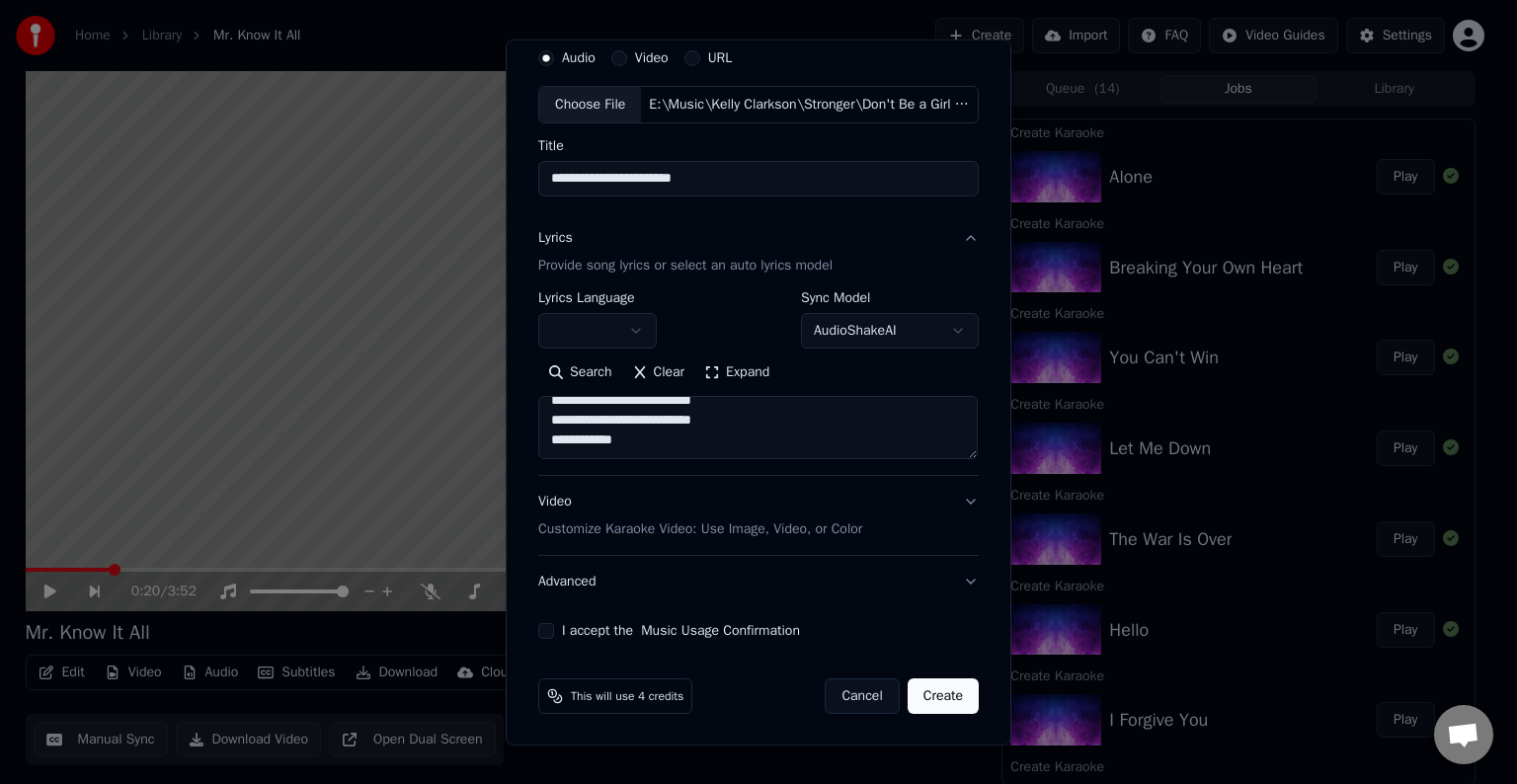 paste on "**********" 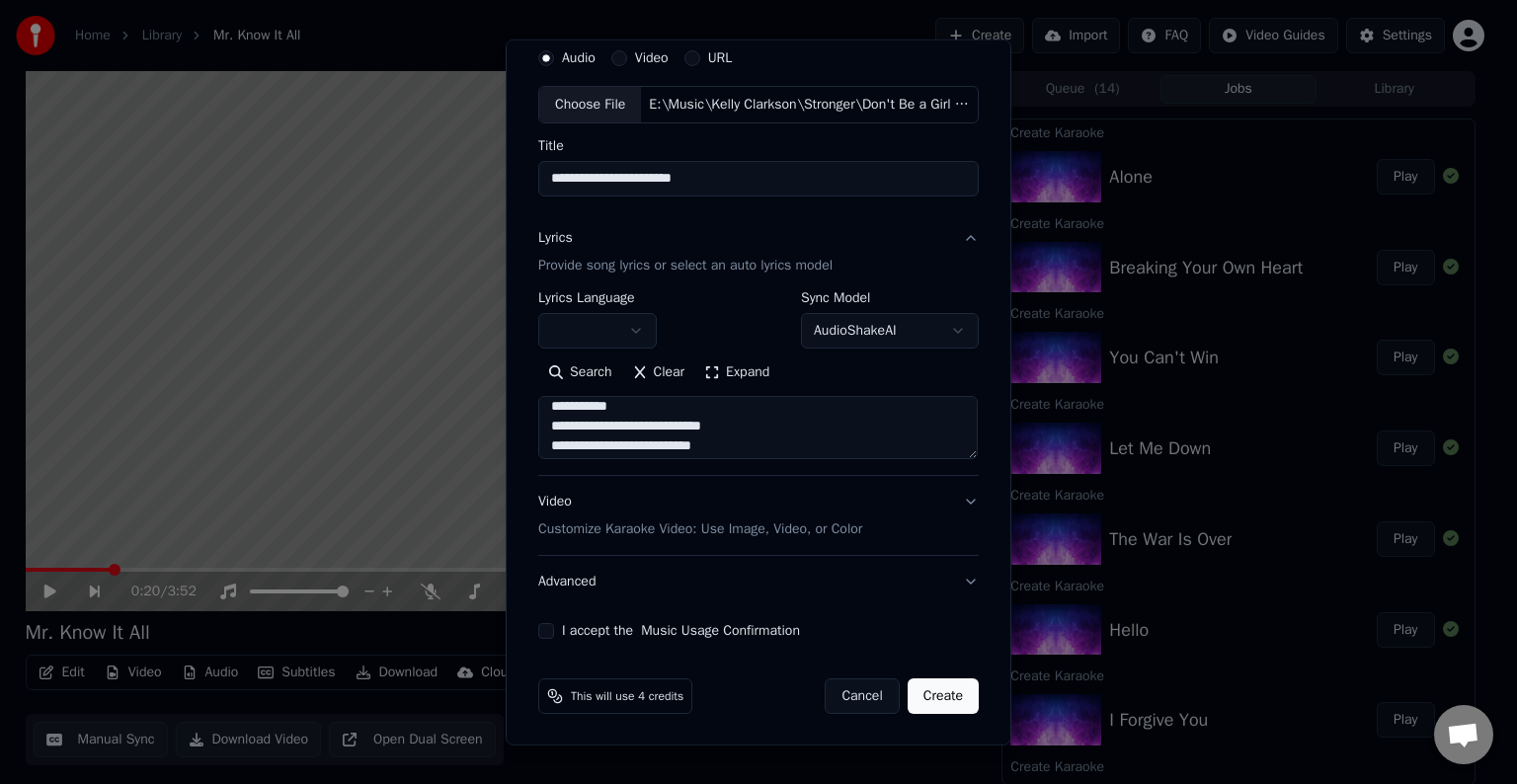 scroll, scrollTop: 464, scrollLeft: 0, axis: vertical 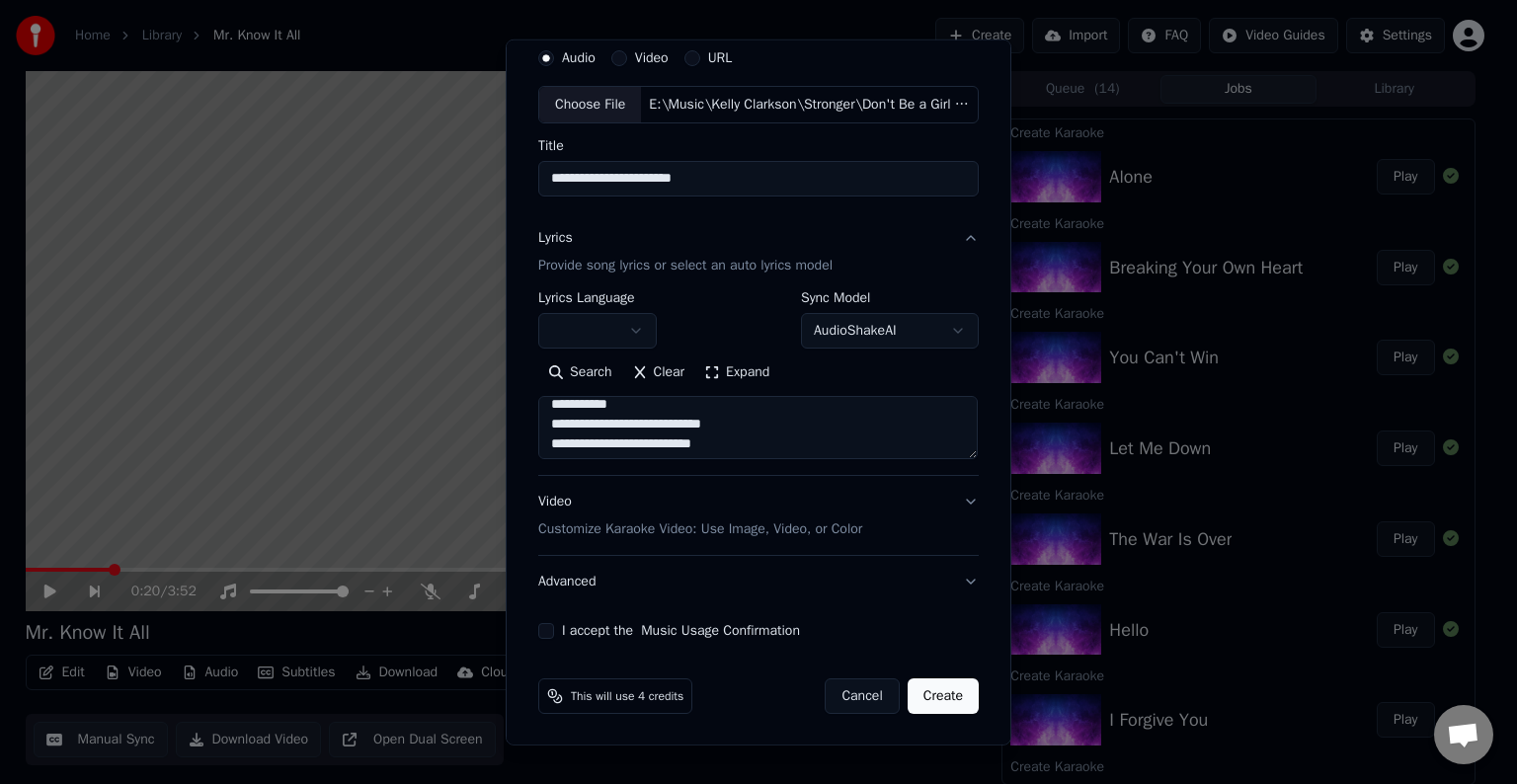 drag, startPoint x: 537, startPoint y: 432, endPoint x: 567, endPoint y: 435, distance: 30.149627 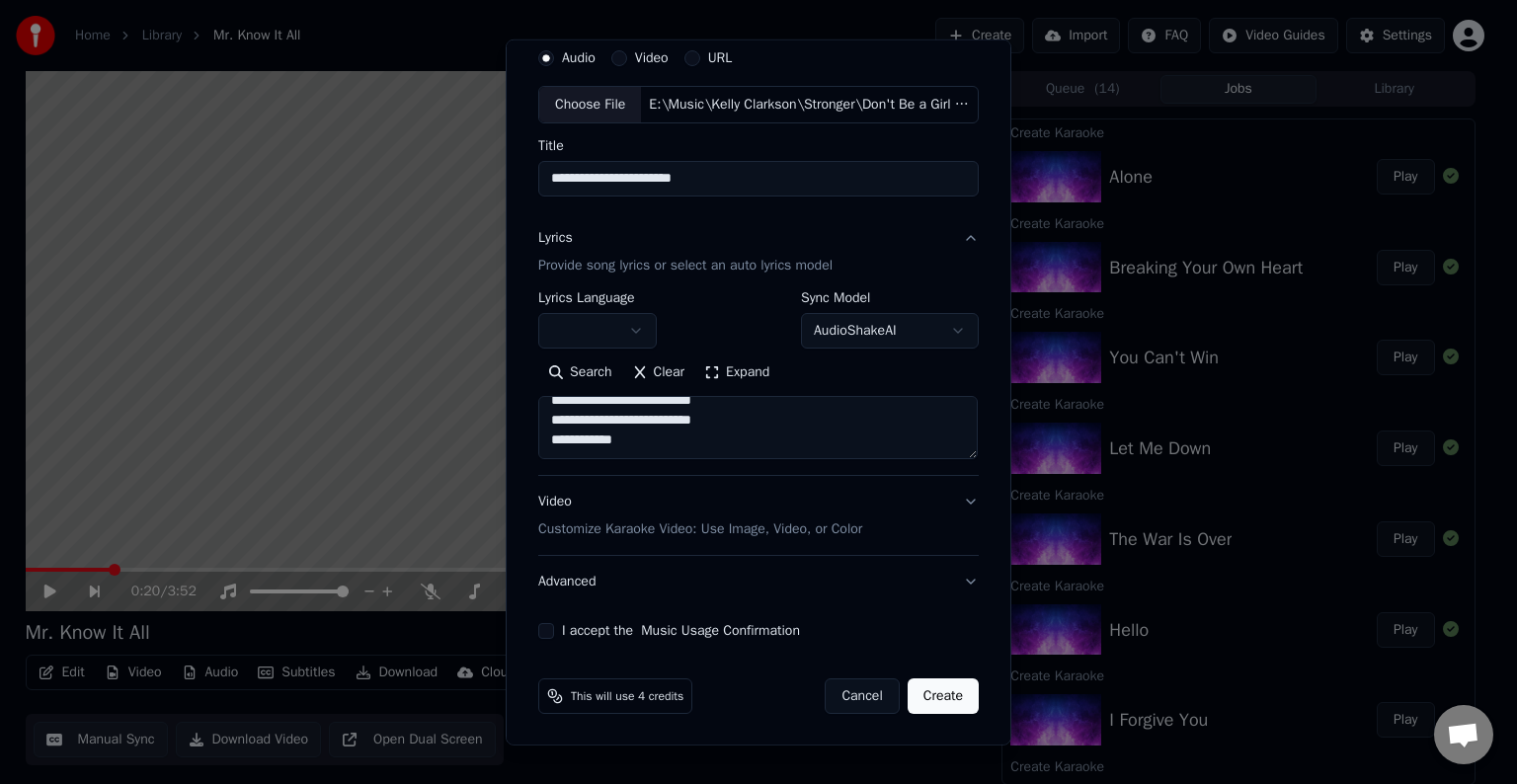drag, startPoint x: 537, startPoint y: 425, endPoint x: 866, endPoint y: 481, distance: 333.73193 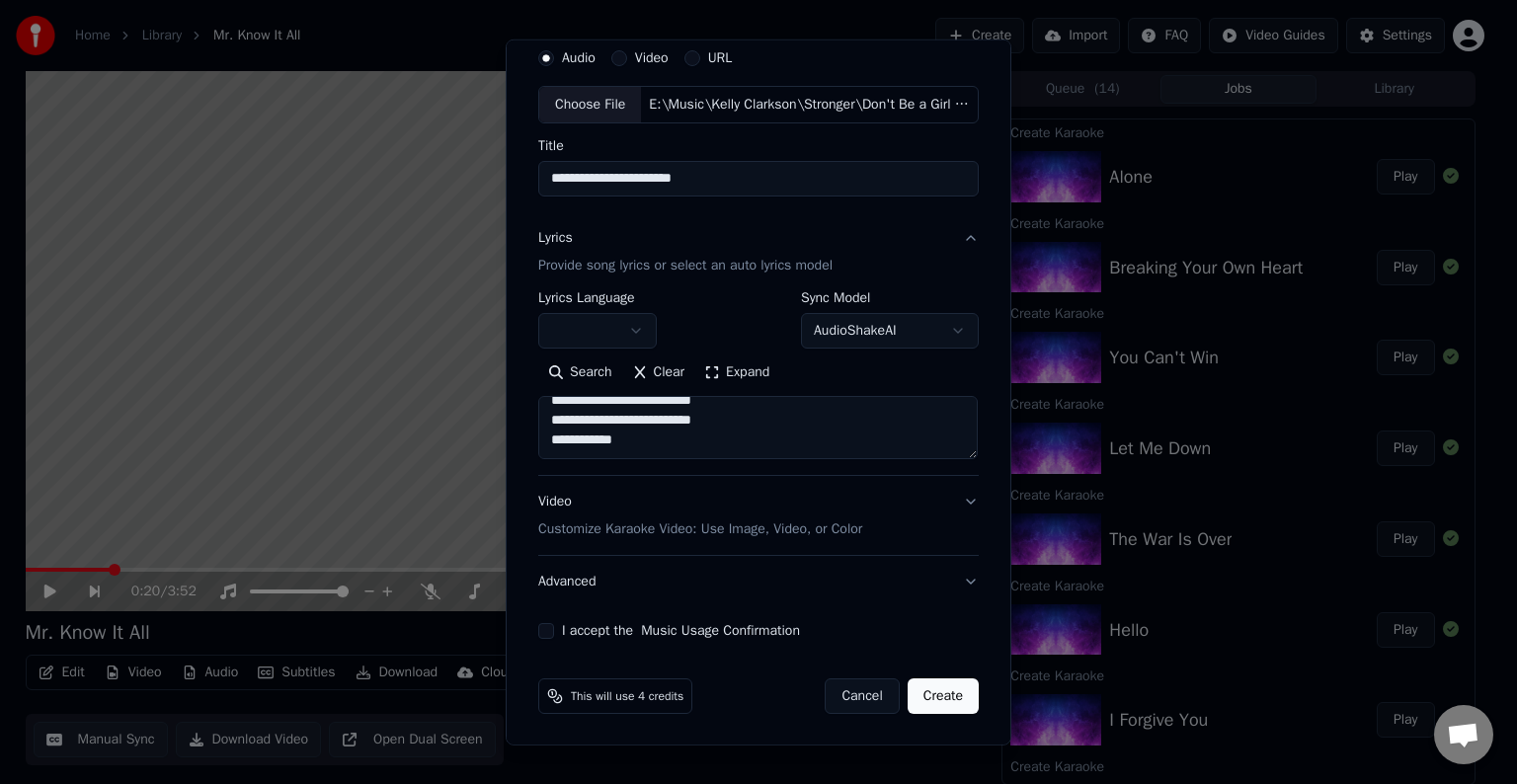 click on "**********" at bounding box center [758, 410] 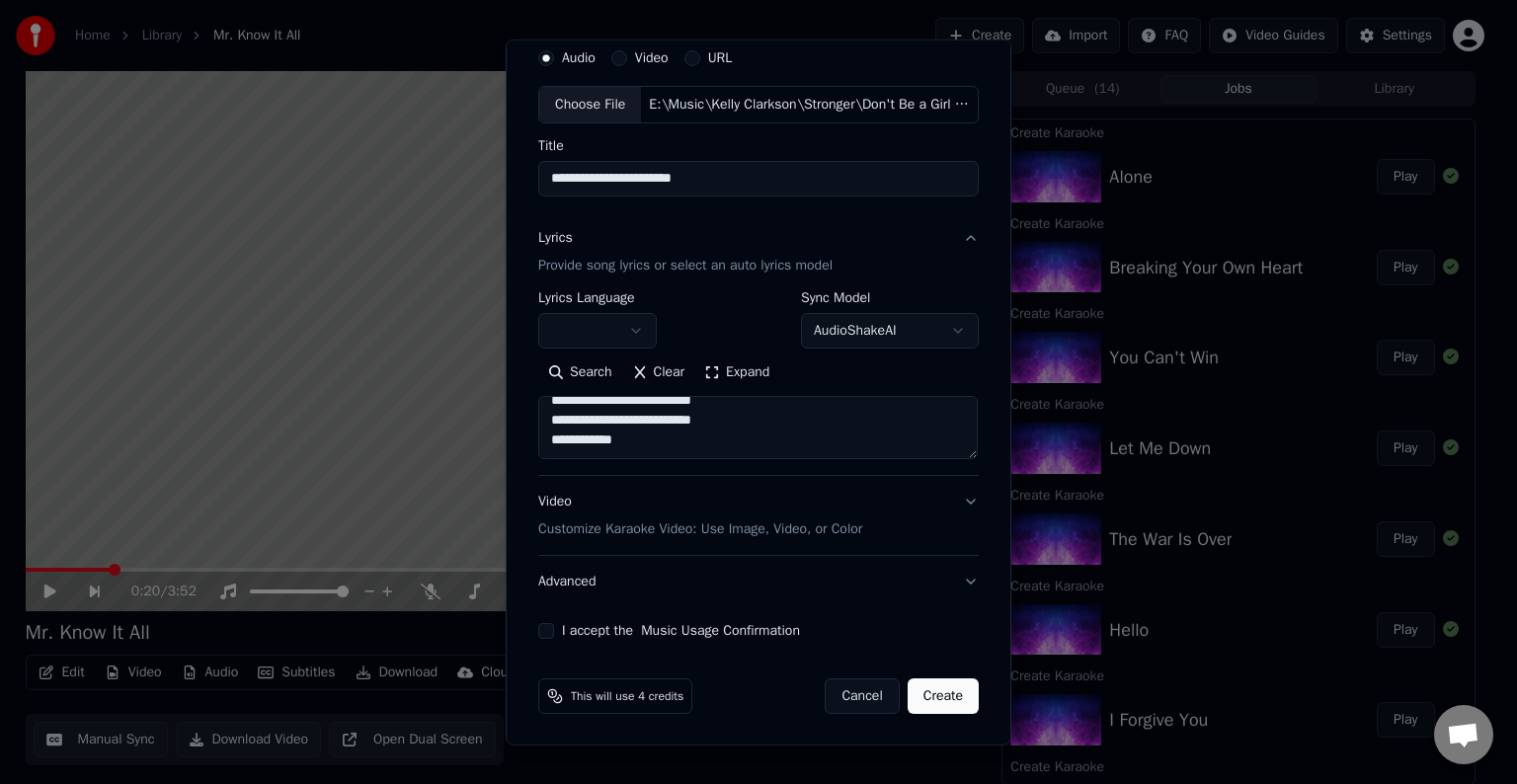 scroll, scrollTop: 447, scrollLeft: 0, axis: vertical 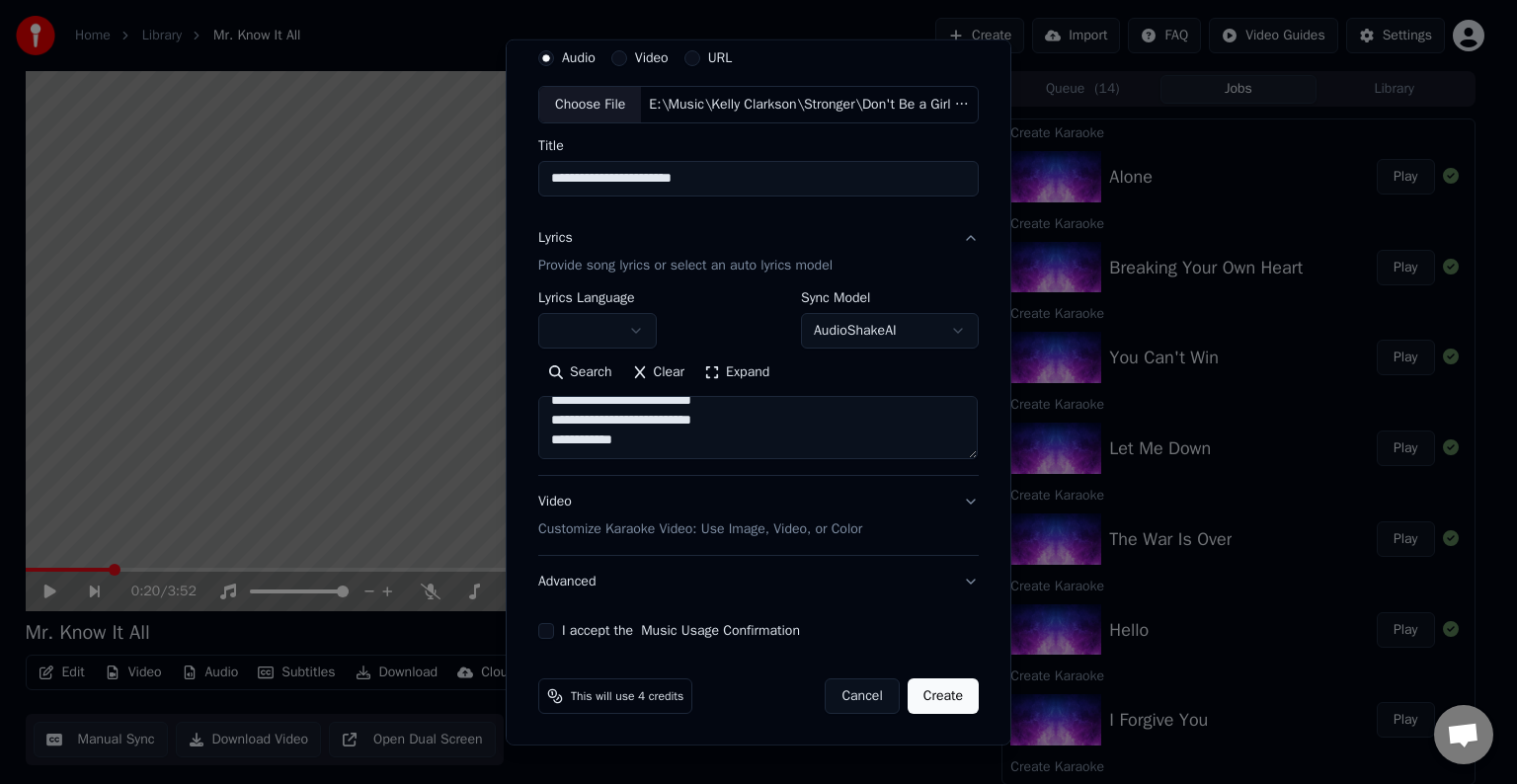 paste on "**********" 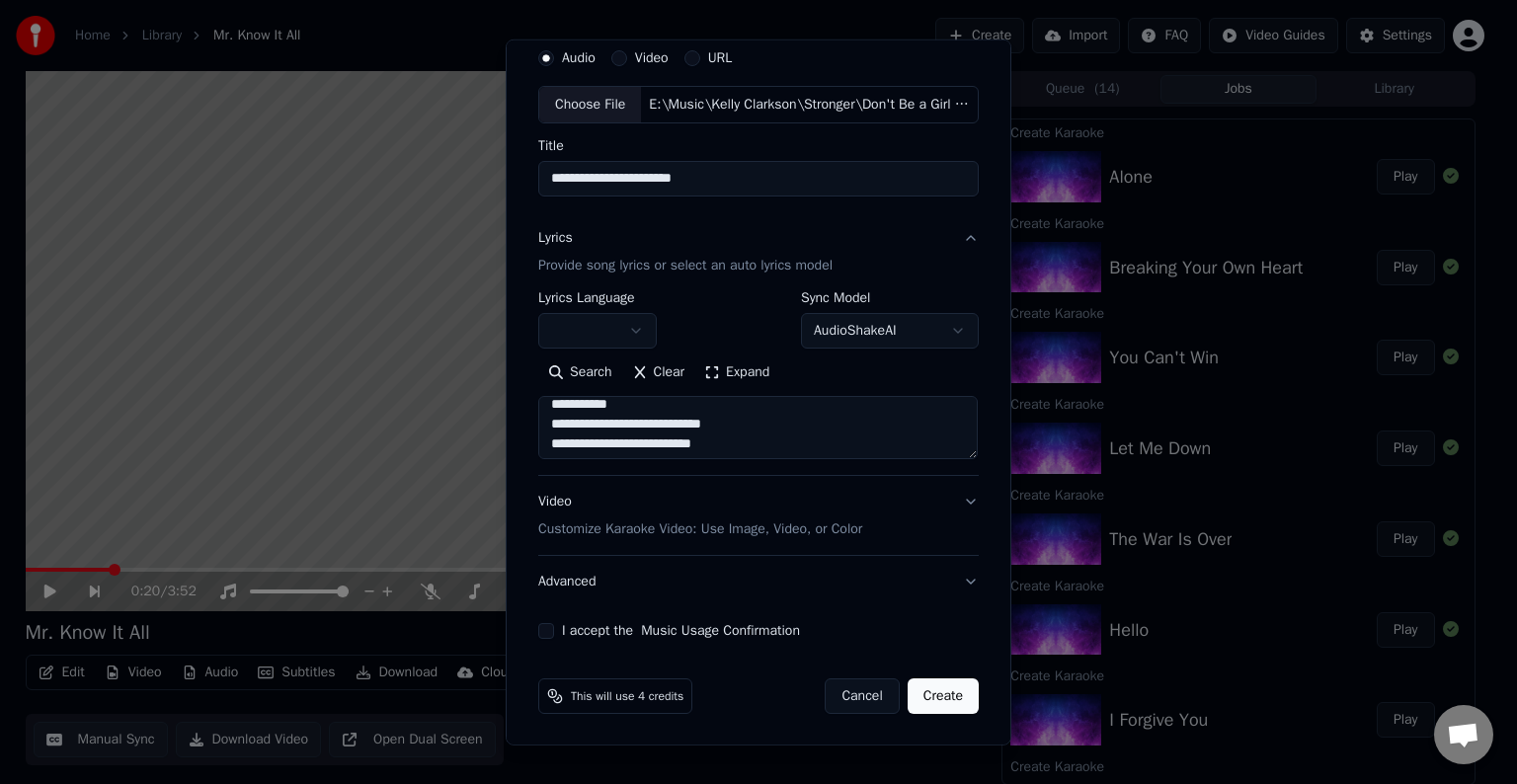 scroll, scrollTop: 462, scrollLeft: 0, axis: vertical 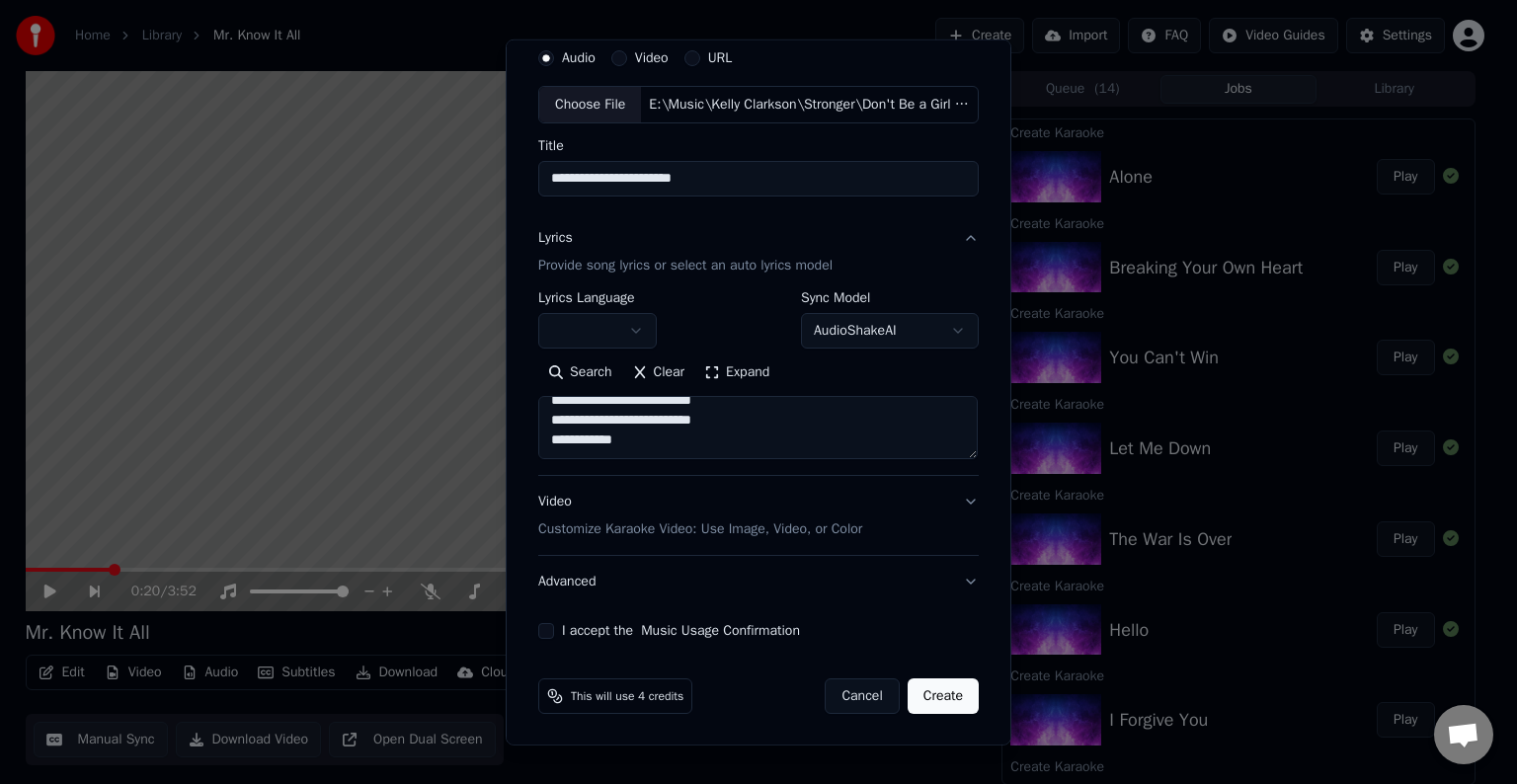 drag, startPoint x: 541, startPoint y: 427, endPoint x: 760, endPoint y: 510, distance: 234.20077 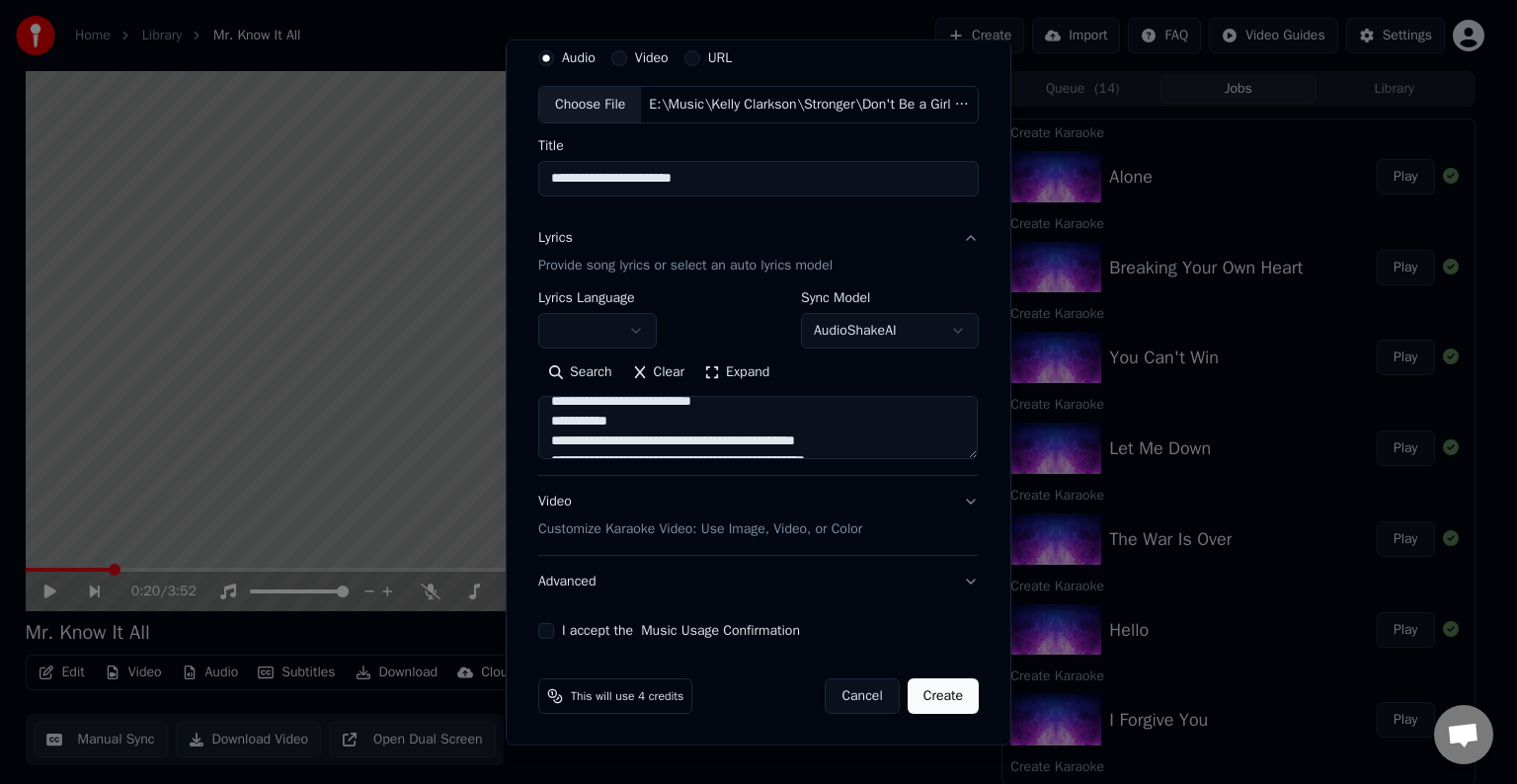 scroll, scrollTop: 517, scrollLeft: 0, axis: vertical 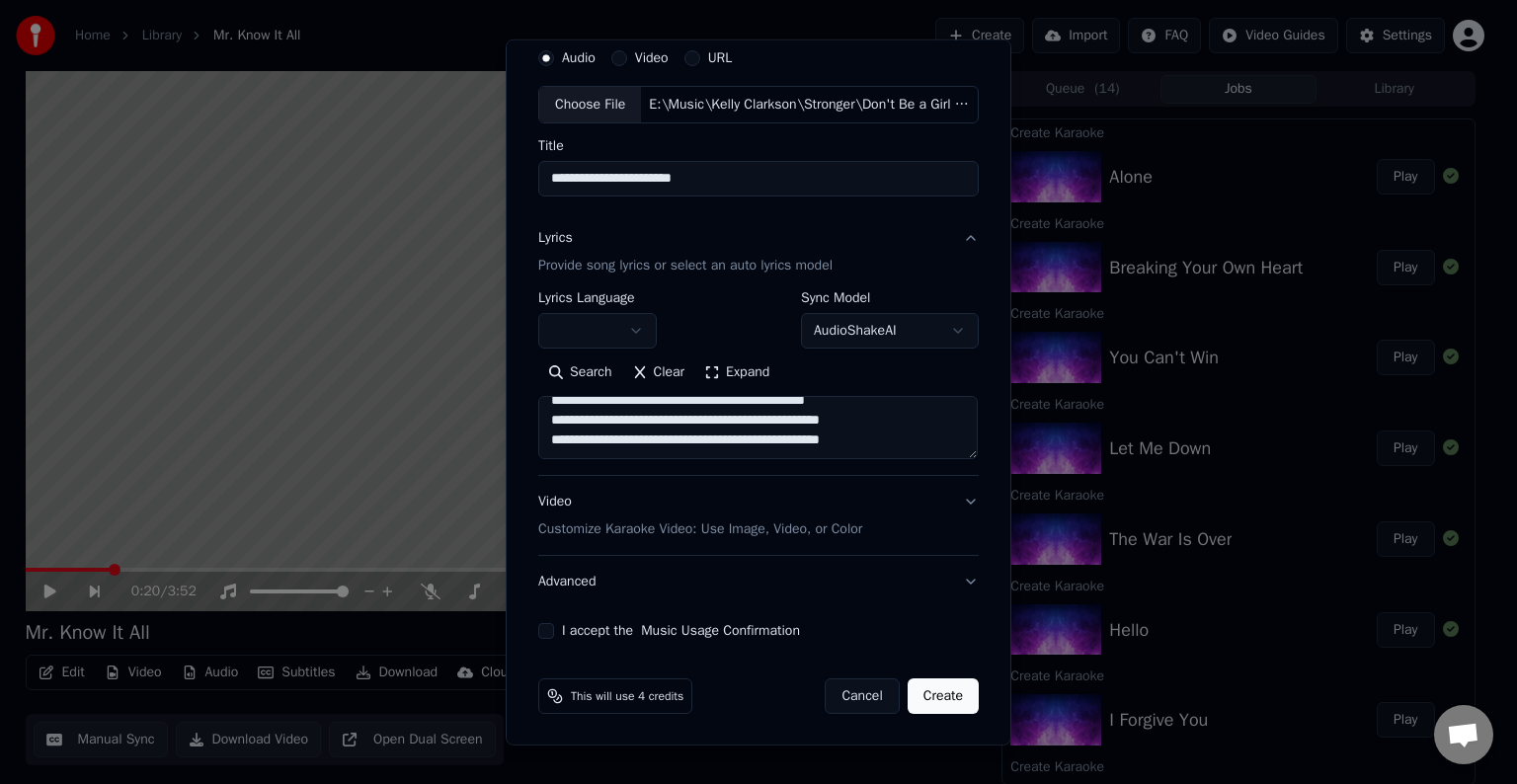 paste on "**********" 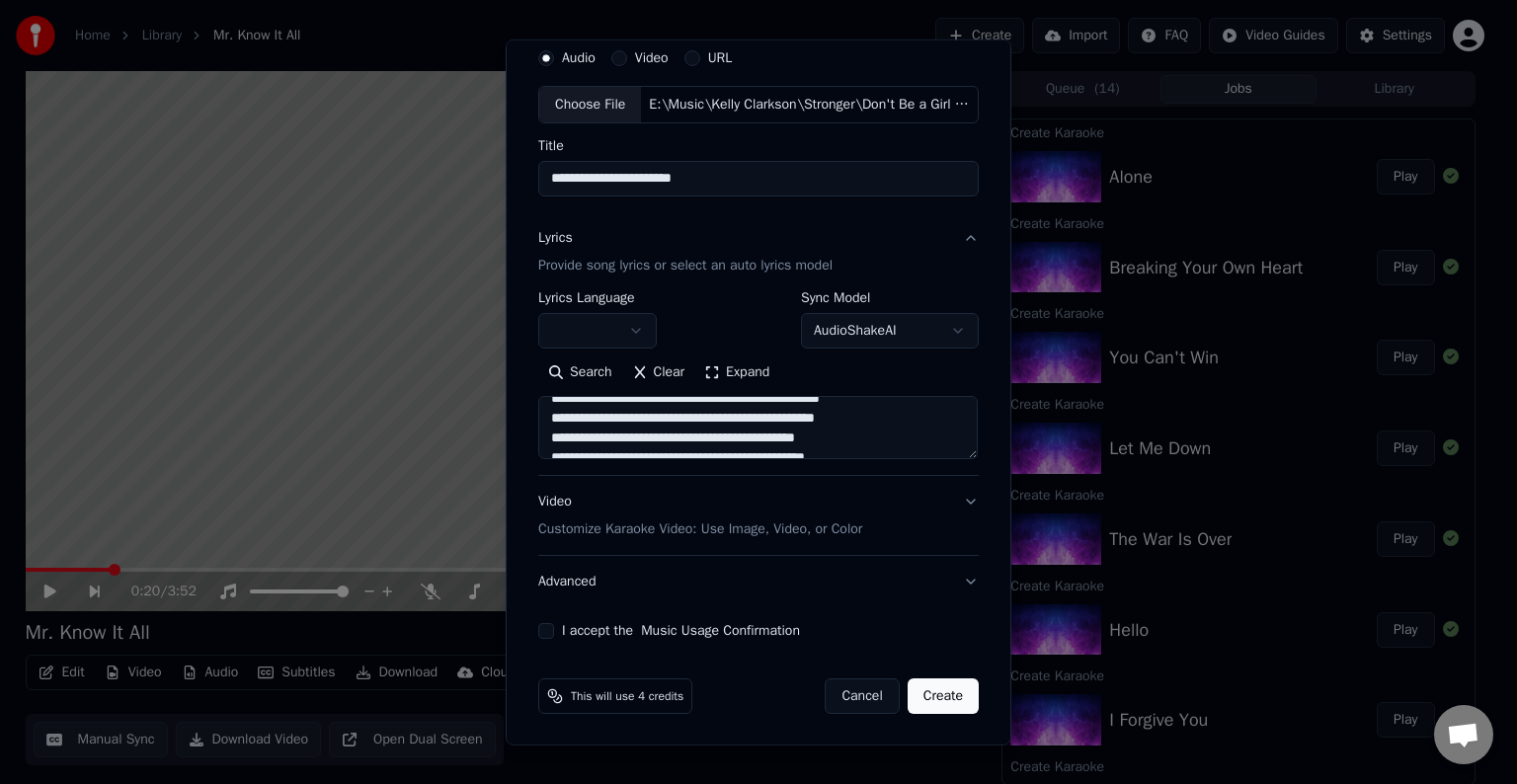 scroll, scrollTop: 529, scrollLeft: 0, axis: vertical 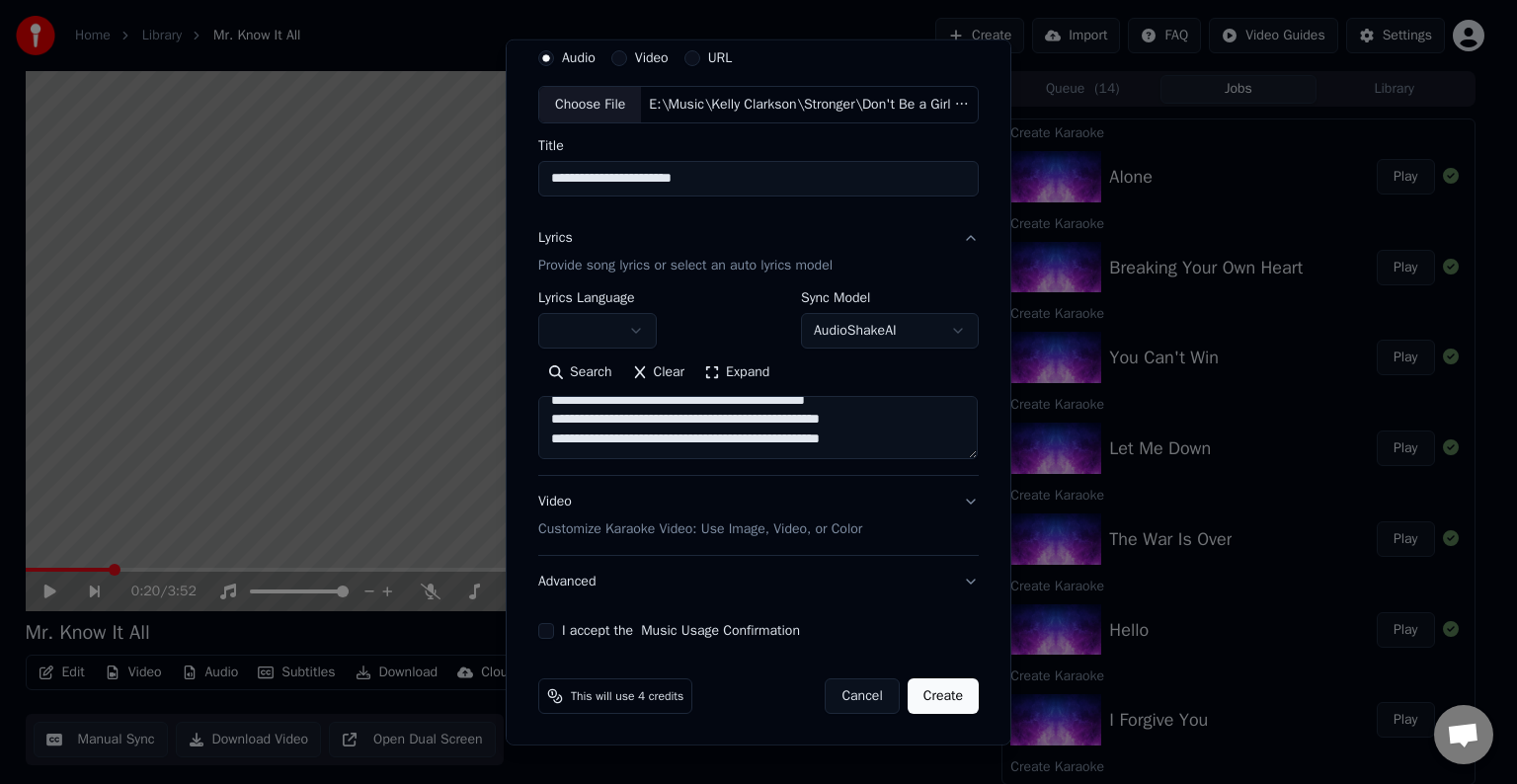 drag, startPoint x: 538, startPoint y: 436, endPoint x: 847, endPoint y: 458, distance: 309.78218 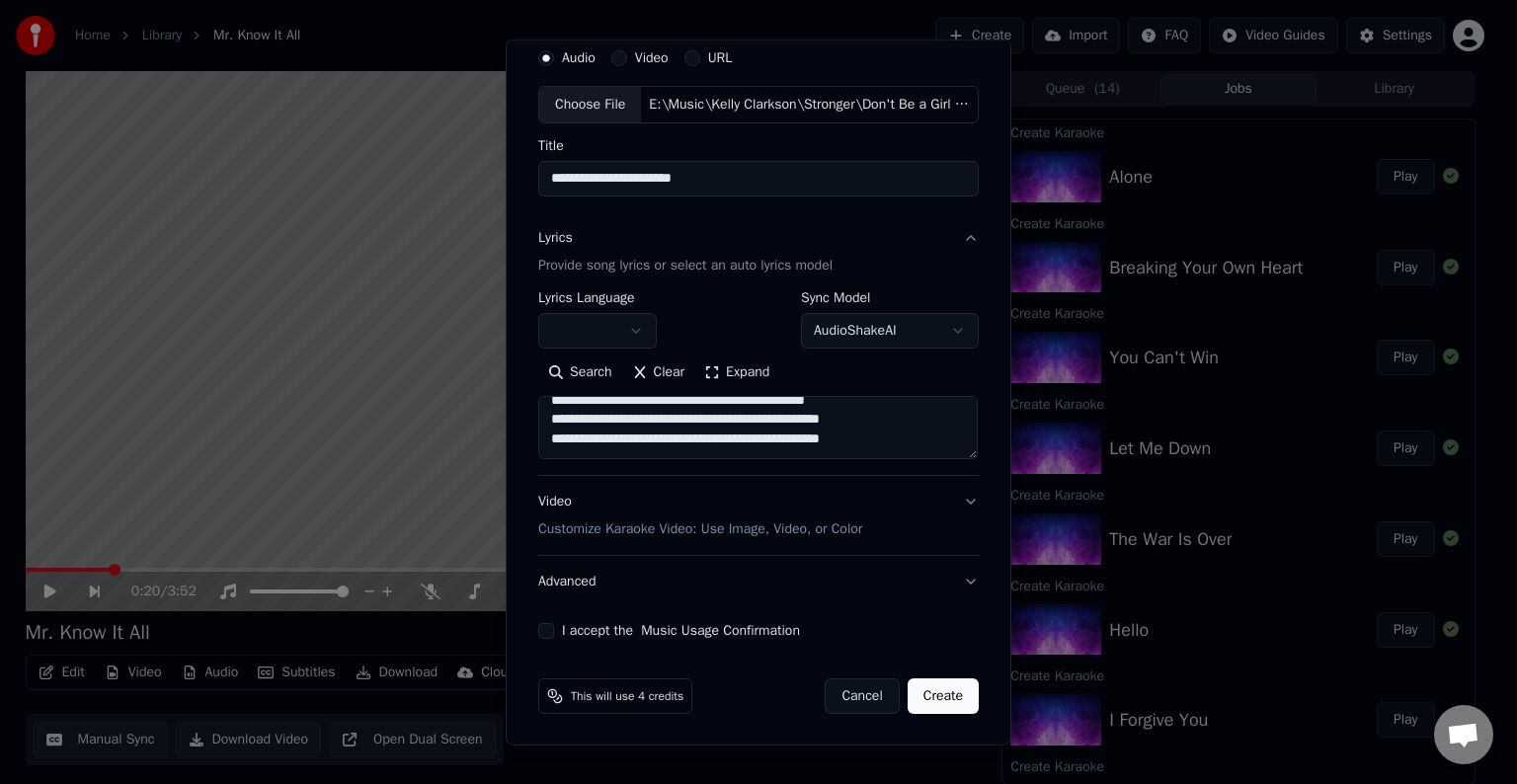 click on "**********" at bounding box center (758, 383) 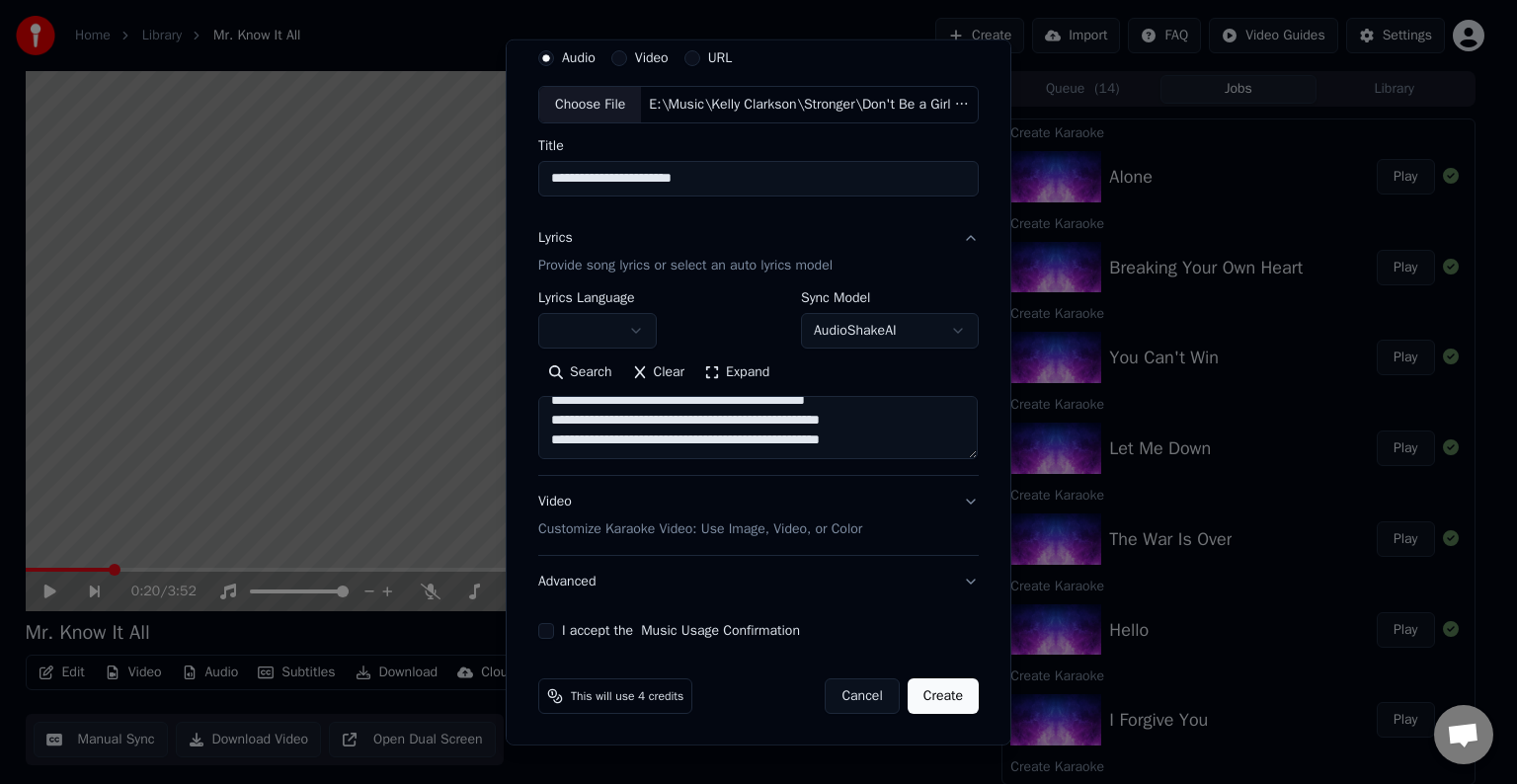 scroll, scrollTop: 526, scrollLeft: 0, axis: vertical 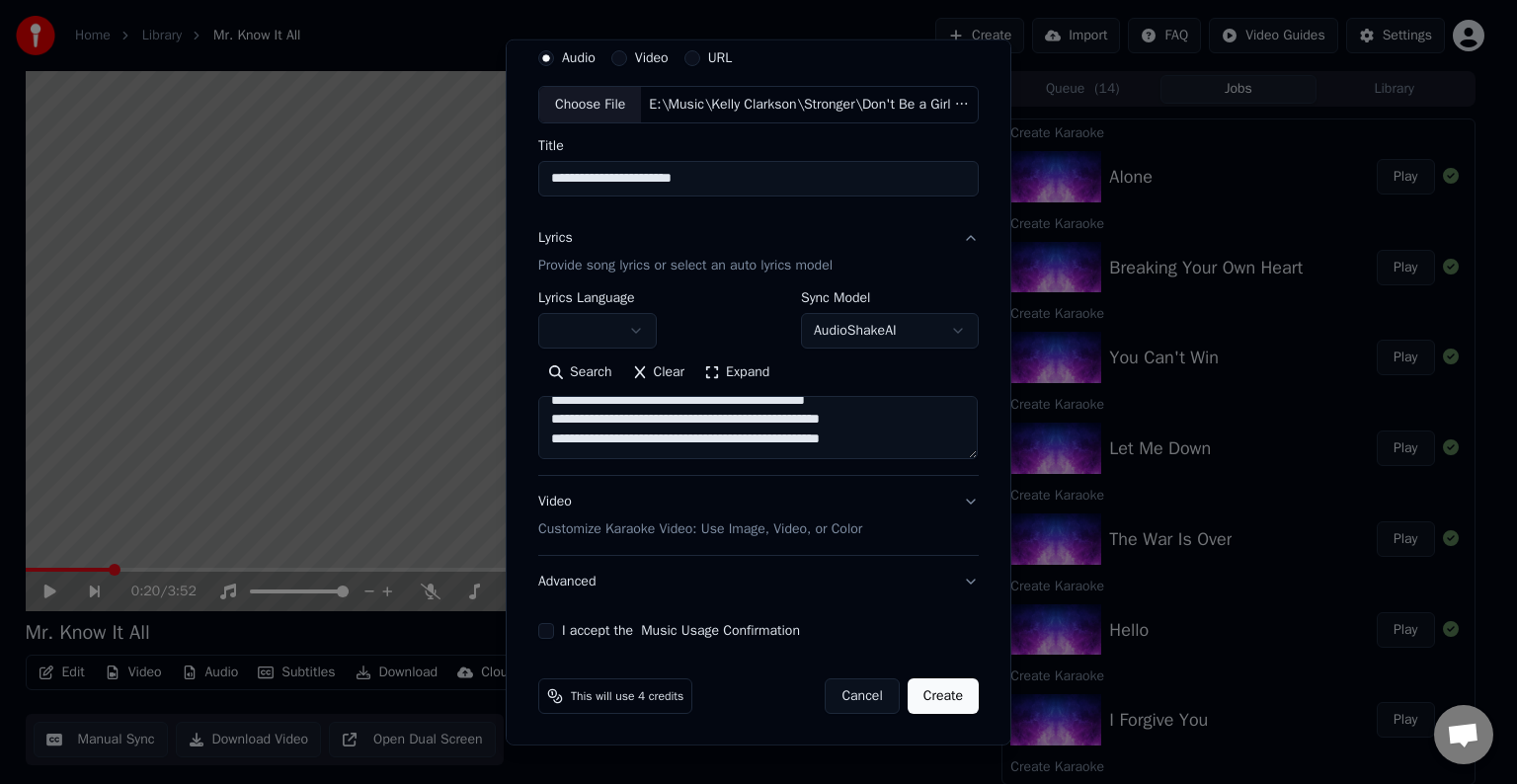 drag, startPoint x: 543, startPoint y: 407, endPoint x: 847, endPoint y: 470, distance: 310.45934 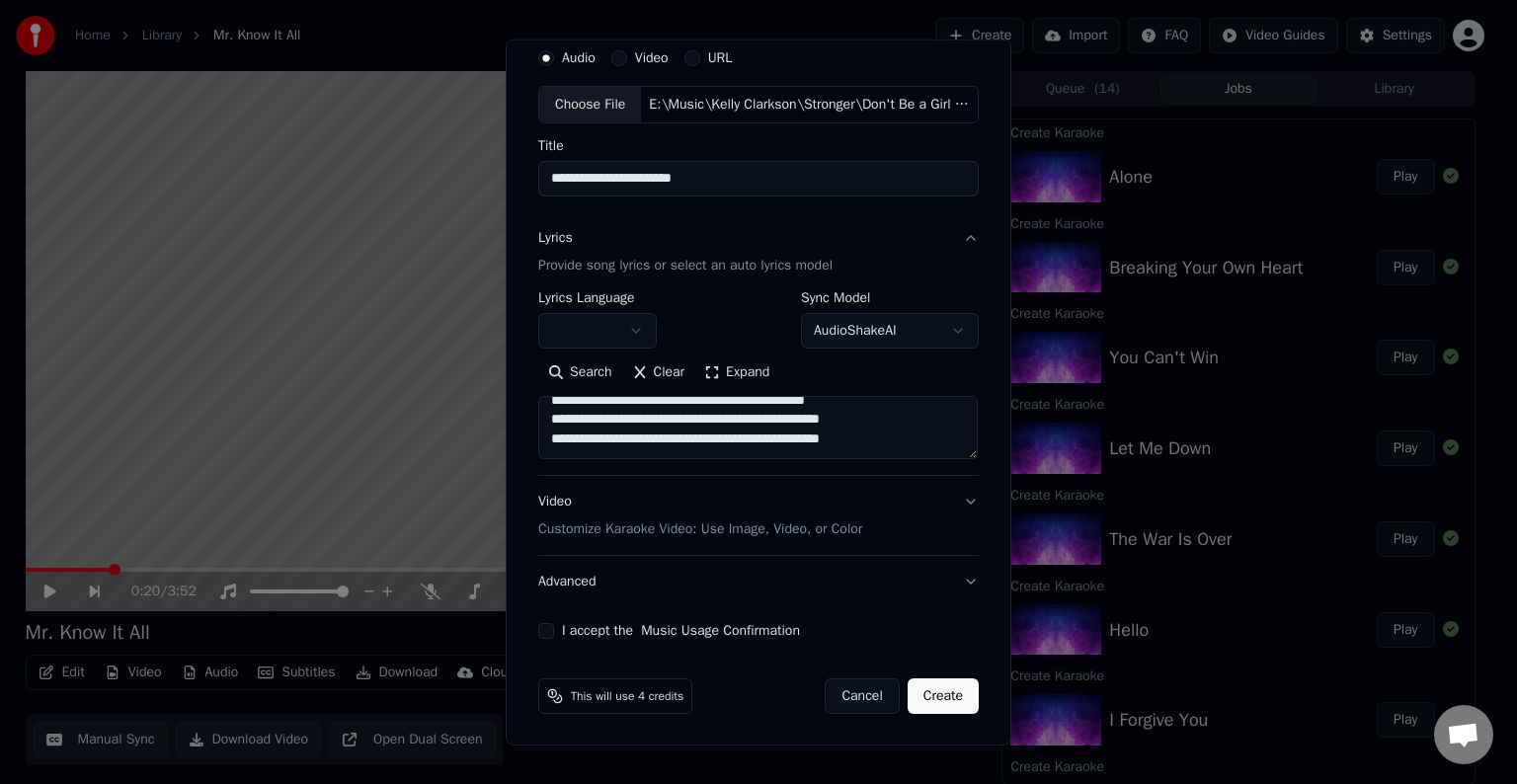 click on "**********" at bounding box center (758, 383) 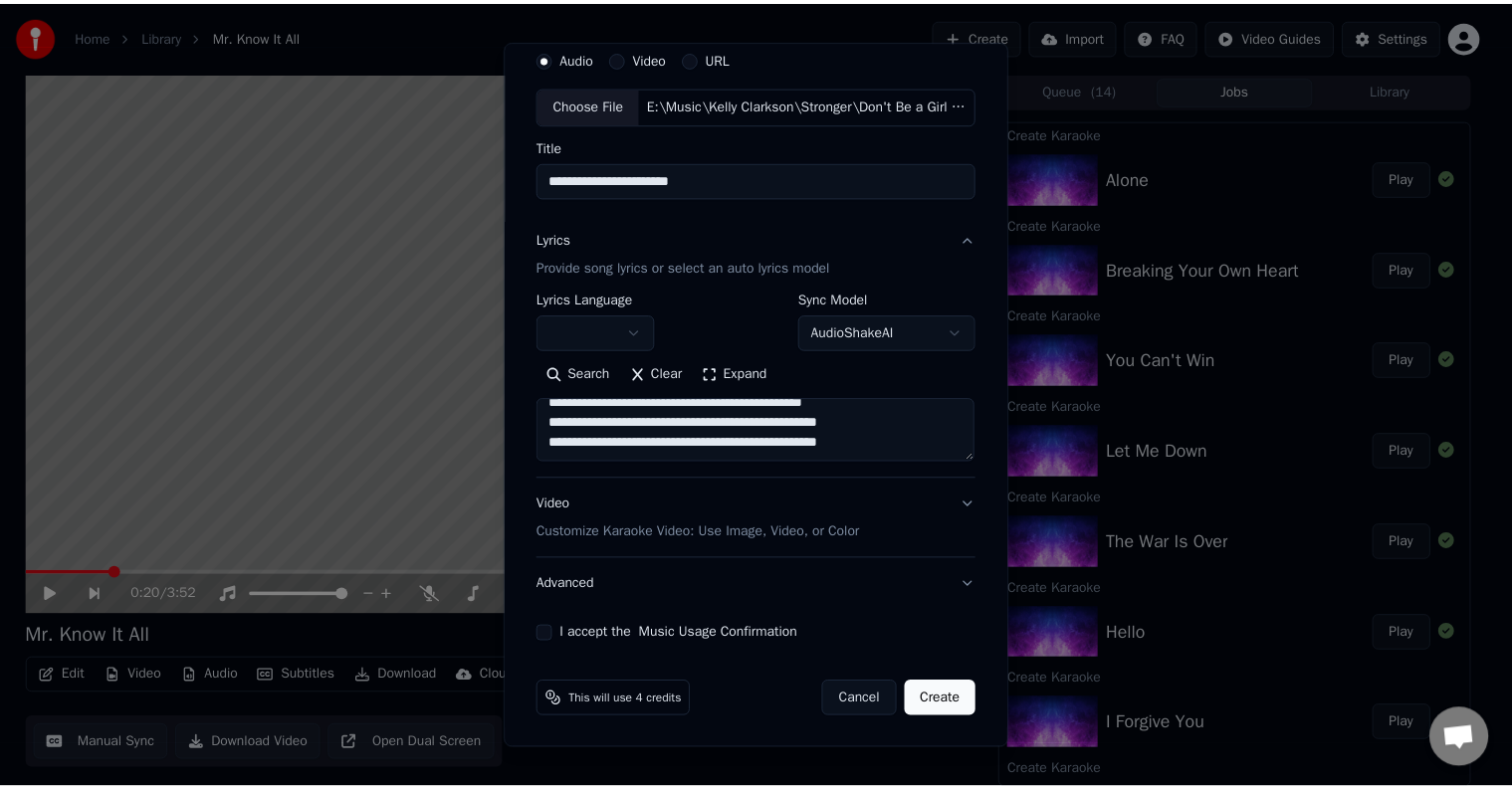 scroll, scrollTop: 530, scrollLeft: 0, axis: vertical 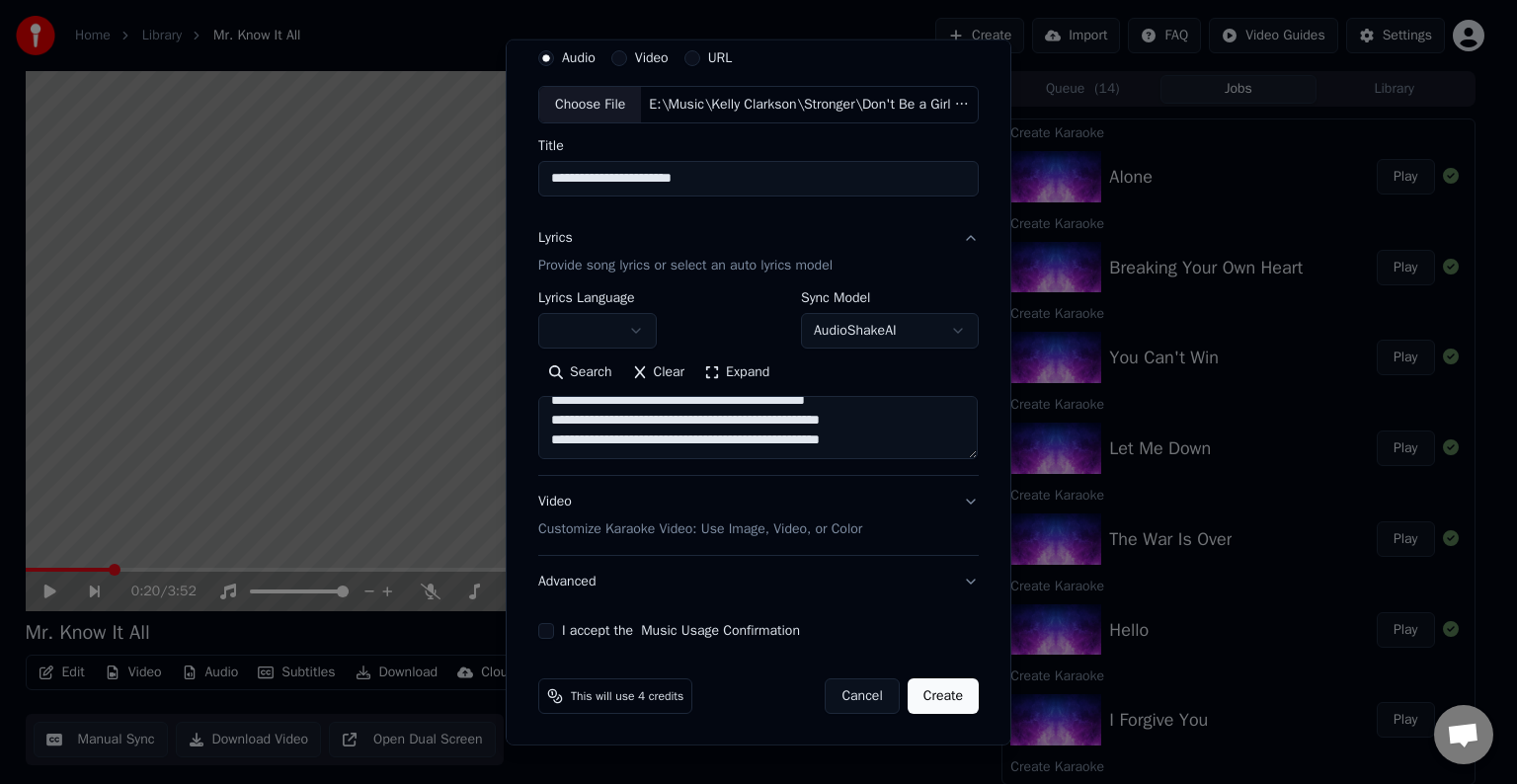 click on "Cancel" at bounding box center [861, 696] 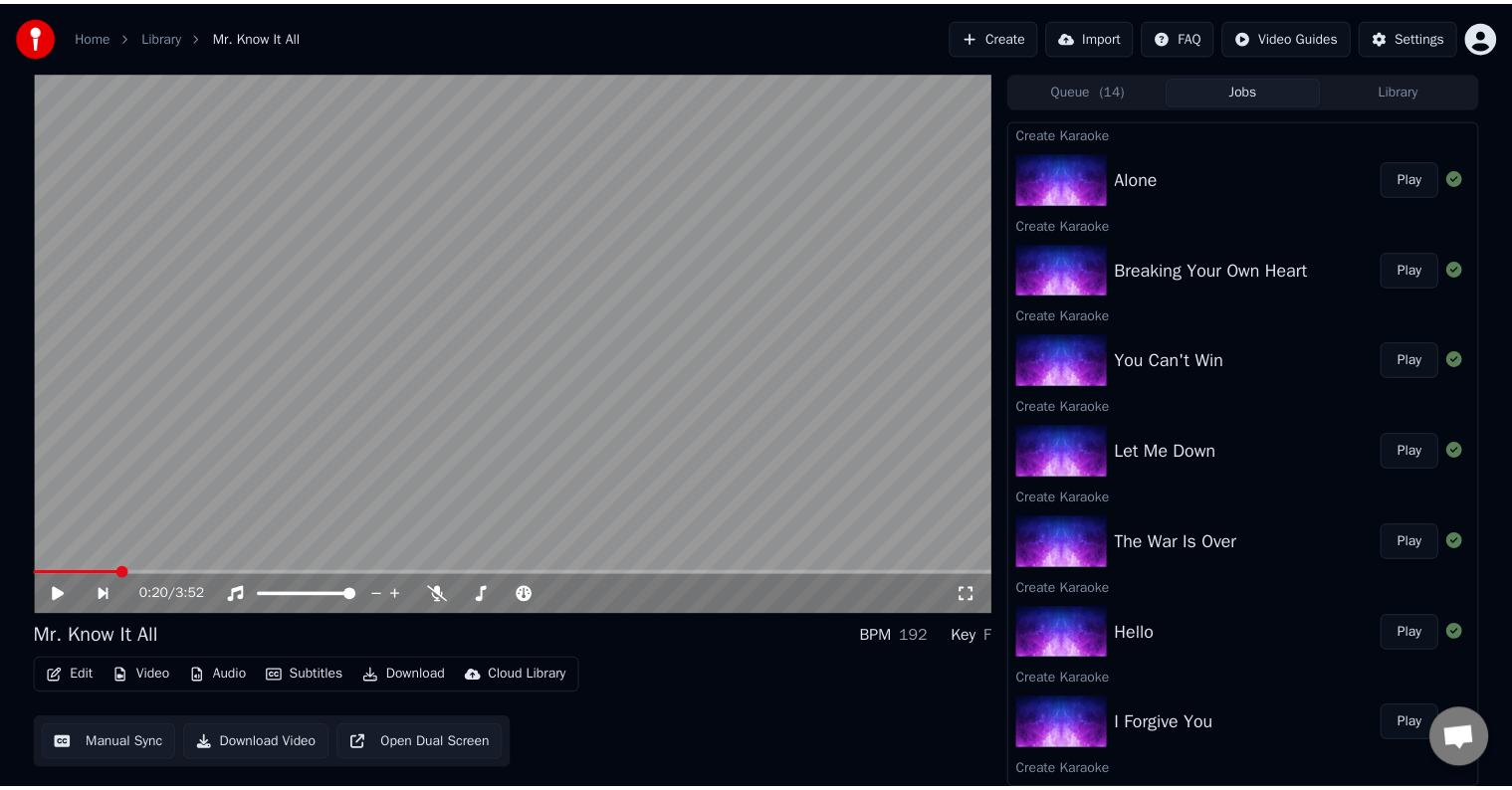 scroll, scrollTop: 0, scrollLeft: 0, axis: both 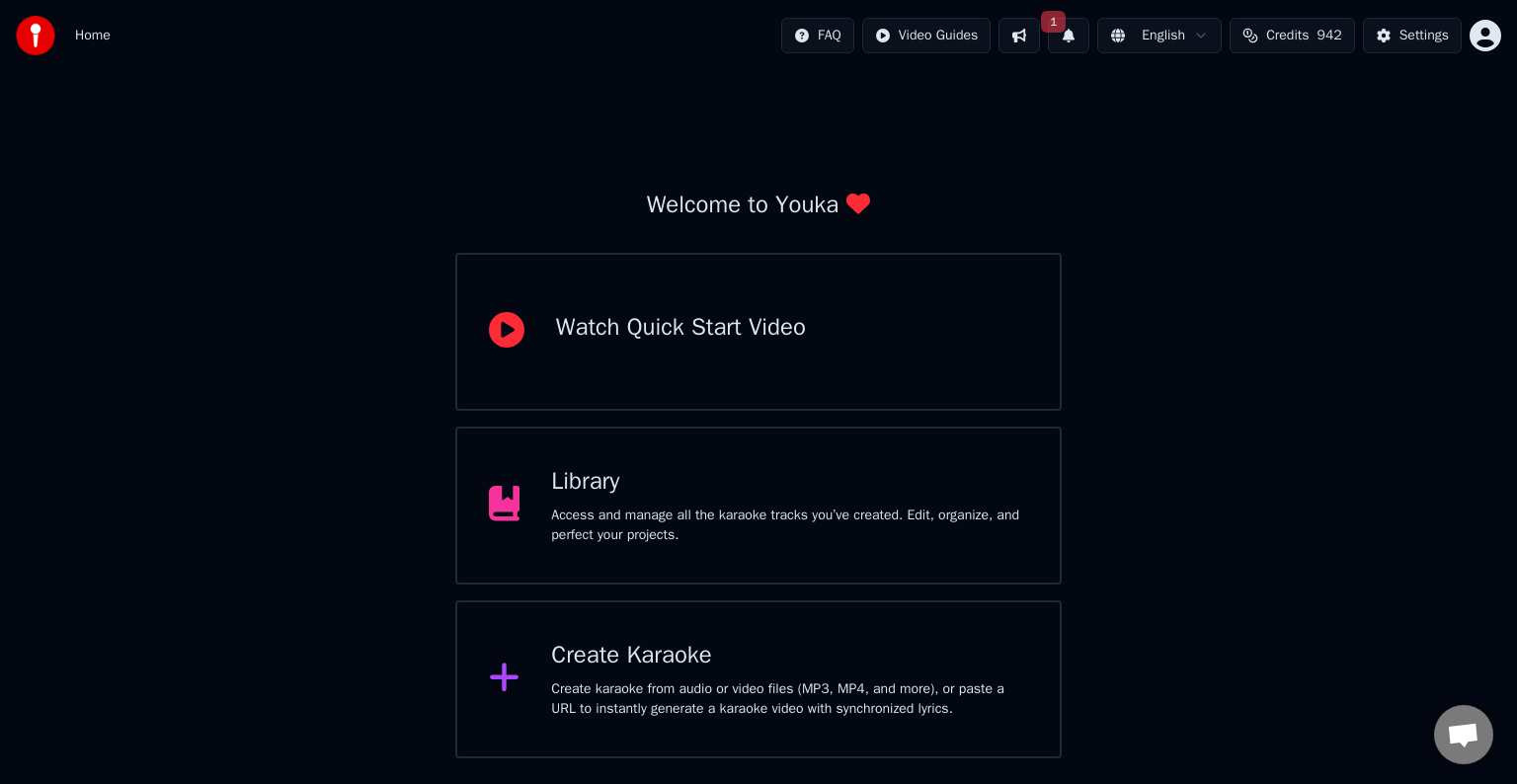 click on "1" at bounding box center (1069, 36) 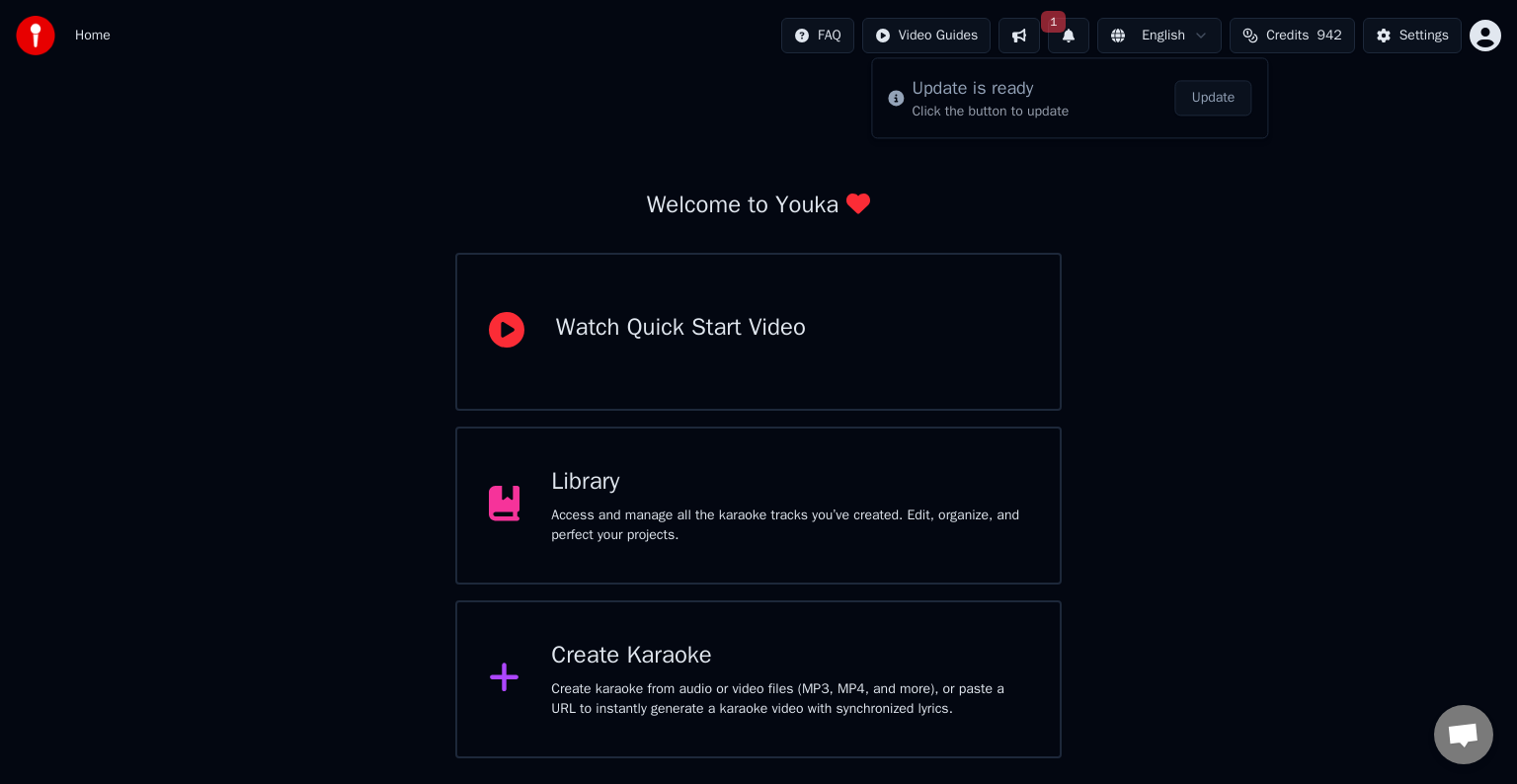 click on "Update" at bounding box center (1214, 98) 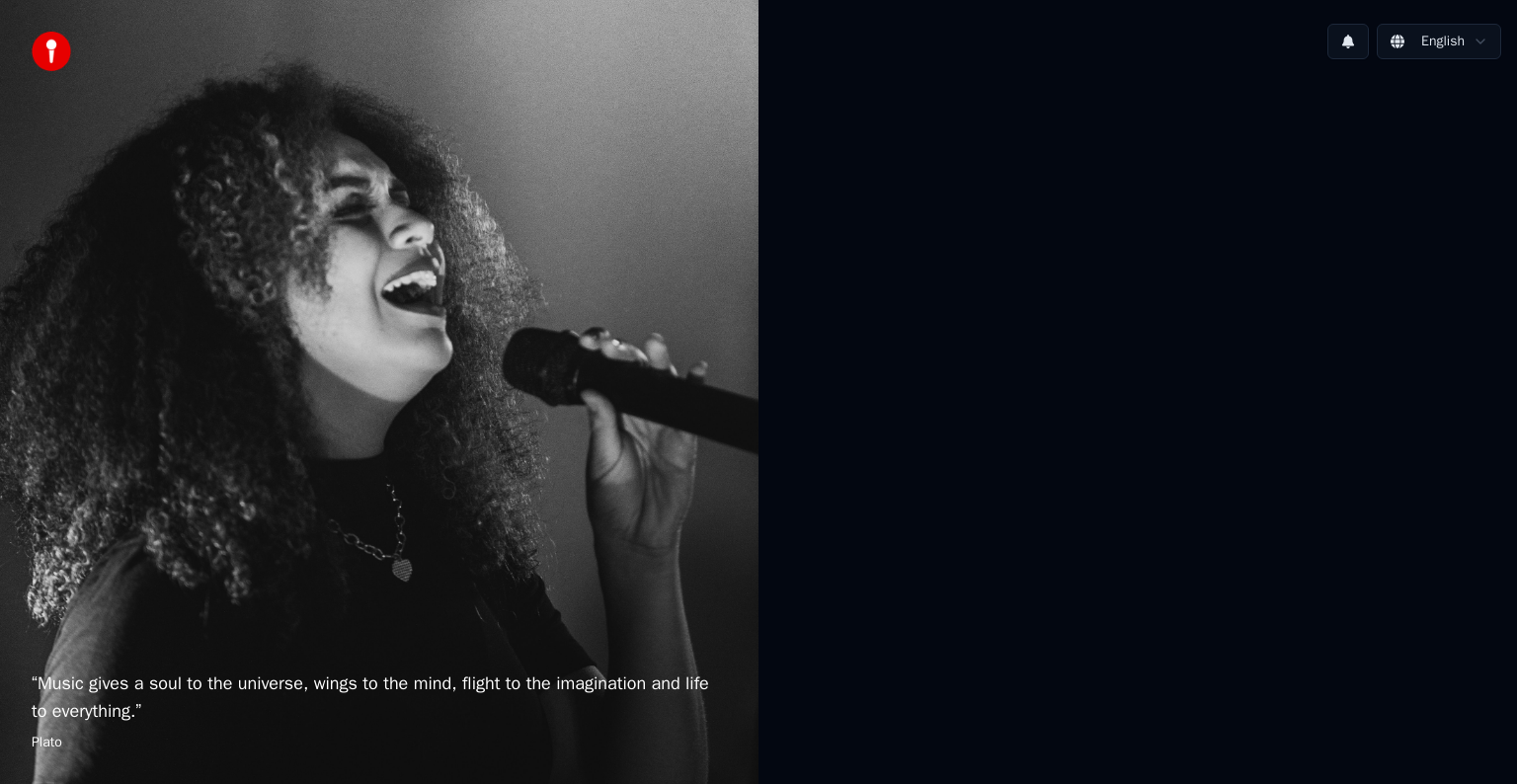scroll, scrollTop: 0, scrollLeft: 0, axis: both 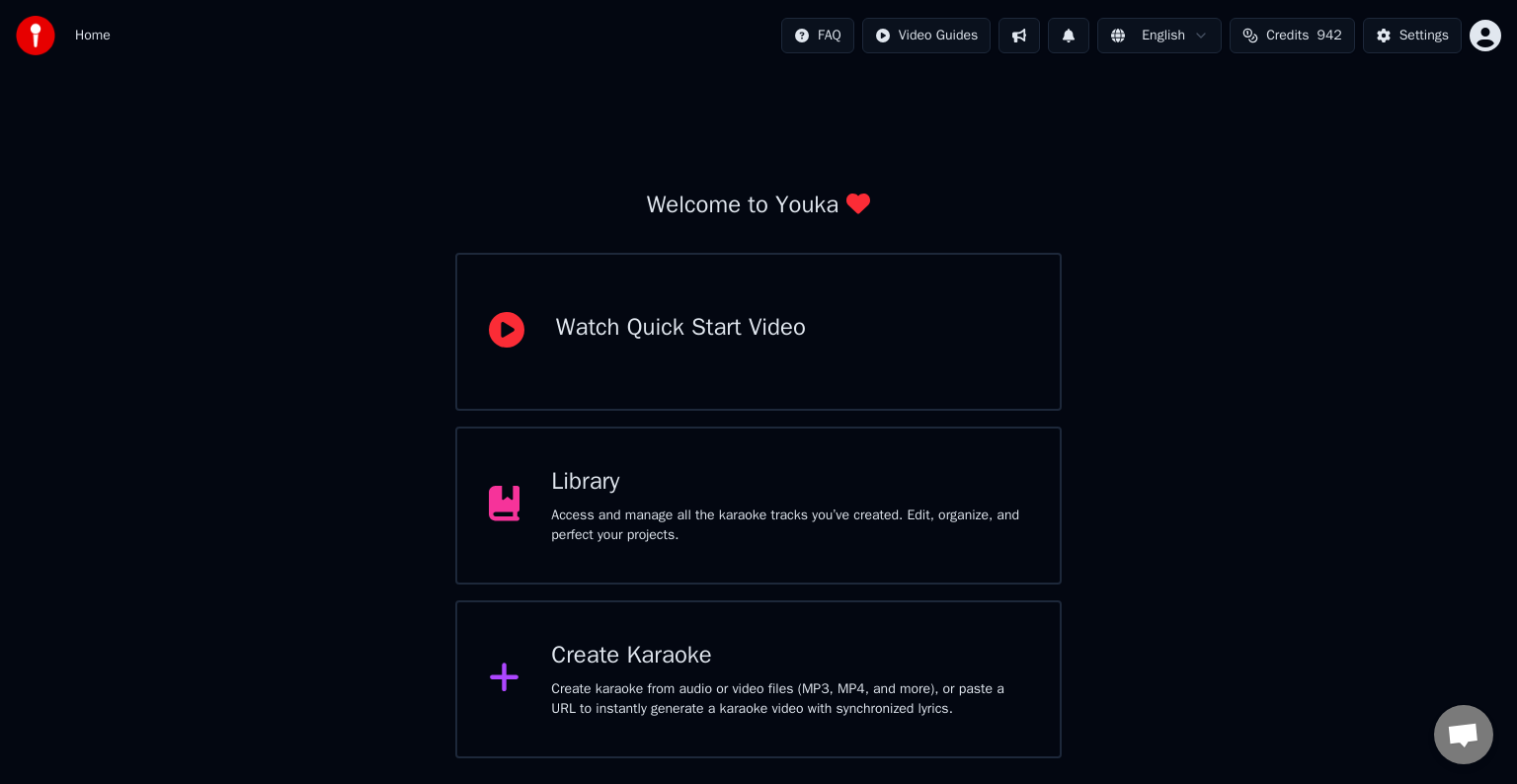 click at bounding box center (1019, 36) 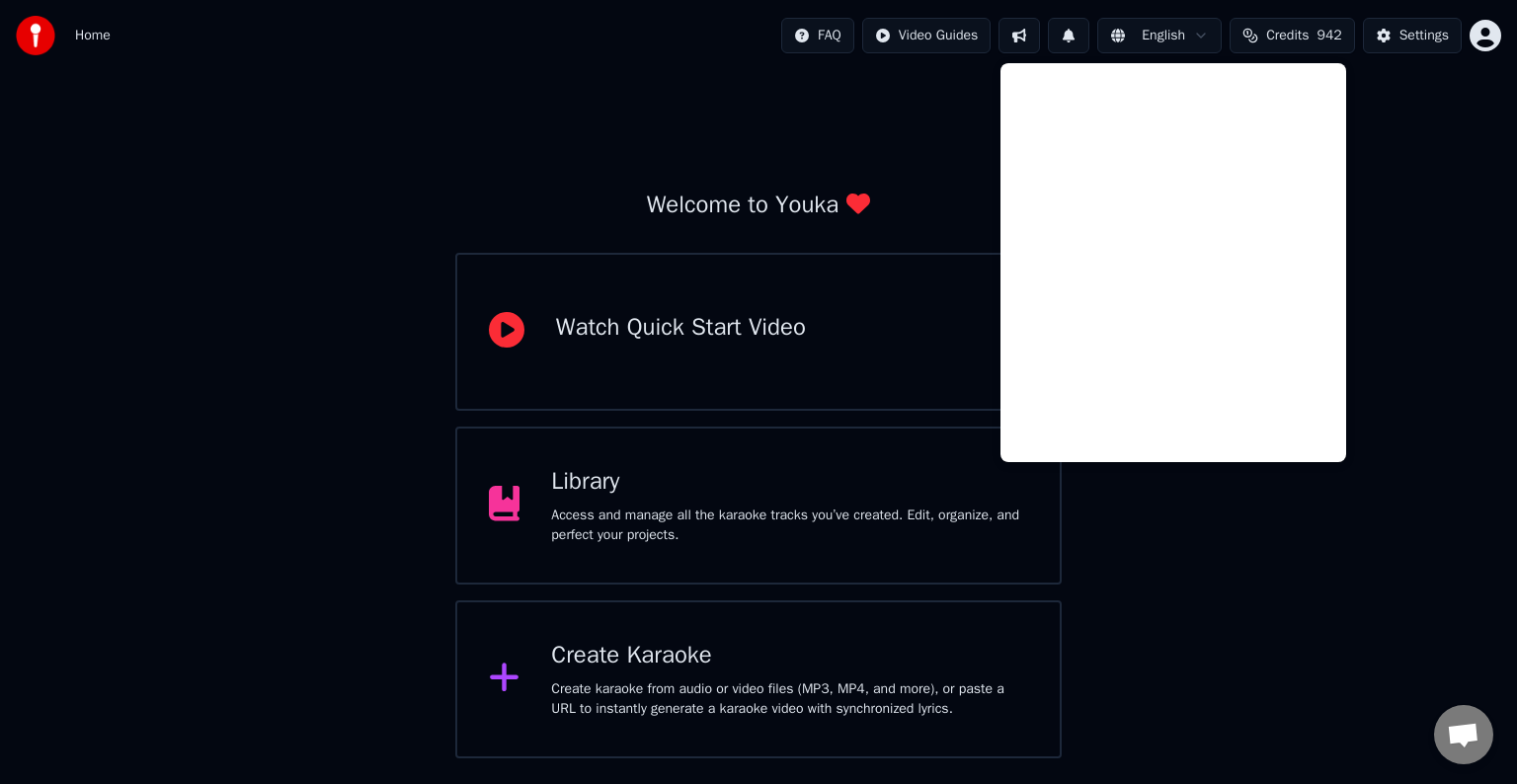 click at bounding box center (1019, 36) 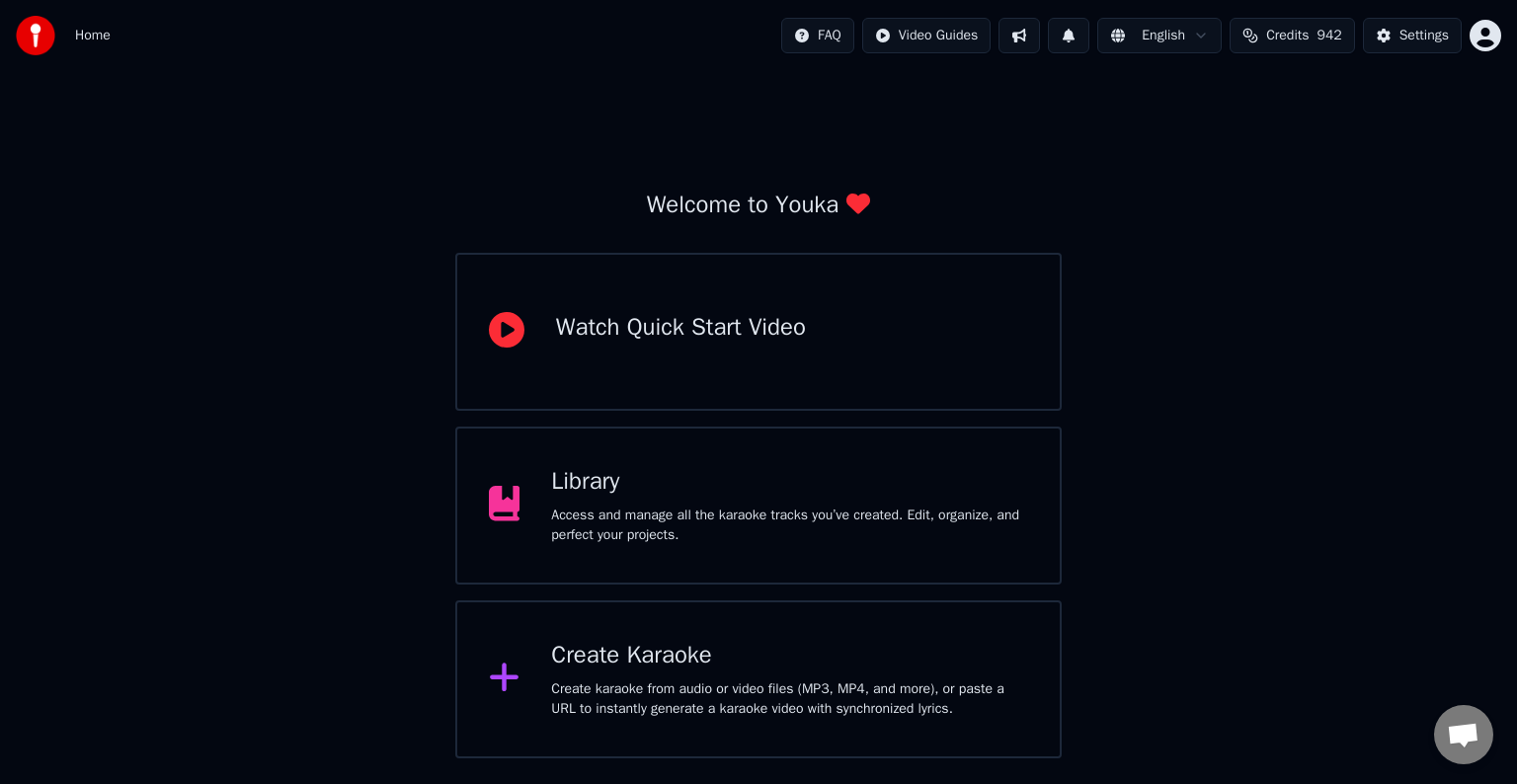 click at bounding box center [1019, 36] 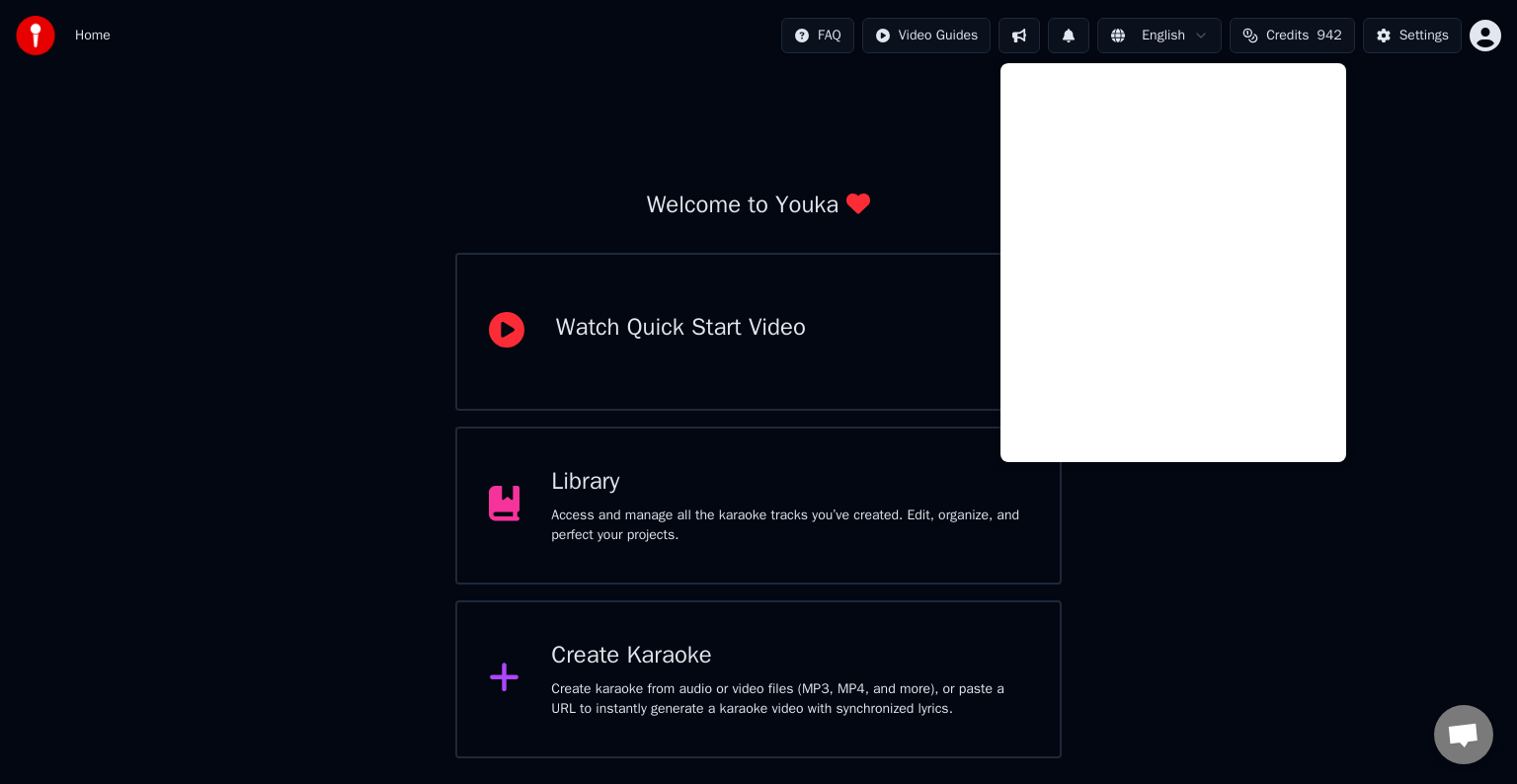 click on "Access and manage all the karaoke tracks you’ve created. Edit, organize, and perfect your projects." at bounding box center (789, 525) 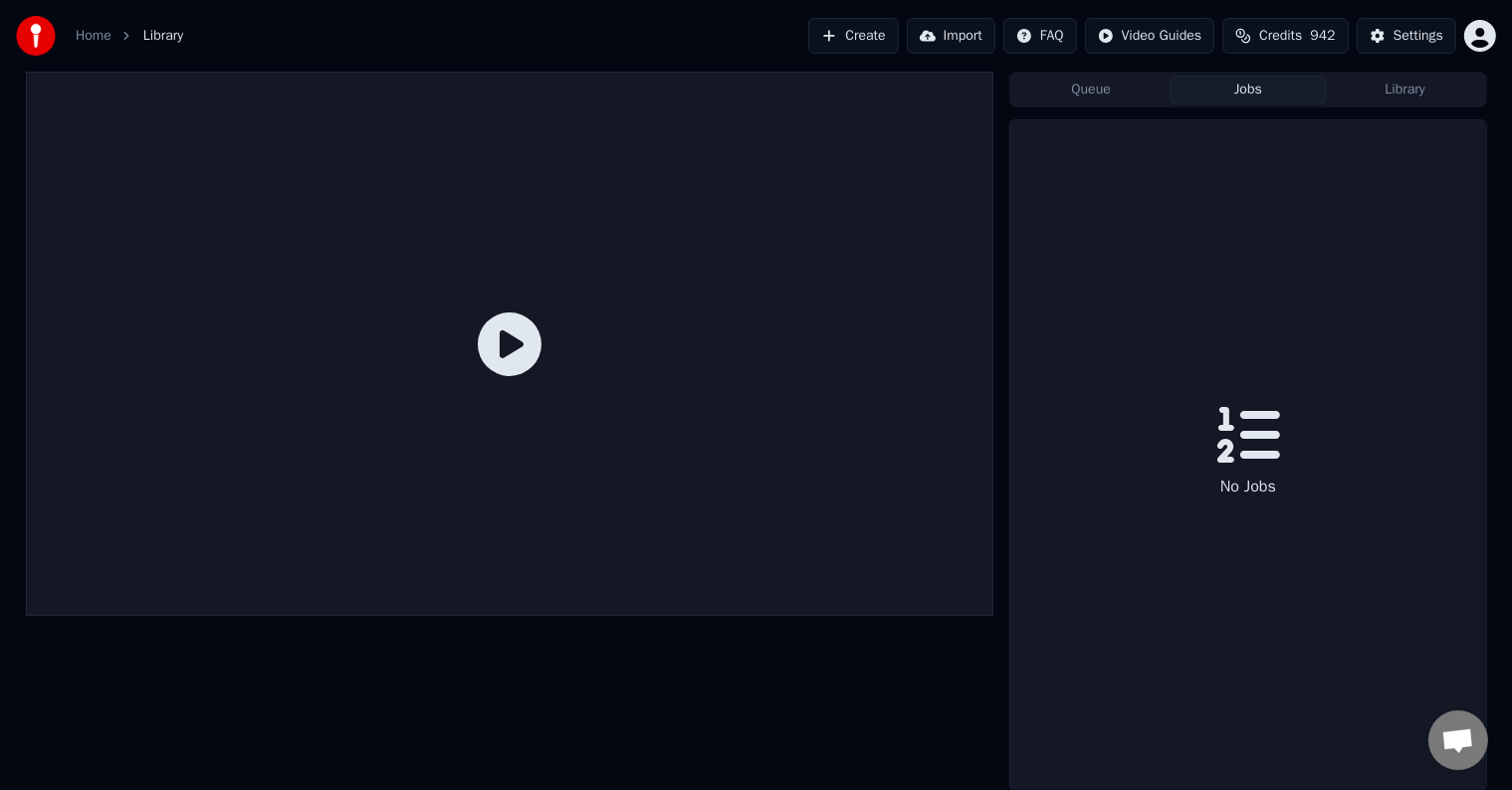 click on "Jobs" at bounding box center (1248, 90) 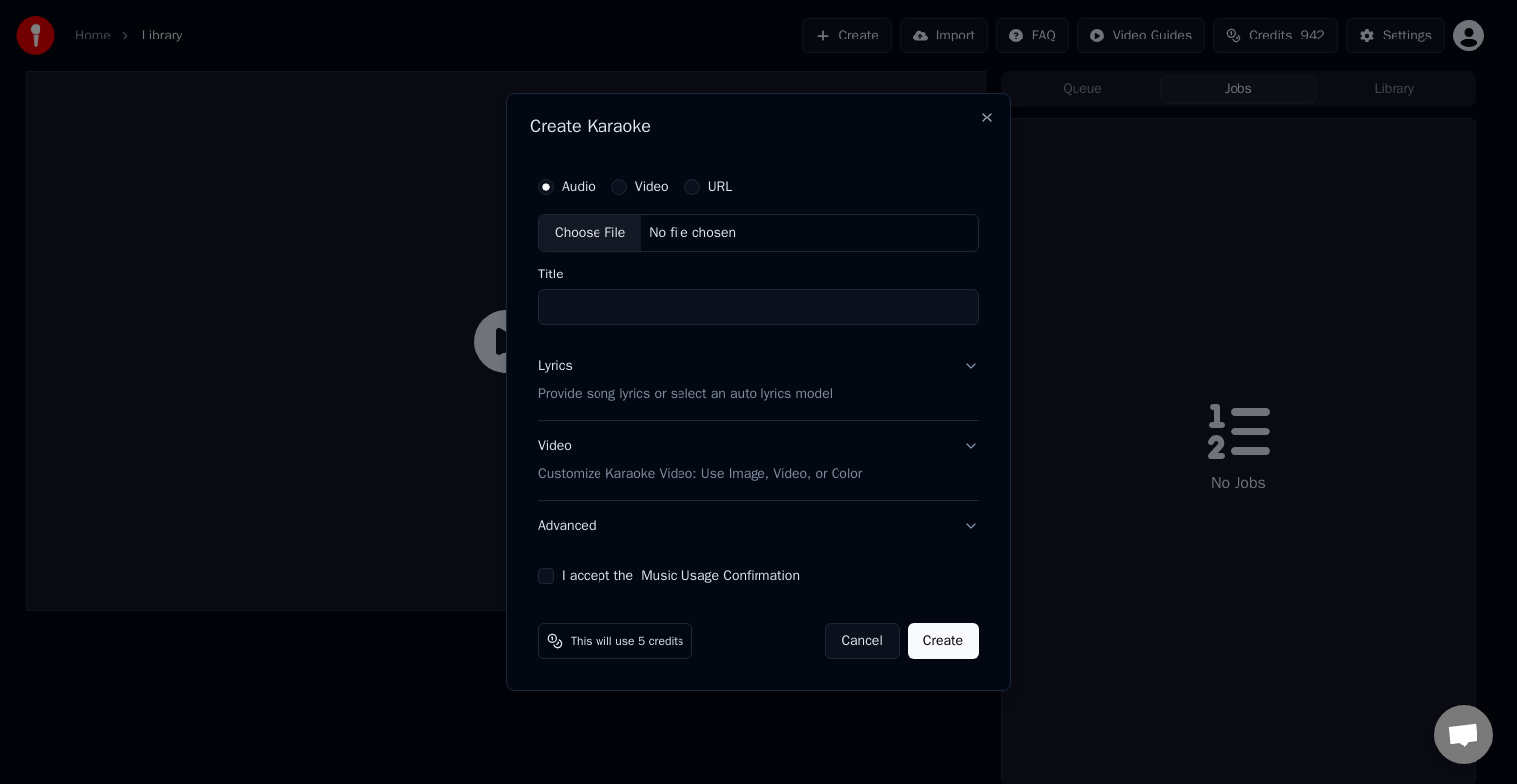click on "Choose File" at bounding box center [590, 233] 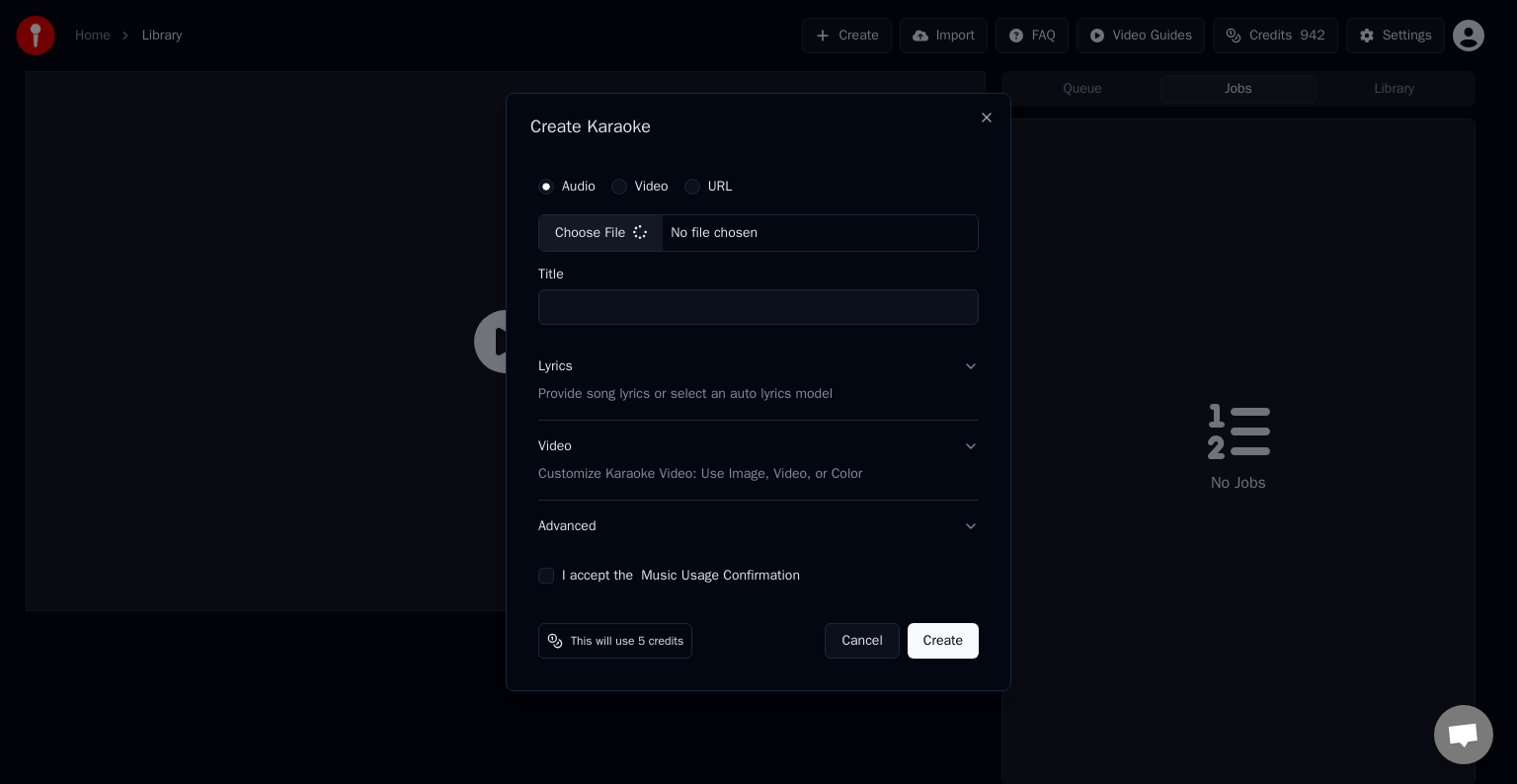 click on "Lyrics Provide song lyrics or select an auto lyrics model" at bounding box center [758, 380] 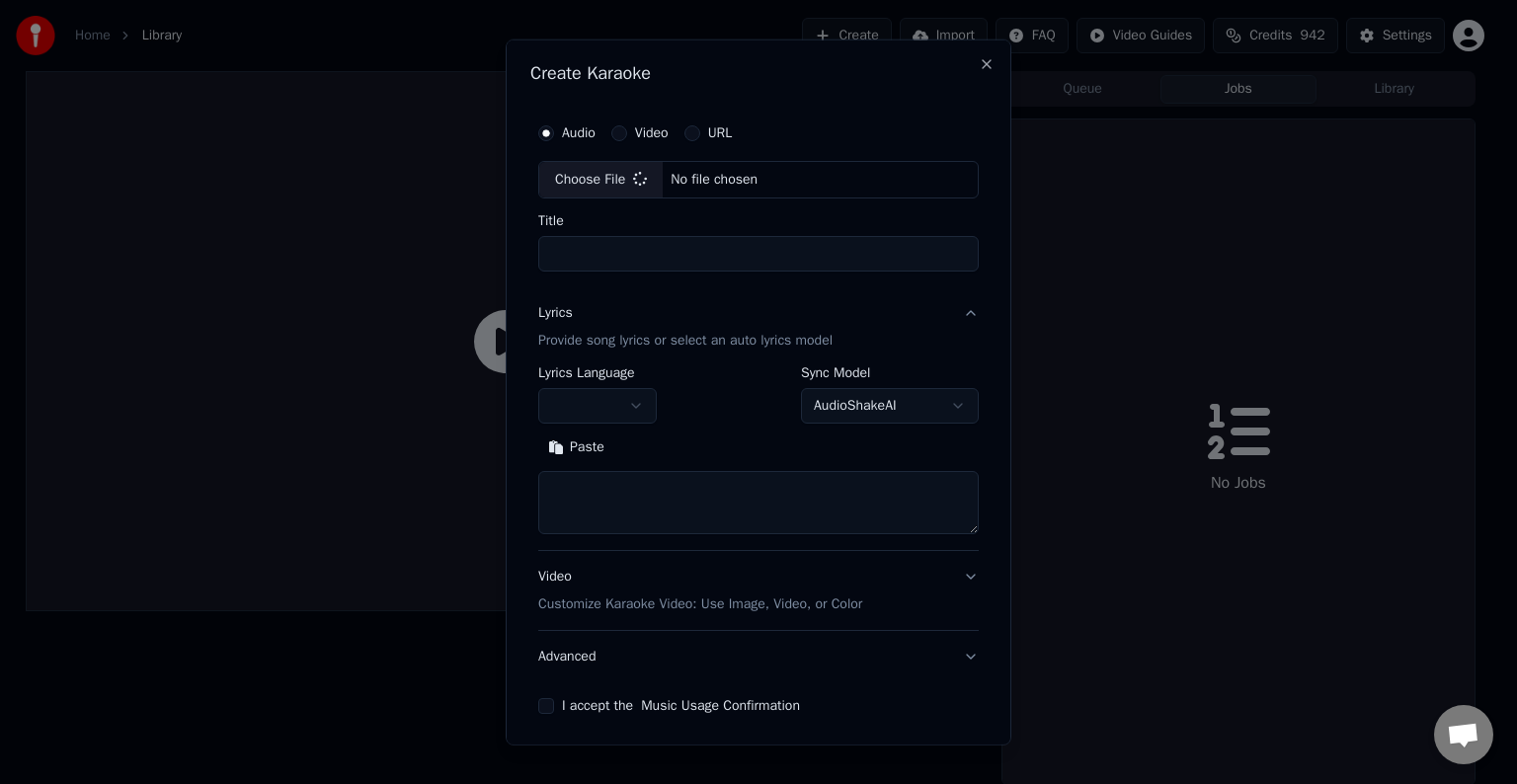 click on "**********" at bounding box center [758, 458] 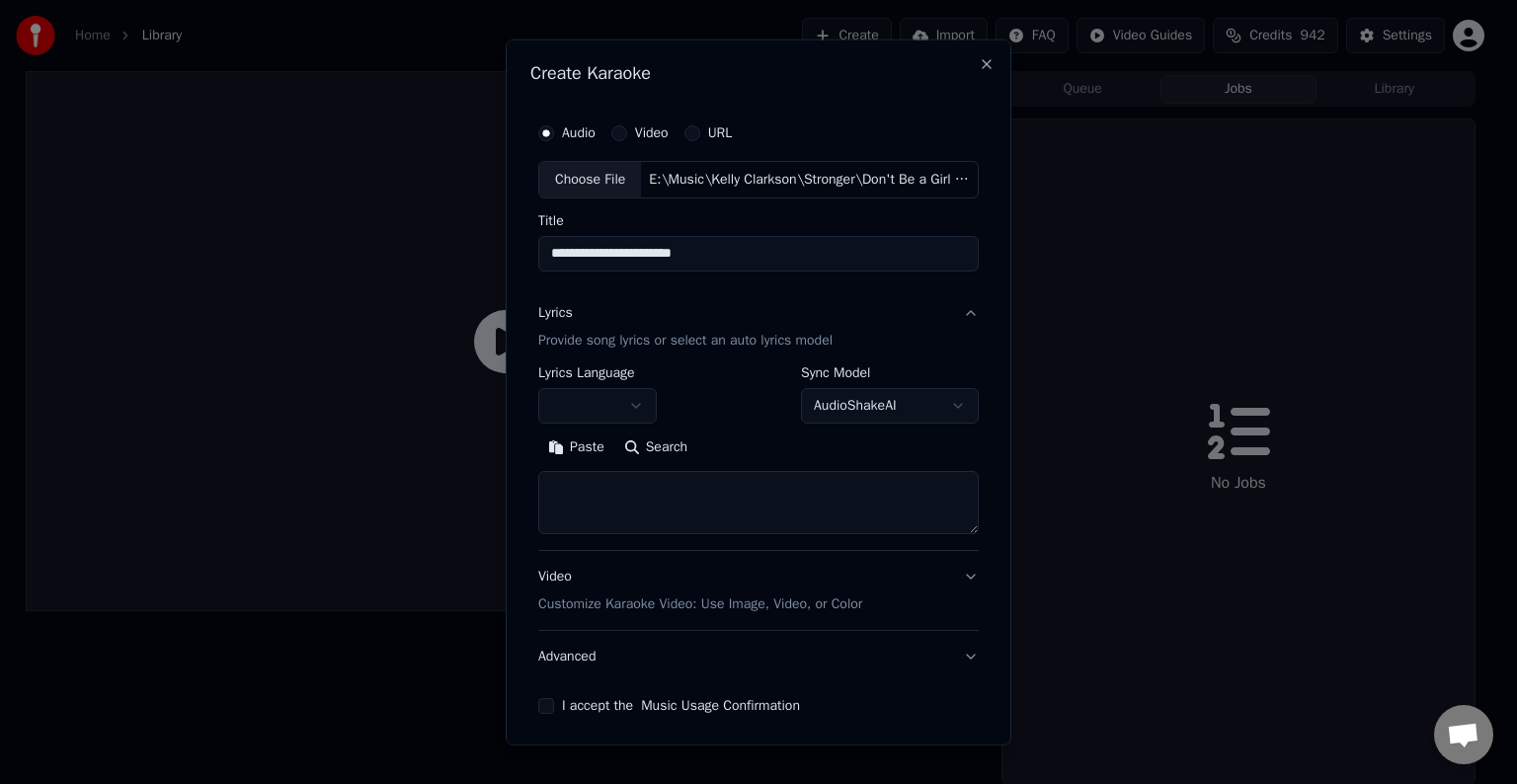 paste on "**********" 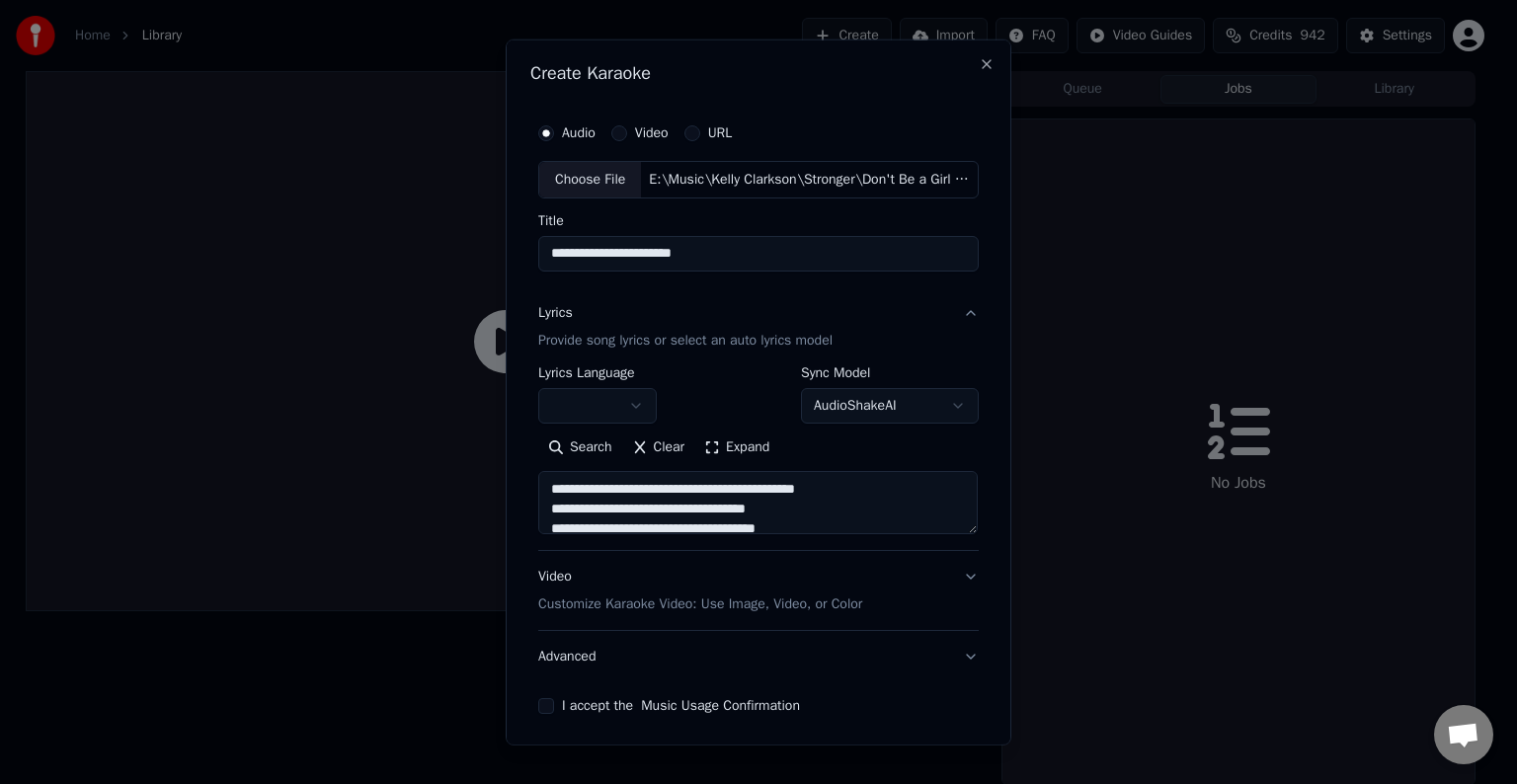 scroll, scrollTop: 83, scrollLeft: 0, axis: vertical 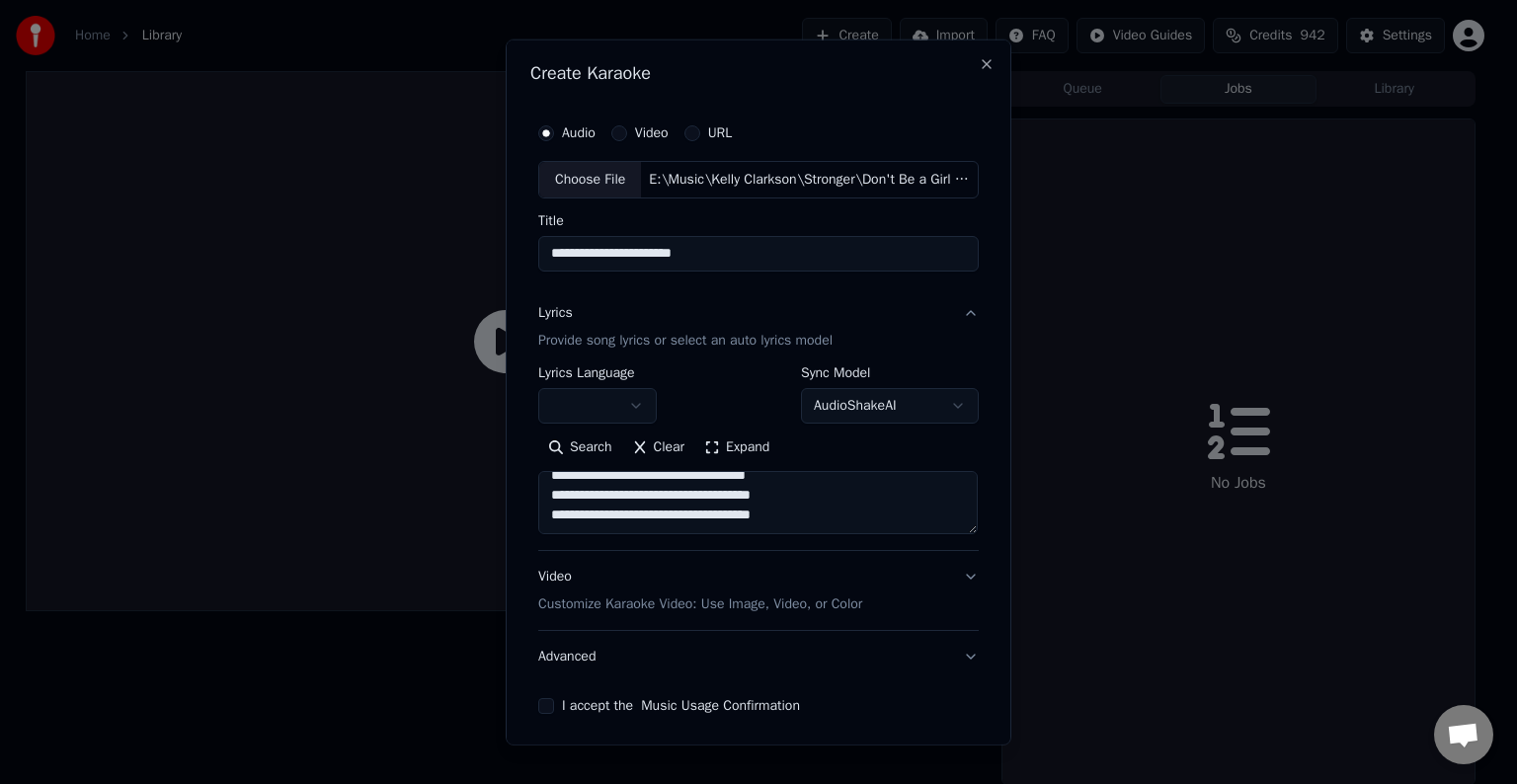 paste on "**********" 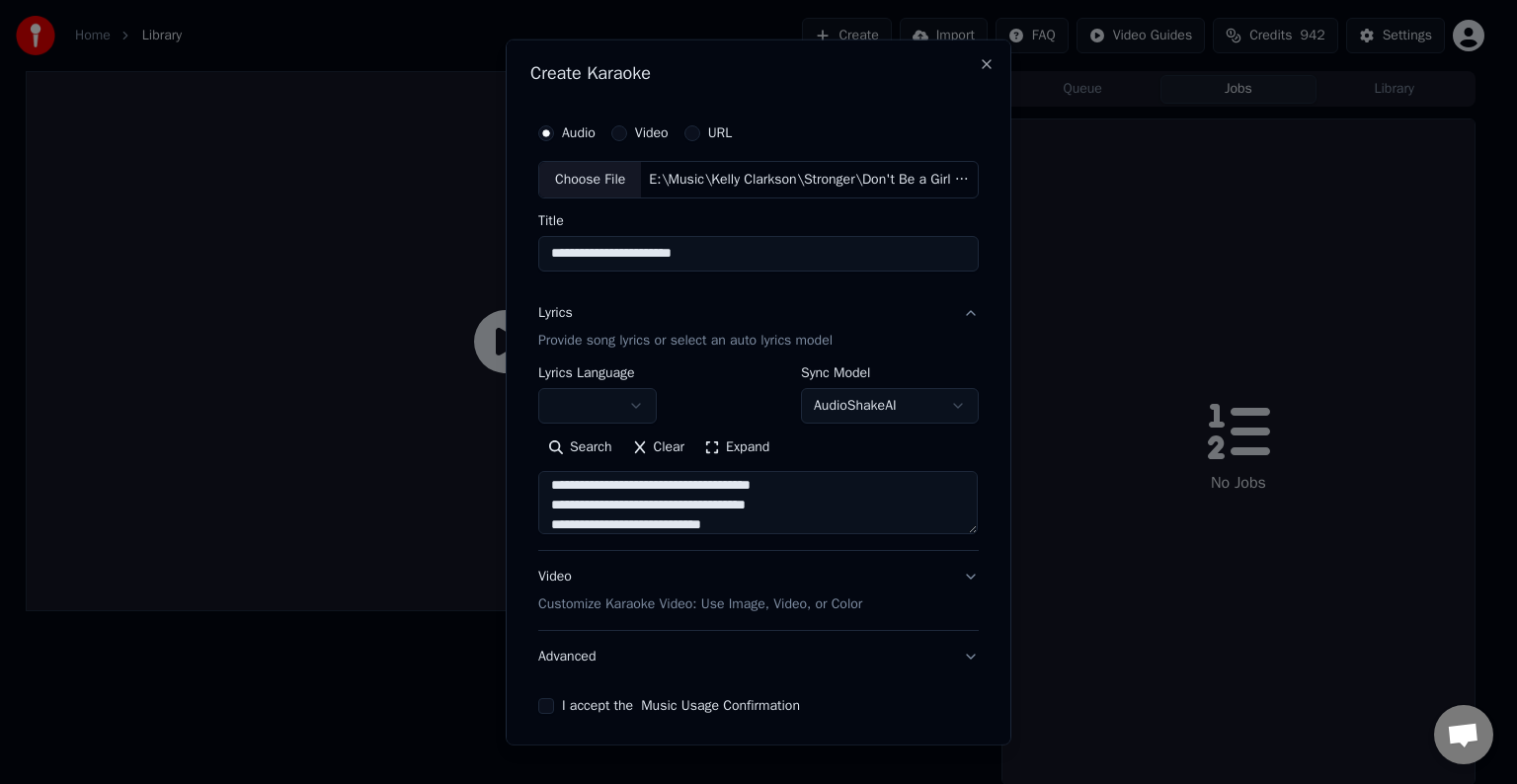 scroll, scrollTop: 162, scrollLeft: 0, axis: vertical 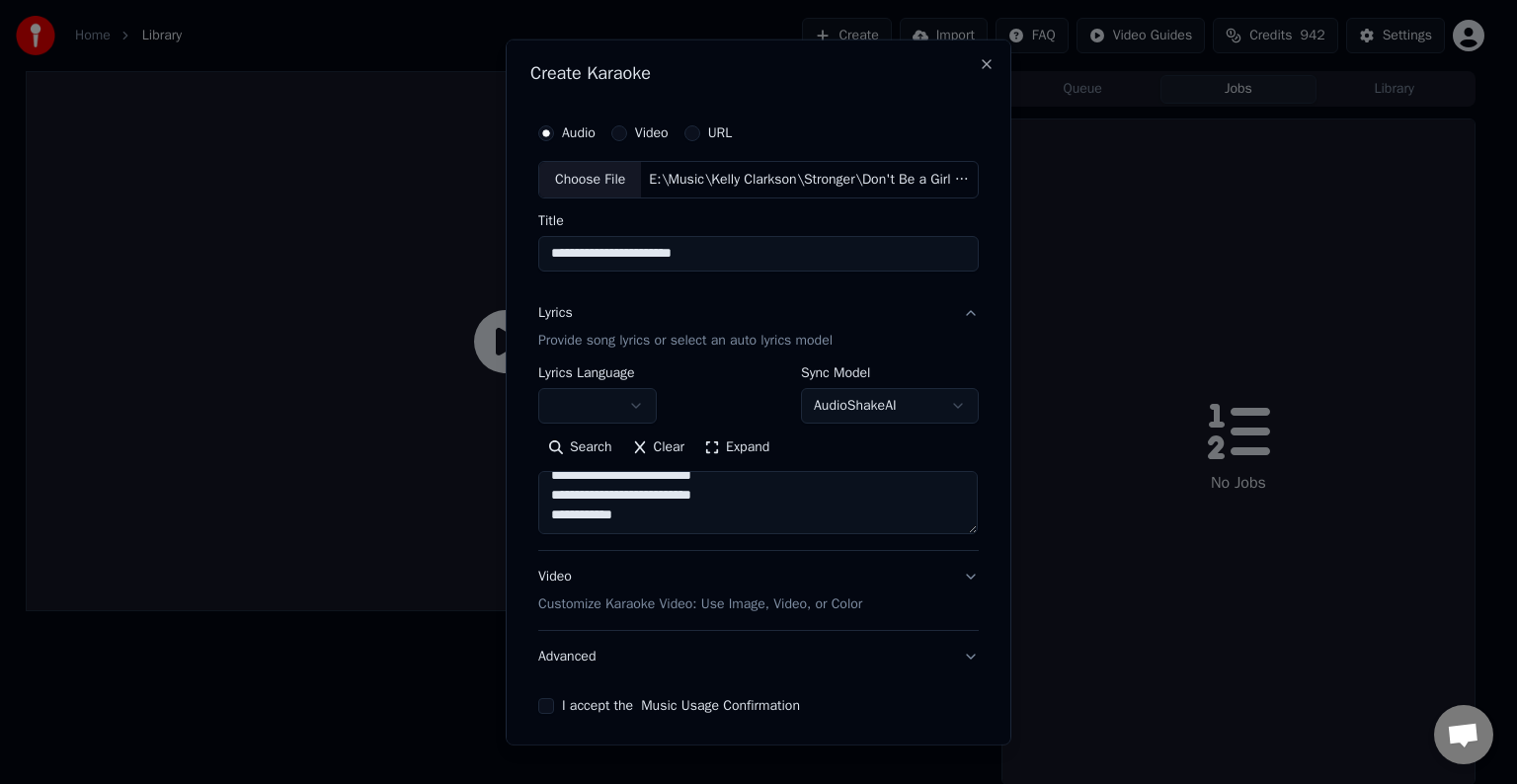 paste on "**********" 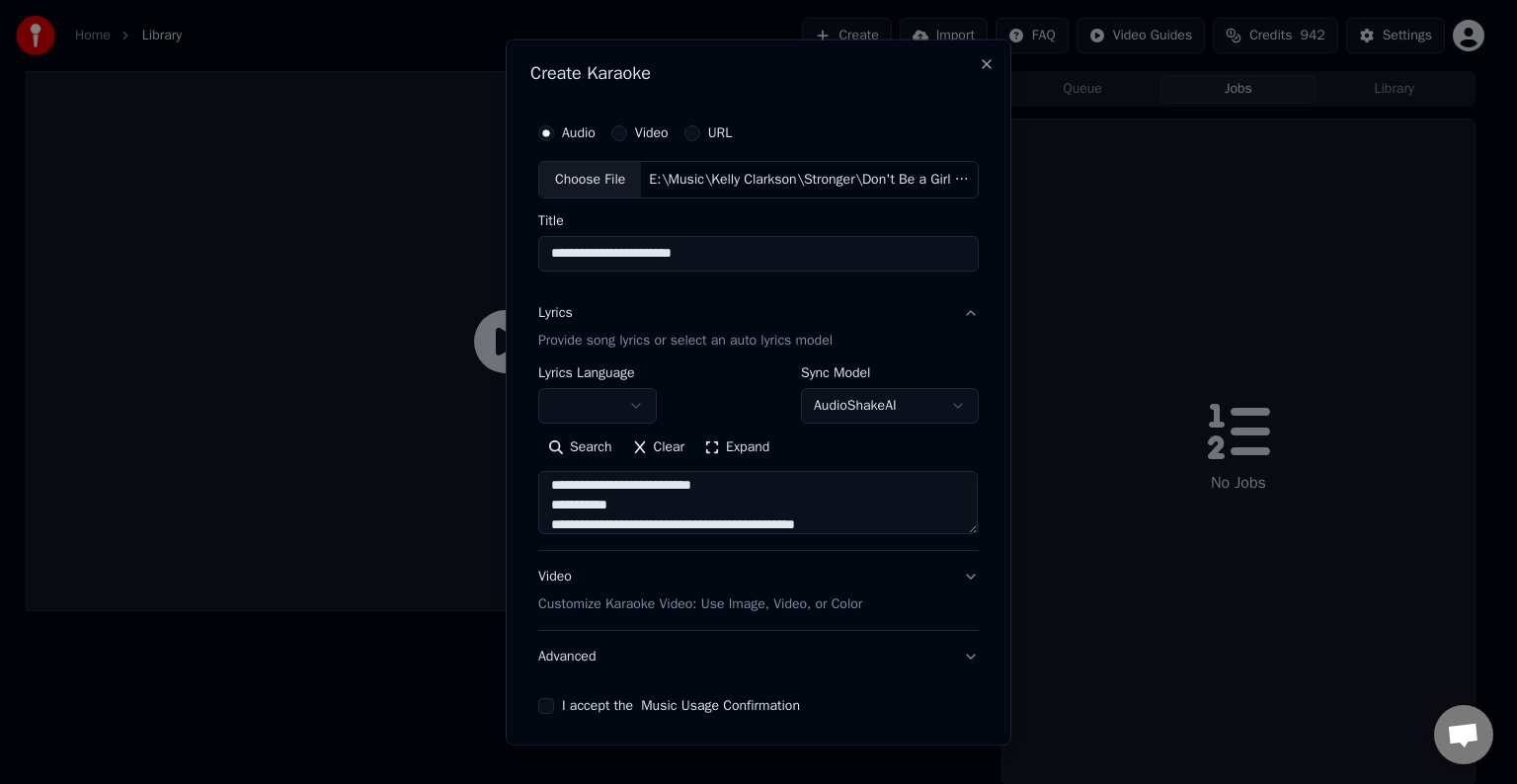 scroll, scrollTop: 241, scrollLeft: 0, axis: vertical 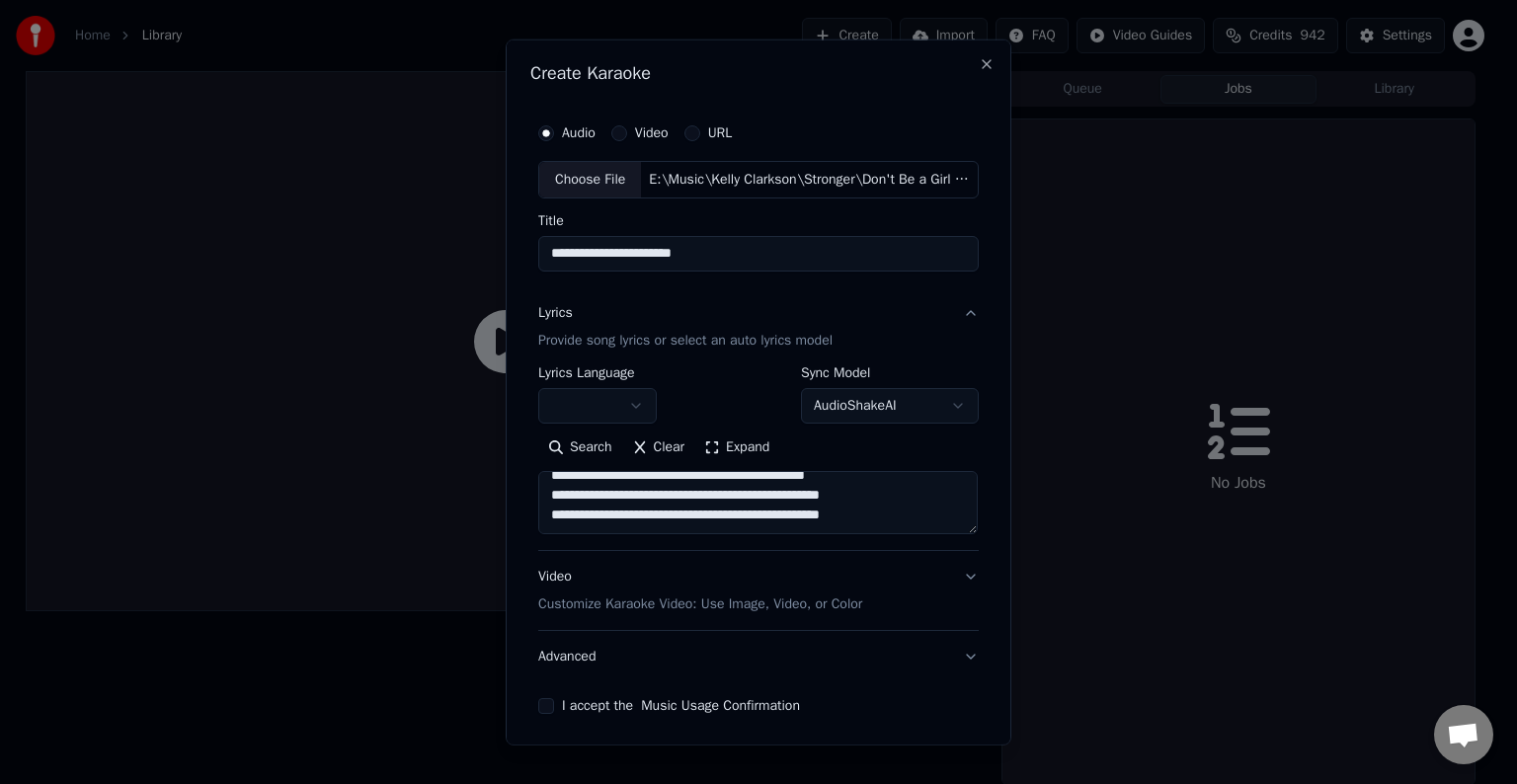 paste on "**********" 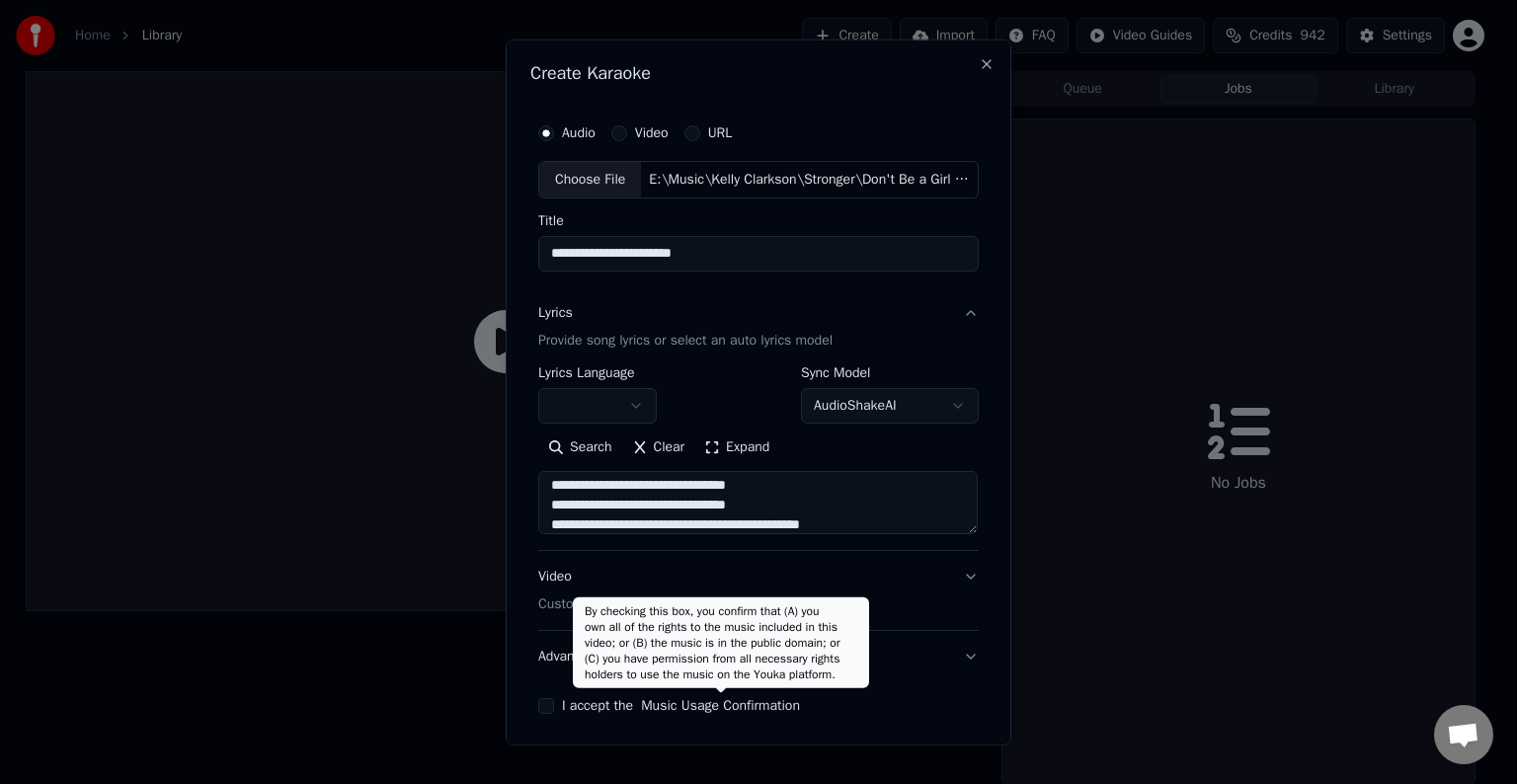 scroll, scrollTop: 359, scrollLeft: 0, axis: vertical 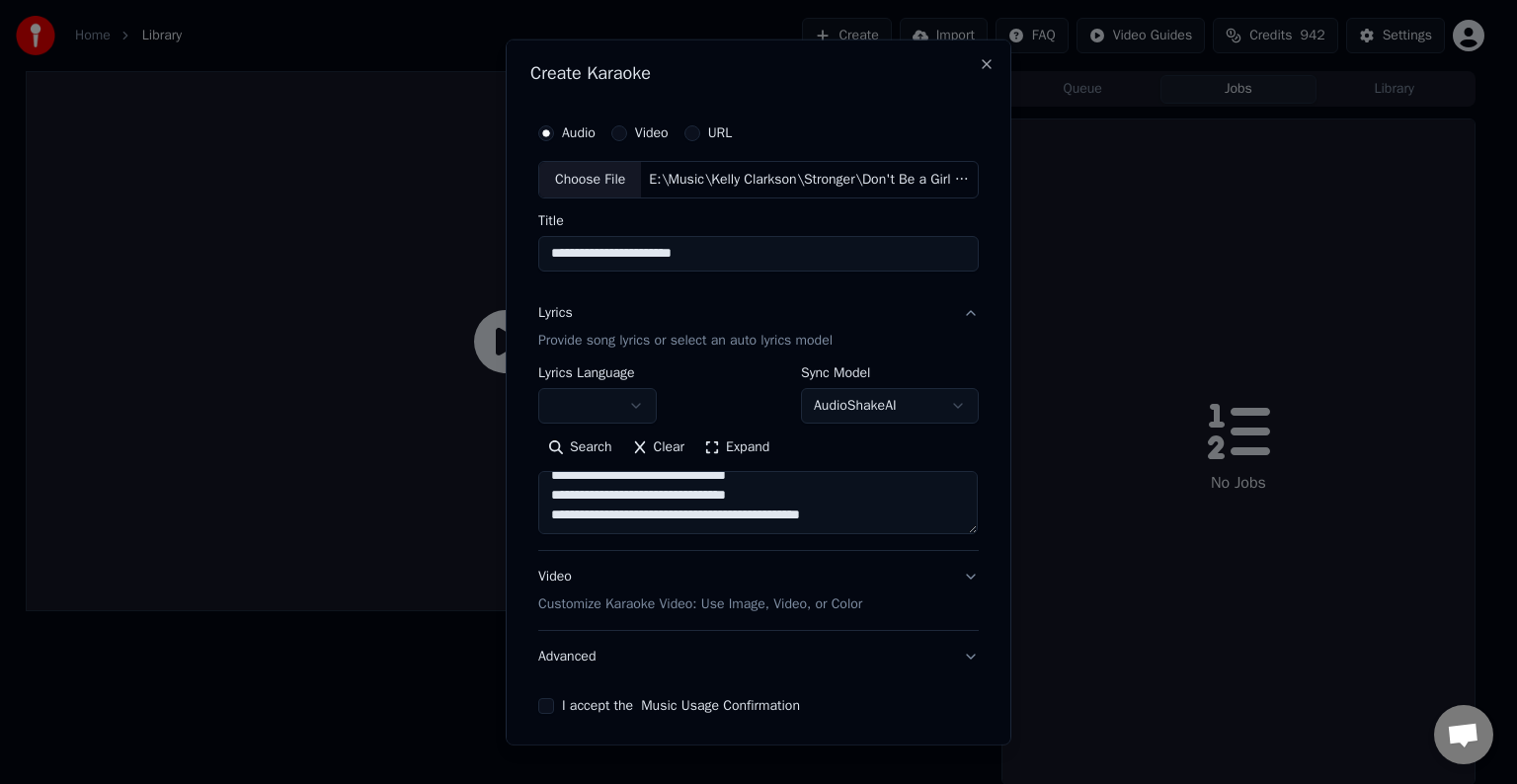 paste on "**********" 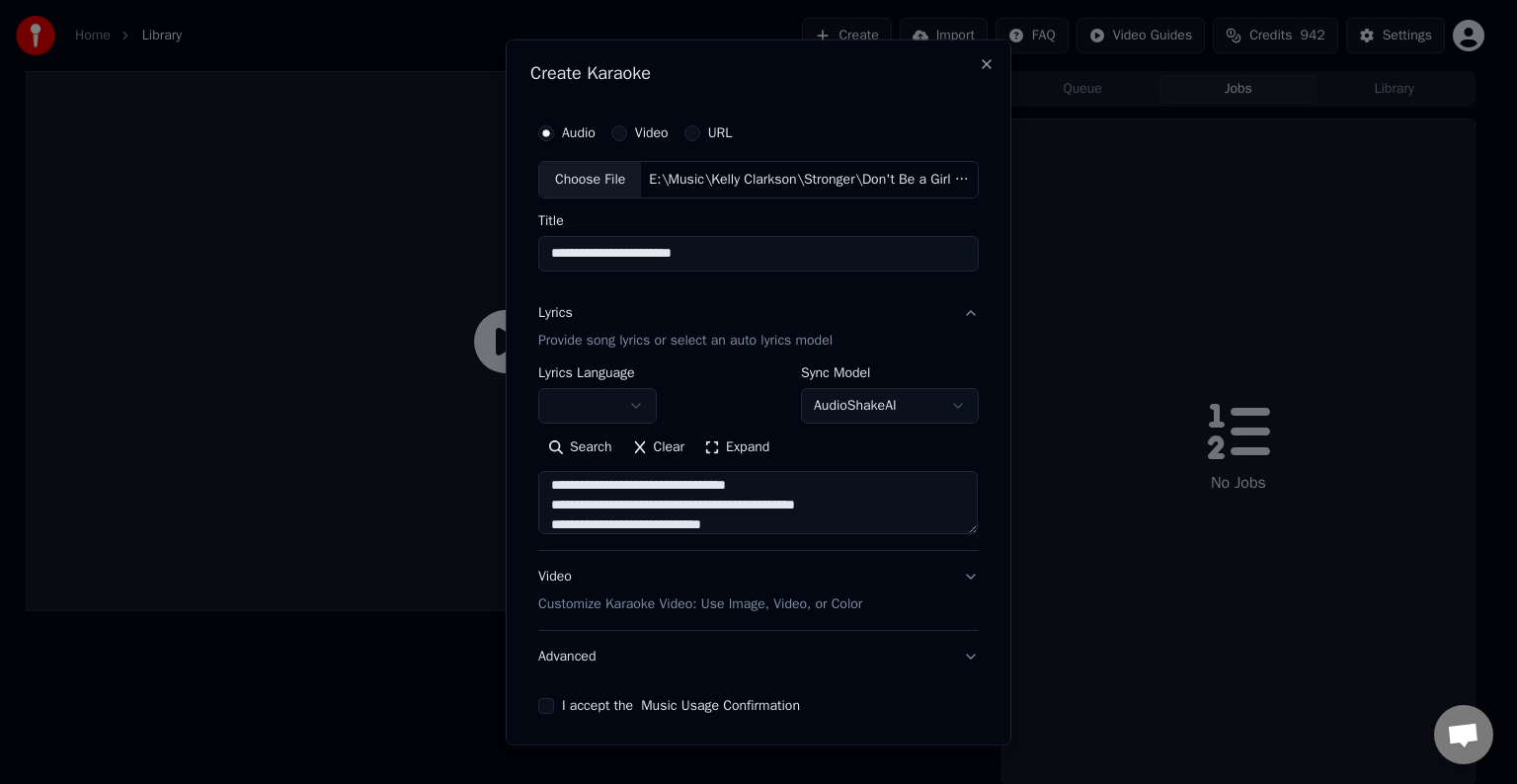 scroll, scrollTop: 438, scrollLeft: 0, axis: vertical 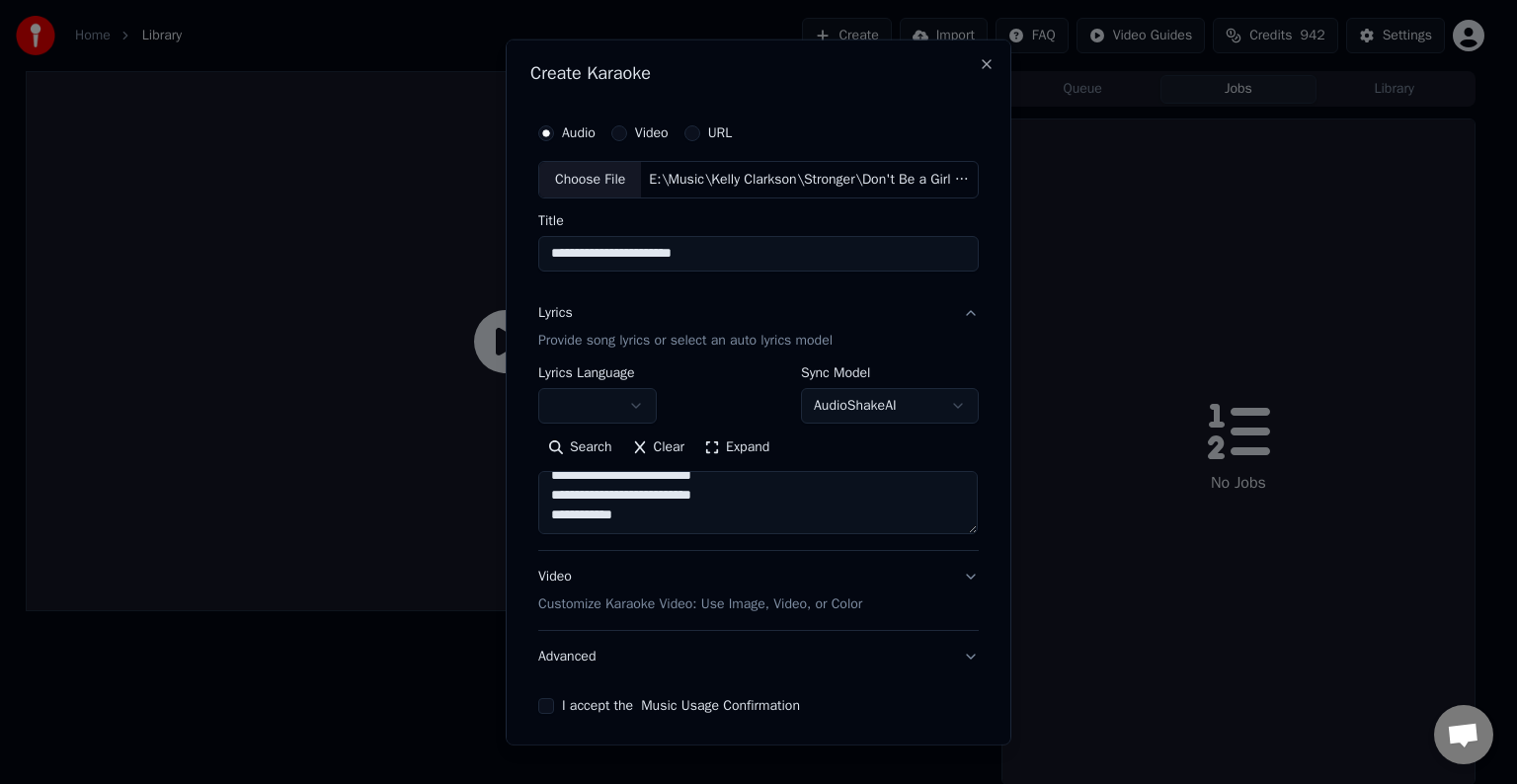 paste on "**********" 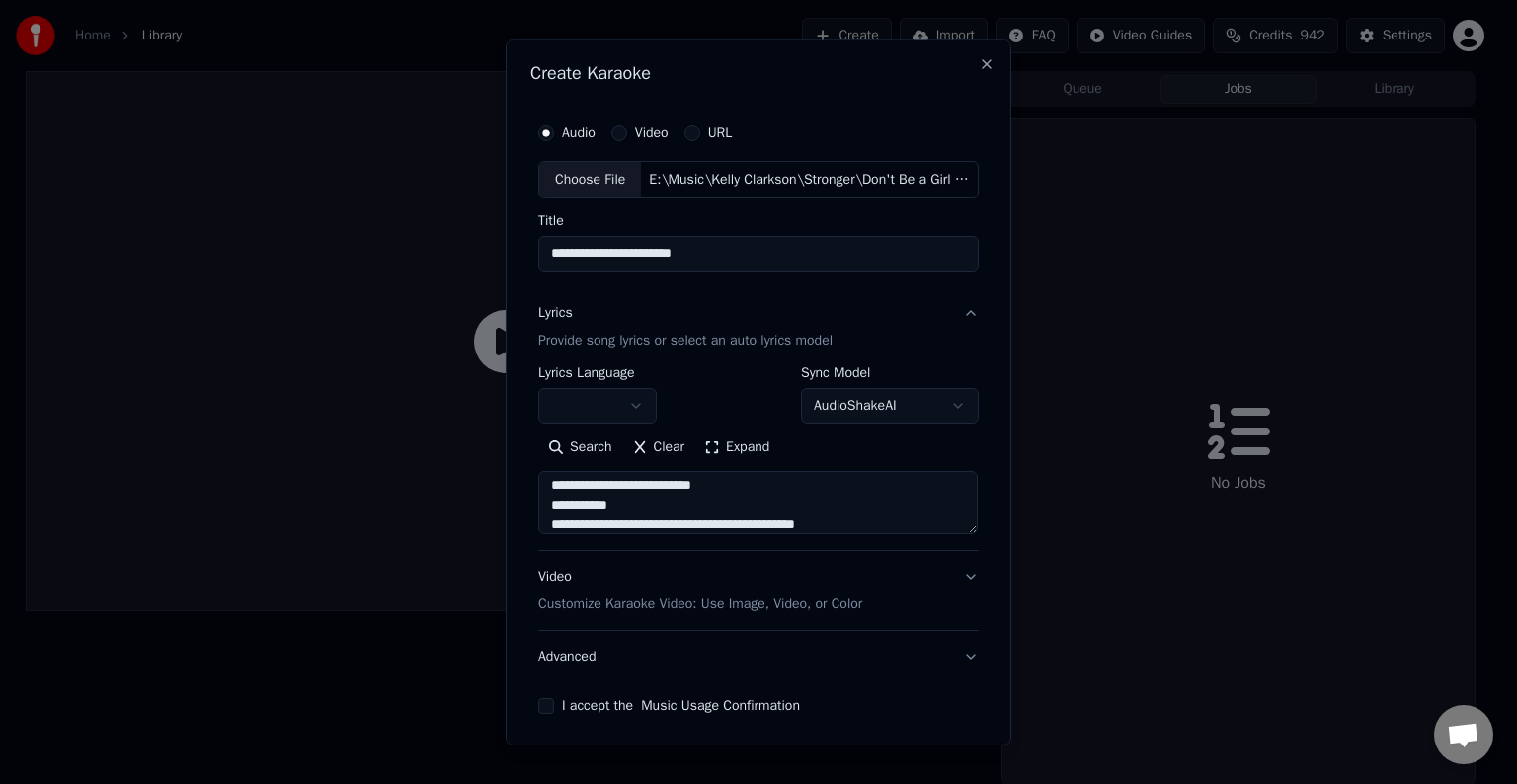 scroll, scrollTop: 517, scrollLeft: 0, axis: vertical 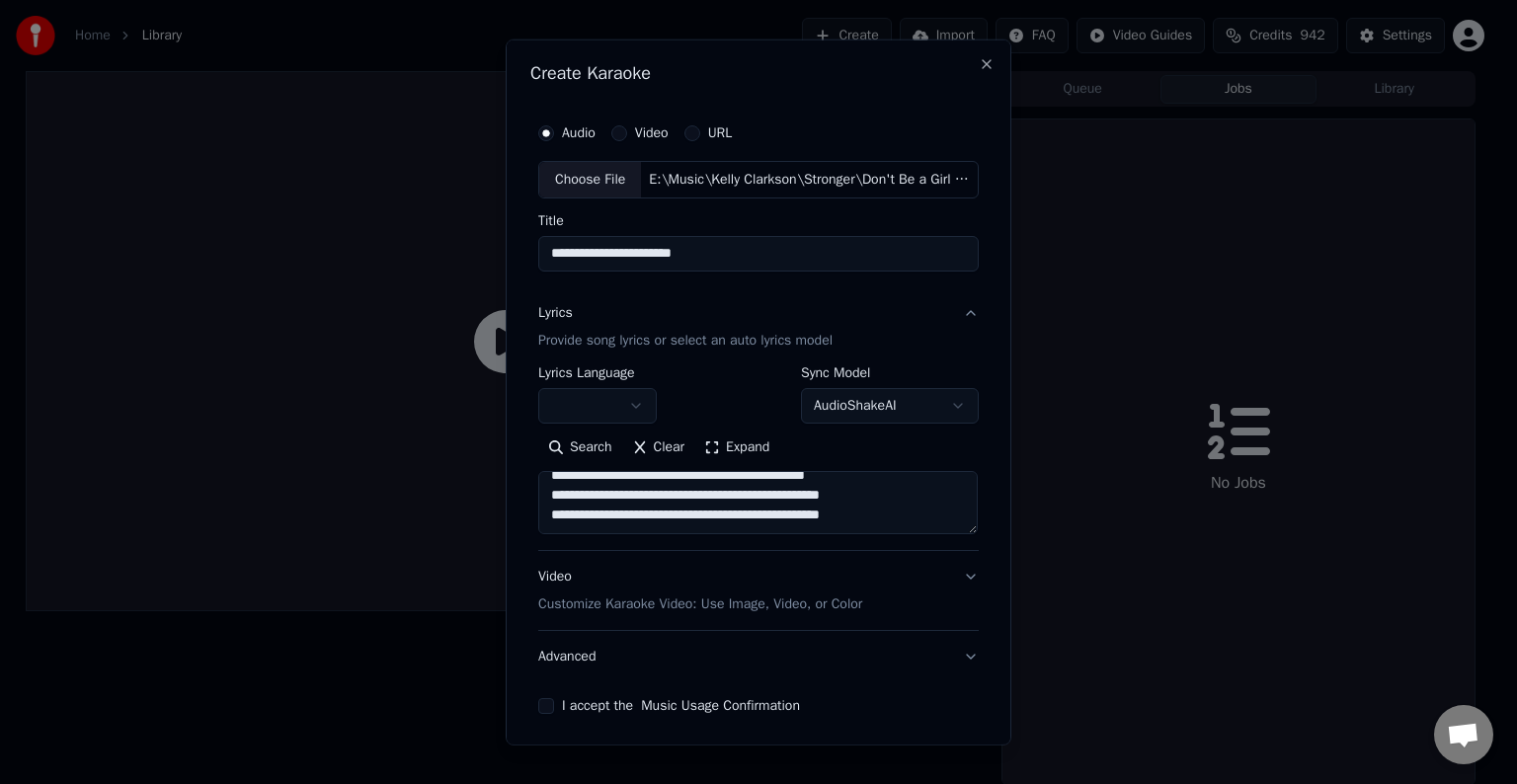 paste on "**********" 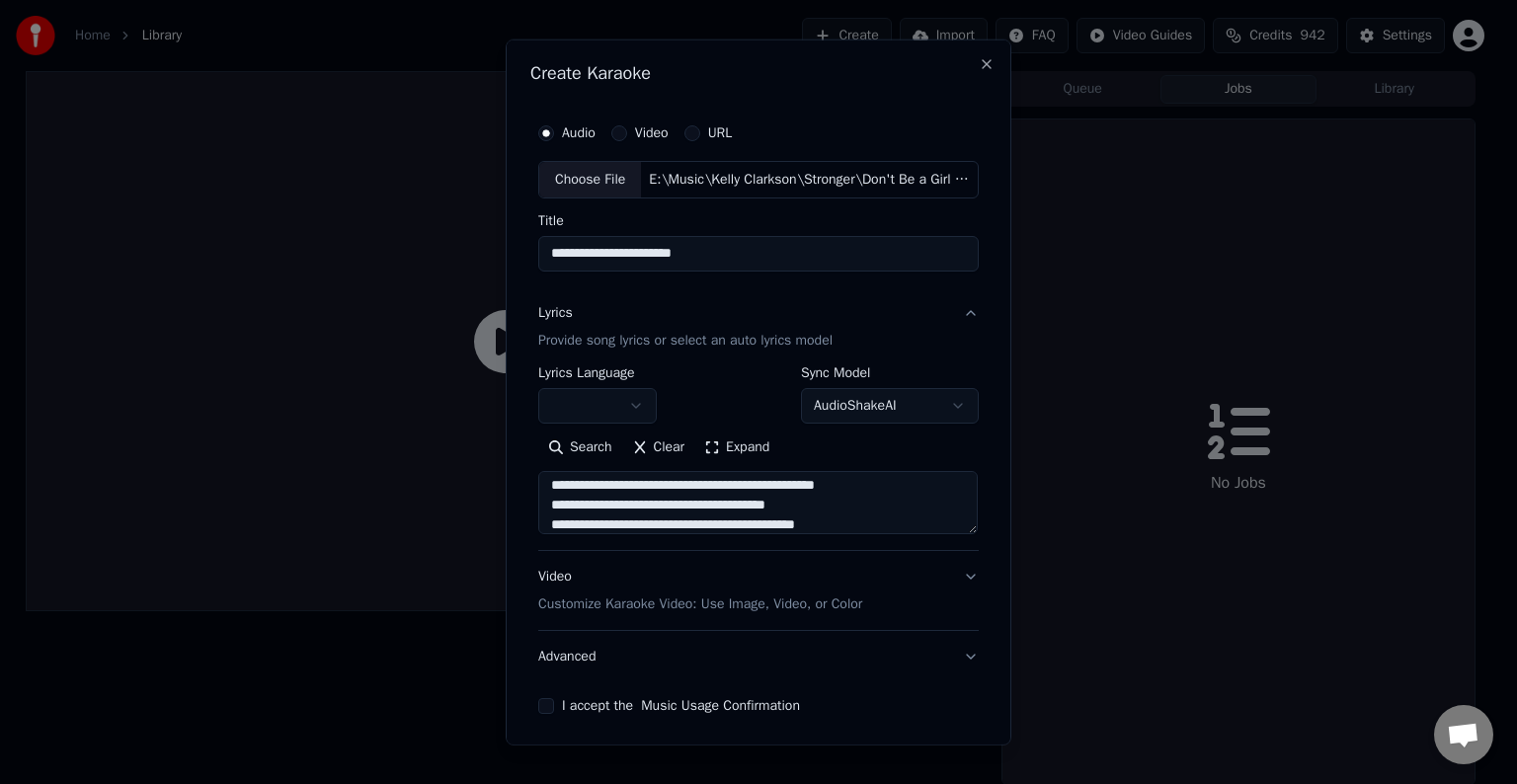 scroll, scrollTop: 557, scrollLeft: 0, axis: vertical 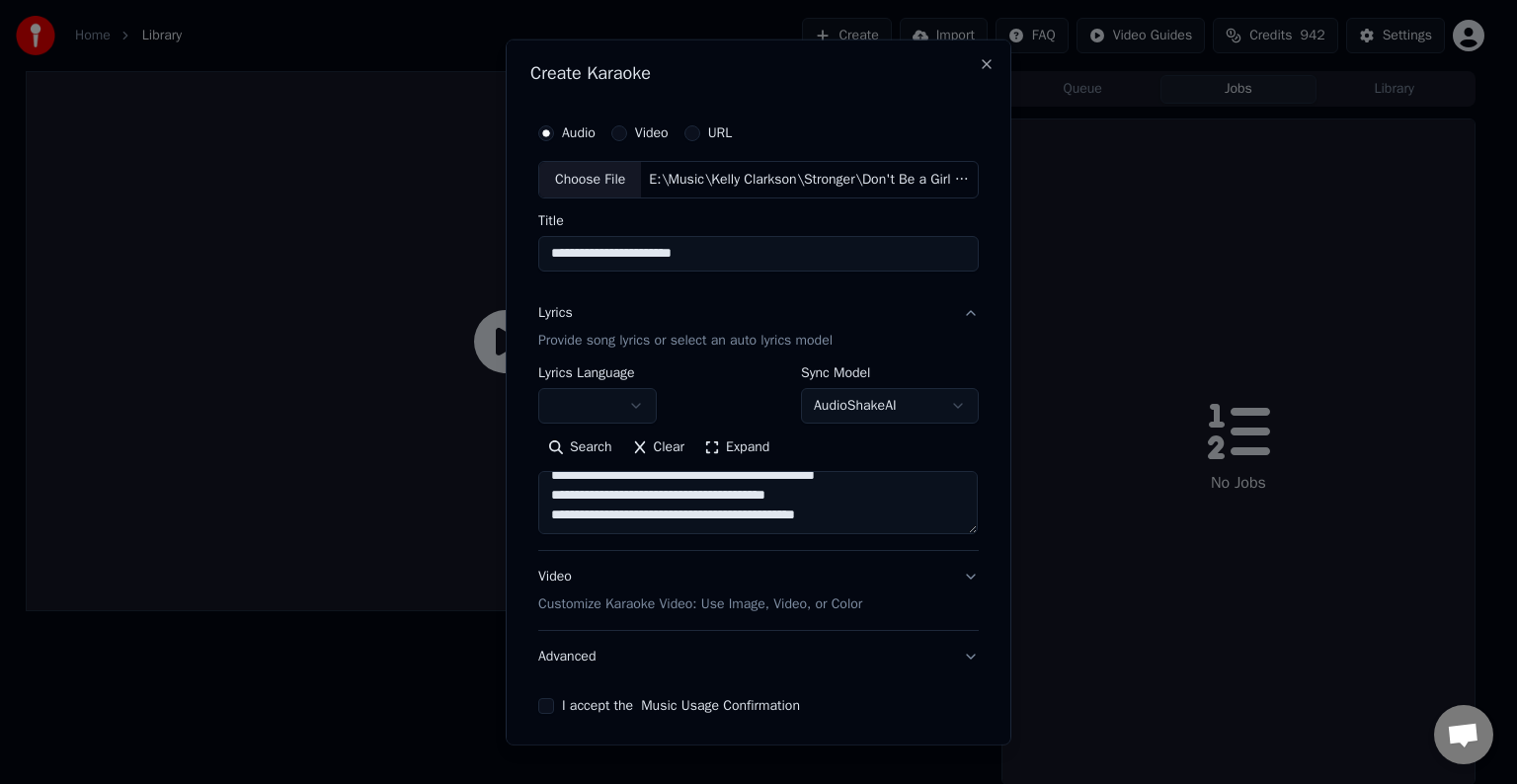 paste on "**********" 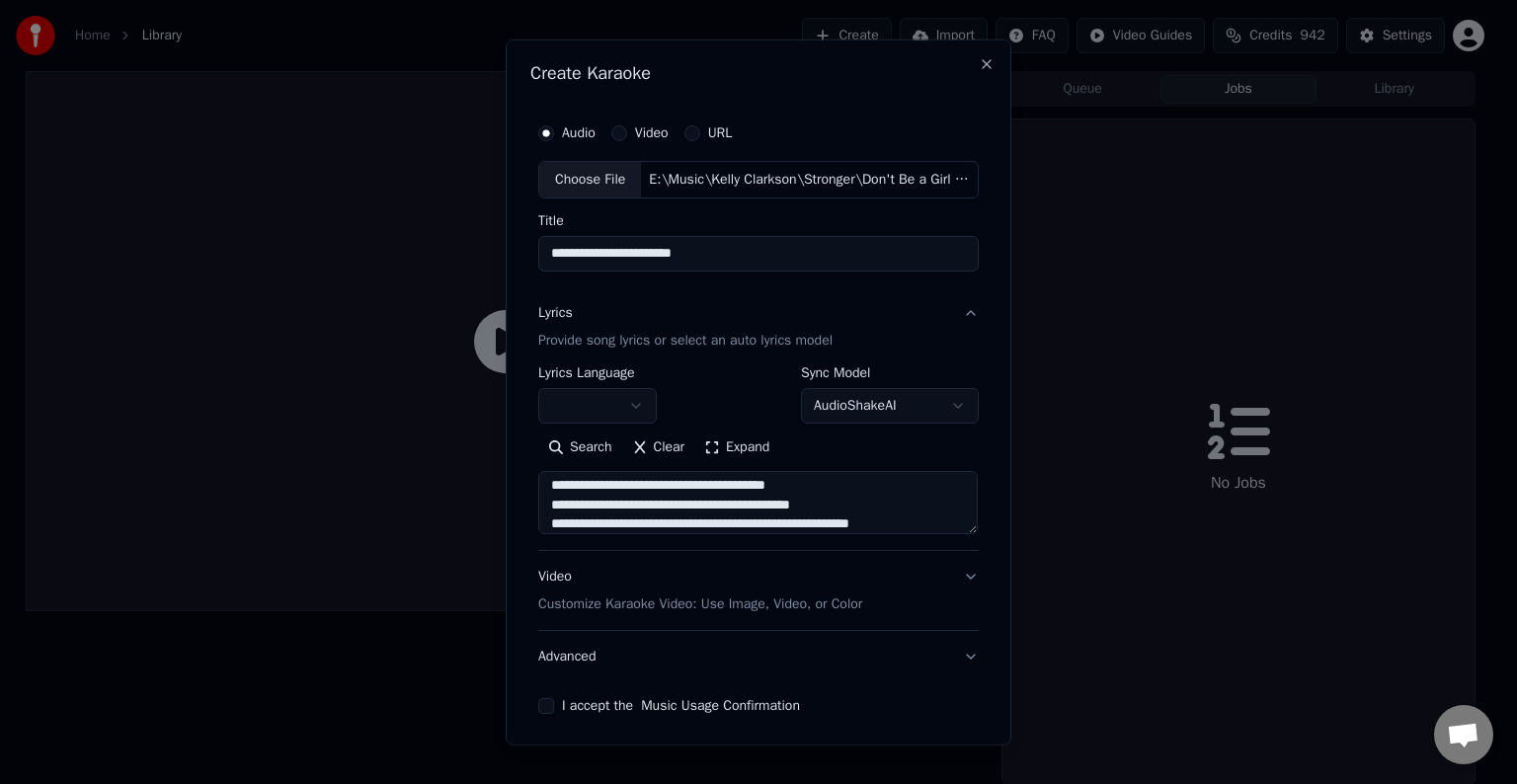 scroll, scrollTop: 675, scrollLeft: 0, axis: vertical 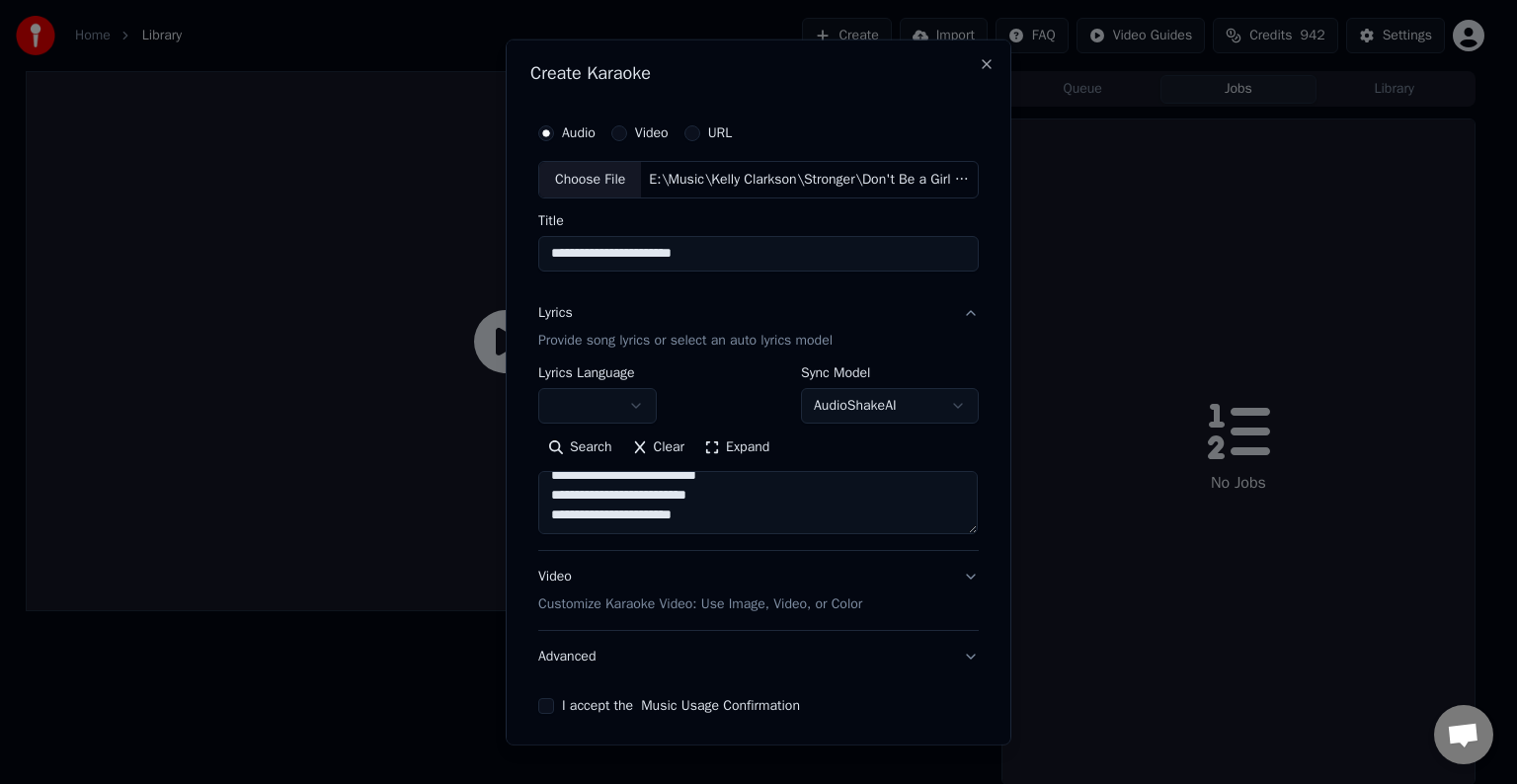 paste on "**********" 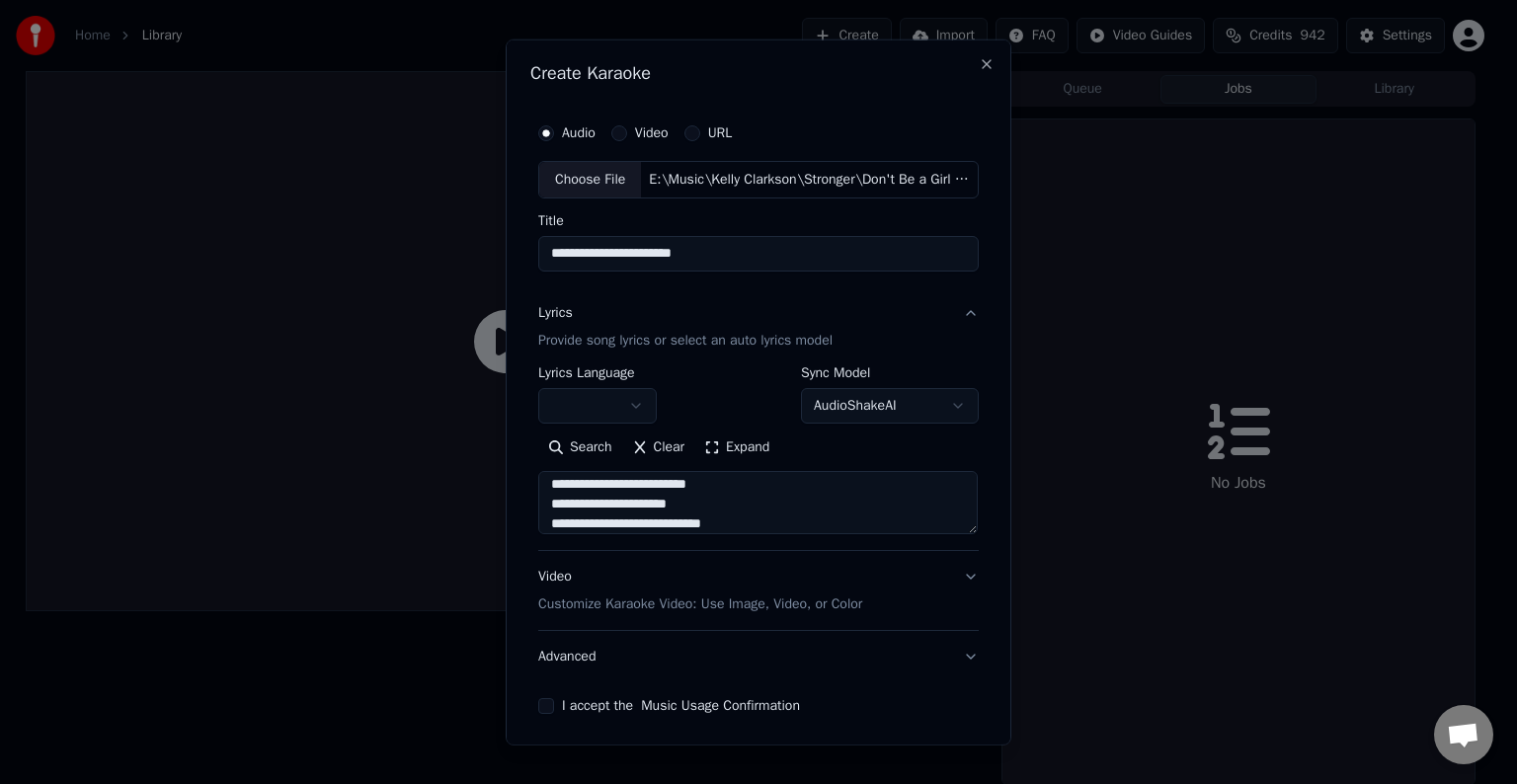 scroll, scrollTop: 735, scrollLeft: 0, axis: vertical 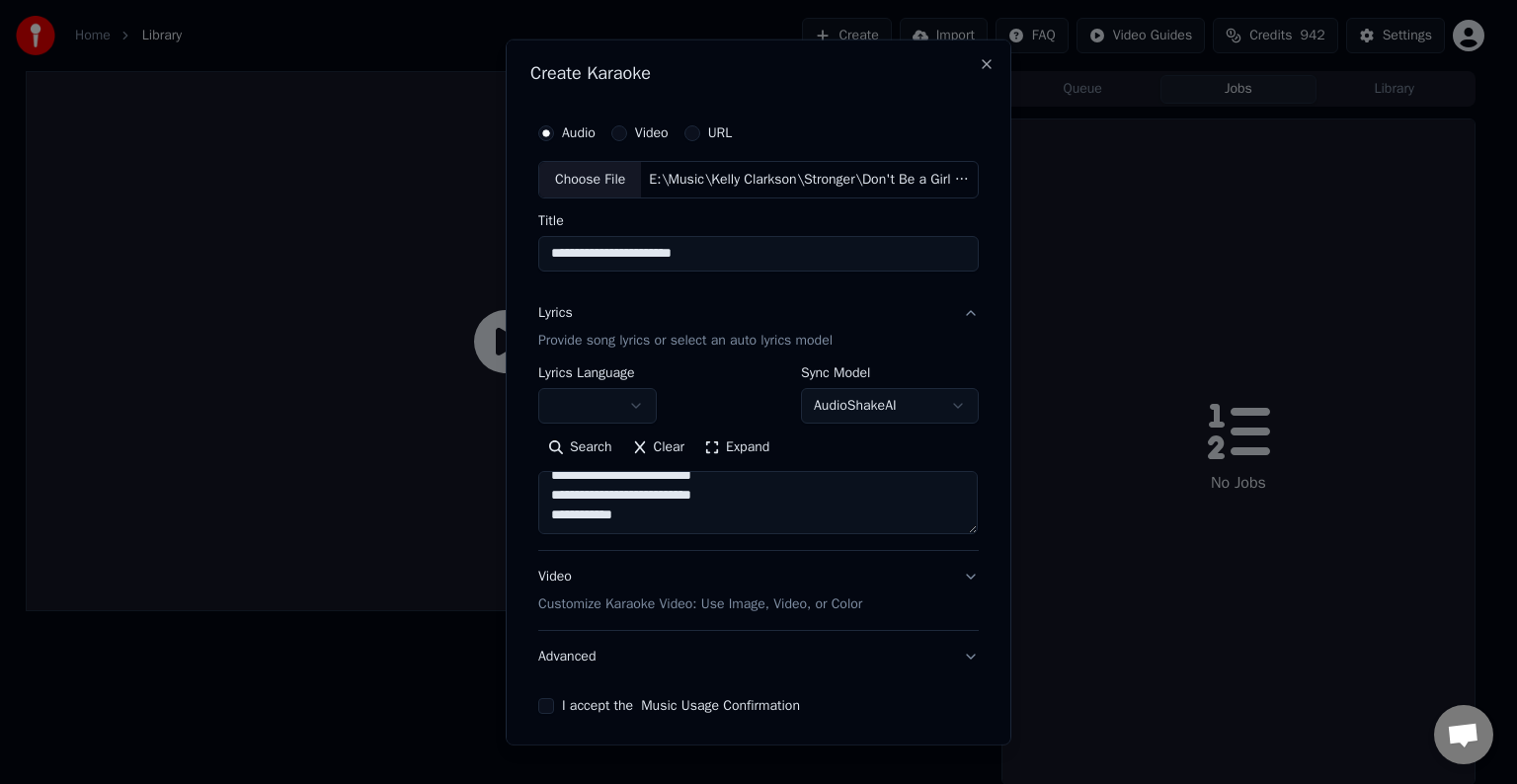 paste on "**********" 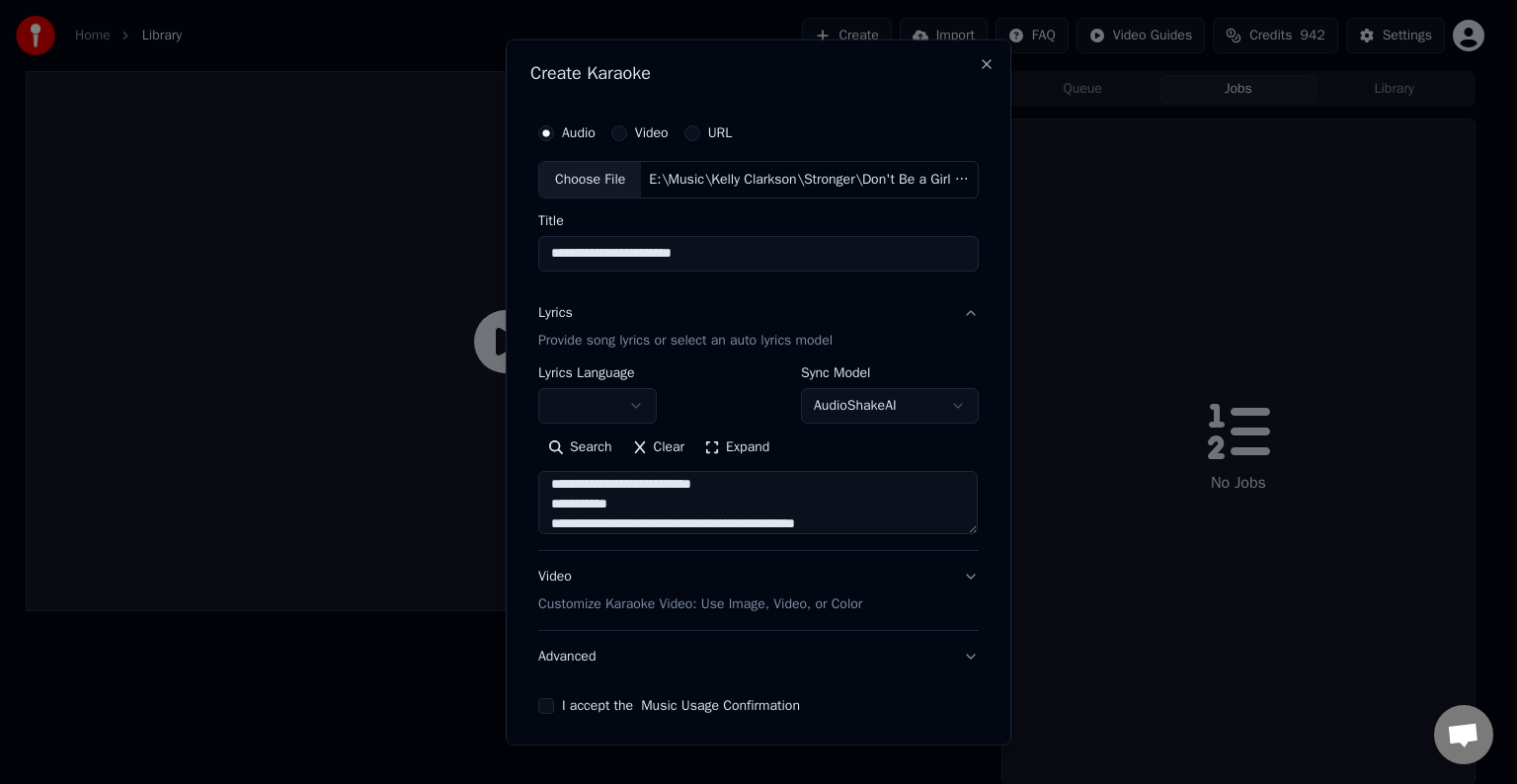 scroll, scrollTop: 833, scrollLeft: 0, axis: vertical 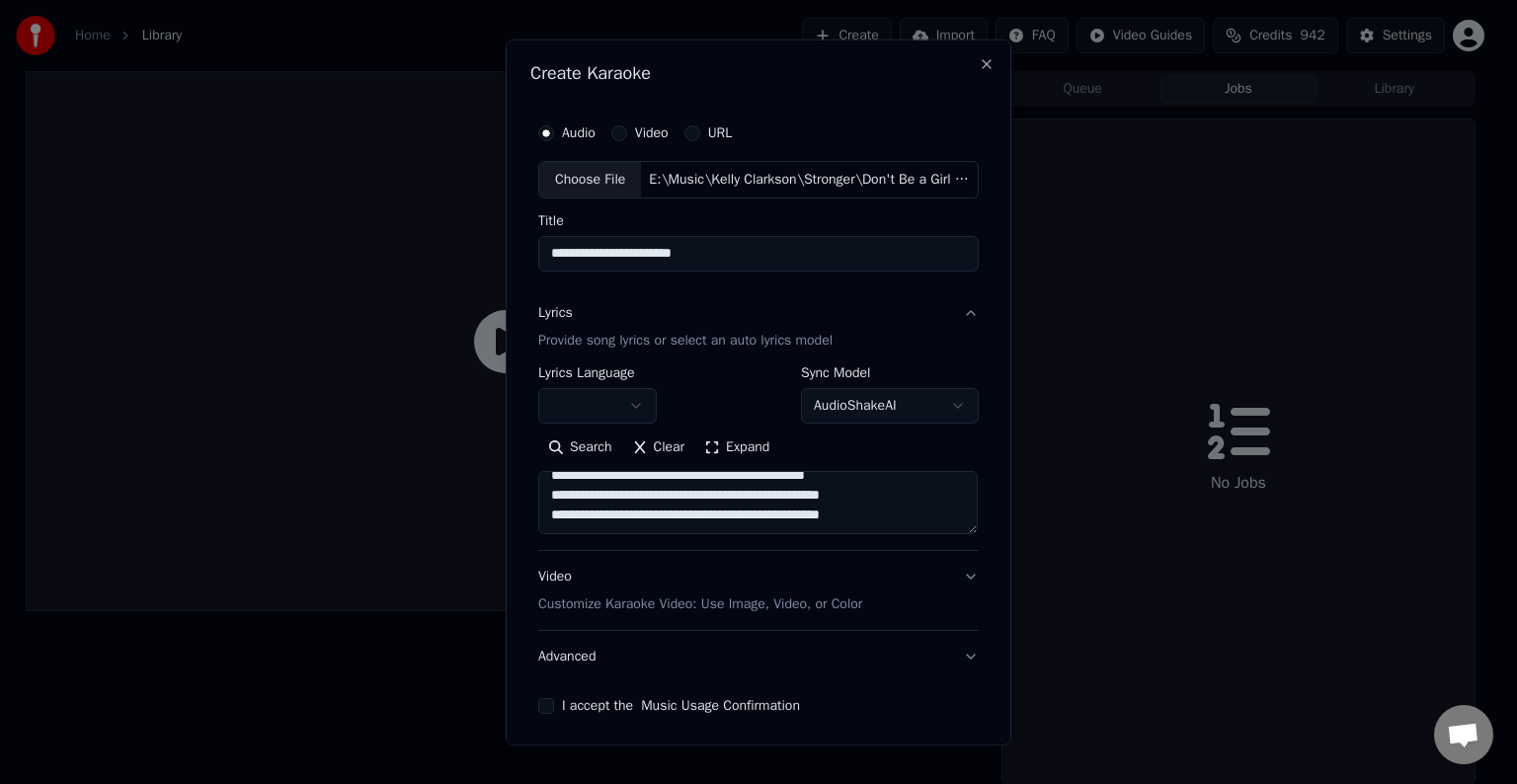 paste on "**********" 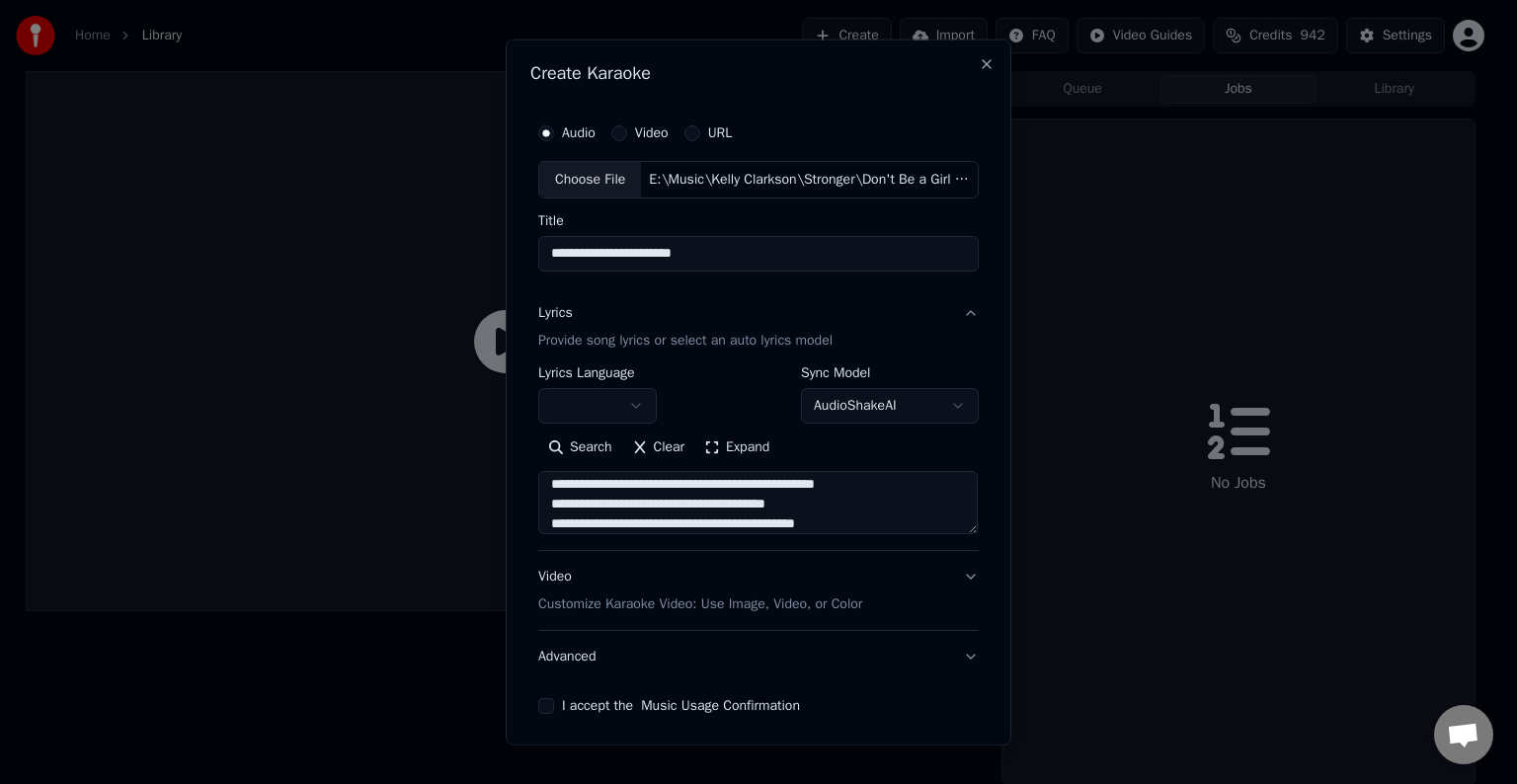 scroll, scrollTop: 873, scrollLeft: 0, axis: vertical 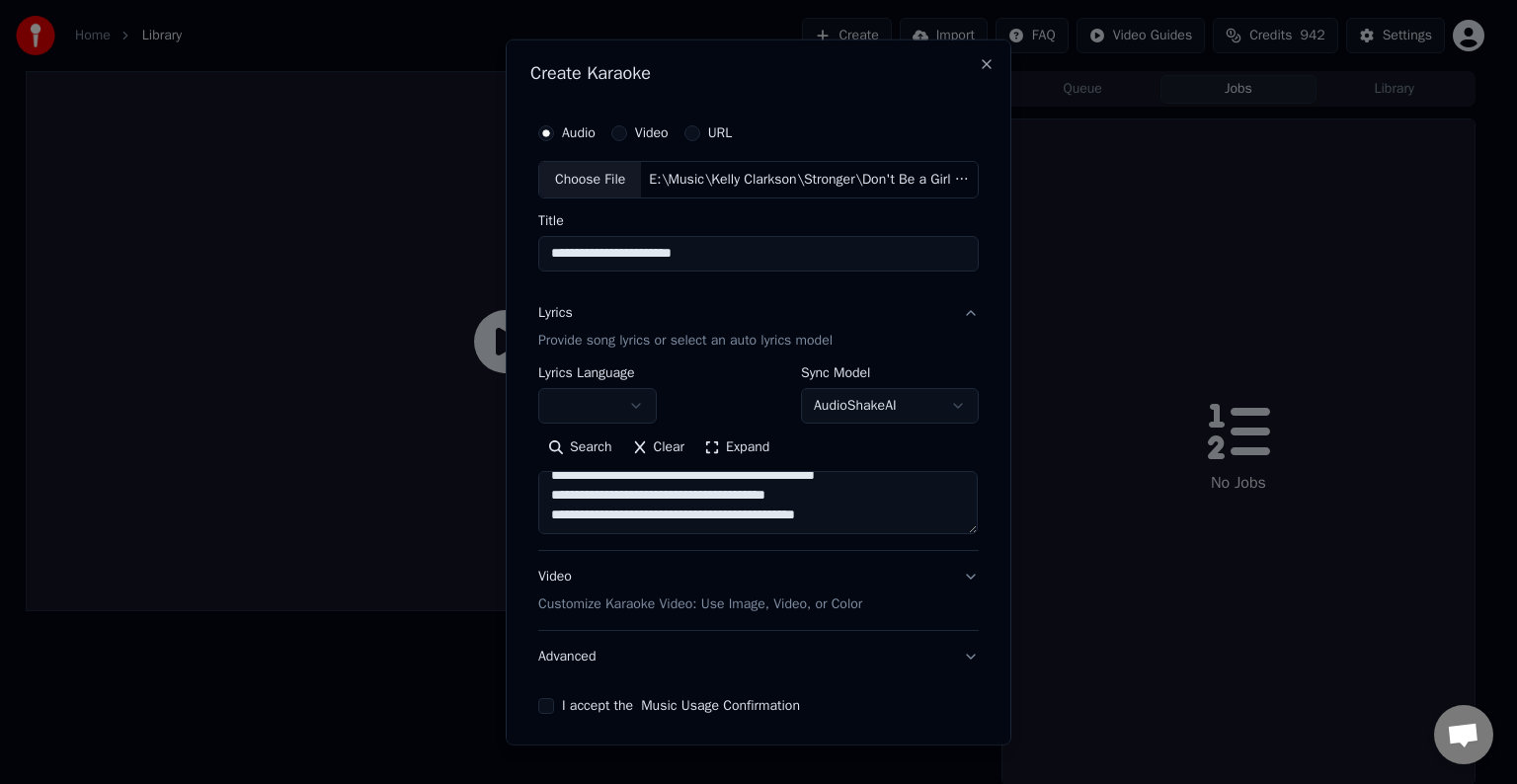 paste on "**********" 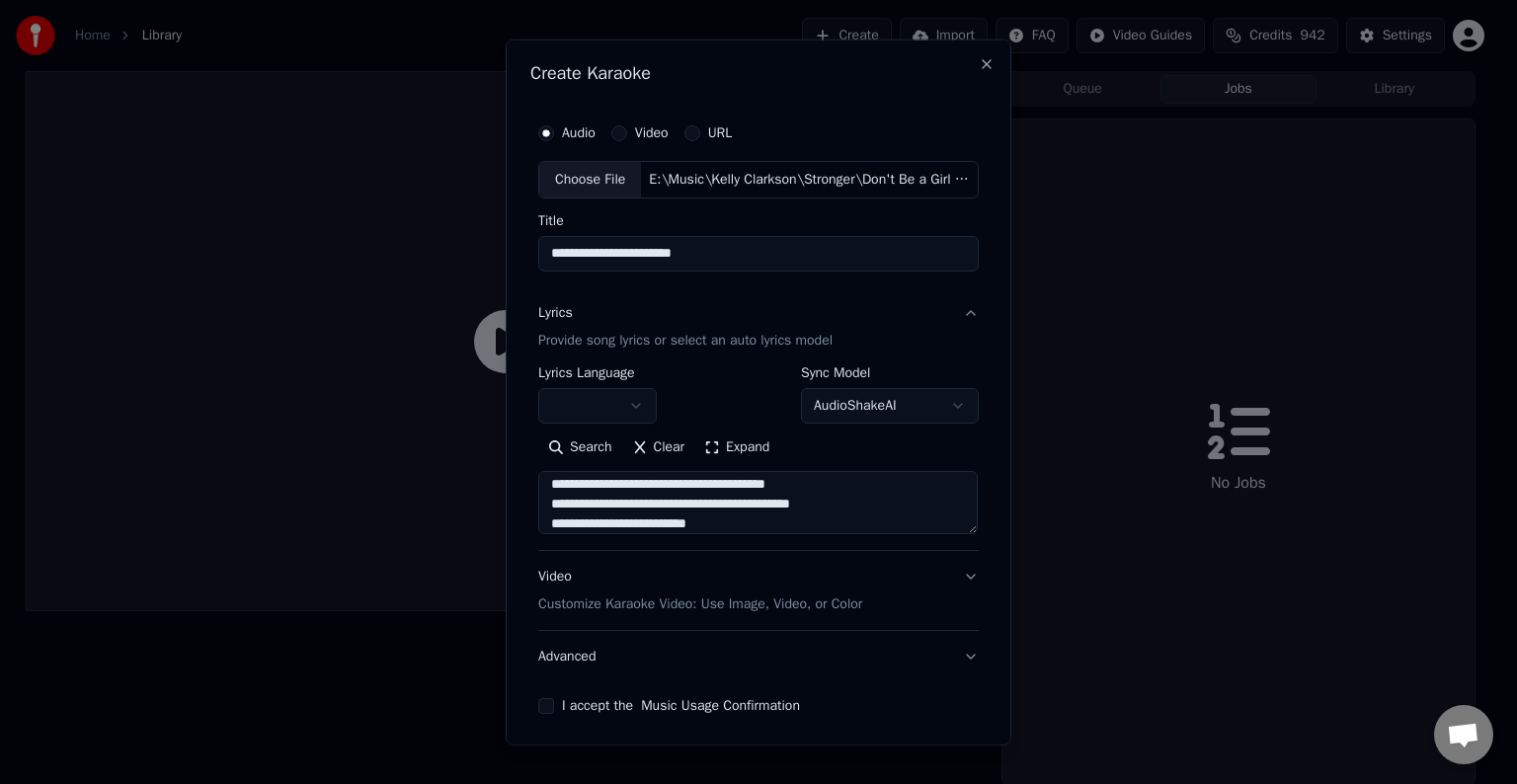 scroll, scrollTop: 893, scrollLeft: 0, axis: vertical 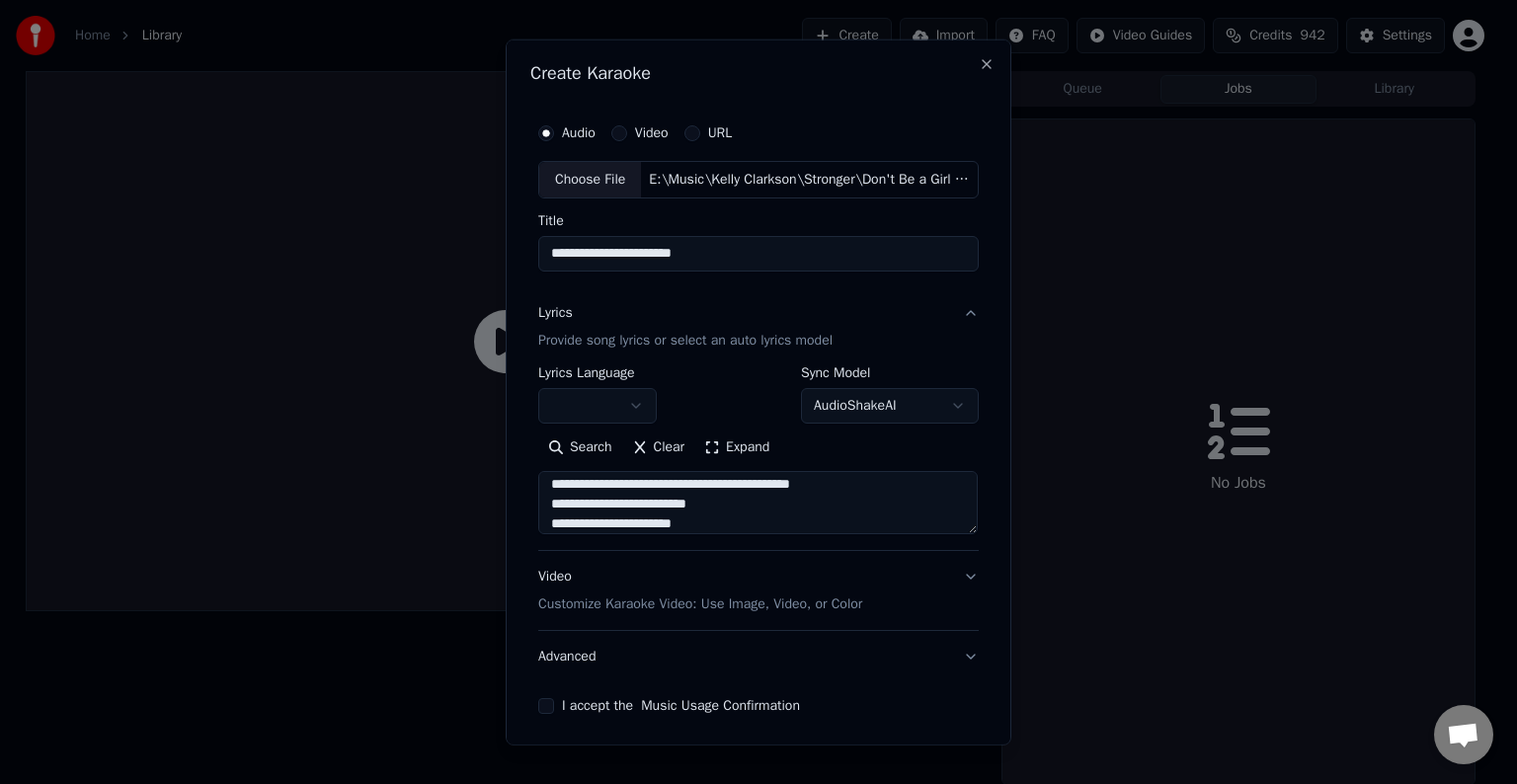 type on "**********" 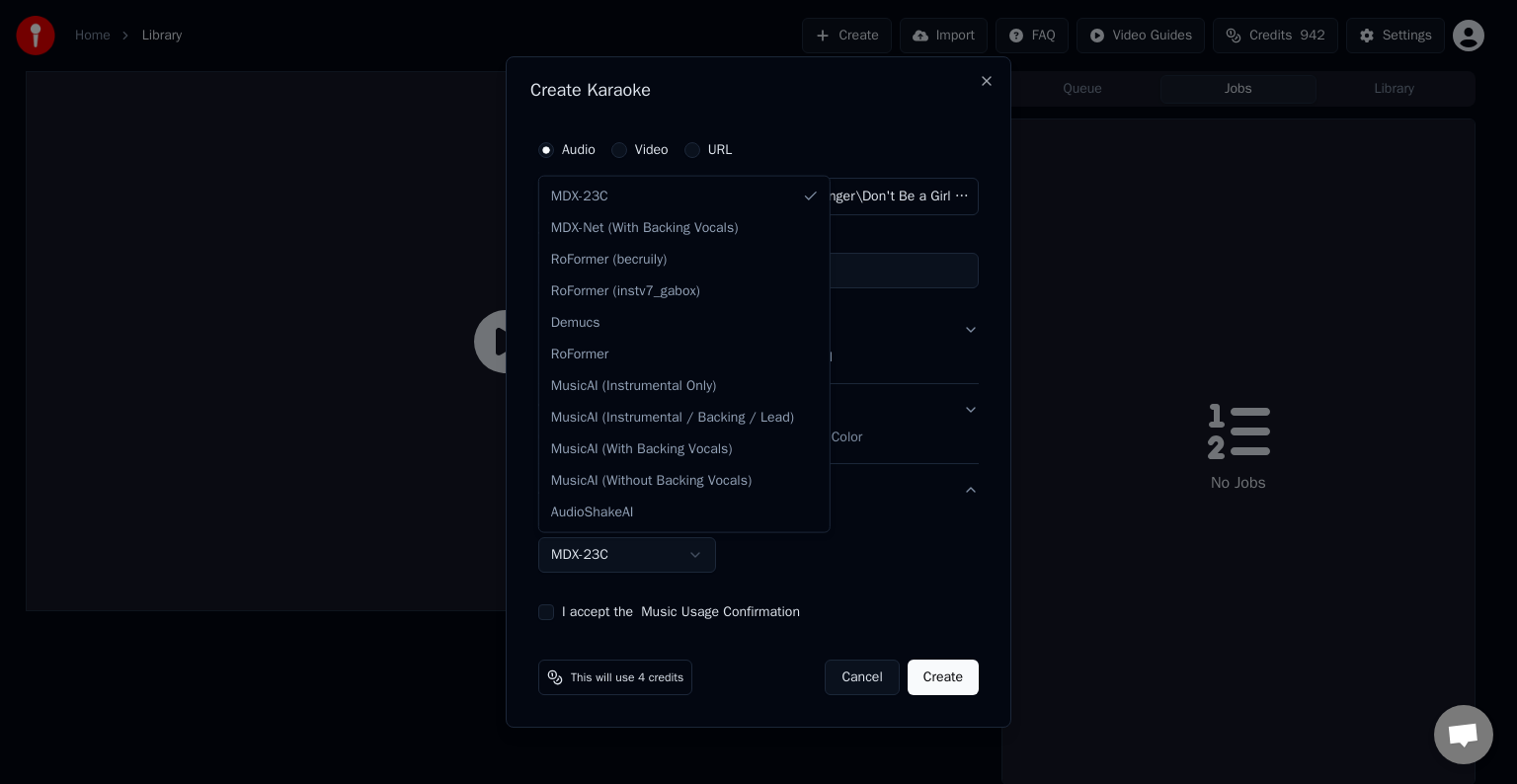 click on "Home Library Create Import FAQ Video Guides Credits 942 Settings Queue Jobs Library No Jobs Chat Adam from Youka Desktop More channels Continue on Email Network offline. Reconnecting... No messages can be received or sent for now. Youka Desktop Hello! How can I help you?  Sunday, 20 July I think there is a glitch in the program; when I spend my credits to create a video, and I provide the lyrics, the resulting video does not sync the lyrics and is forcing me to spend extra credits to sync them again; it has happened to me with my last 3 videos 7/20/2025 Adam There is an issue with the auto lyric sync service. In this case the credits are refunded automatically. You can sync the lyrics by using the lyrics editor 7/20/2025 So, I make the video, and the credits to sync the lyrics the second time are refunded? 7/20/2025 Or the credits to make the video are refunded? and I pay for the re-syncing? 7/20/2025 Adam Only the auto-sync credits are refunded. 7/20/2025 Send a file Insert an emoji Send a file Audio message" at bounding box center (750, 392) 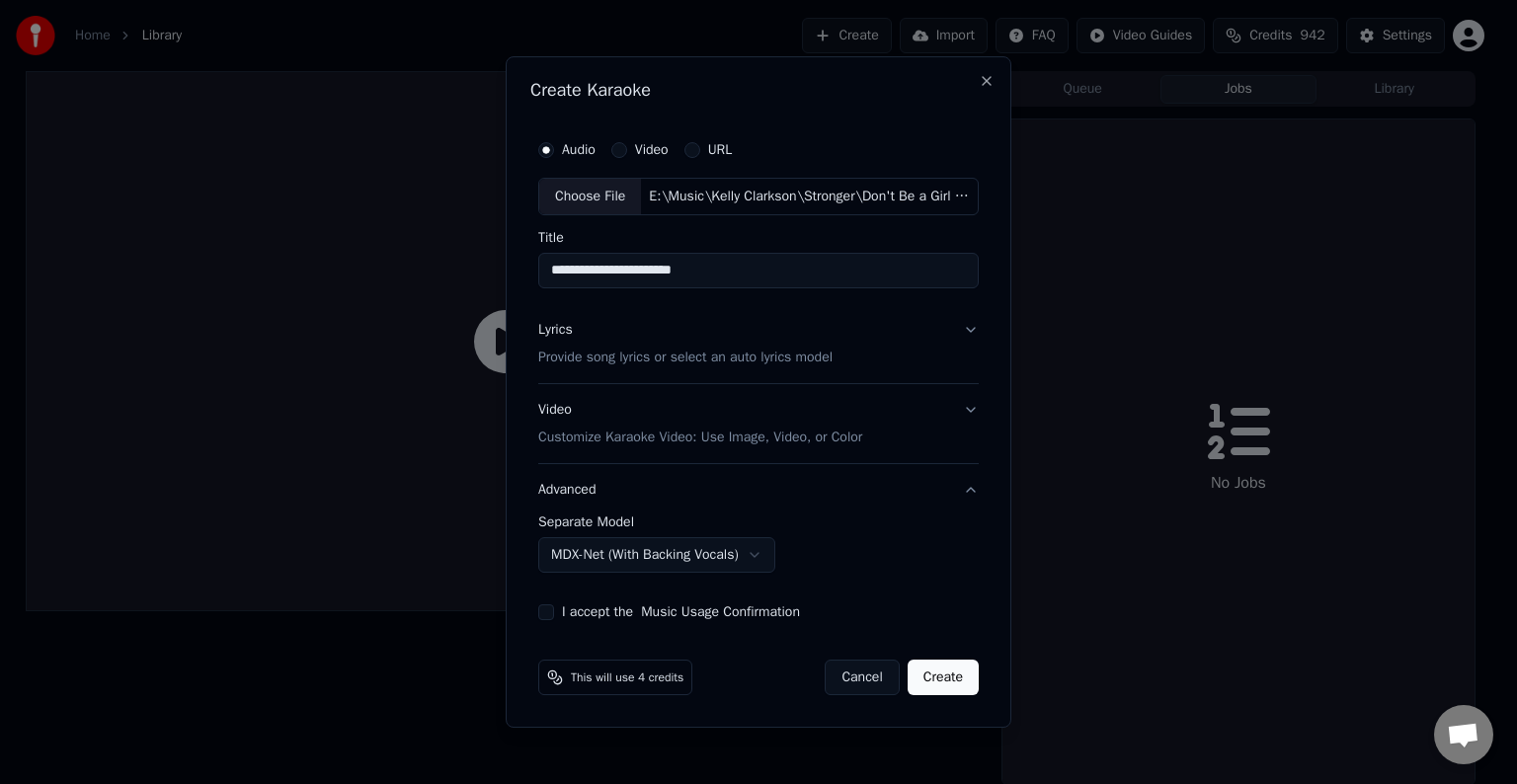 click on "**********" at bounding box center (758, 375) 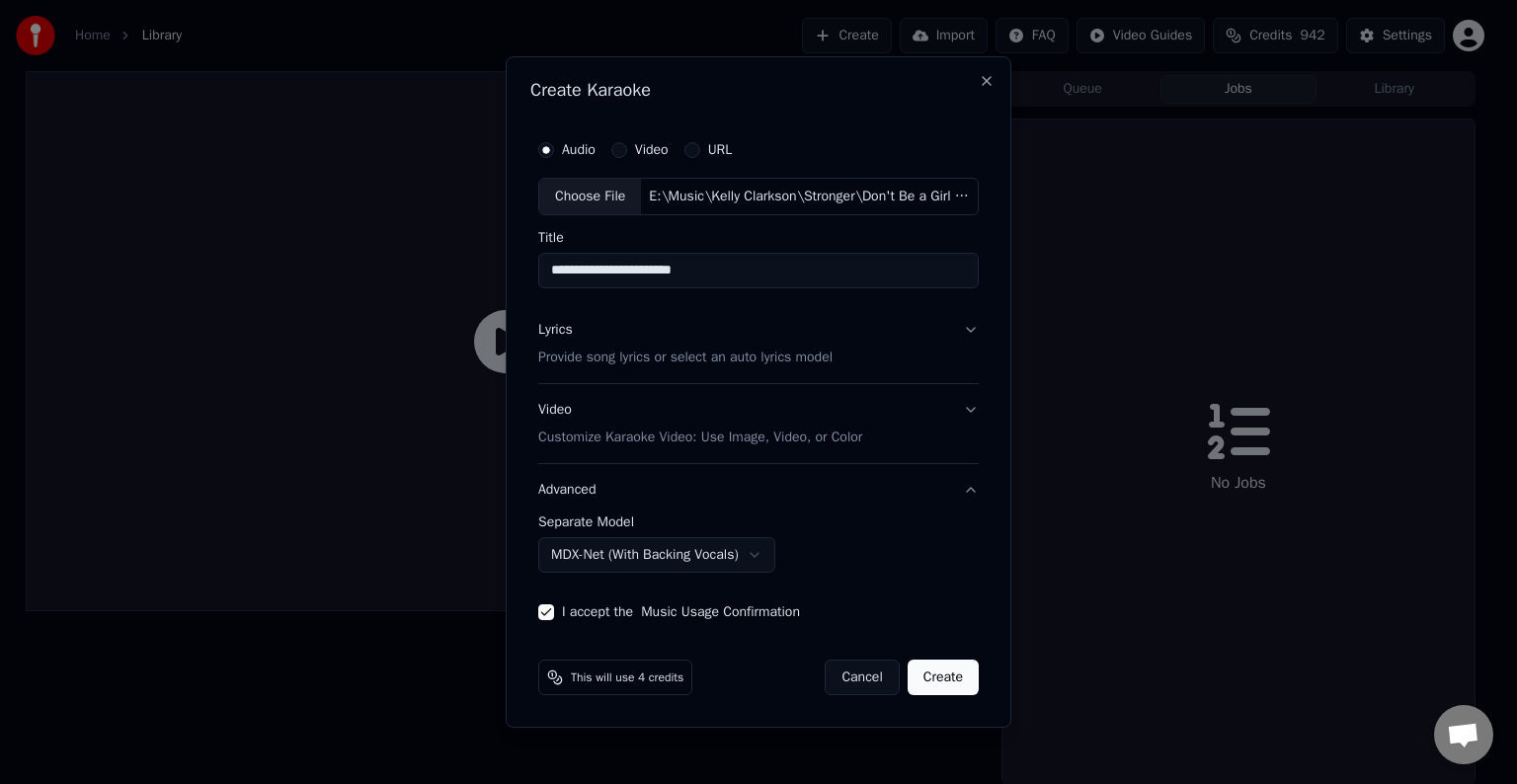 click on "Create" at bounding box center (943, 677) 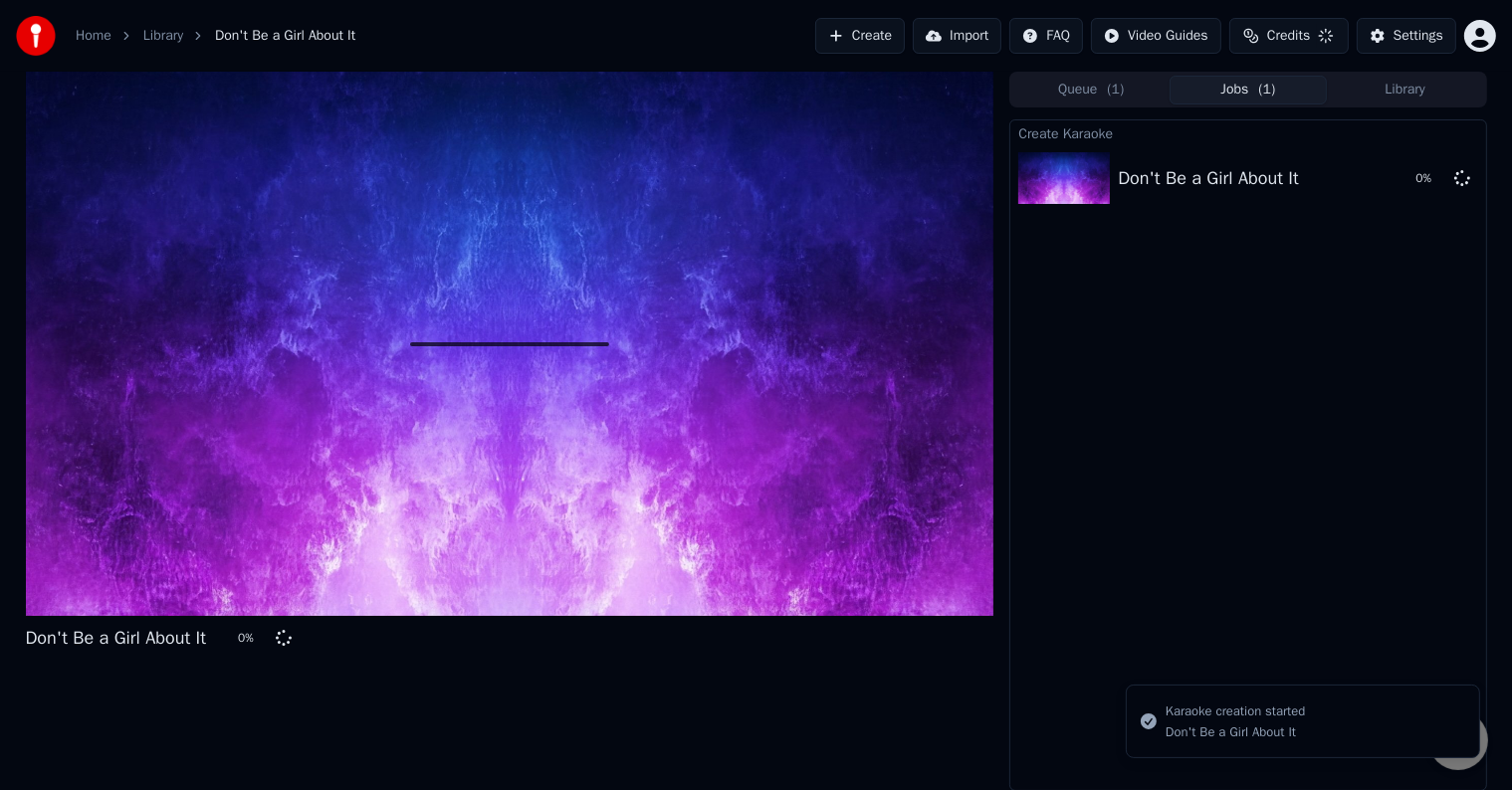 click on "Create" at bounding box center [860, 36] 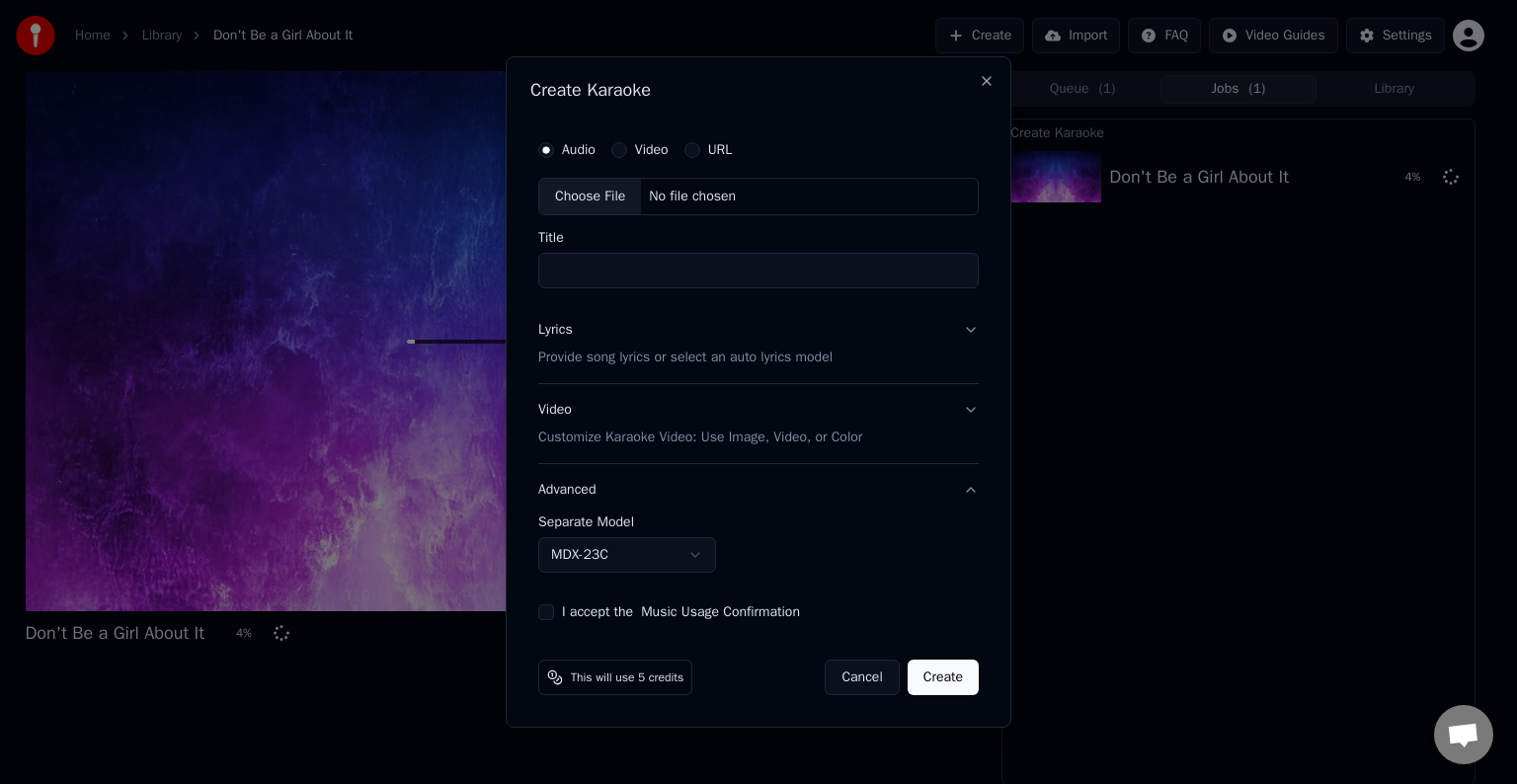 click on "Choose File" at bounding box center (590, 196) 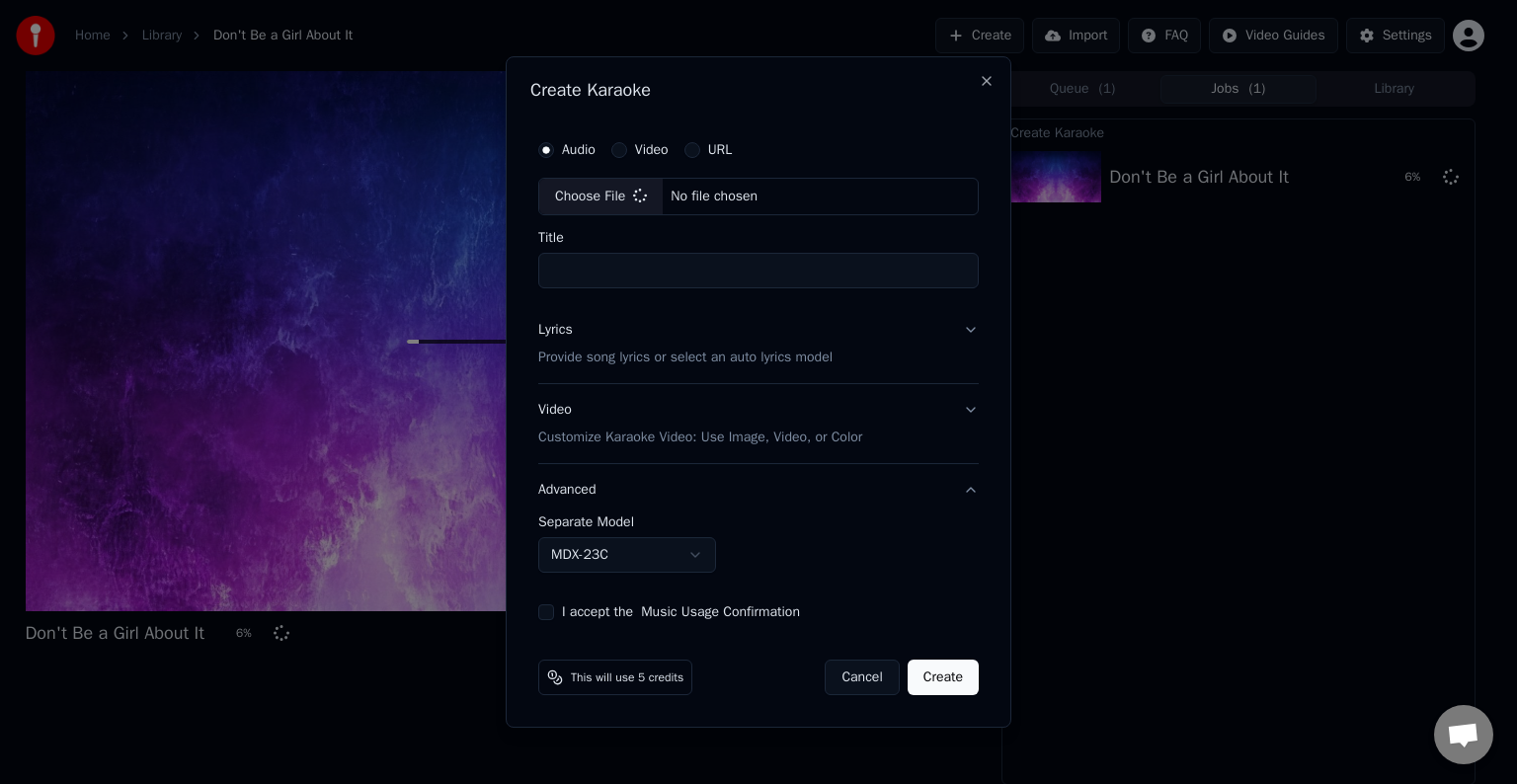 click on "Lyrics Provide song lyrics or select an auto lyrics model" at bounding box center [758, 344] 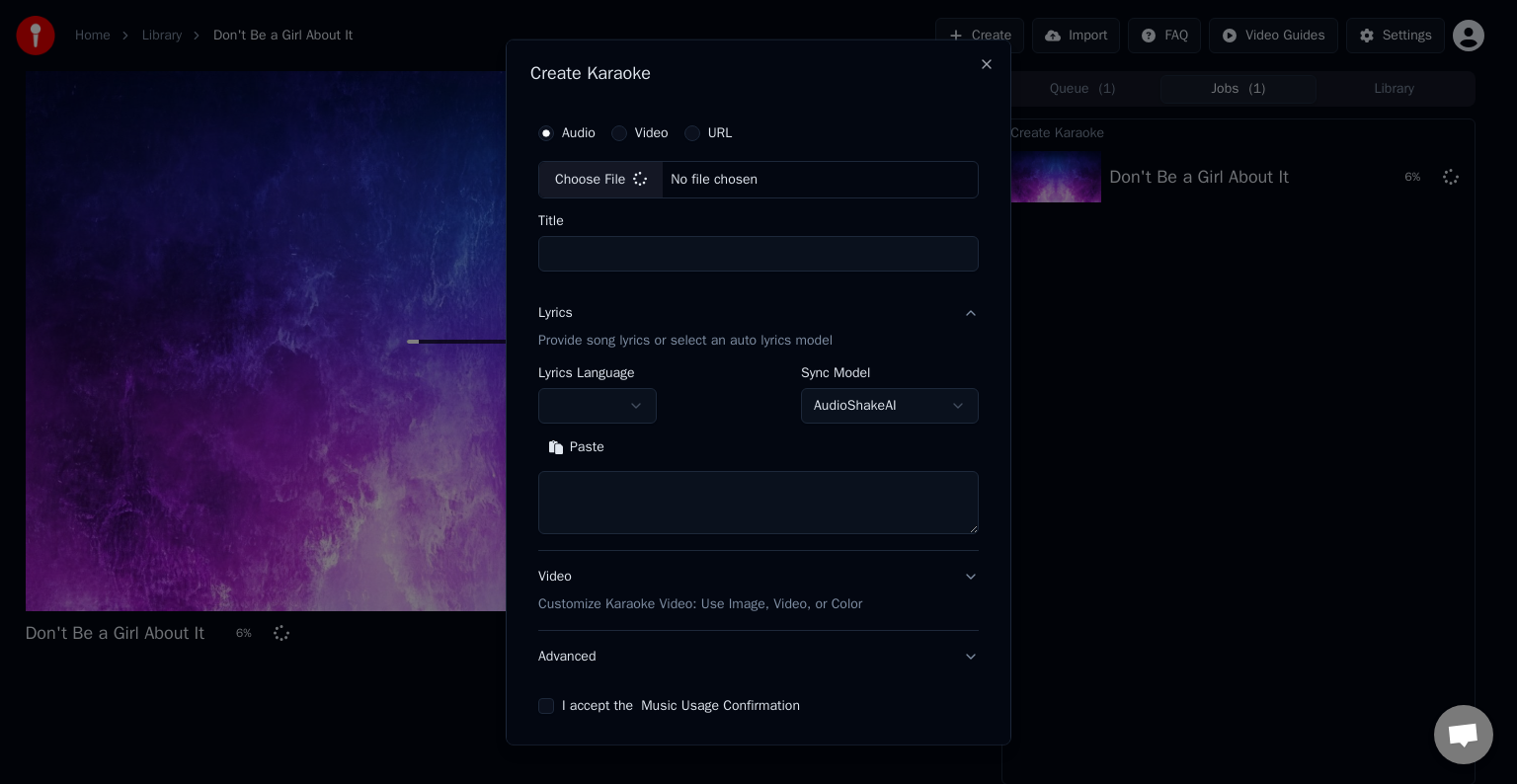 click at bounding box center (758, 503) 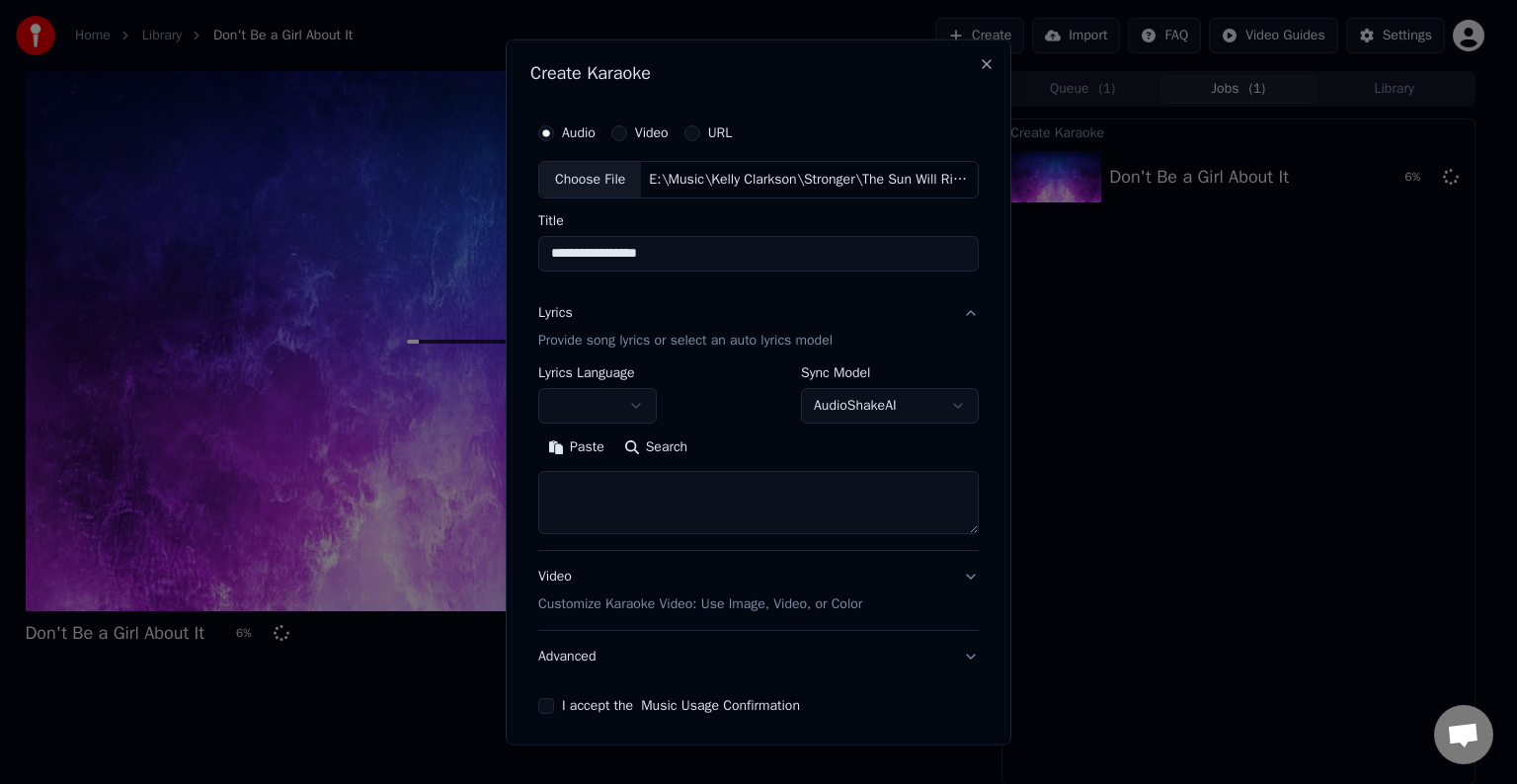 type on "**********" 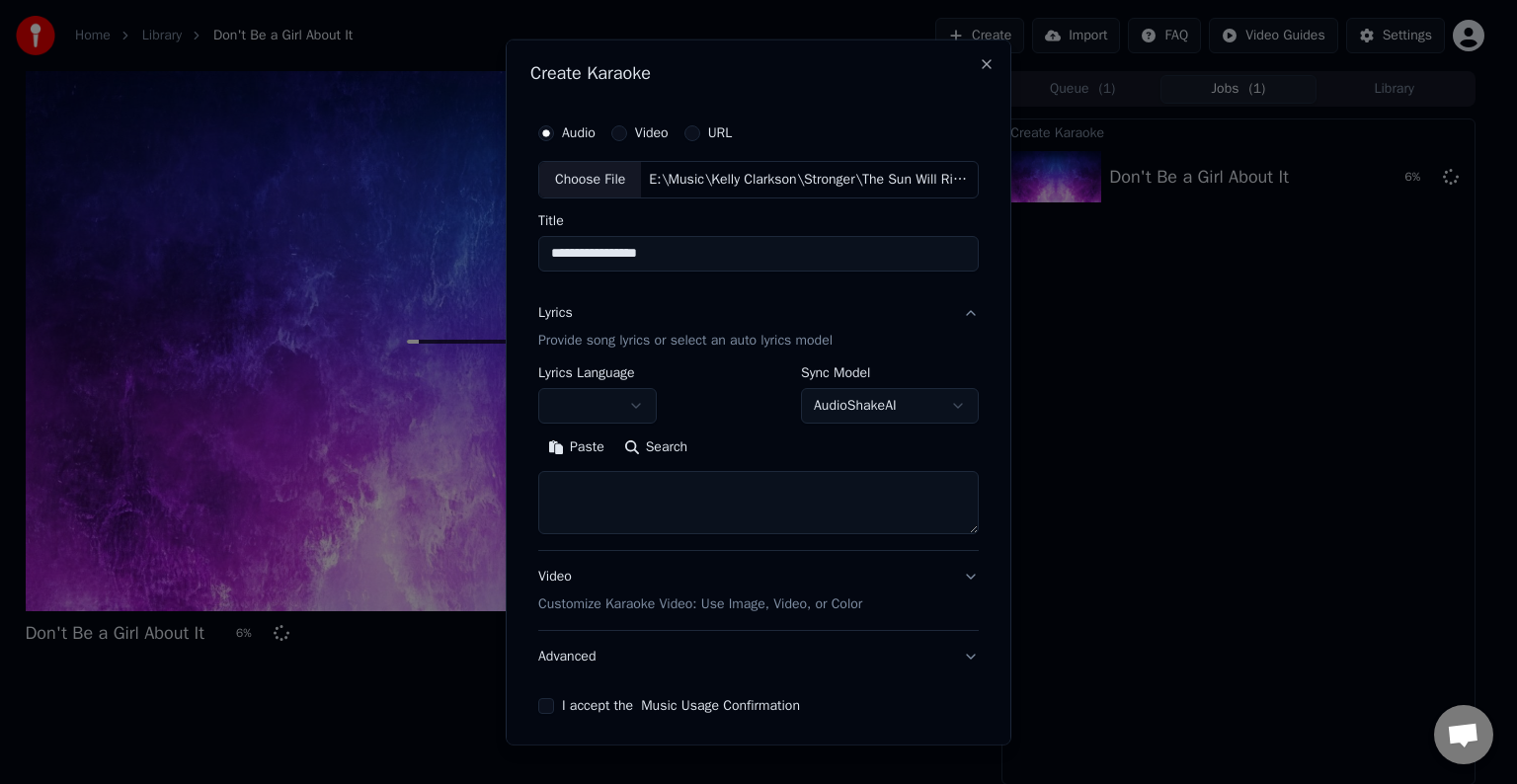 paste on "**********" 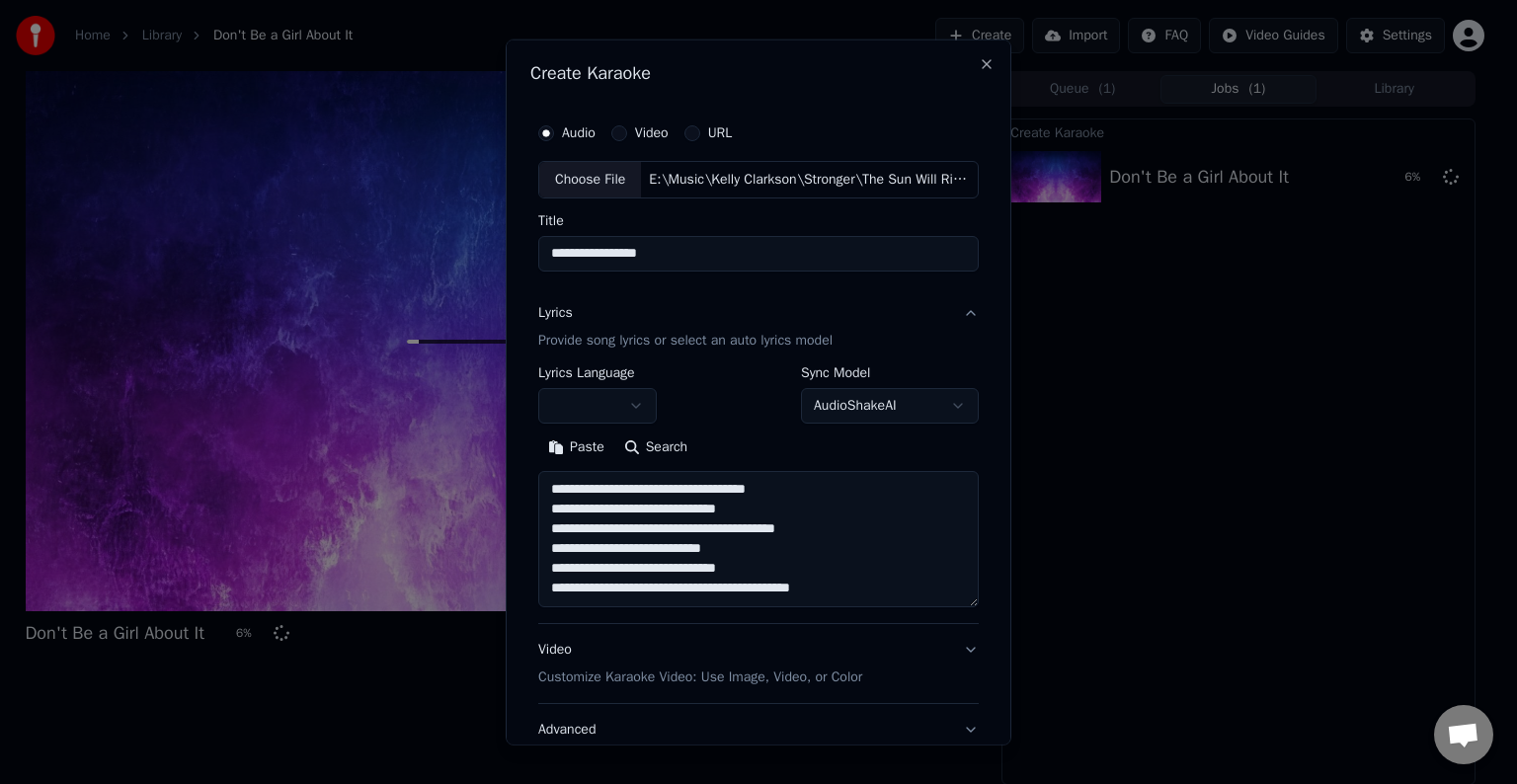 scroll, scrollTop: 83, scrollLeft: 0, axis: vertical 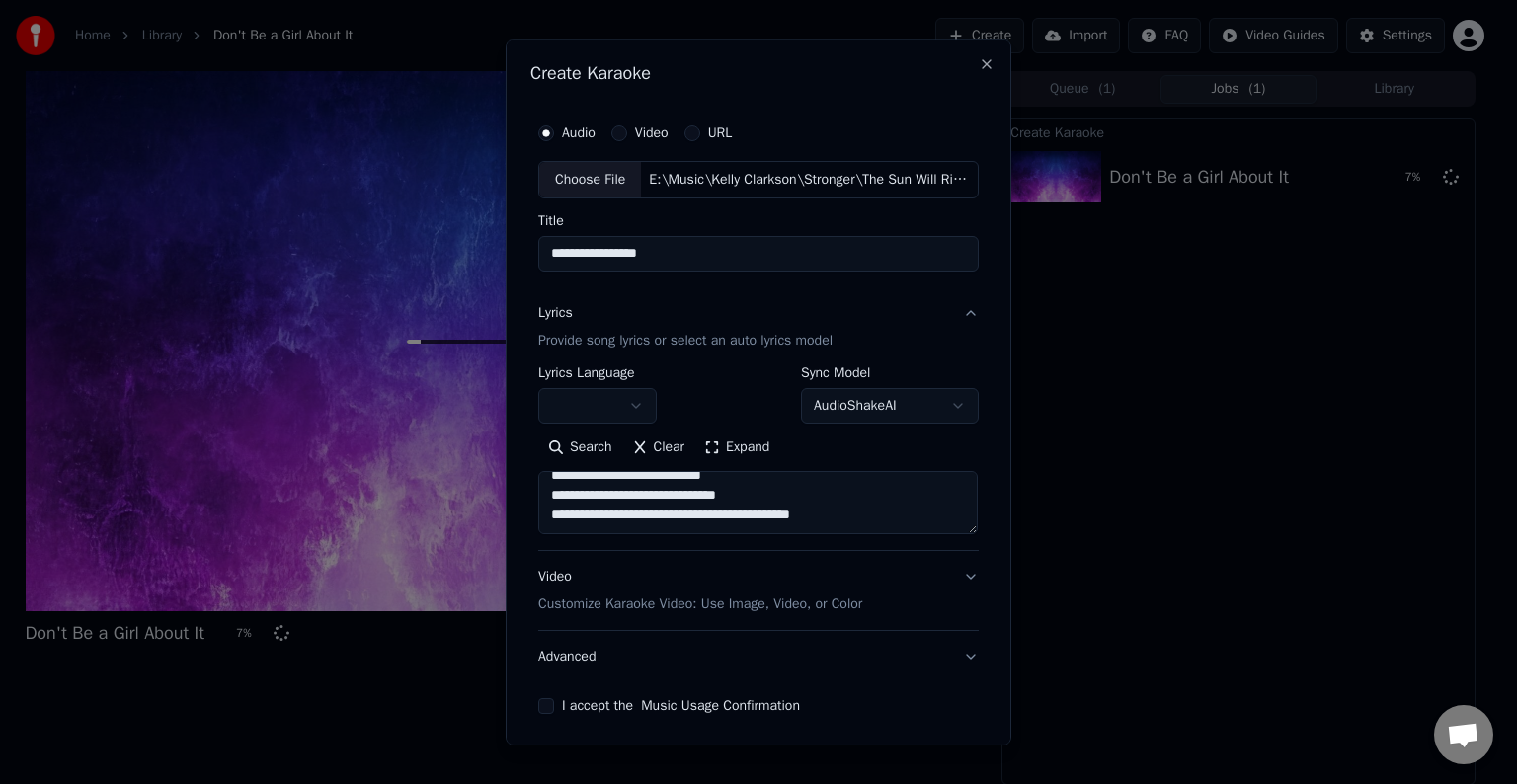 paste on "**********" 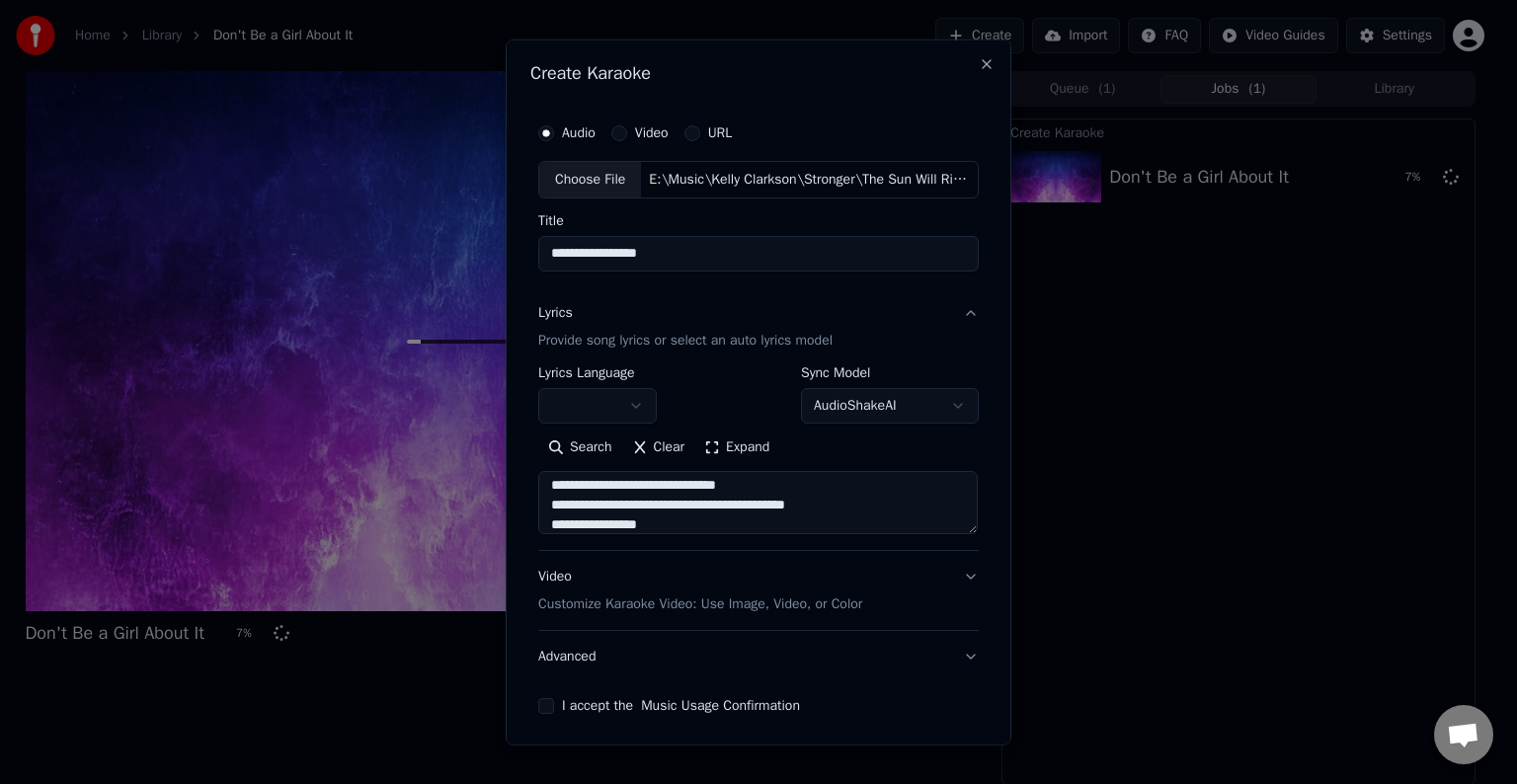 scroll, scrollTop: 201, scrollLeft: 0, axis: vertical 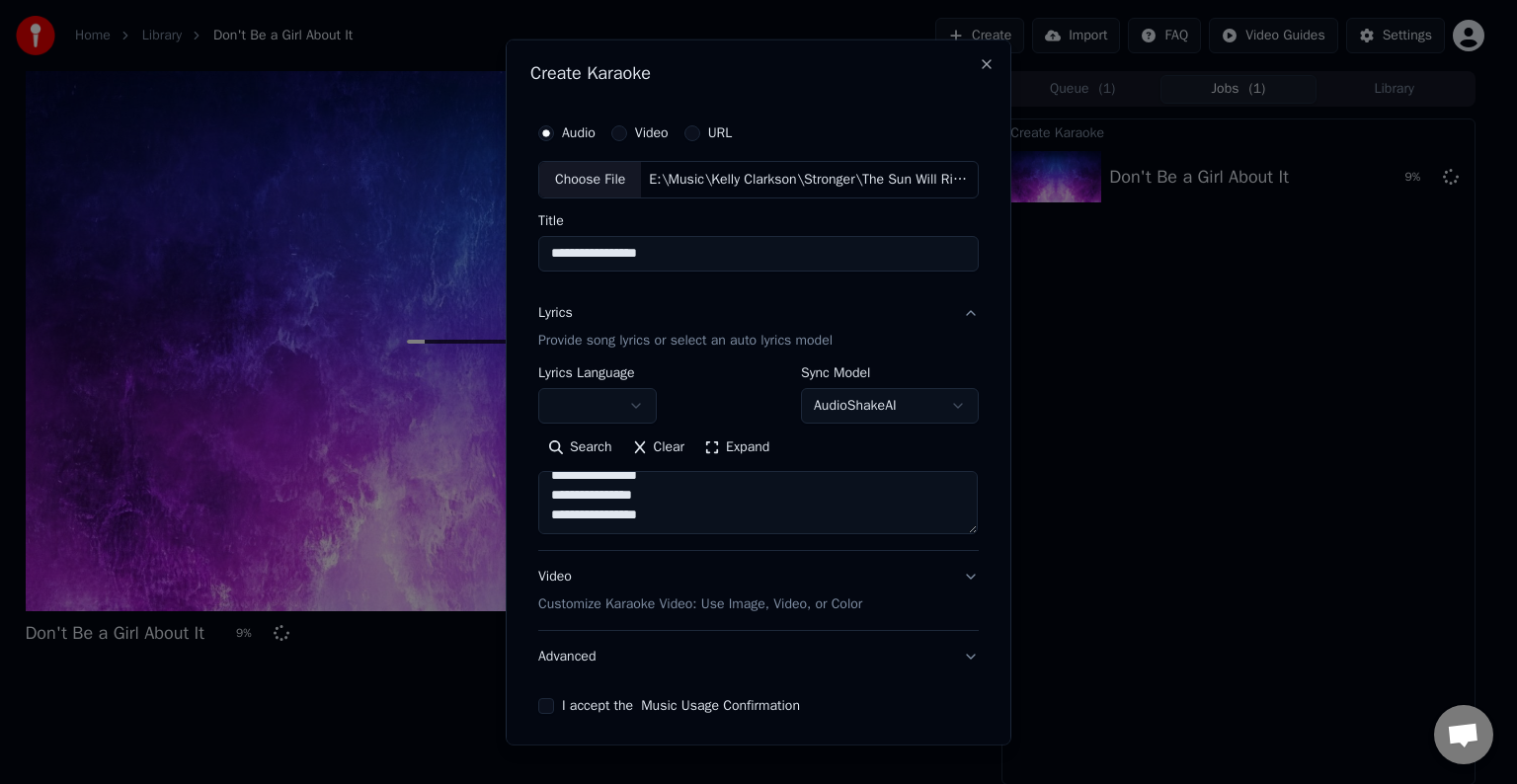 paste on "**********" 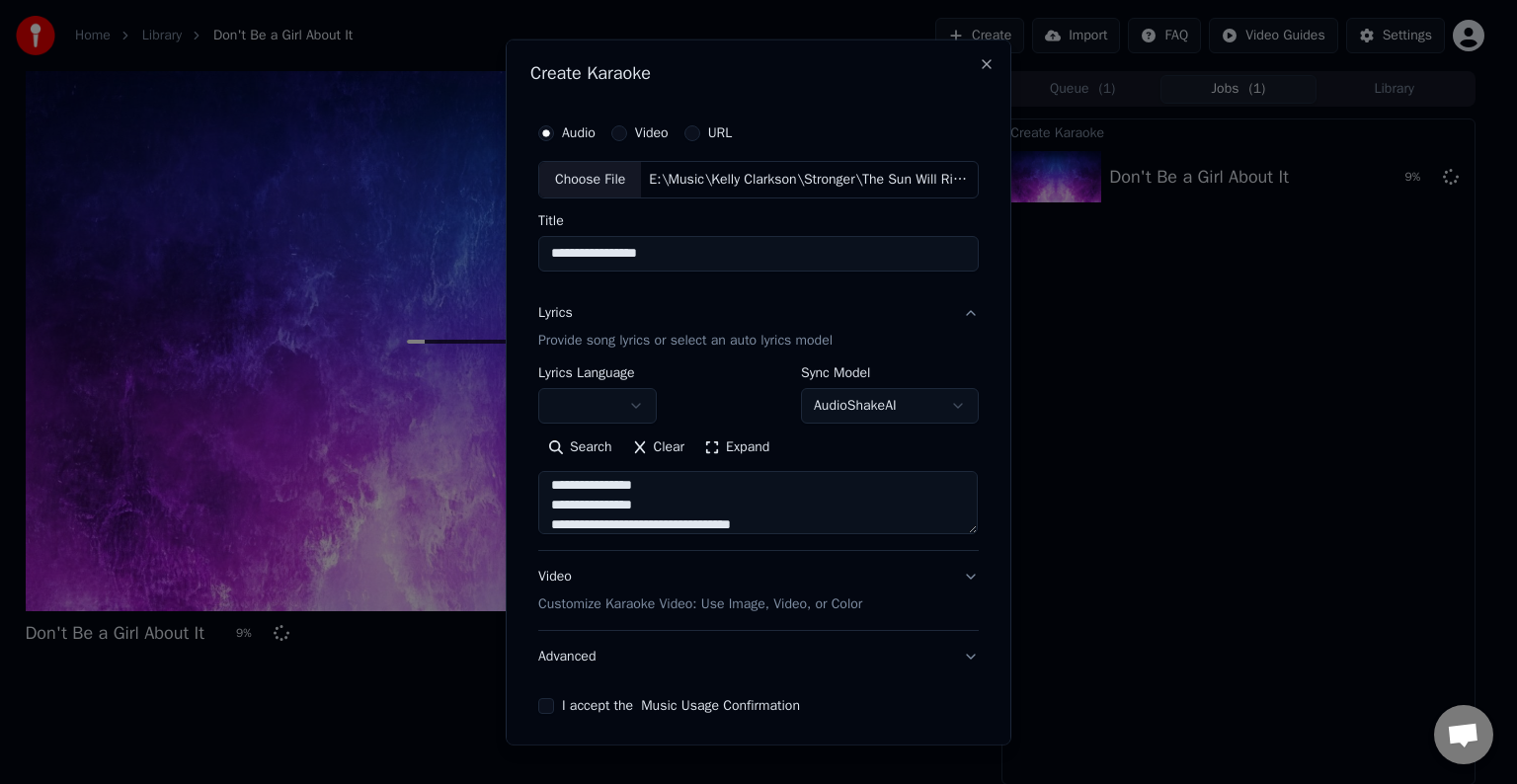 scroll, scrollTop: 340, scrollLeft: 0, axis: vertical 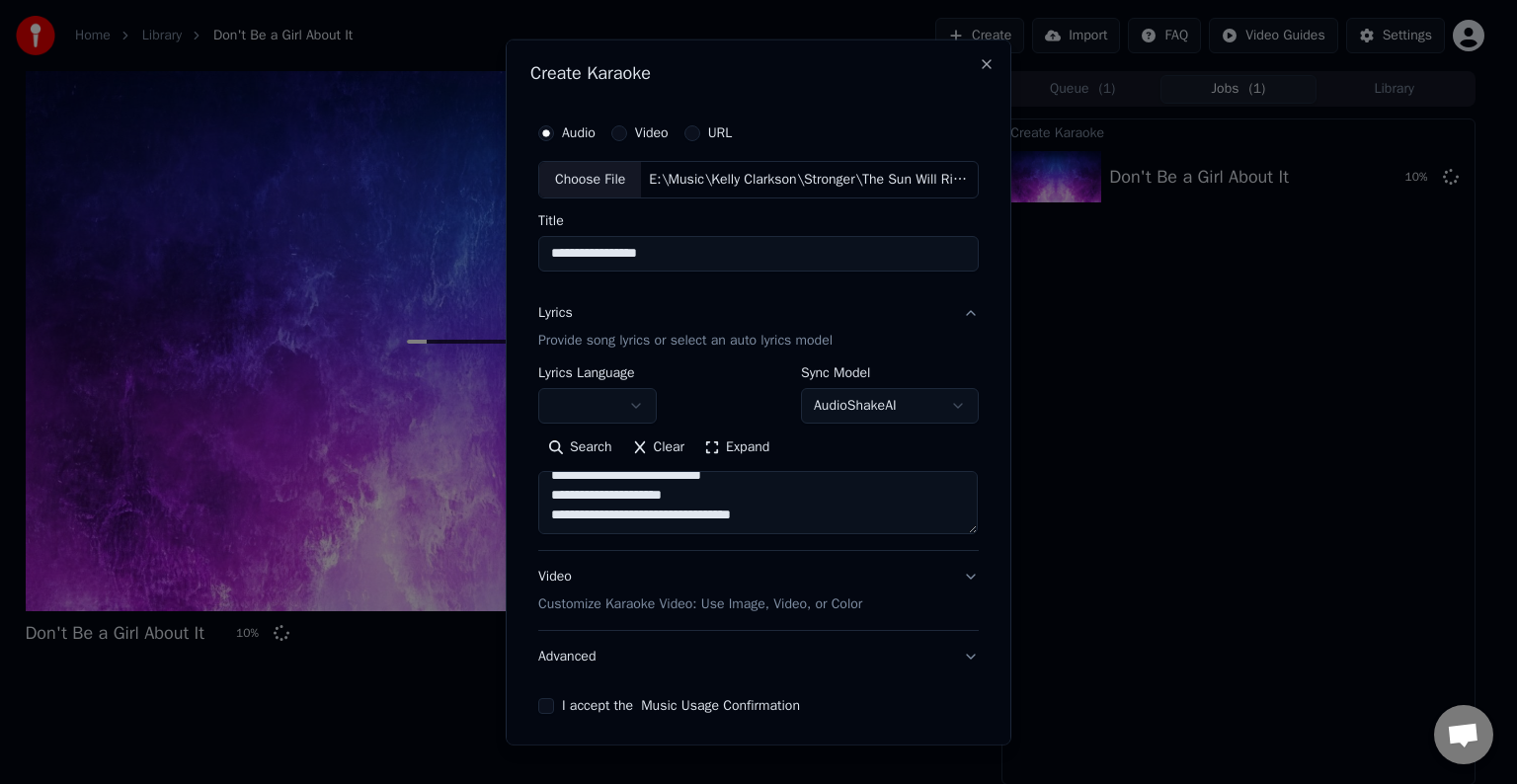 paste on "**********" 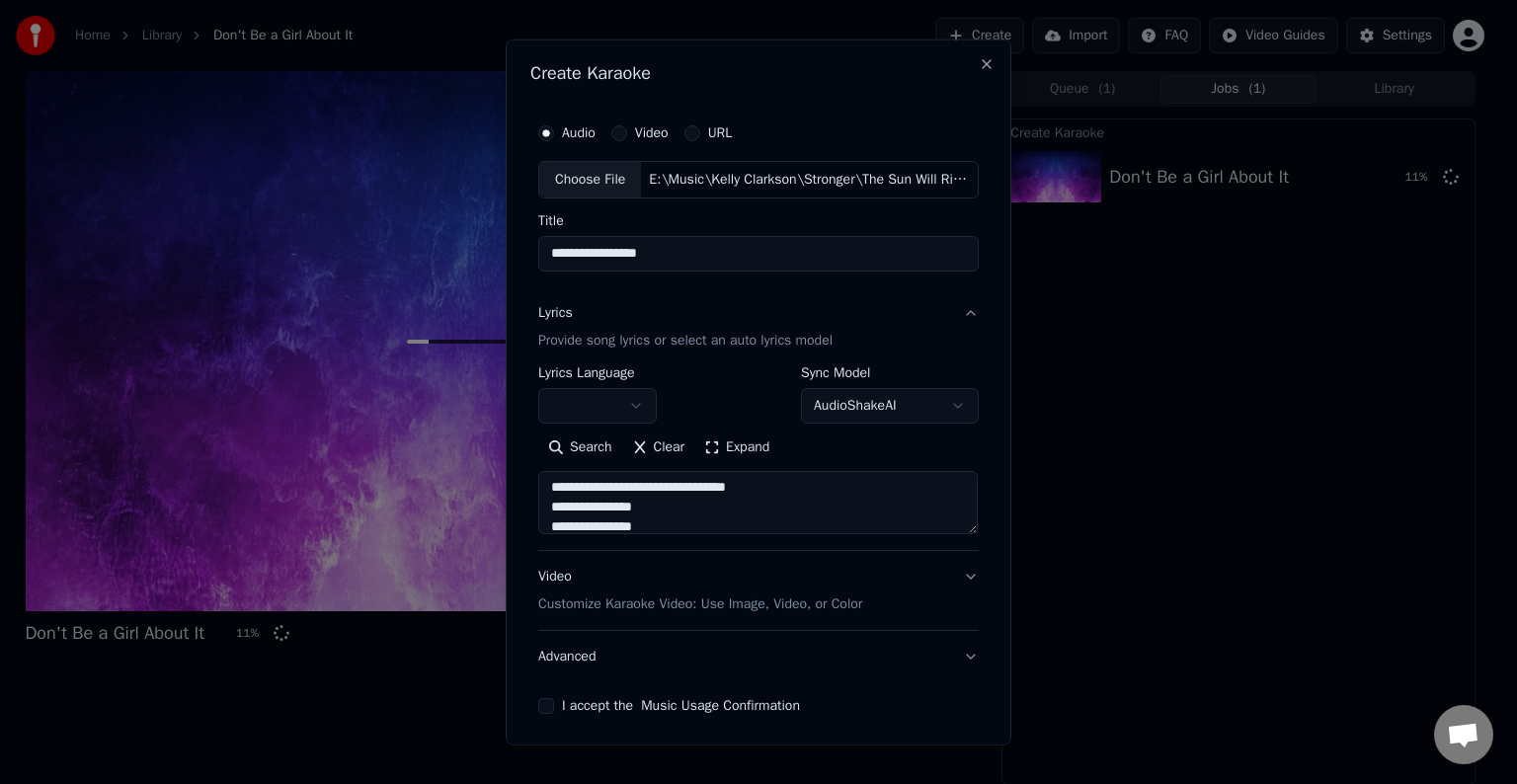 scroll, scrollTop: 445, scrollLeft: 0, axis: vertical 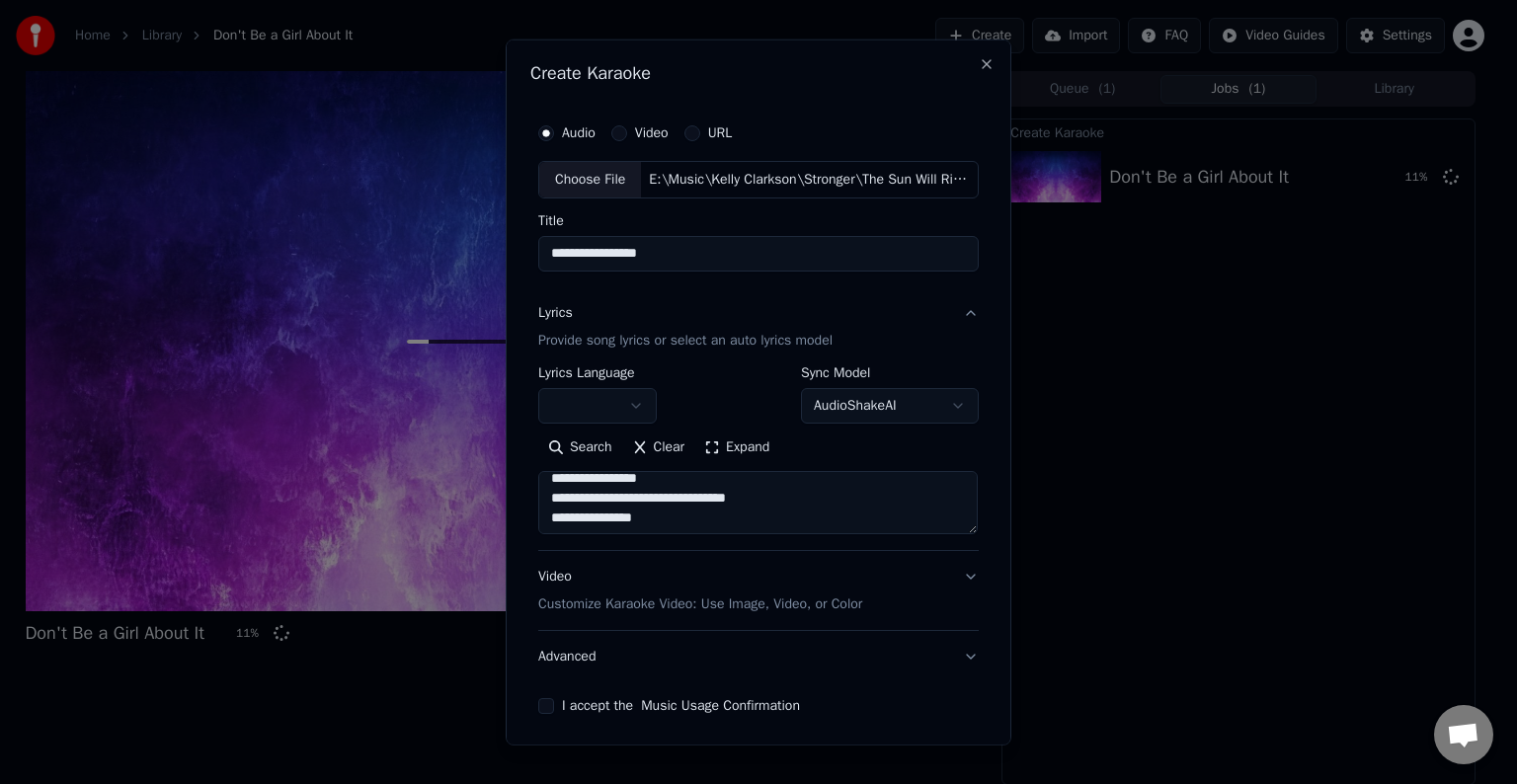 drag, startPoint x: 726, startPoint y: 501, endPoint x: 643, endPoint y: 500, distance: 83.00602 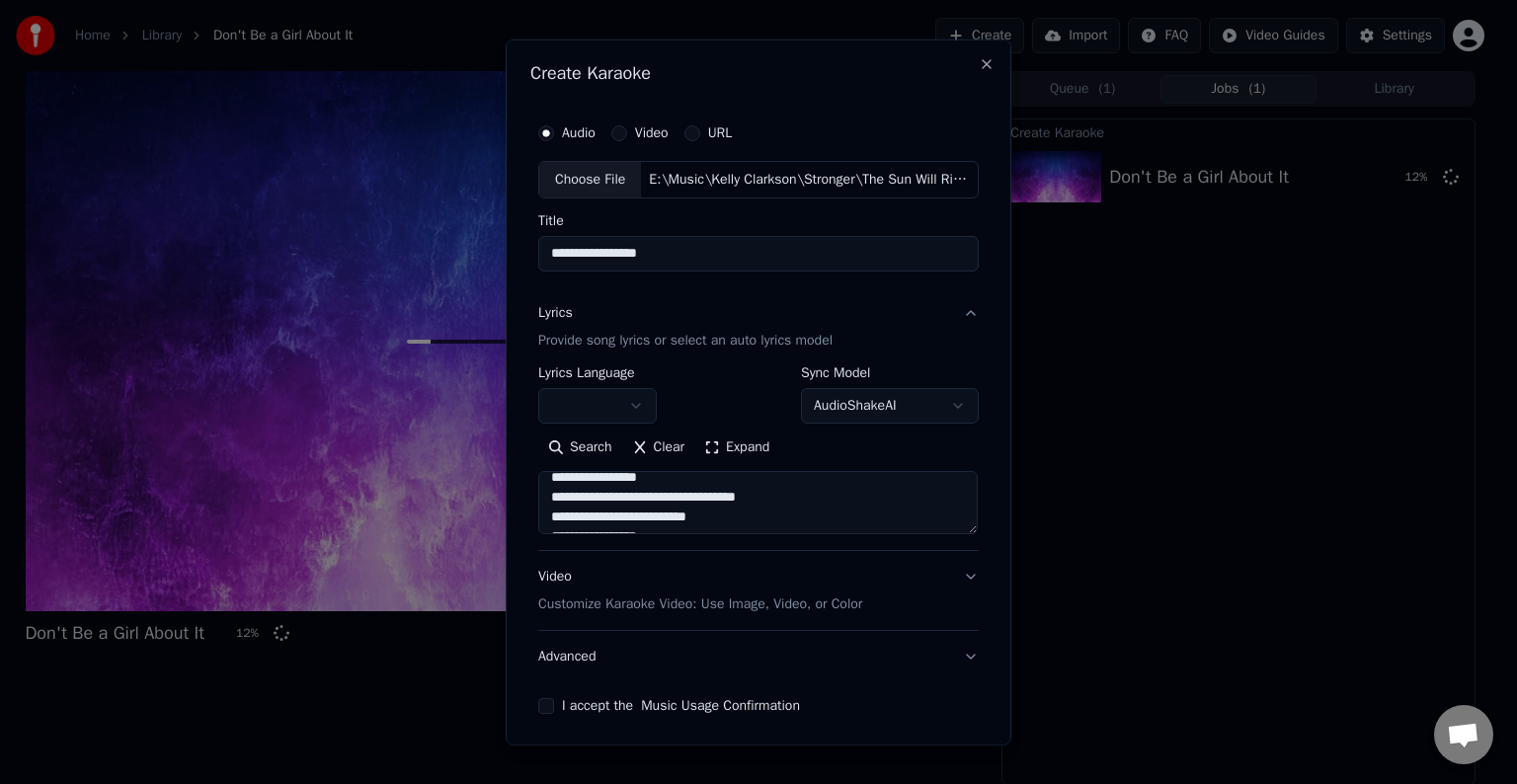 scroll, scrollTop: 387, scrollLeft: 0, axis: vertical 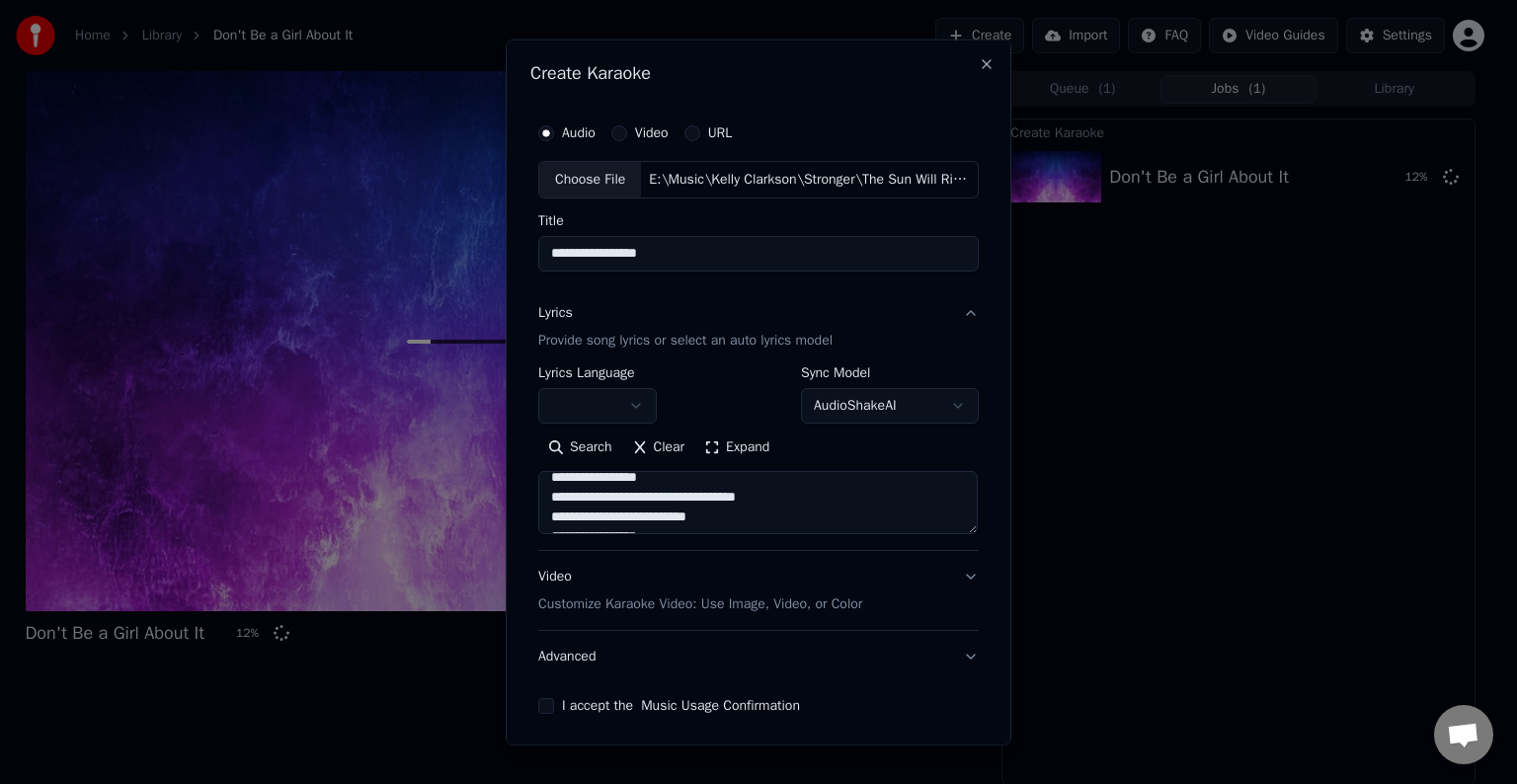 click on "**********" at bounding box center (758, 503) 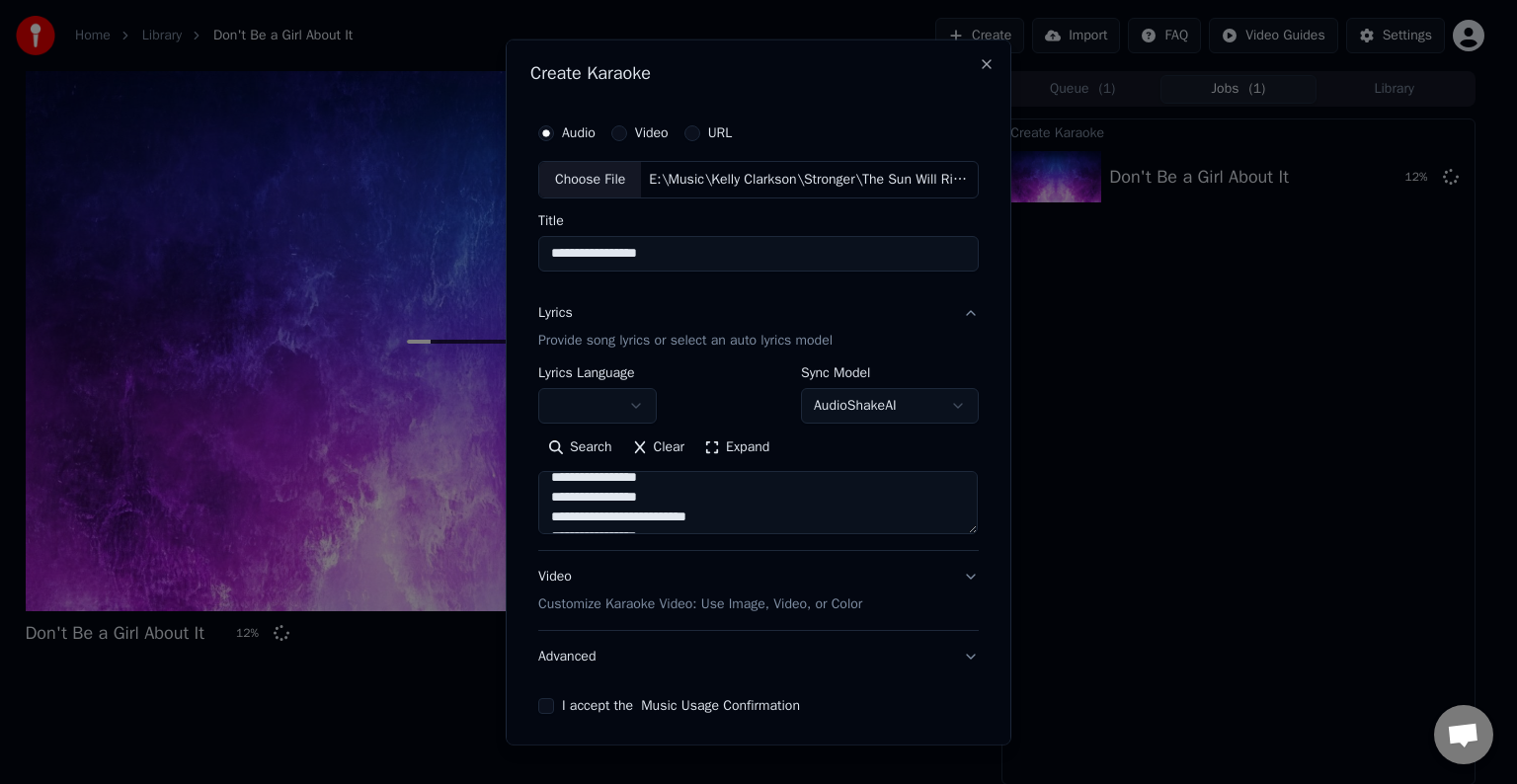 scroll, scrollTop: 487, scrollLeft: 0, axis: vertical 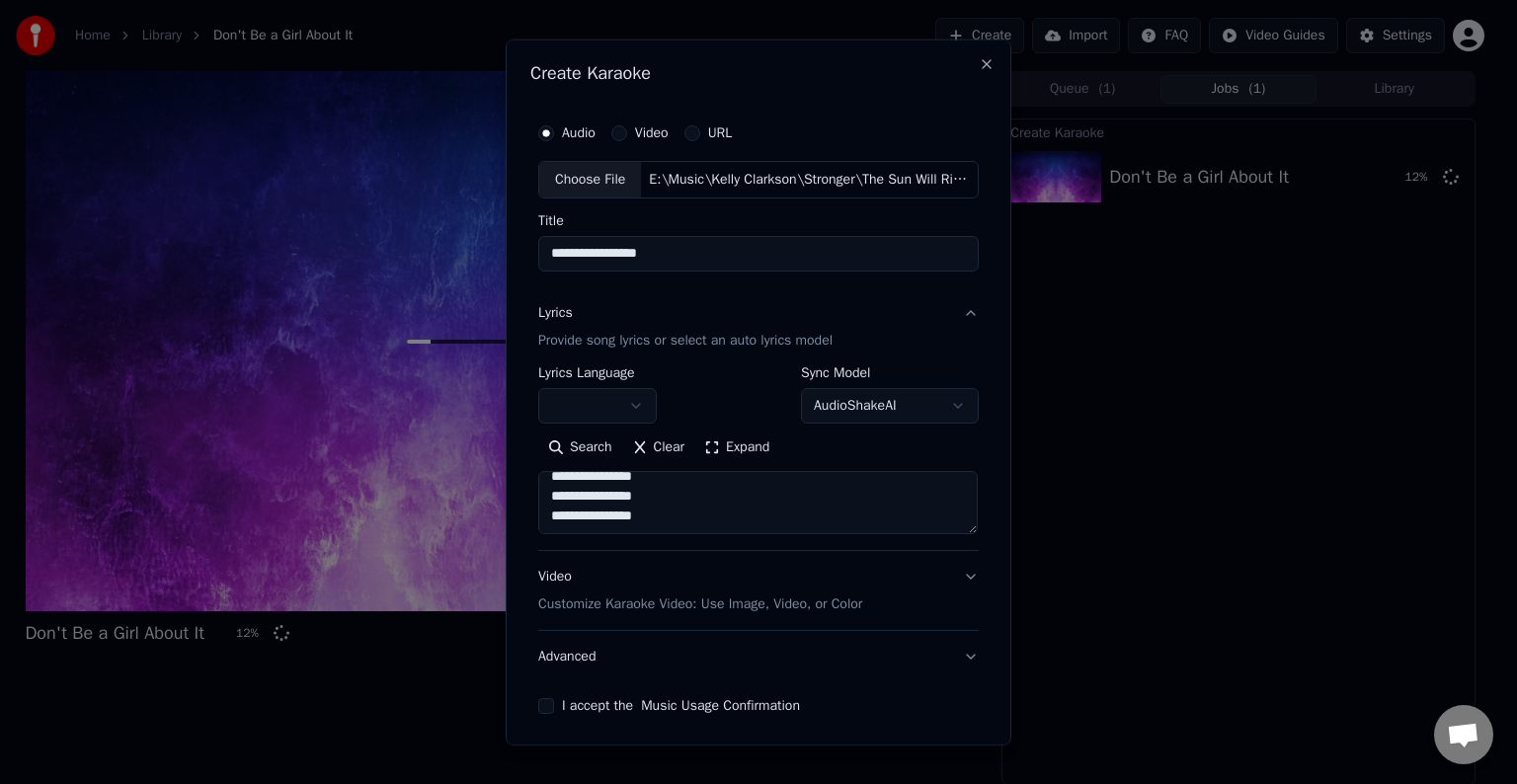 click on "**********" at bounding box center (758, 503) 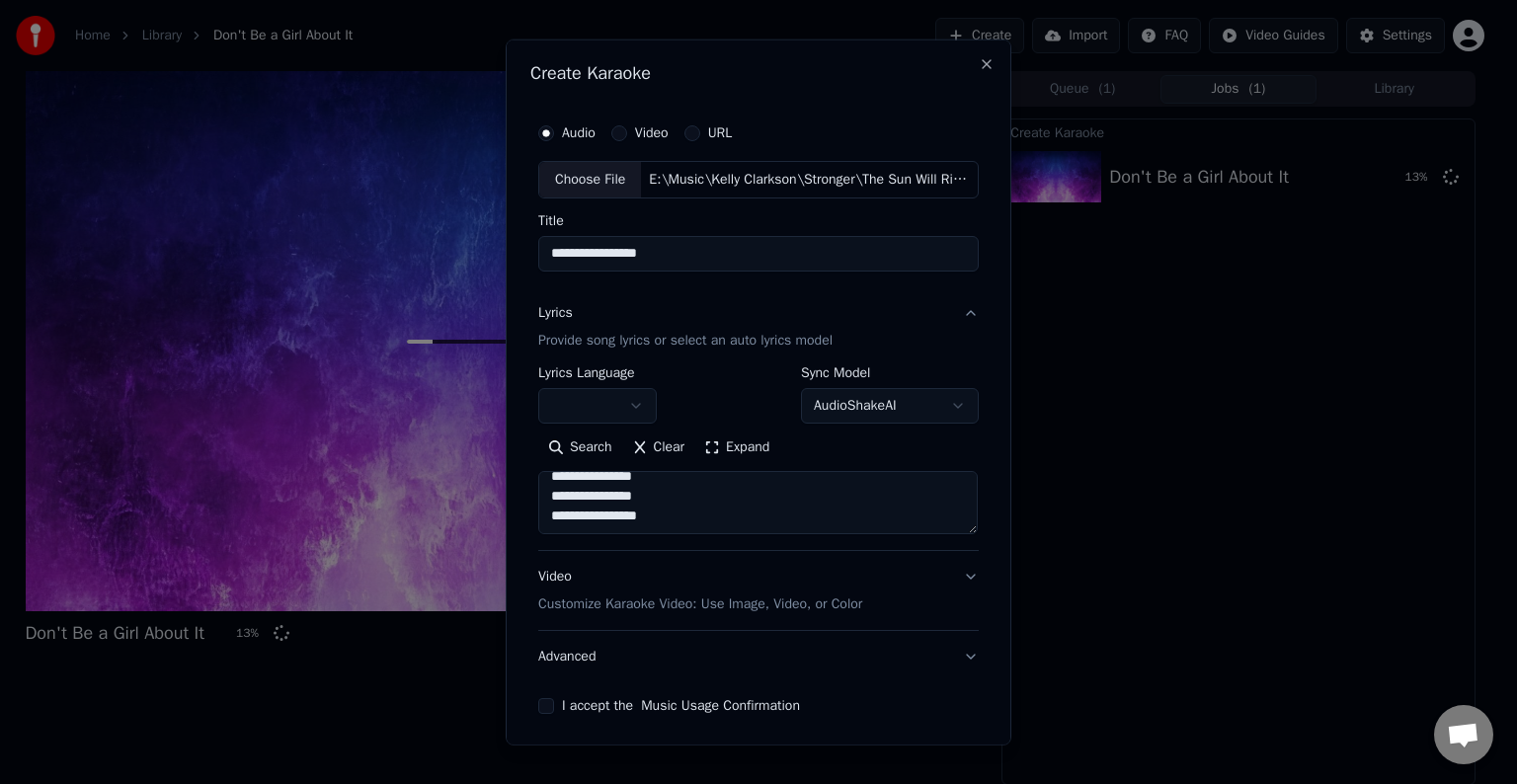 scroll, scrollTop: 498, scrollLeft: 0, axis: vertical 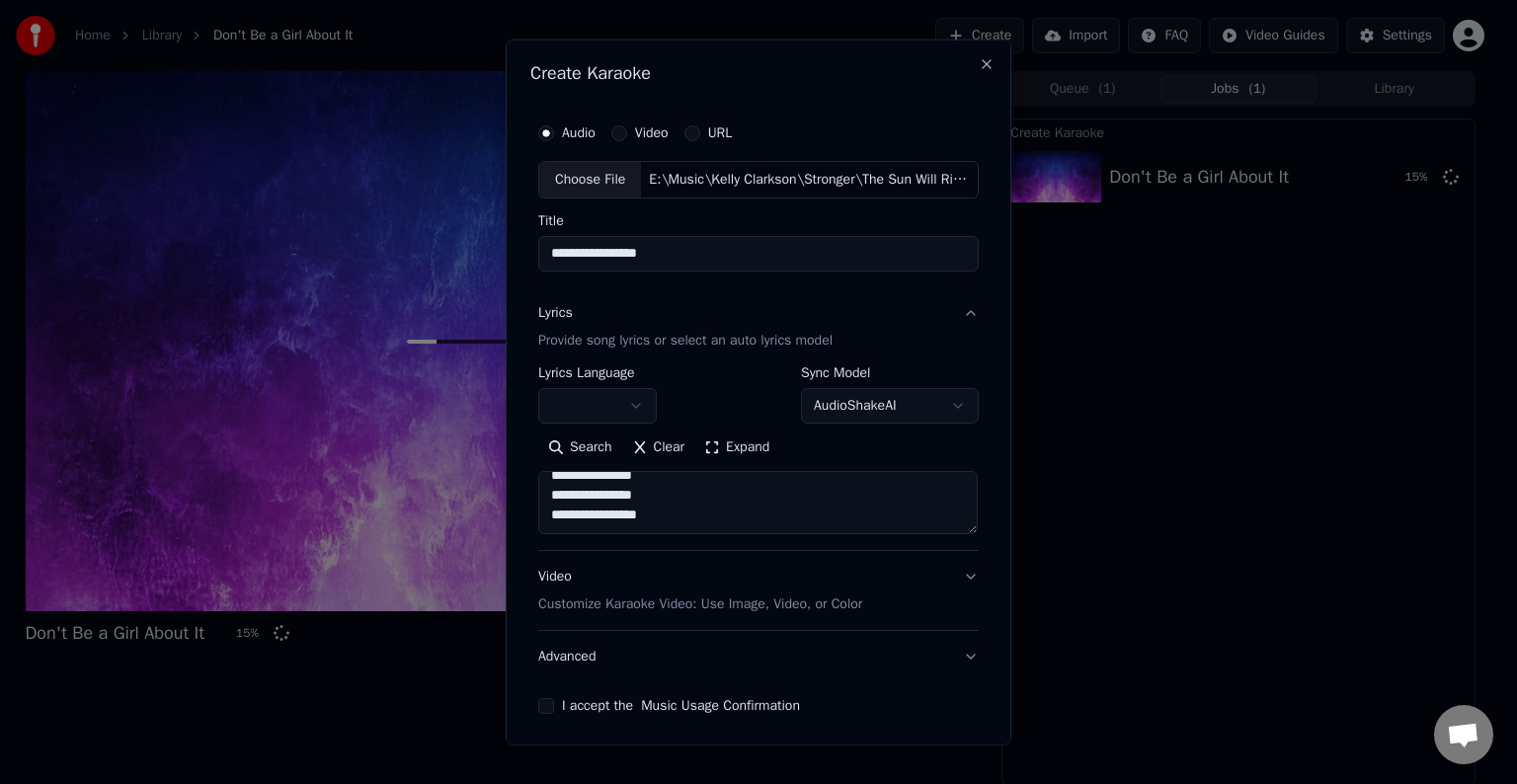 paste on "**********" 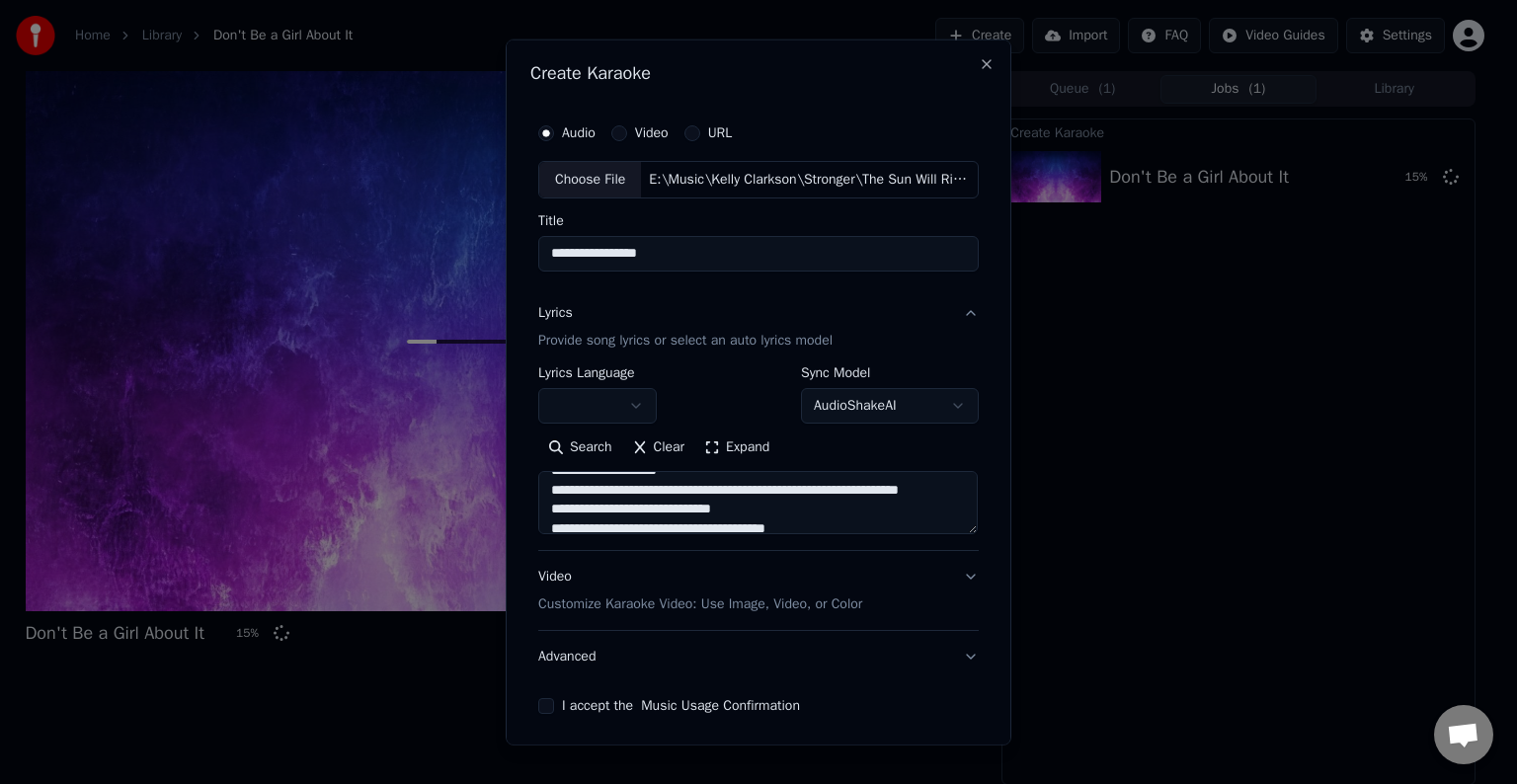 scroll, scrollTop: 568, scrollLeft: 0, axis: vertical 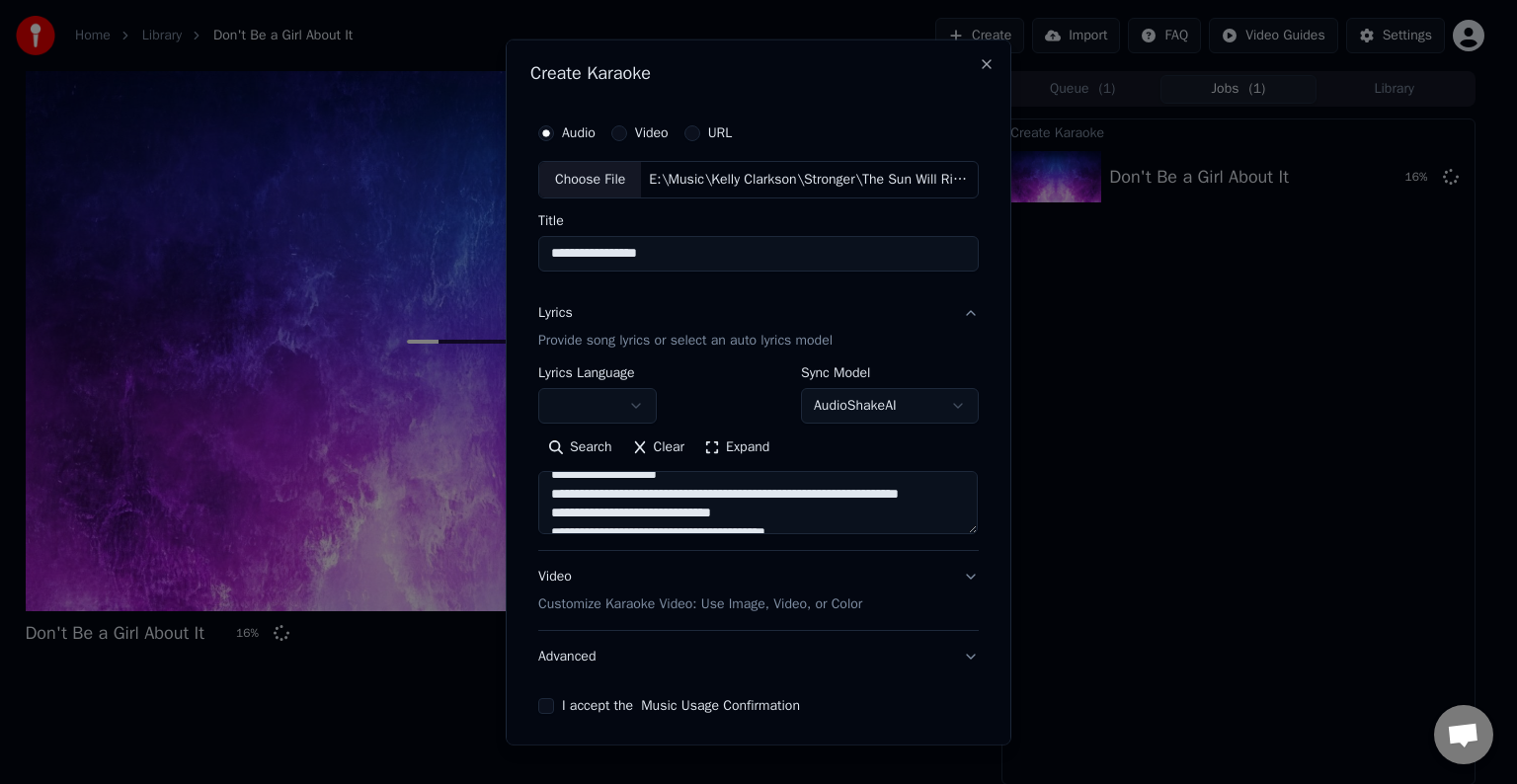 drag, startPoint x: 770, startPoint y: 493, endPoint x: 943, endPoint y: 501, distance: 173.18487 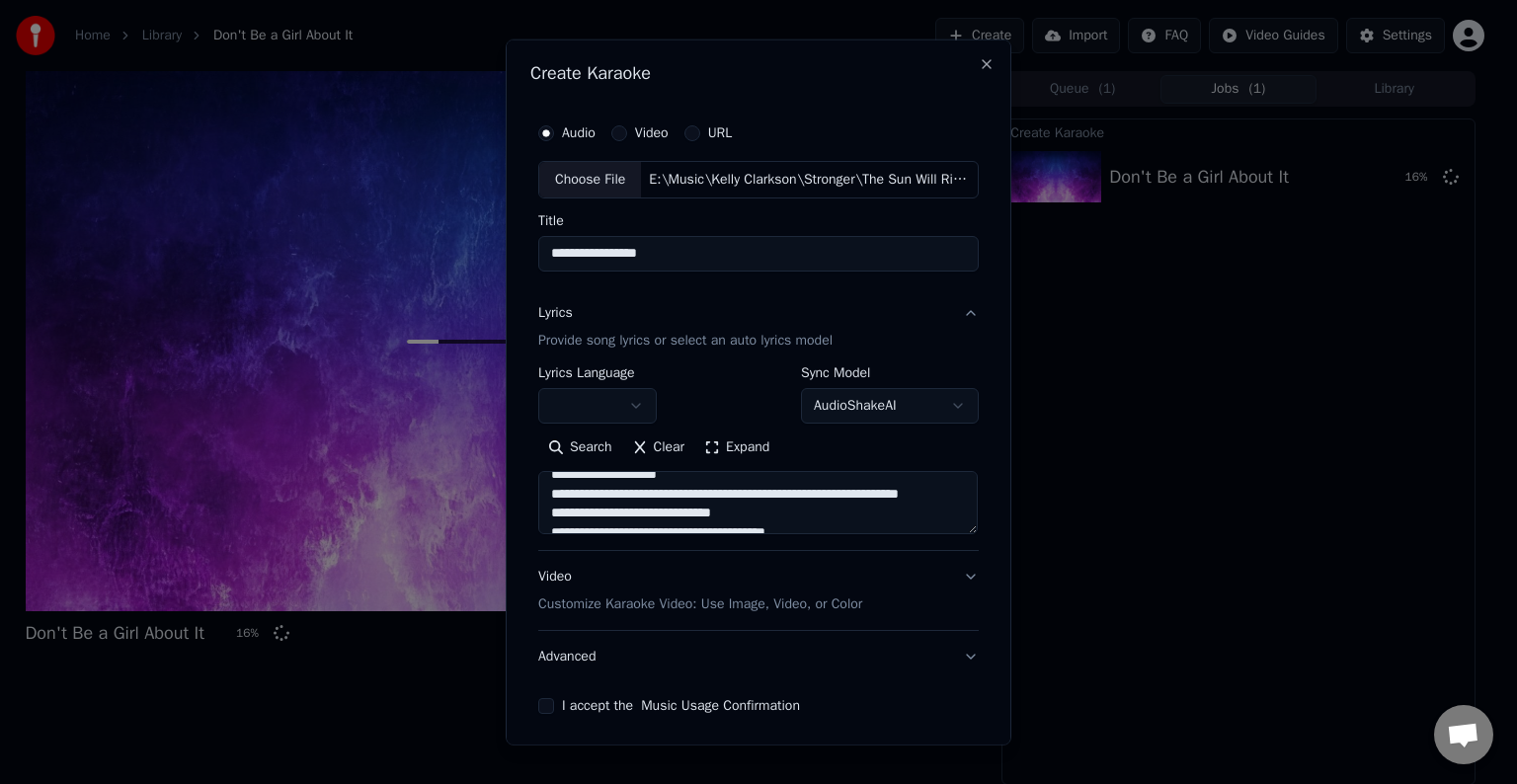 click on "**********" at bounding box center [758, 503] 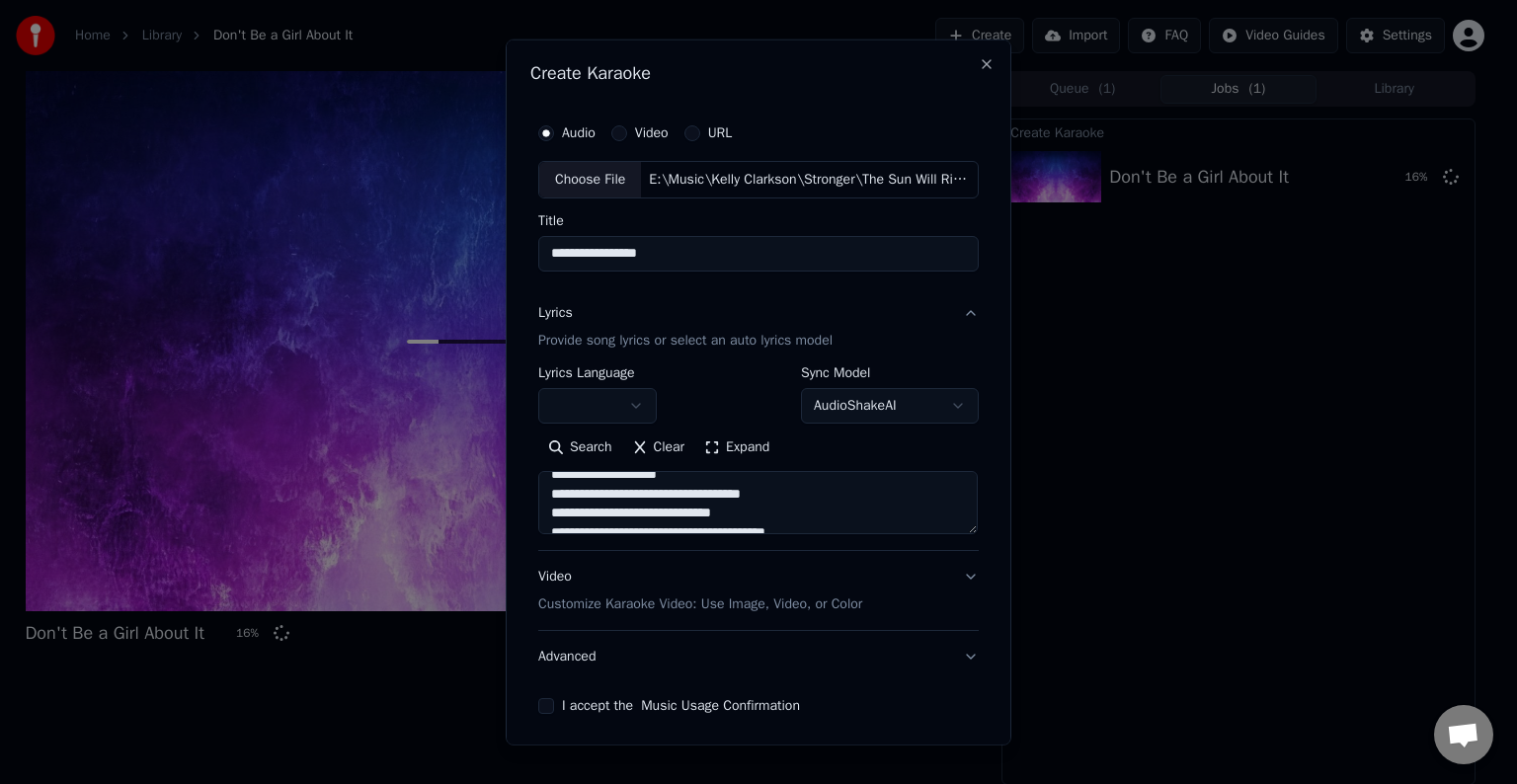scroll, scrollTop: 604, scrollLeft: 0, axis: vertical 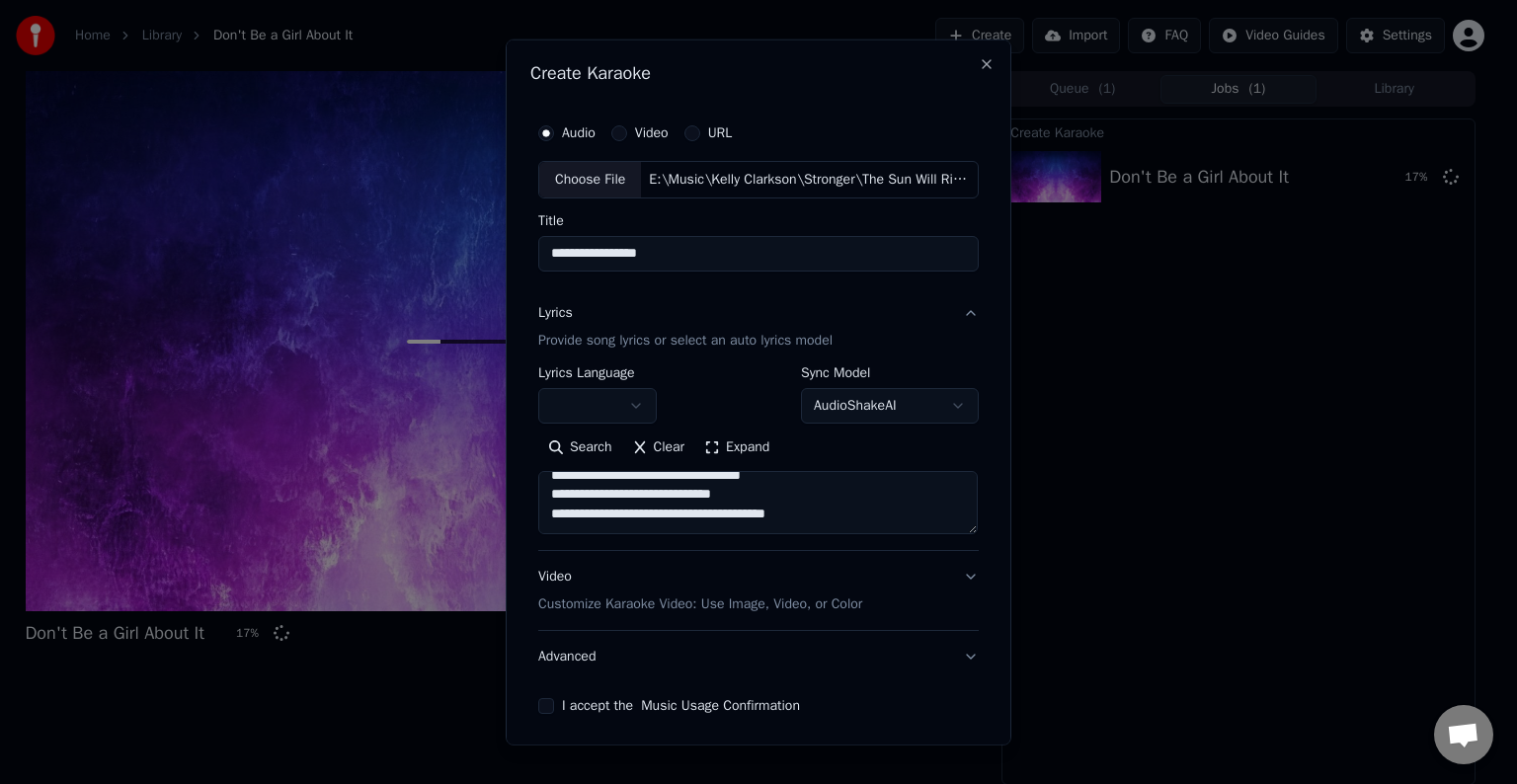 click on "**********" at bounding box center [758, 503] 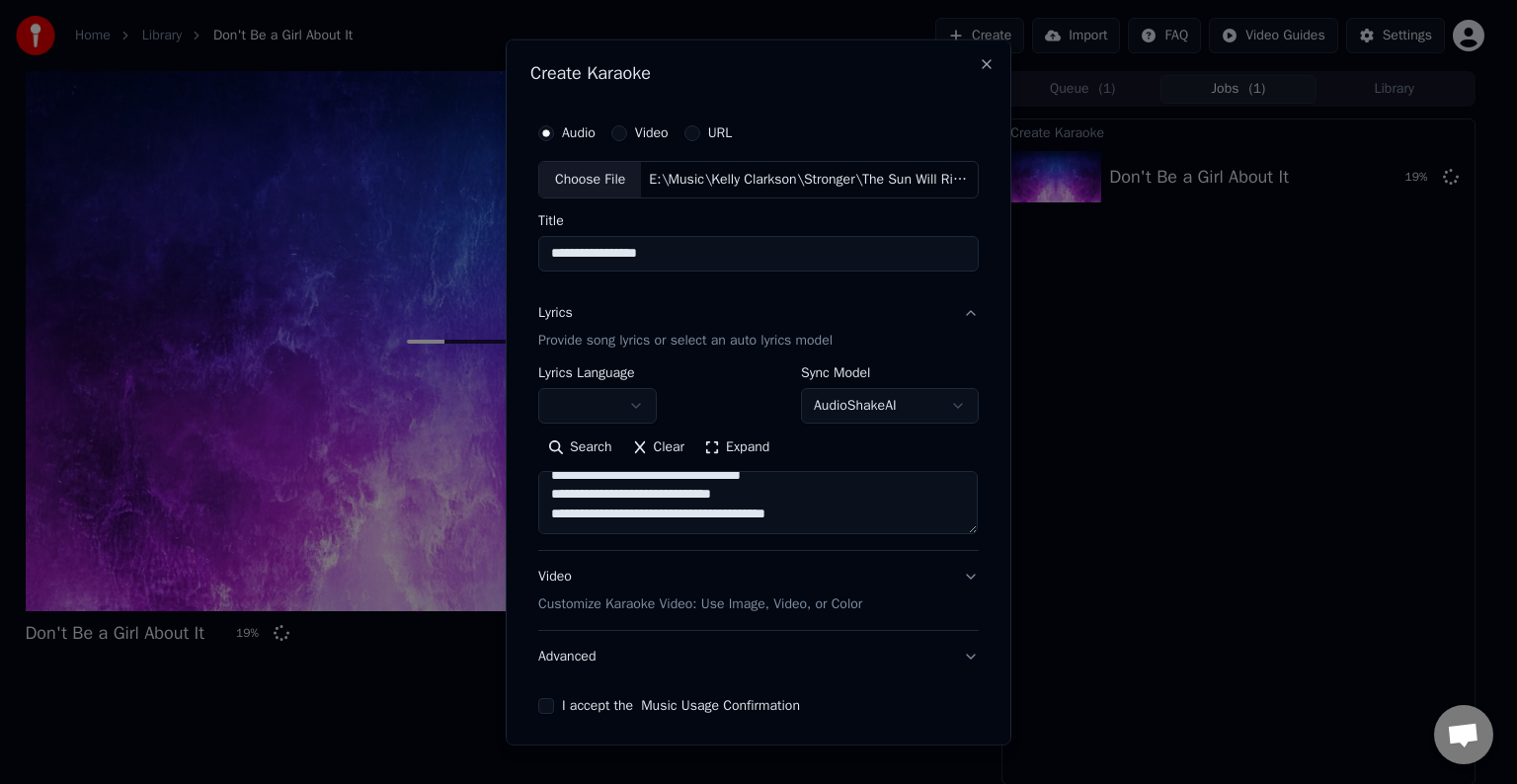 paste on "**********" 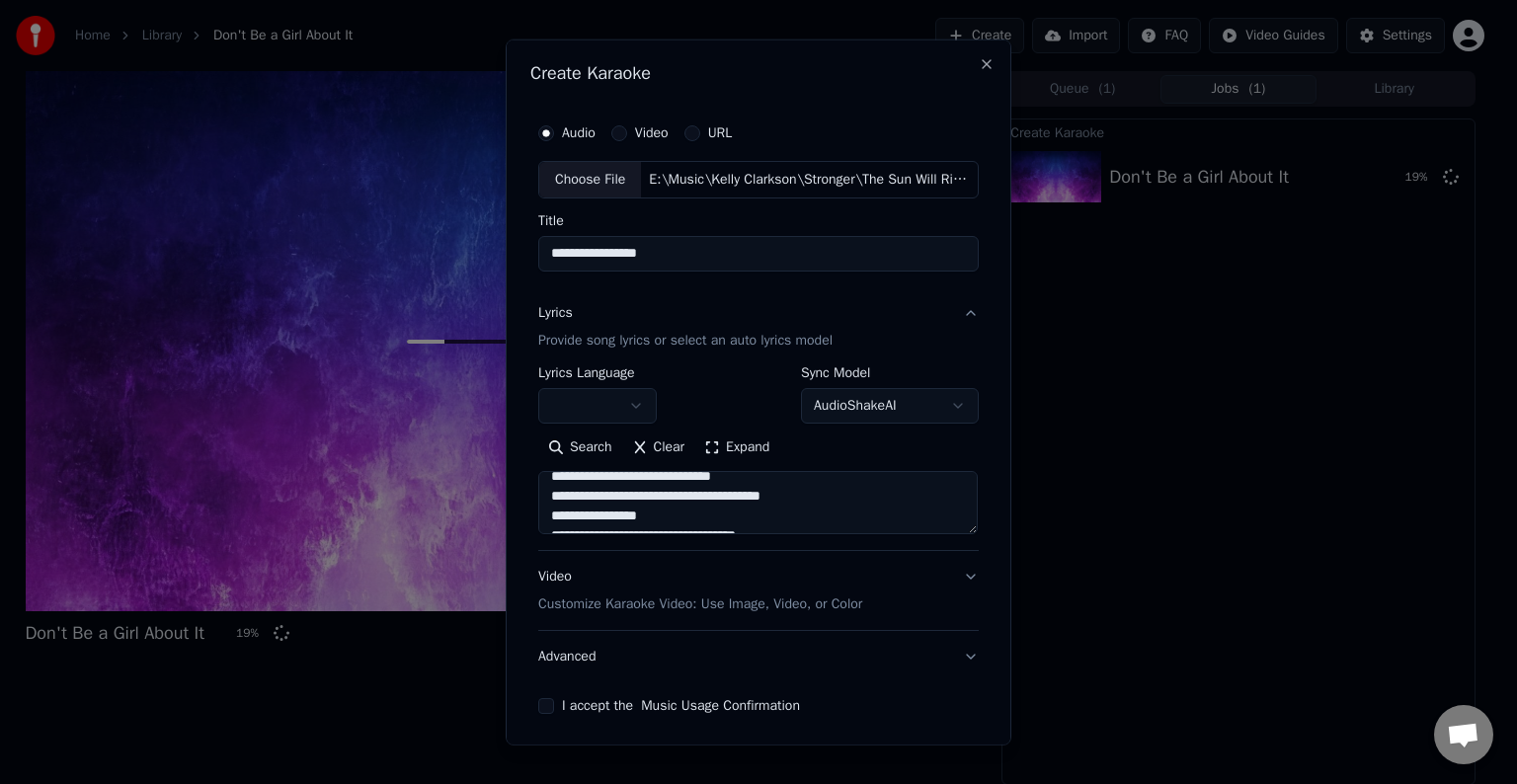 scroll, scrollTop: 814, scrollLeft: 0, axis: vertical 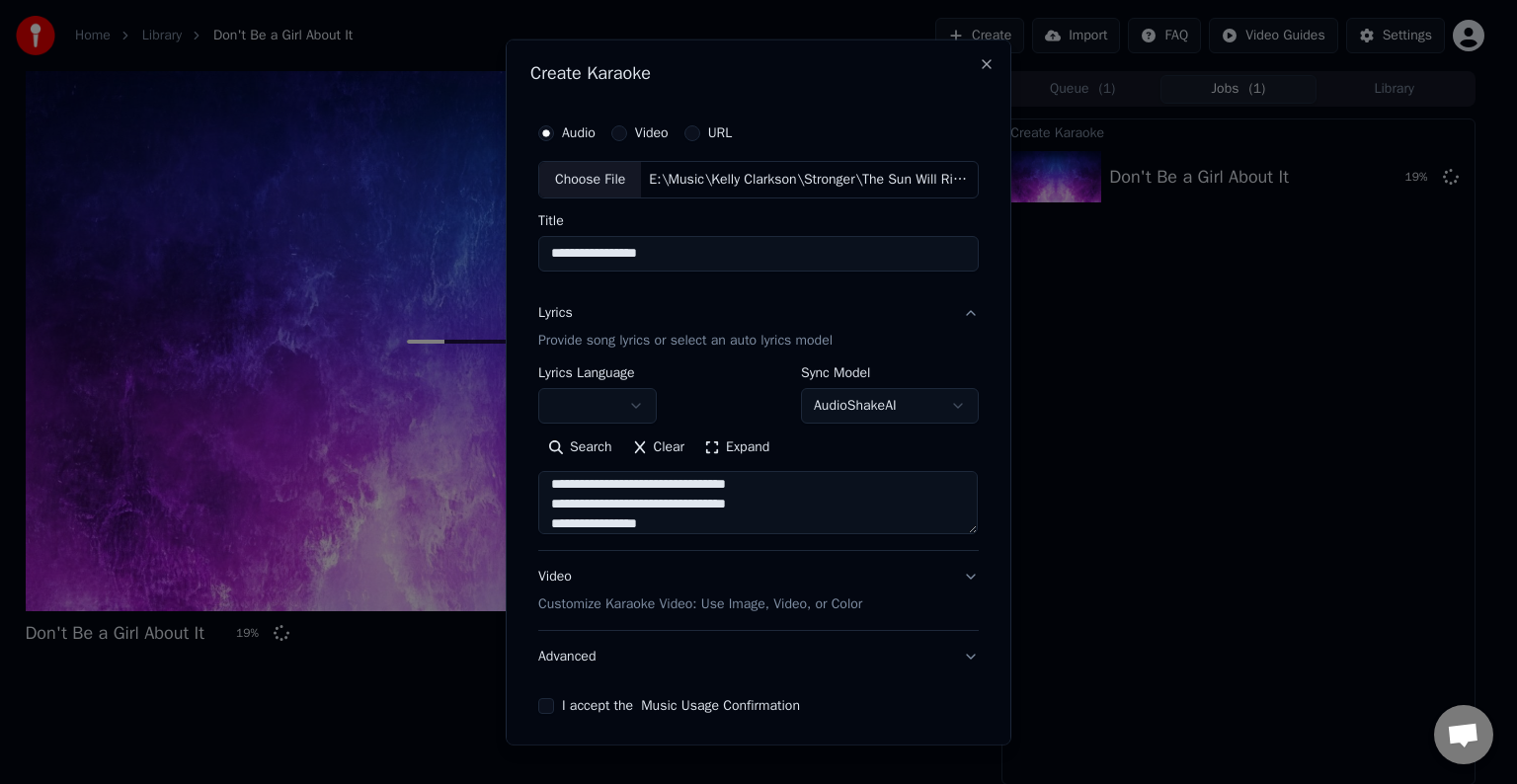 drag, startPoint x: 758, startPoint y: 499, endPoint x: 669, endPoint y: 499, distance: 89 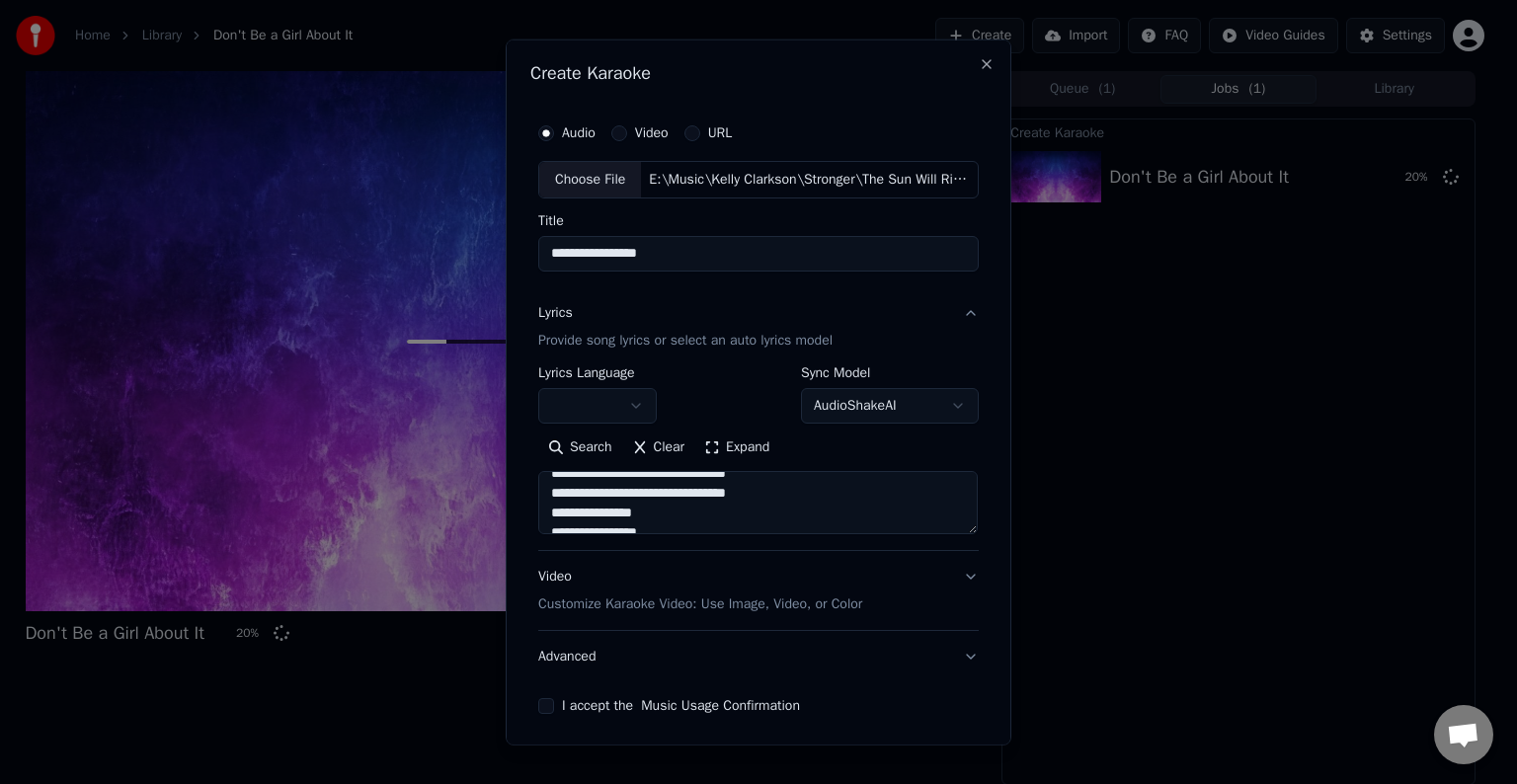 scroll, scrollTop: 804, scrollLeft: 0, axis: vertical 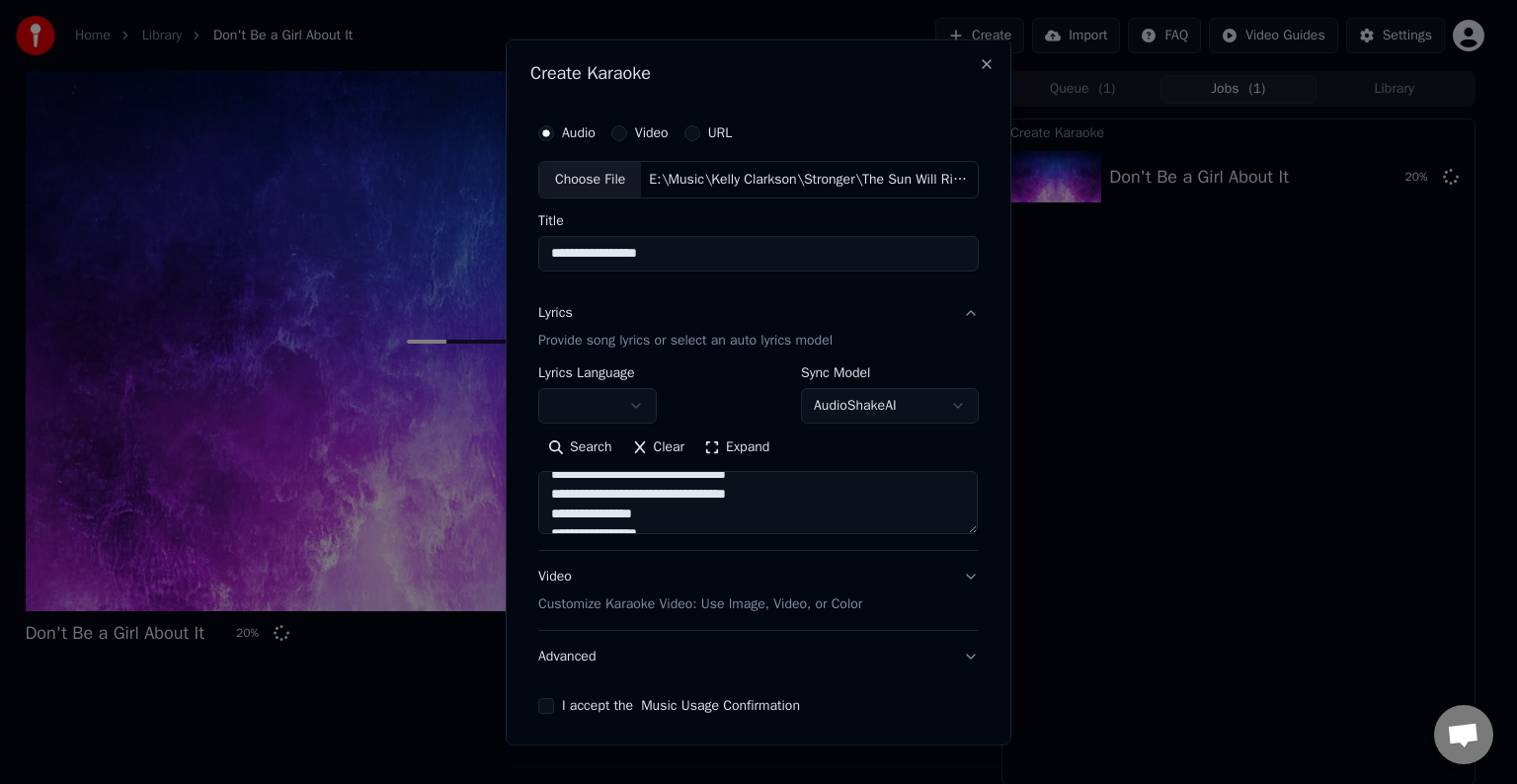 drag, startPoint x: 624, startPoint y: 492, endPoint x: 745, endPoint y: 498, distance: 121.14867 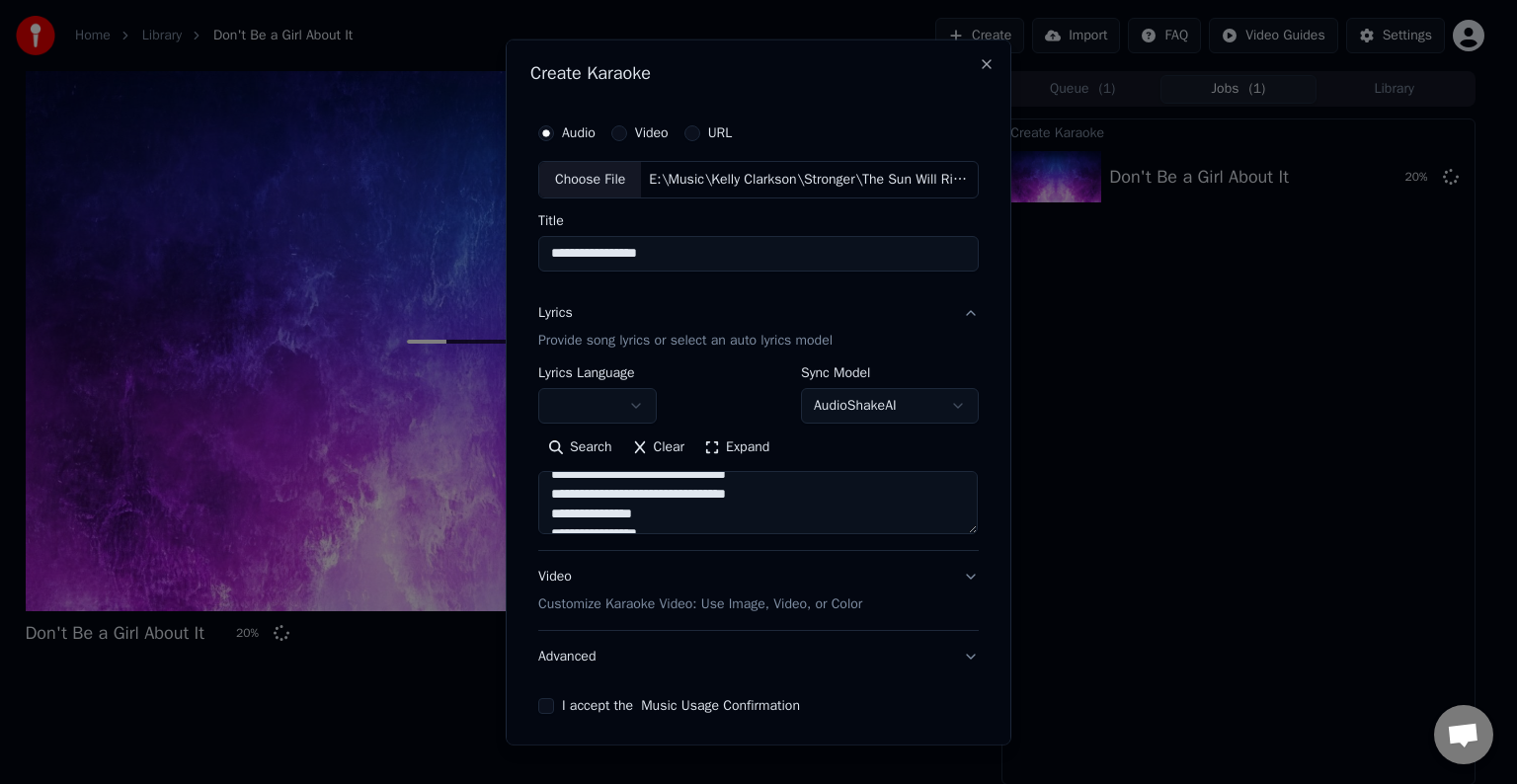 click at bounding box center (758, 503) 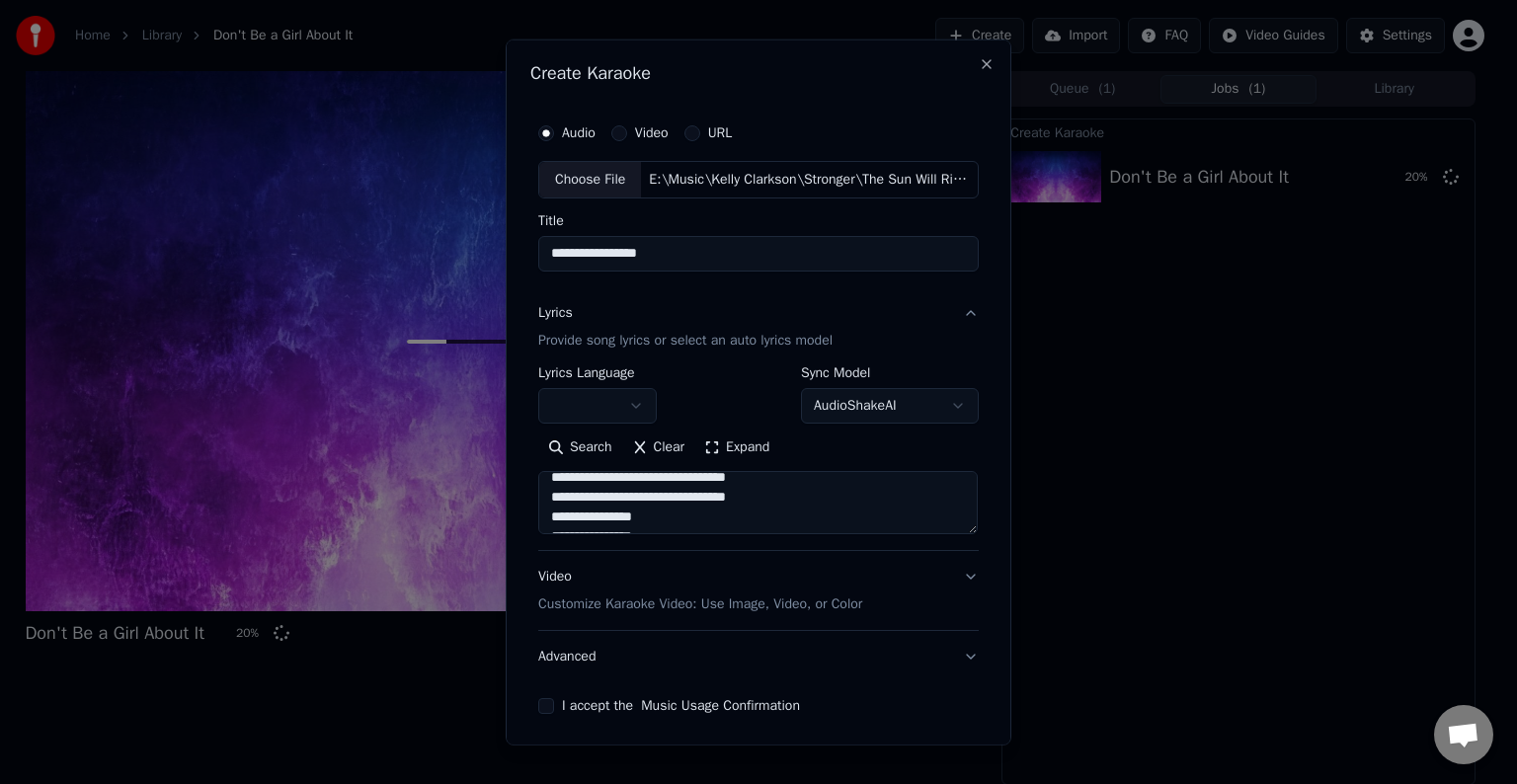 scroll, scrollTop: 780, scrollLeft: 0, axis: vertical 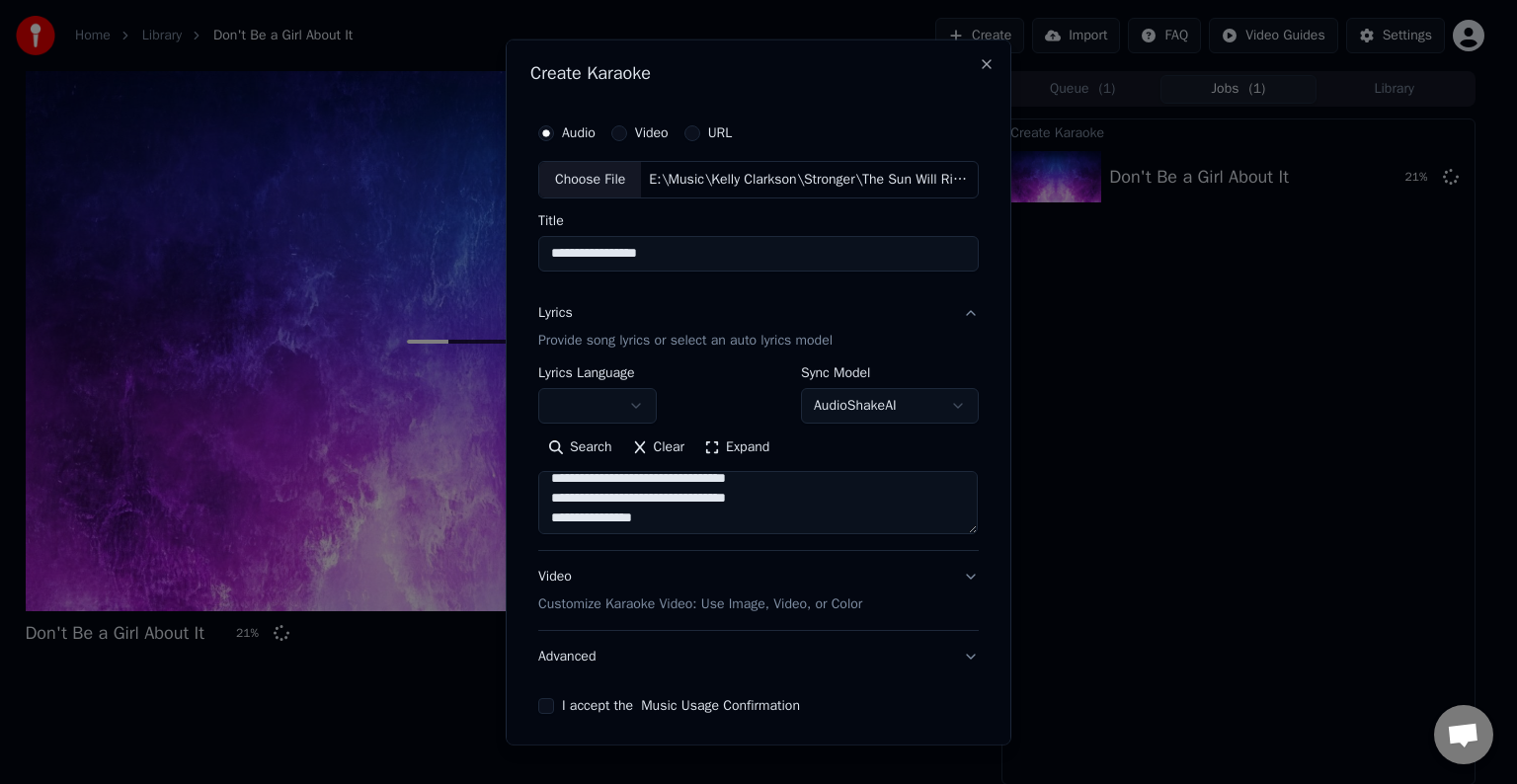 drag, startPoint x: 625, startPoint y: 490, endPoint x: 743, endPoint y: 506, distance: 119.079805 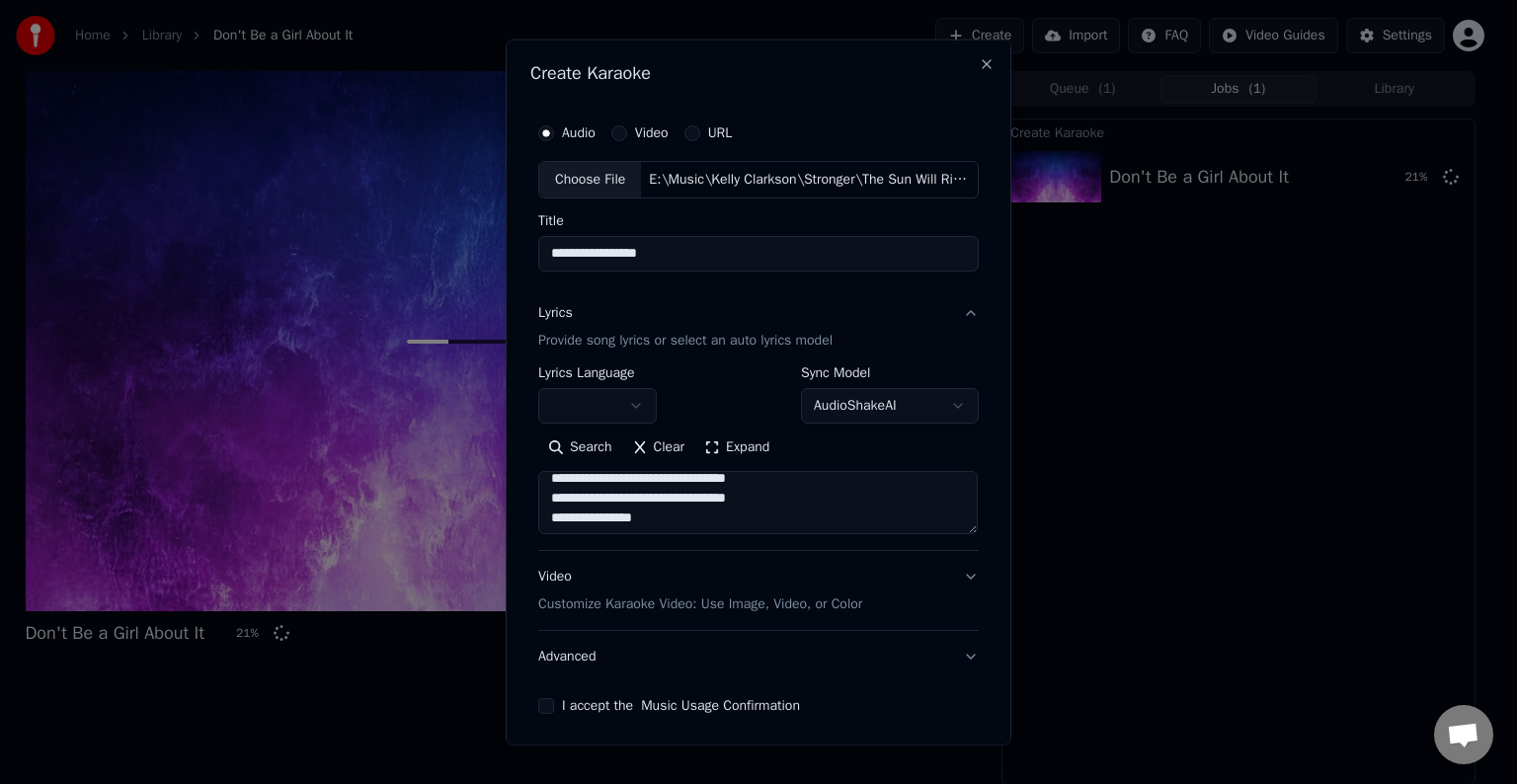 click at bounding box center [758, 503] 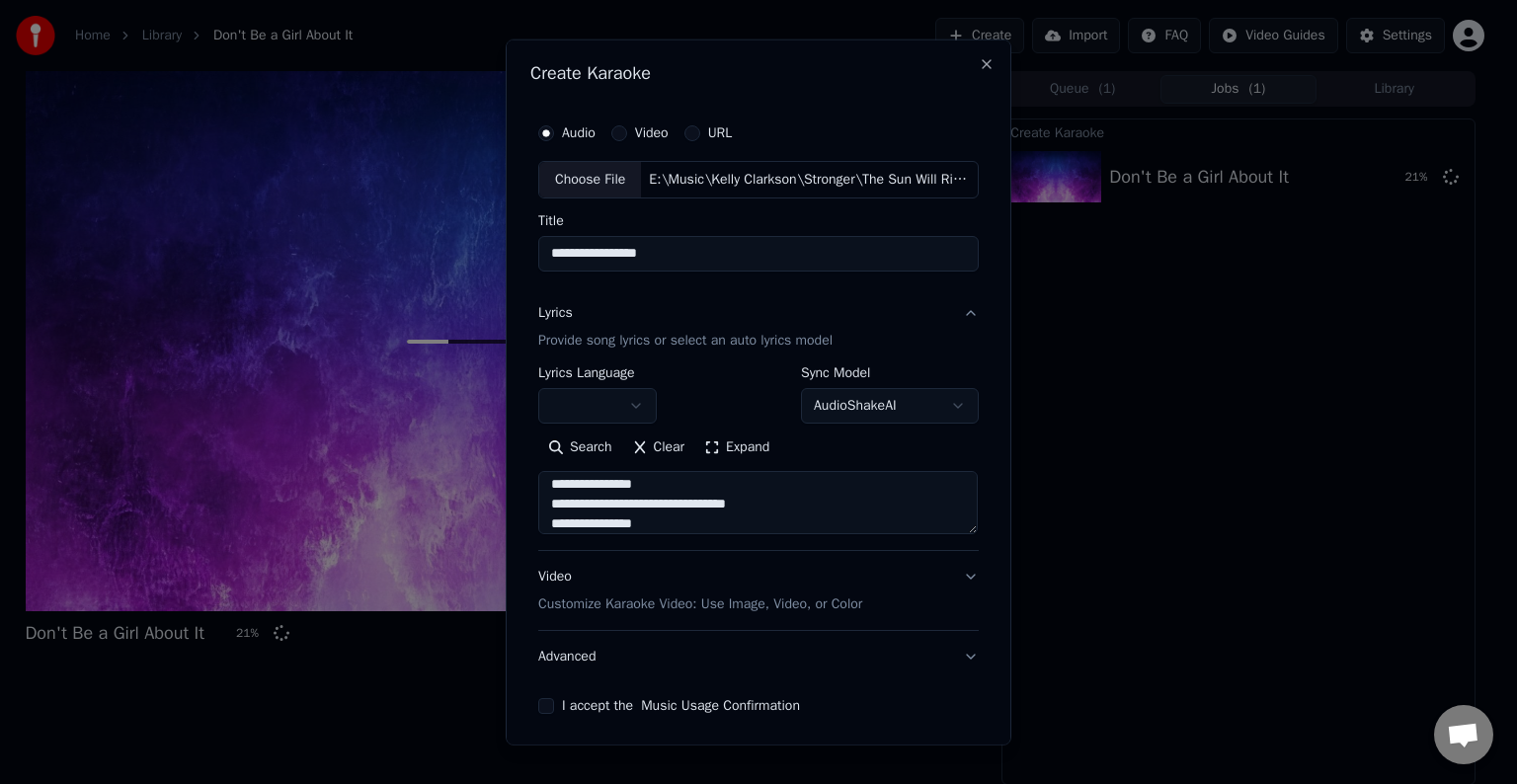 scroll, scrollTop: 752, scrollLeft: 0, axis: vertical 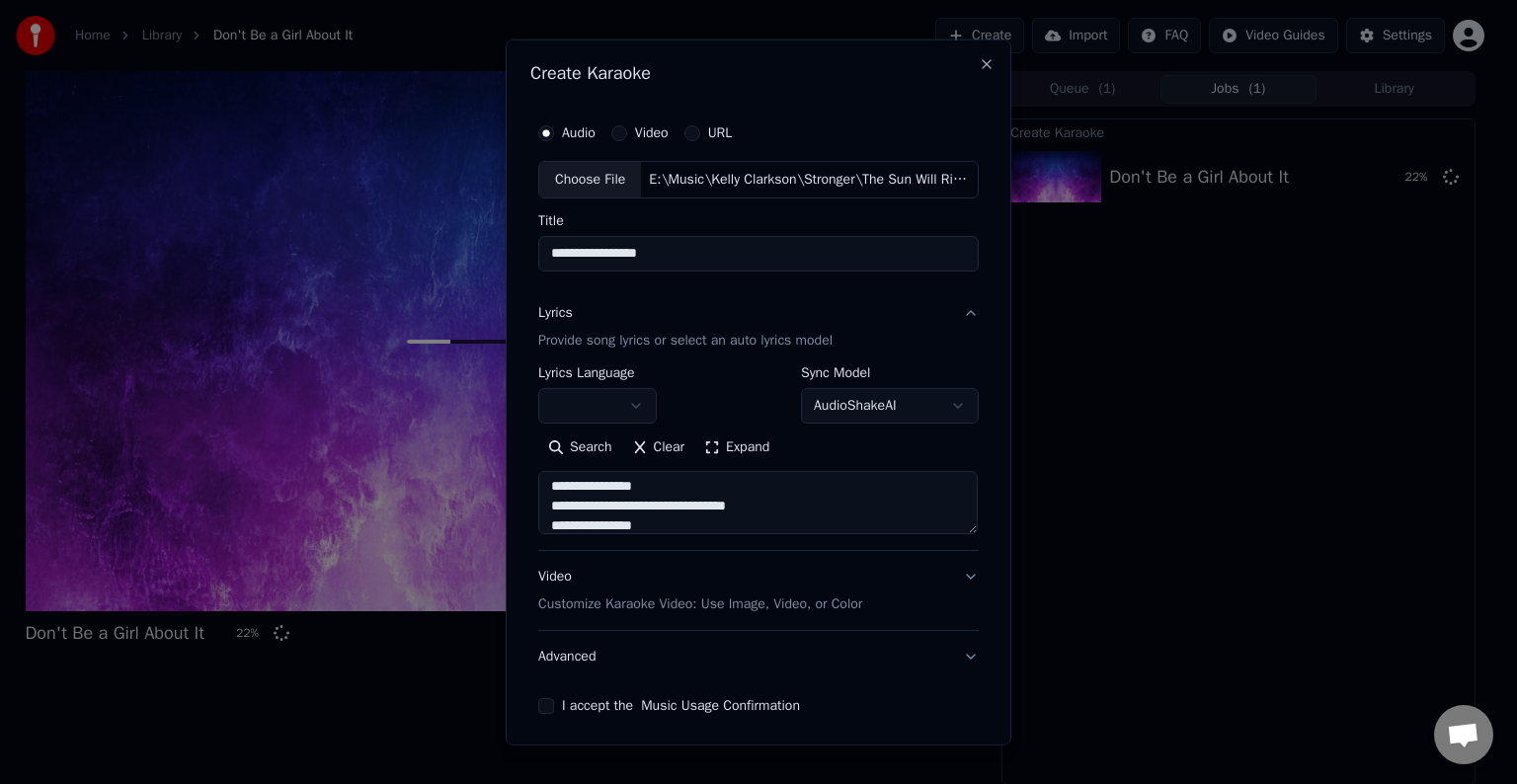 drag, startPoint x: 622, startPoint y: 501, endPoint x: 743, endPoint y: 510, distance: 121.33425 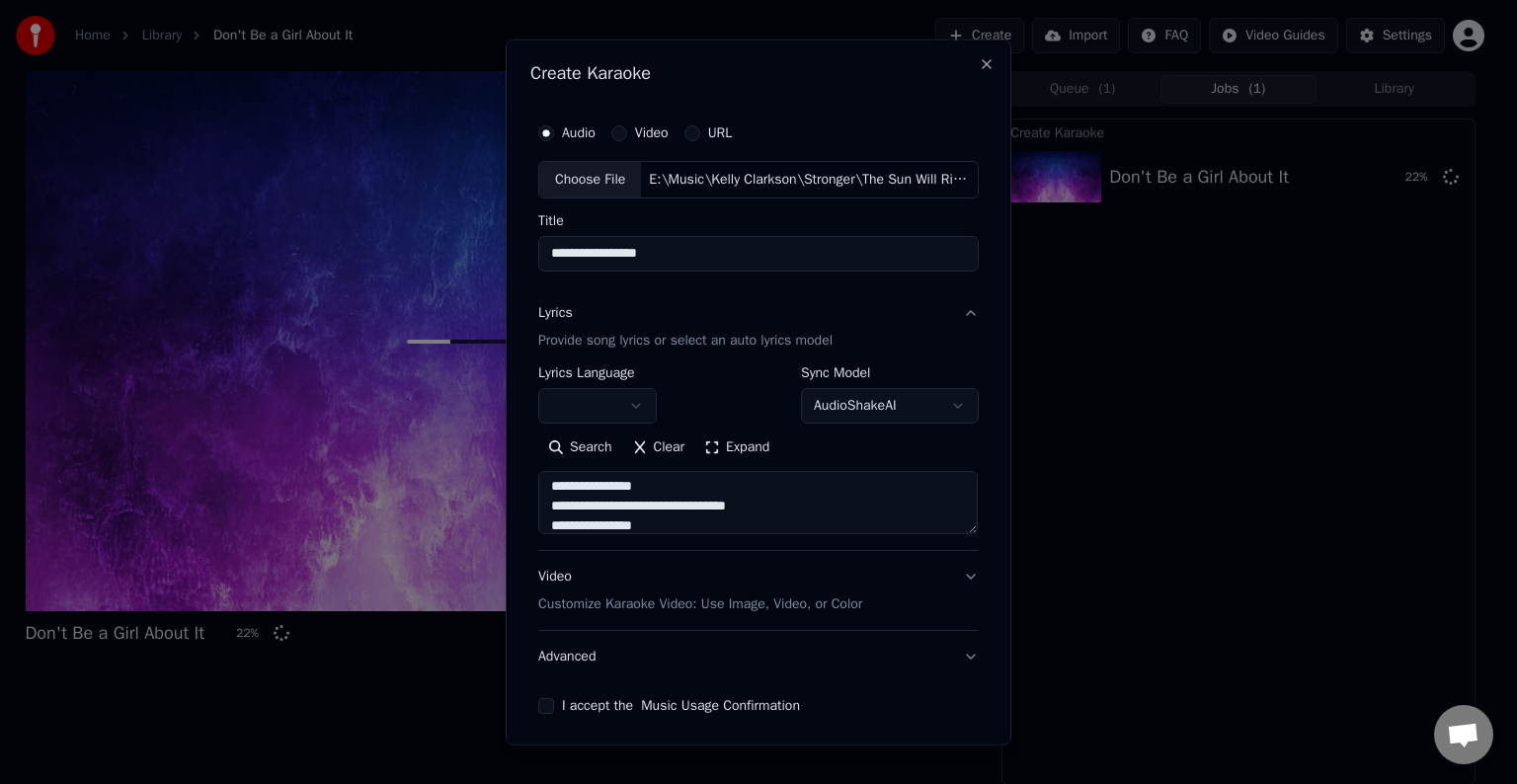 click at bounding box center [758, 503] 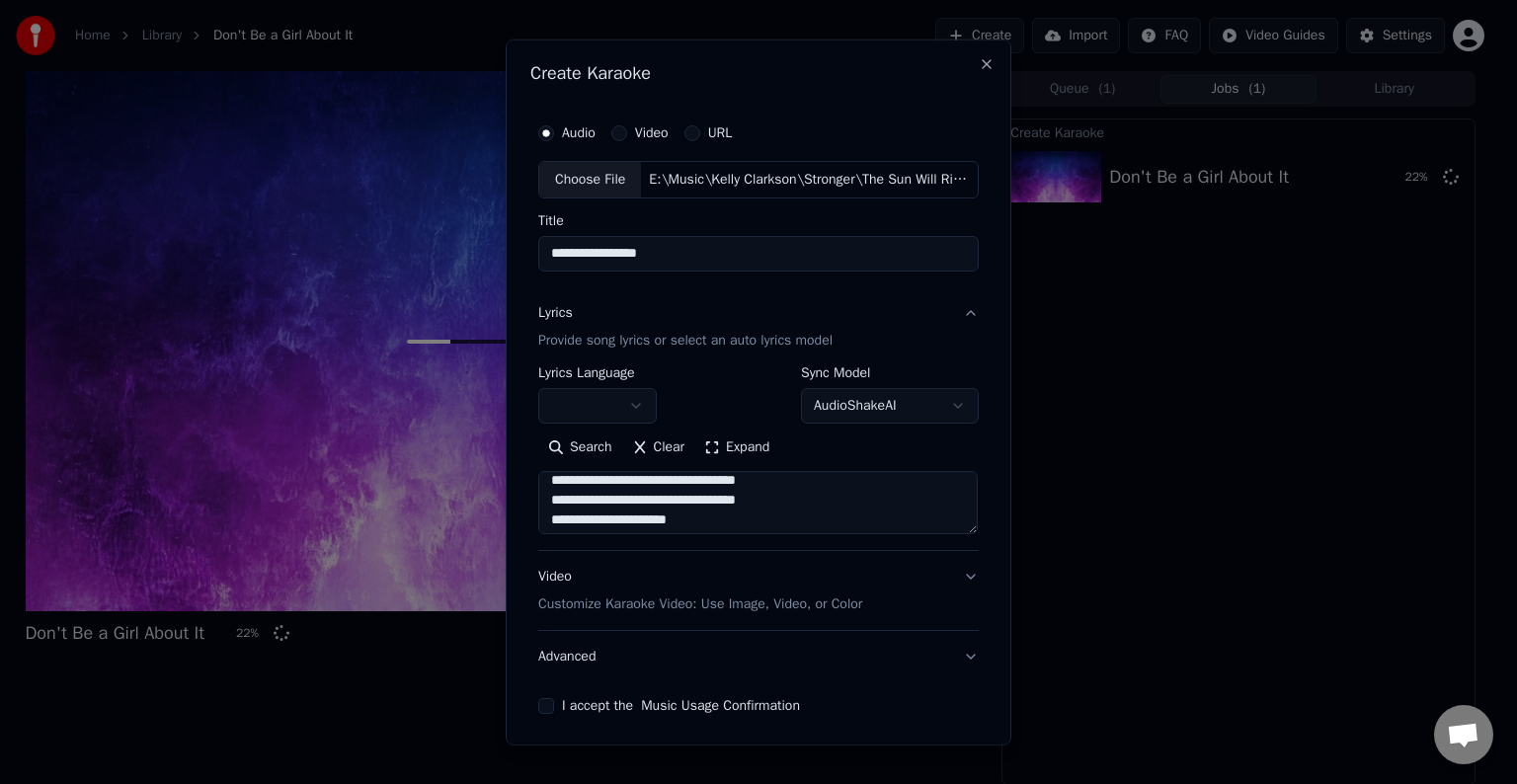 scroll, scrollTop: 658, scrollLeft: 0, axis: vertical 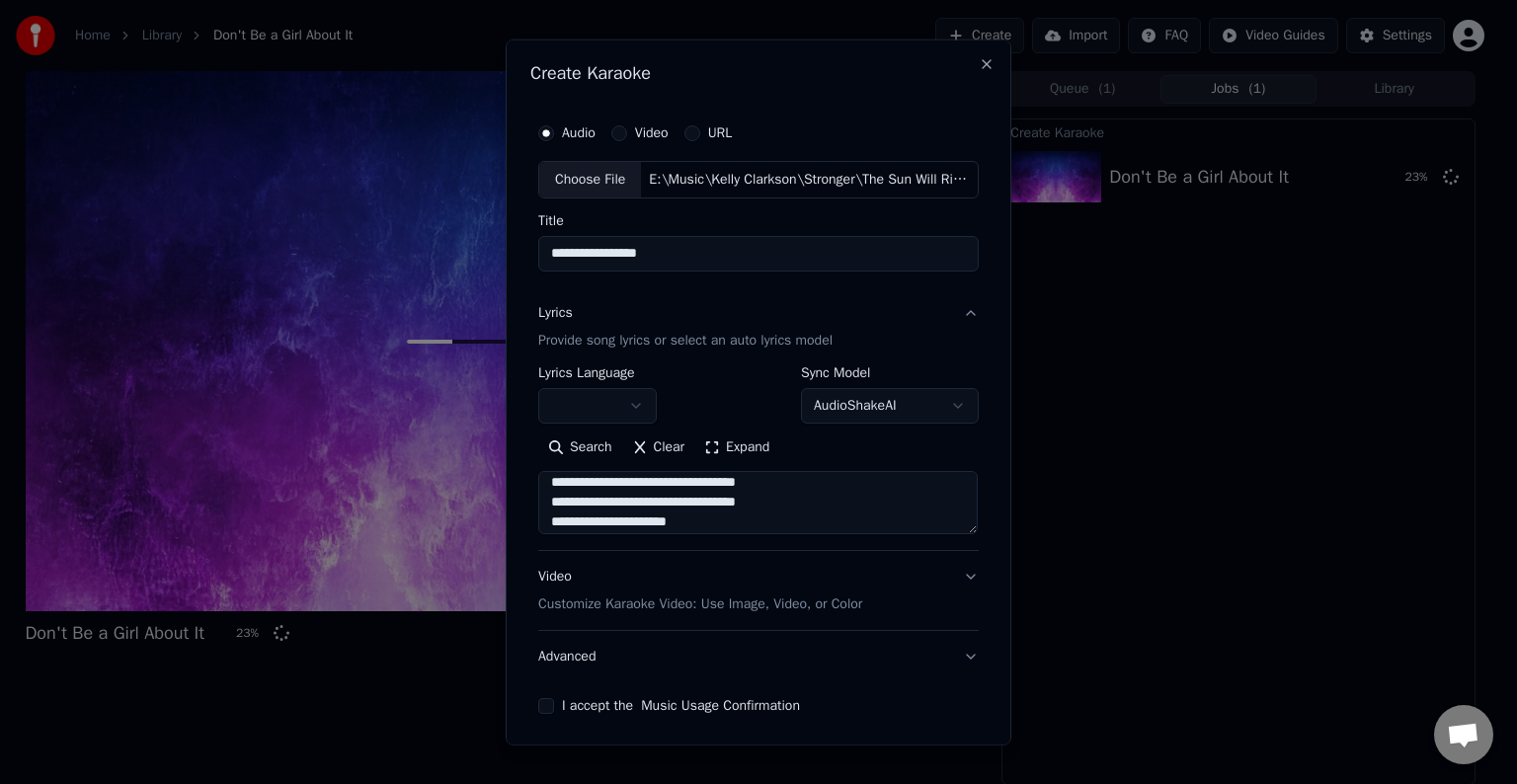 drag, startPoint x: 644, startPoint y: 498, endPoint x: 755, endPoint y: 509, distance: 111.54371 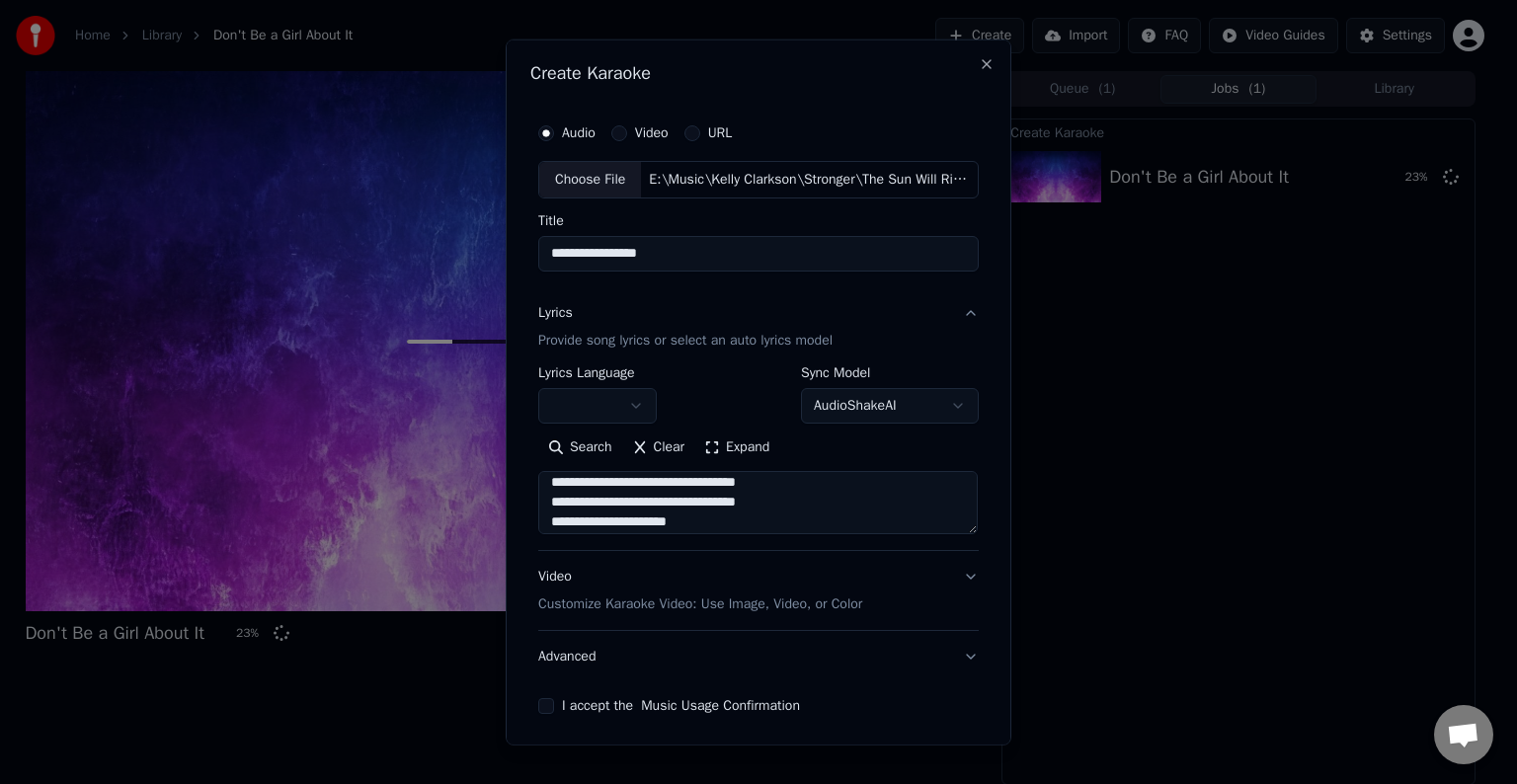 click at bounding box center [758, 503] 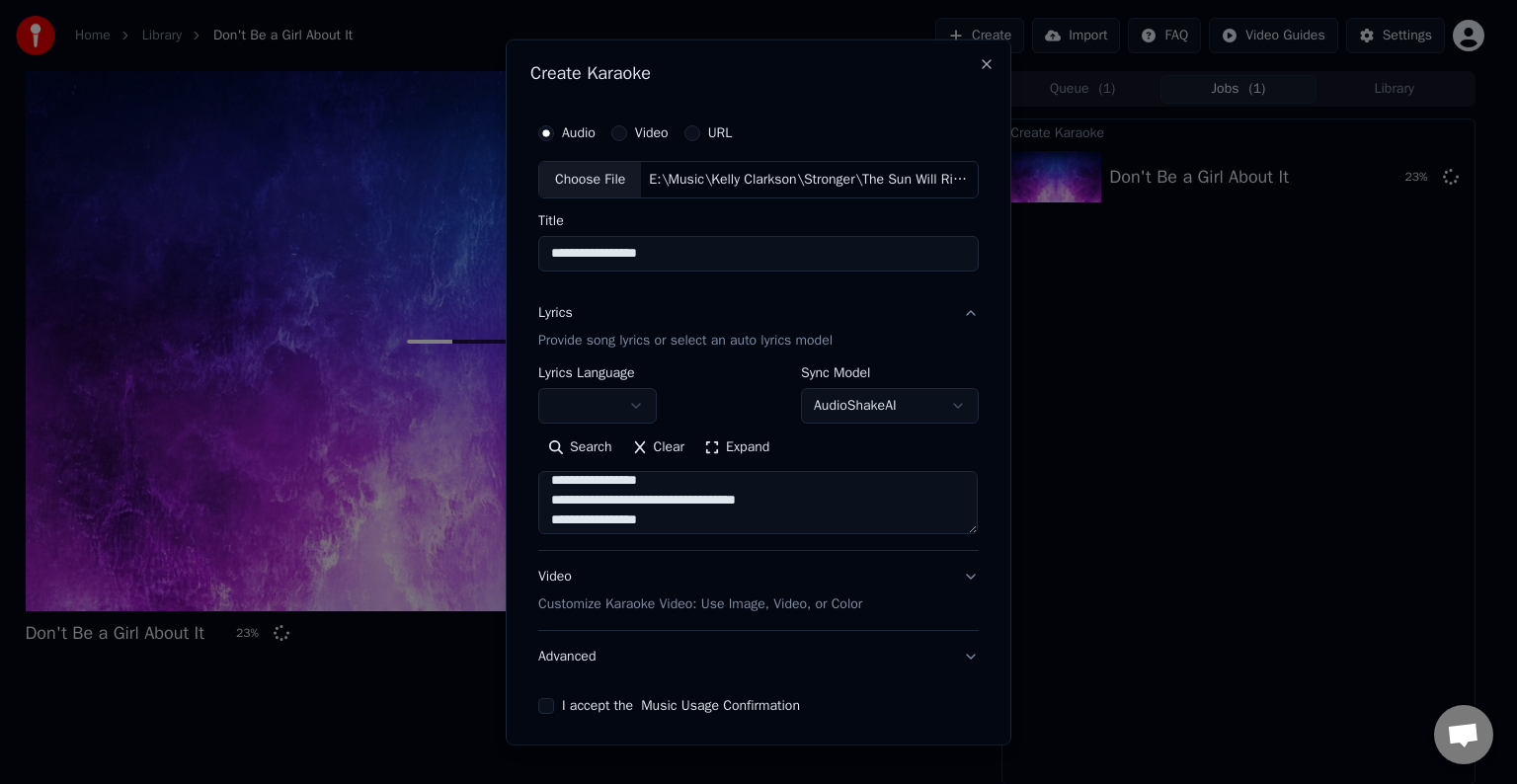 scroll, scrollTop: 634, scrollLeft: 0, axis: vertical 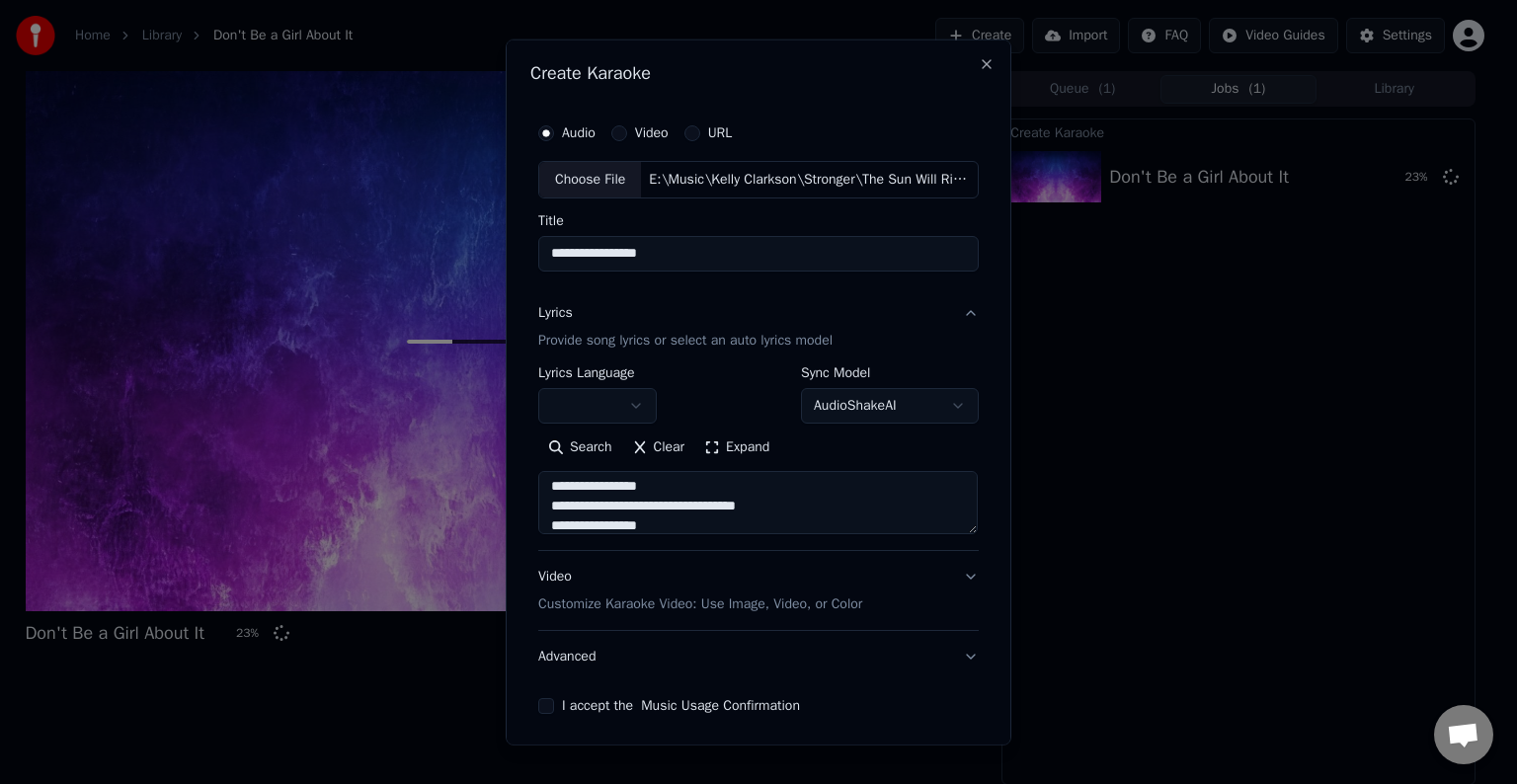 drag, startPoint x: 755, startPoint y: 509, endPoint x: 648, endPoint y: 510, distance: 107.00467 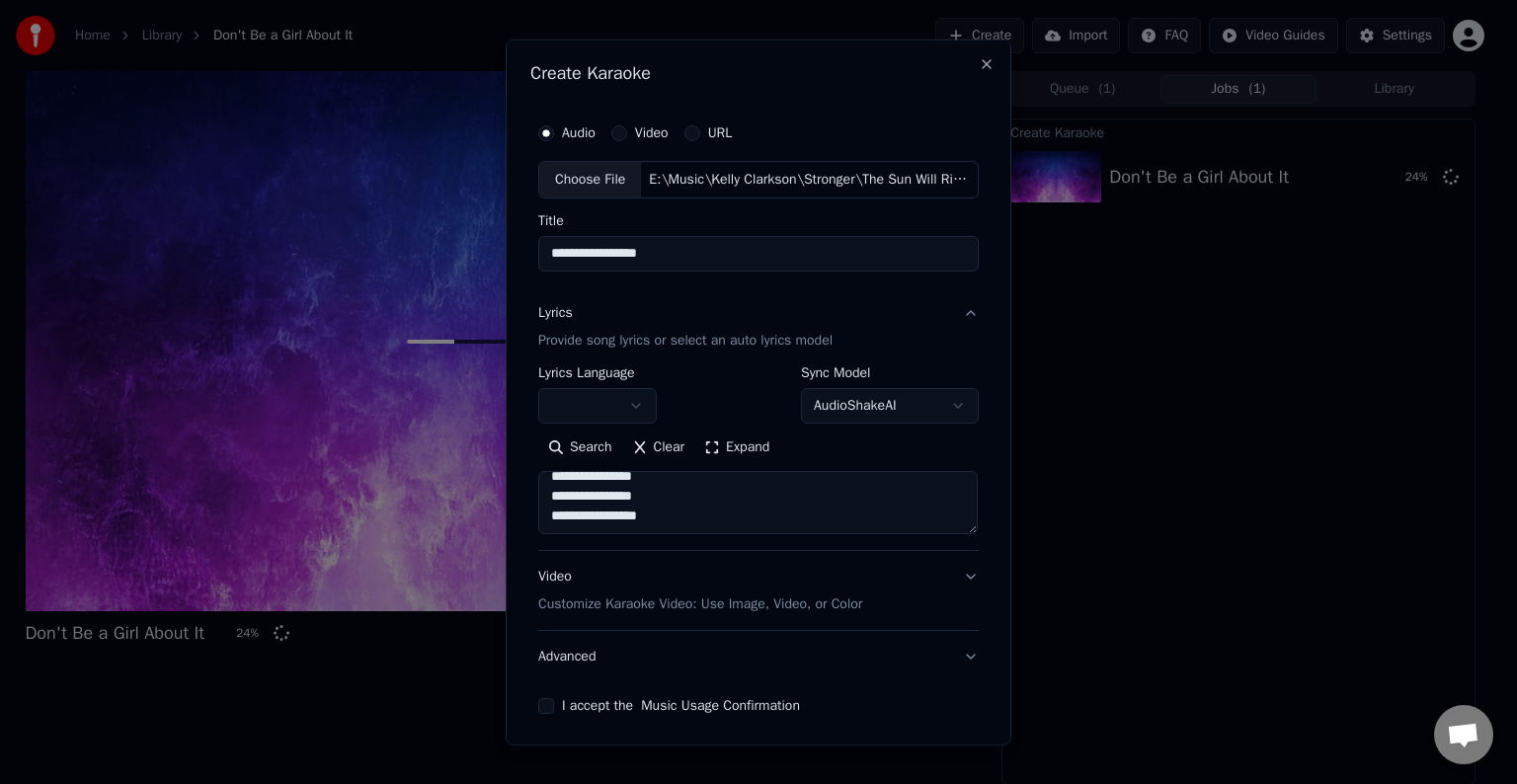 scroll, scrollTop: 822, scrollLeft: 0, axis: vertical 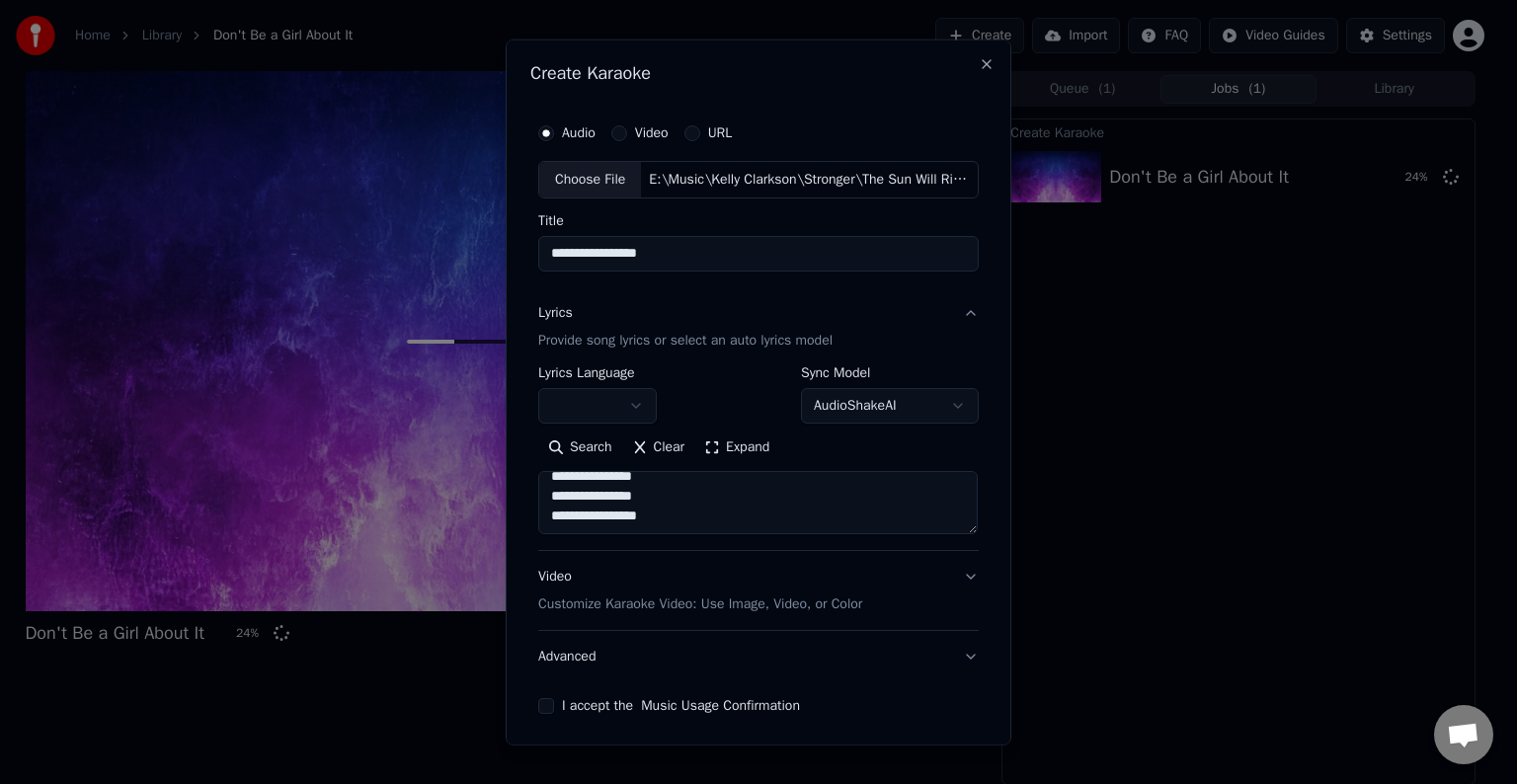 click at bounding box center [758, 503] 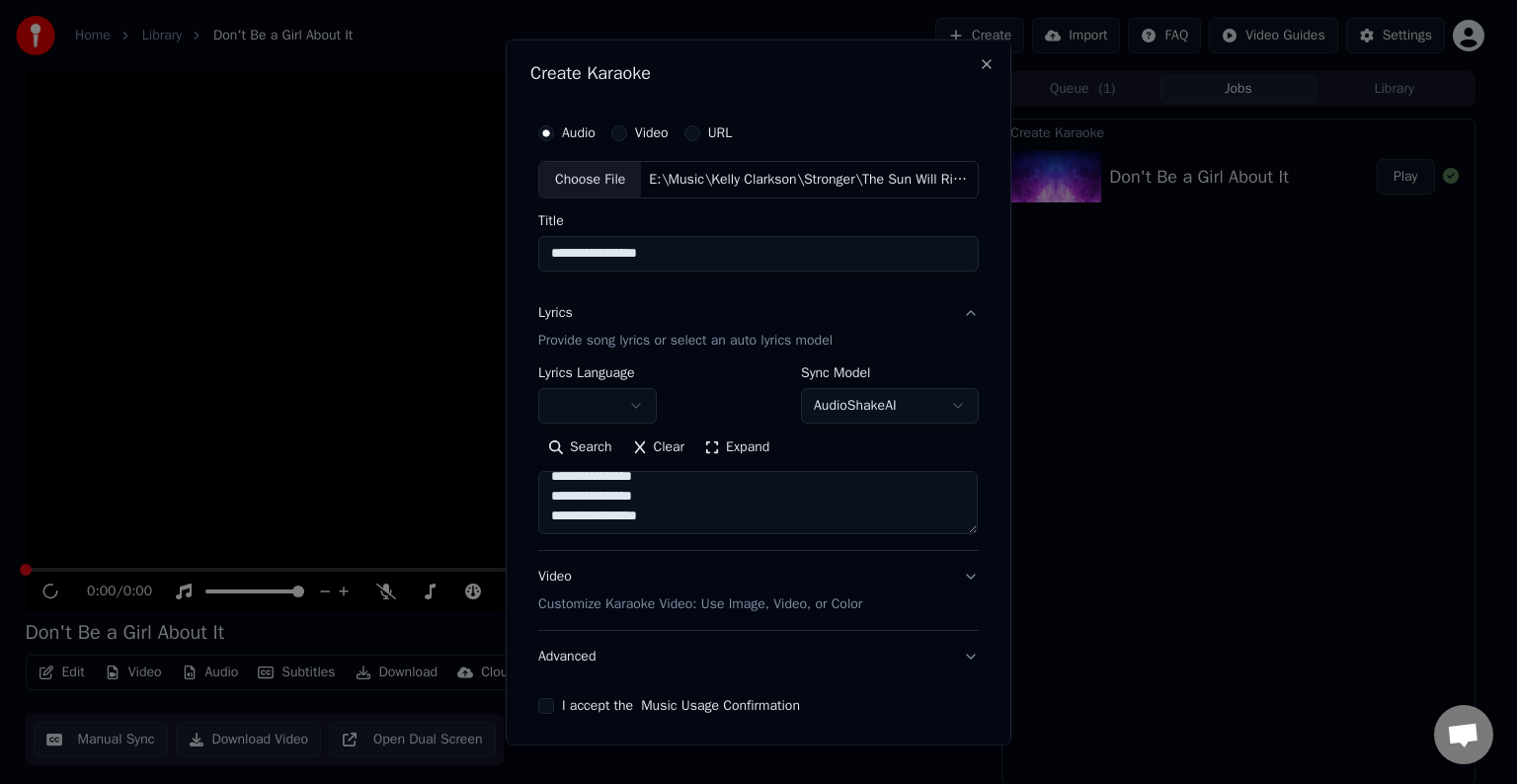 type on "**********" 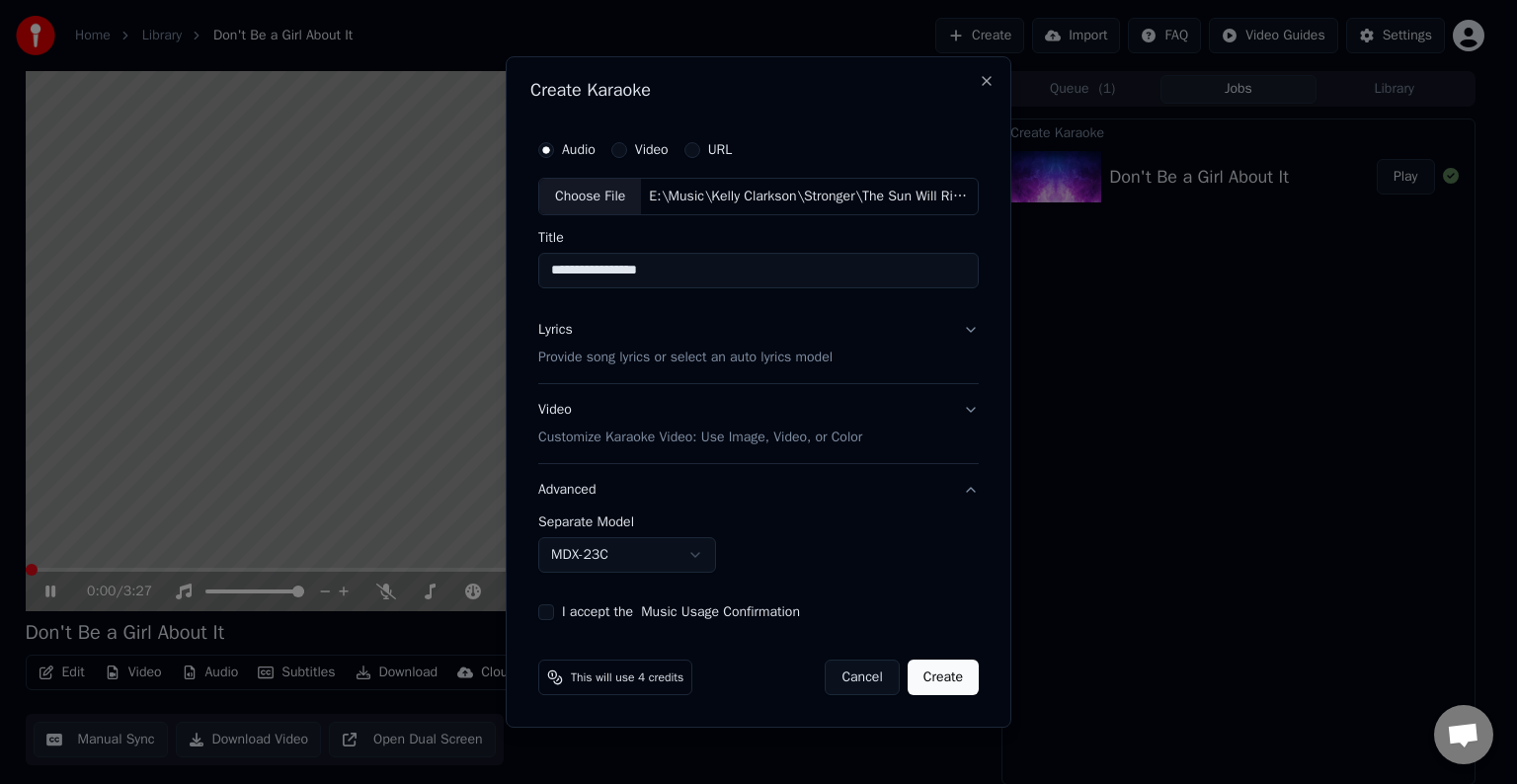 click on "Home Library Don't Be a Girl About It Create Import FAQ Video Guides Settings 0:00  /  3:27 Don't Be a Girl About It BPM 140 Key G# Edit Video Audio Subtitles Download Cloud Library Manual Sync Download Video Open Dual Screen Queue ( 1 ) Jobs Library Create Karaoke Don't Be a Girl About It Play Chat Adam from Youka Desktop More channels Continue on Email Network offline. Reconnecting... No messages can be received or sent for now. Youka Desktop Hello! How can I help you?  Sunday, 20 July I think there is a glitch in the program; when I spend my credits to create a video, and I provide the lyrics, the resulting video does not sync the lyrics and is forcing me to spend extra credits to sync them again; it has happened to me with my last 3 videos 7/20/2025 Adam There is an issue with the auto lyric sync service. In this case the credits are refunded automatically. You can sync the lyrics by using the lyrics editor 7/20/2025 So, I make the video, and the credits to sync the lyrics the second time are refunded?" at bounding box center (750, 392) 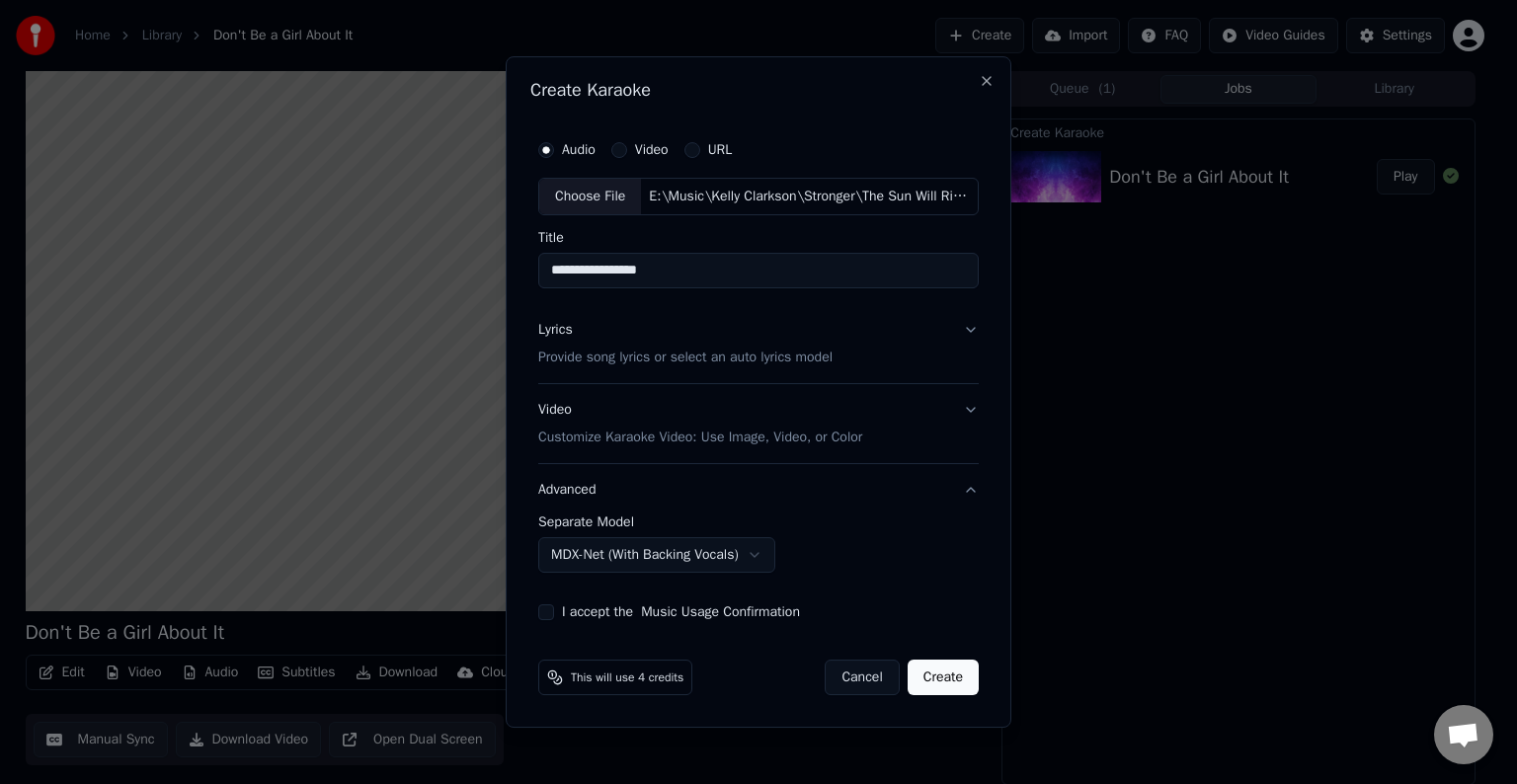 click on "I accept the   Music Usage Confirmation" at bounding box center [546, 612] 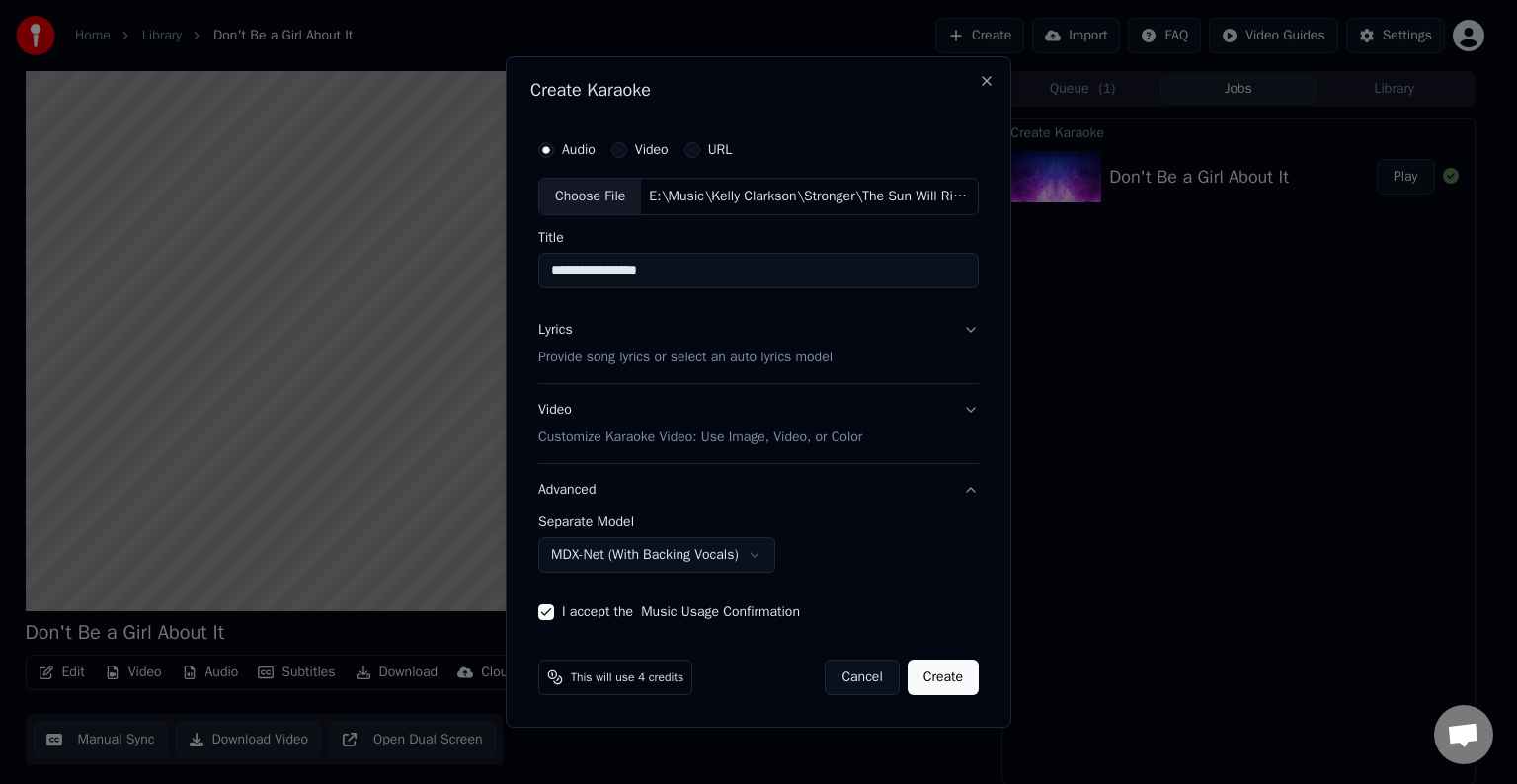 click on "Create" at bounding box center [943, 677] 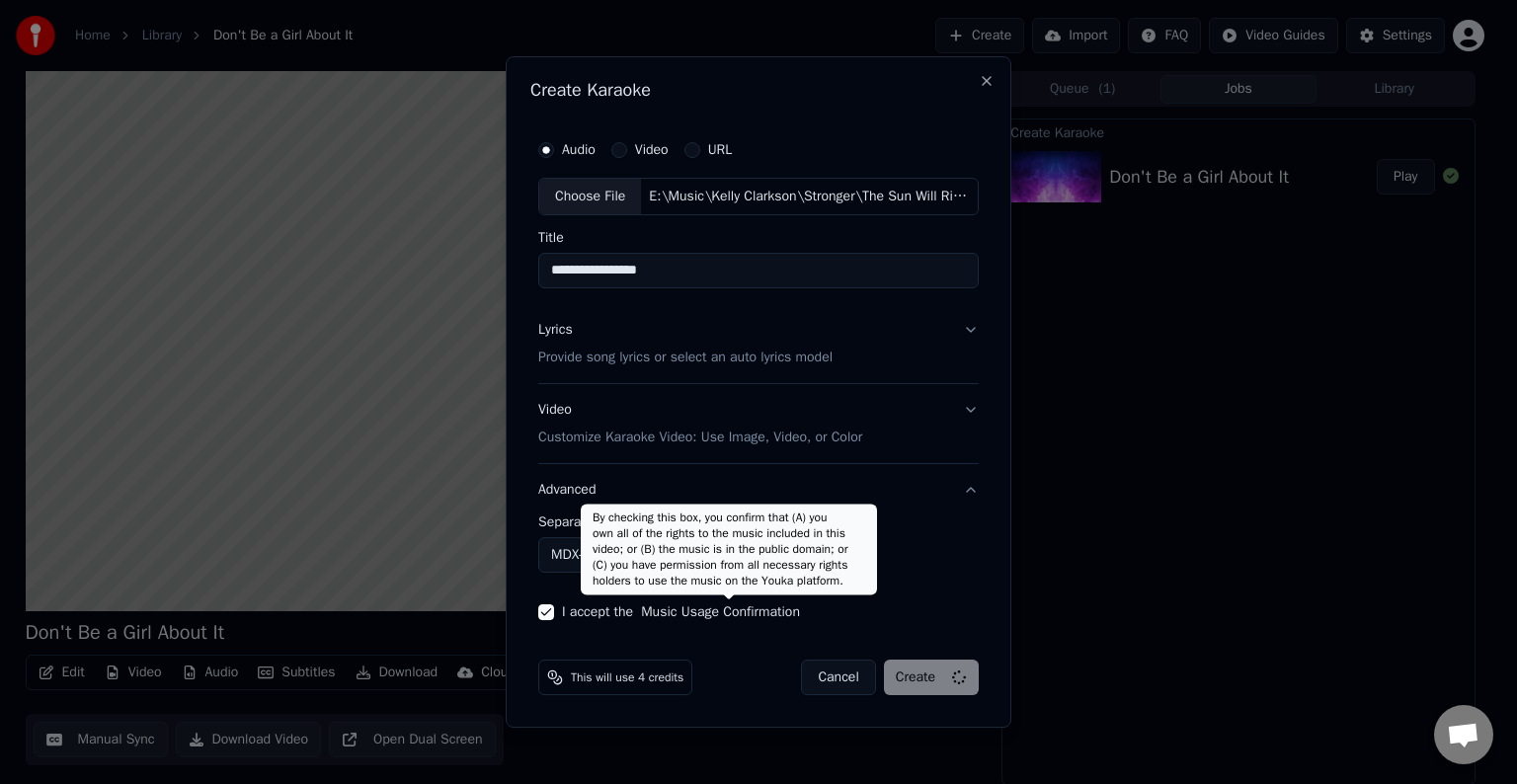 select on "******" 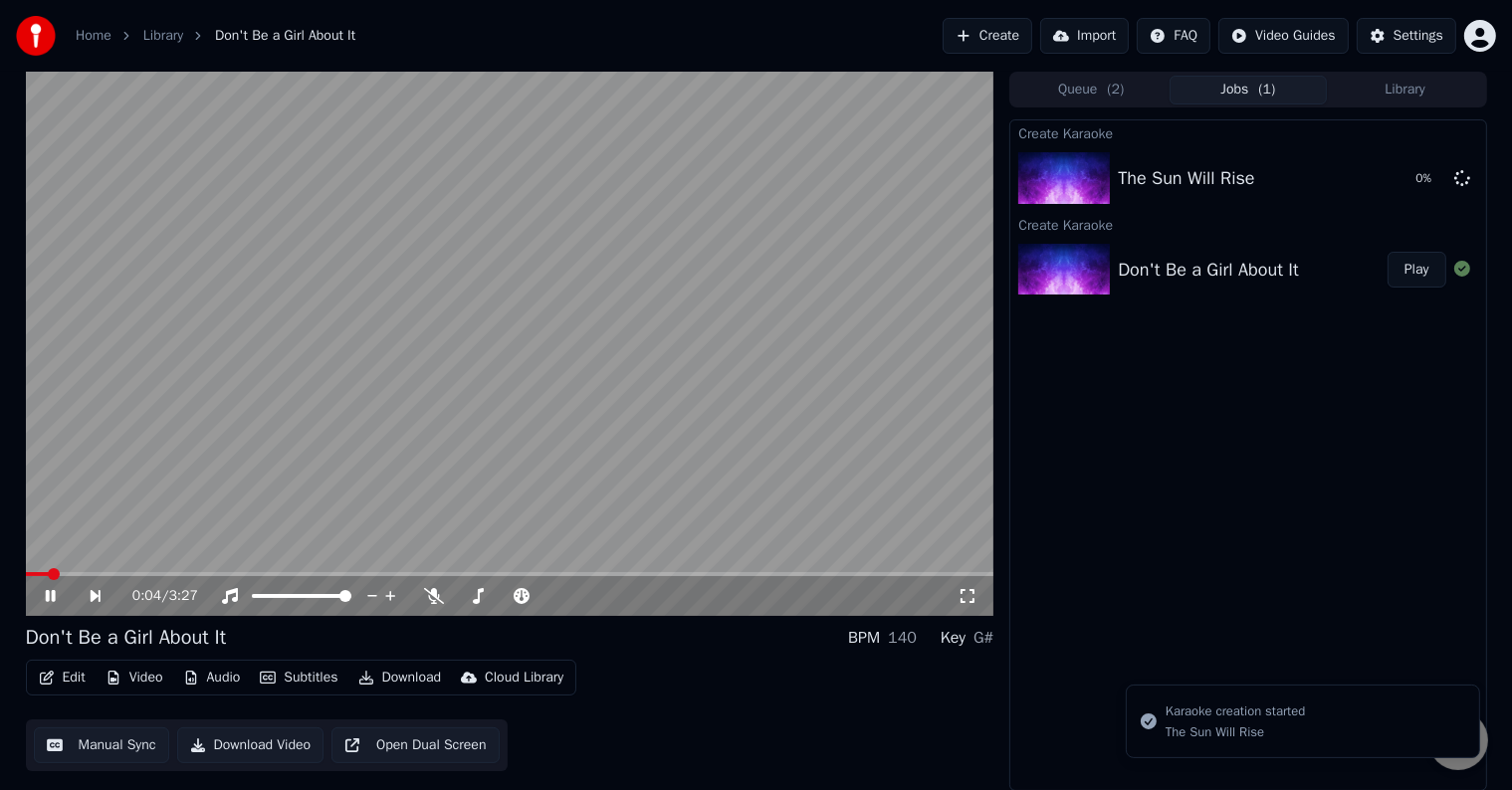 click 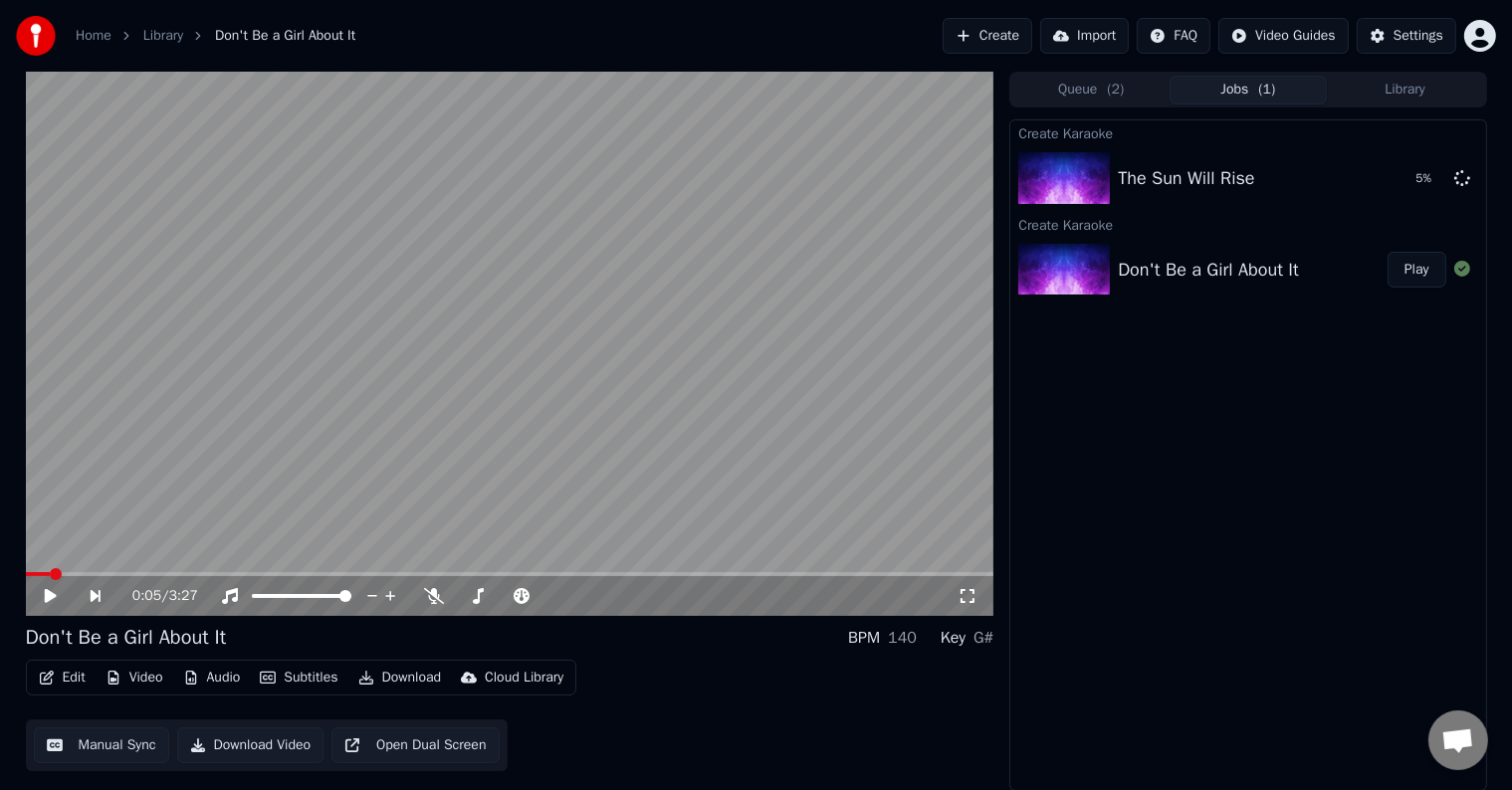 click on "Create" at bounding box center [987, 36] 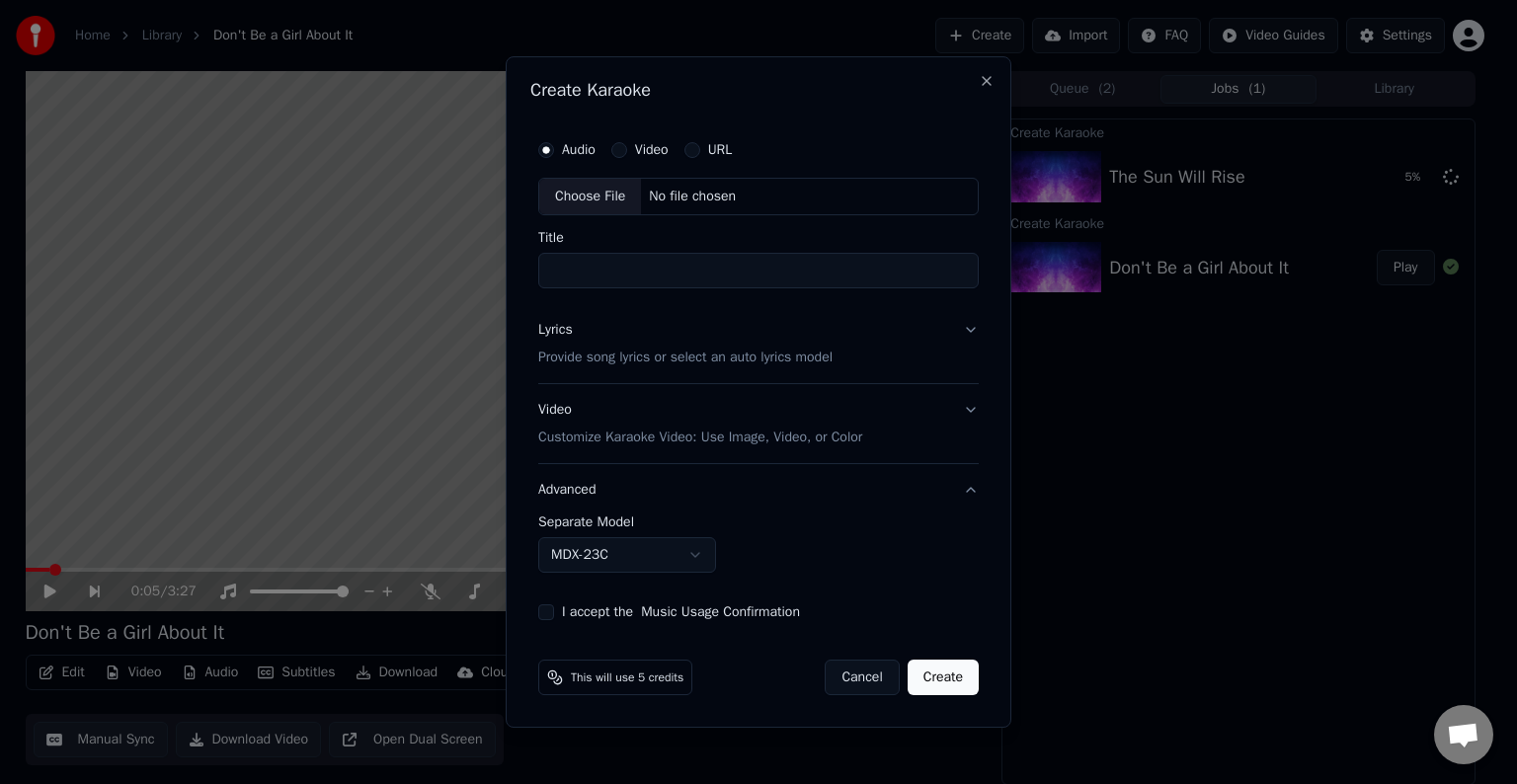 click on "Choose File" at bounding box center (590, 196) 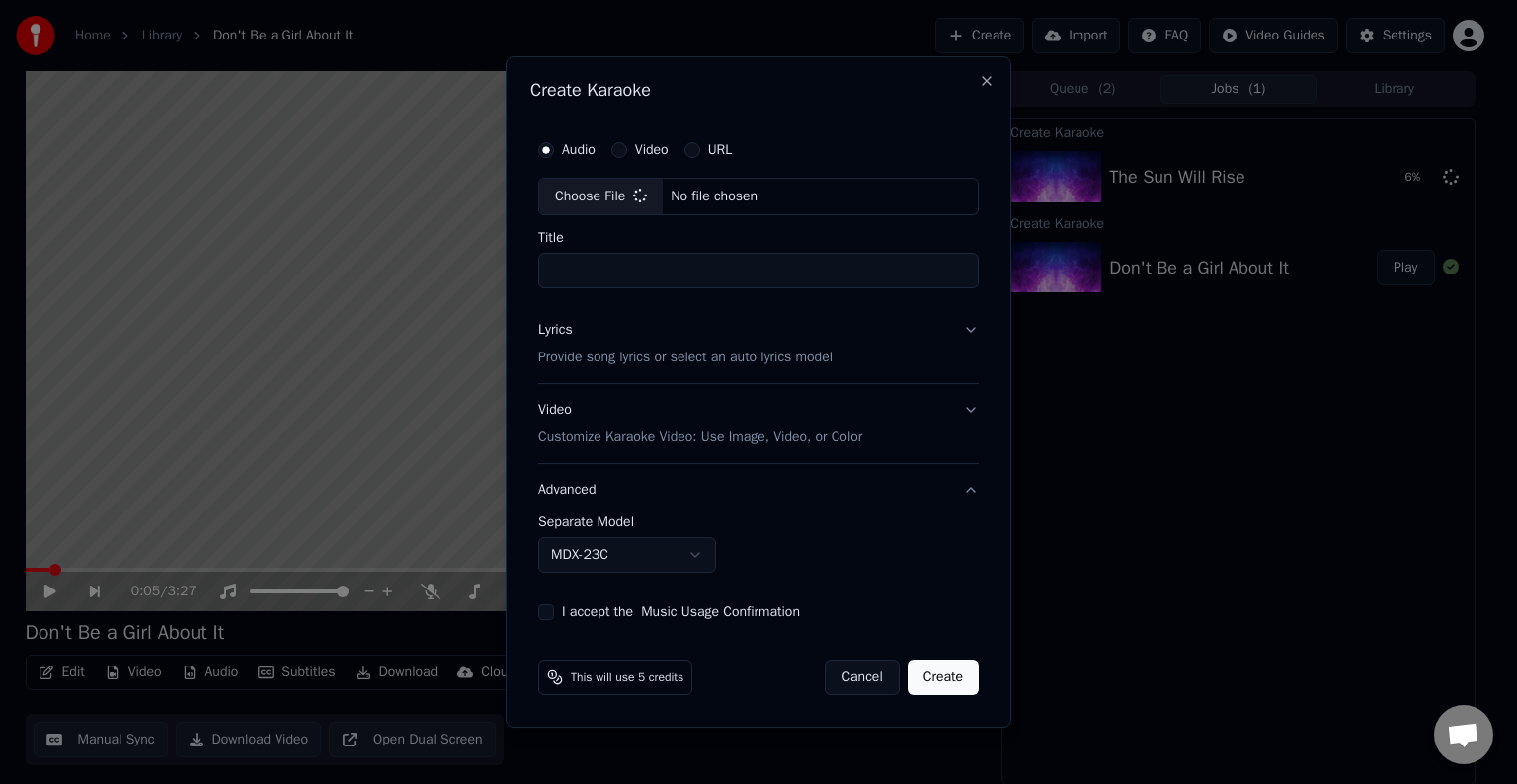 click on "Lyrics Provide song lyrics or select an auto lyrics model" at bounding box center (758, 344) 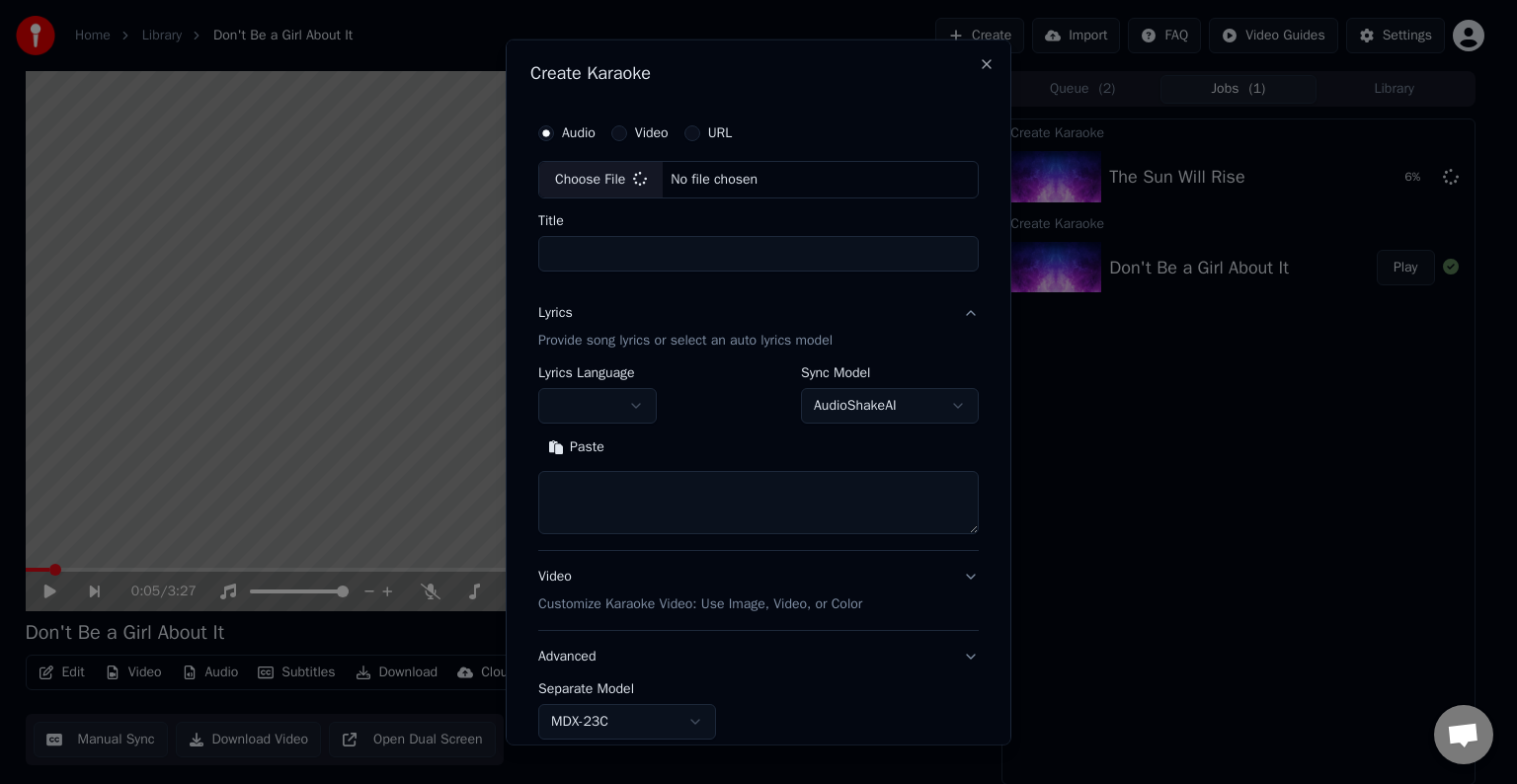 type on "**********" 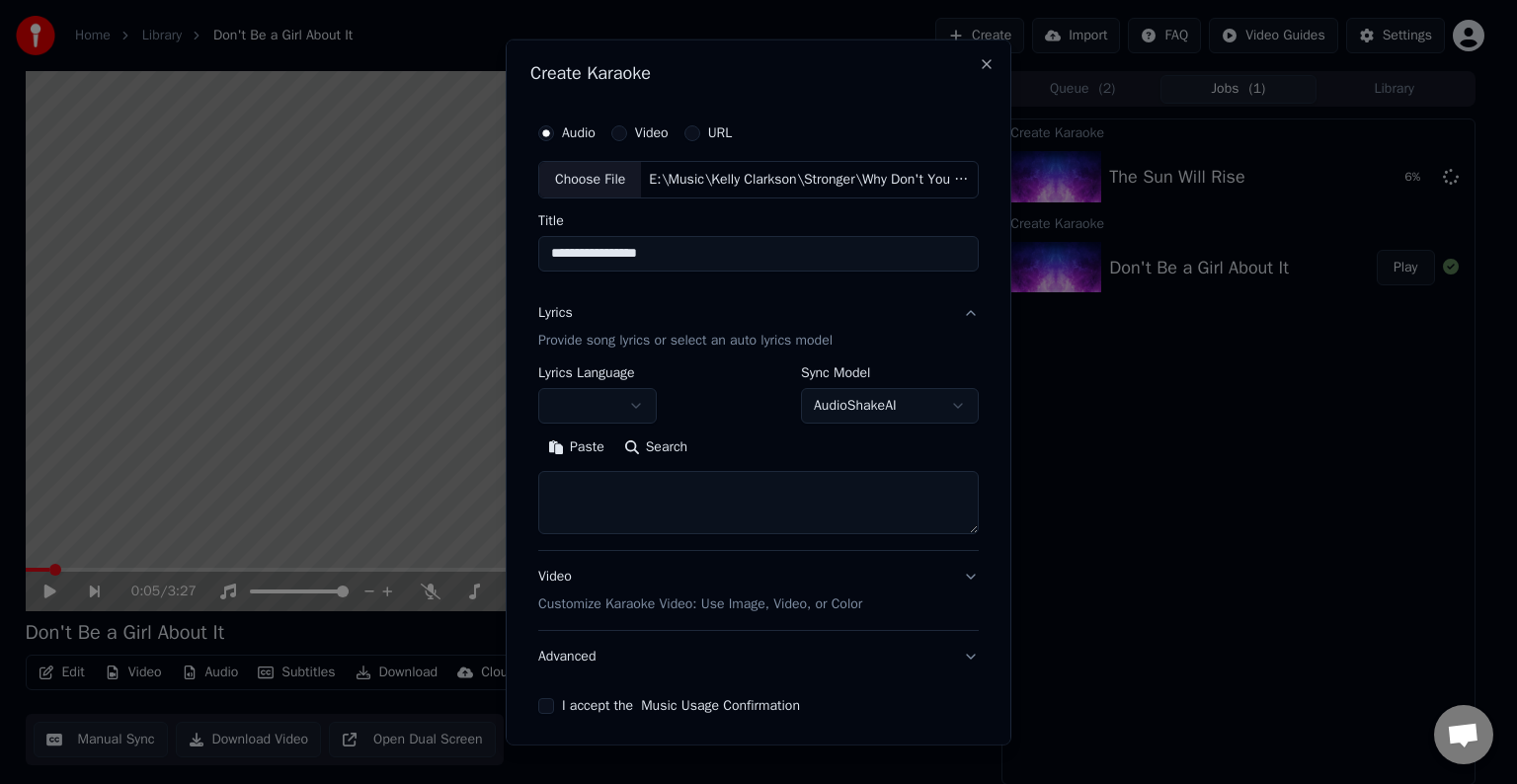 click at bounding box center [758, 503] 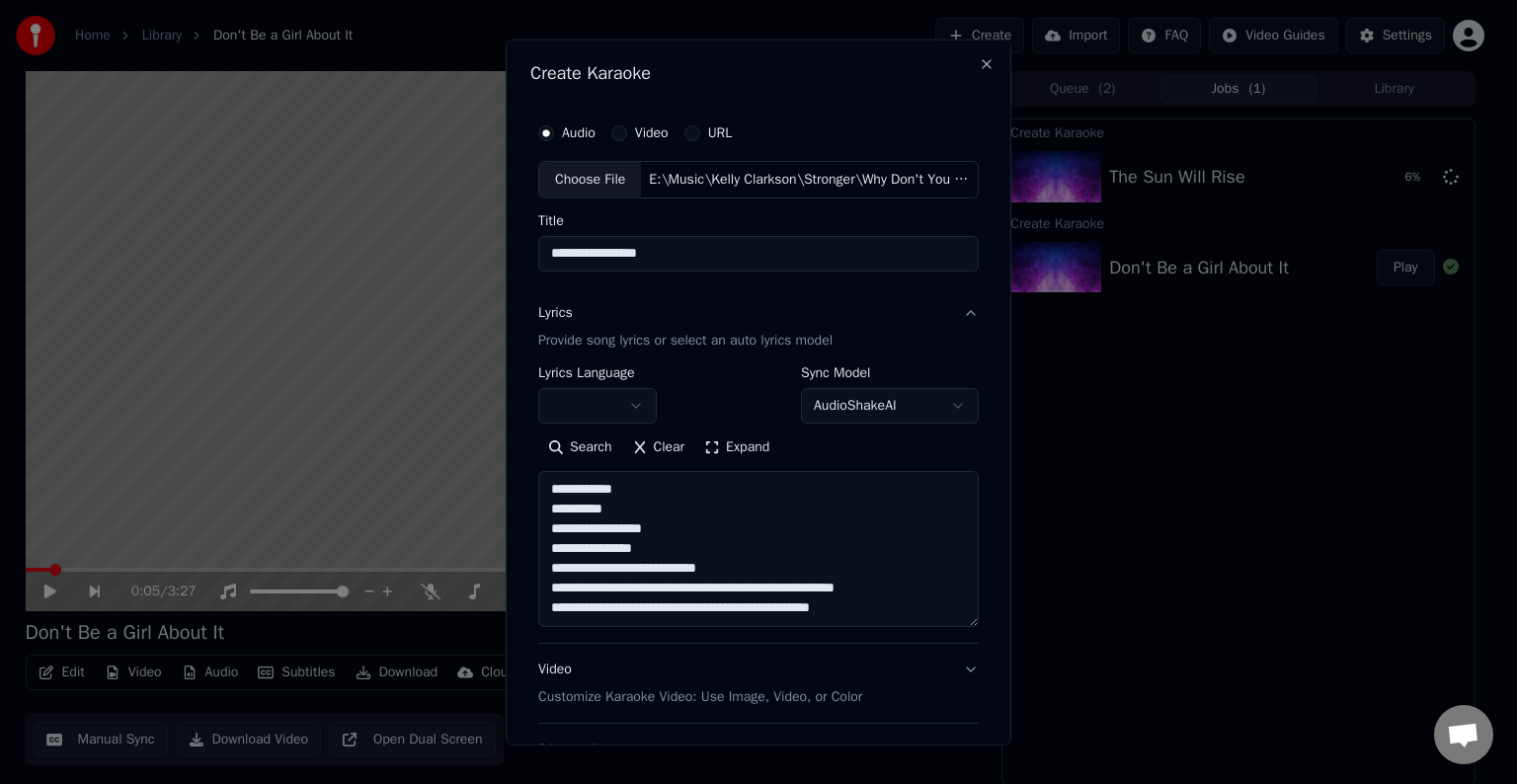 scroll, scrollTop: 103, scrollLeft: 0, axis: vertical 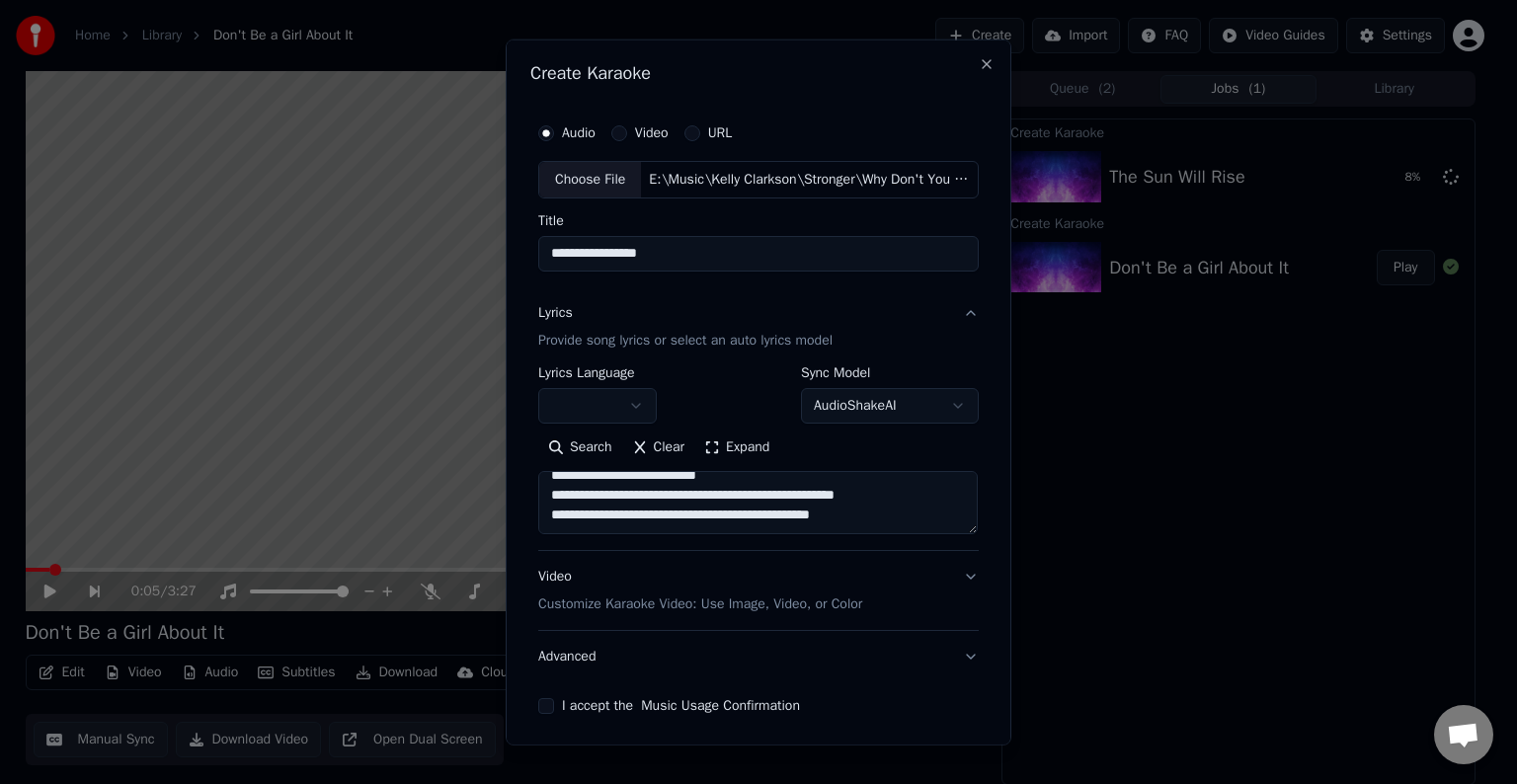 paste on "**********" 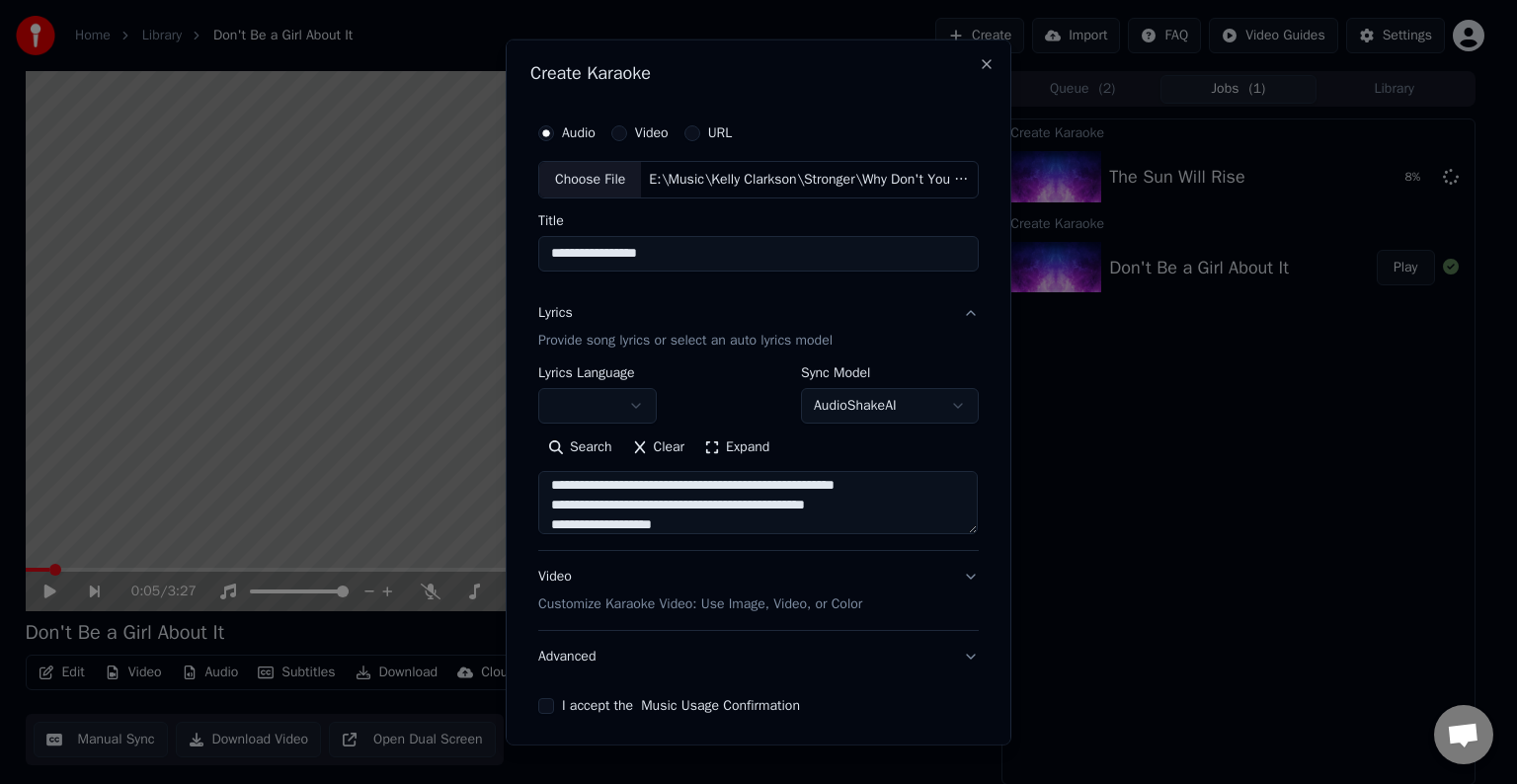 scroll, scrollTop: 241, scrollLeft: 0, axis: vertical 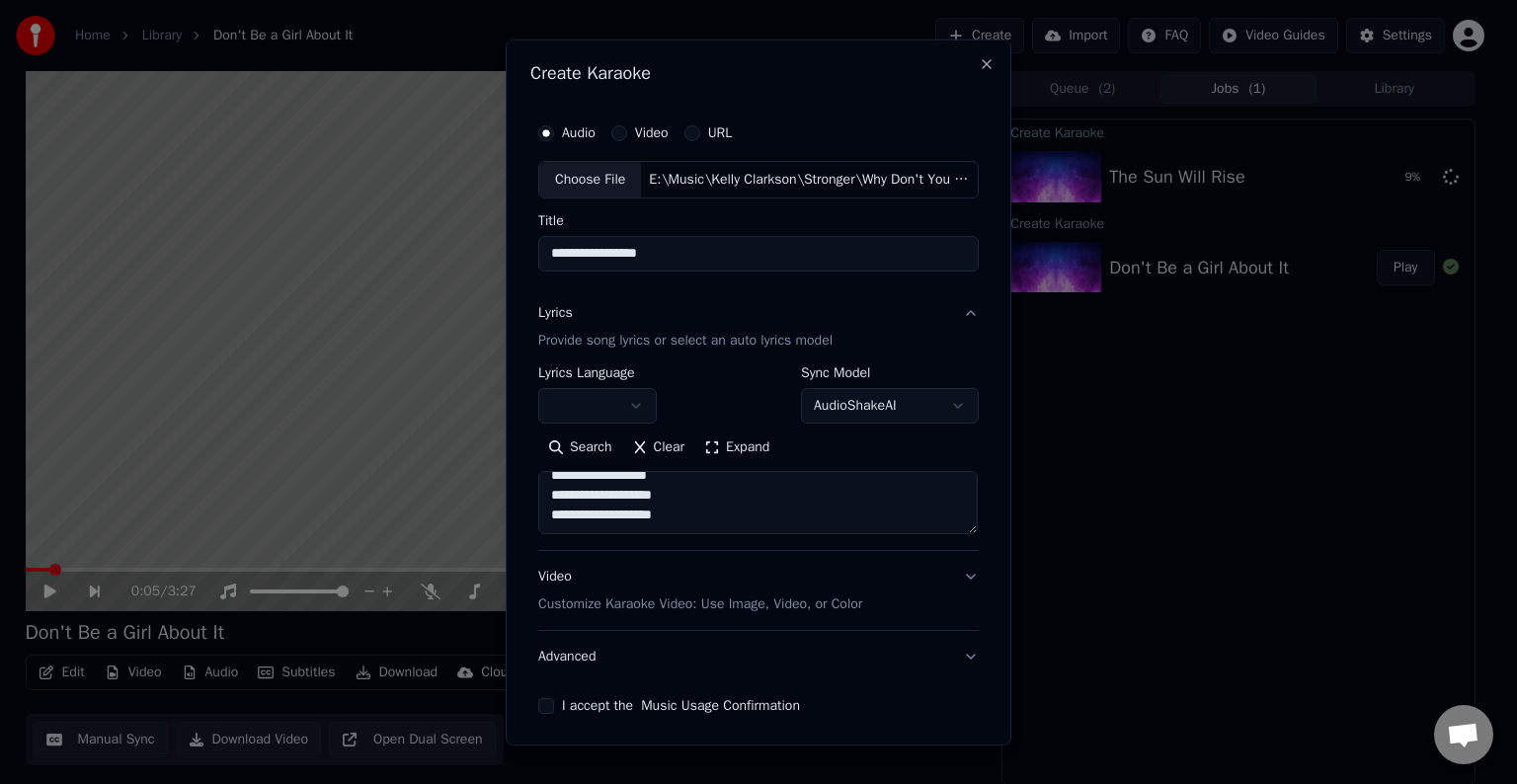 paste on "**********" 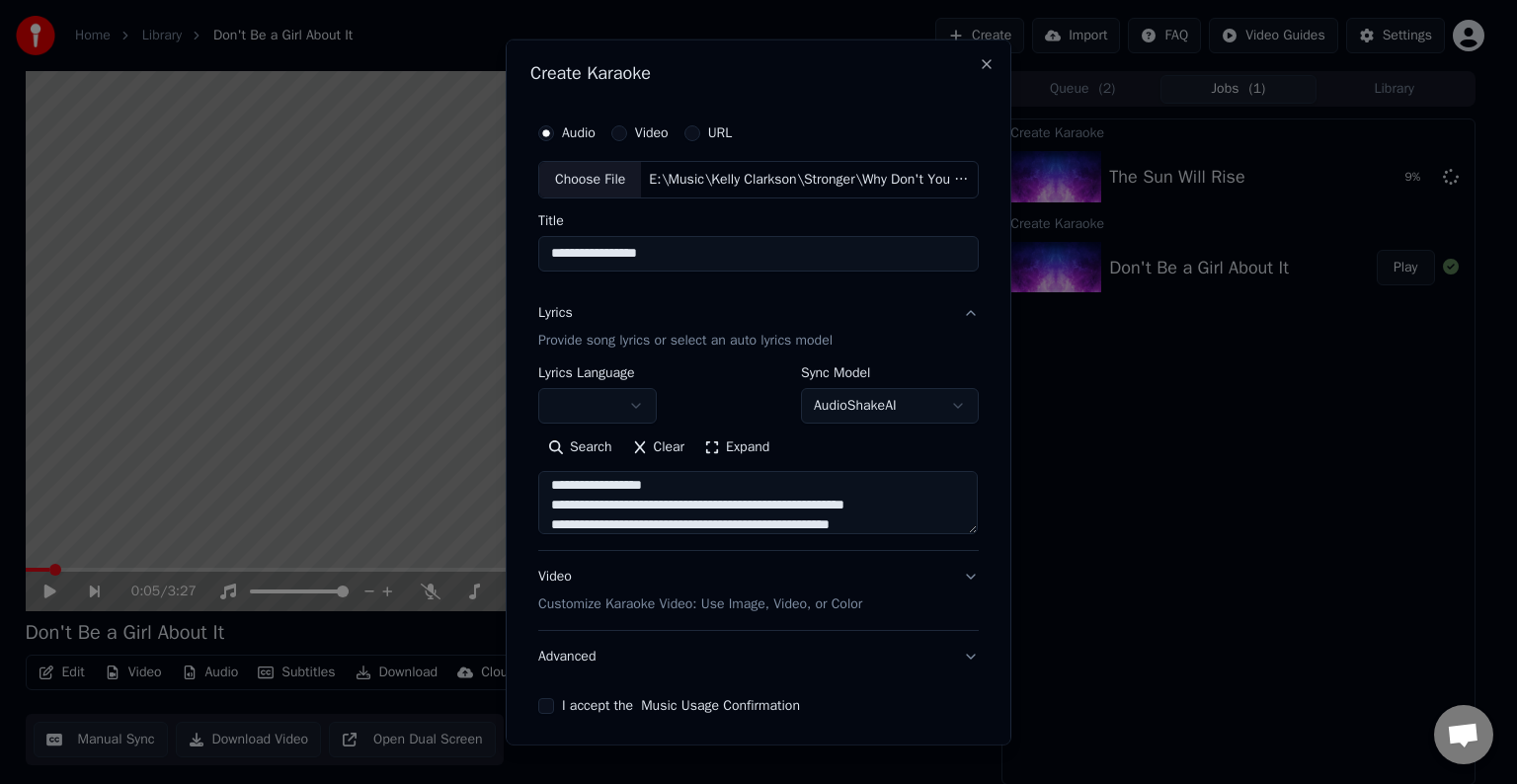 scroll, scrollTop: 379, scrollLeft: 0, axis: vertical 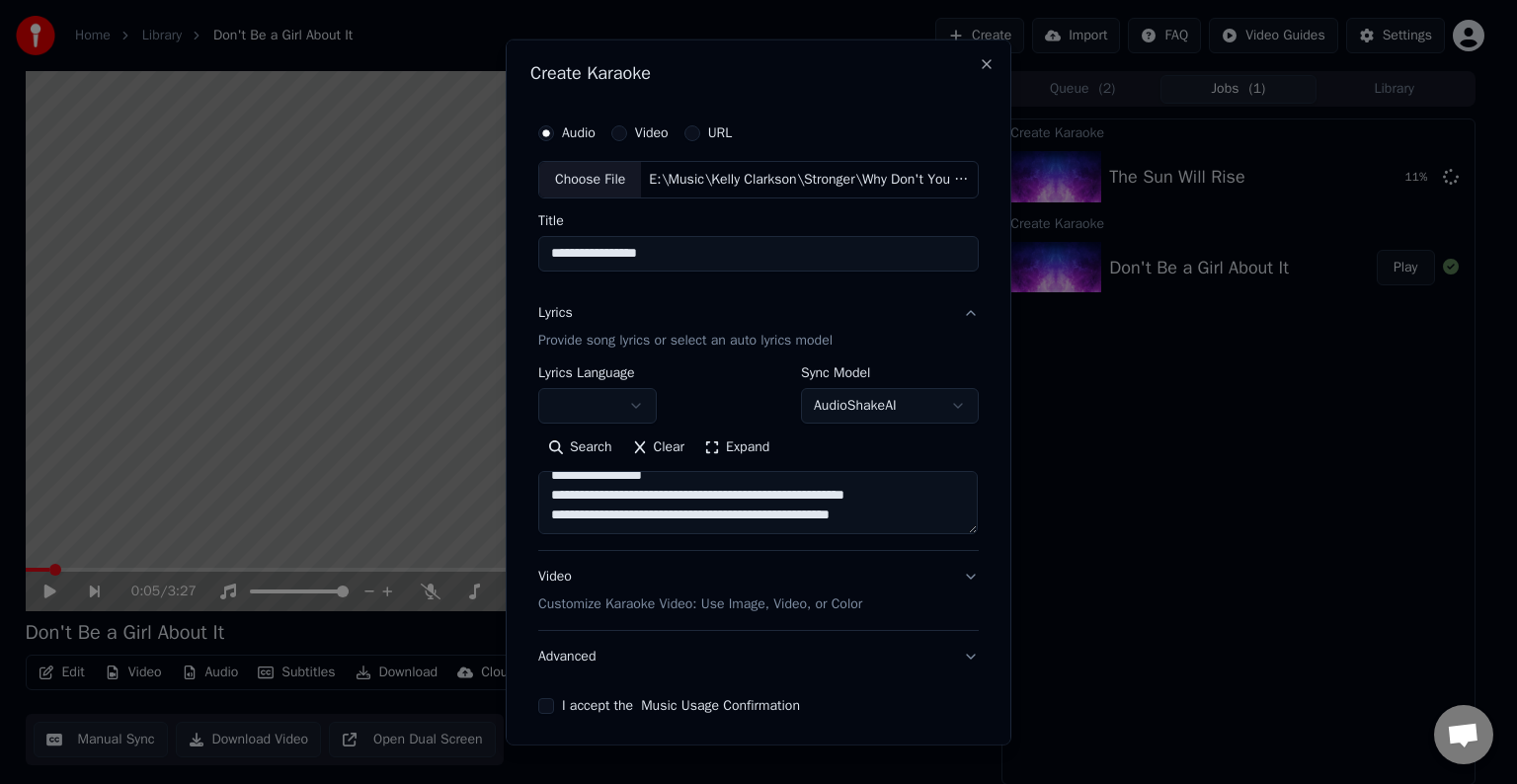 paste on "**********" 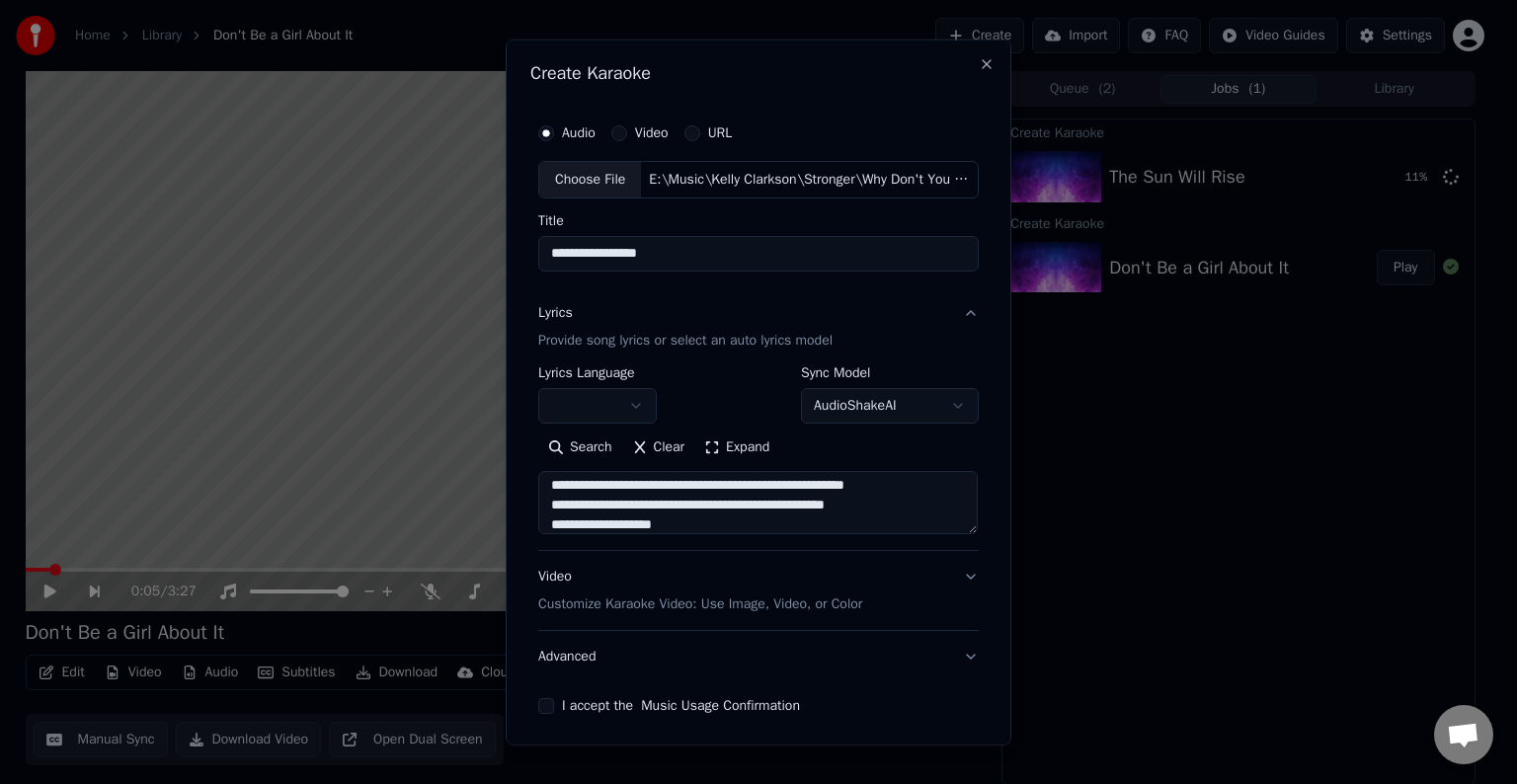 scroll, scrollTop: 517, scrollLeft: 0, axis: vertical 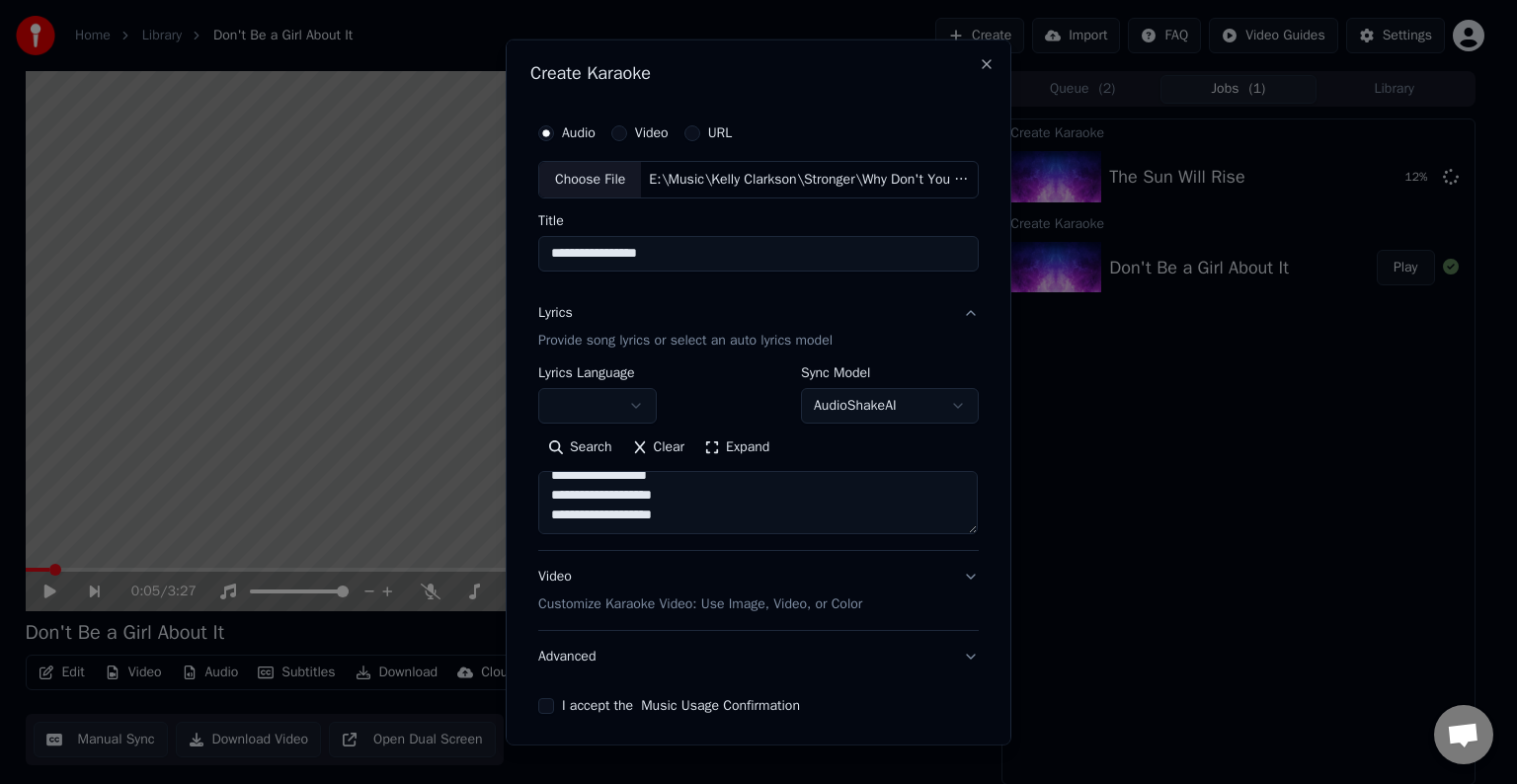 paste on "**********" 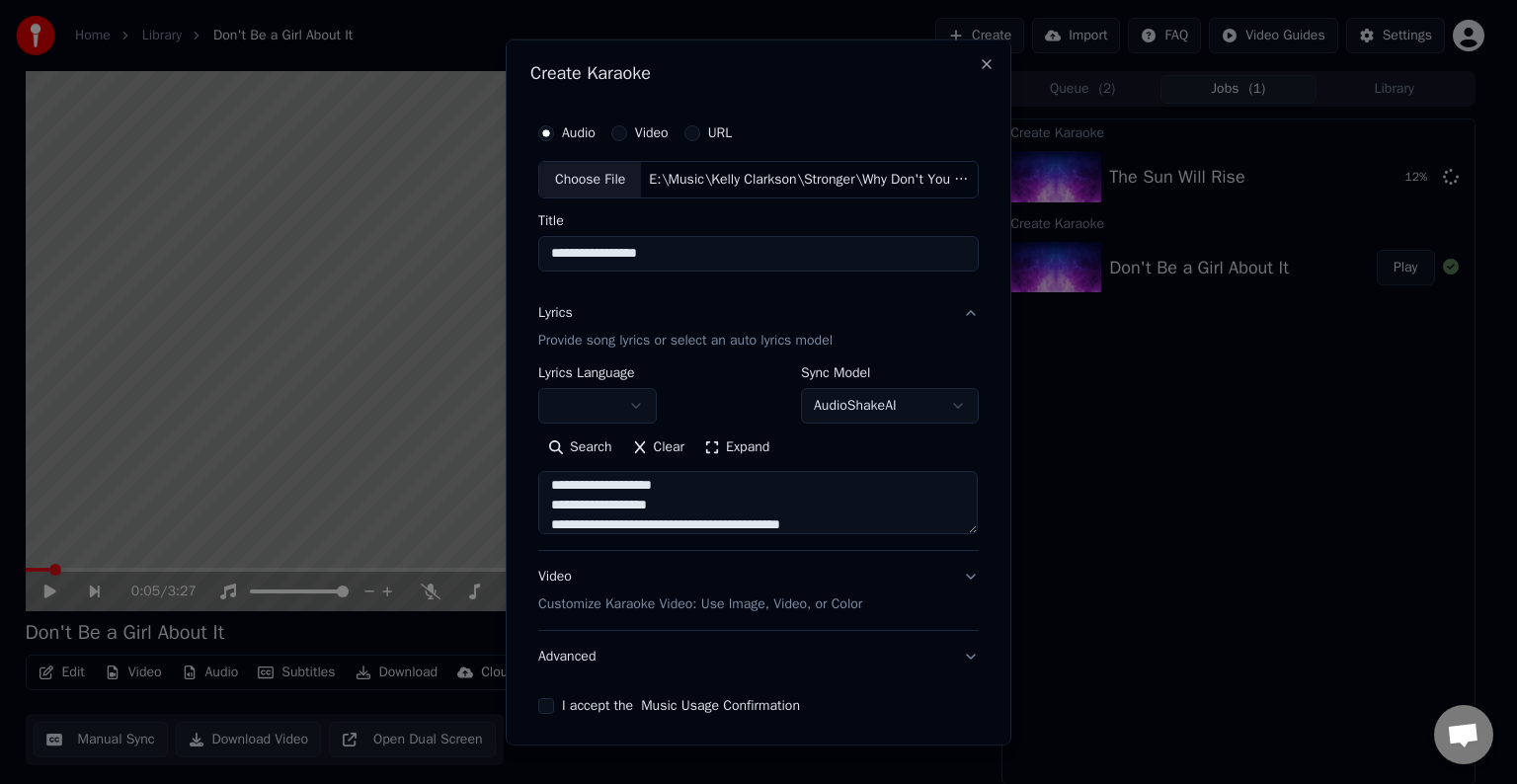 scroll, scrollTop: 596, scrollLeft: 0, axis: vertical 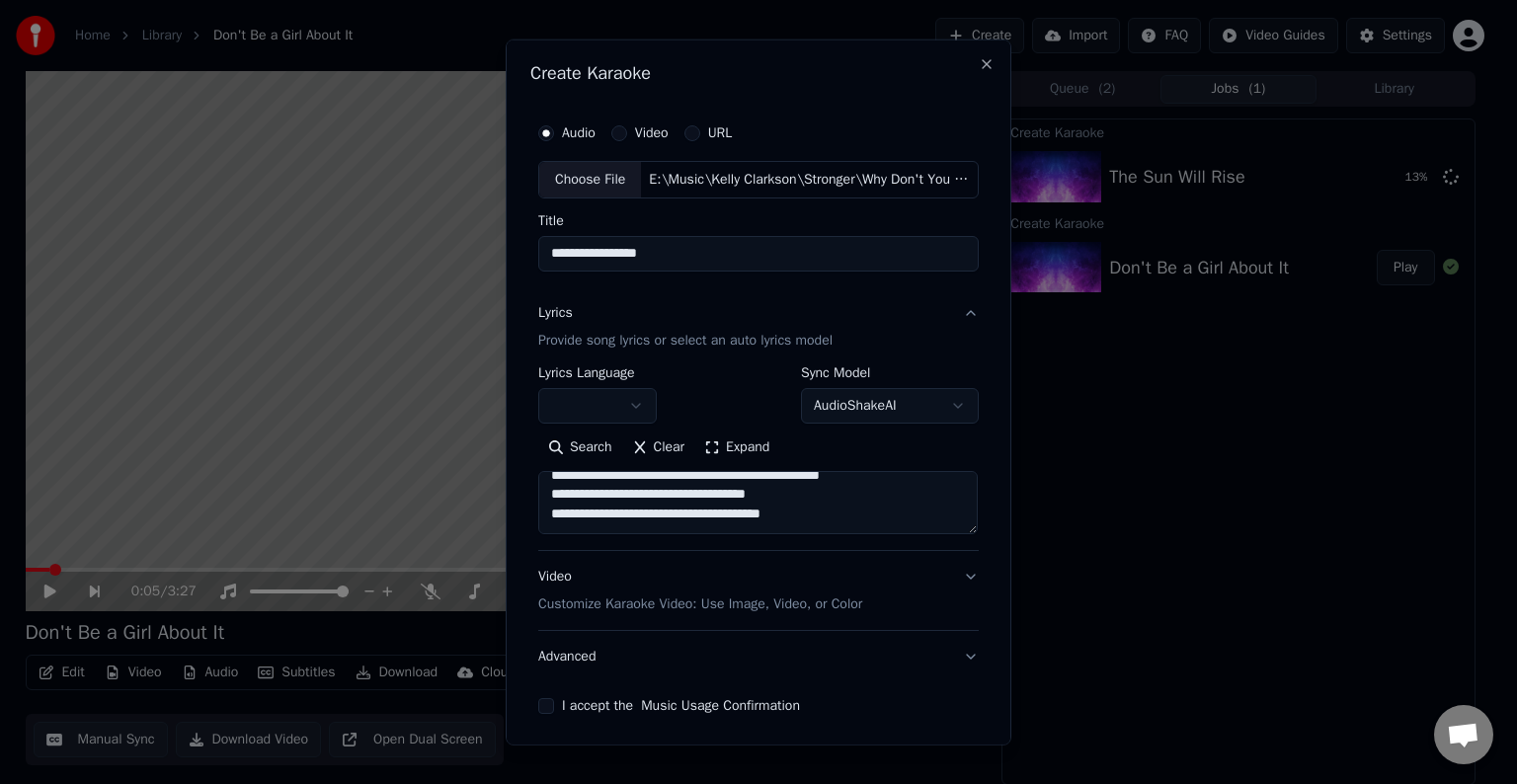 paste on "**********" 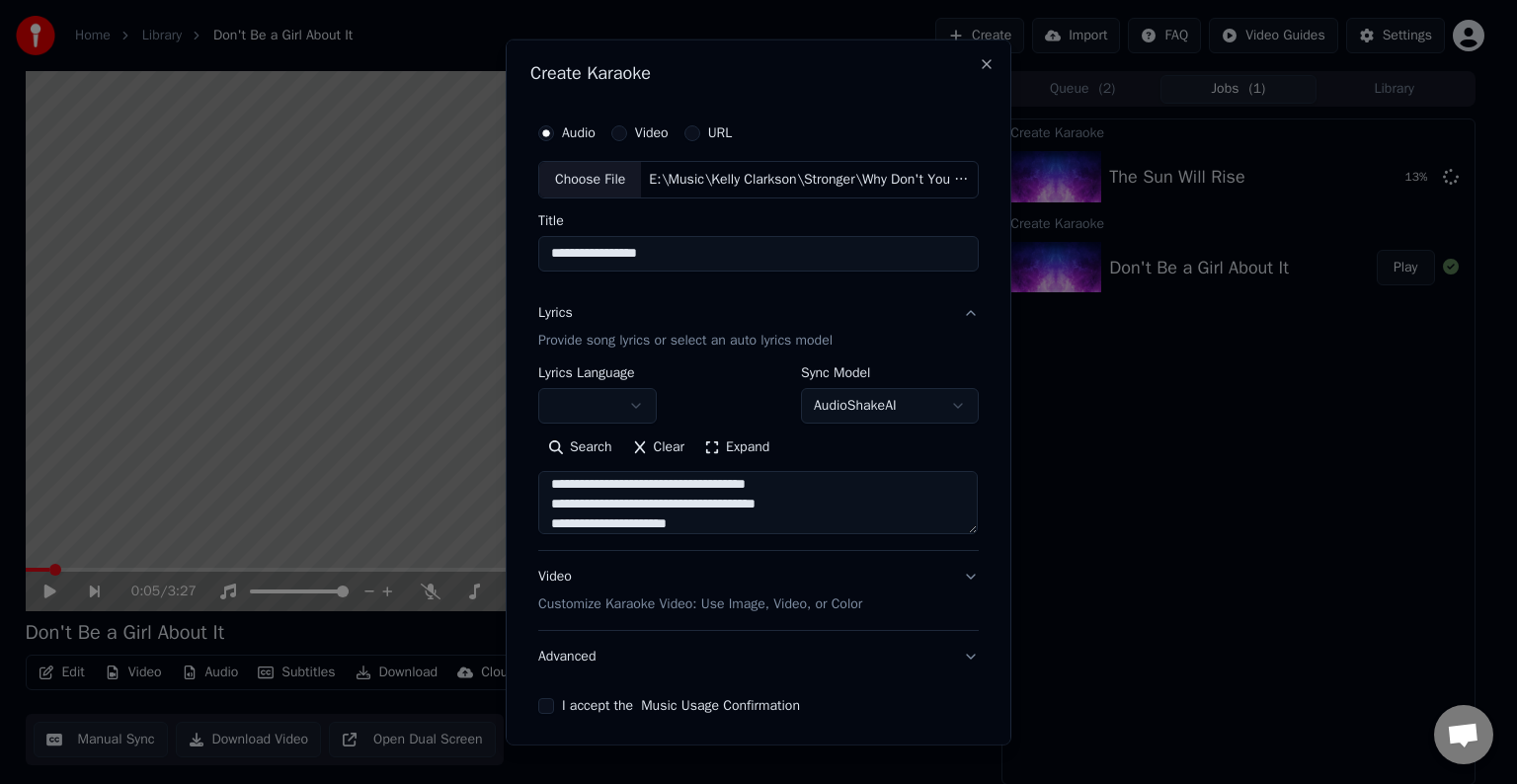 scroll, scrollTop: 735, scrollLeft: 0, axis: vertical 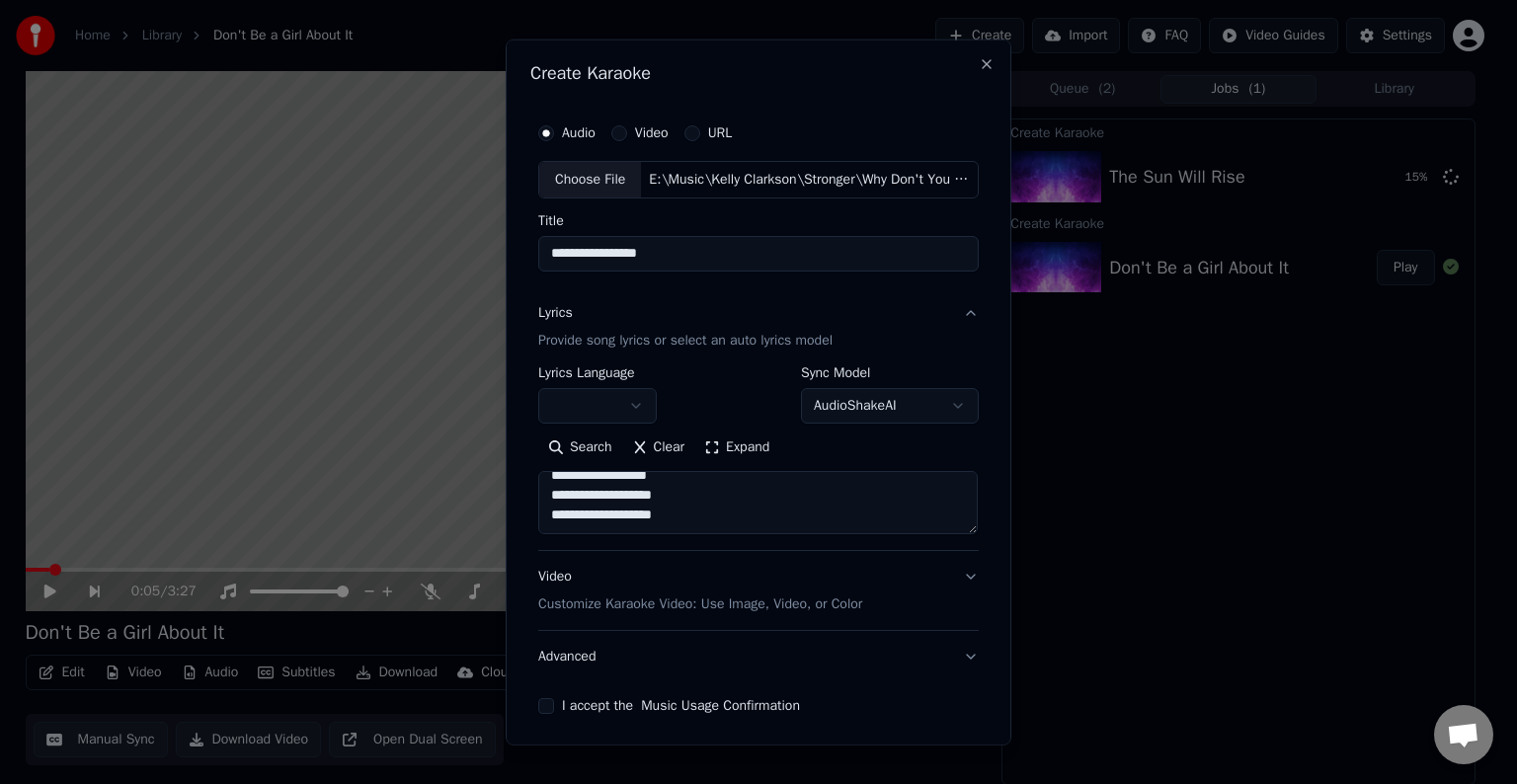 paste on "**********" 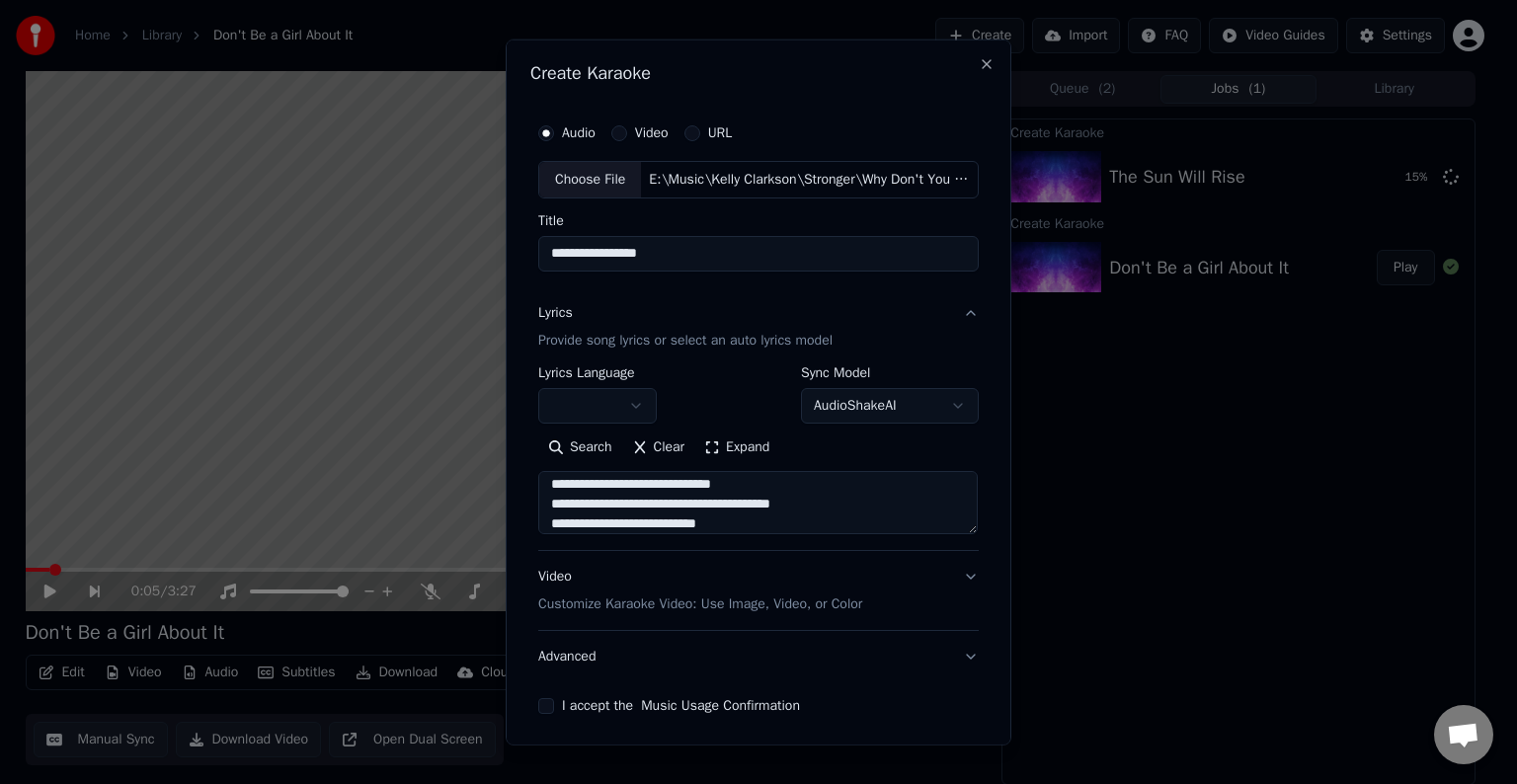scroll, scrollTop: 833, scrollLeft: 0, axis: vertical 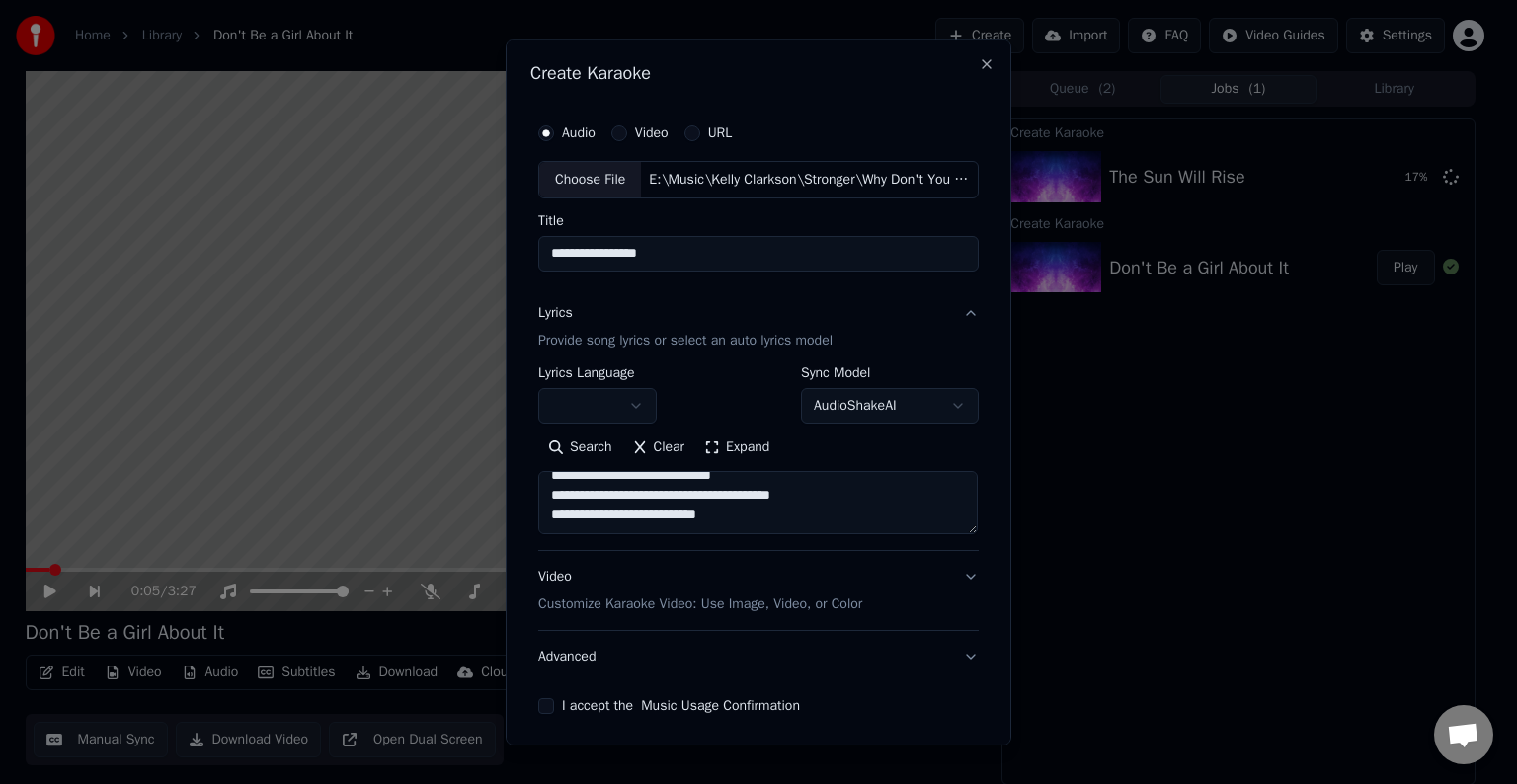 paste on "**********" 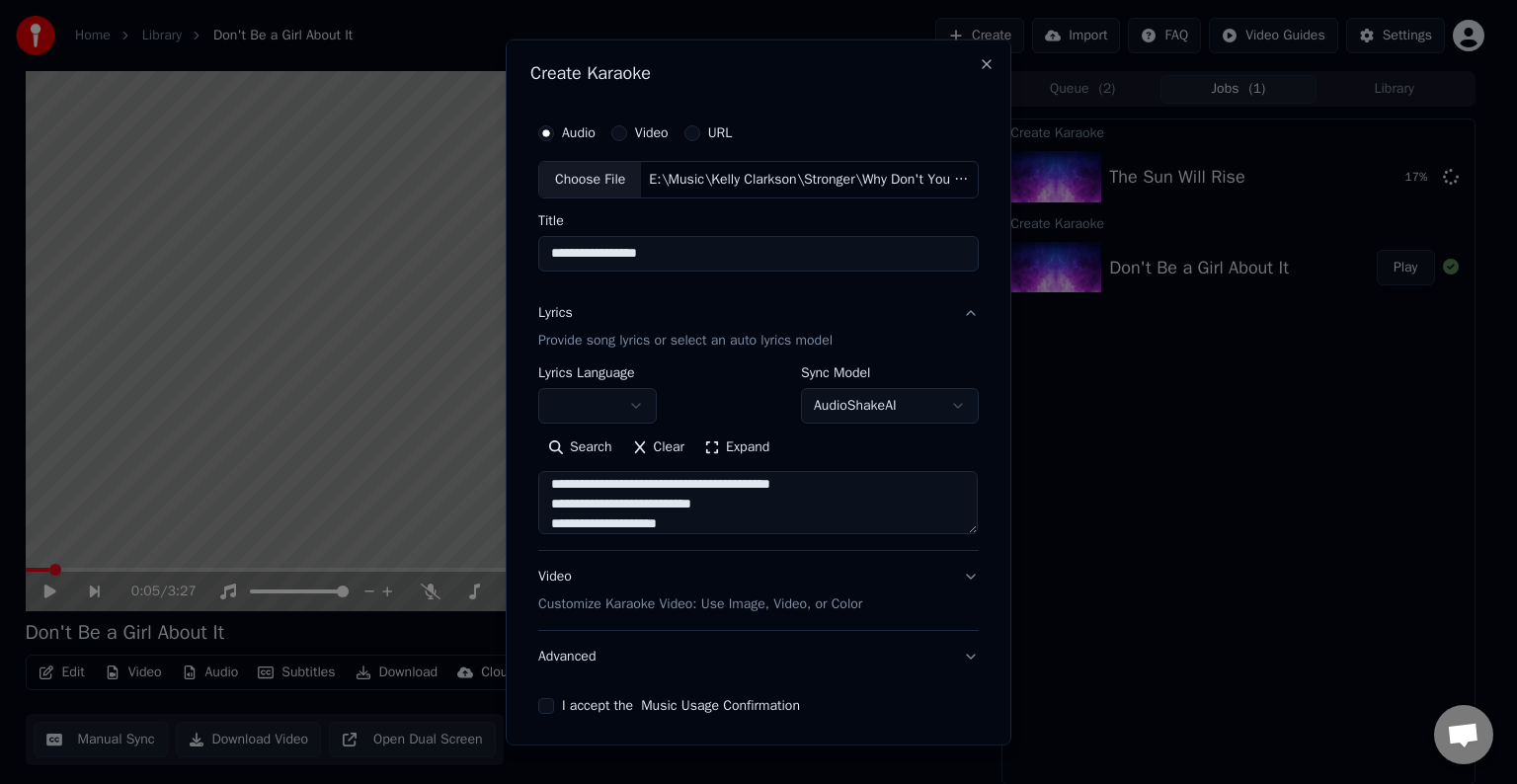 scroll, scrollTop: 912, scrollLeft: 0, axis: vertical 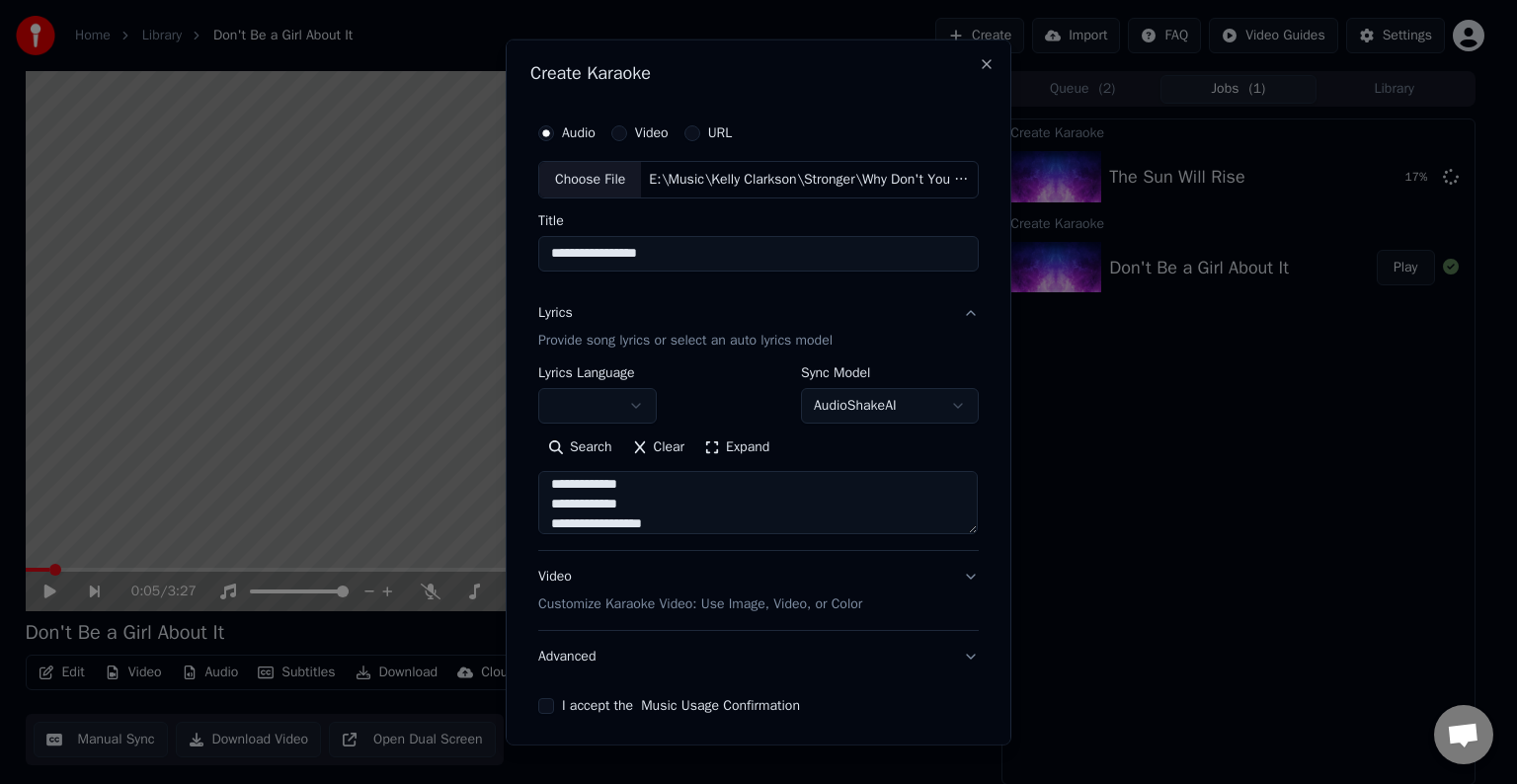 type on "**********" 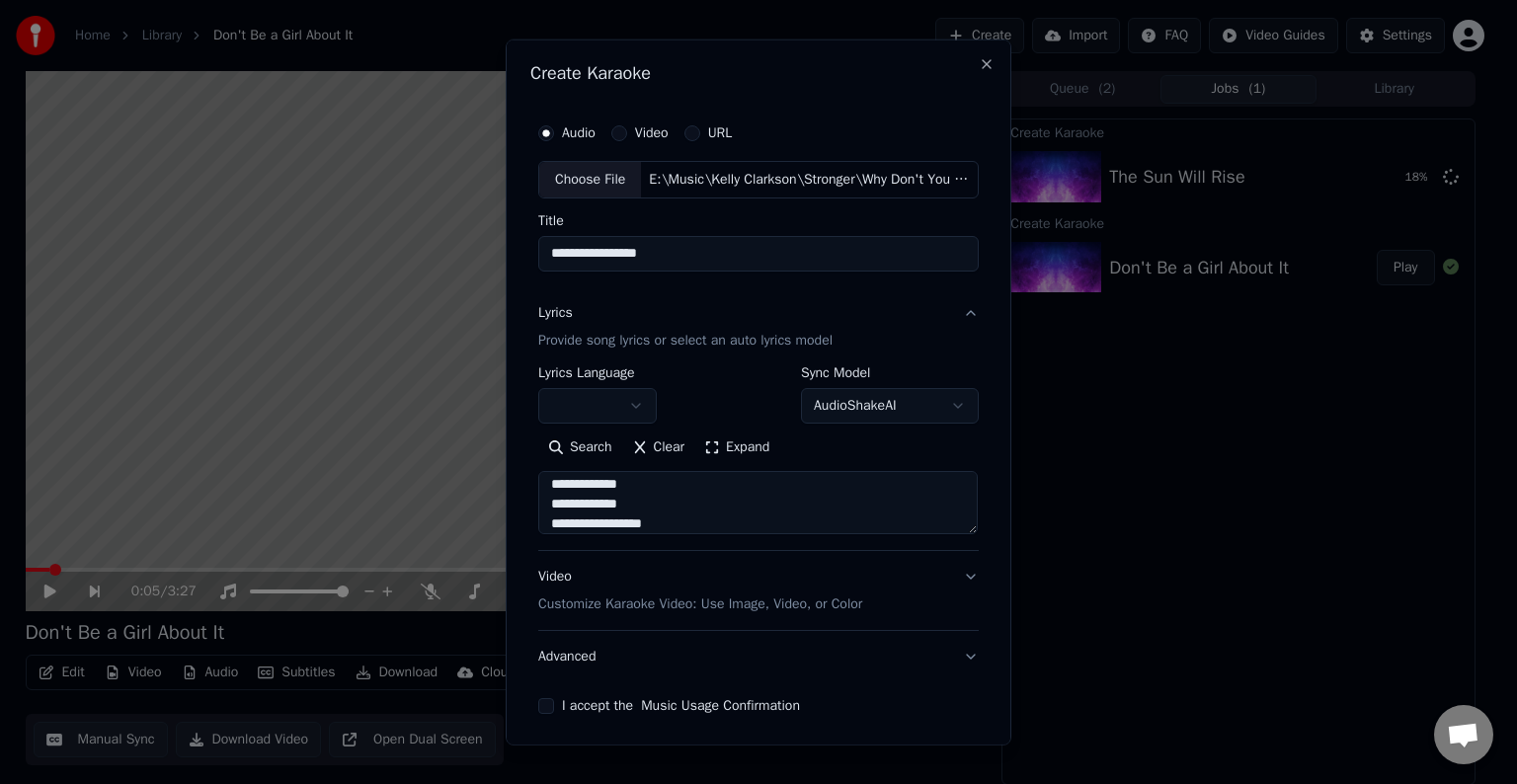 click on "Advanced" at bounding box center (758, 657) 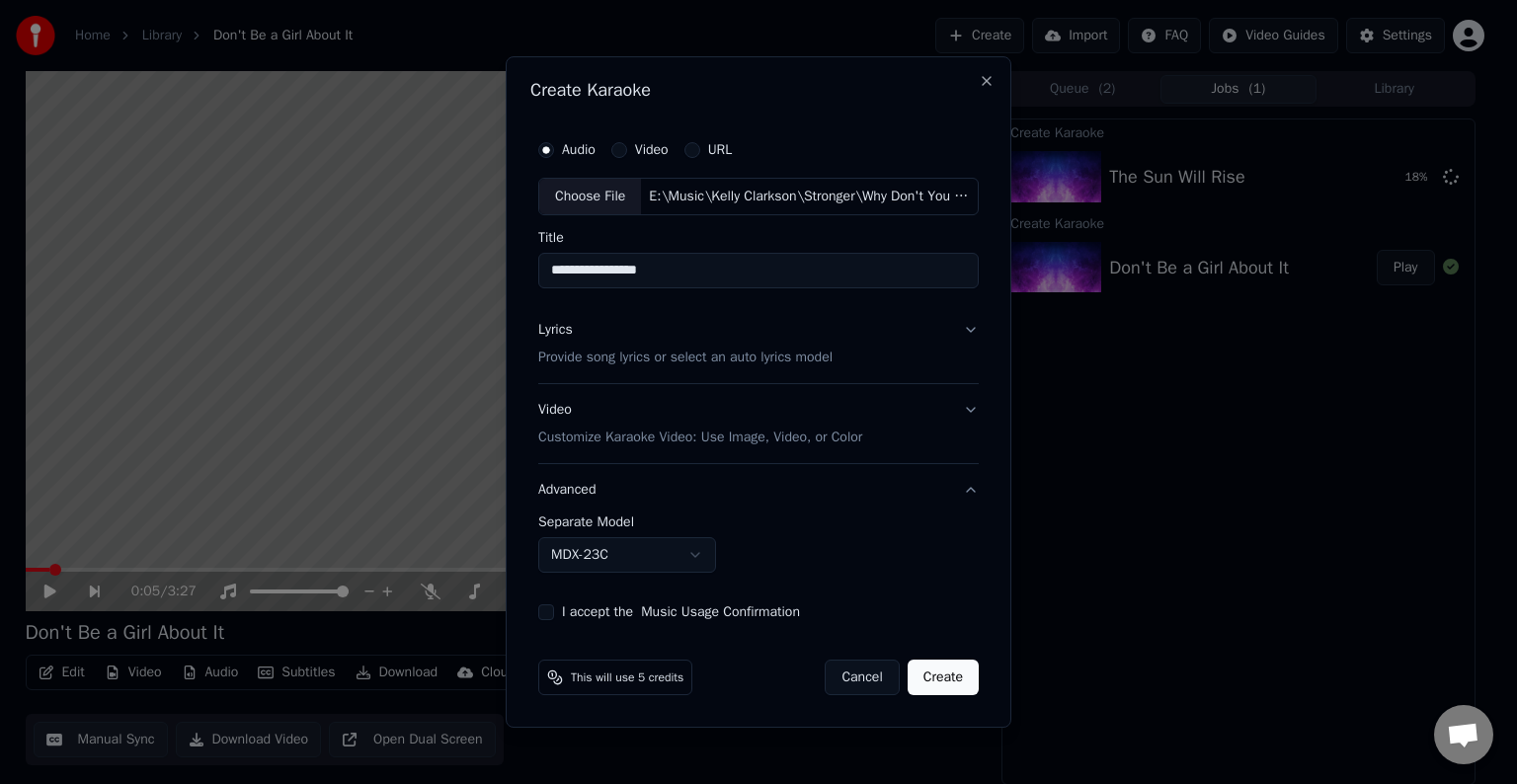 click on "Home Library Don't Be a Girl About It Create Import FAQ Video Guides Settings 0:05  /  3:27 Don't Be a Girl About It BPM 140 Key G# Edit Video Audio Subtitles Download Cloud Library Manual Sync Download Video Open Dual Screen Queue ( 2 ) Jobs ( 1 ) Library Create Karaoke The Sun Will Rise 18 % Create Karaoke Don't Be a Girl About It Play Chat Adam from Youka Desktop More channels Continue on Email Network offline. Reconnecting... No messages can be received or sent for now. Youka Desktop Hello! How can I help you?  Sunday, 20 July I think there is a glitch in the program; when I spend my credits to create a video, and I provide the lyrics, the resulting video does not sync the lyrics and is forcing me to spend extra credits to sync them again; it has happened to me with my last 3 videos 7/20/2025 Adam There is an issue with the auto lyric sync service. In this case the credits are refunded automatically. You can sync the lyrics by using the lyrics editor 7/20/2025 7/20/2025 7/20/2025 Adam 7/20/2025 We run on" at bounding box center [750, 392] 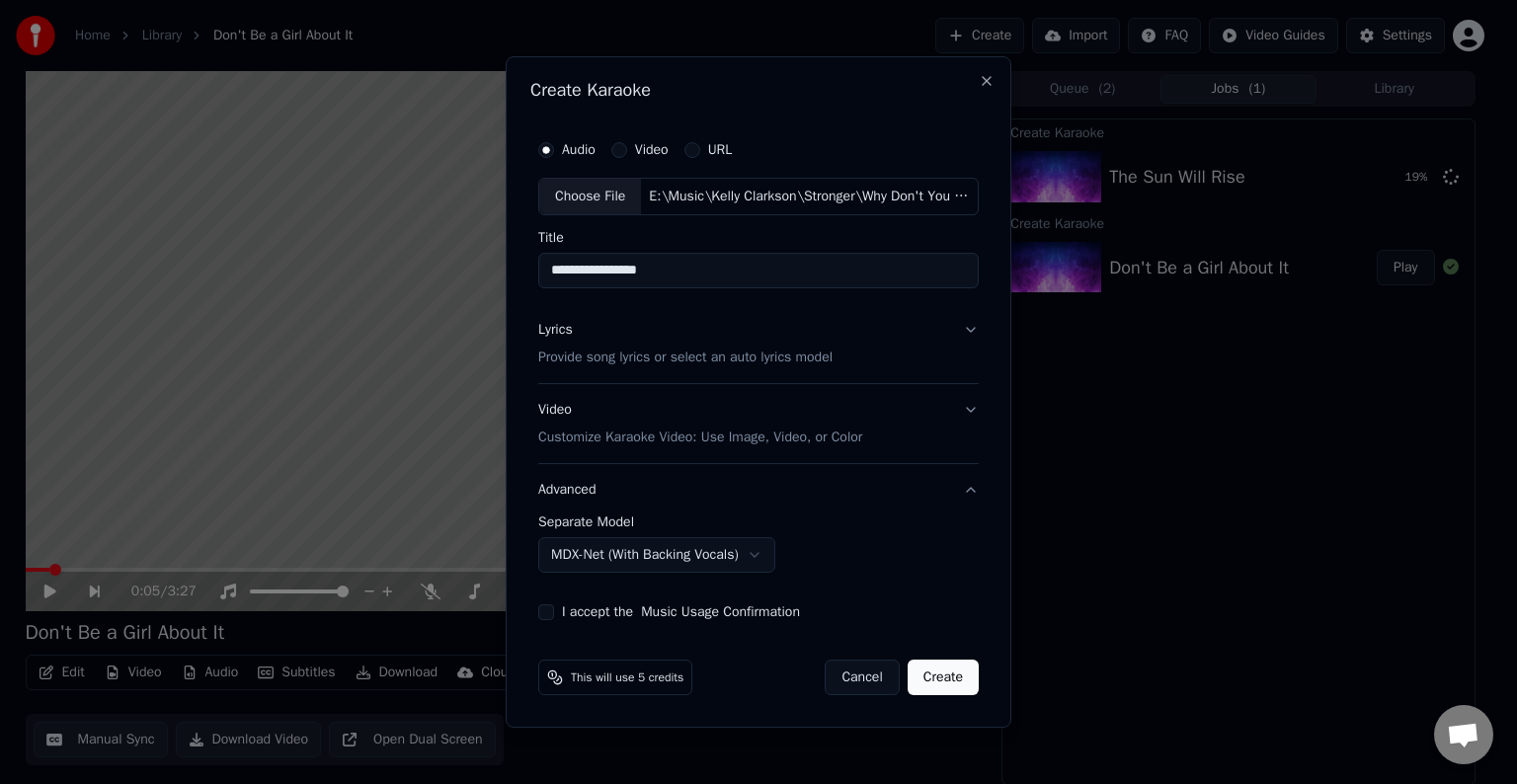 click on "I accept the   Music Usage Confirmation" at bounding box center [546, 612] 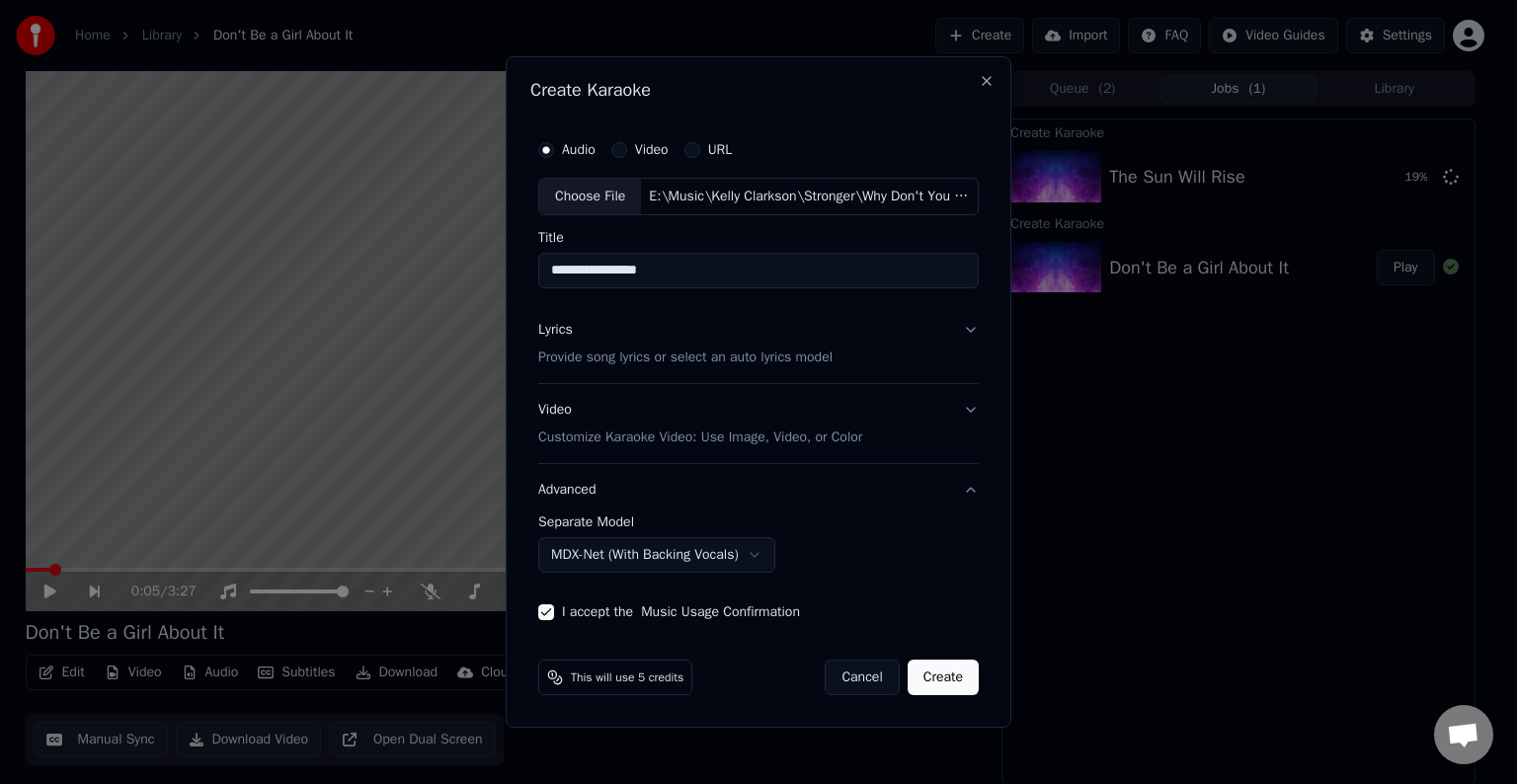 click on "Create" at bounding box center [943, 677] 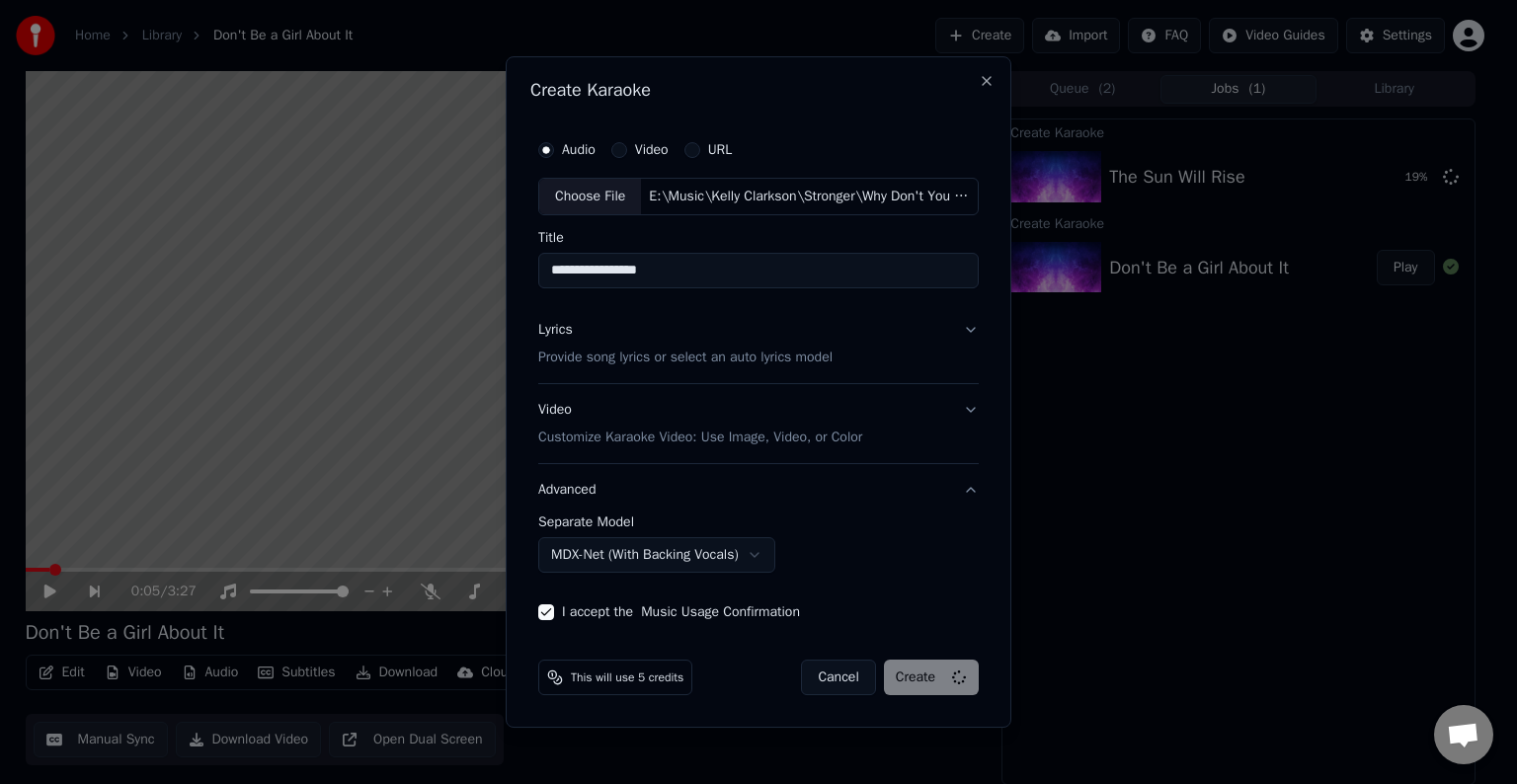 select on "******" 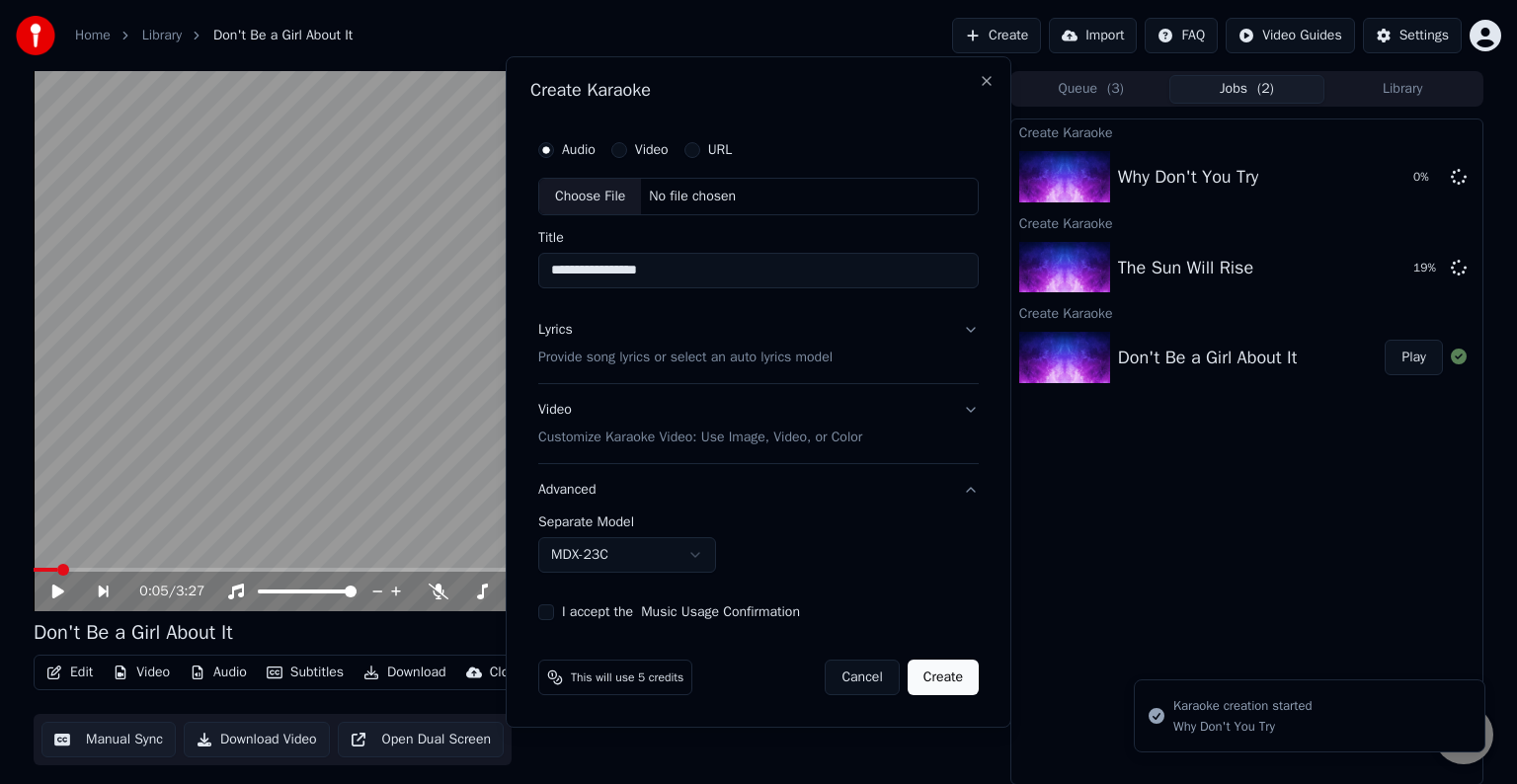 type 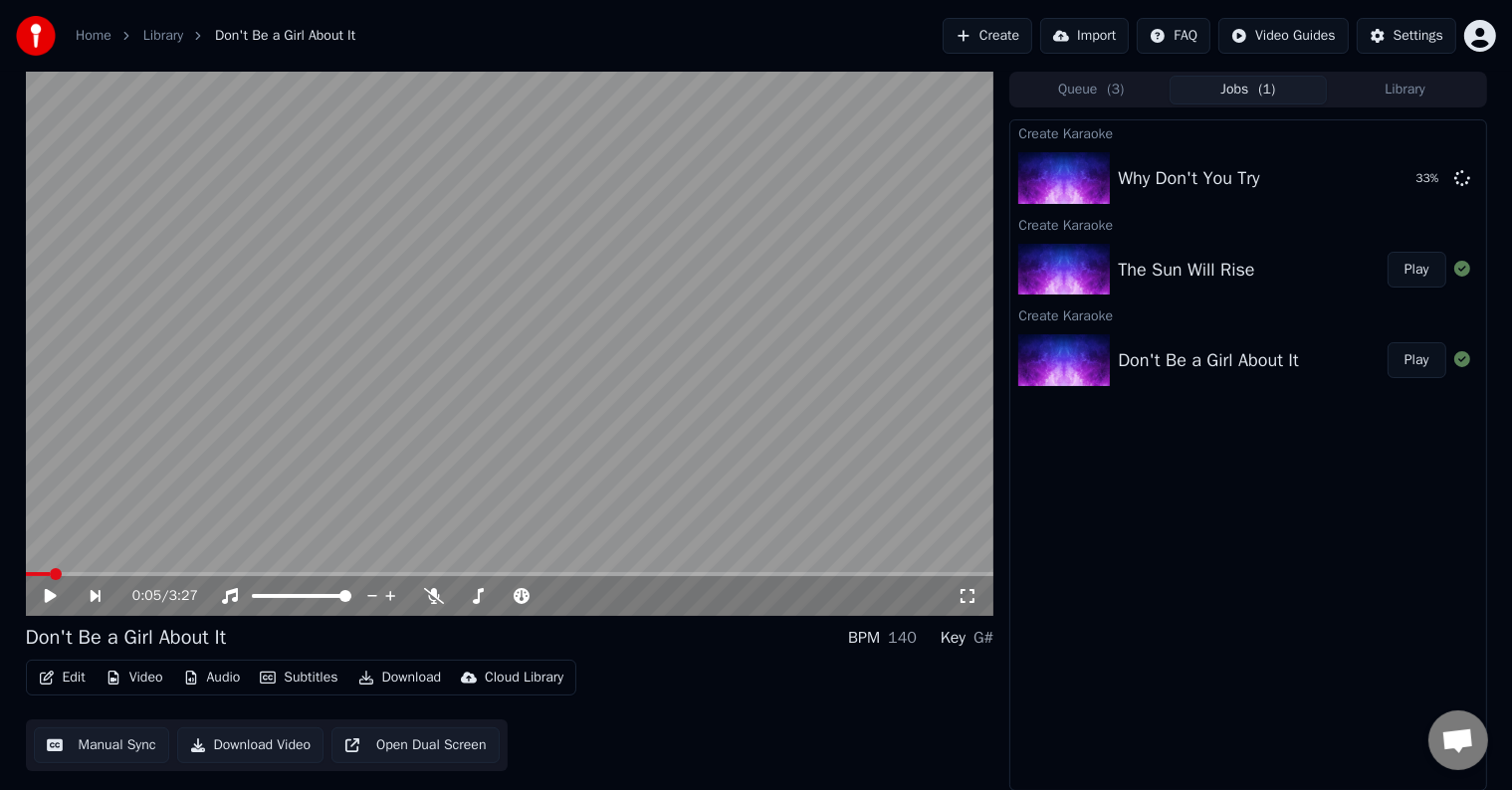 click on "Create" at bounding box center (987, 36) 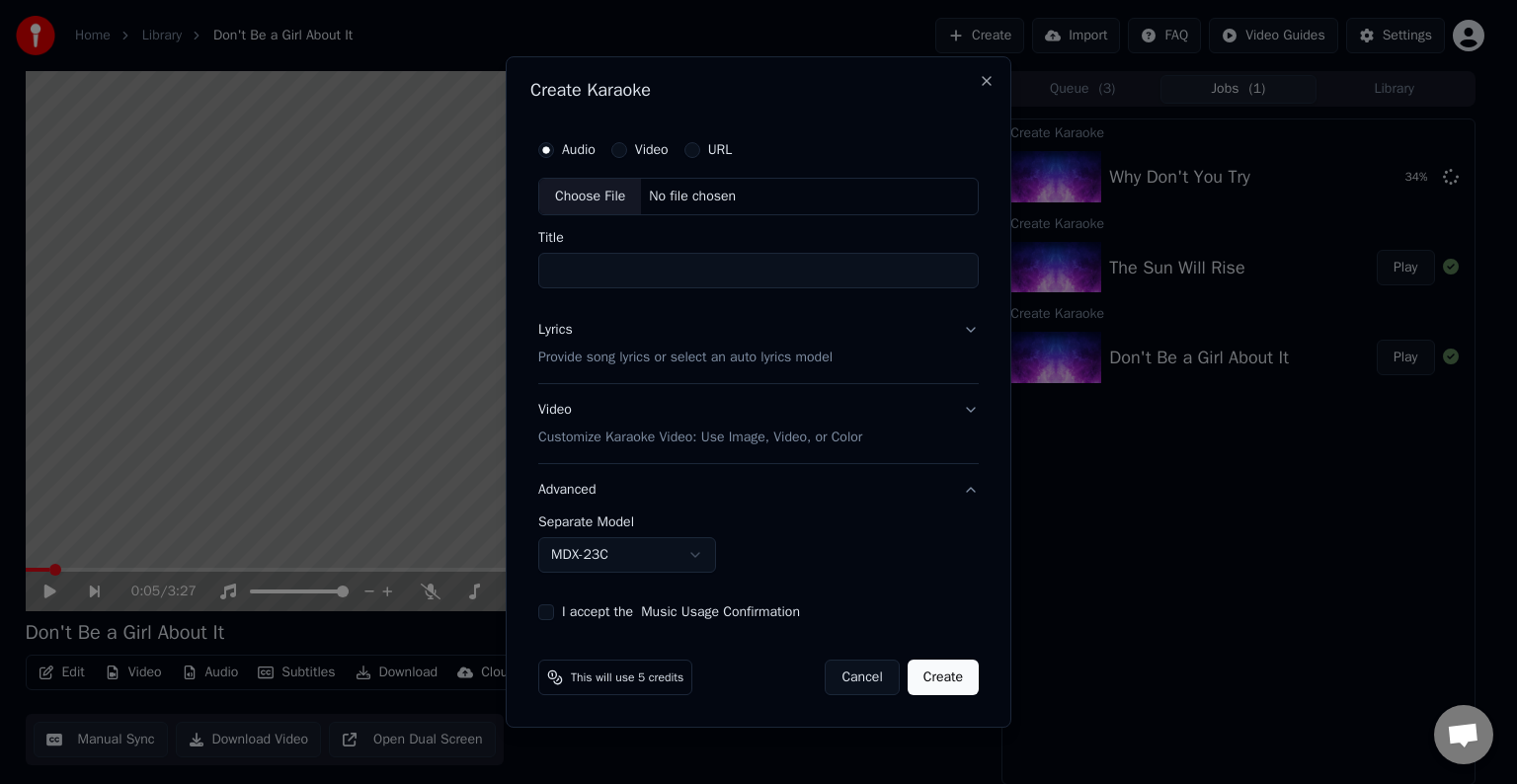 click on "Choose File" at bounding box center (590, 196) 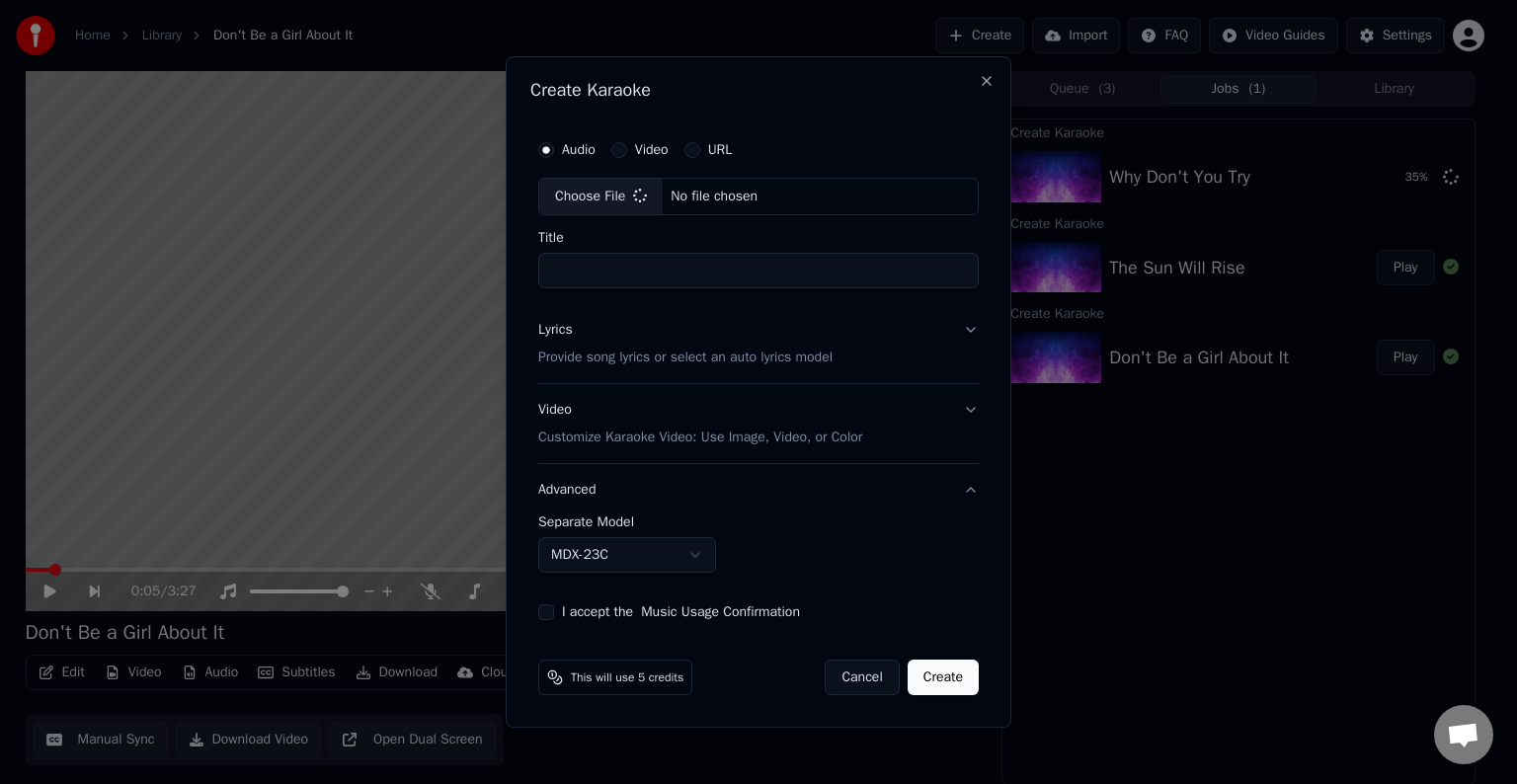 type on "**********" 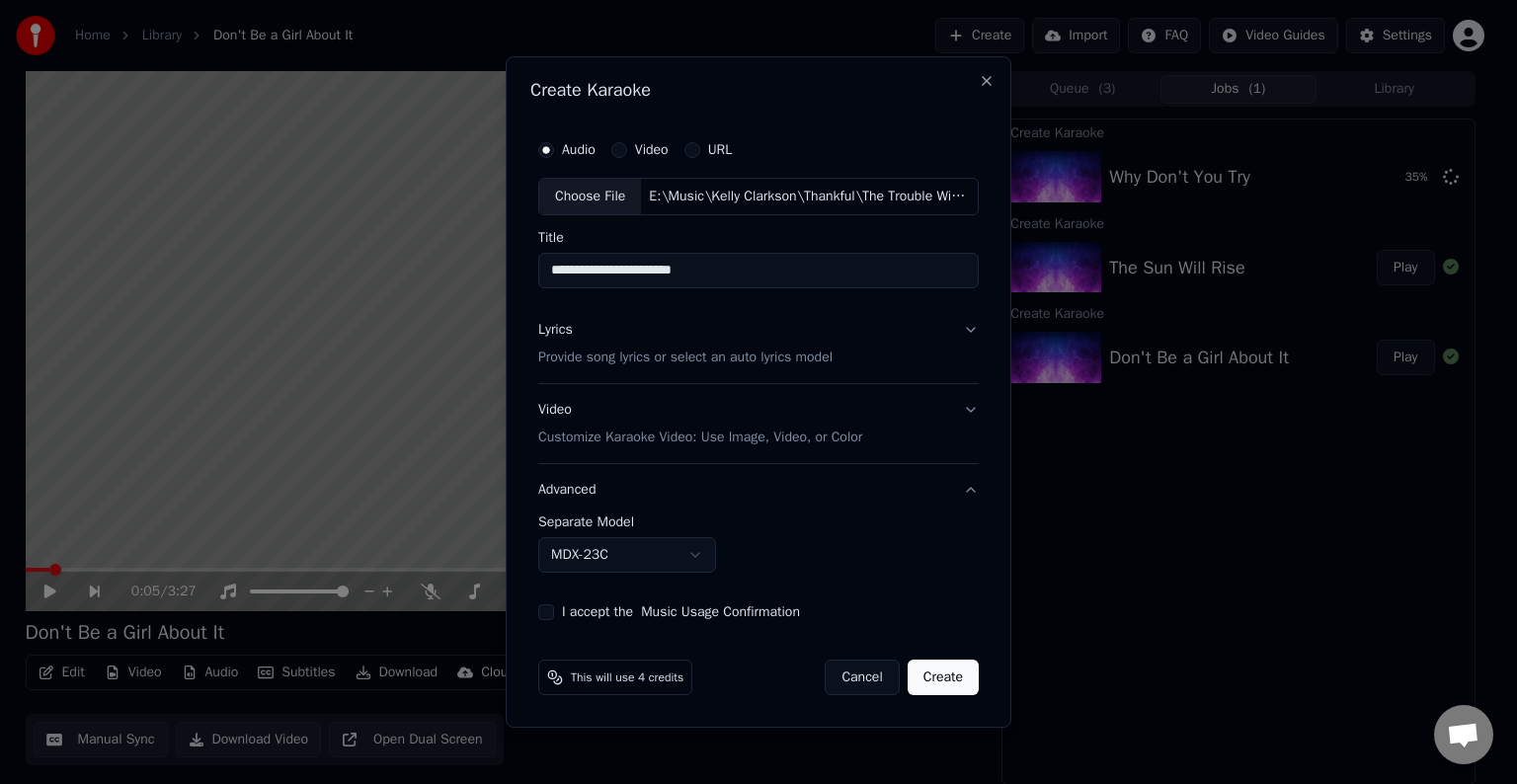click on "Lyrics Provide song lyrics or select an auto lyrics model" at bounding box center (758, 344) 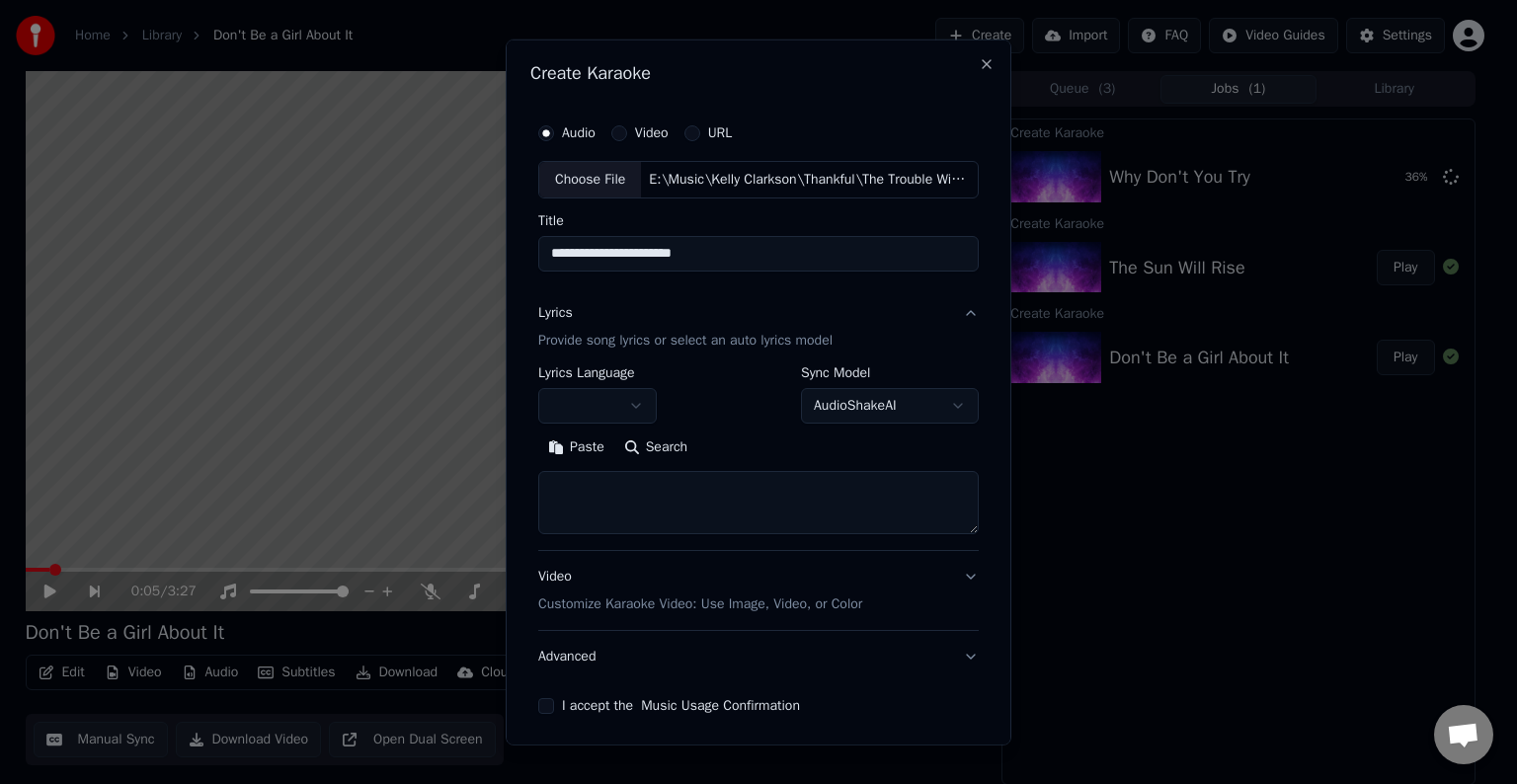 click on "**********" at bounding box center [758, 458] 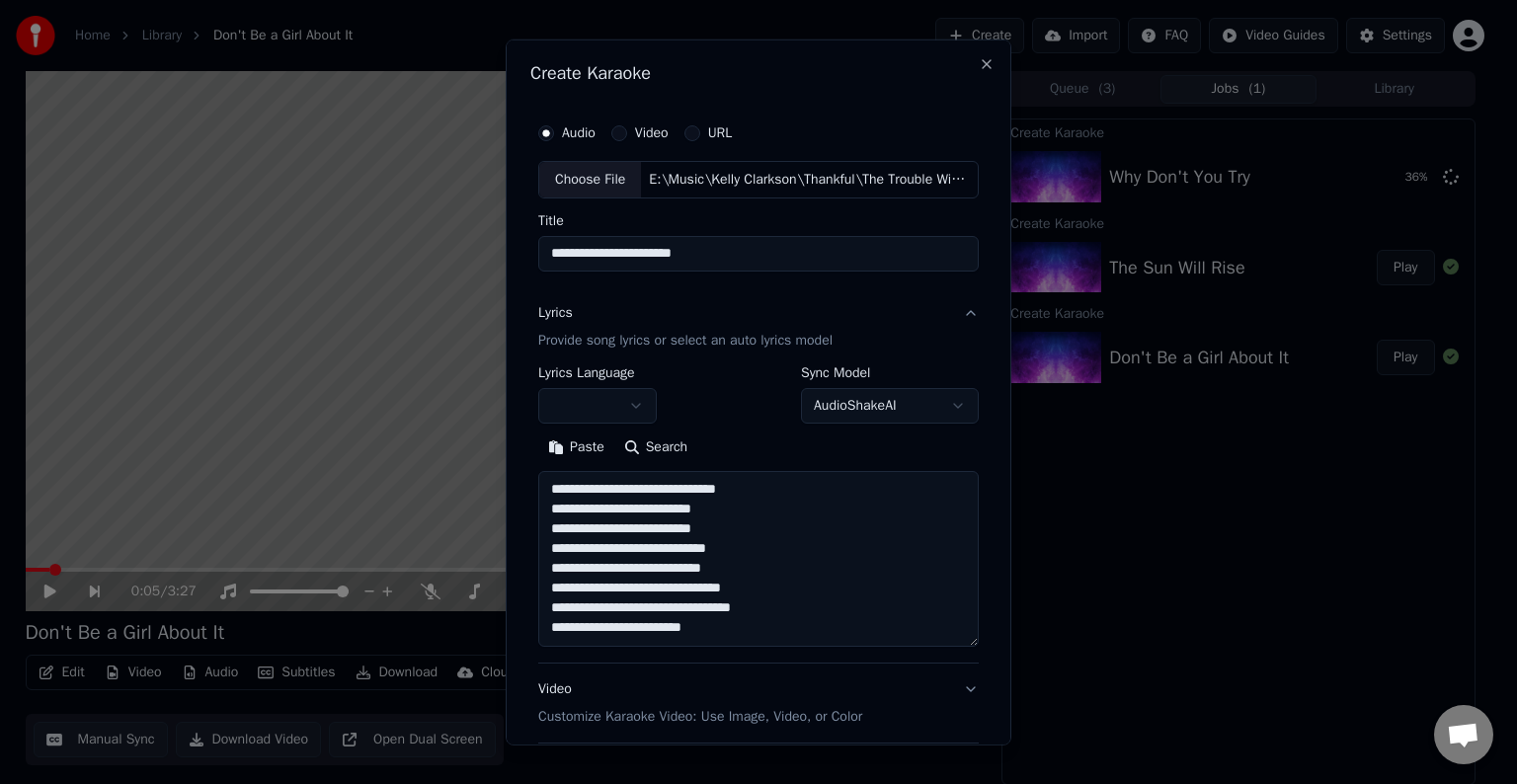 scroll, scrollTop: 122, scrollLeft: 0, axis: vertical 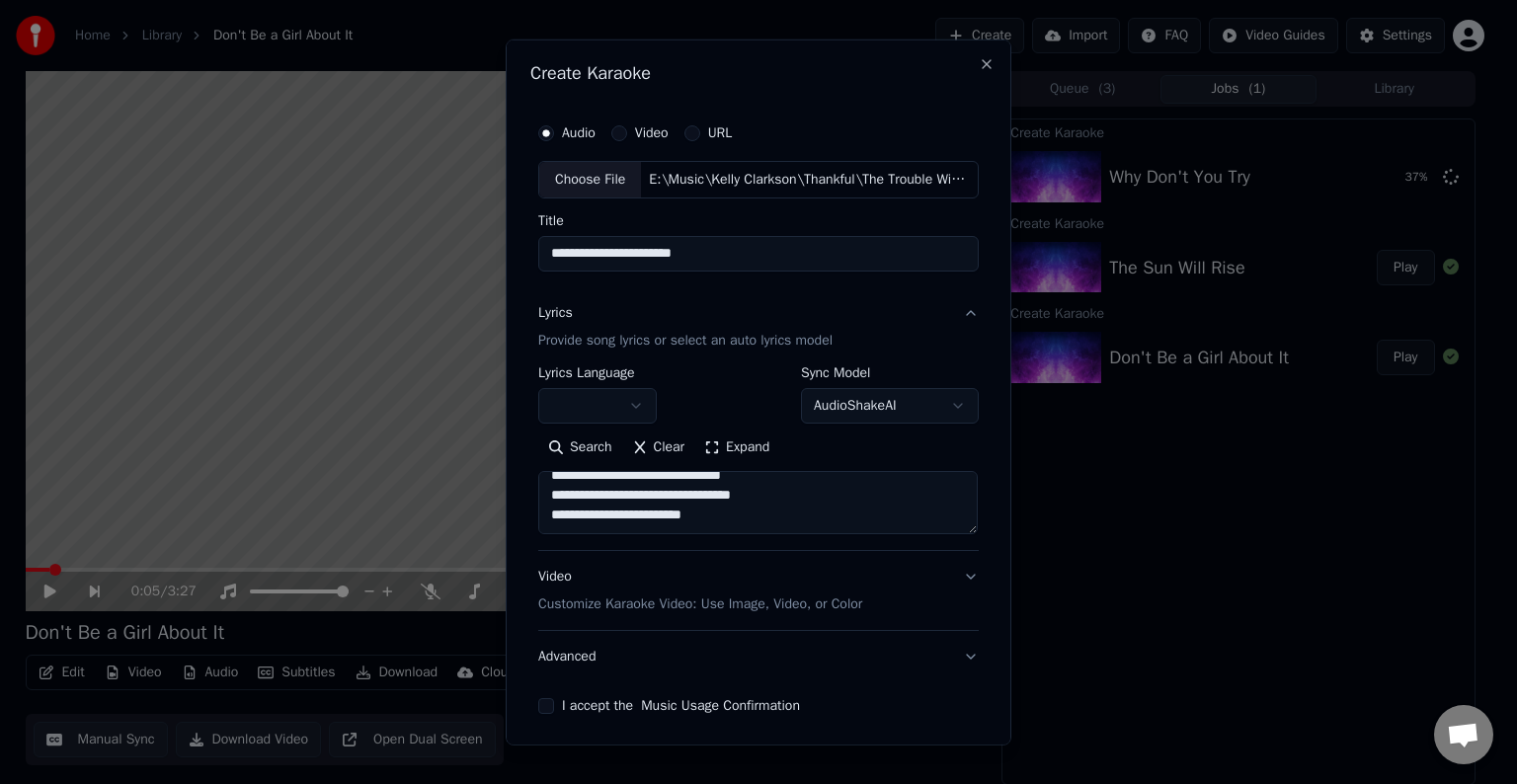 paste on "**********" 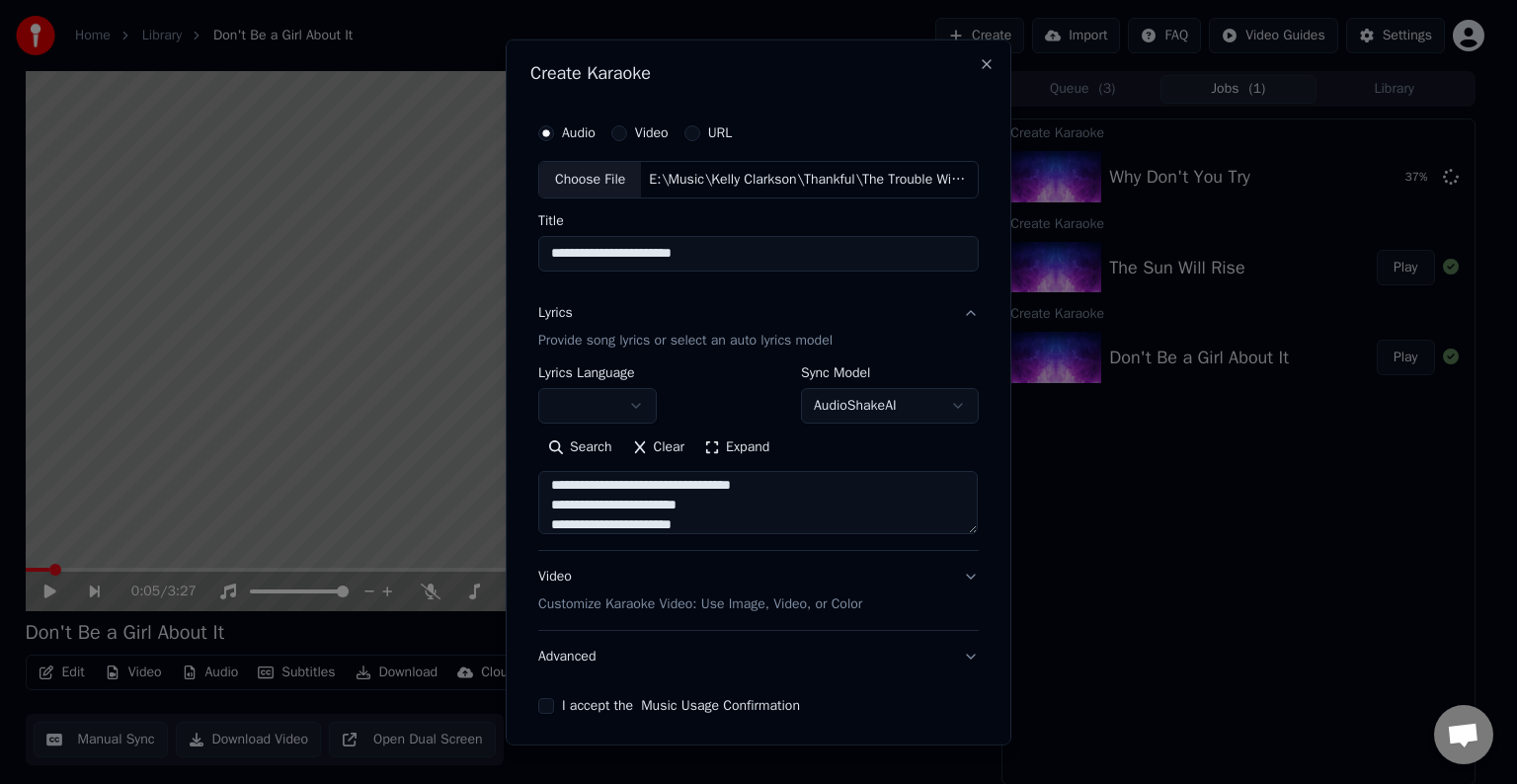 scroll, scrollTop: 280, scrollLeft: 0, axis: vertical 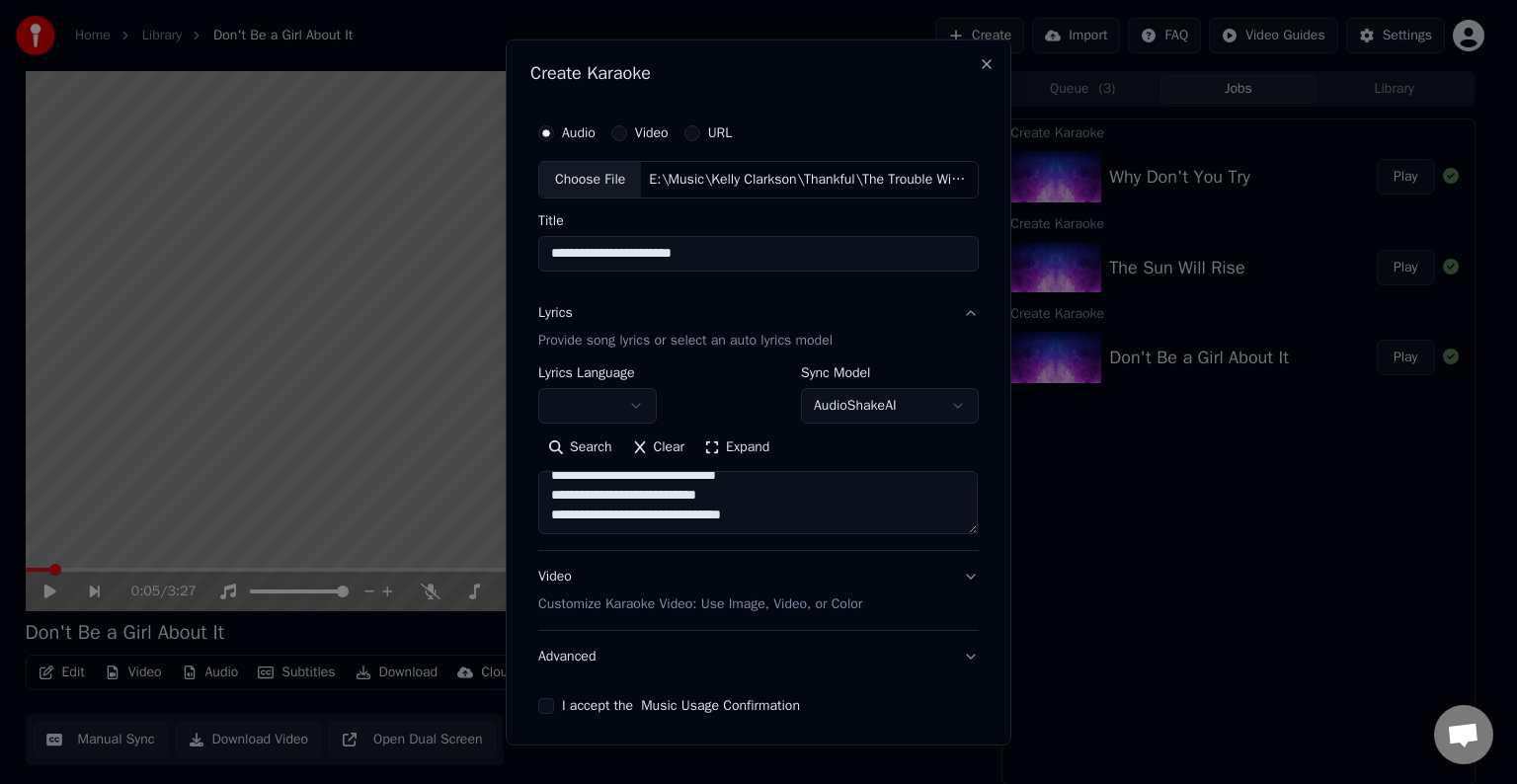 paste on "**********" 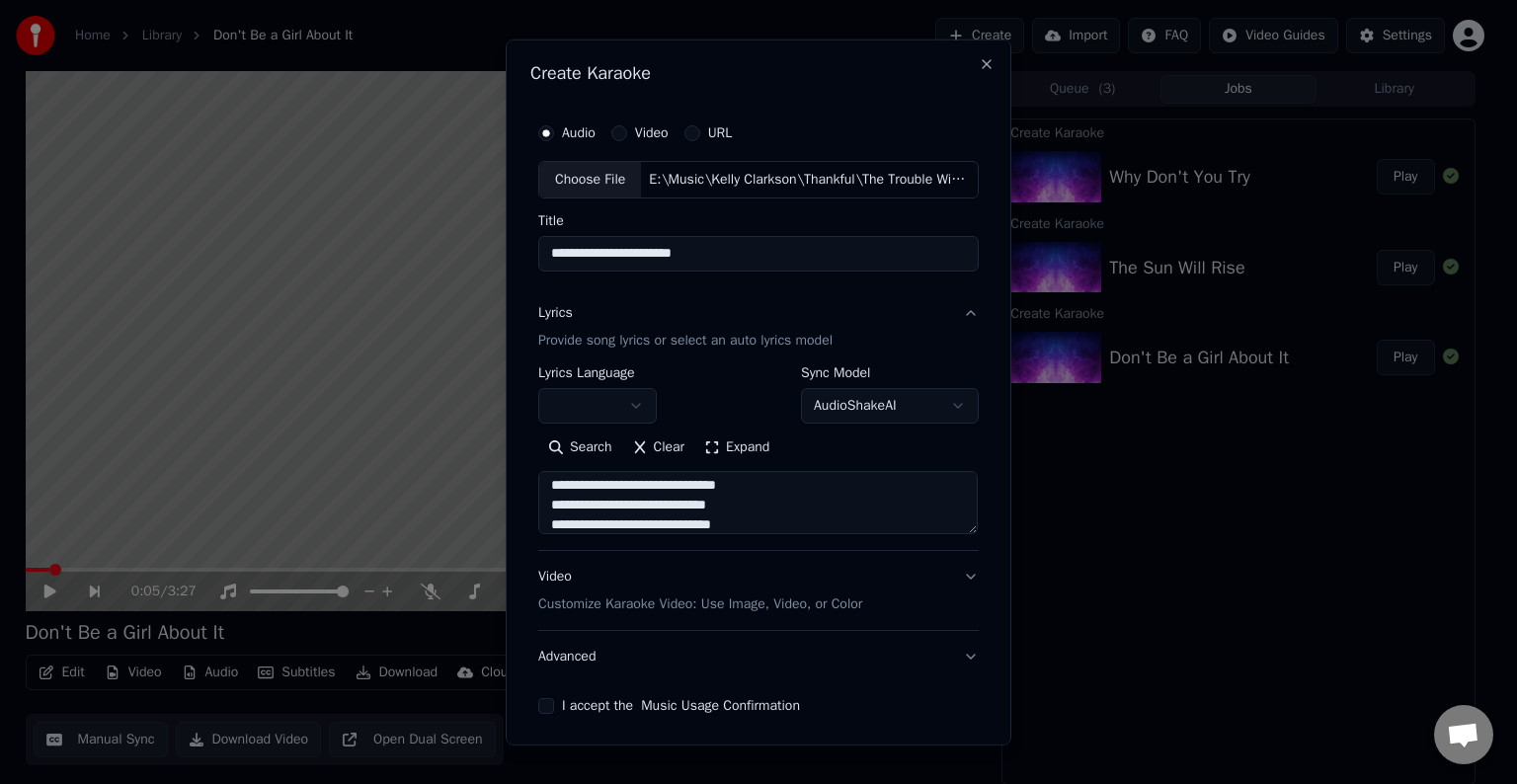 scroll, scrollTop: 438, scrollLeft: 0, axis: vertical 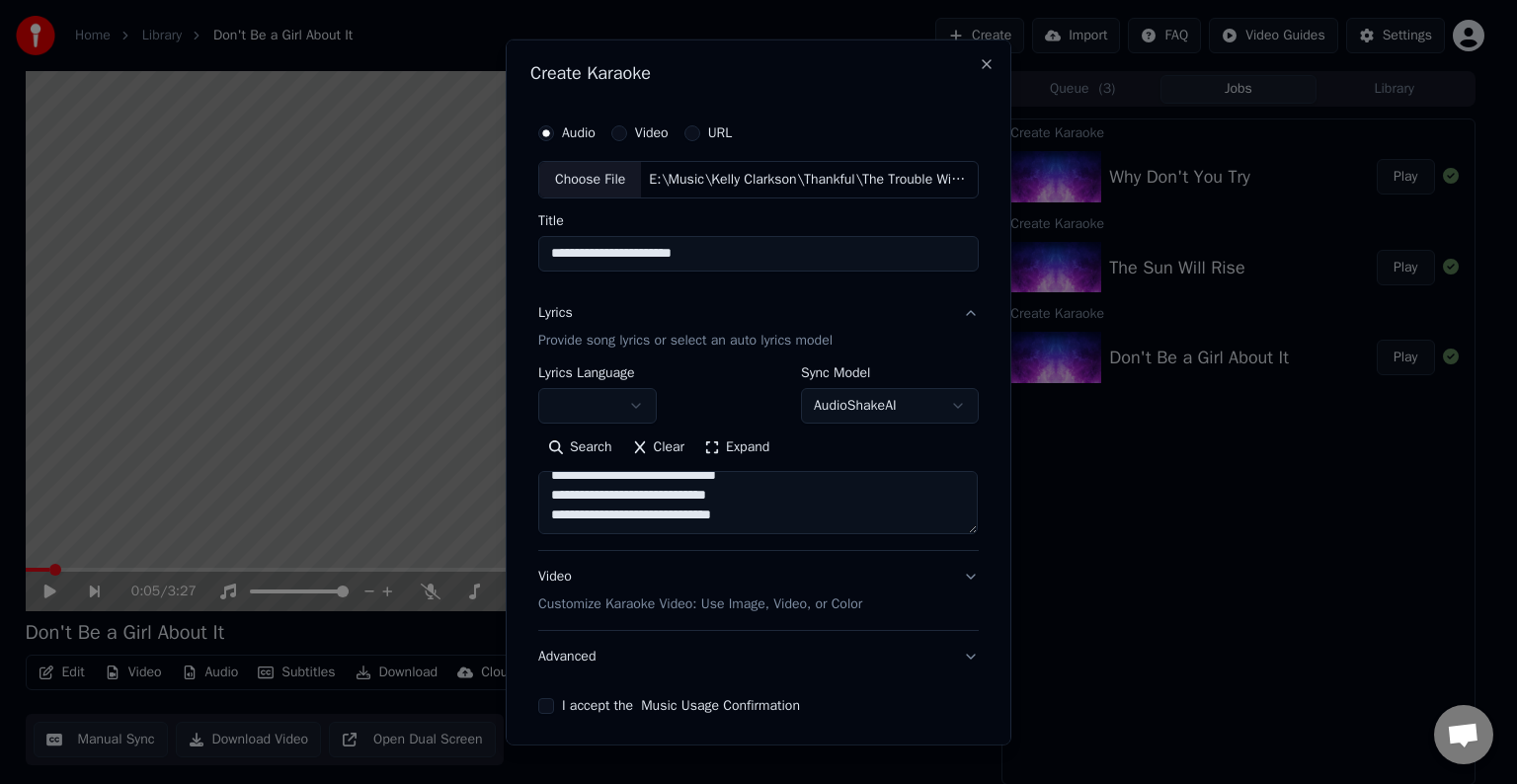 paste on "**********" 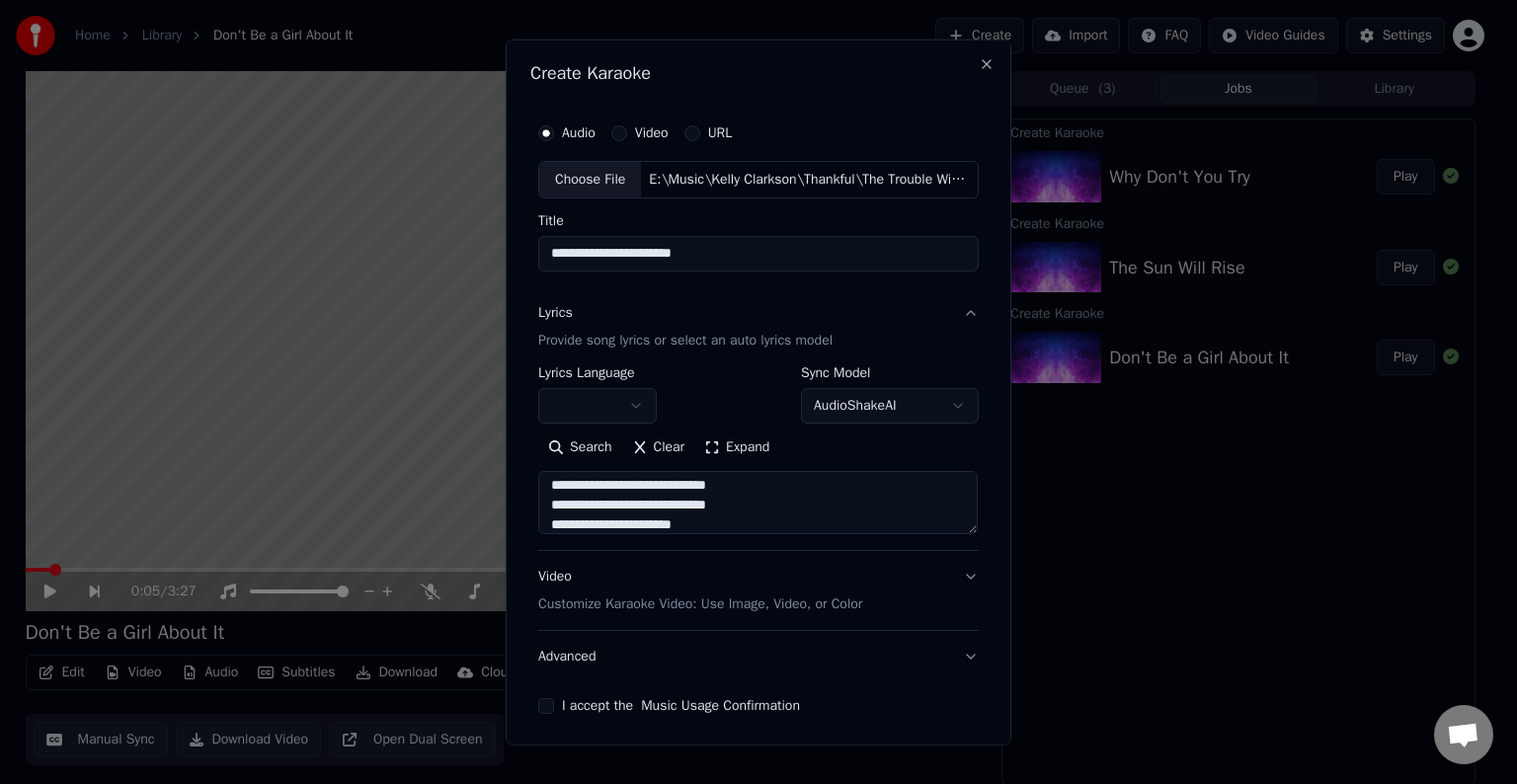 scroll, scrollTop: 596, scrollLeft: 0, axis: vertical 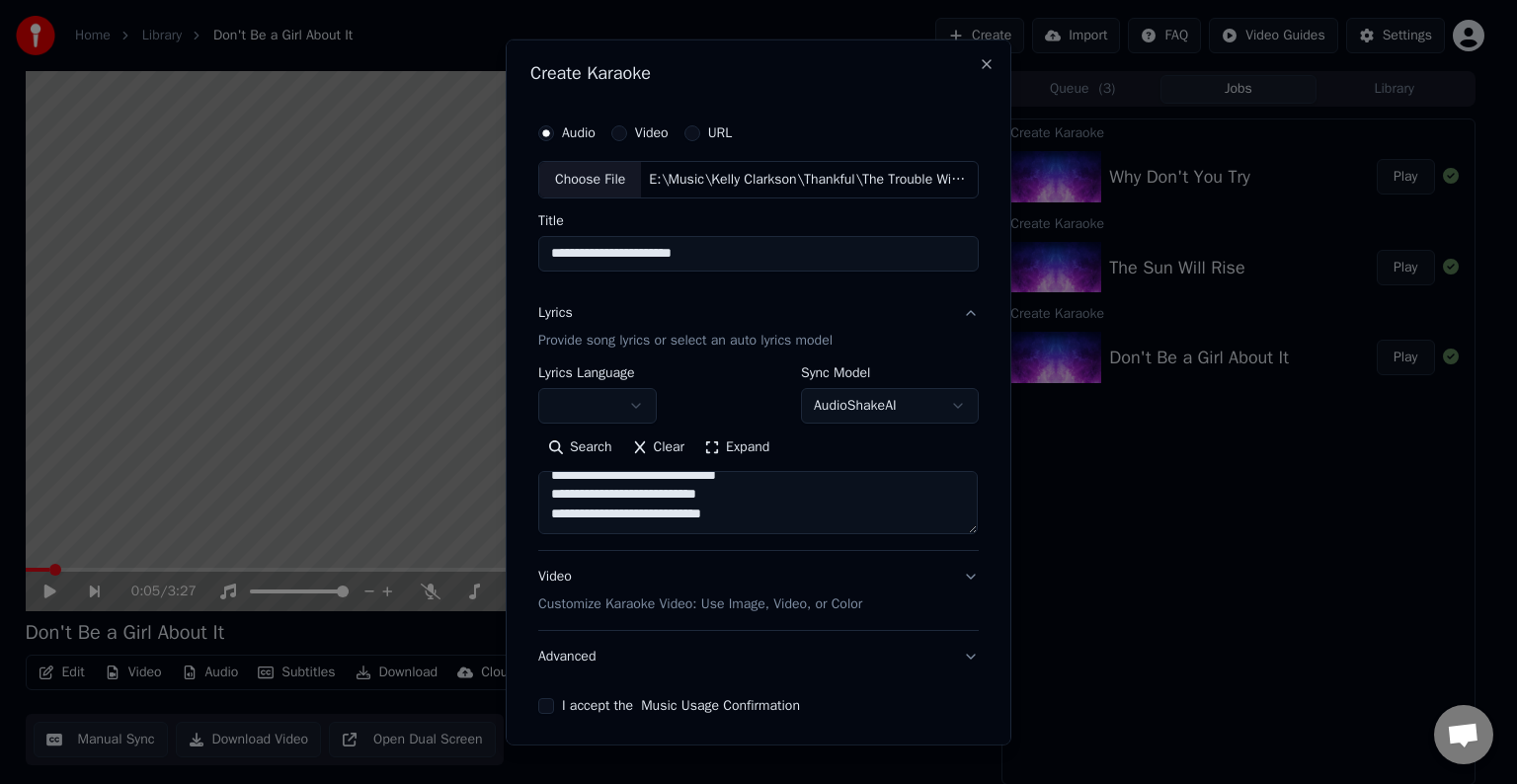 paste on "**********" 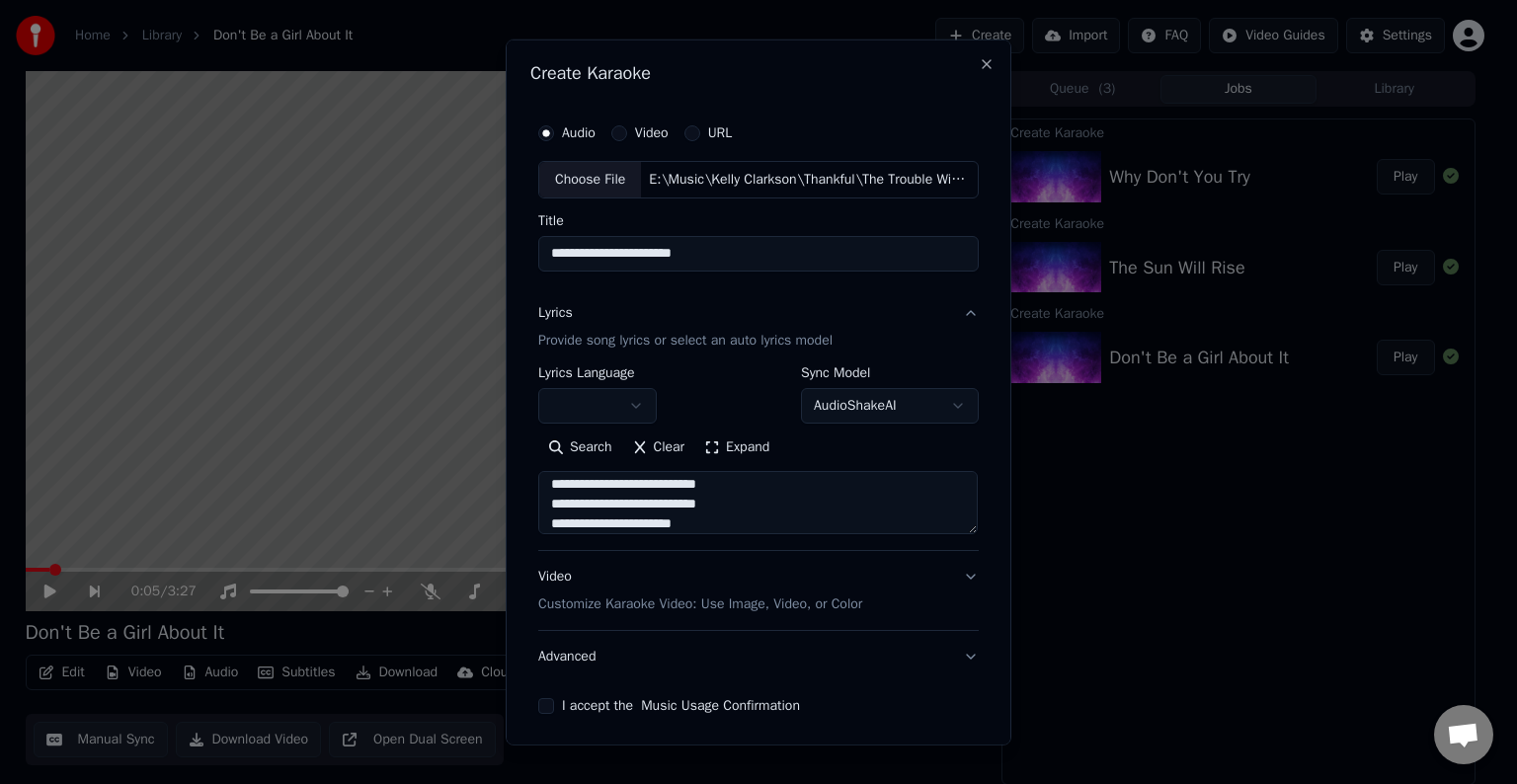 scroll, scrollTop: 754, scrollLeft: 0, axis: vertical 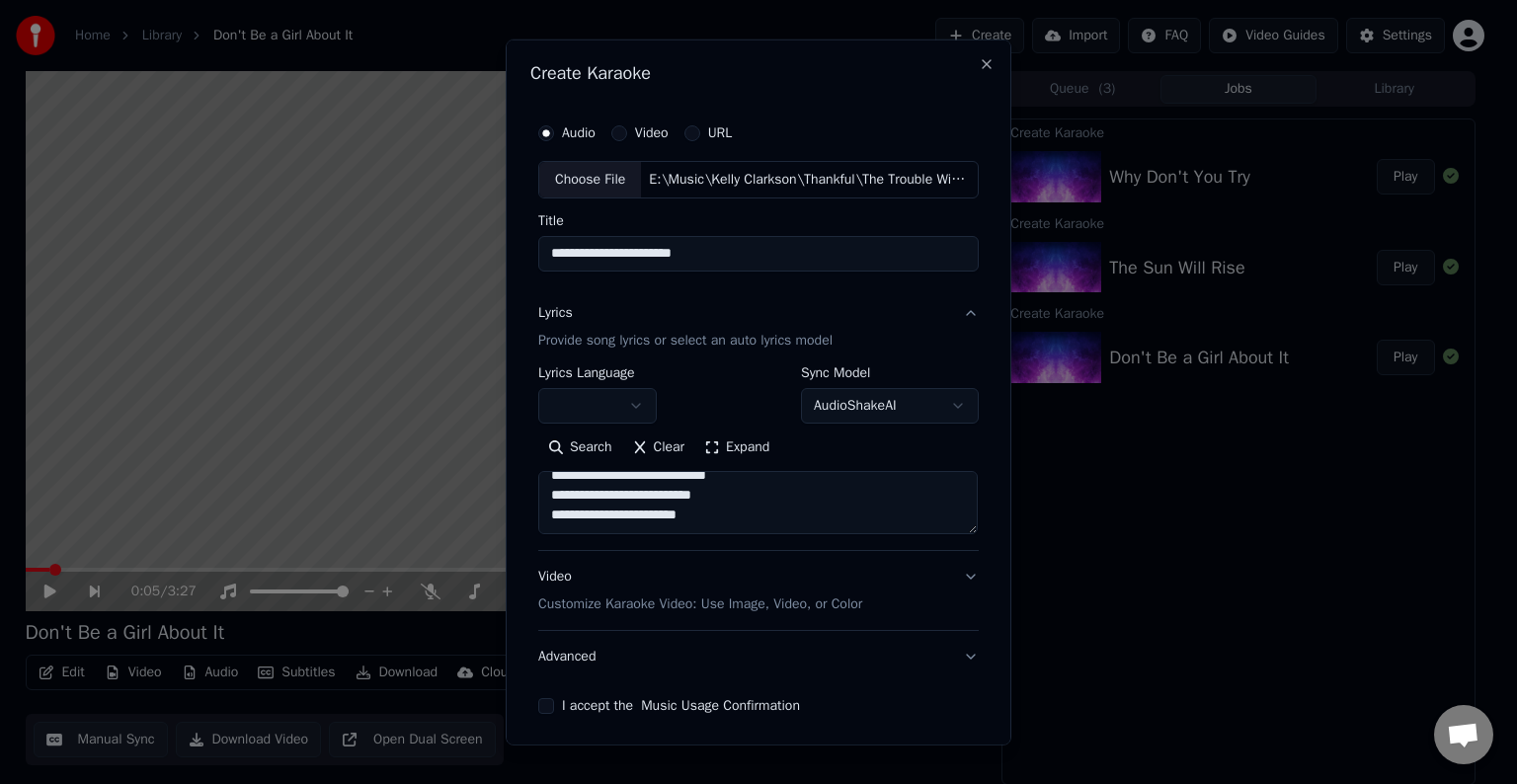 paste on "**********" 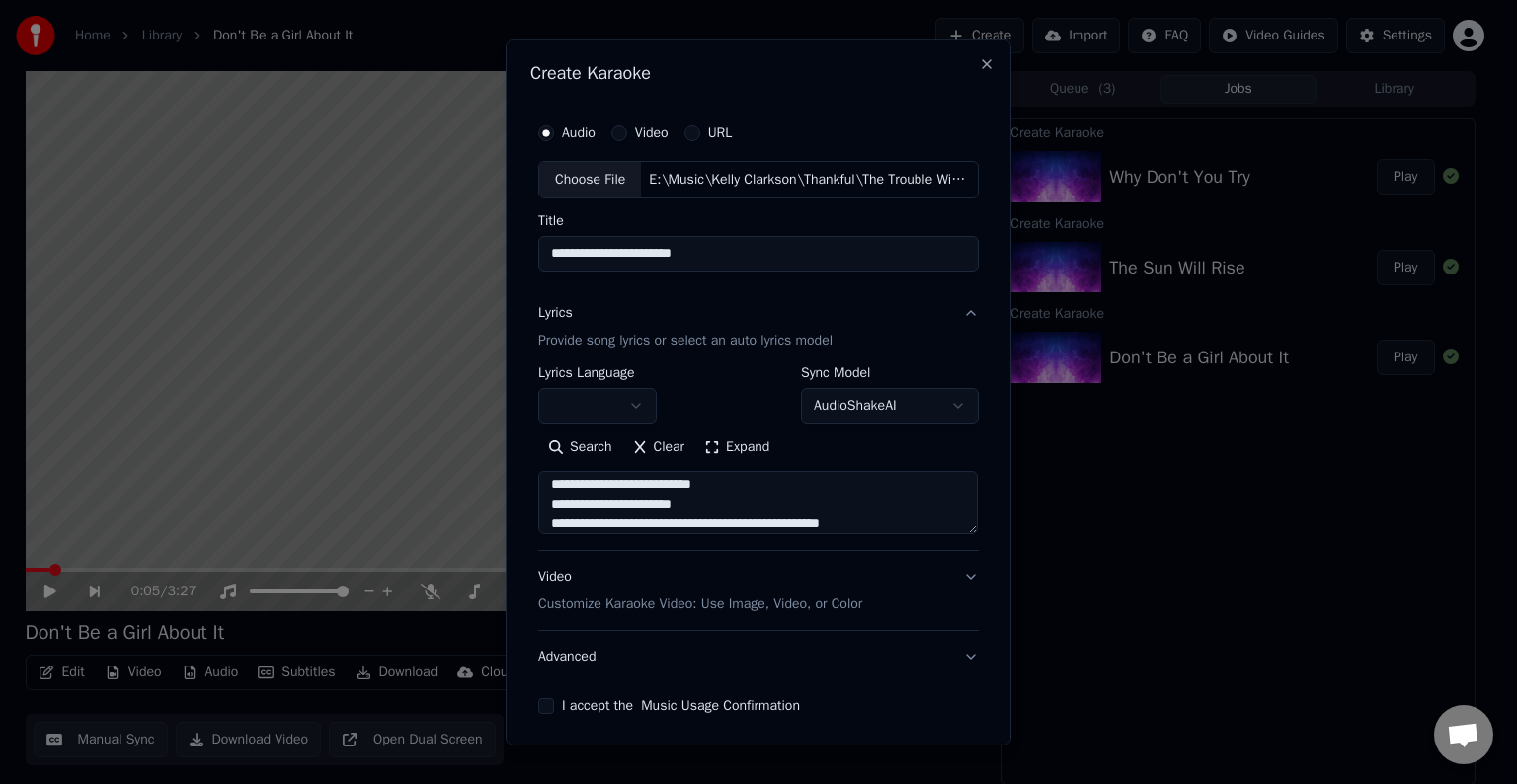 scroll, scrollTop: 814, scrollLeft: 0, axis: vertical 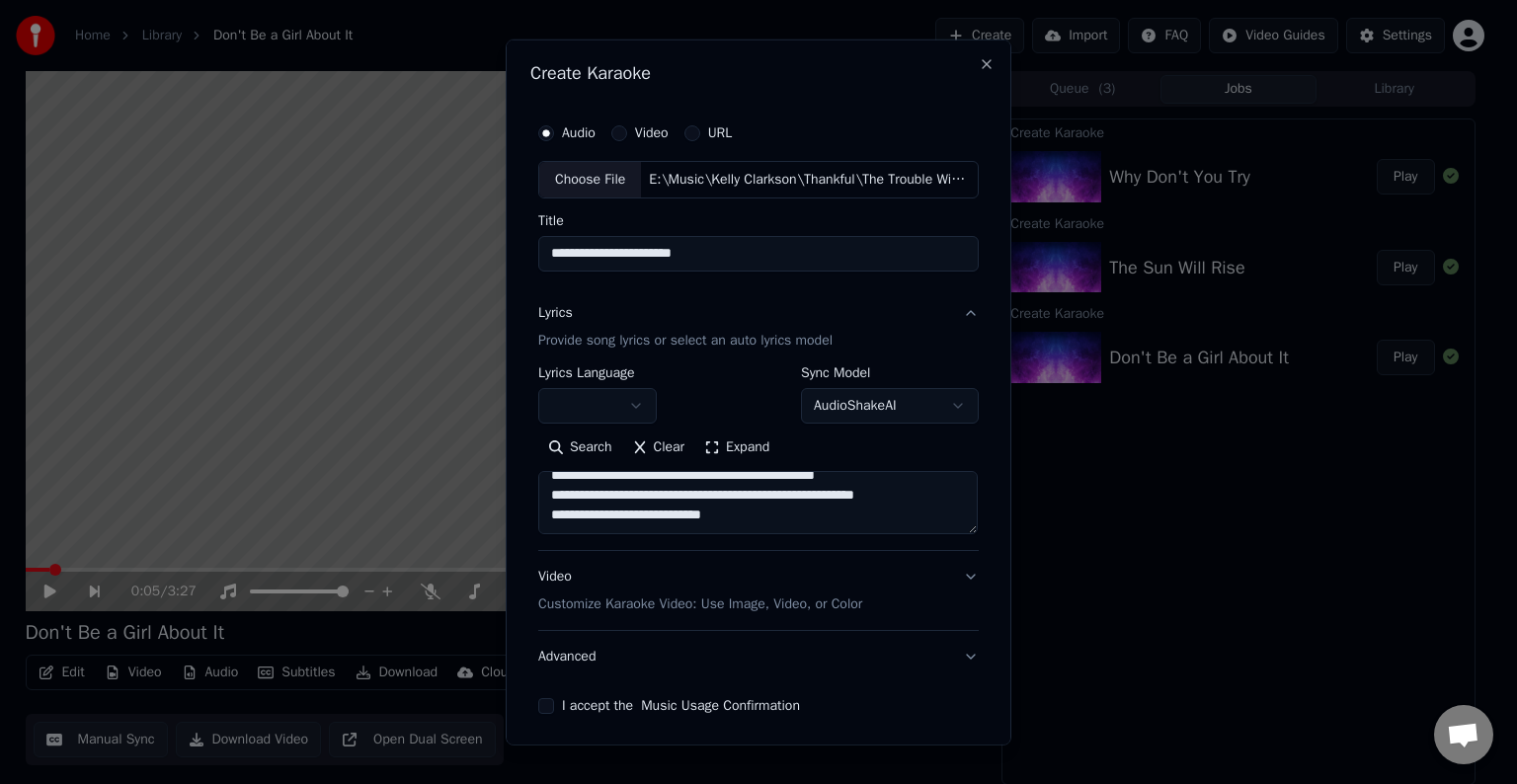 paste on "**********" 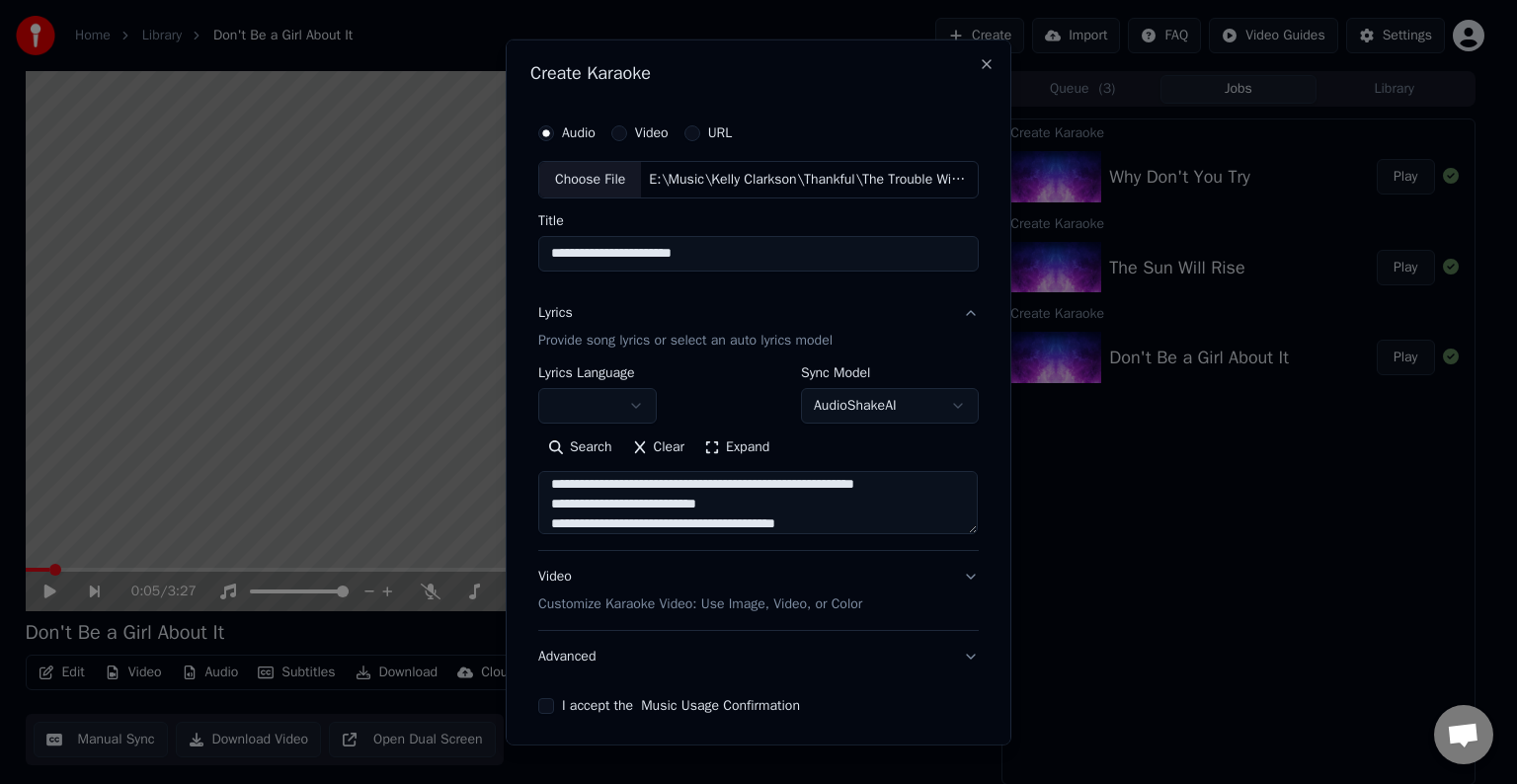 scroll, scrollTop: 912, scrollLeft: 0, axis: vertical 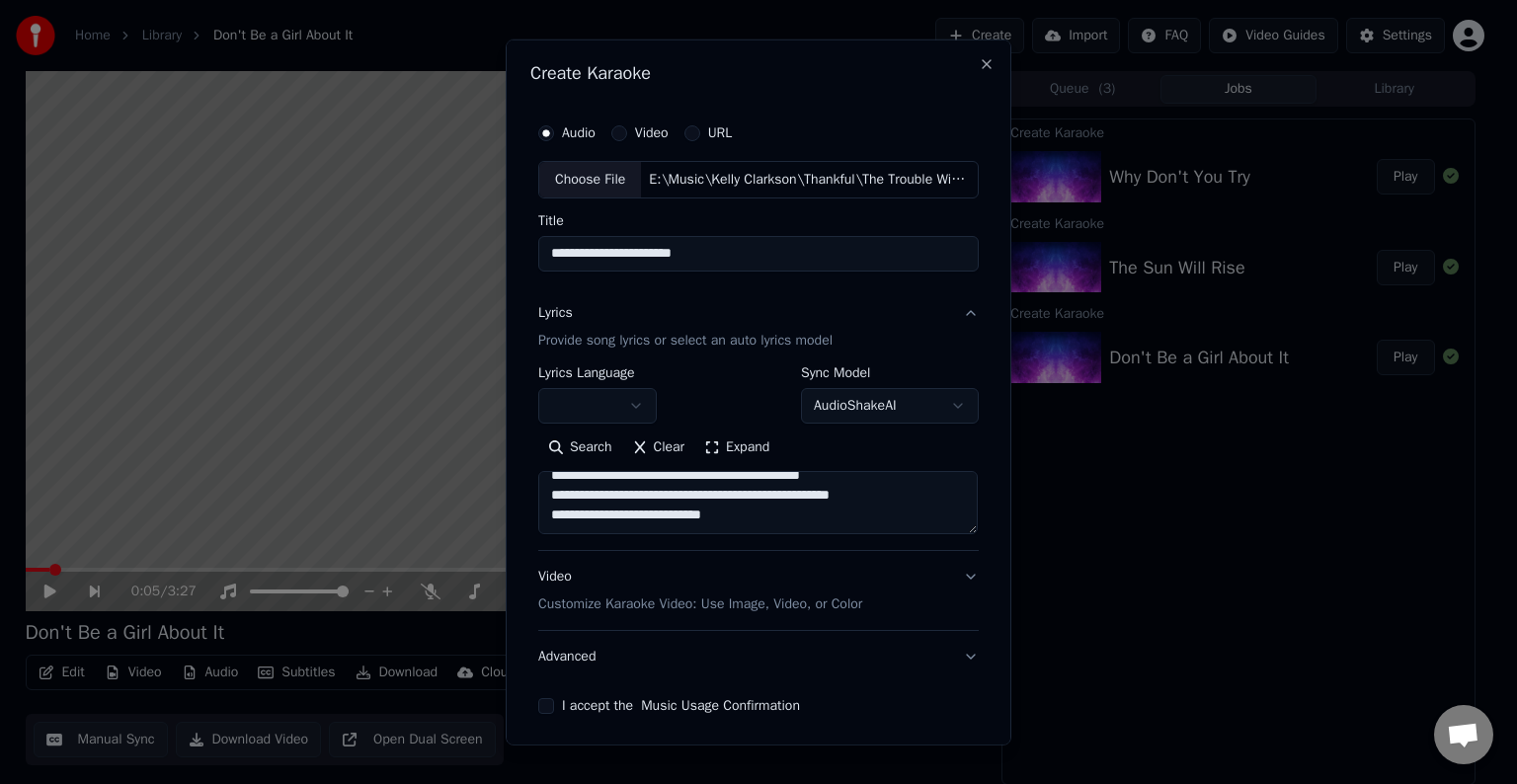 paste on "**********" 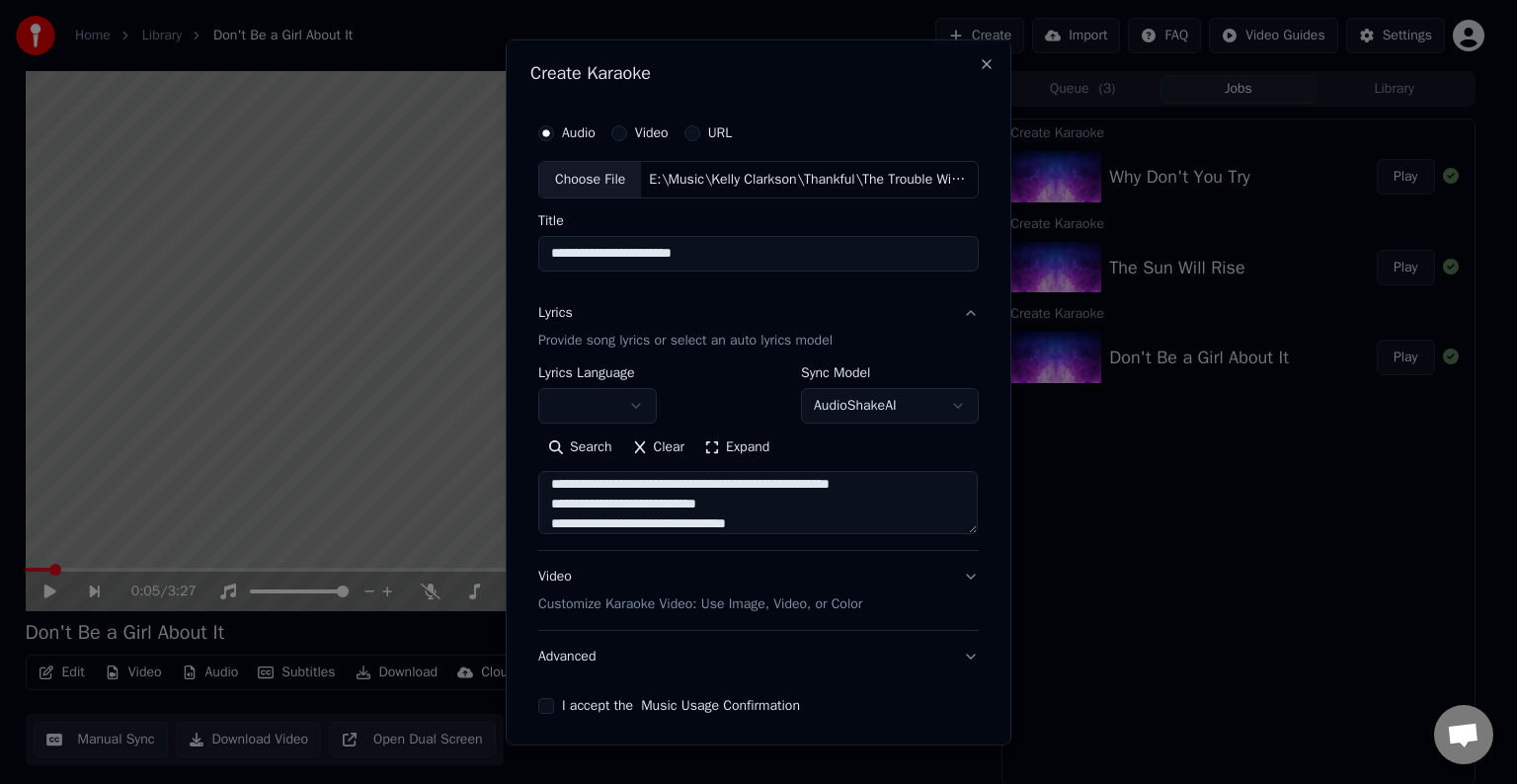 scroll, scrollTop: 952, scrollLeft: 0, axis: vertical 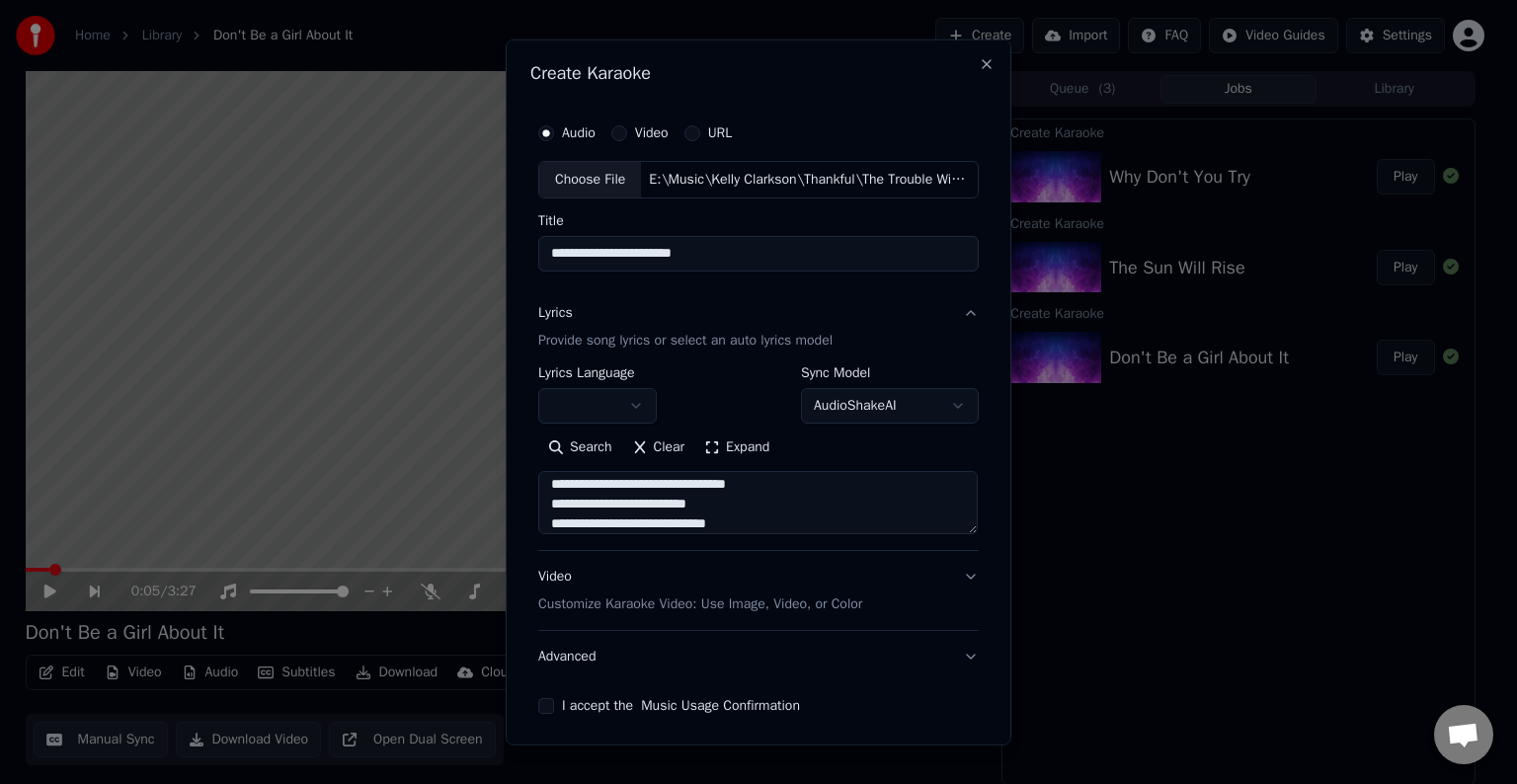 type on "**********" 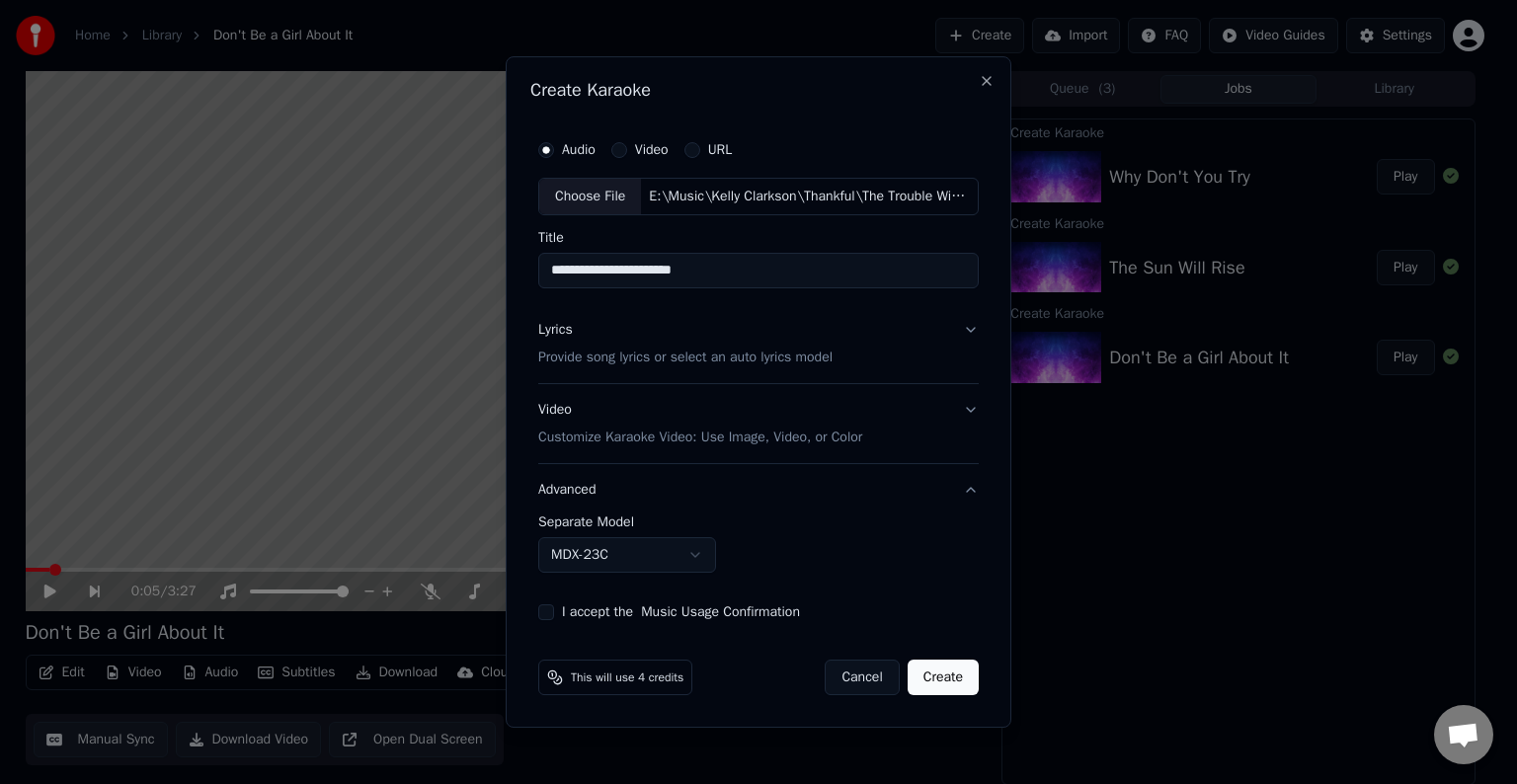 click on "Home Library Don't Be a Girl About It Create Import FAQ Video Guides Settings 0:05  /  3:27 Don't Be a Girl About It BPM 140 Key G# Edit Video Audio Subtitles Download Cloud Library Manual Sync Download Video Open Dual Screen Queue ( 3 ) Jobs Library Create Karaoke Why Don't You Try Play Create Karaoke The Sun Will Rise Play Create Karaoke Don't Be a Girl About It Play Chat Adam from Youka Desktop More channels Continue on Email Network offline. Reconnecting... No messages can be received or sent for now. Youka Desktop Hello! How can I help you?  Sunday, 20 July I think there is a glitch in the program; when I spend my credits to create a video, and I provide the lyrics, the resulting video does not sync the lyrics and is forcing me to spend extra credits to sync them again; it has happened to me with my last 3 videos 7/20/2025 Adam There is an issue with the auto lyric sync service. In this case the credits are refunded automatically. You can sync the lyrics by using the lyrics editor 7/20/2025 7/20/2025 URL" at bounding box center (750, 392) 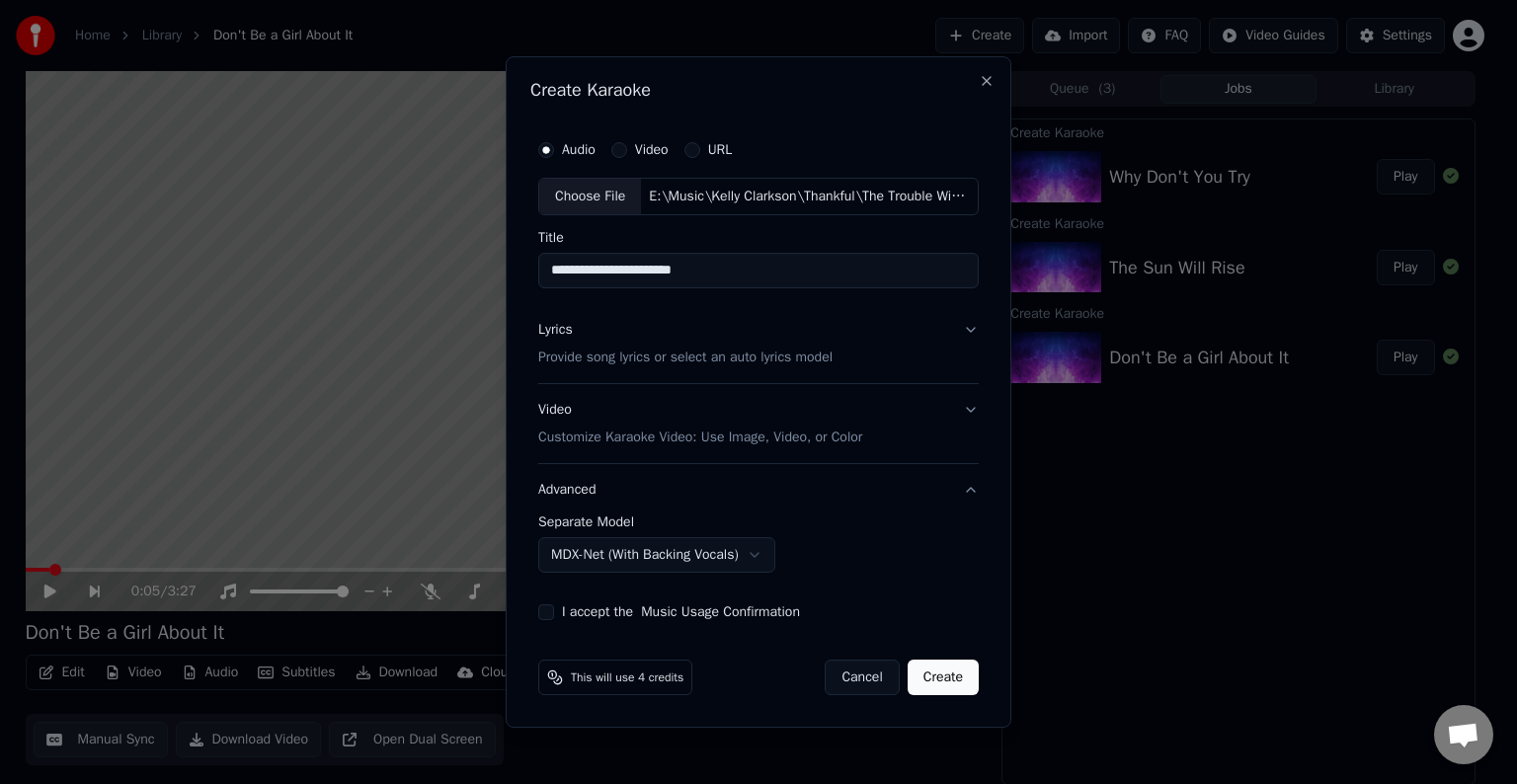 click on "I accept the   Music Usage Confirmation" at bounding box center (546, 612) 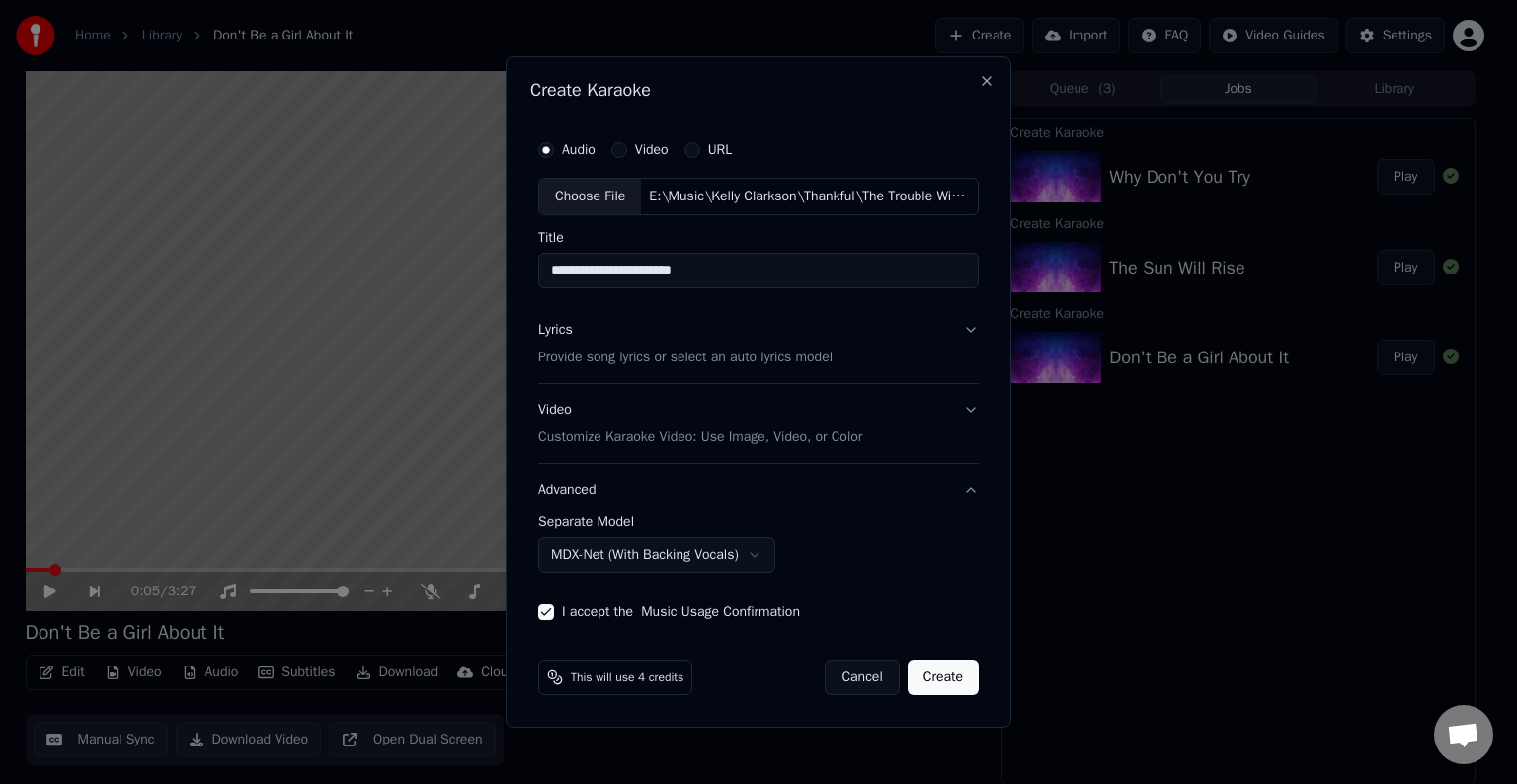 click on "Create" at bounding box center (943, 677) 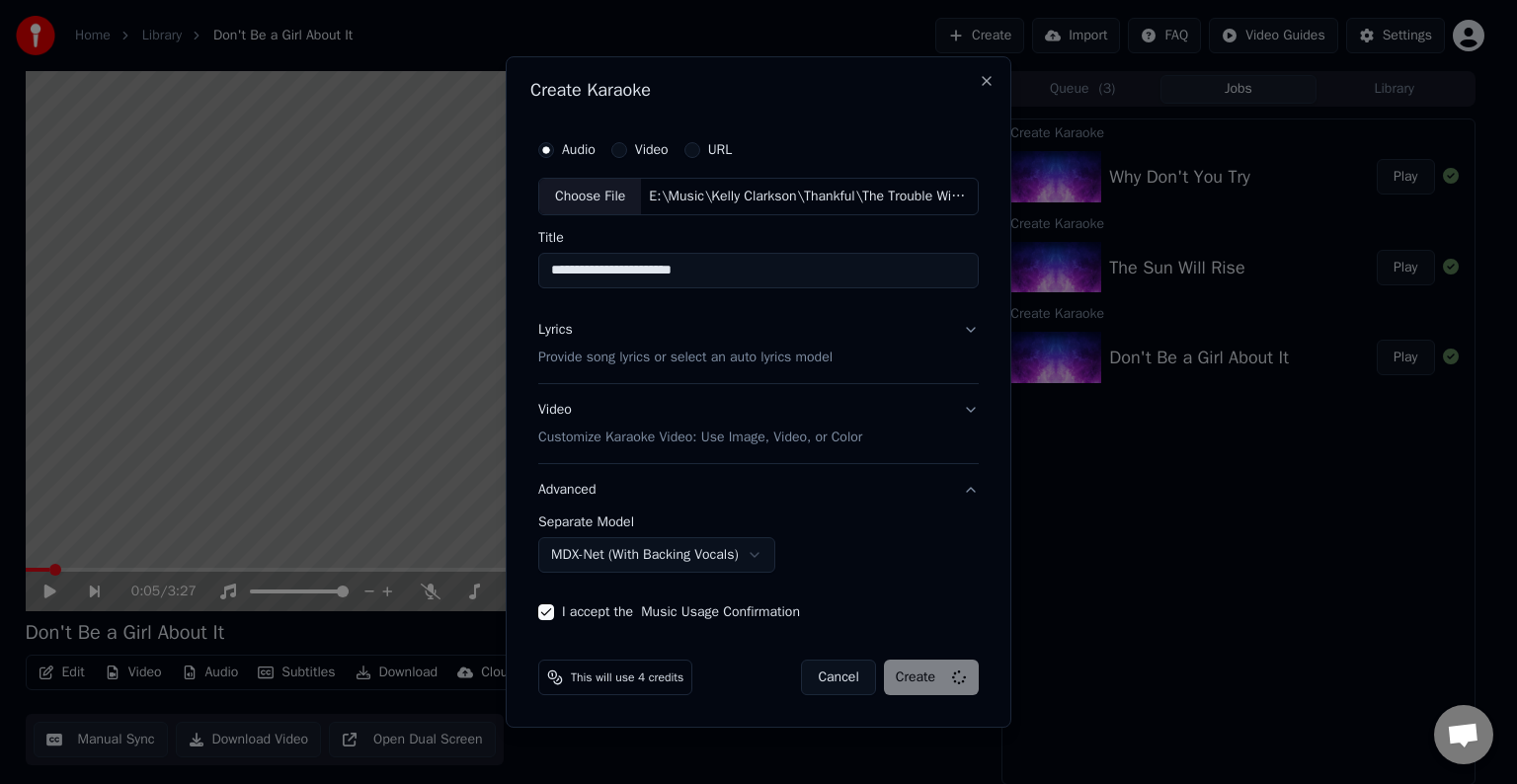 select on "******" 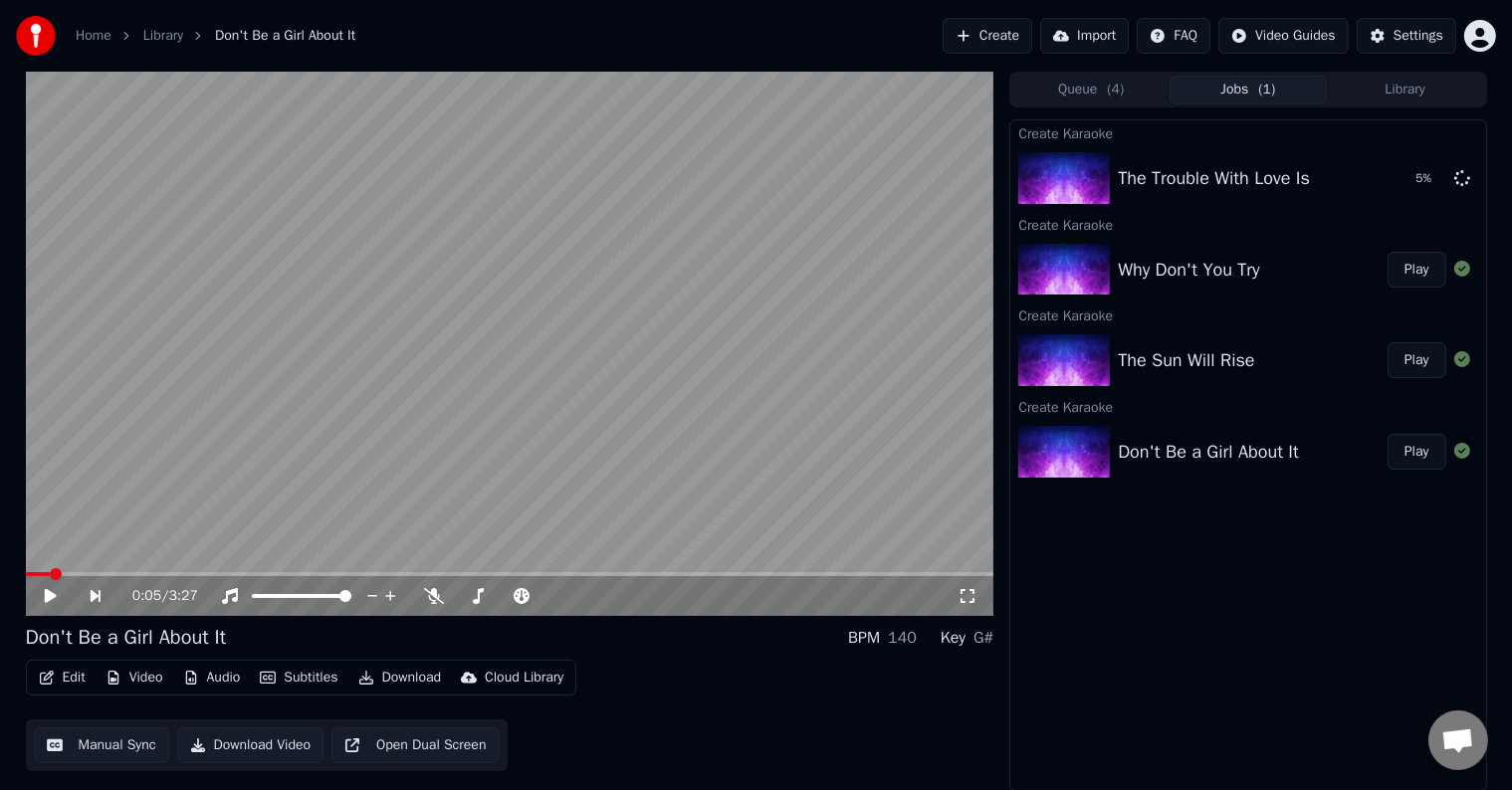 click on "Create" at bounding box center [987, 36] 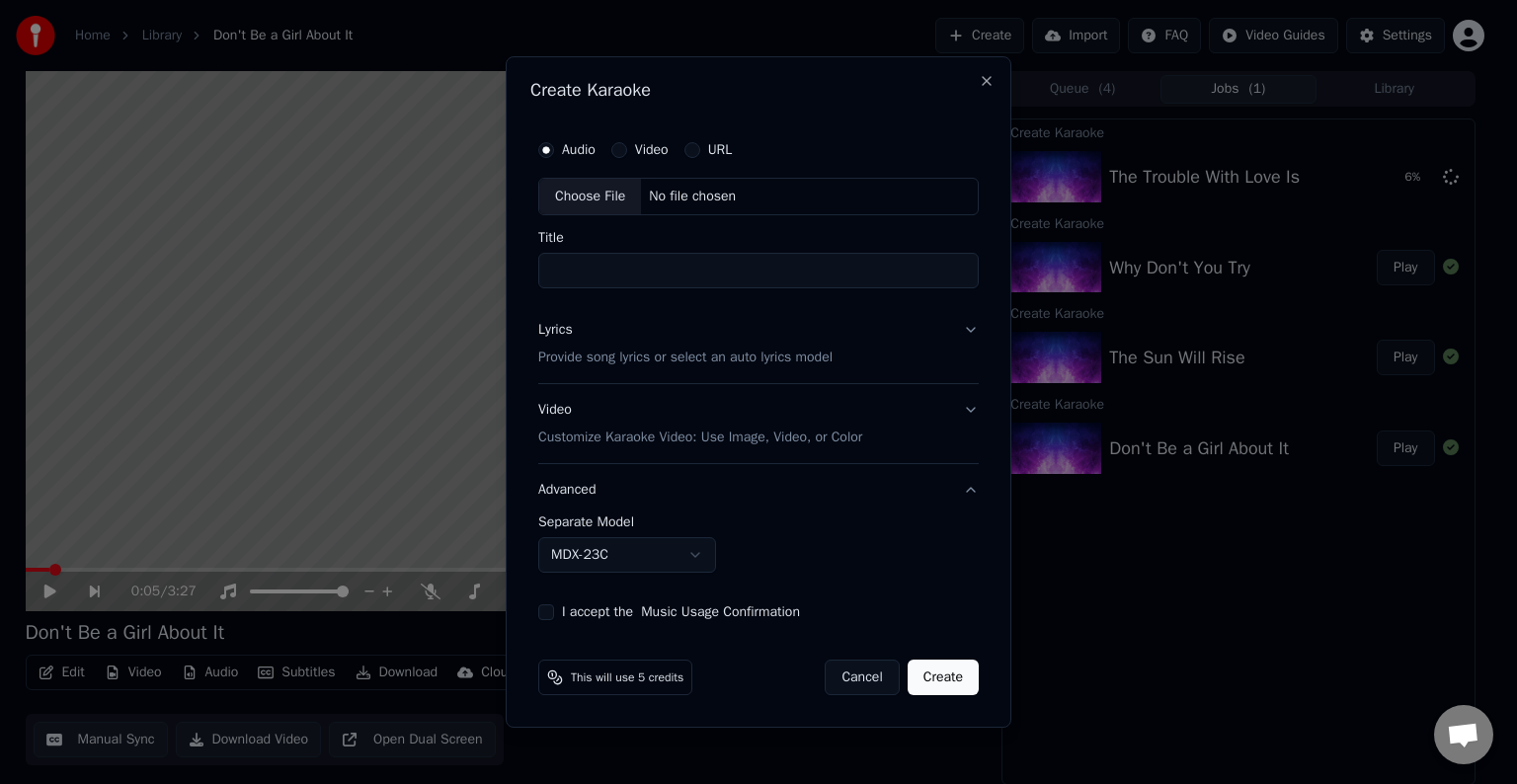 click on "Choose File" at bounding box center [590, 196] 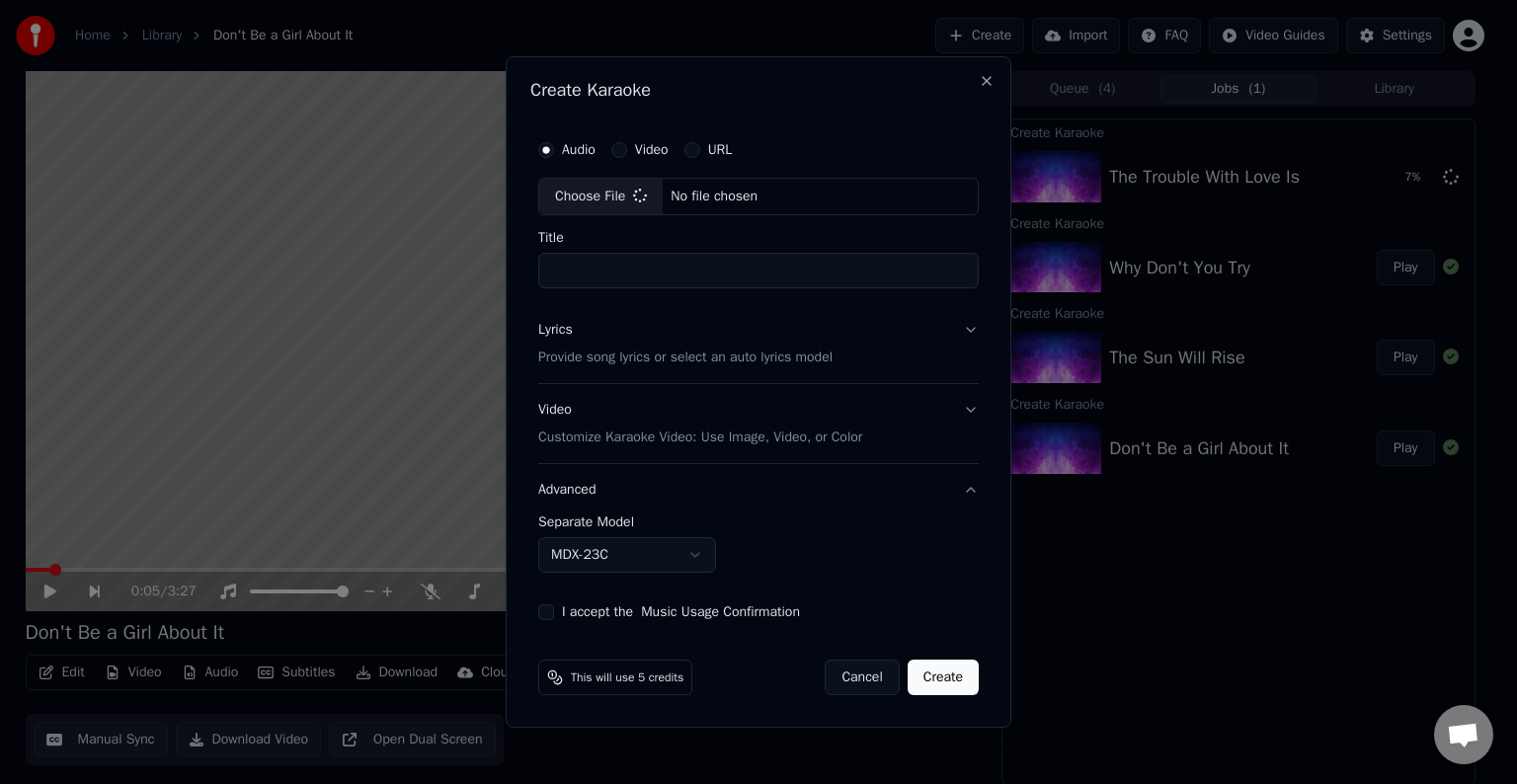 type on "**********" 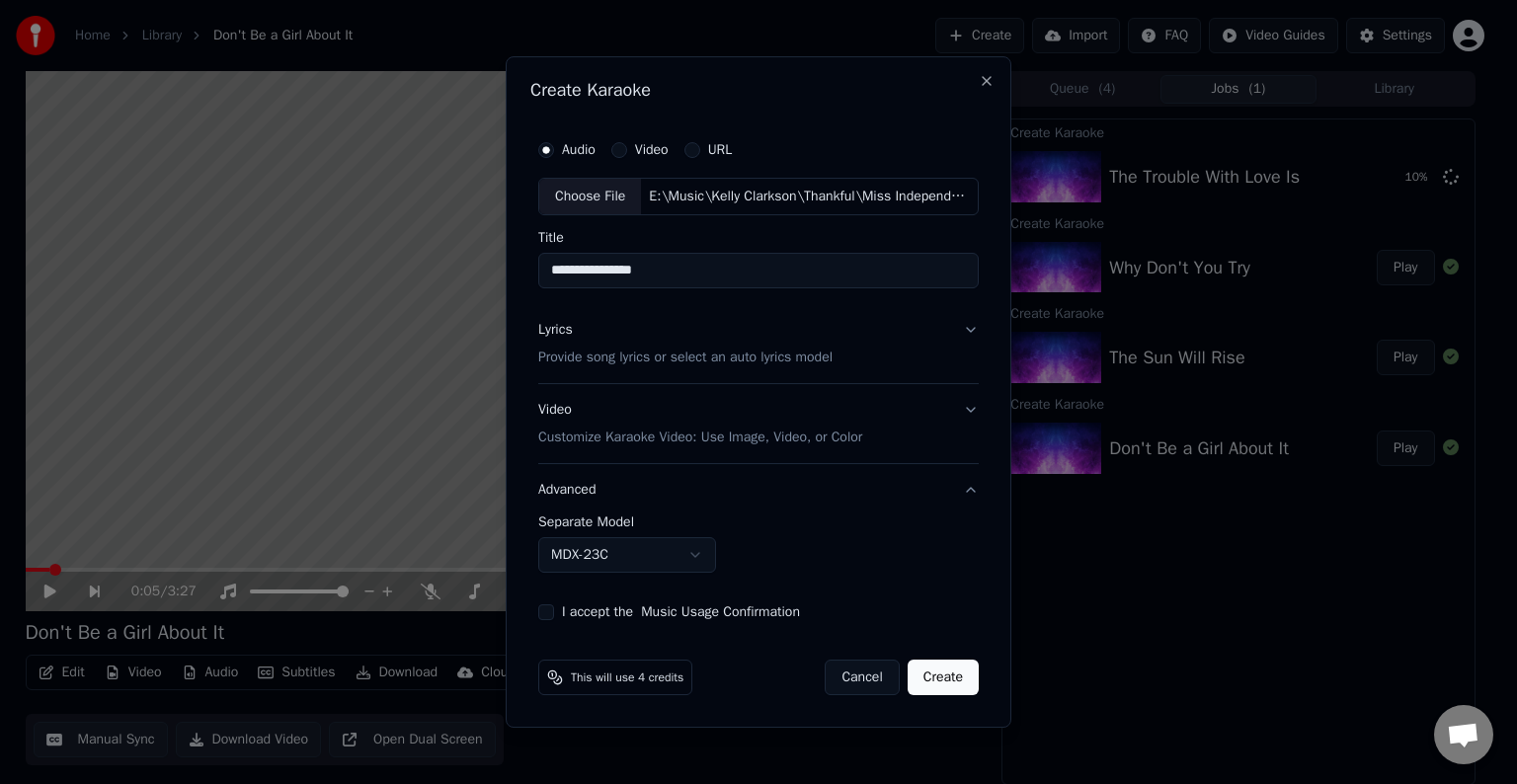 click on "Lyrics Provide song lyrics or select an auto lyrics model" at bounding box center [758, 344] 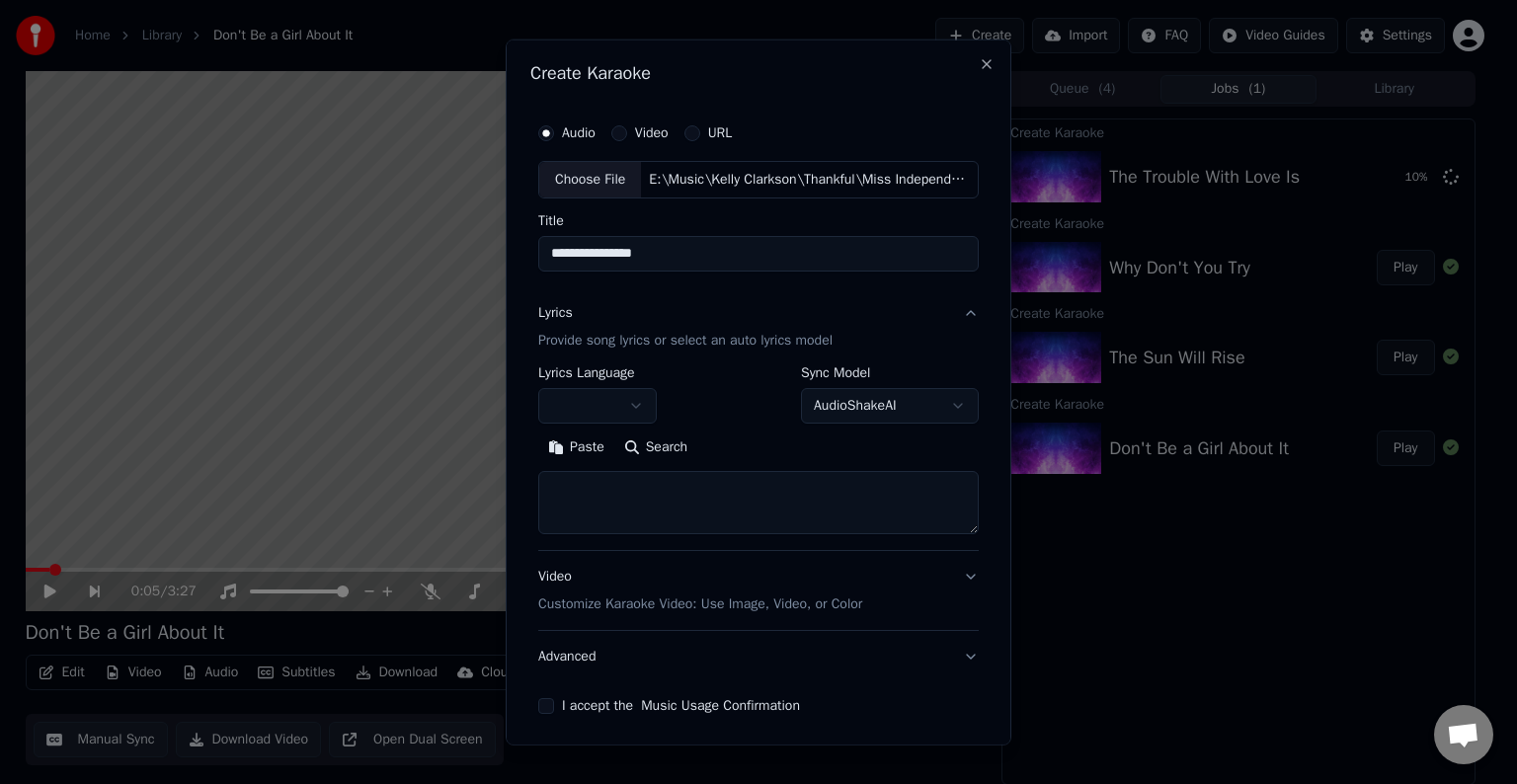 click at bounding box center (758, 503) 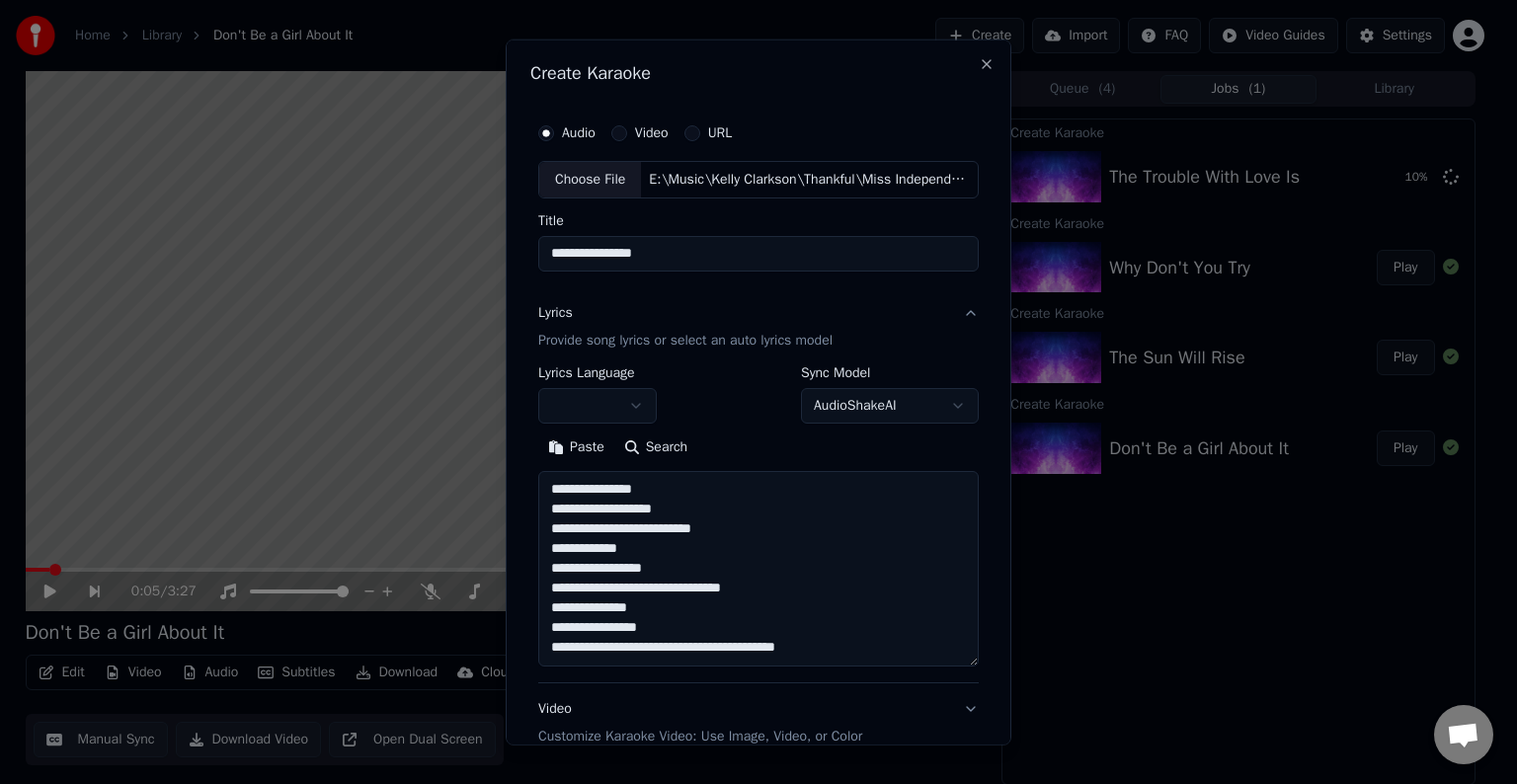 scroll, scrollTop: 142, scrollLeft: 0, axis: vertical 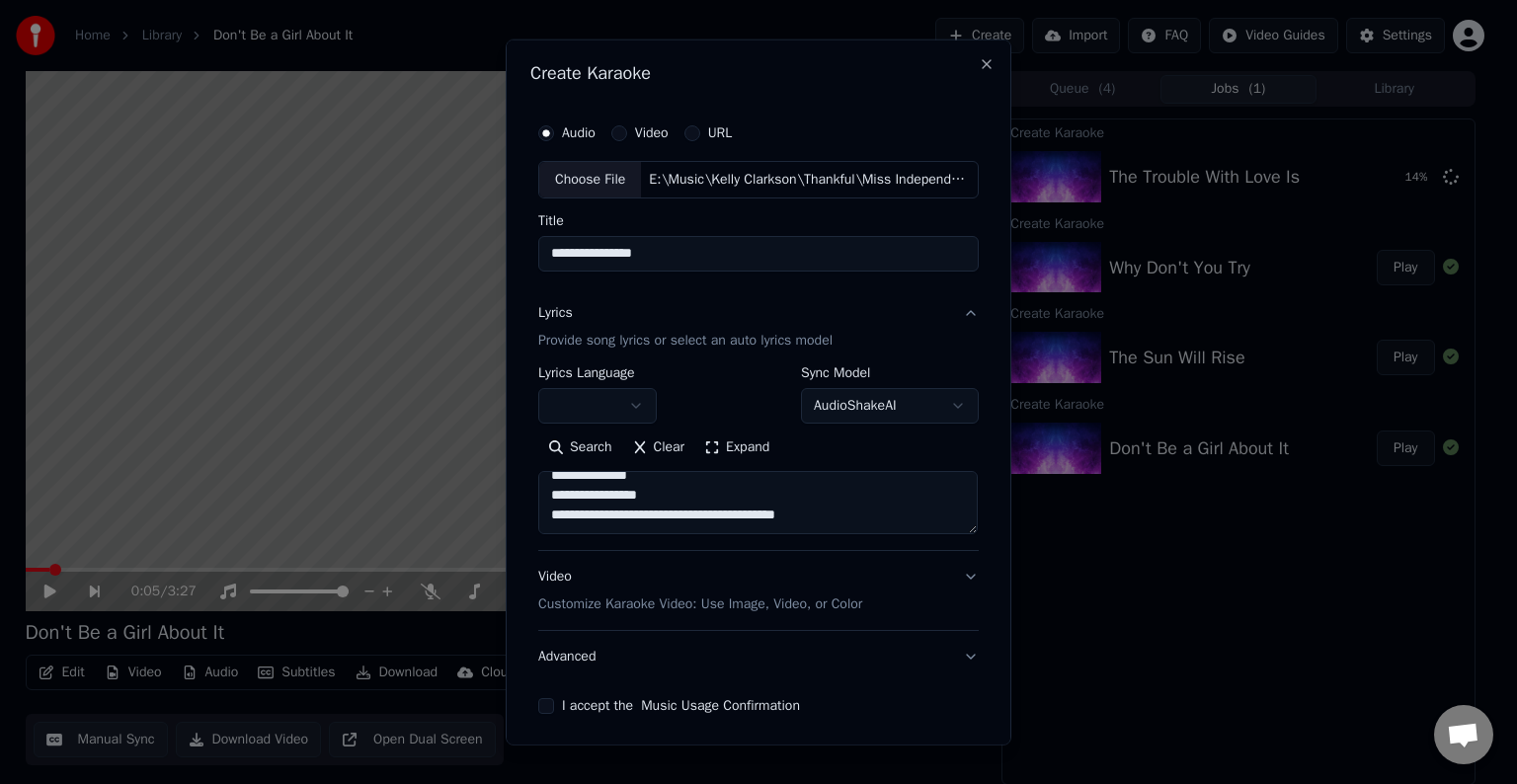 paste on "**********" 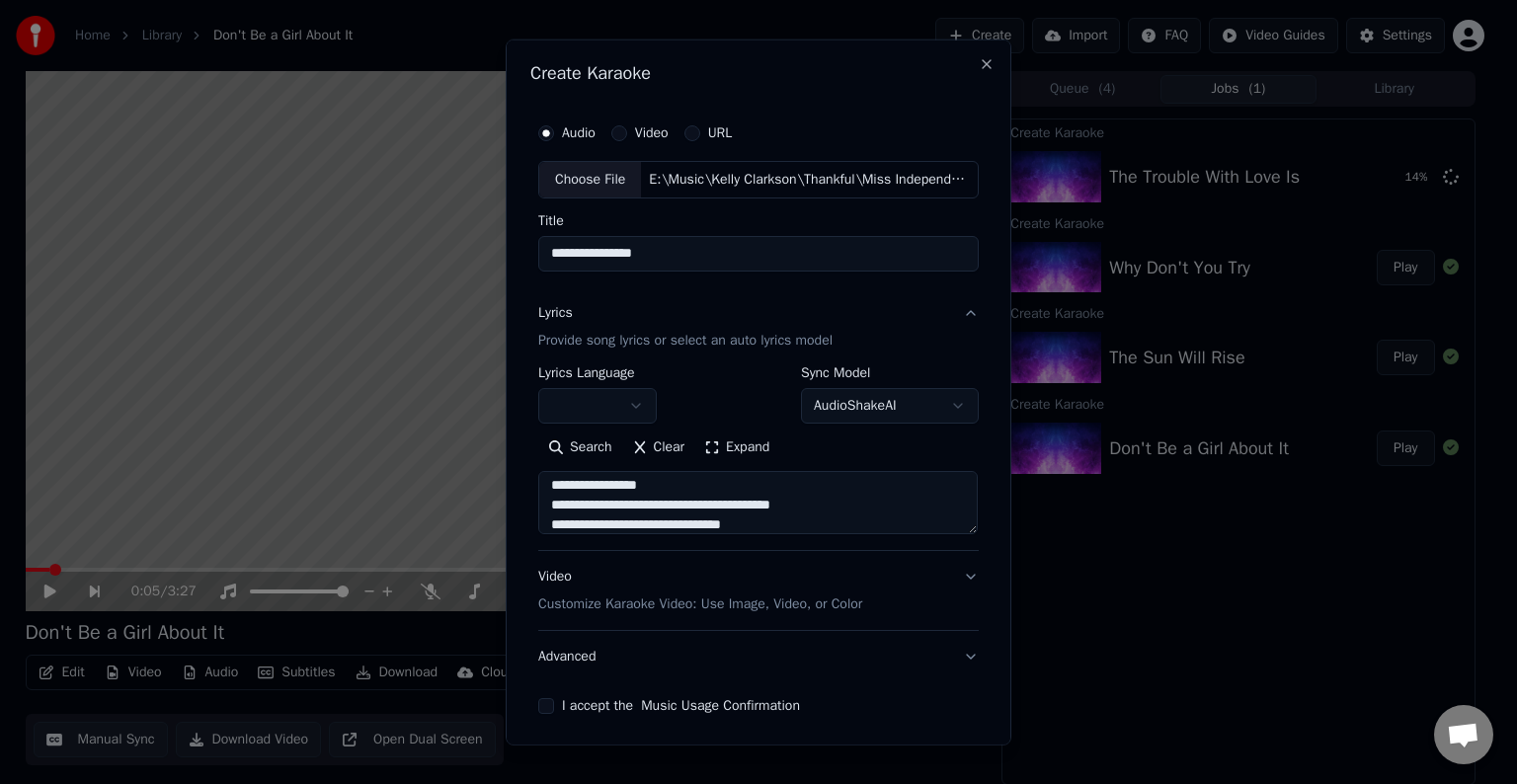 scroll, scrollTop: 221, scrollLeft: 0, axis: vertical 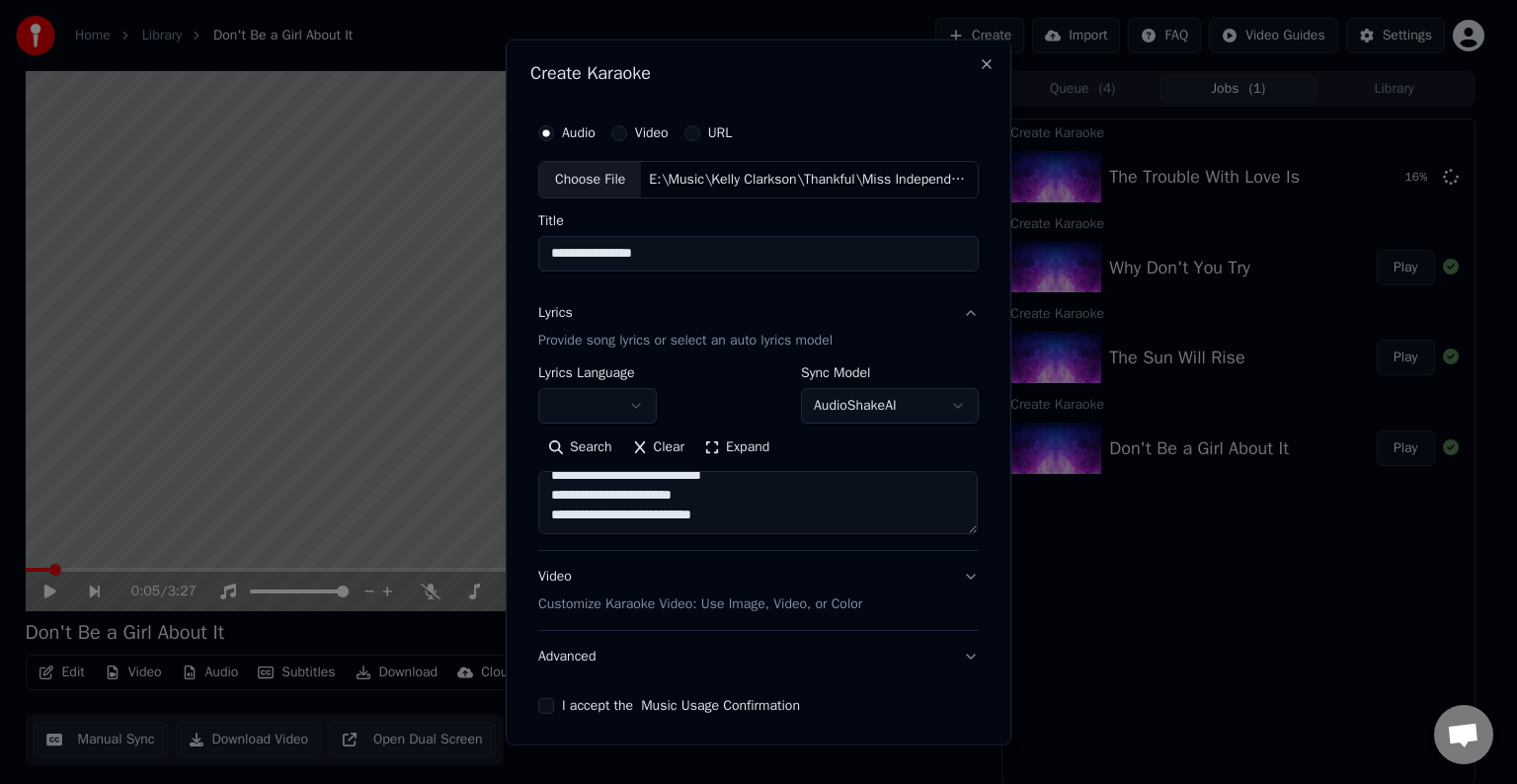 paste on "**********" 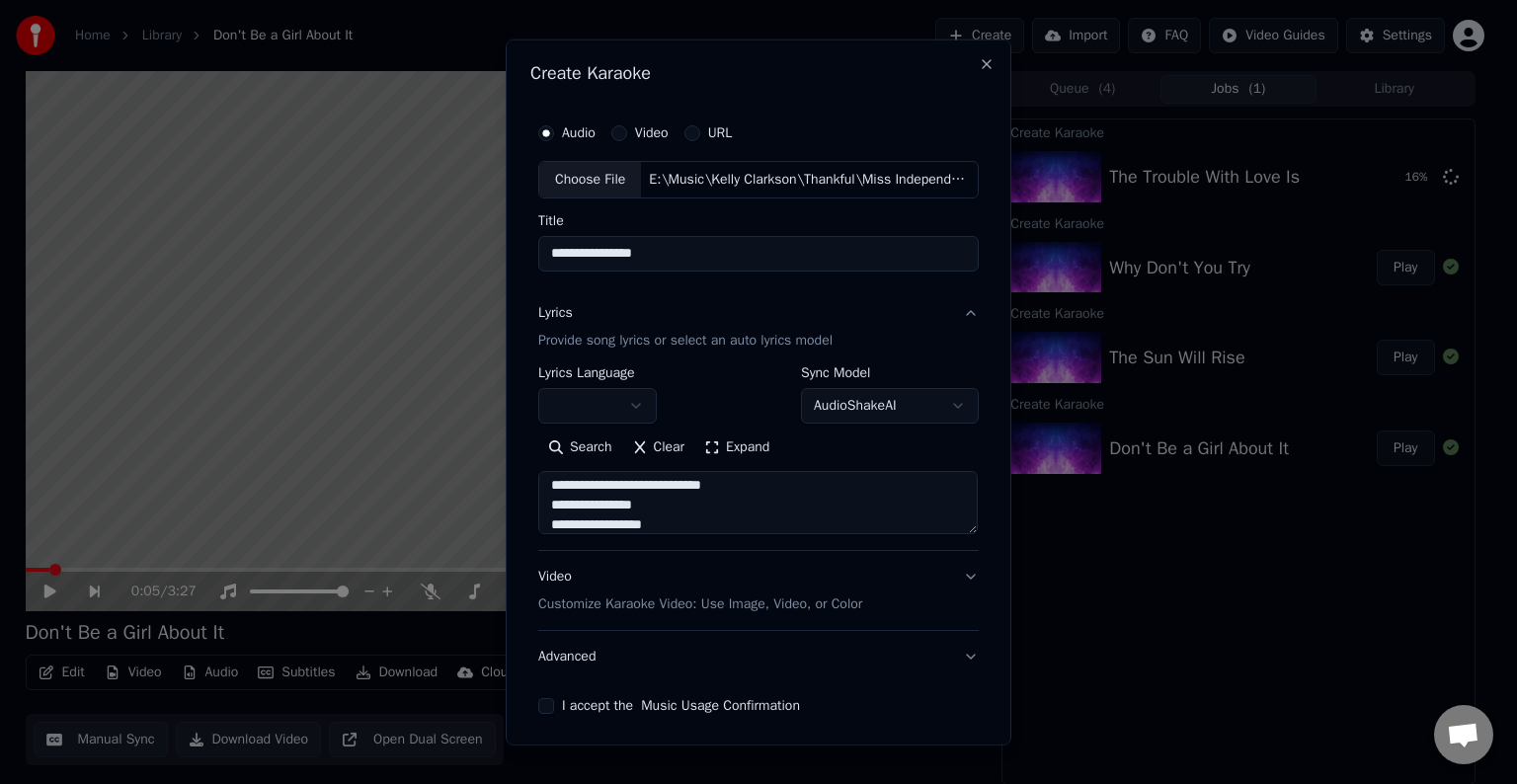 scroll, scrollTop: 379, scrollLeft: 0, axis: vertical 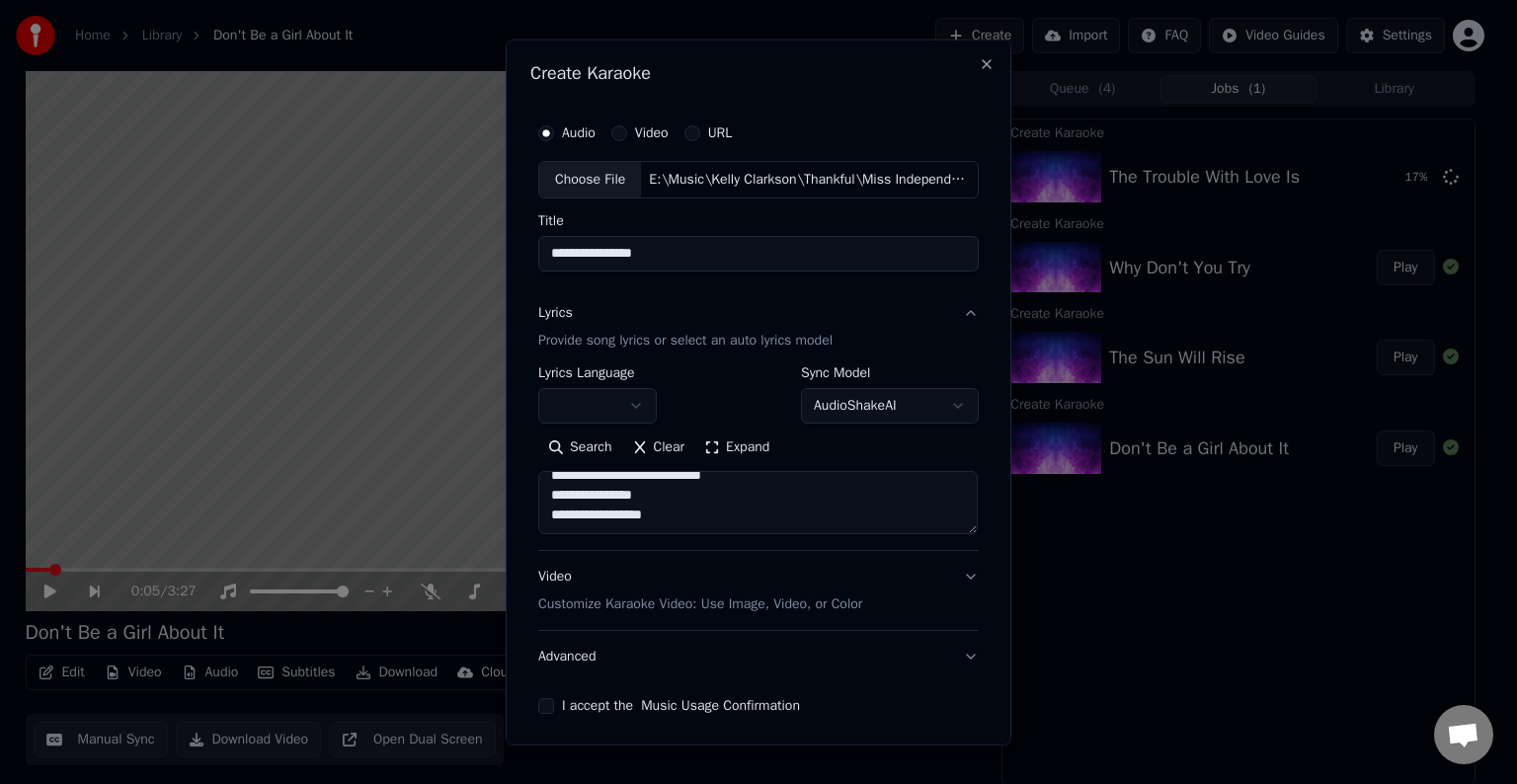 paste on "**********" 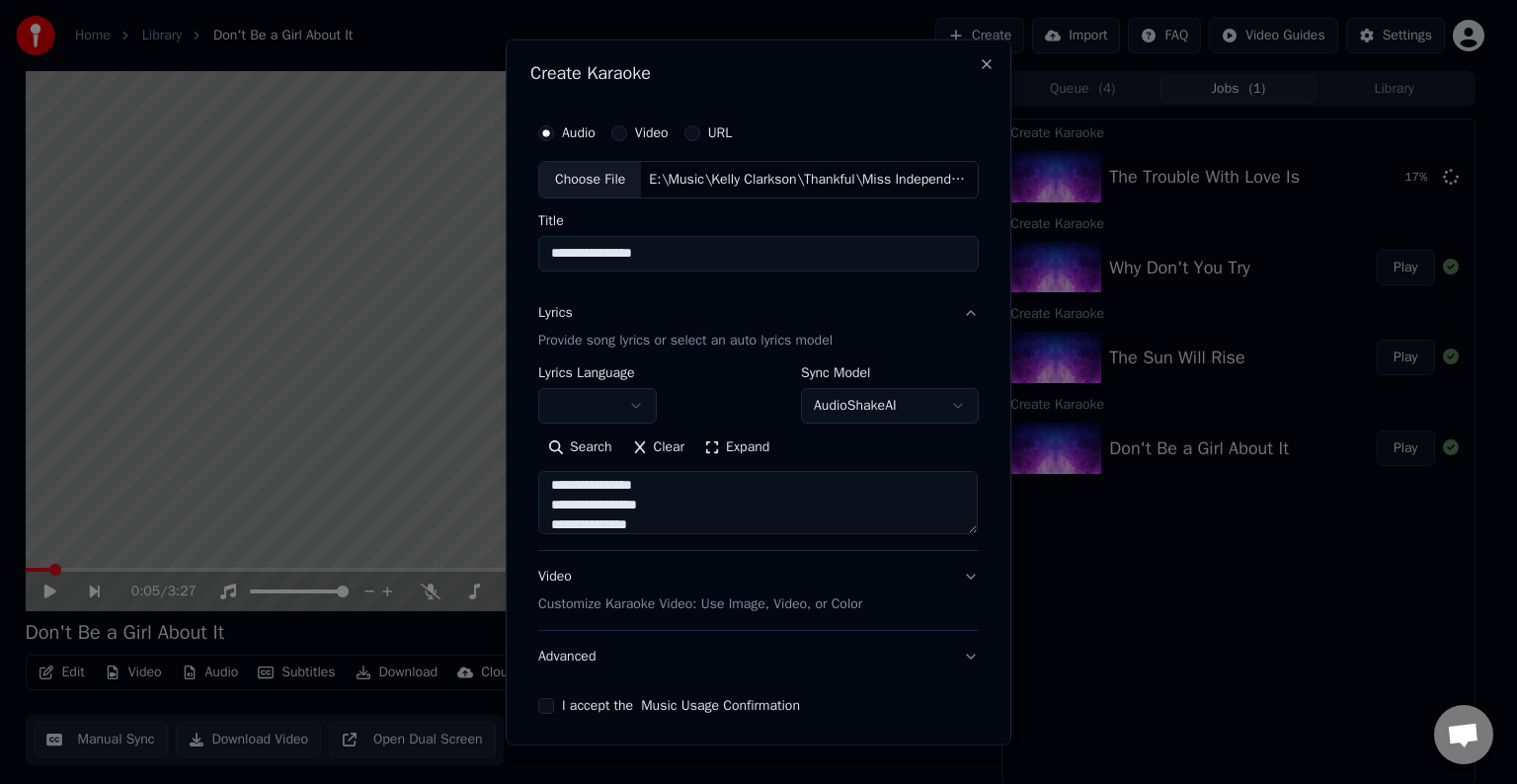 scroll, scrollTop: 498, scrollLeft: 0, axis: vertical 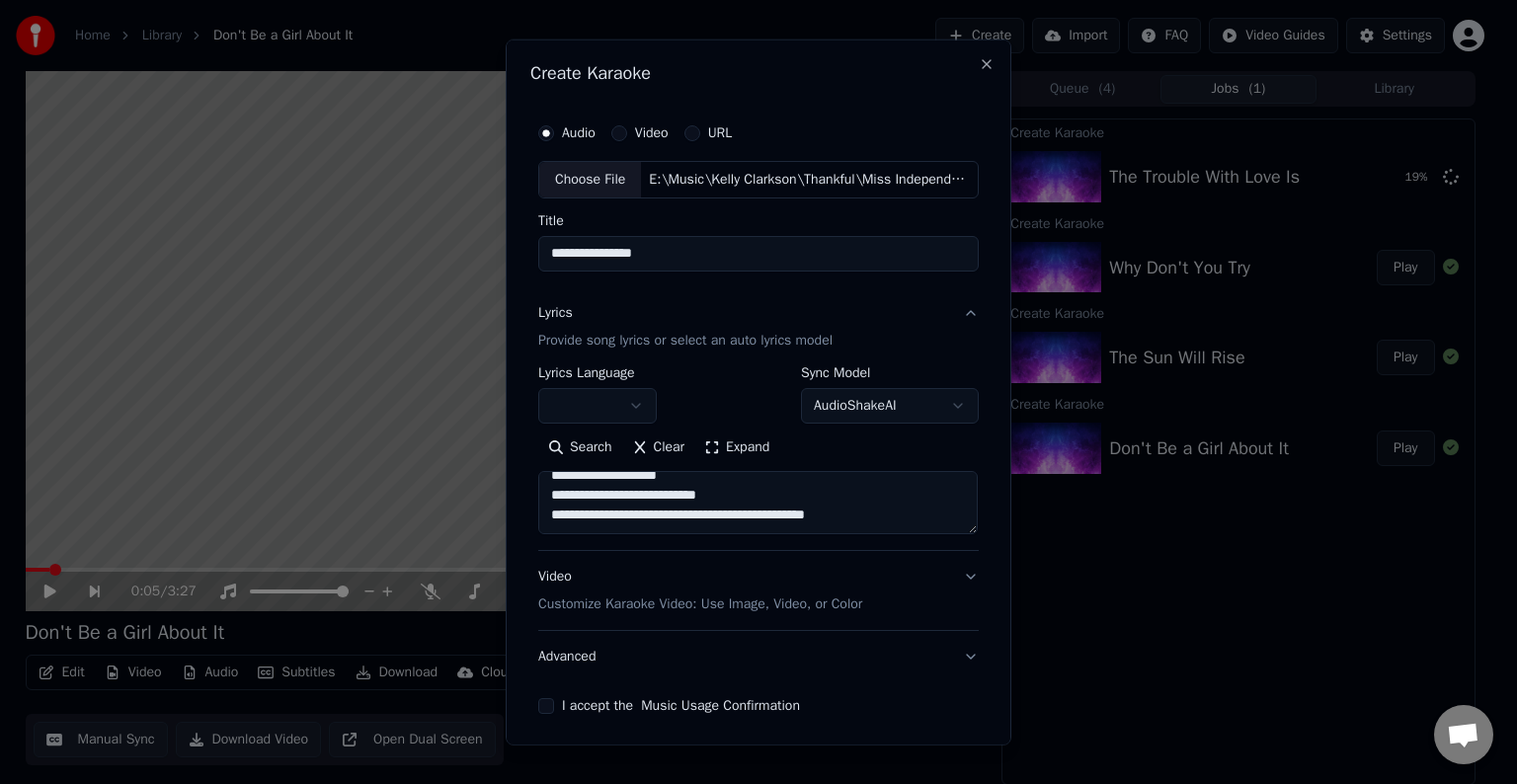 paste on "**********" 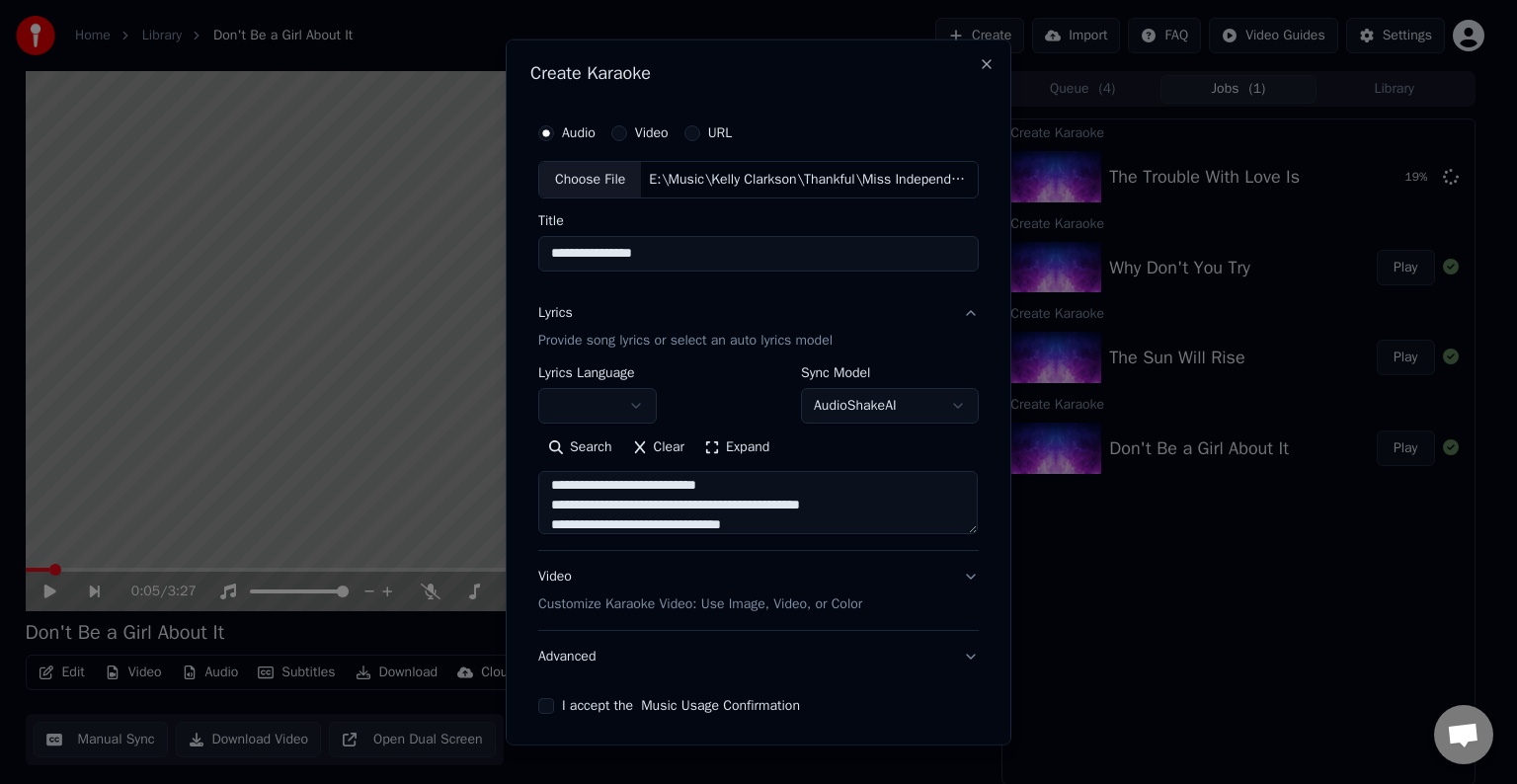 scroll, scrollTop: 577, scrollLeft: 0, axis: vertical 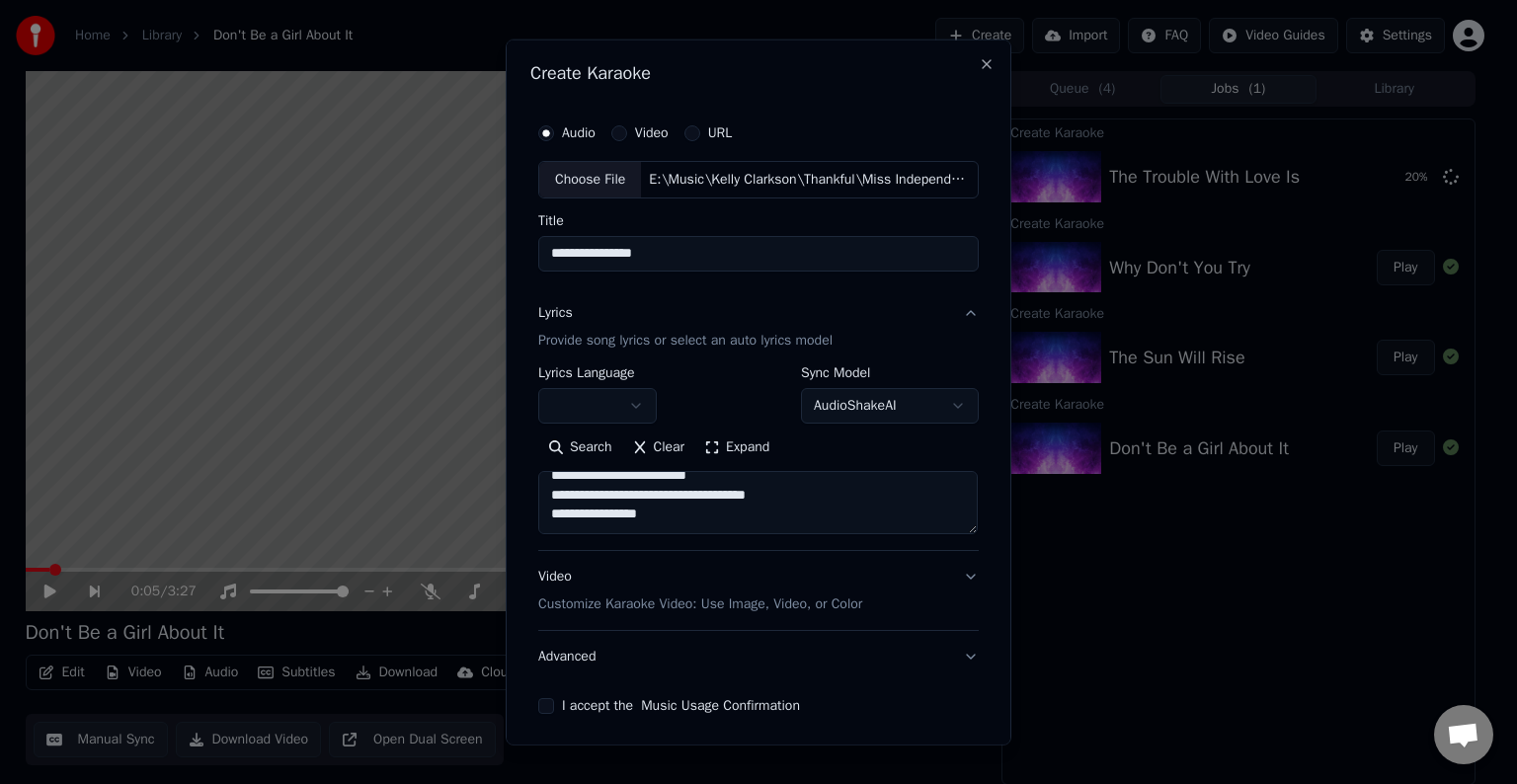 paste on "**********" 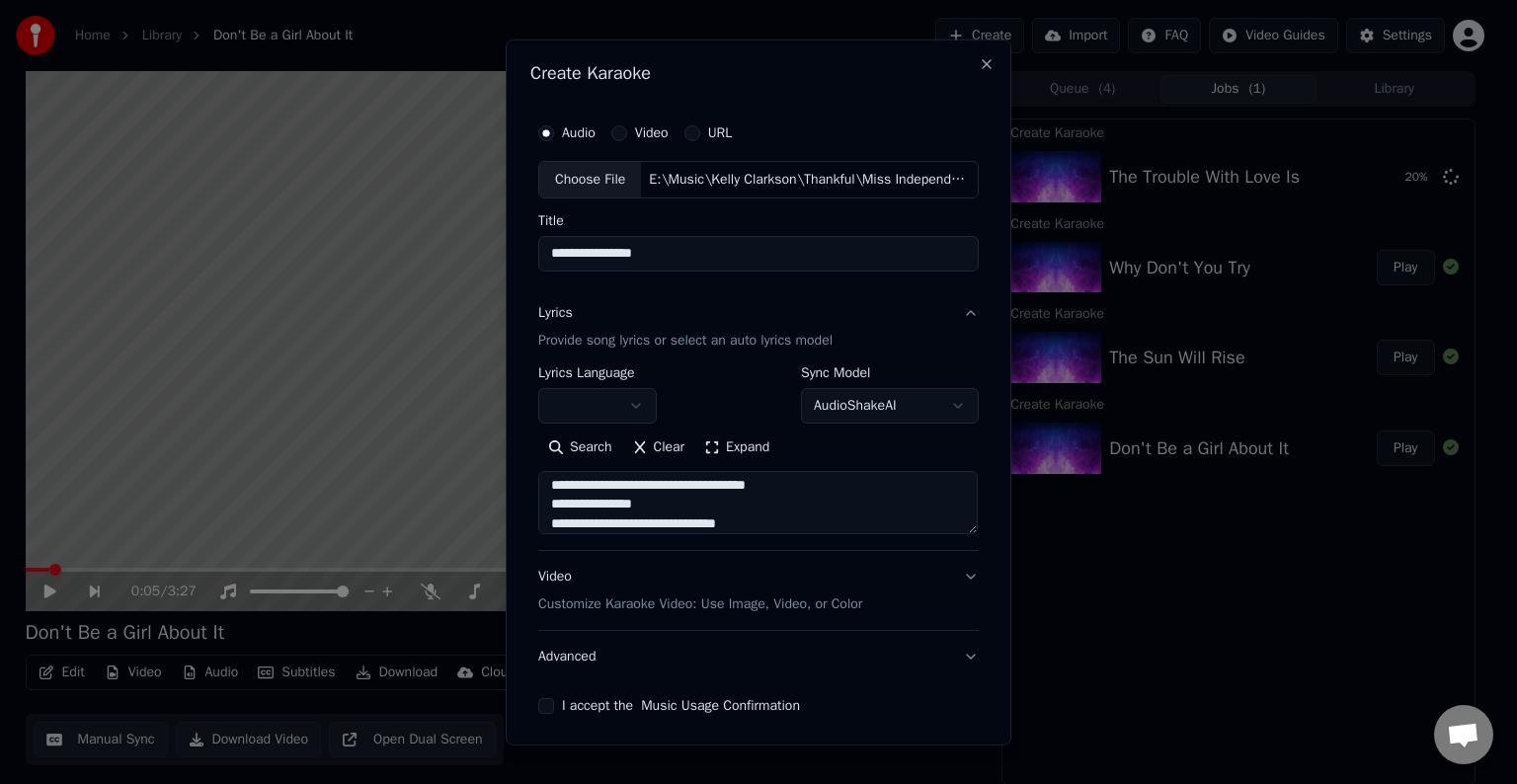 scroll, scrollTop: 735, scrollLeft: 0, axis: vertical 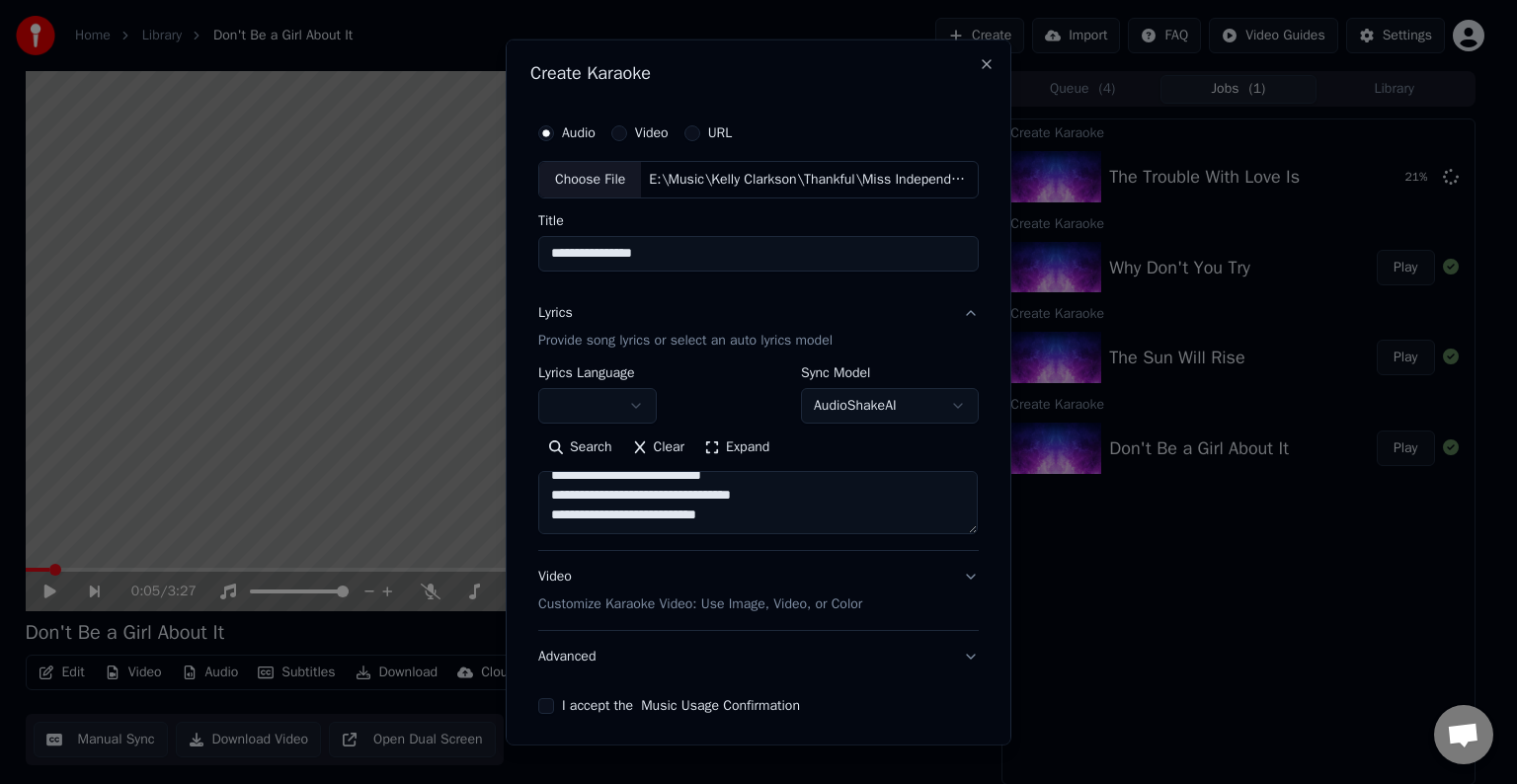 click at bounding box center [758, 503] 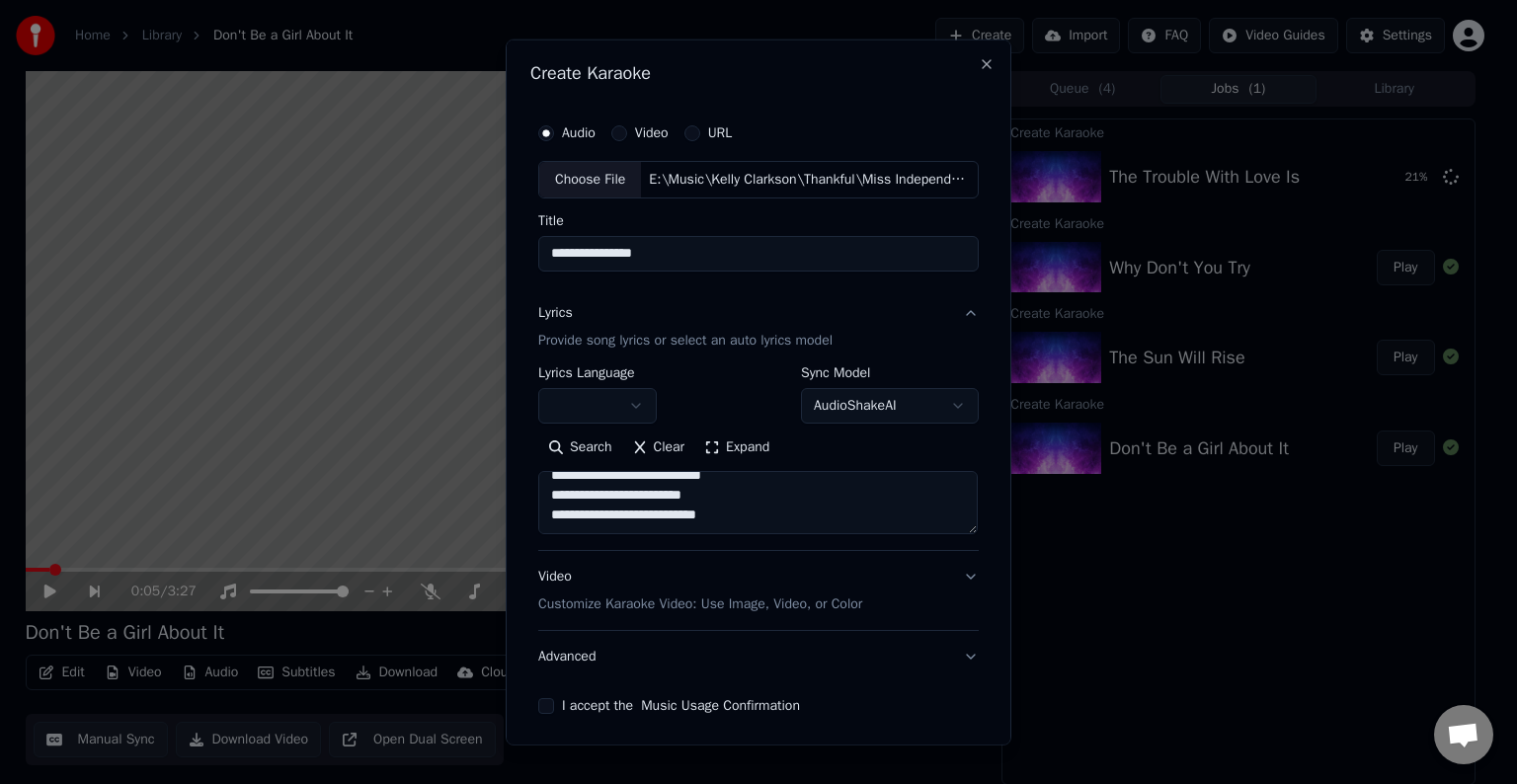 click at bounding box center (758, 503) 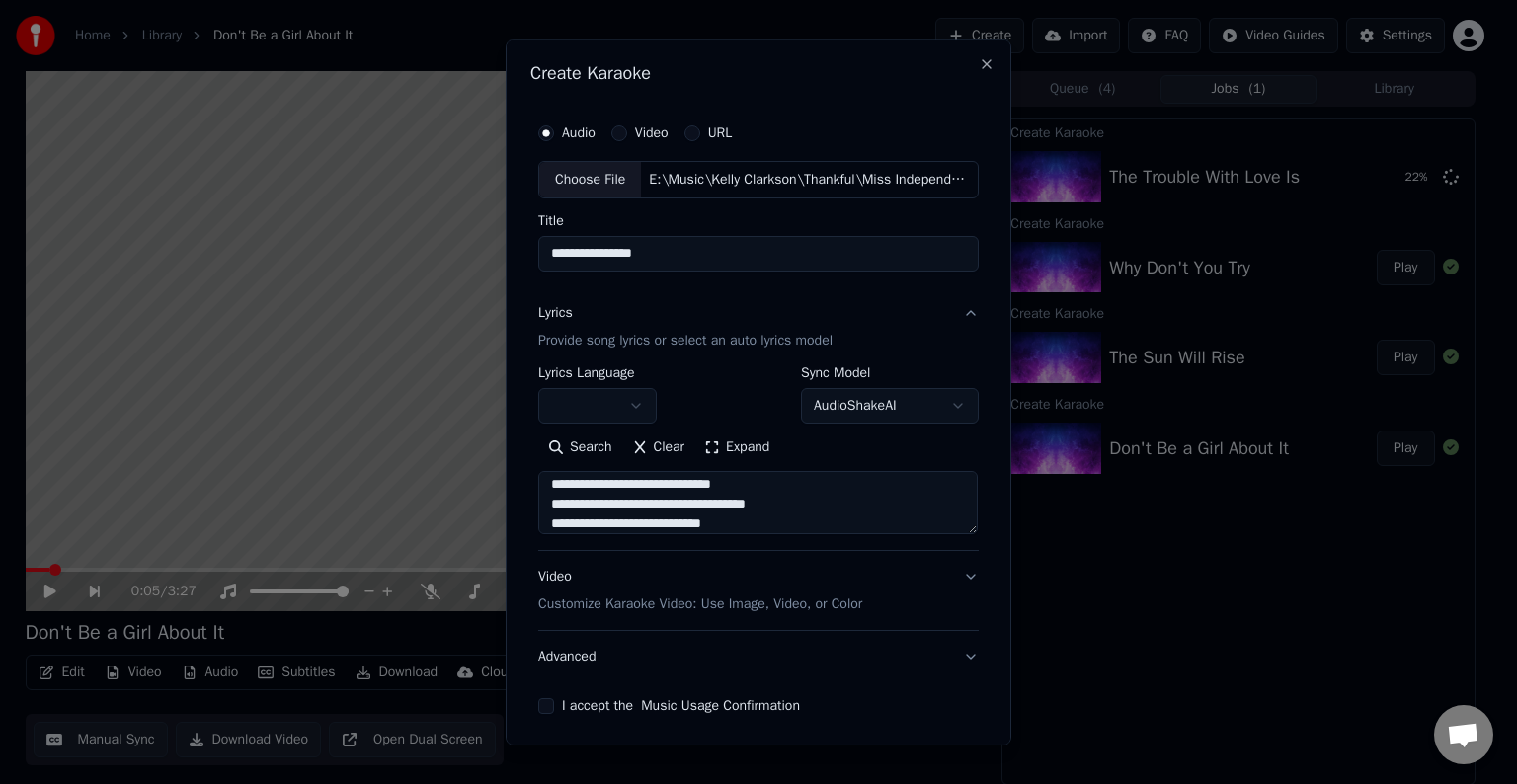 scroll, scrollTop: 675, scrollLeft: 0, axis: vertical 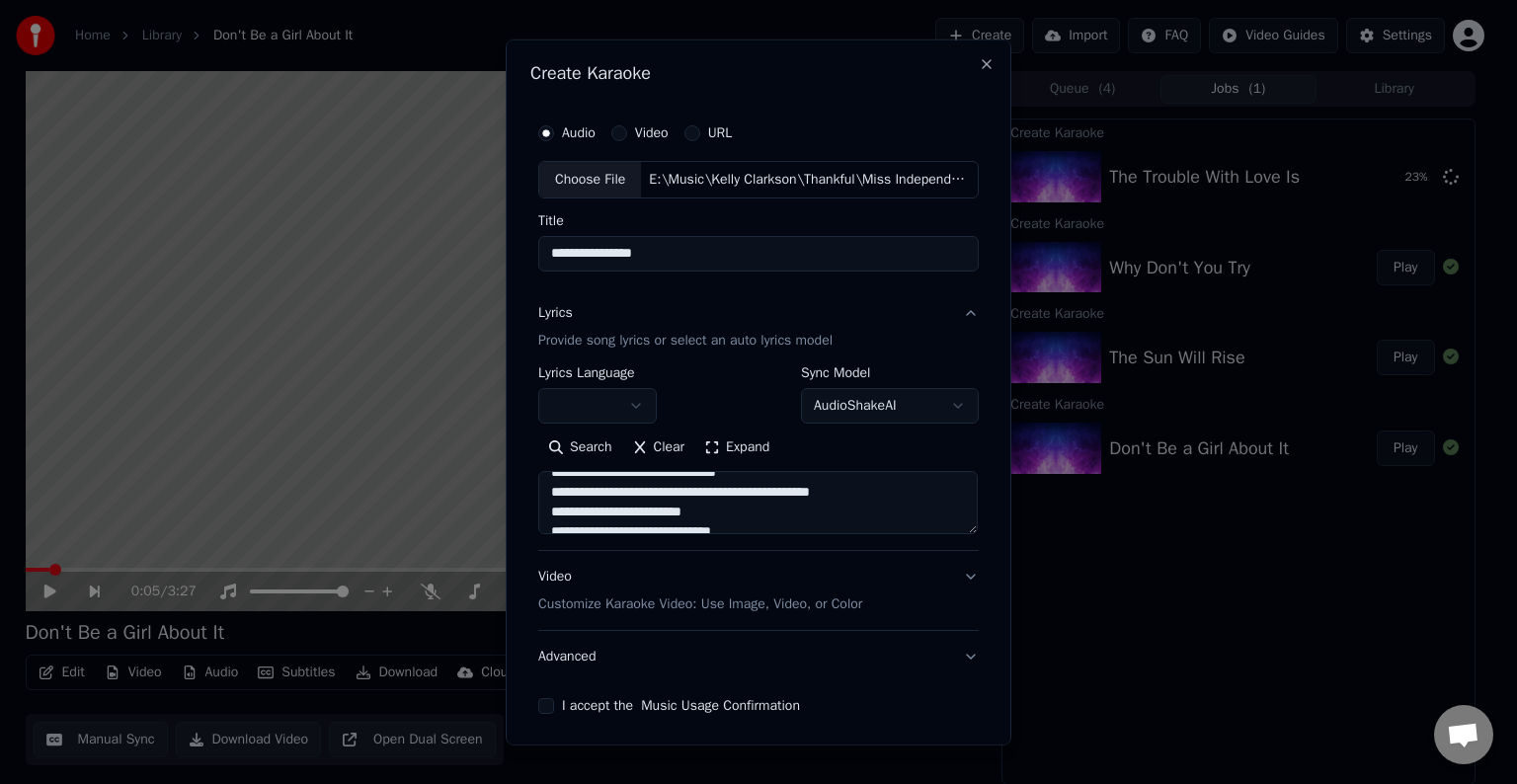 click at bounding box center [758, 503] 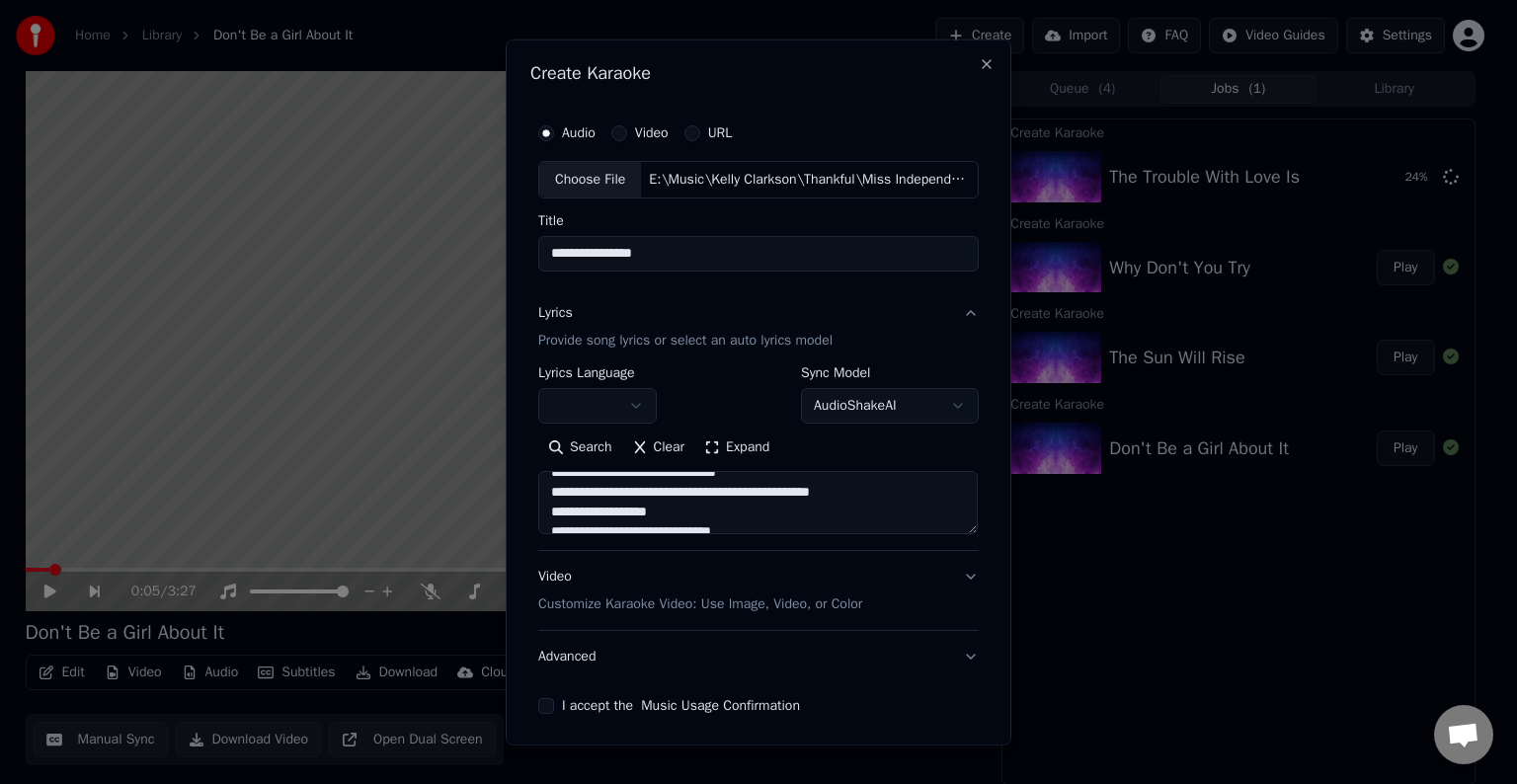 drag, startPoint x: 769, startPoint y: 490, endPoint x: 873, endPoint y: 498, distance: 104.30724 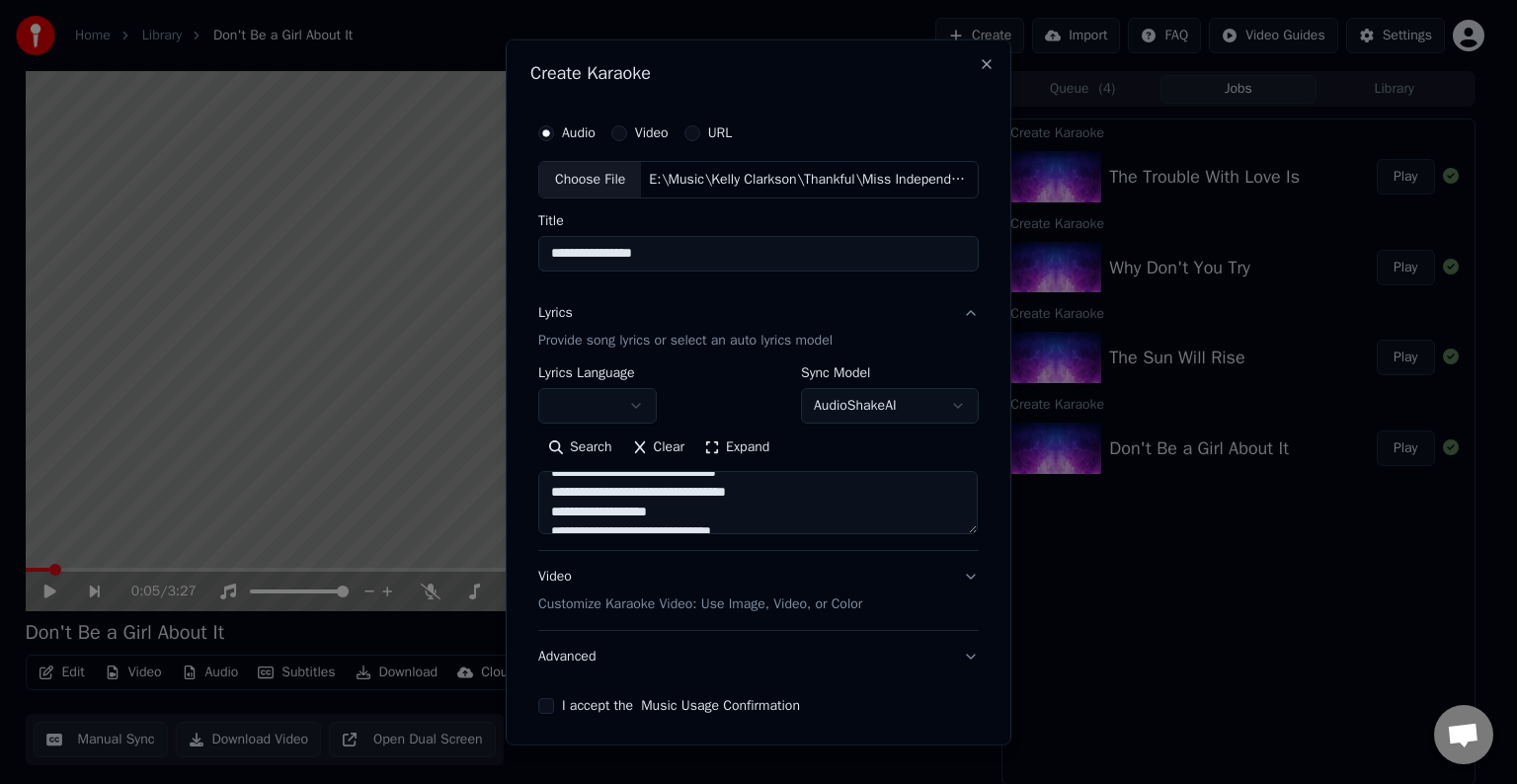 scroll, scrollTop: 743, scrollLeft: 0, axis: vertical 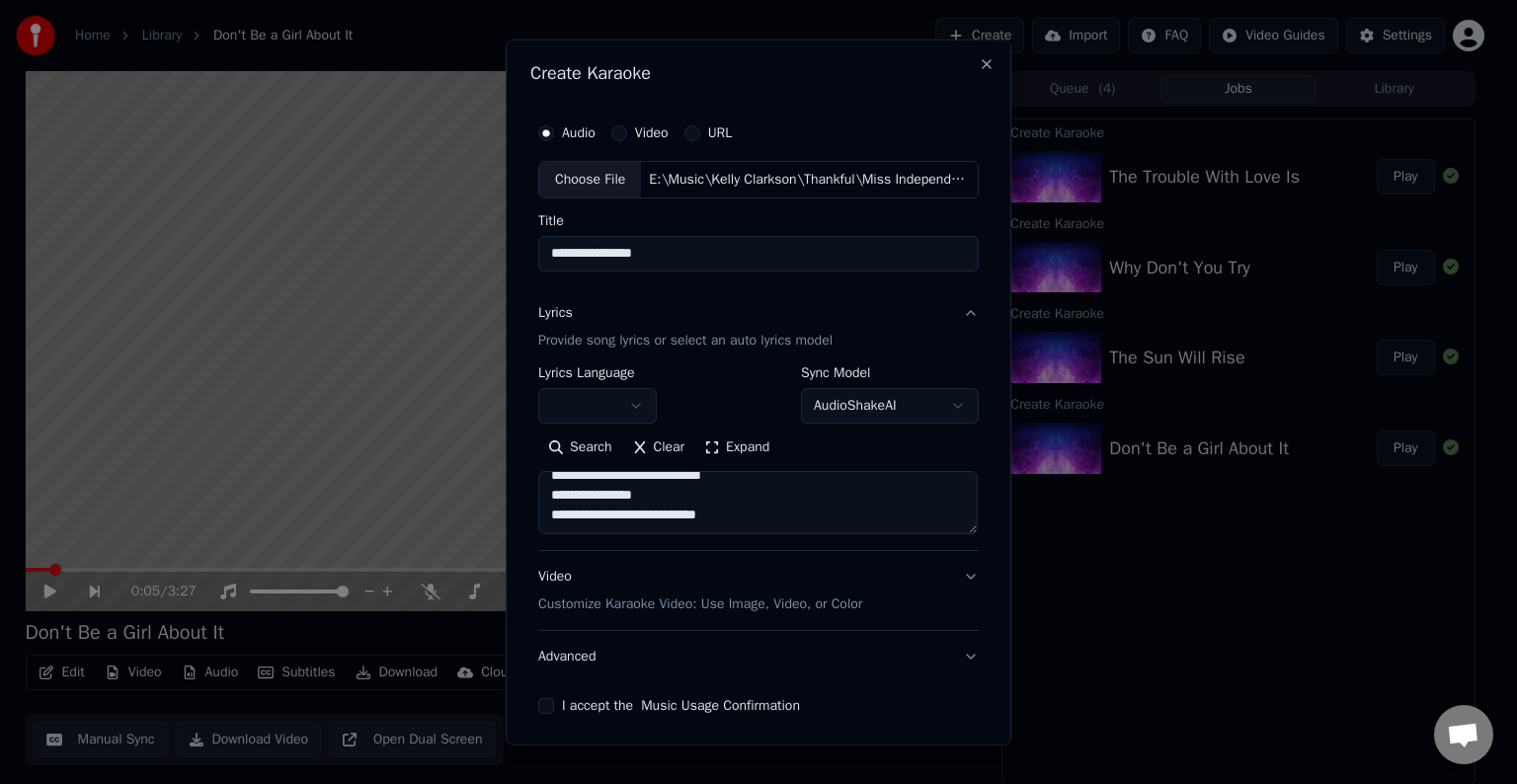 click at bounding box center (758, 503) 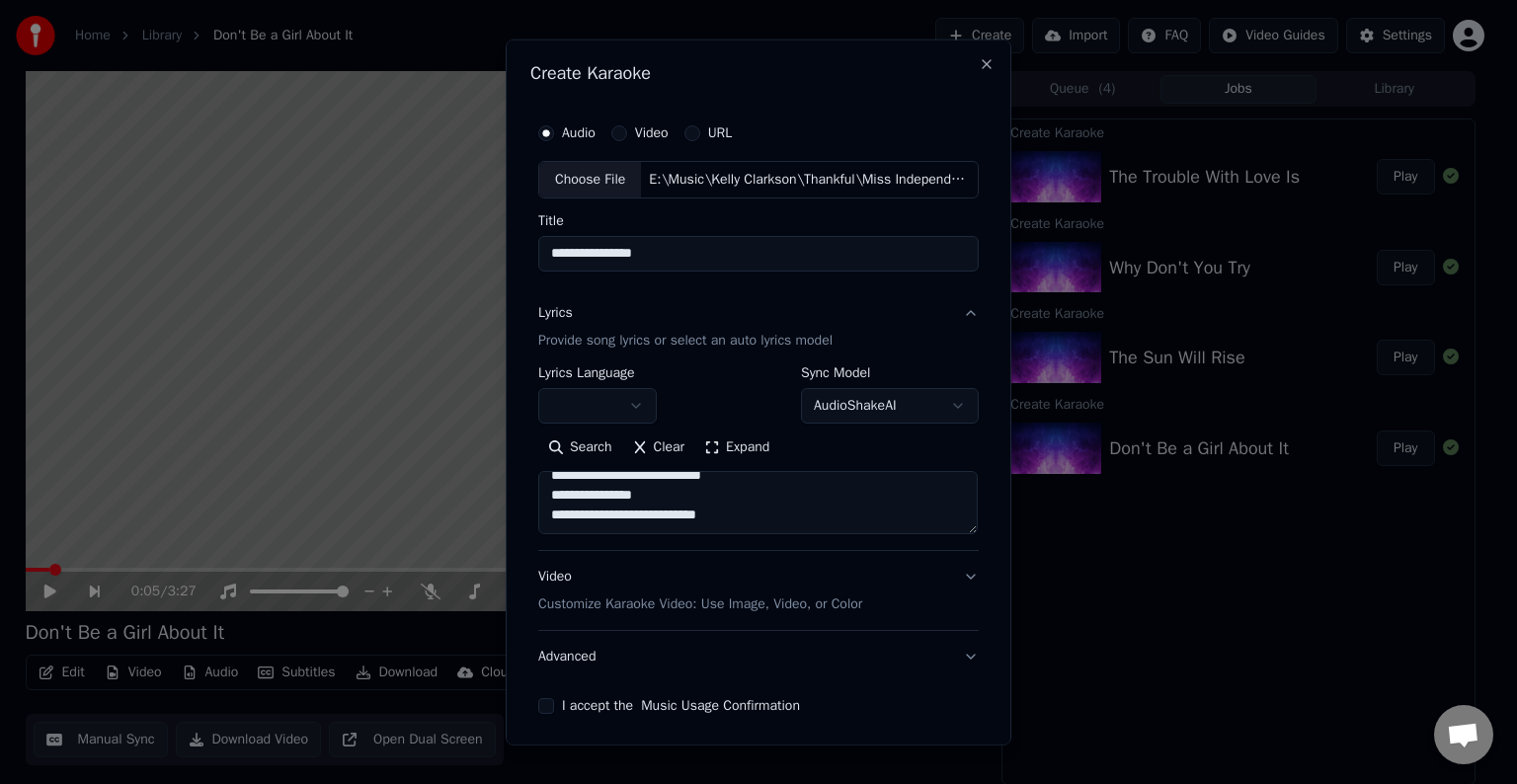 paste on "**********" 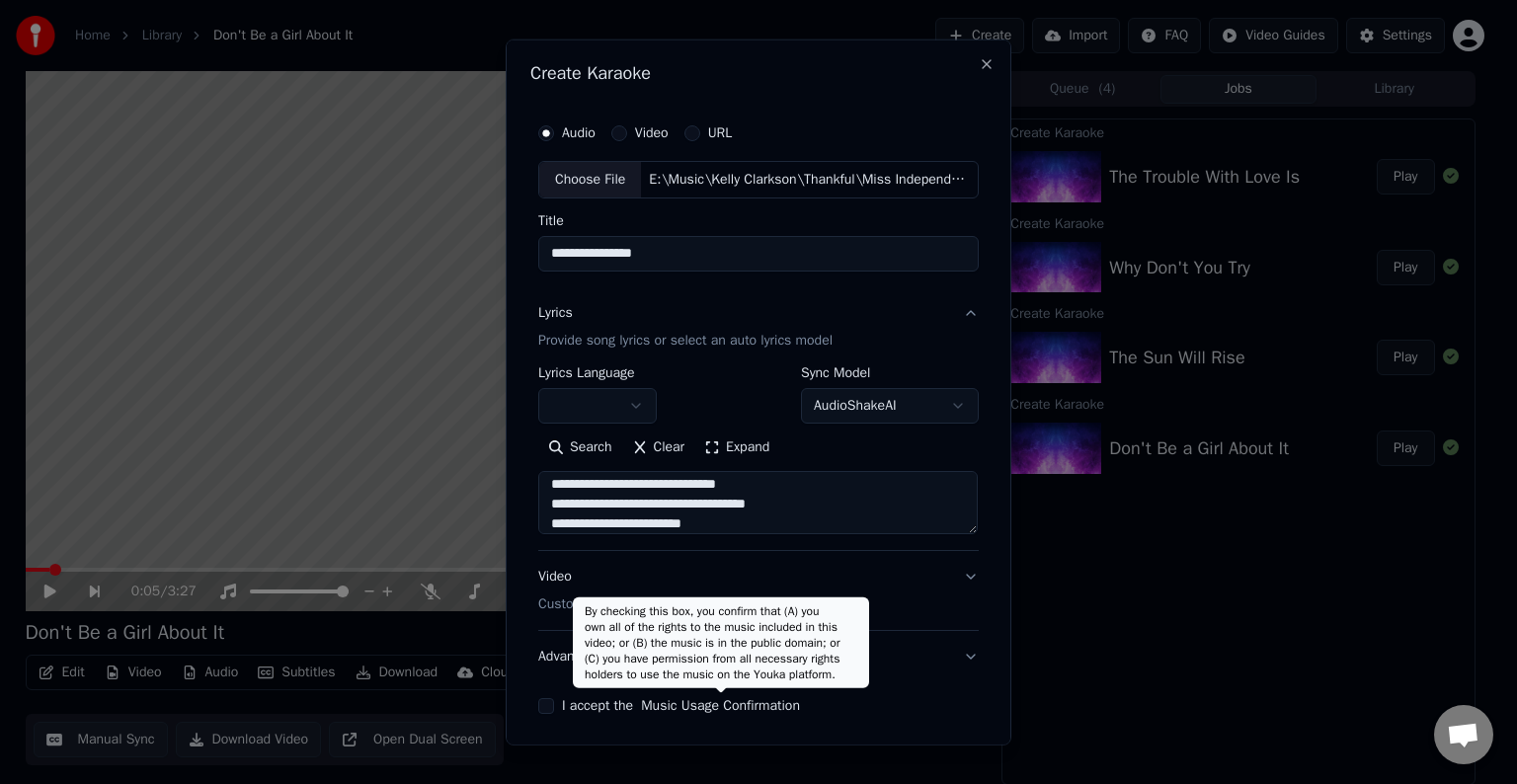 scroll, scrollTop: 893, scrollLeft: 0, axis: vertical 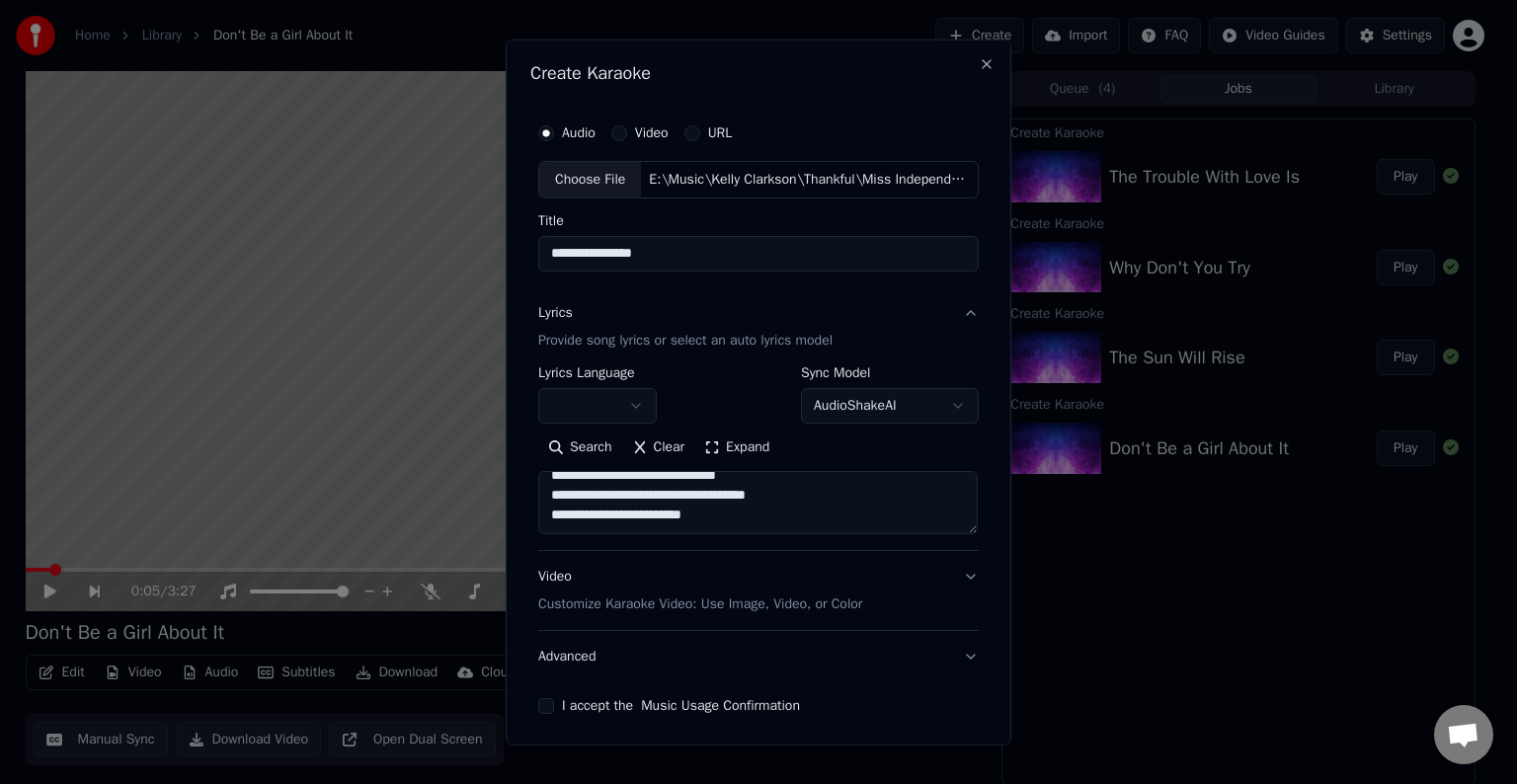 paste on "**********" 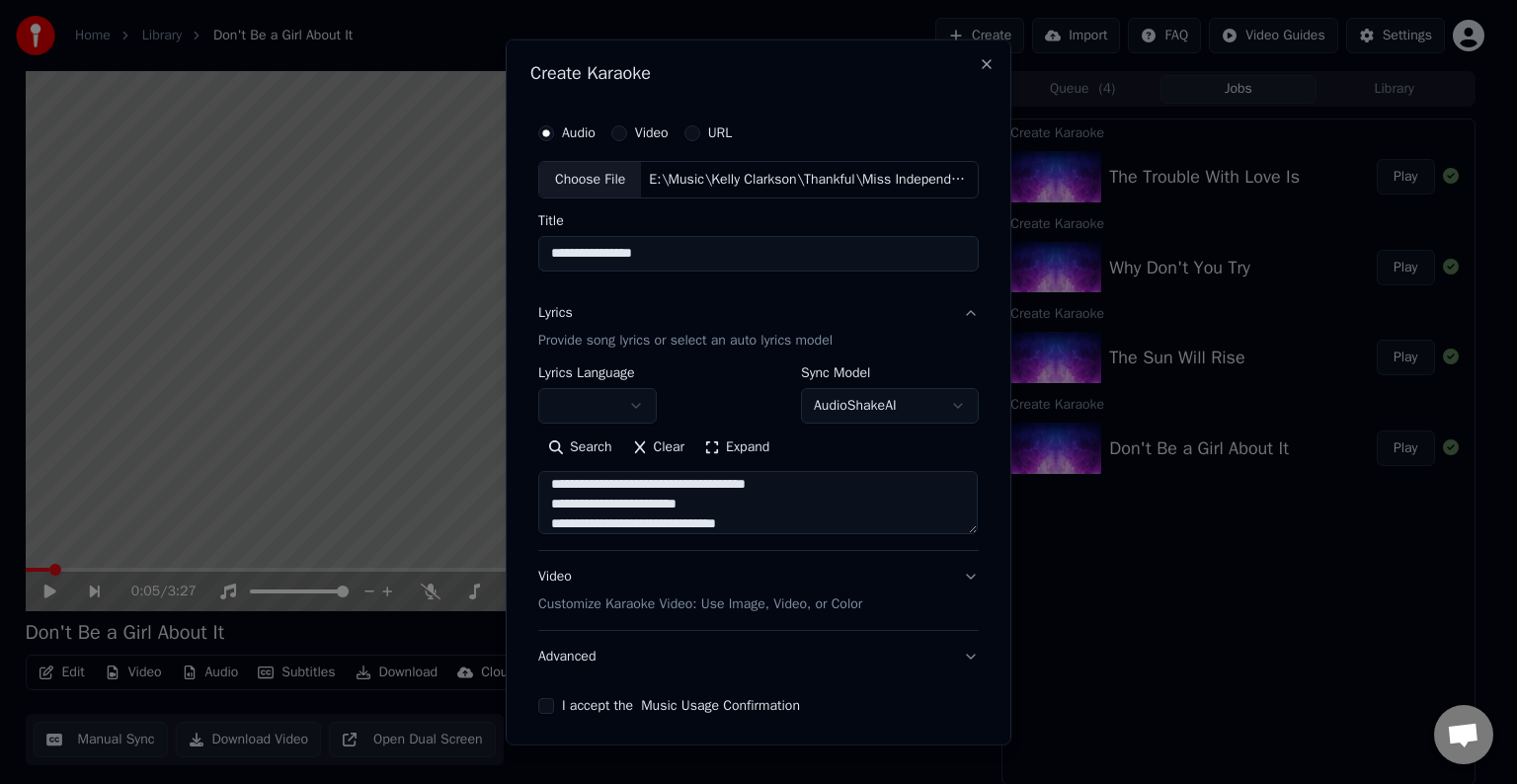 scroll, scrollTop: 1051, scrollLeft: 0, axis: vertical 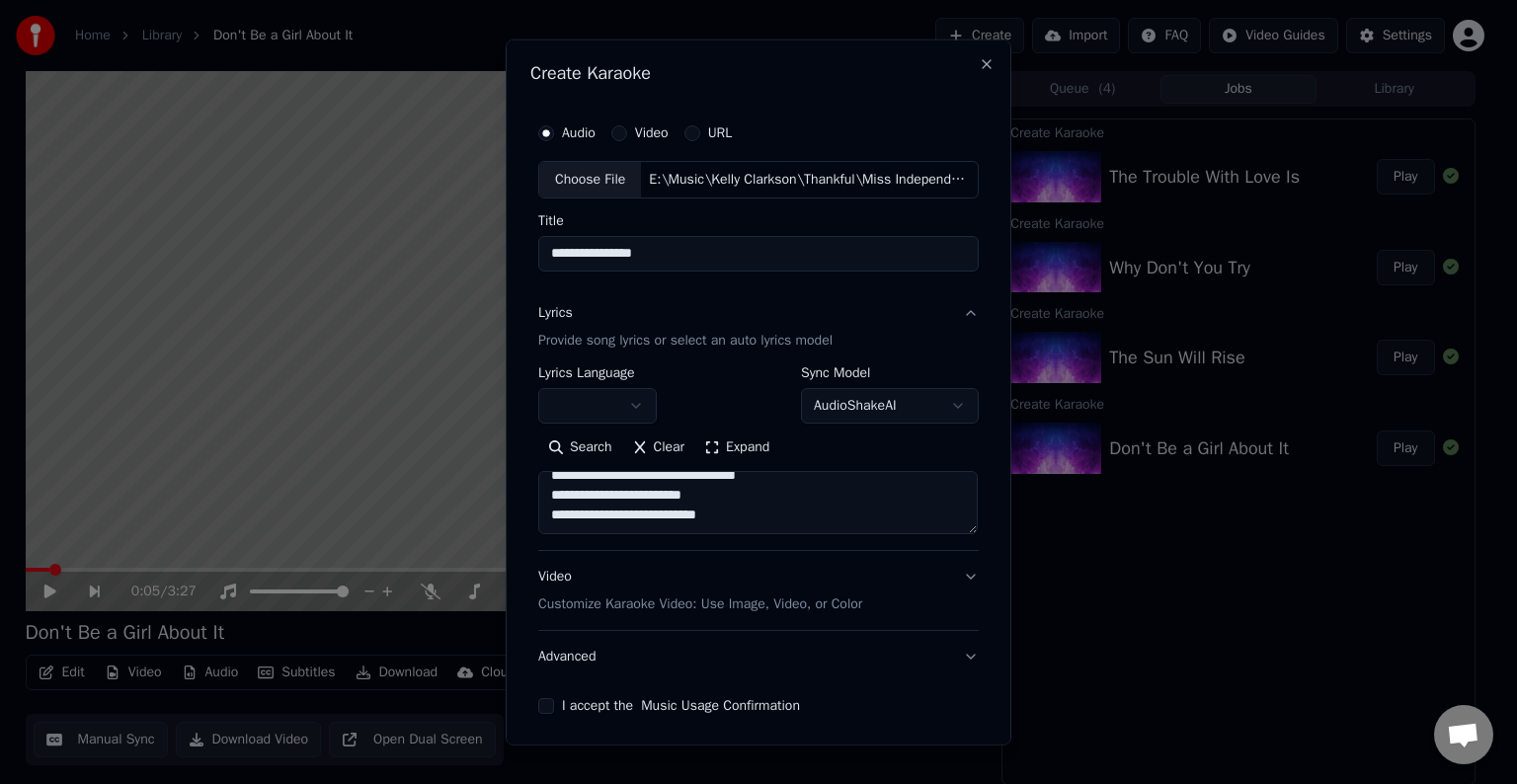 click at bounding box center (758, 503) 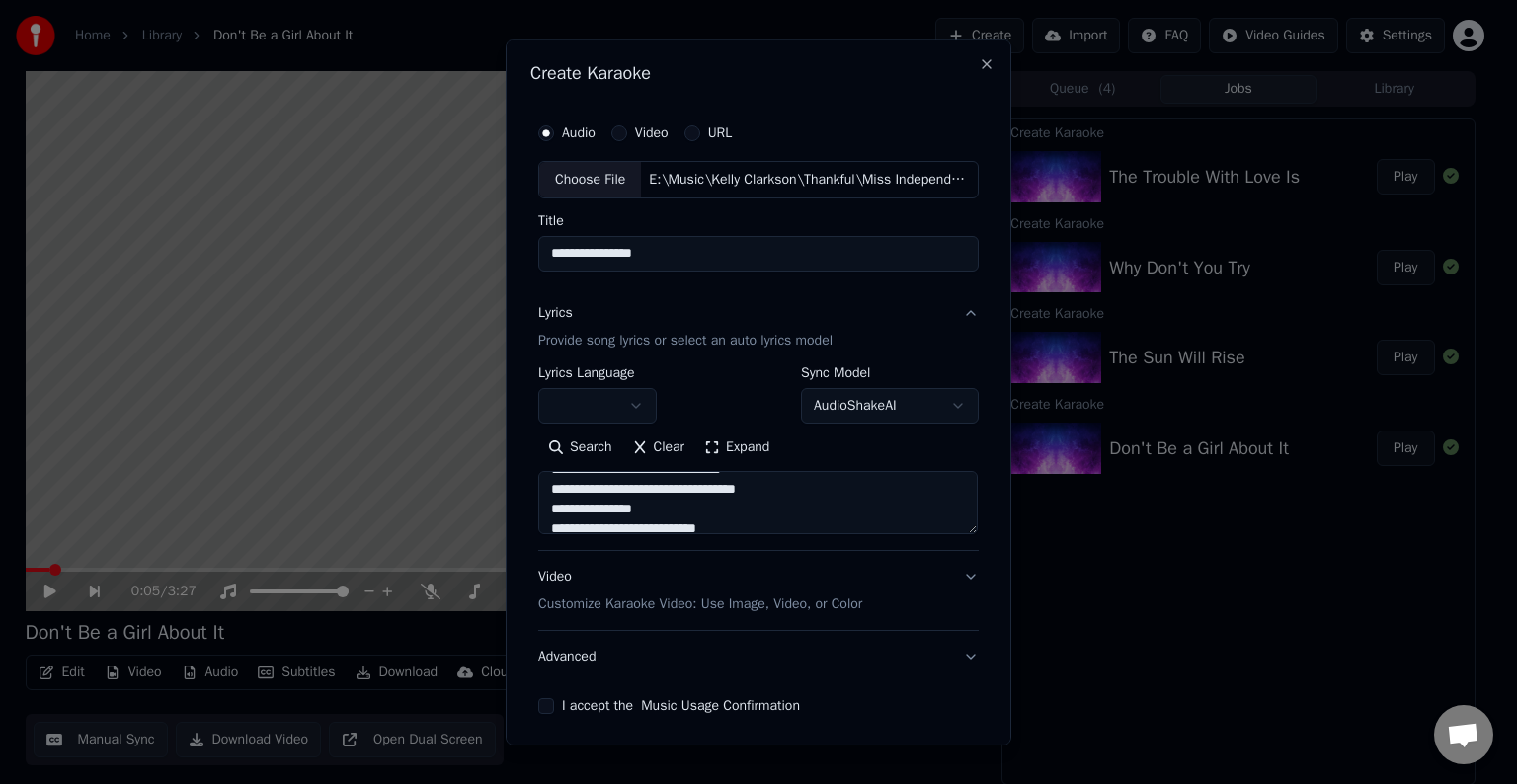 scroll, scrollTop: 1011, scrollLeft: 0, axis: vertical 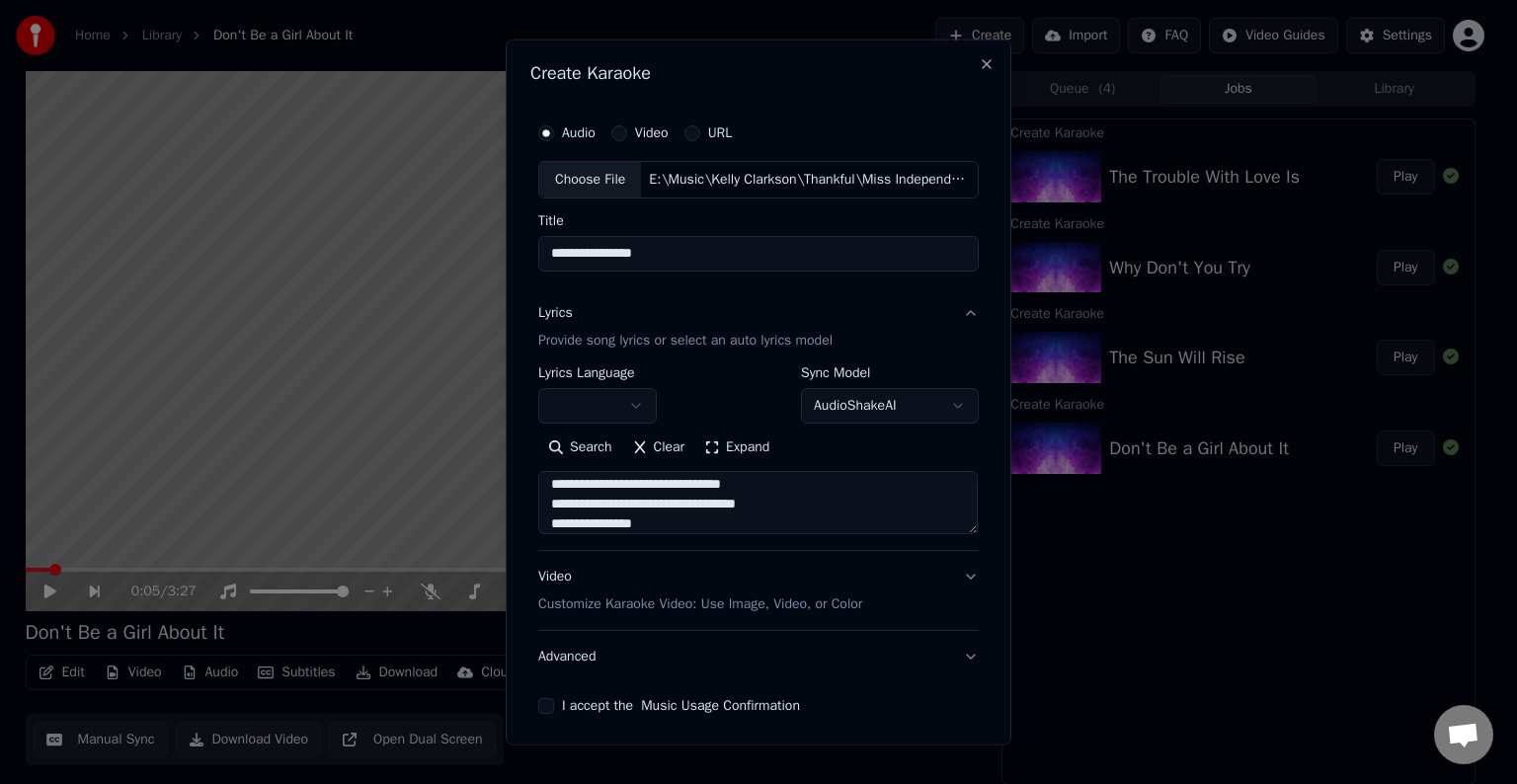 click at bounding box center (758, 503) 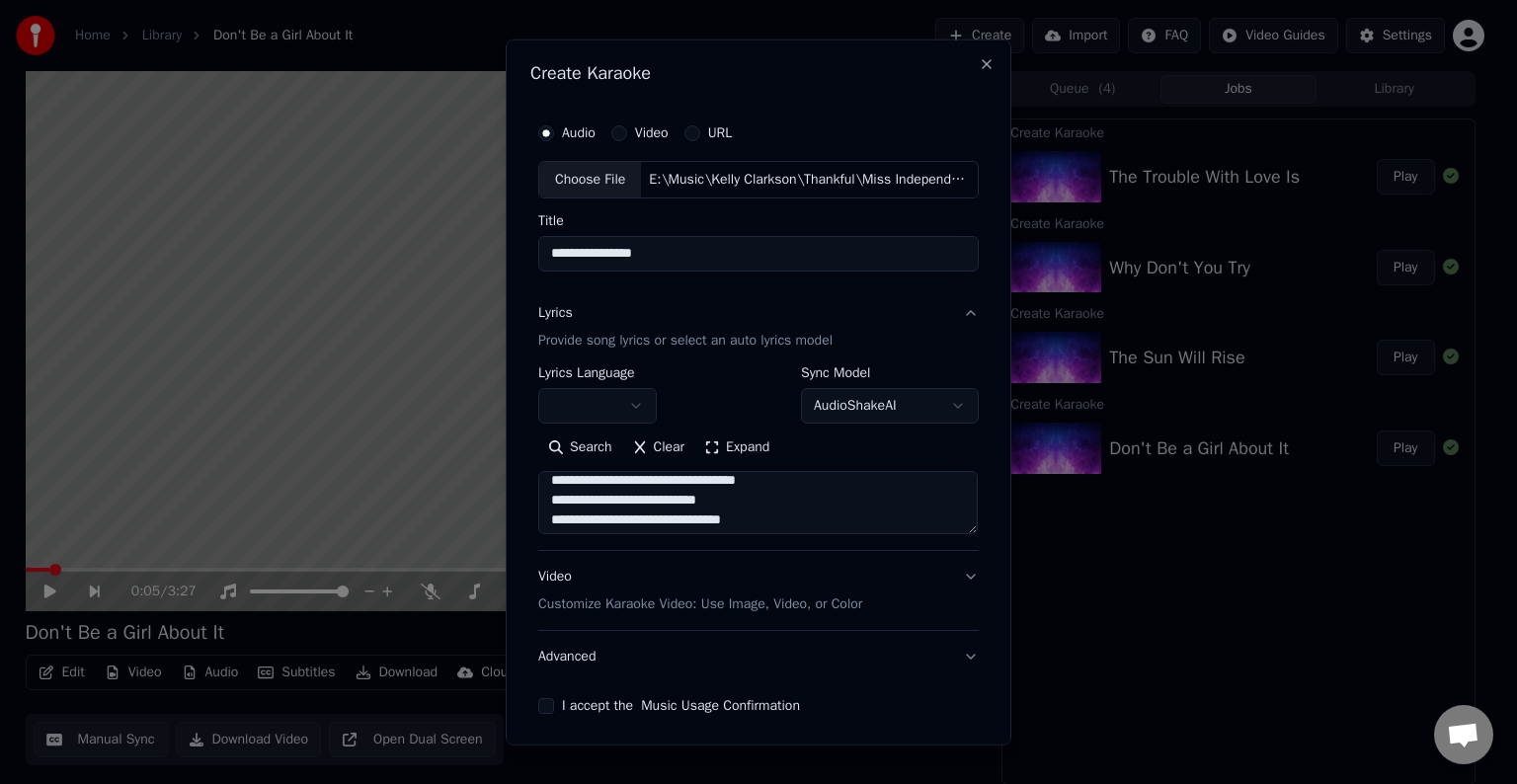 scroll, scrollTop: 968, scrollLeft: 0, axis: vertical 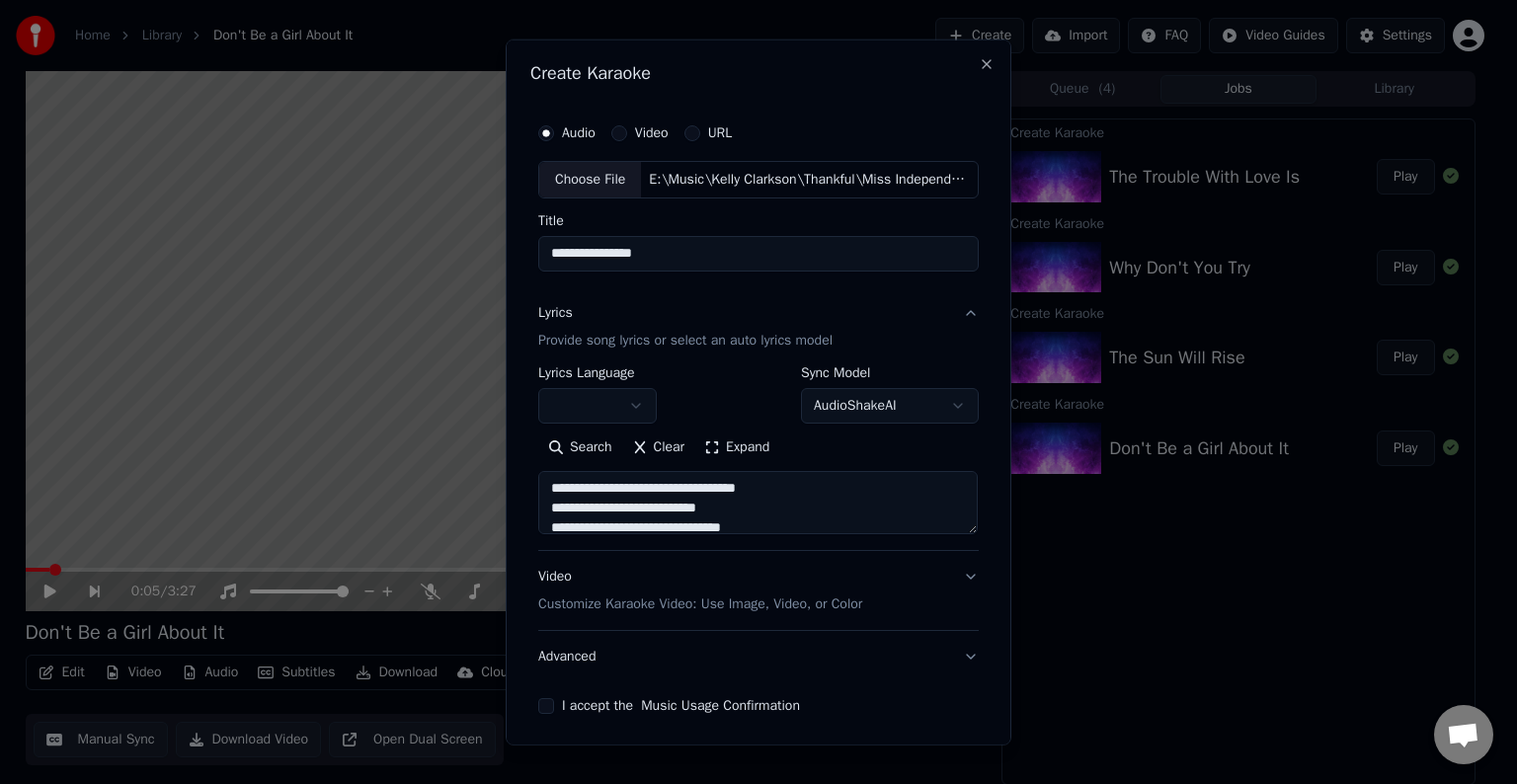 drag, startPoint x: 639, startPoint y: 506, endPoint x: 594, endPoint y: 507, distance: 45.01111 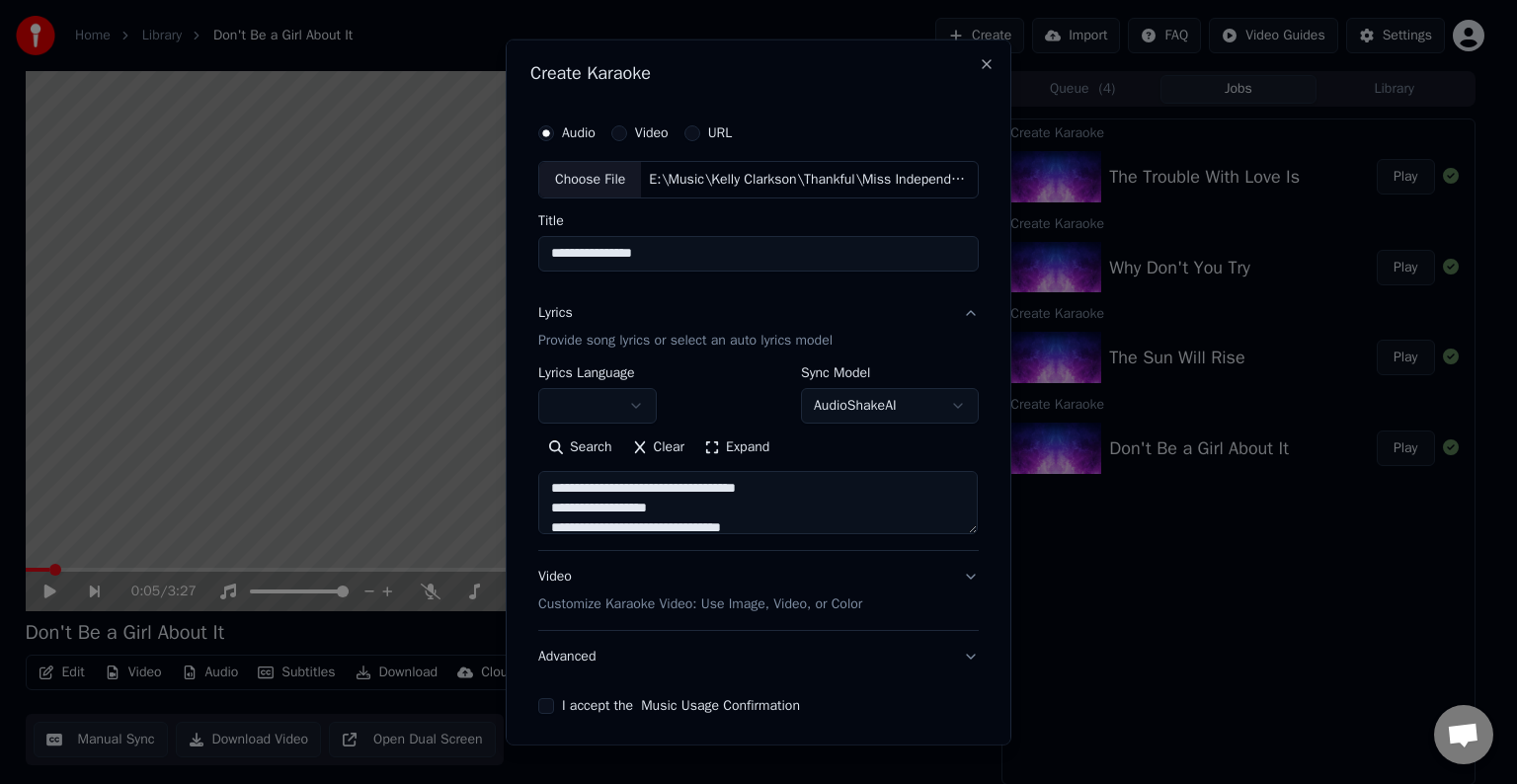 click at bounding box center [758, 503] 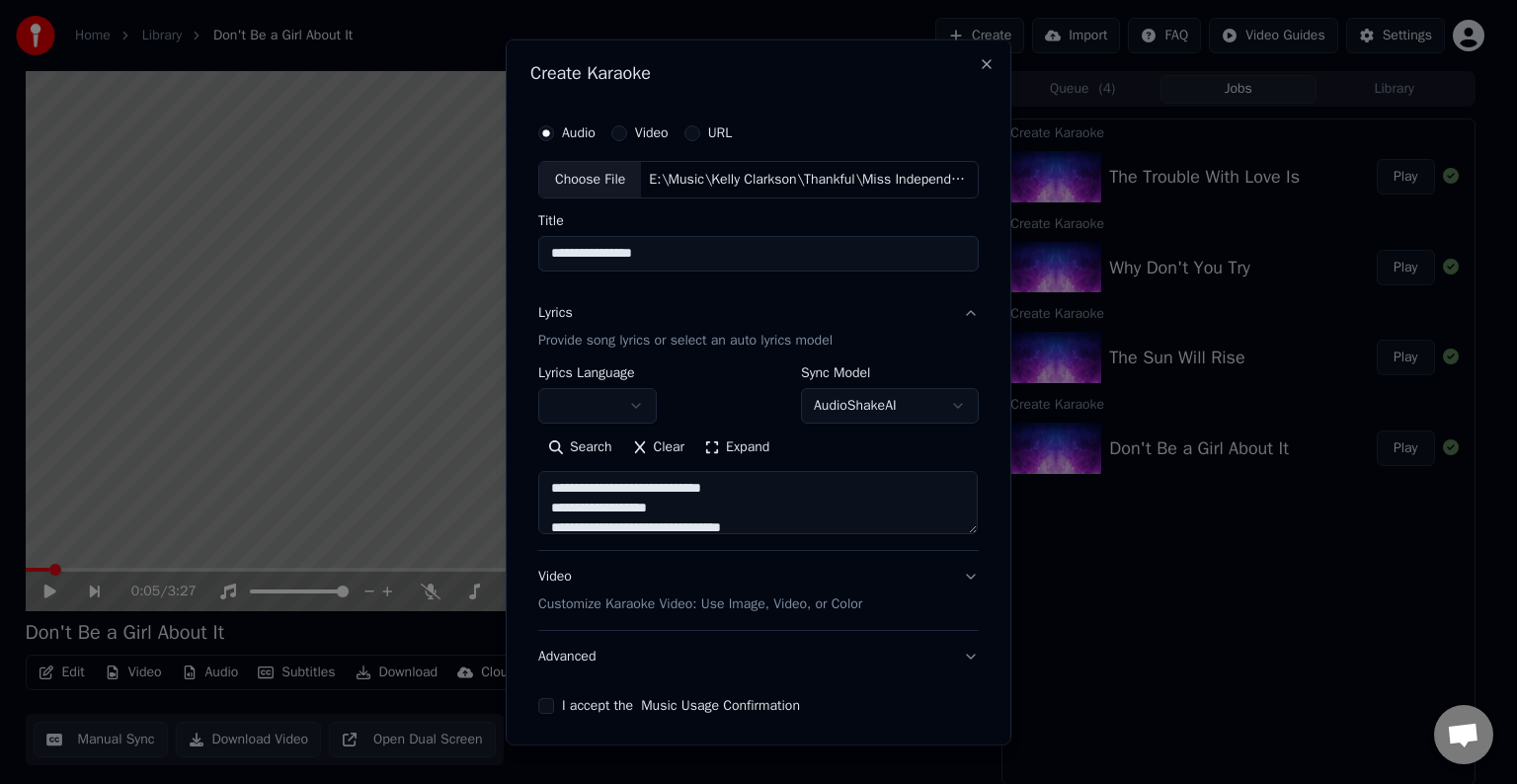 click at bounding box center (758, 503) 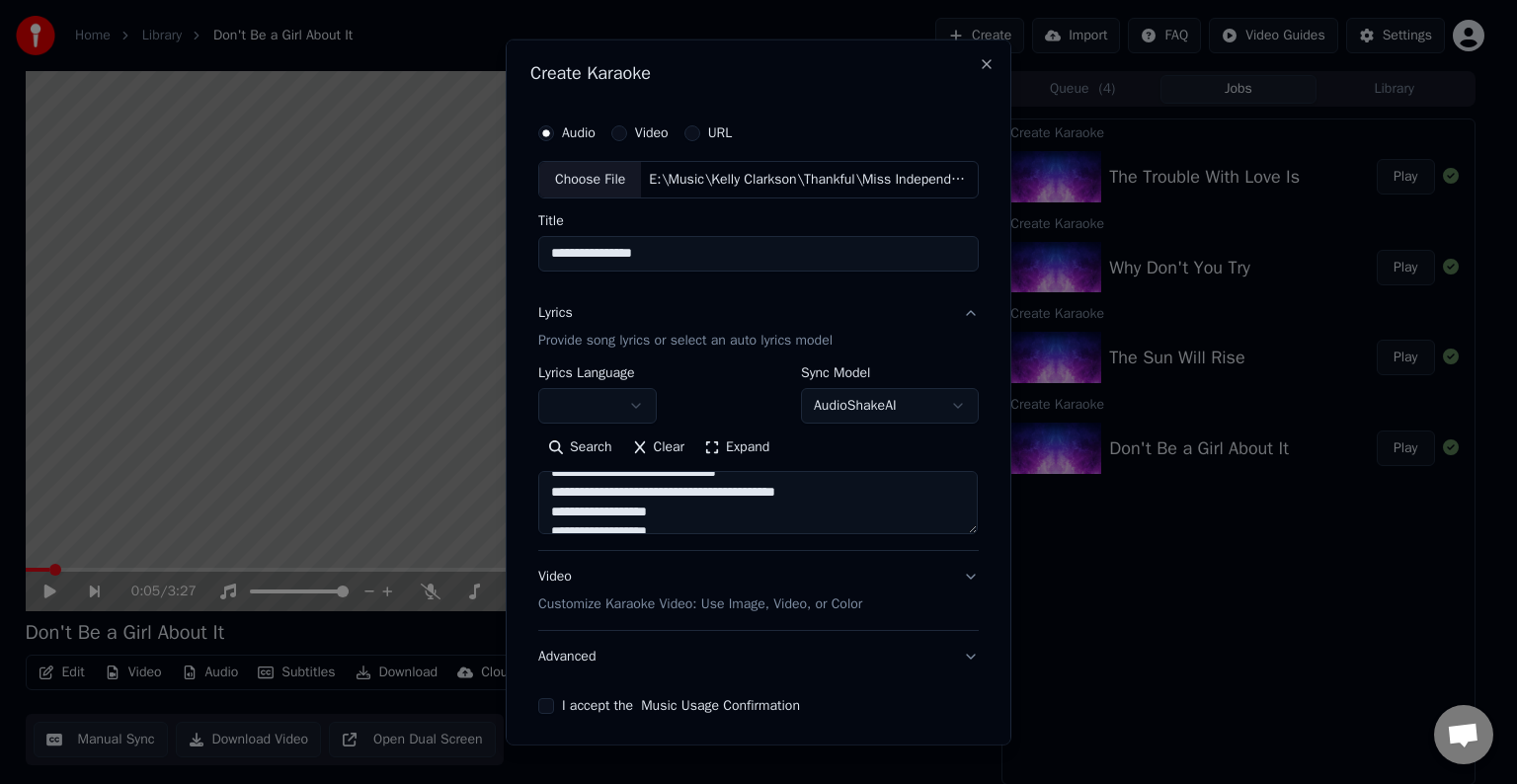 scroll, scrollTop: 936, scrollLeft: 0, axis: vertical 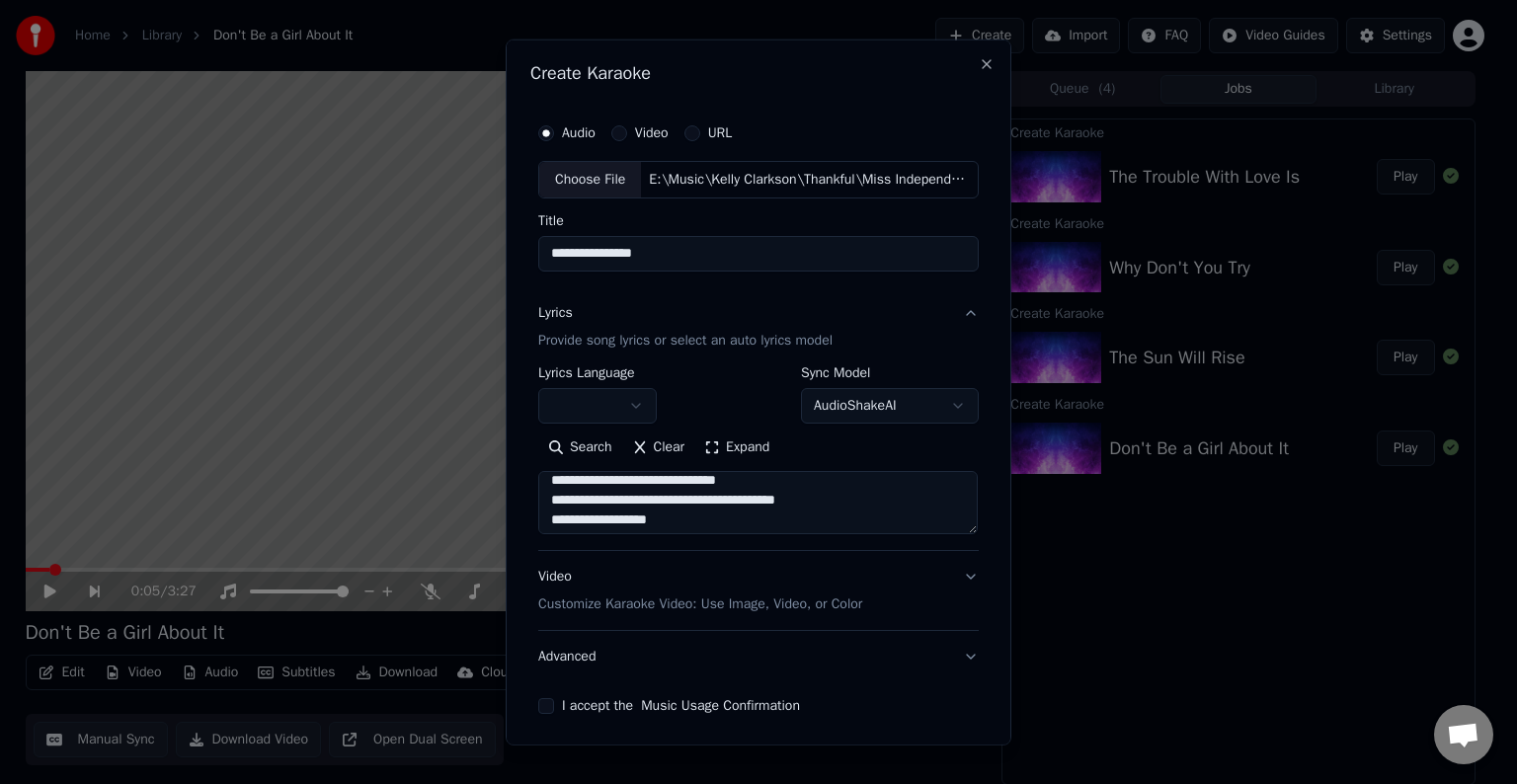 drag, startPoint x: 845, startPoint y: 499, endPoint x: 783, endPoint y: 505, distance: 62.28965 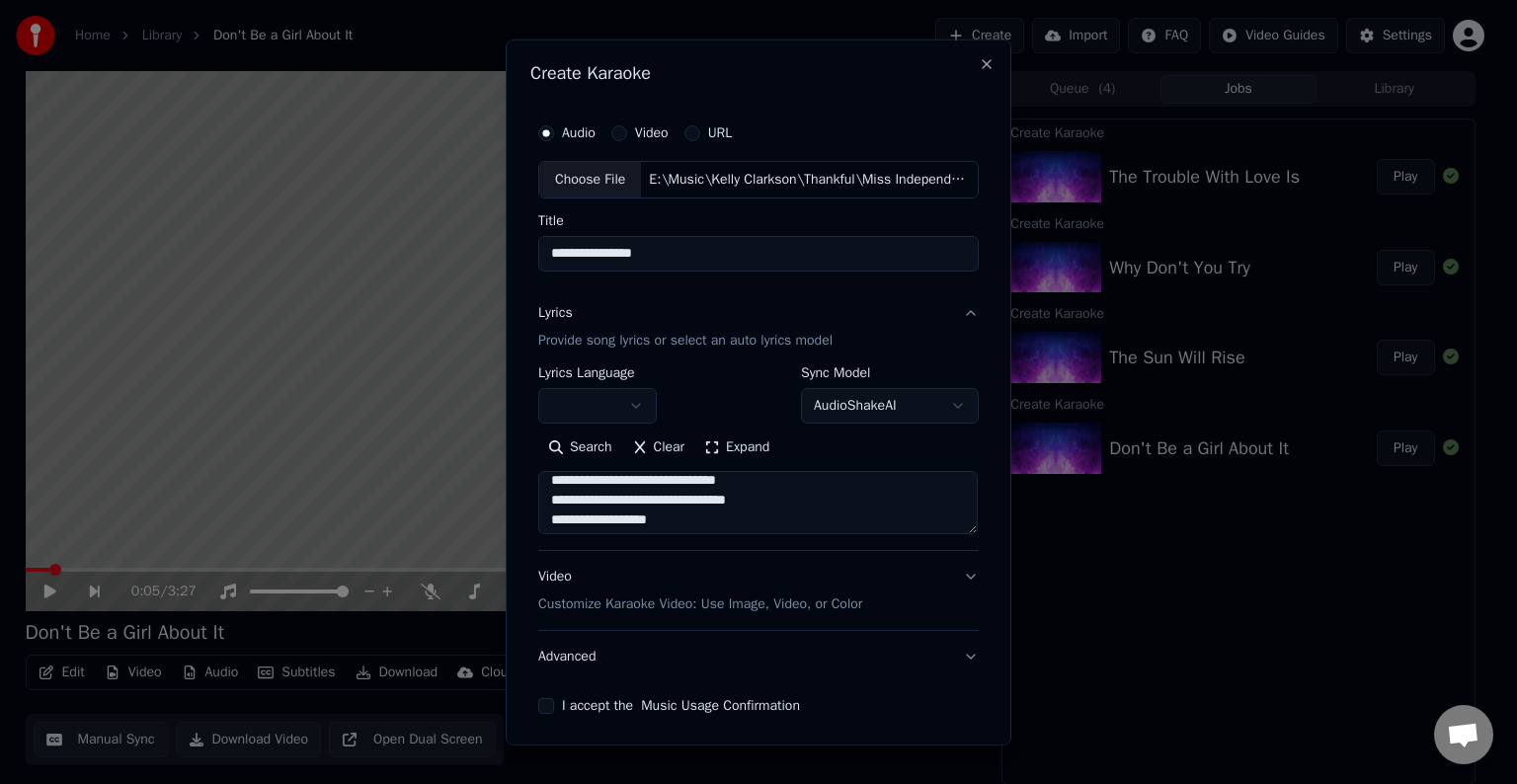 scroll, scrollTop: 1058, scrollLeft: 0, axis: vertical 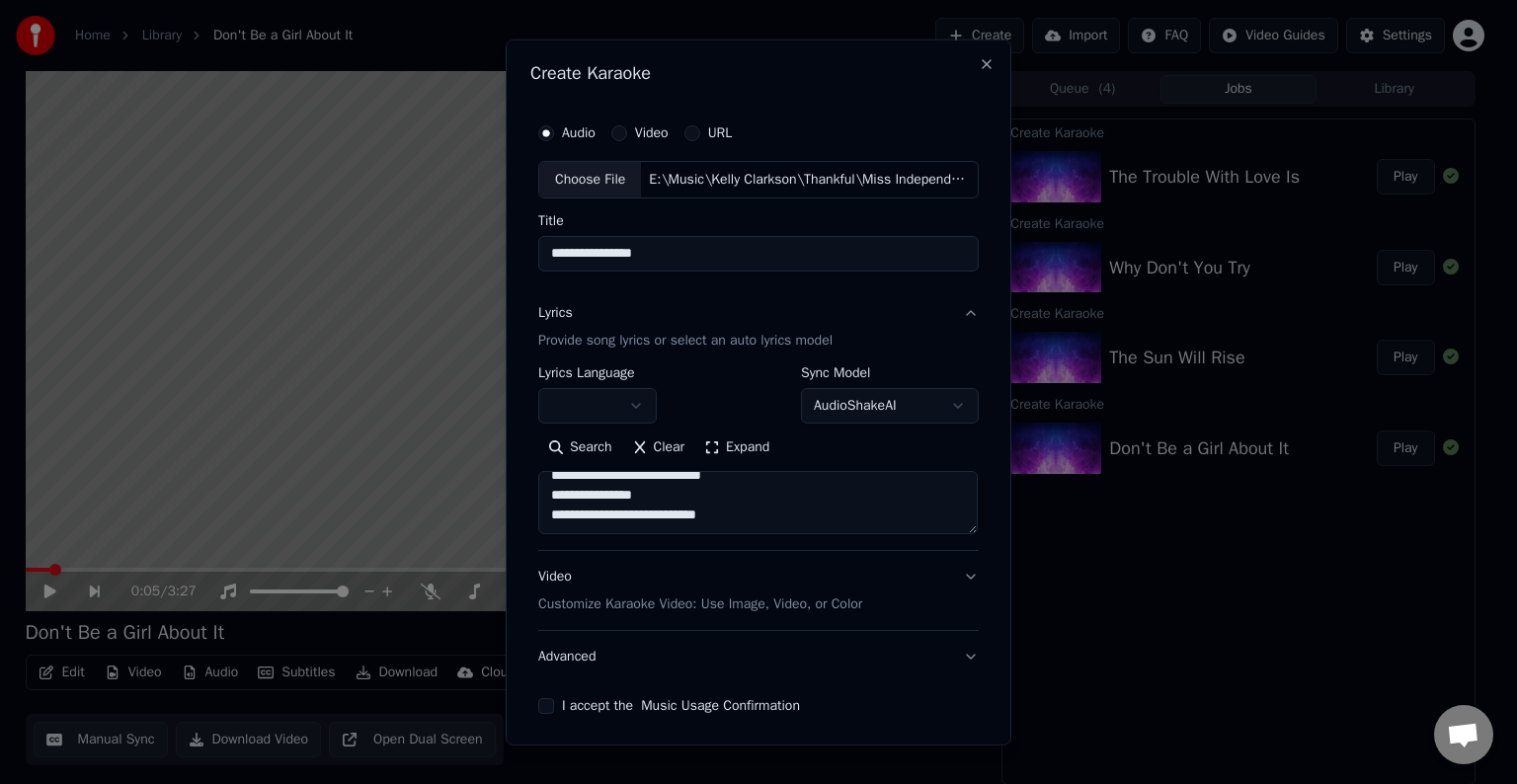 click at bounding box center [758, 503] 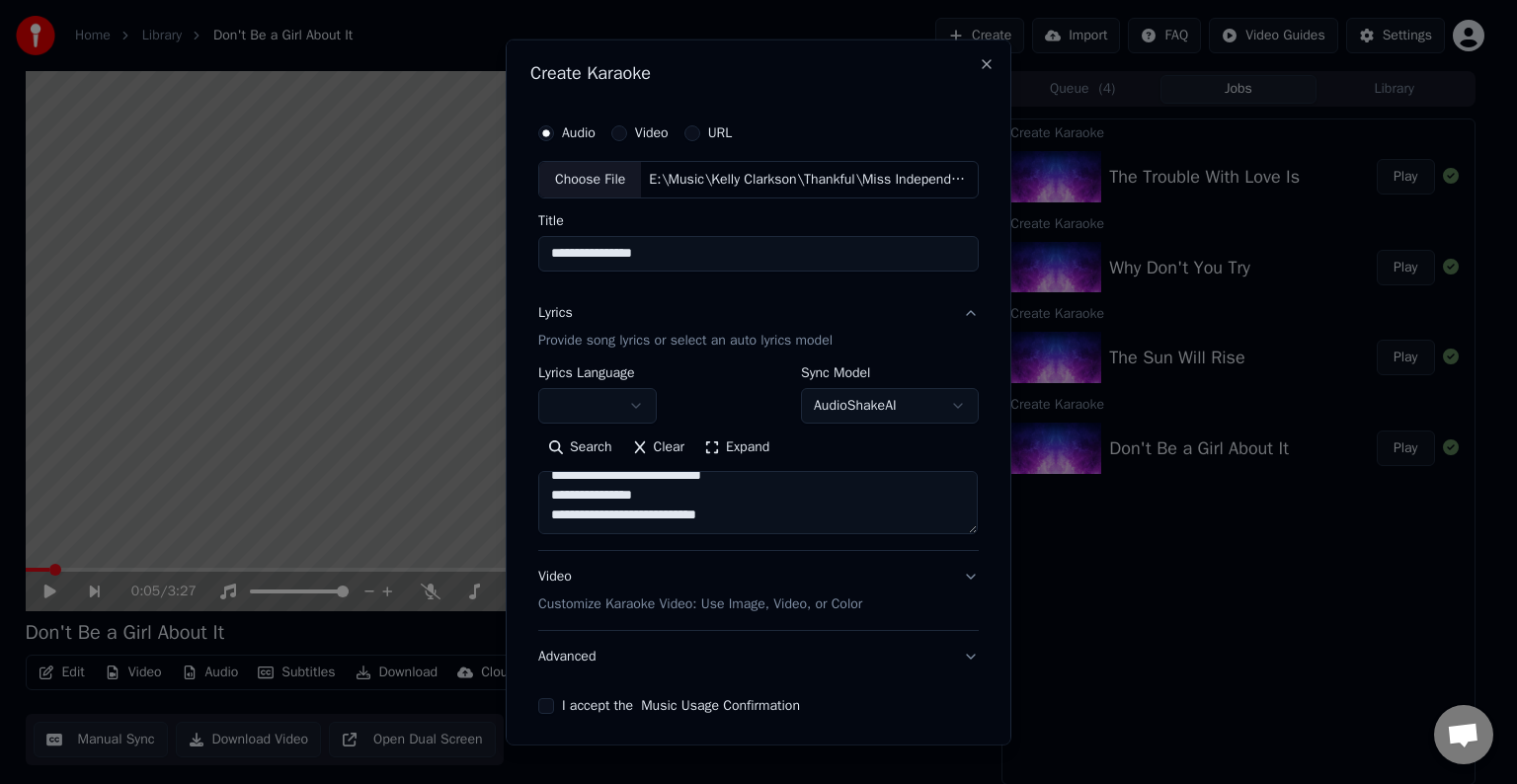 paste on "**********" 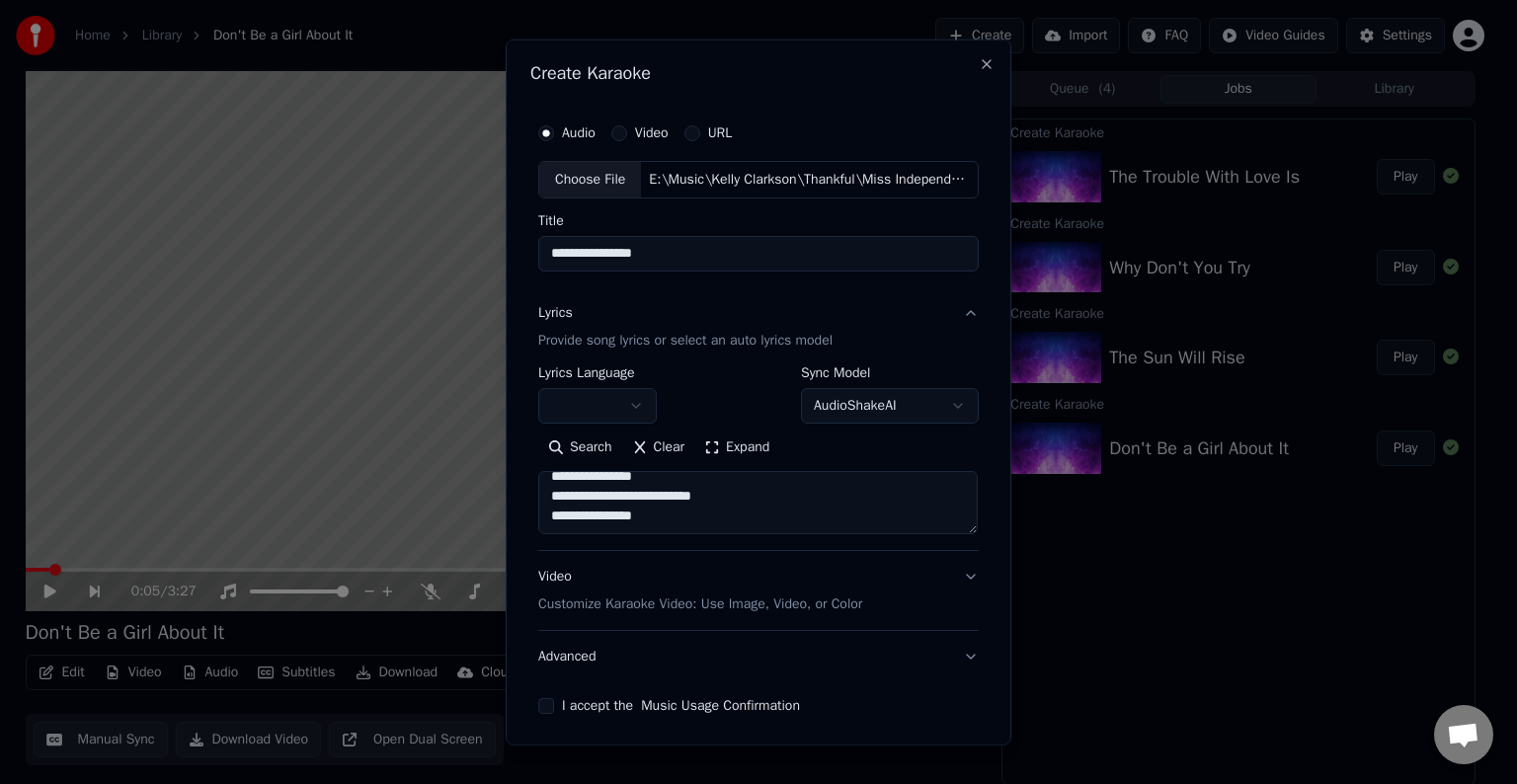 scroll, scrollTop: 1051, scrollLeft: 0, axis: vertical 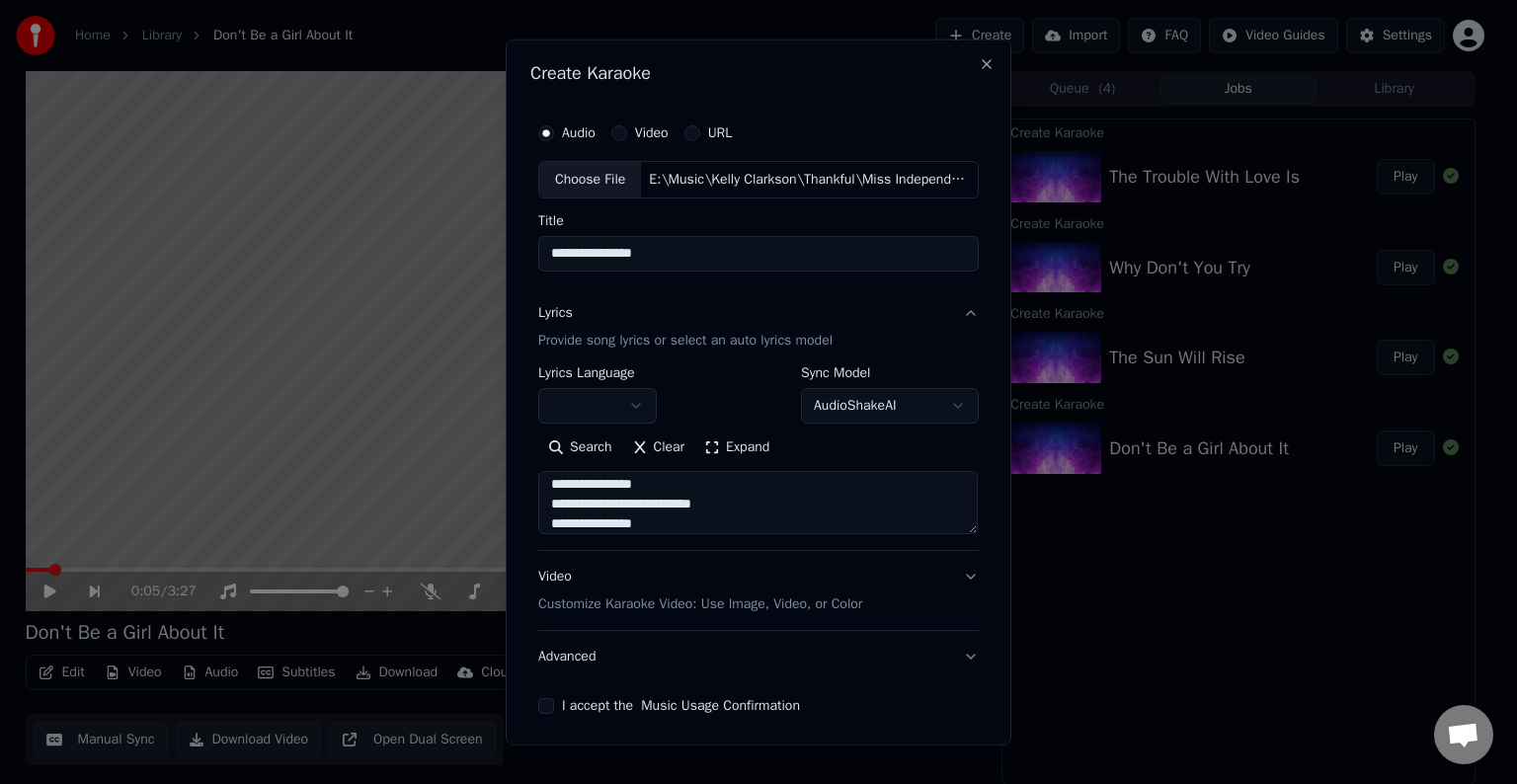 type on "**********" 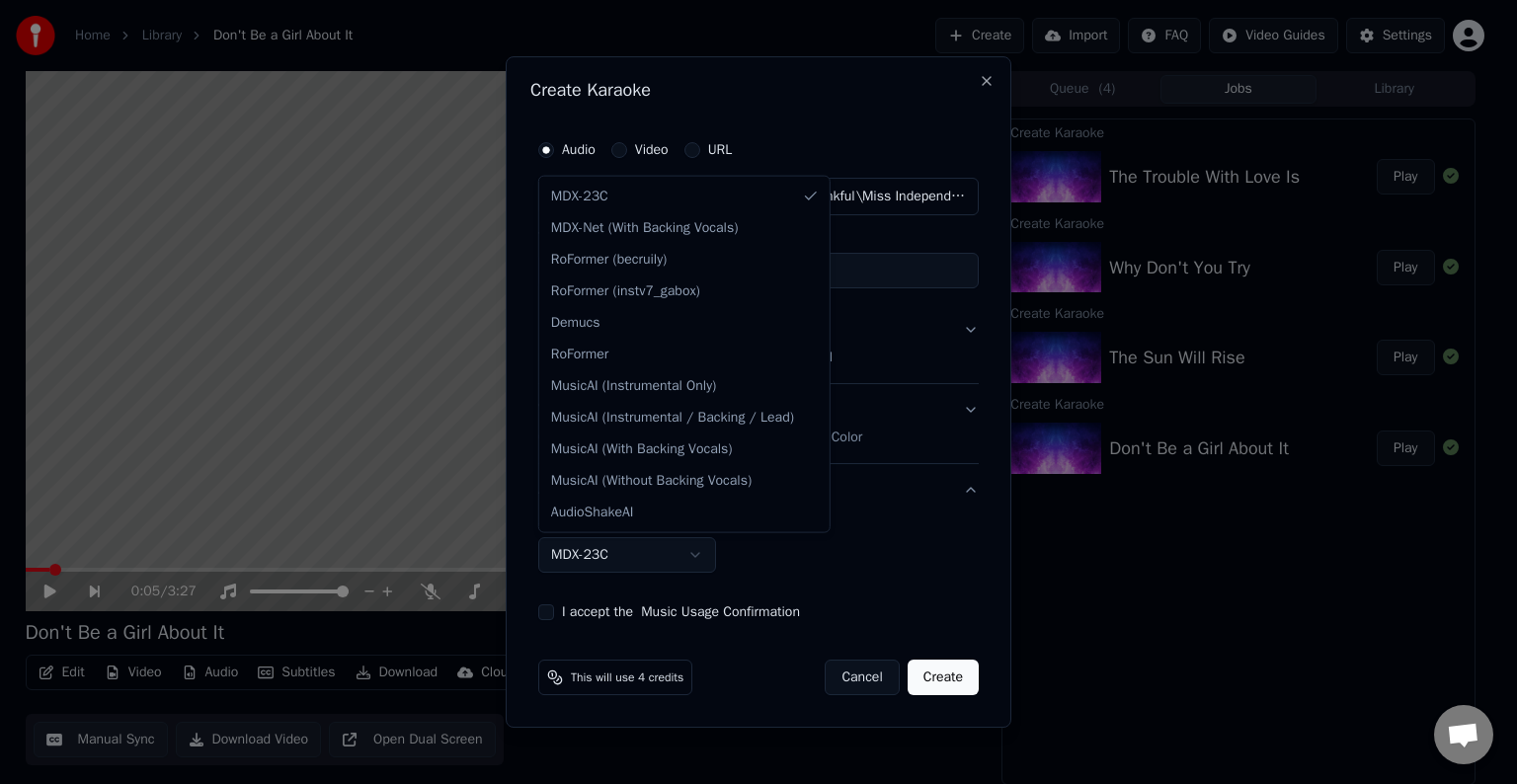 click on "Home Library Don't Be a Girl About It Create Import FAQ Video Guides Settings 0:05  /  3:27 Don't Be a Girl About It BPM 140 Key G# Edit Video Audio Subtitles Download Cloud Library Manual Sync Download Video Open Dual Screen Queue ( 4 ) Jobs Library Create Karaoke The Trouble With Love Is Play Create Karaoke Why Don't You Try Play Create Karaoke The Sun Will Rise Play Create Karaoke Don't Be a Girl About It Play Chat Adam from Youka Desktop More channels Continue on Email Network offline. Reconnecting... No messages can be received or sent for now. Youka Desktop Hello! How can I help you?  Sunday, 20 July I think there is a glitch in the program; when I spend my credits to create a video, and I provide the lyrics, the resulting video does not sync the lyrics and is forcing me to spend extra credits to sync them again; it has happened to me with my last 3 videos 7/20/2025 Adam 7/20/2025 So, I make the video, and the credits to sync the lyrics the second time are refunded? 7/20/2025 7/20/2025 Adam 7/20/2025" at bounding box center [750, 392] 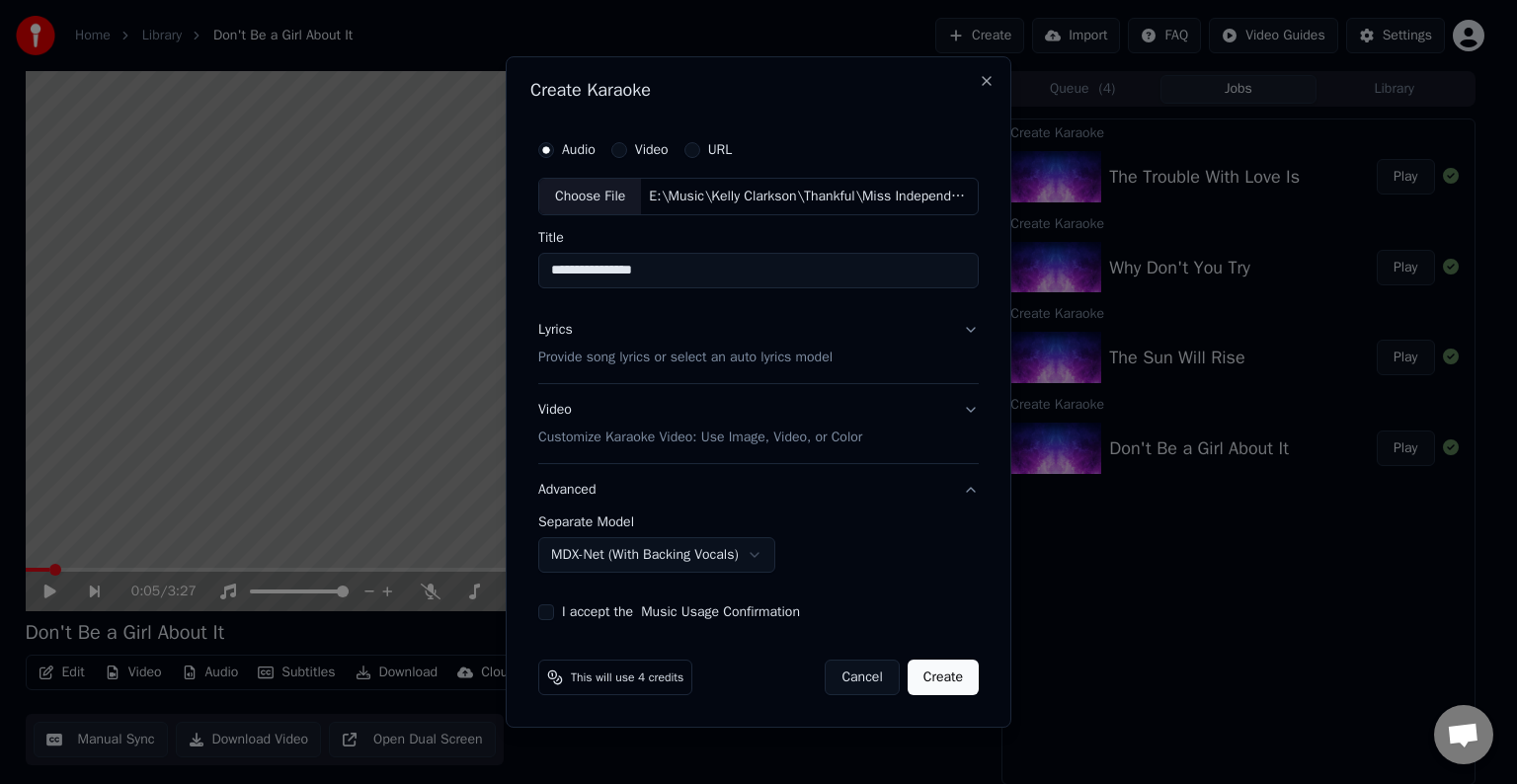 click on "I accept the   Music Usage Confirmation" at bounding box center [546, 612] 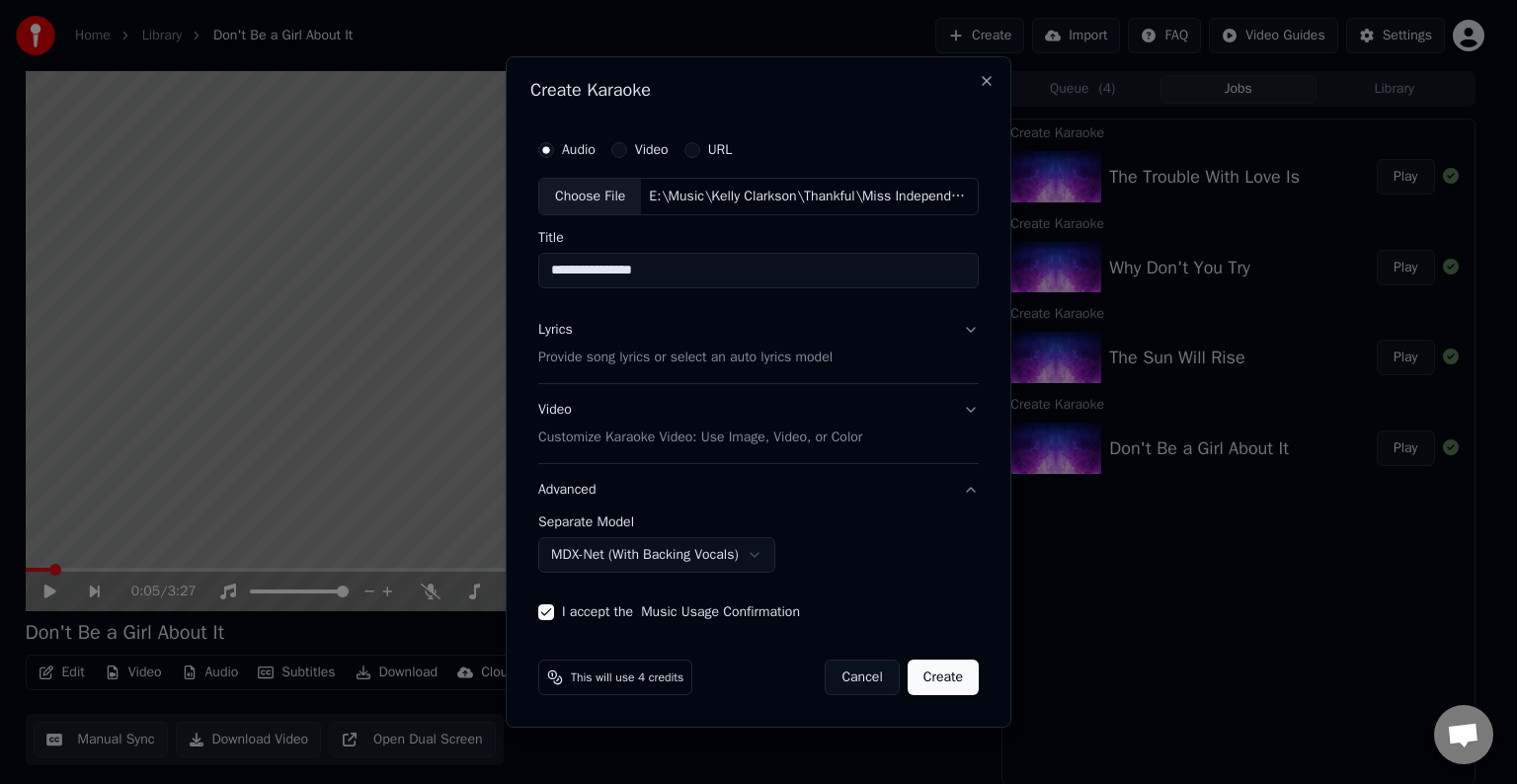 click on "Create" at bounding box center (943, 677) 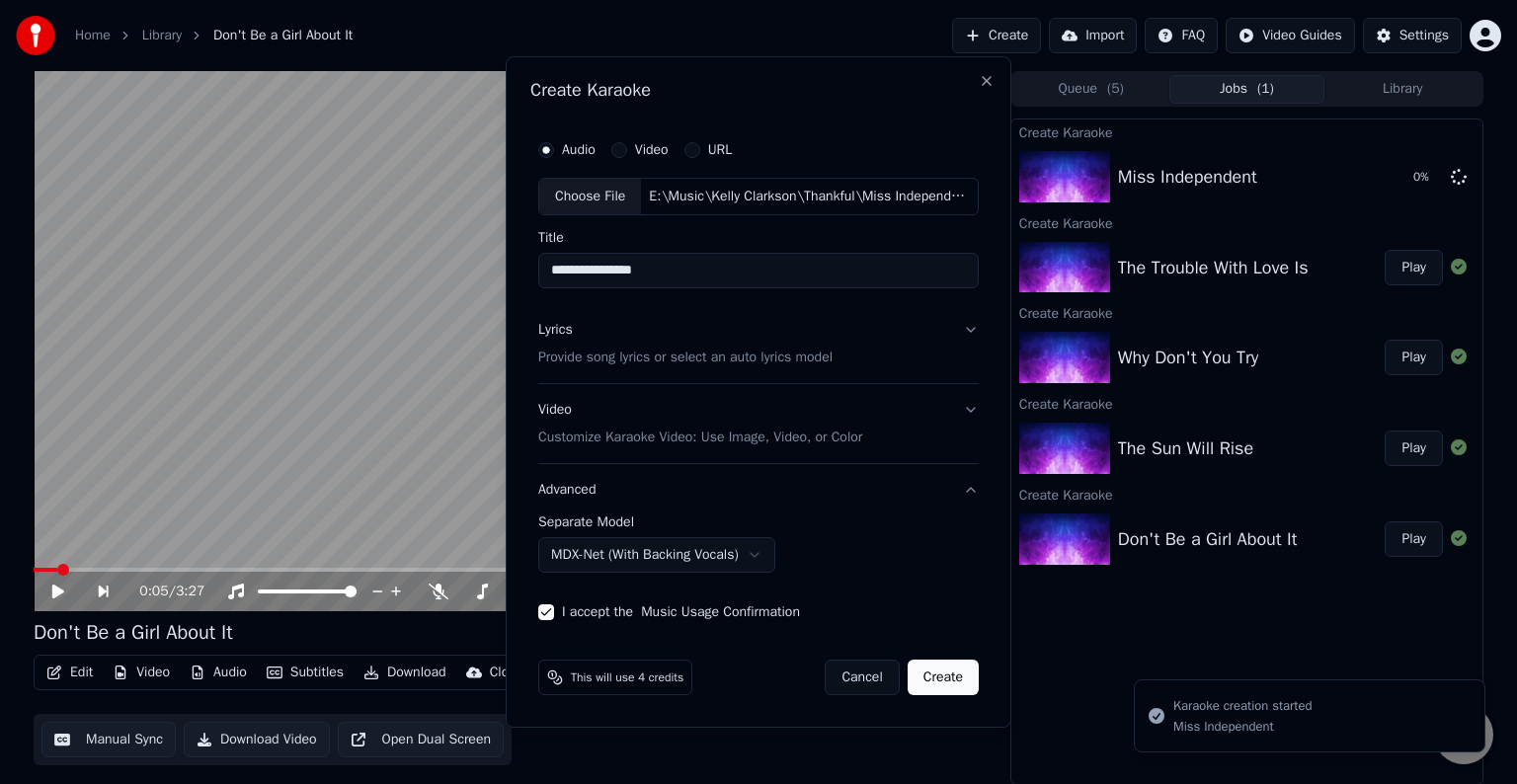 select on "******" 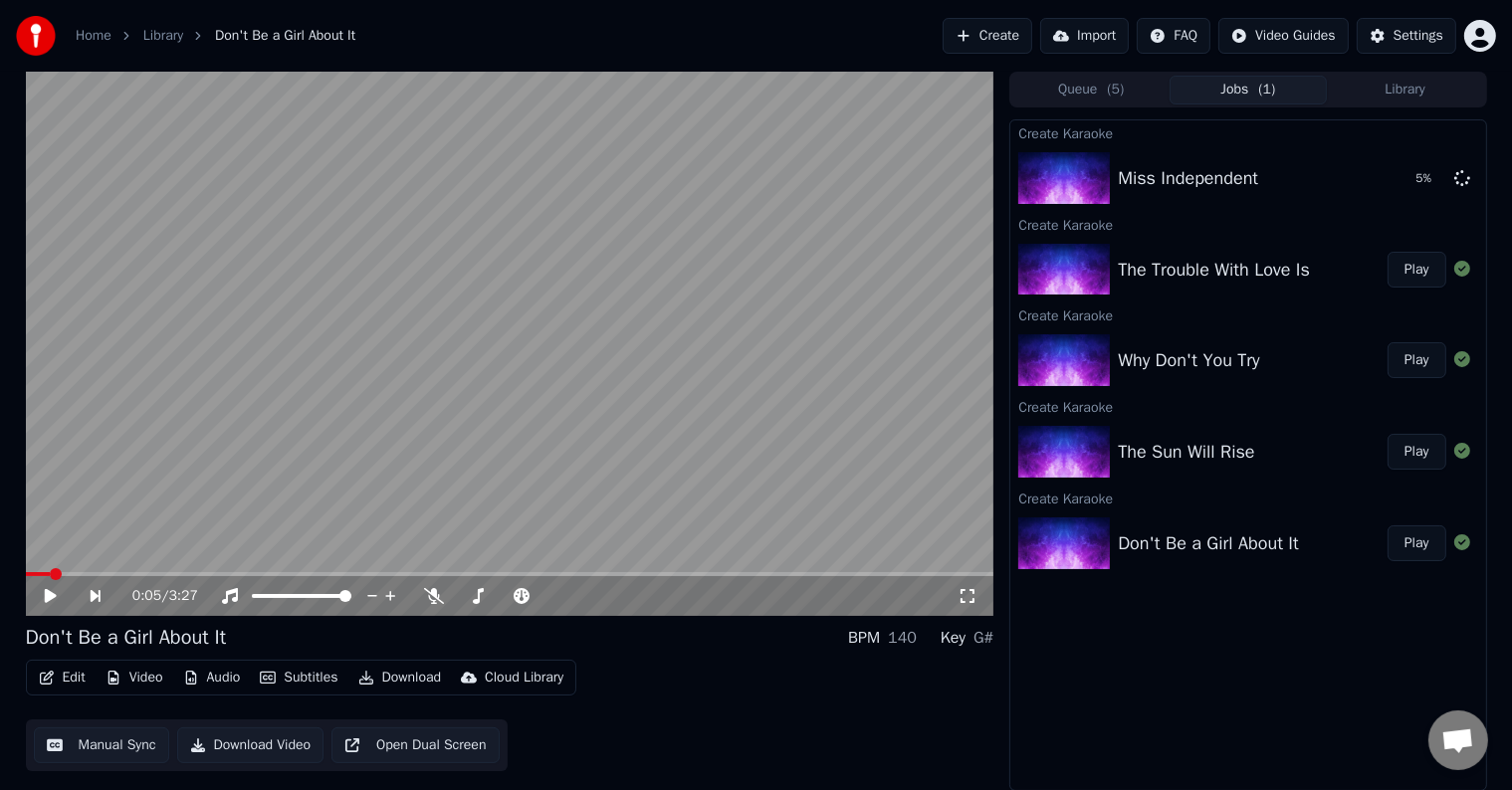 click on "Create" at bounding box center (987, 36) 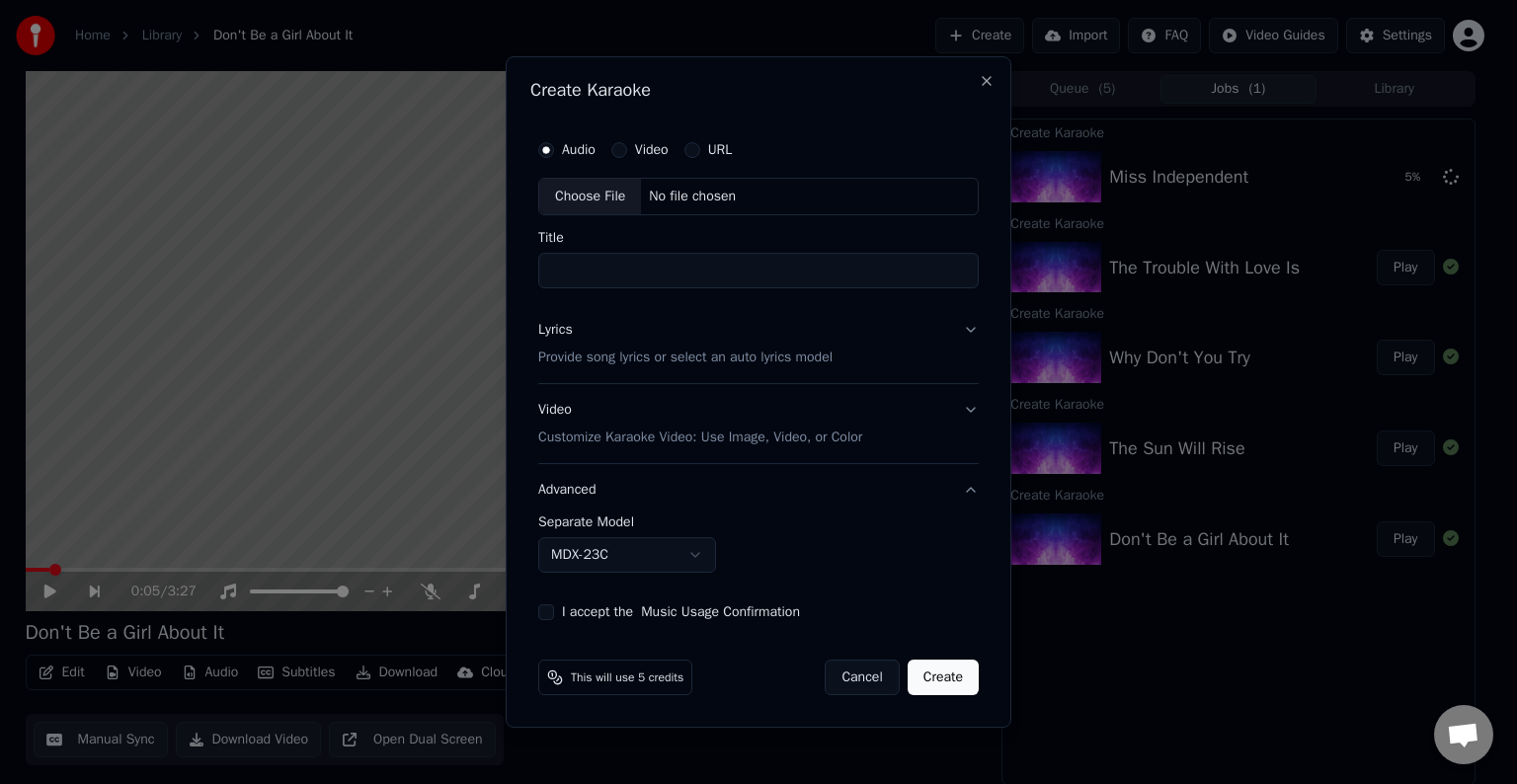 click on "Choose File" at bounding box center [590, 196] 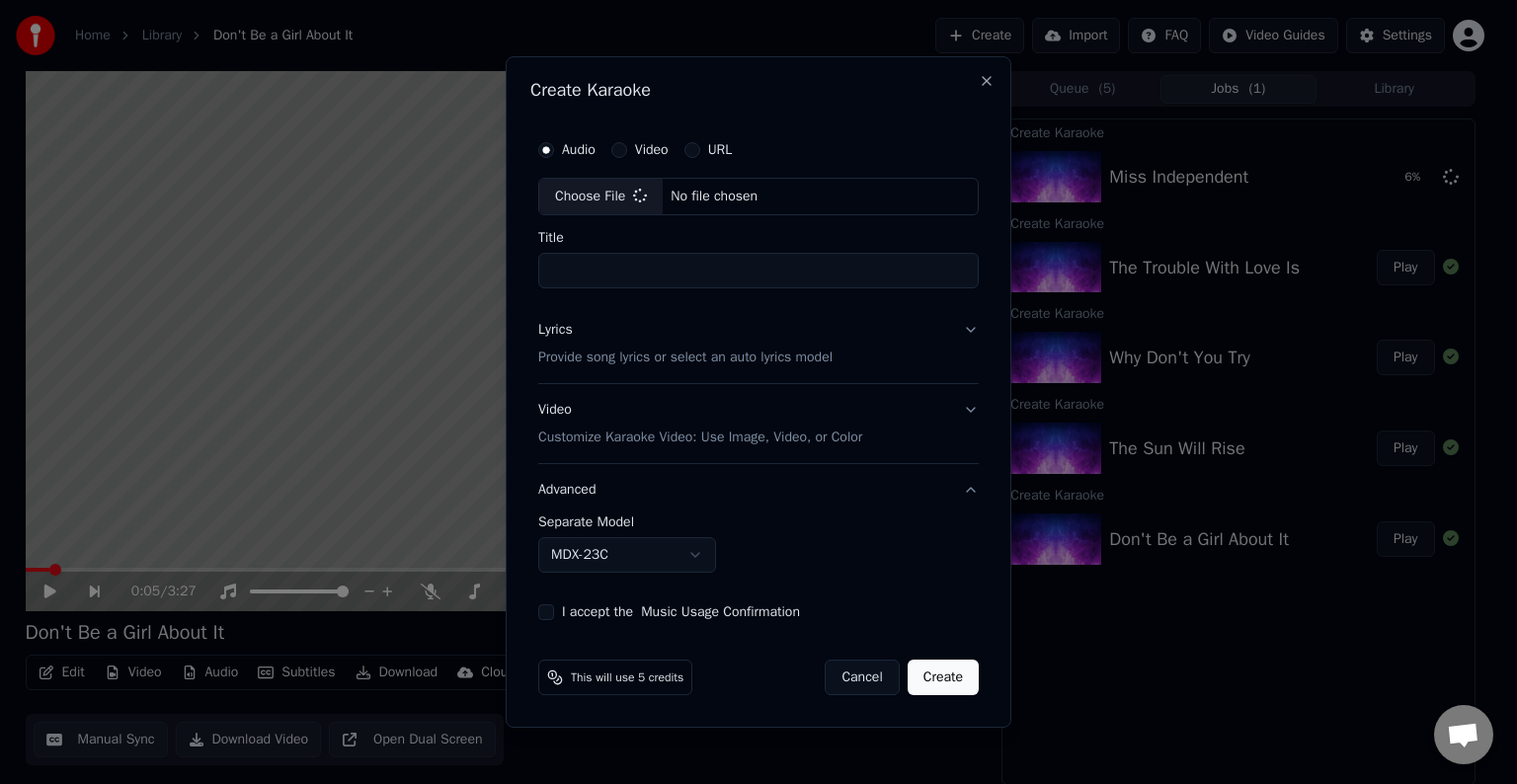 type on "***" 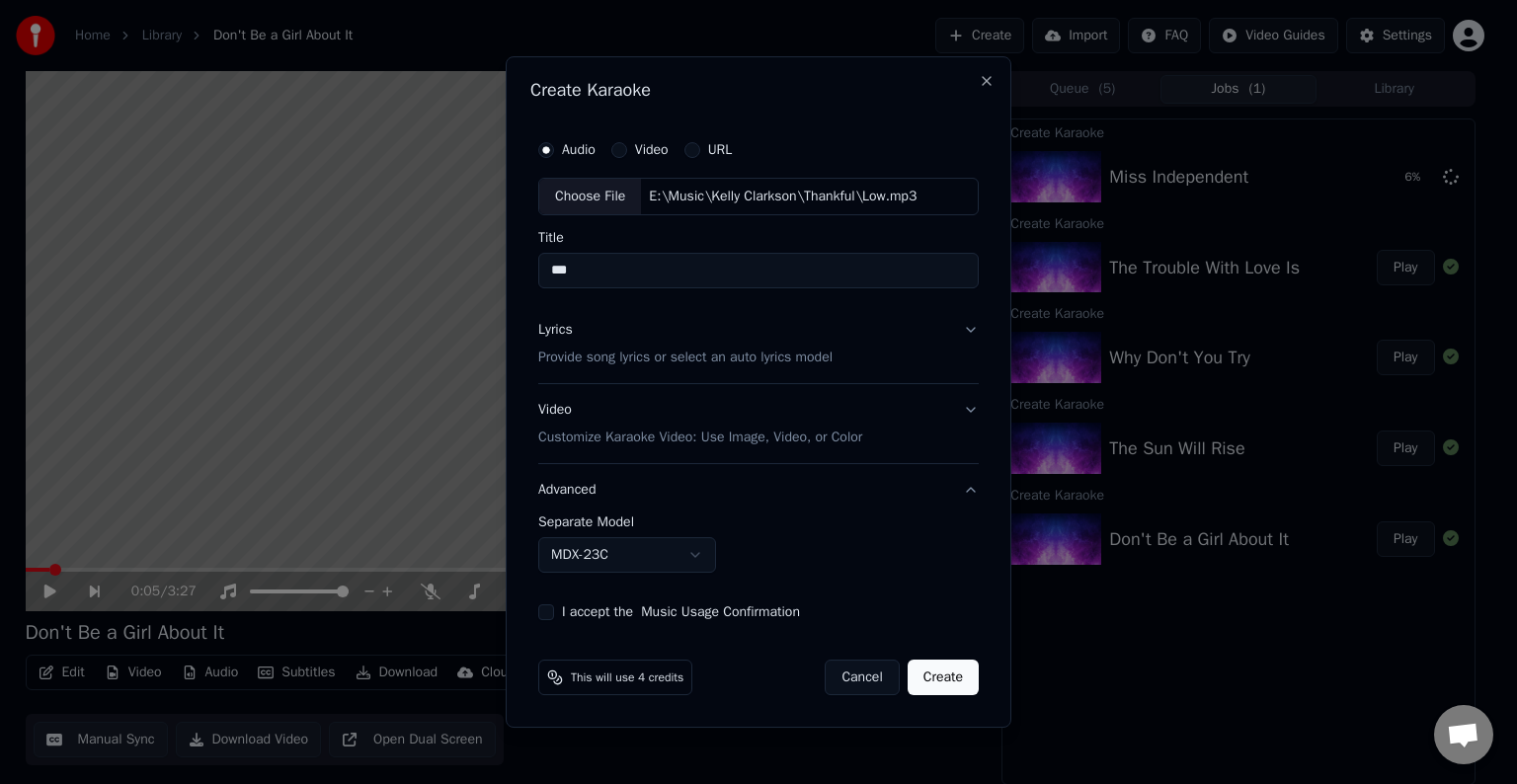 click on "Lyrics Provide song lyrics or select an auto lyrics model" at bounding box center (758, 344) 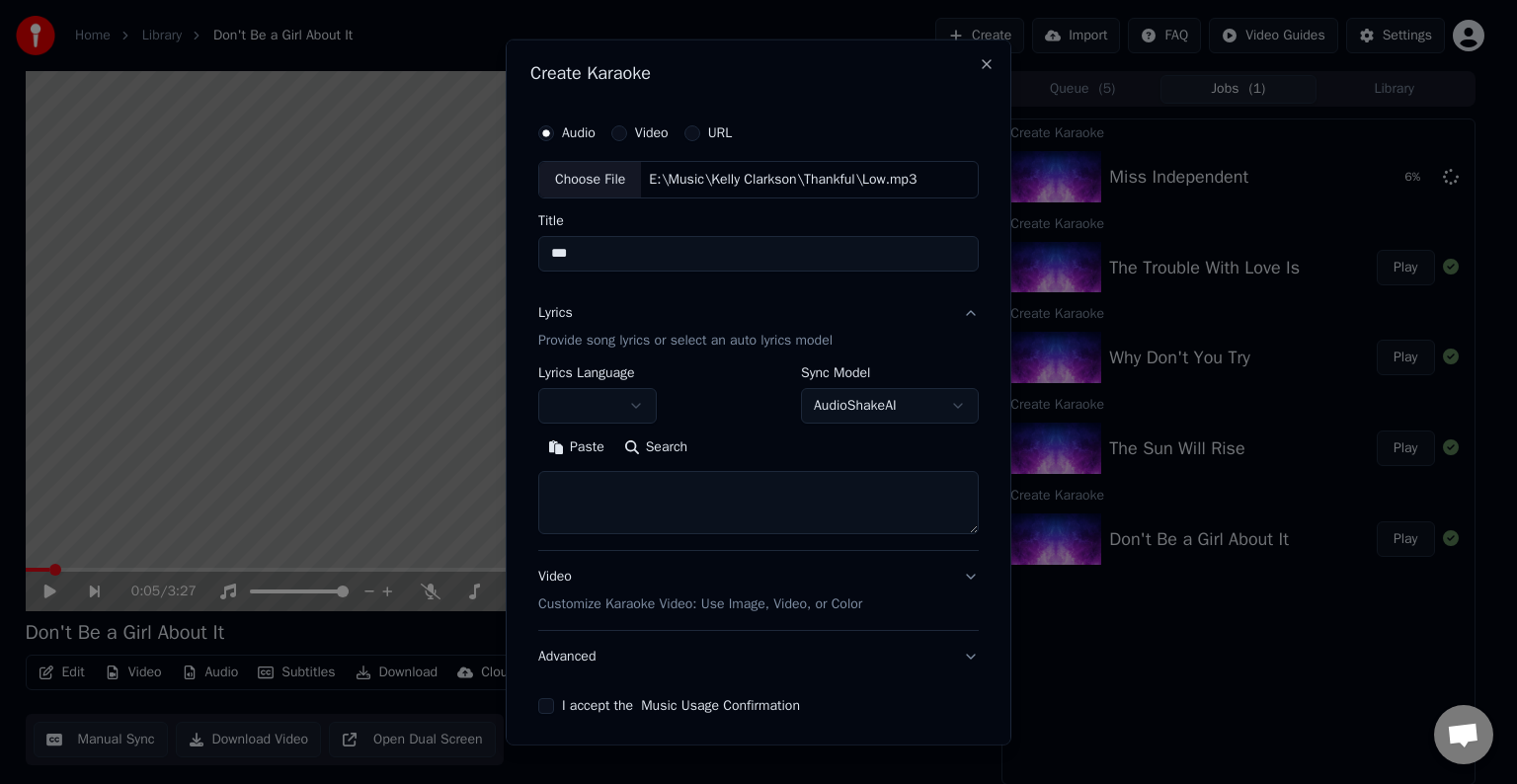 click at bounding box center [758, 503] 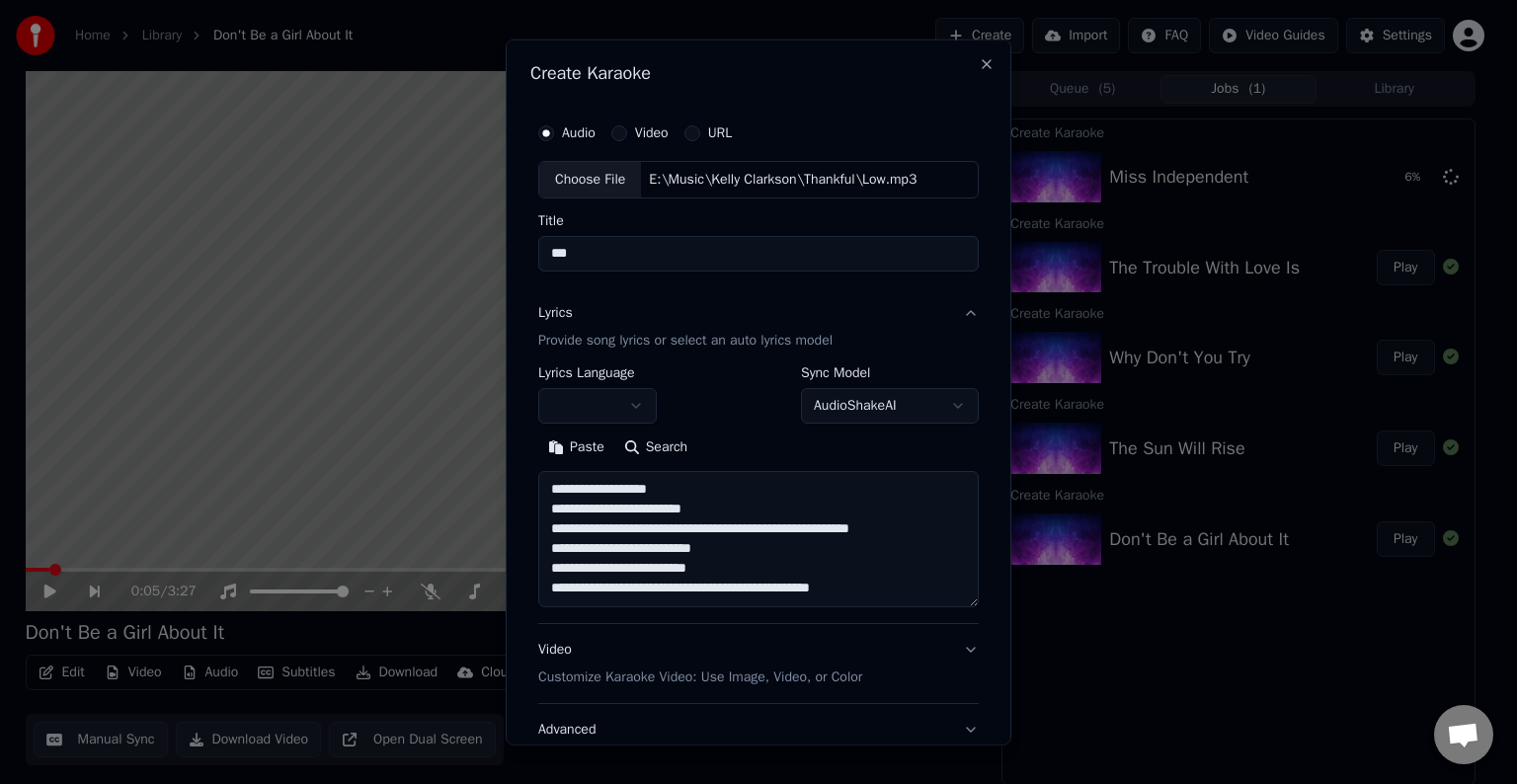 scroll, scrollTop: 83, scrollLeft: 0, axis: vertical 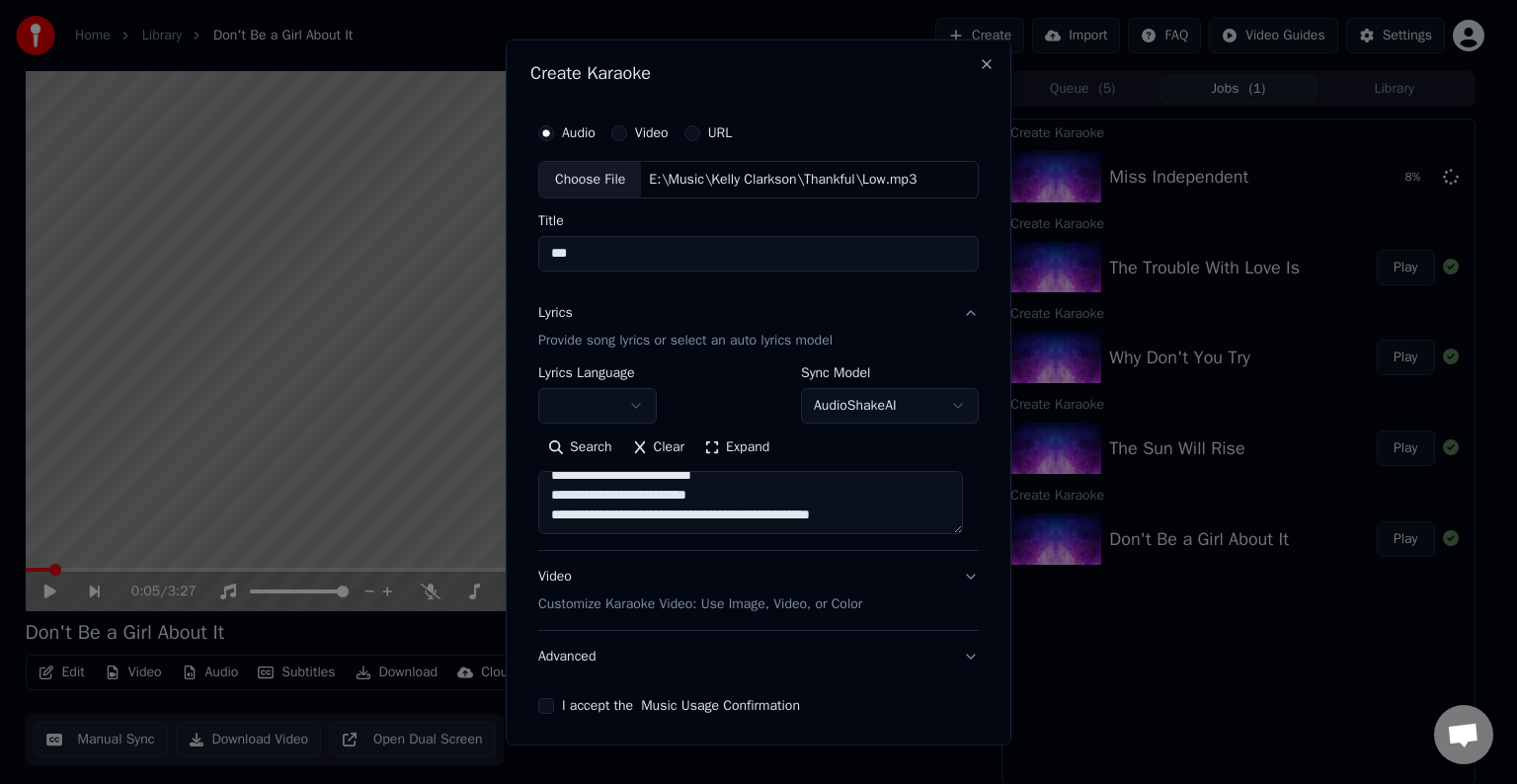 paste on "**********" 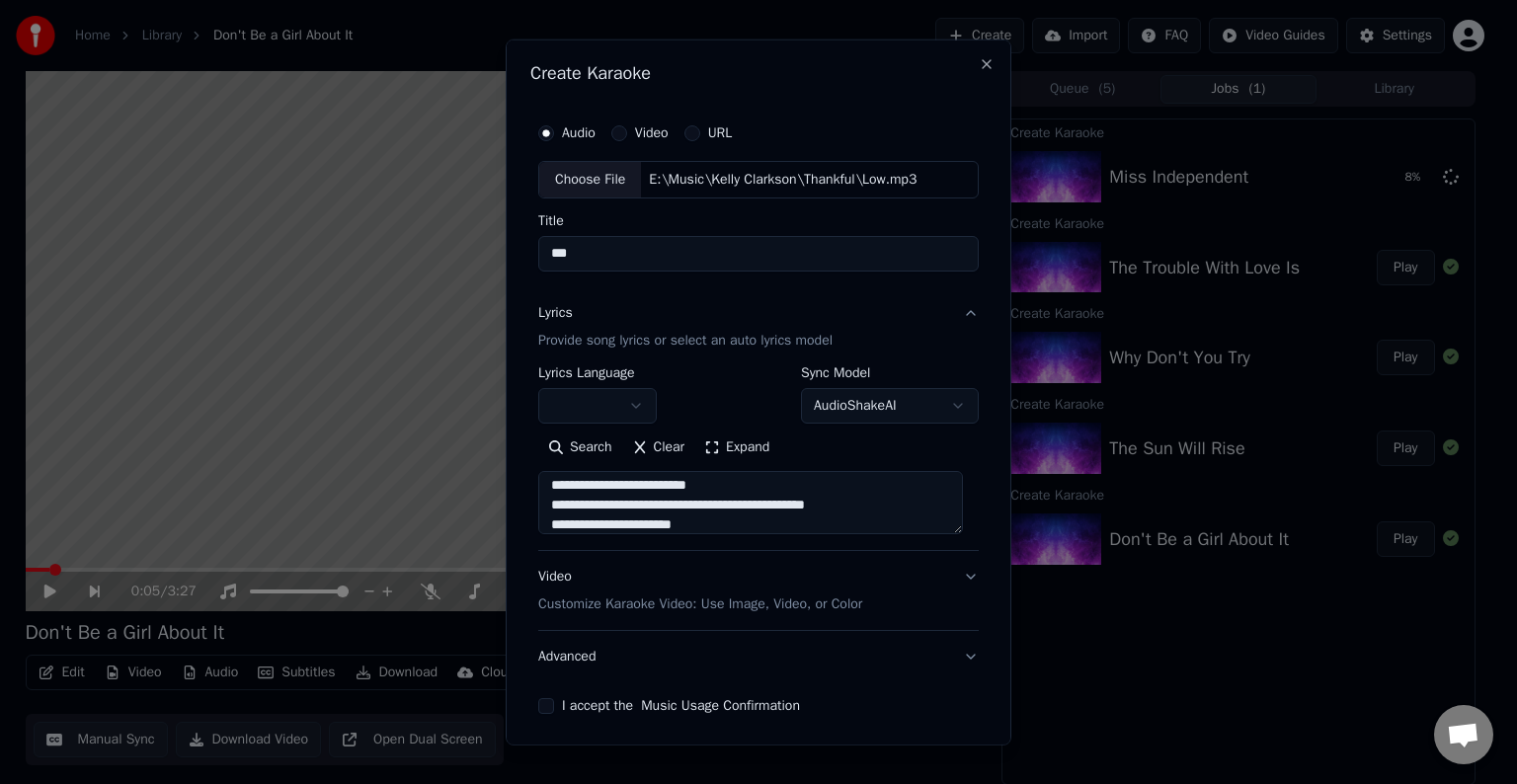 scroll, scrollTop: 122, scrollLeft: 0, axis: vertical 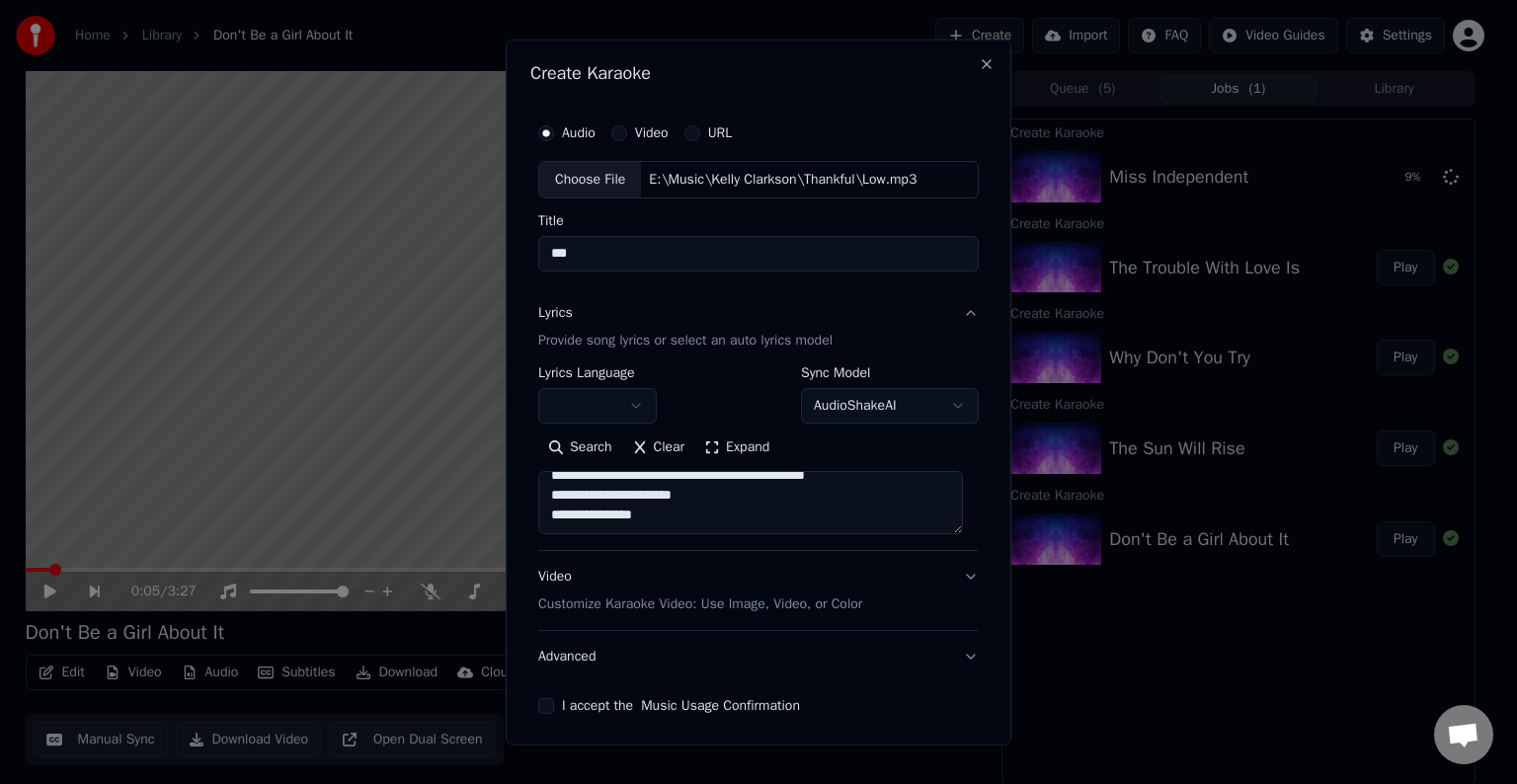 paste on "**********" 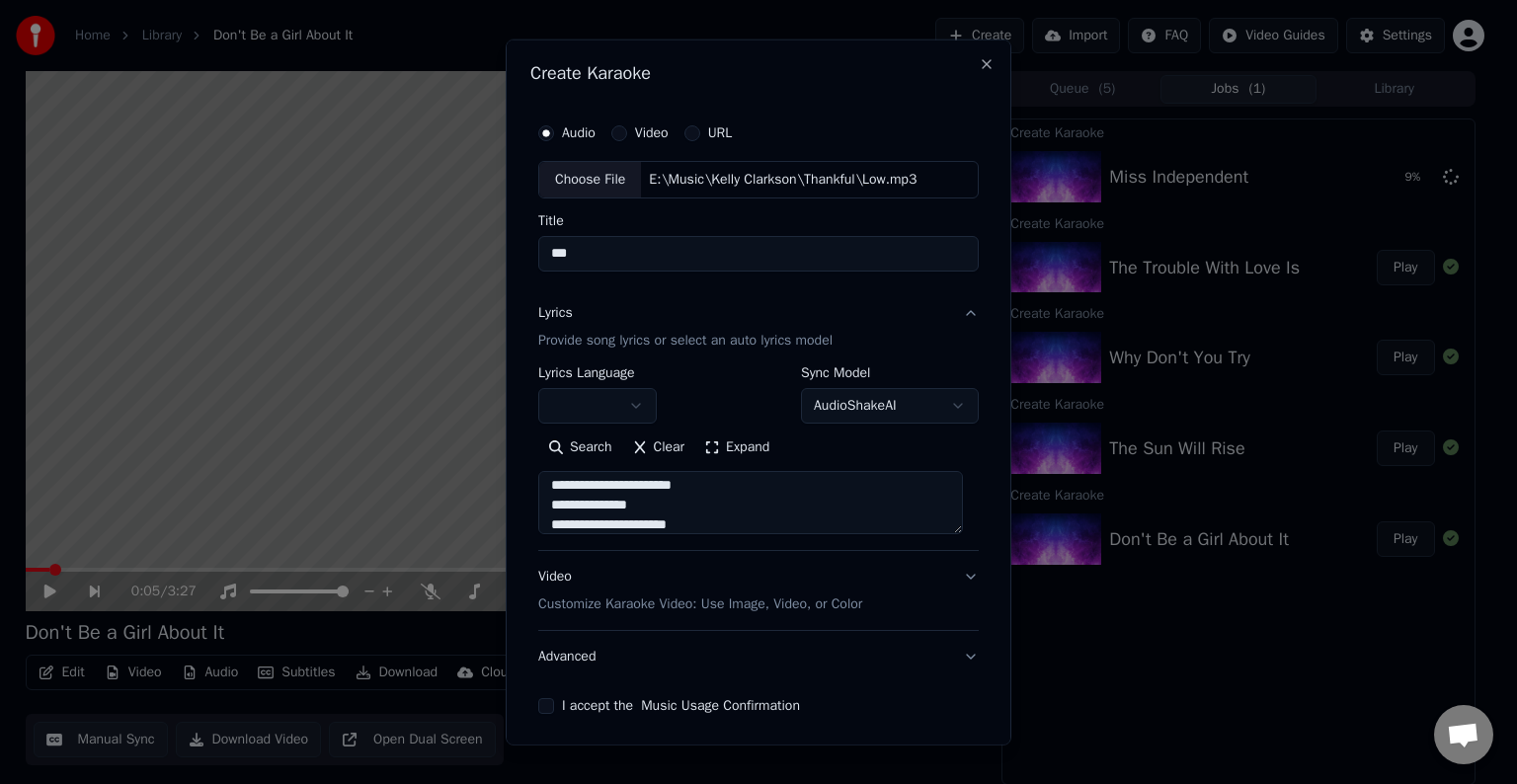 scroll, scrollTop: 241, scrollLeft: 0, axis: vertical 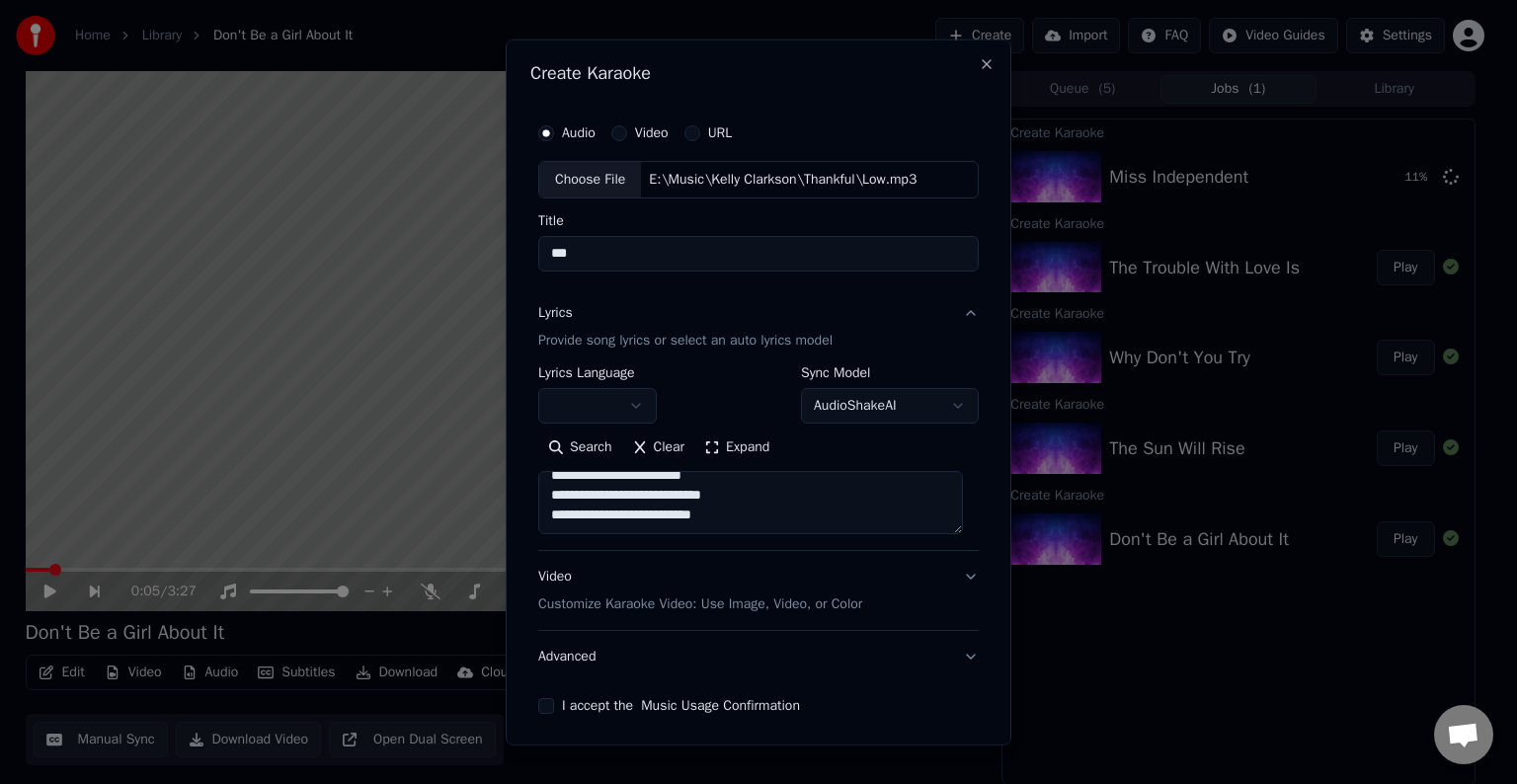 paste on "**********" 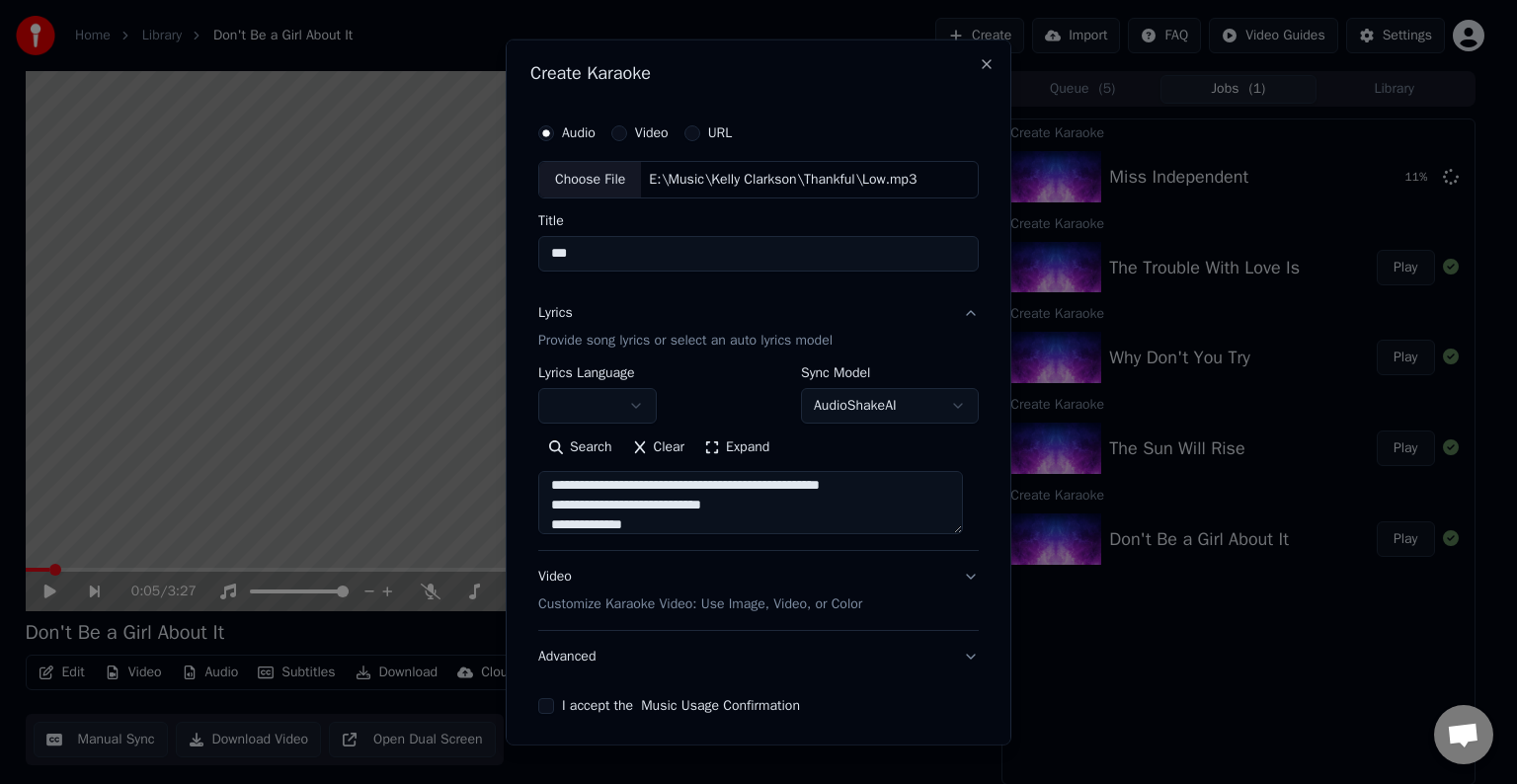 scroll, scrollTop: 340, scrollLeft: 0, axis: vertical 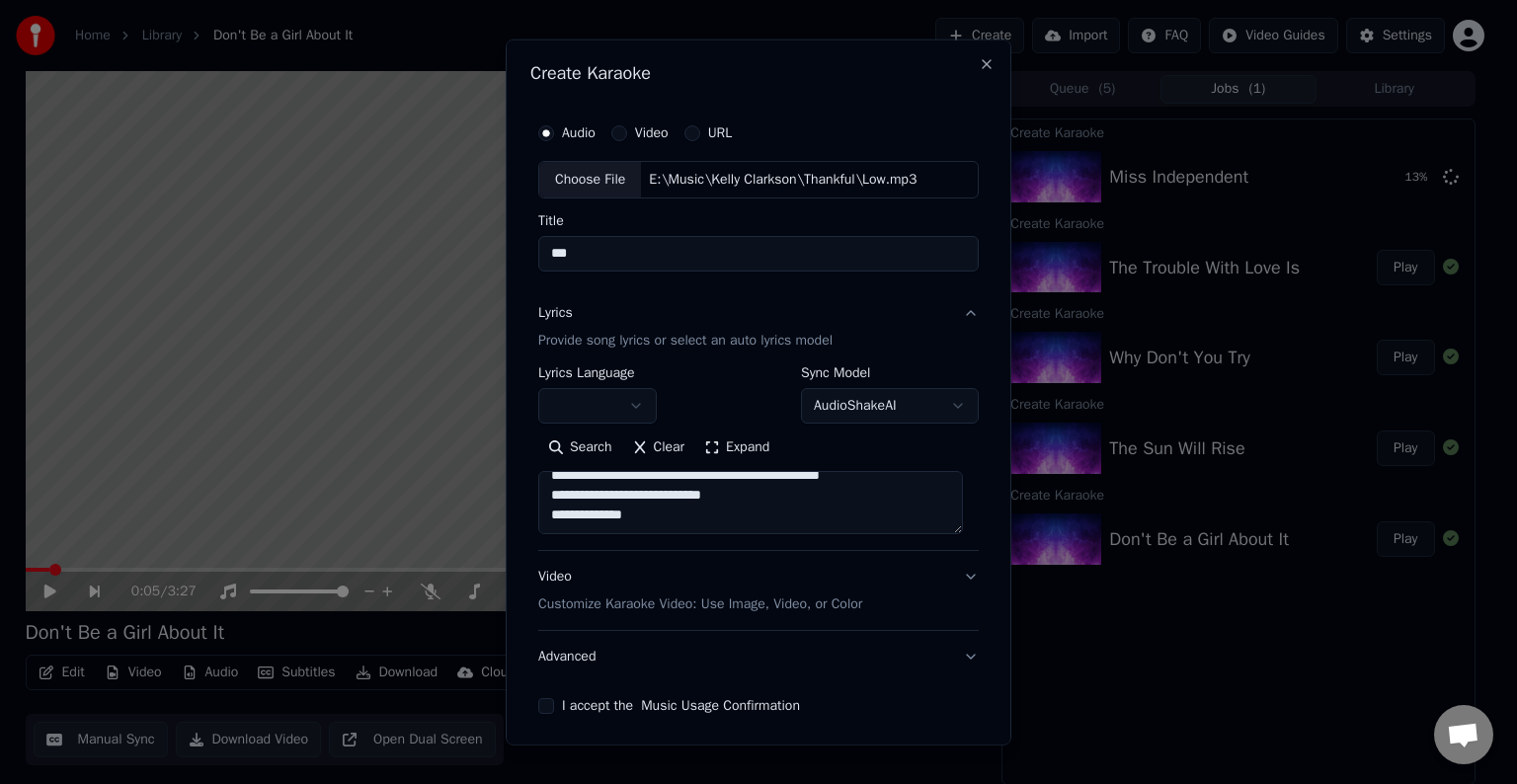 paste on "**********" 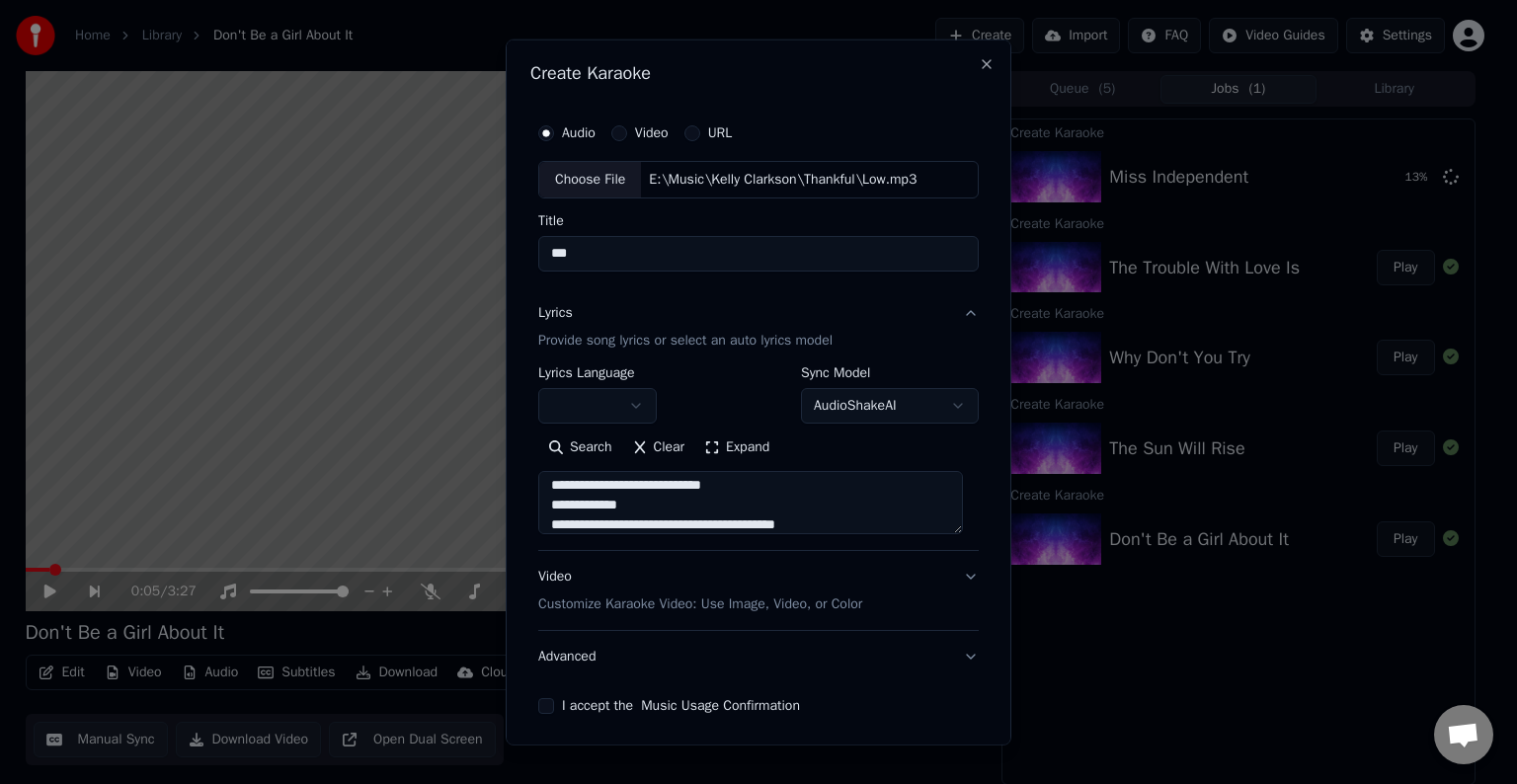 scroll, scrollTop: 517, scrollLeft: 0, axis: vertical 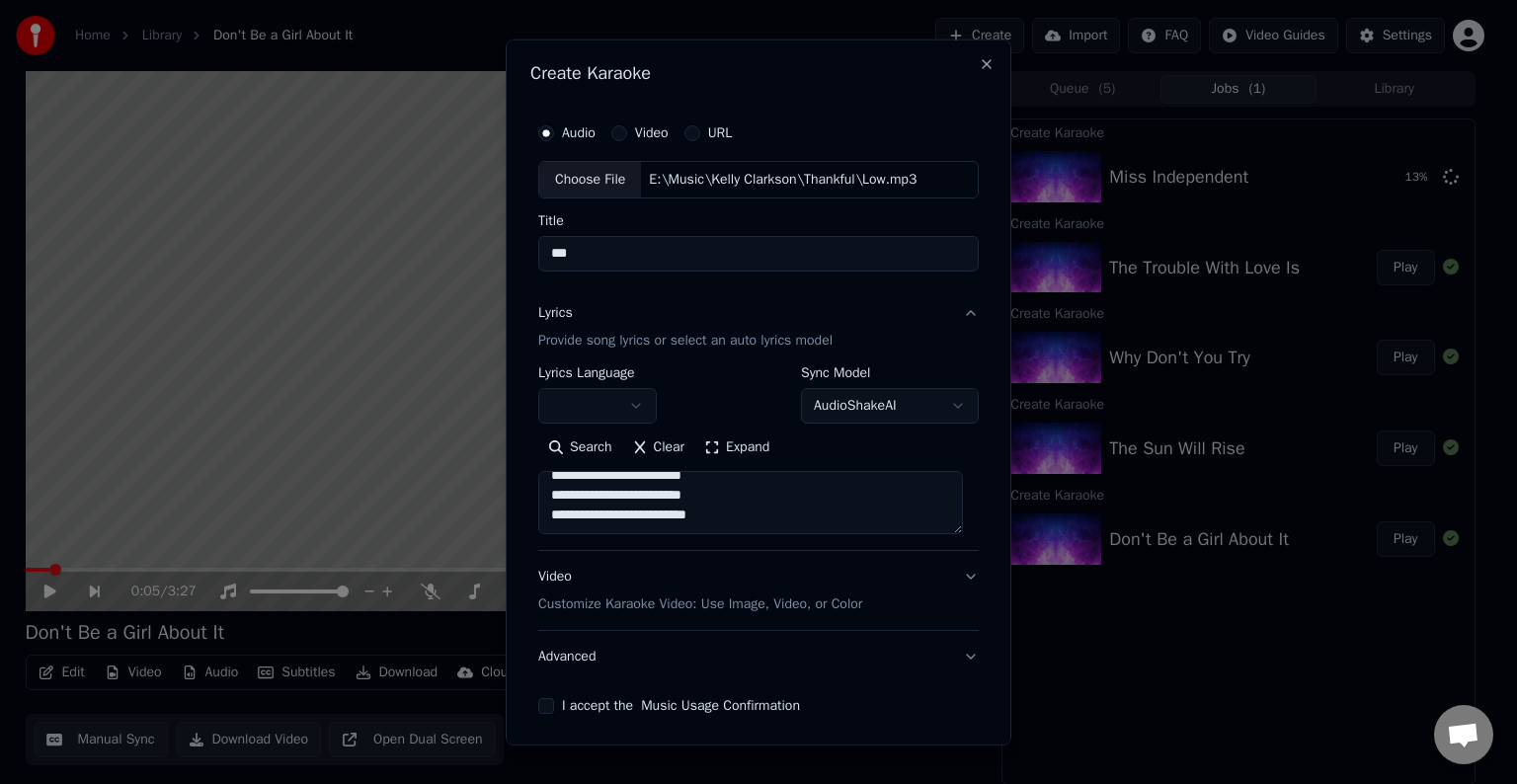 click on "**********" at bounding box center [751, 503] 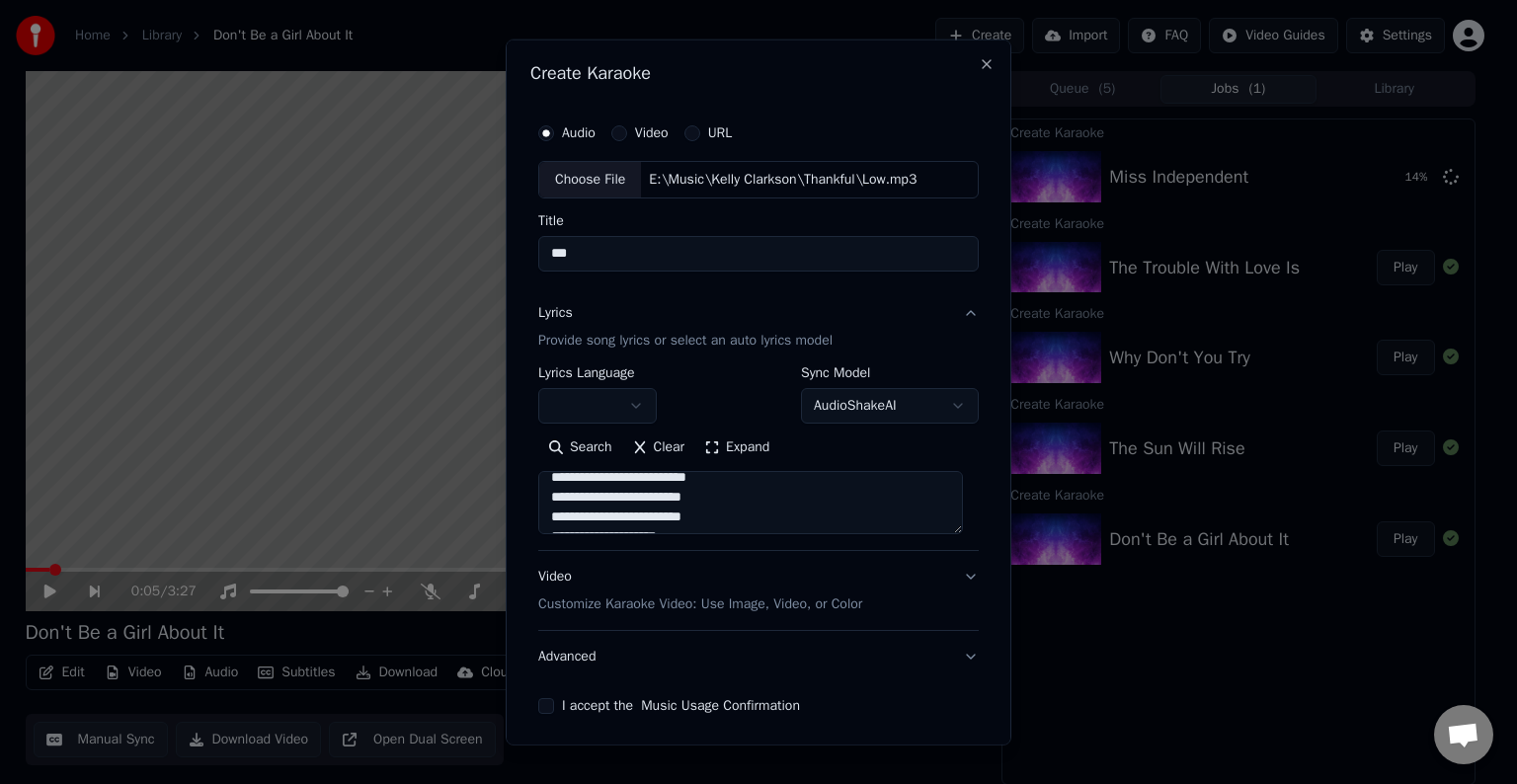 scroll, scrollTop: 486, scrollLeft: 0, axis: vertical 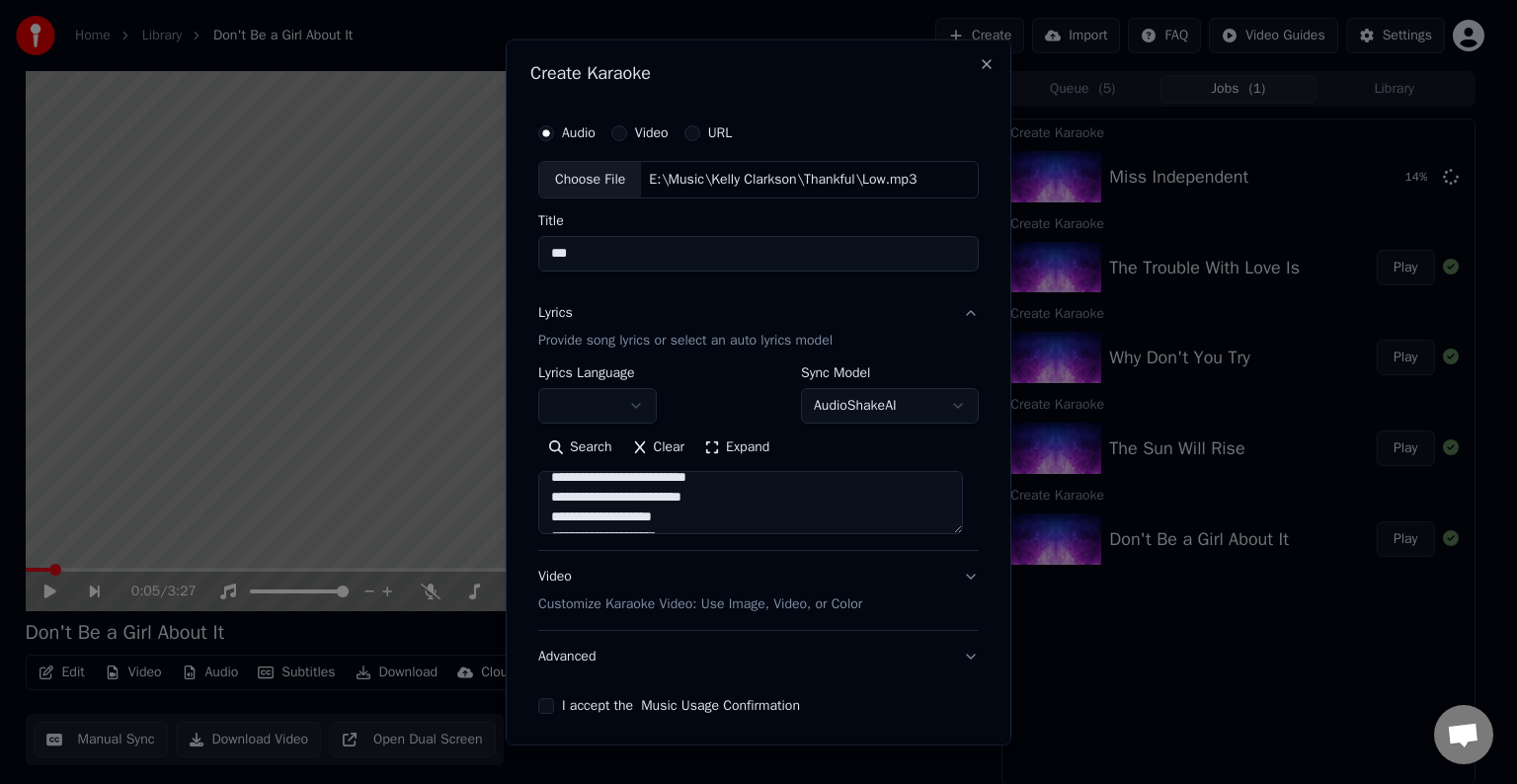 click on "**********" at bounding box center (751, 503) 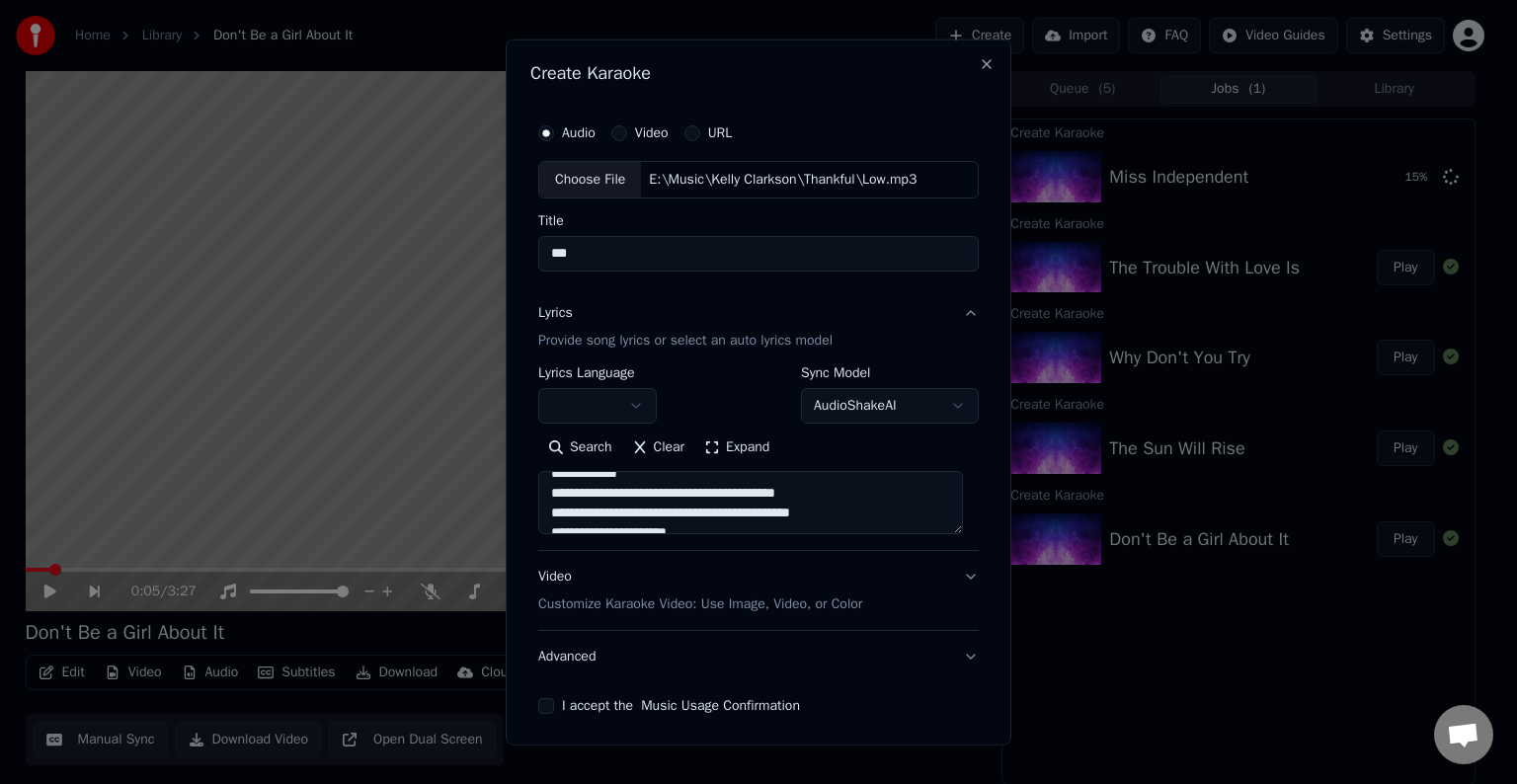 scroll, scrollTop: 367, scrollLeft: 0, axis: vertical 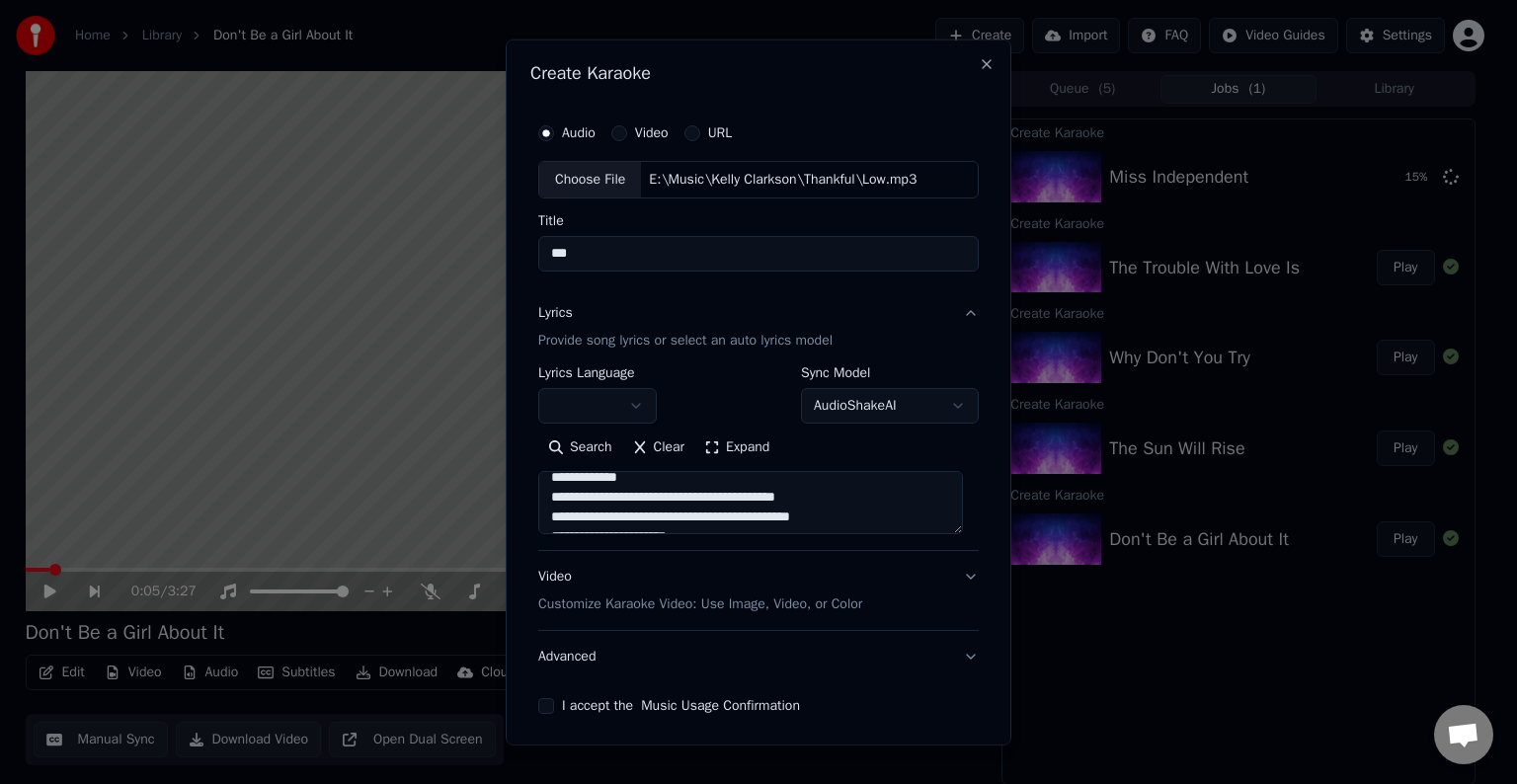 drag, startPoint x: 703, startPoint y: 490, endPoint x: 850, endPoint y: 494, distance: 147.05441 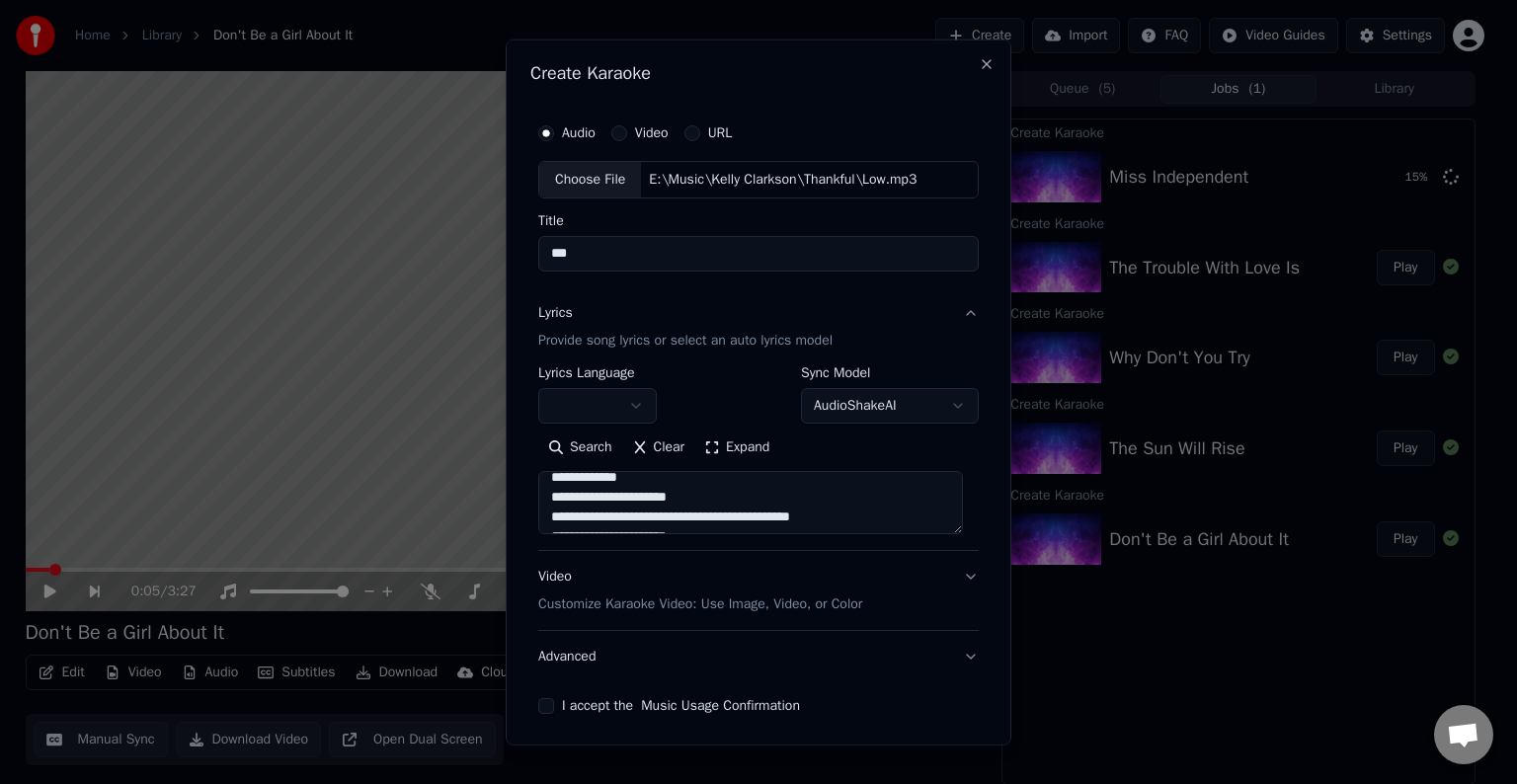 scroll, scrollTop: 526, scrollLeft: 0, axis: vertical 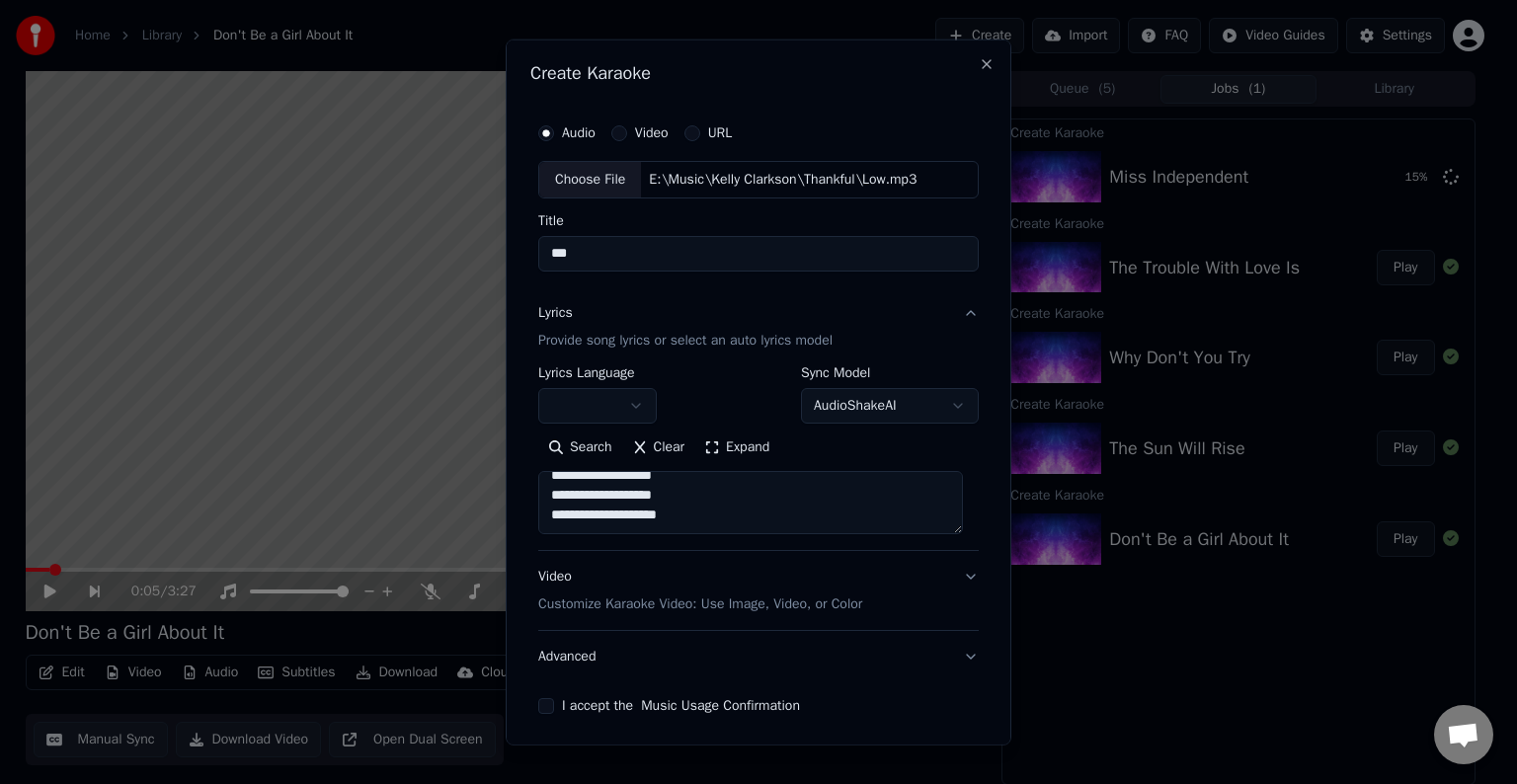 click on "**********" at bounding box center (751, 503) 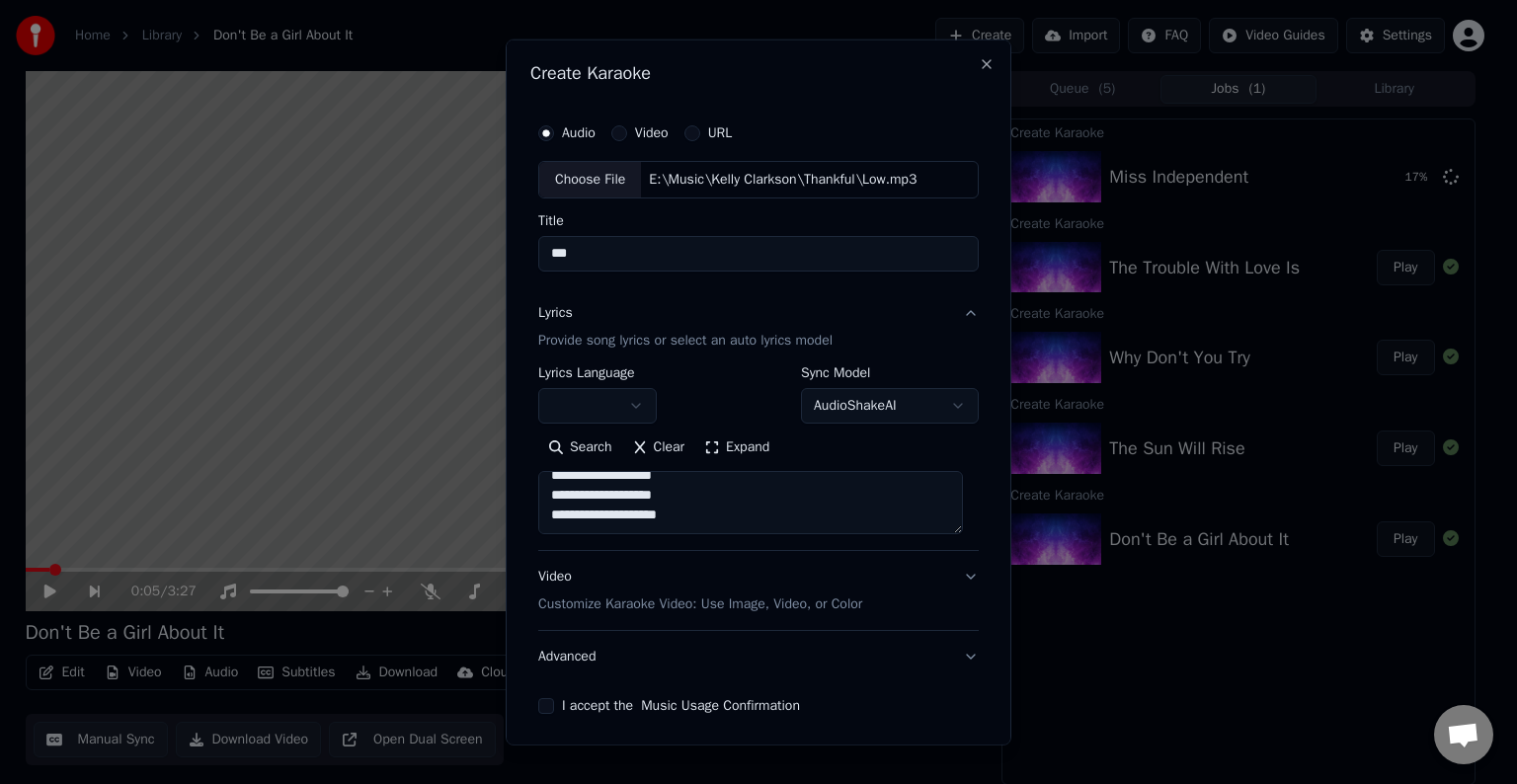 paste on "**********" 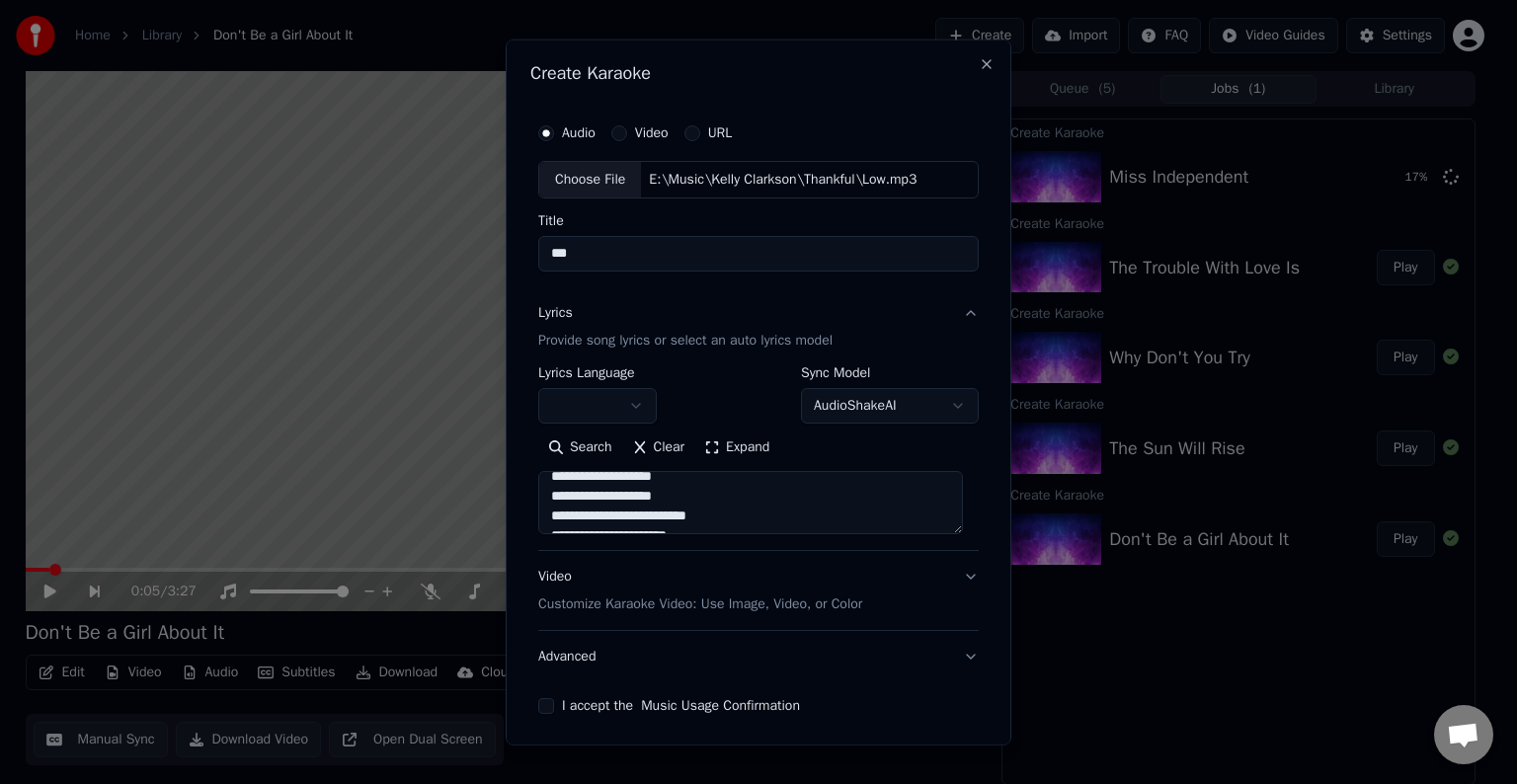 scroll, scrollTop: 656, scrollLeft: 0, axis: vertical 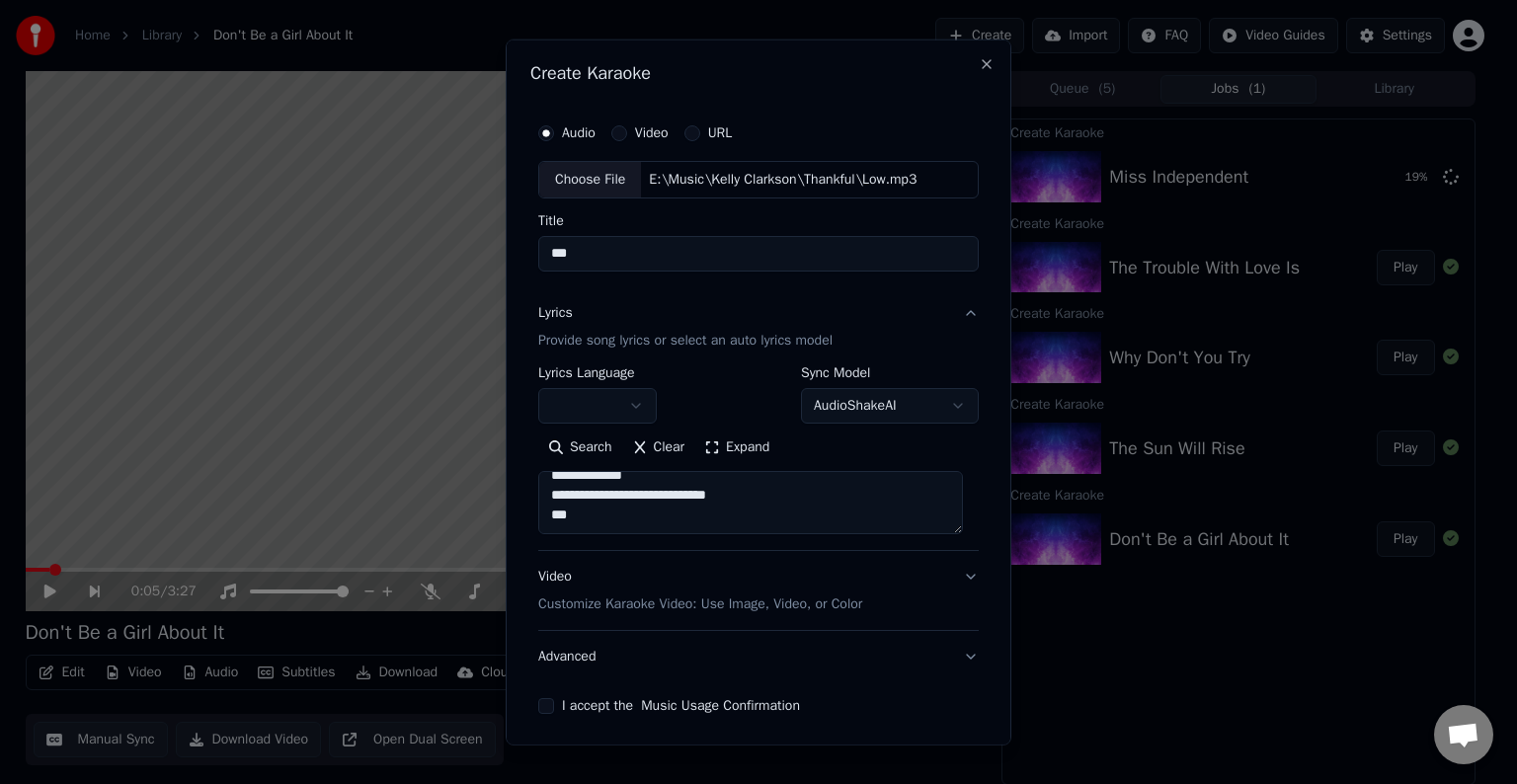 paste on "**********" 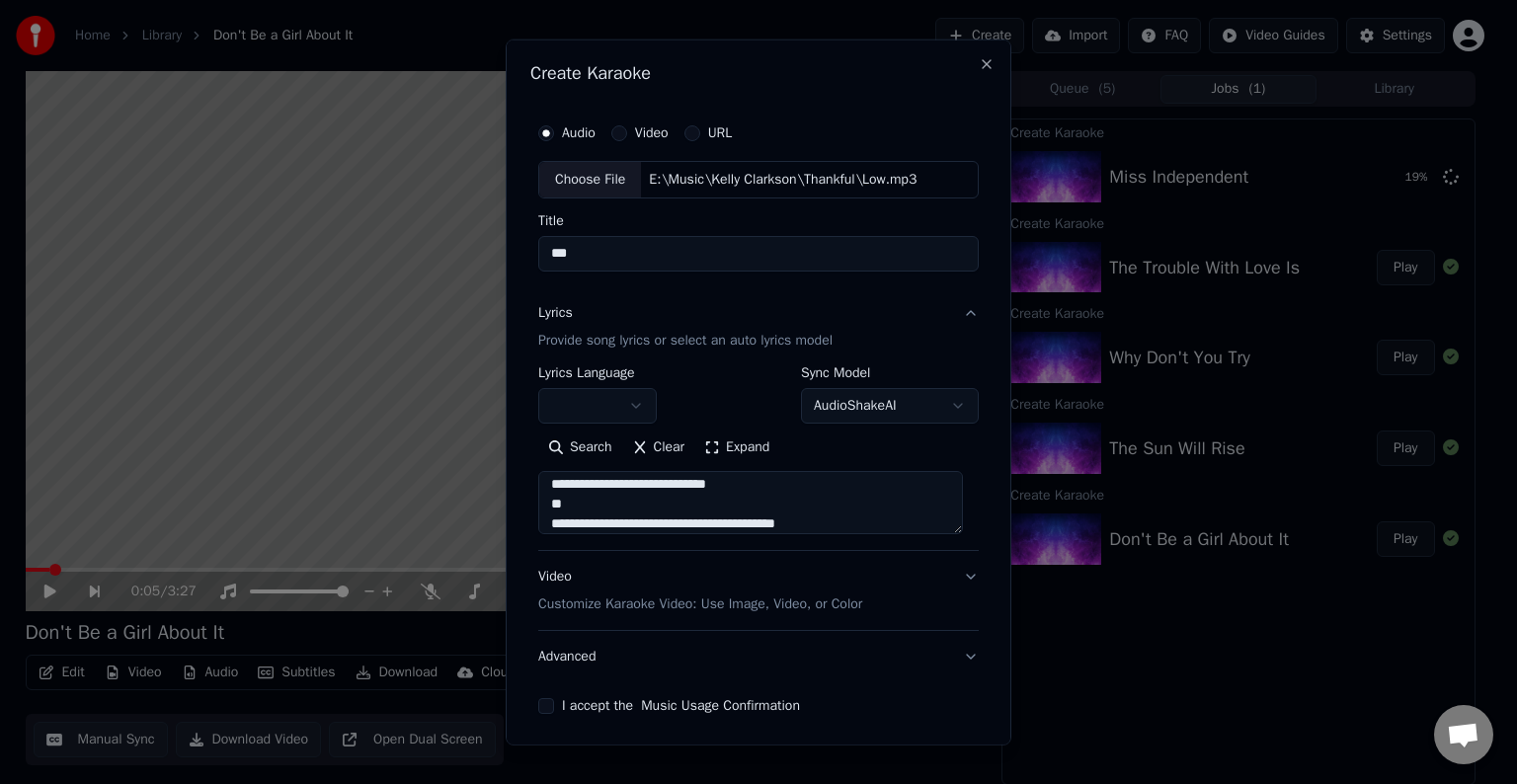 scroll, scrollTop: 873, scrollLeft: 0, axis: vertical 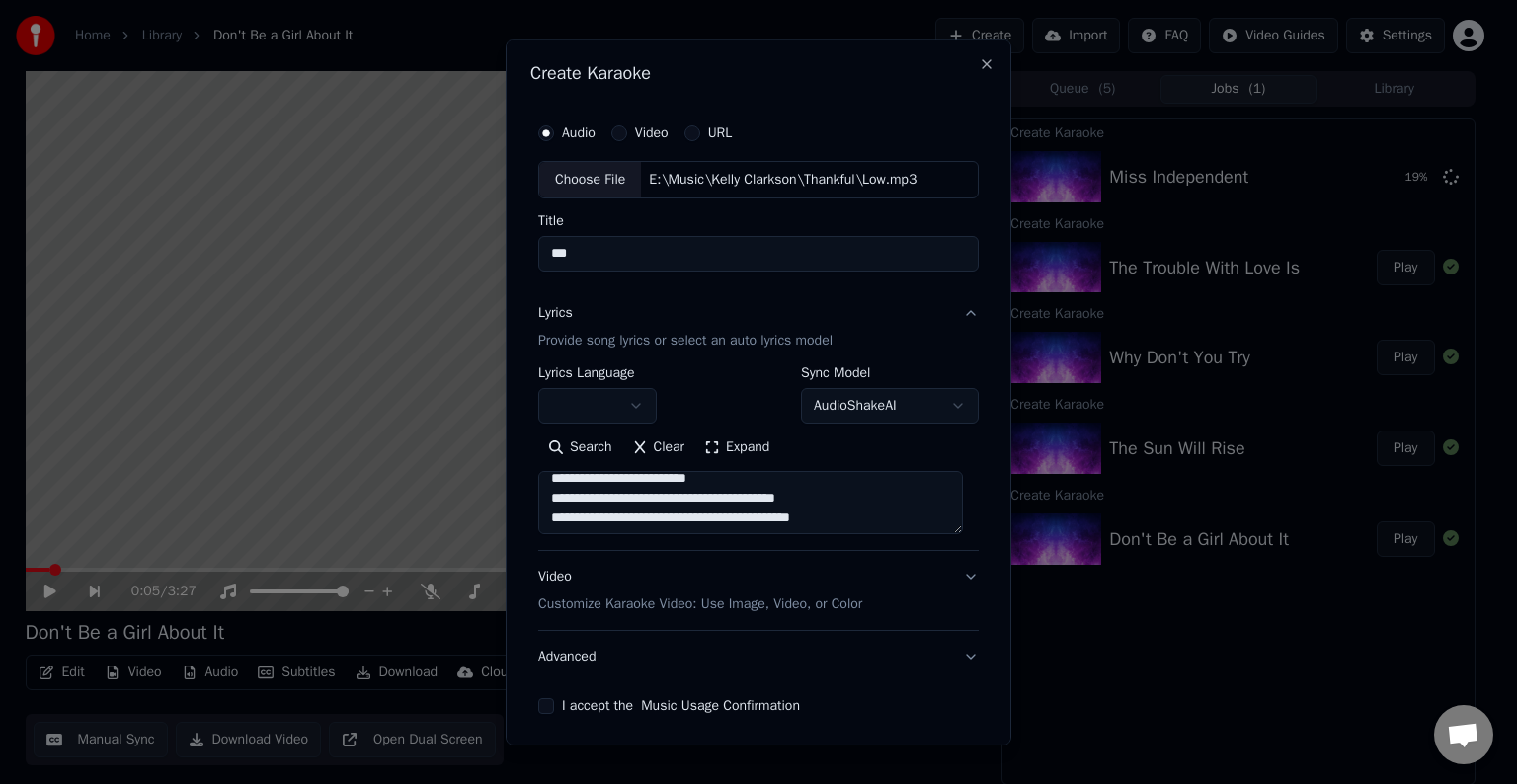drag, startPoint x: 704, startPoint y: 485, endPoint x: 818, endPoint y: 500, distance: 114.98261 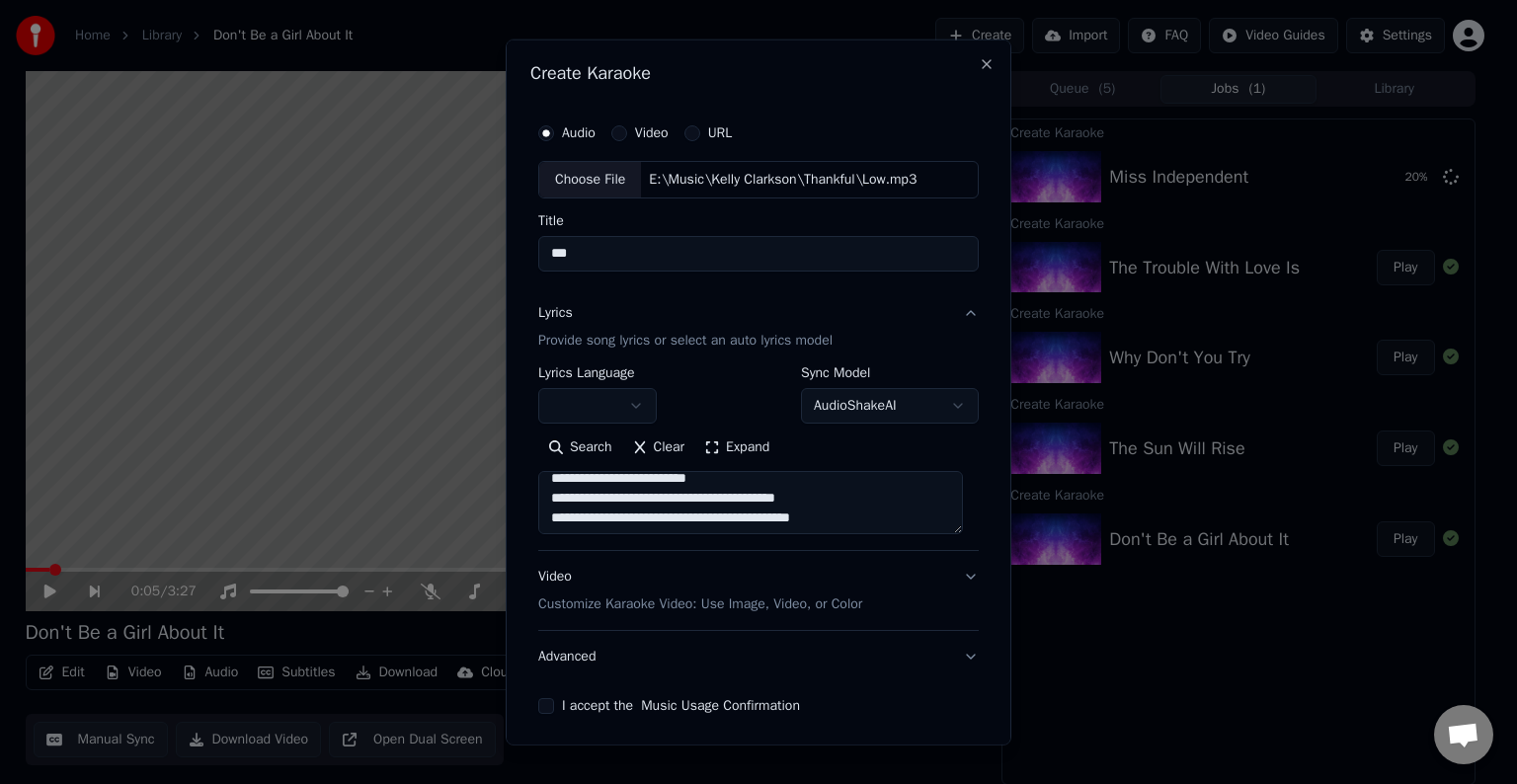 click at bounding box center [751, 503] 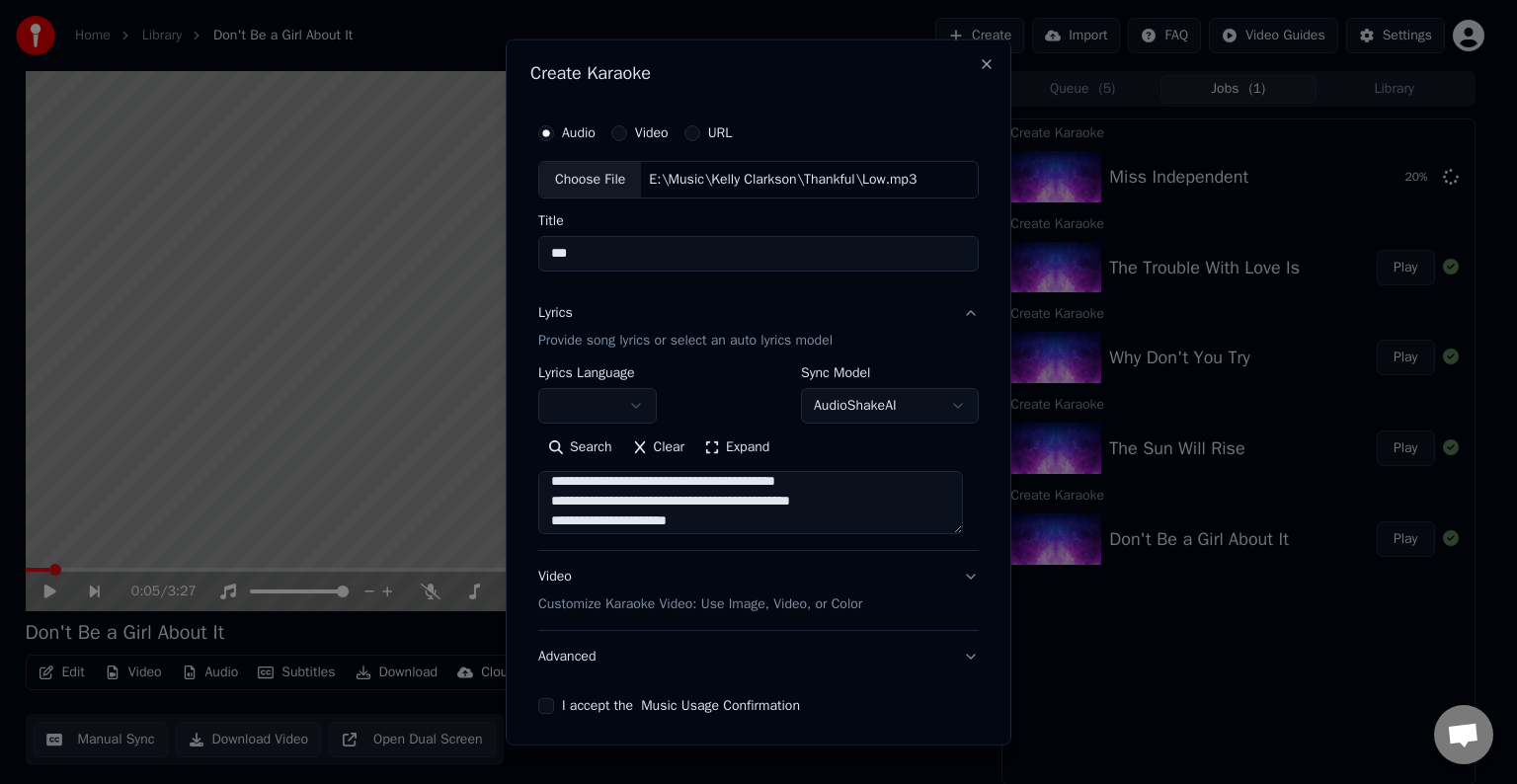 scroll, scrollTop: 697, scrollLeft: 0, axis: vertical 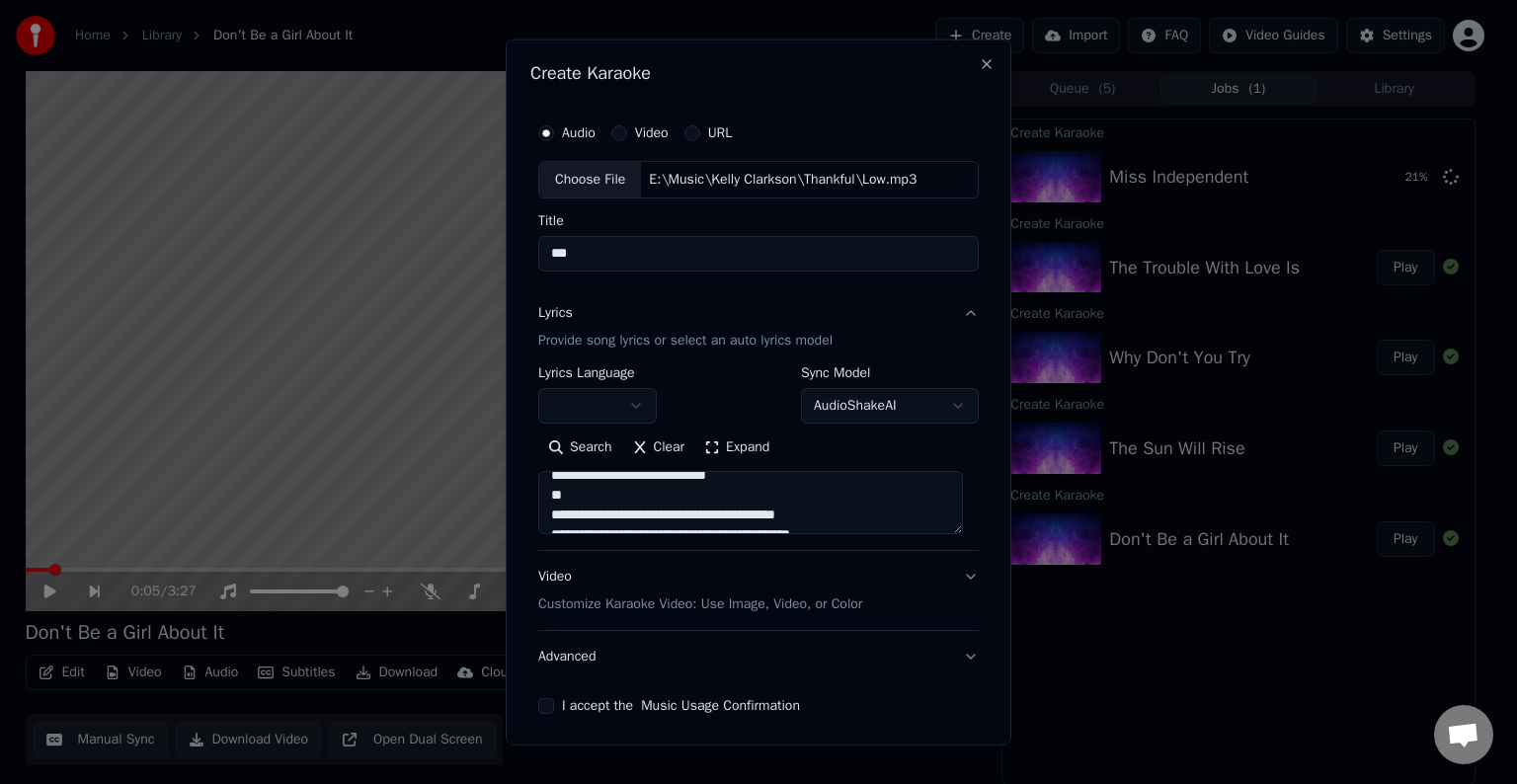 drag, startPoint x: 701, startPoint y: 481, endPoint x: 849, endPoint y: 513, distance: 151.41995 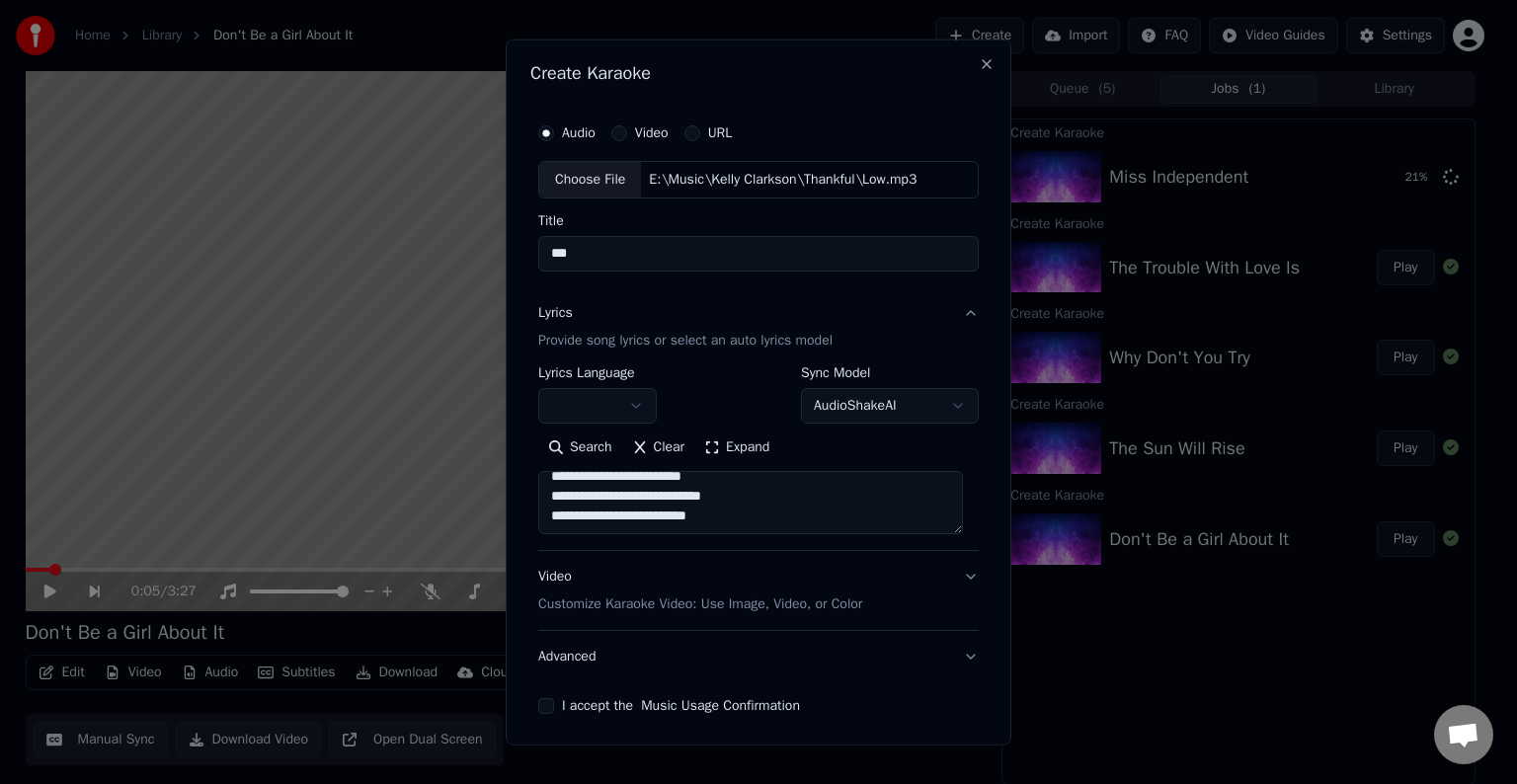 click at bounding box center [751, 503] 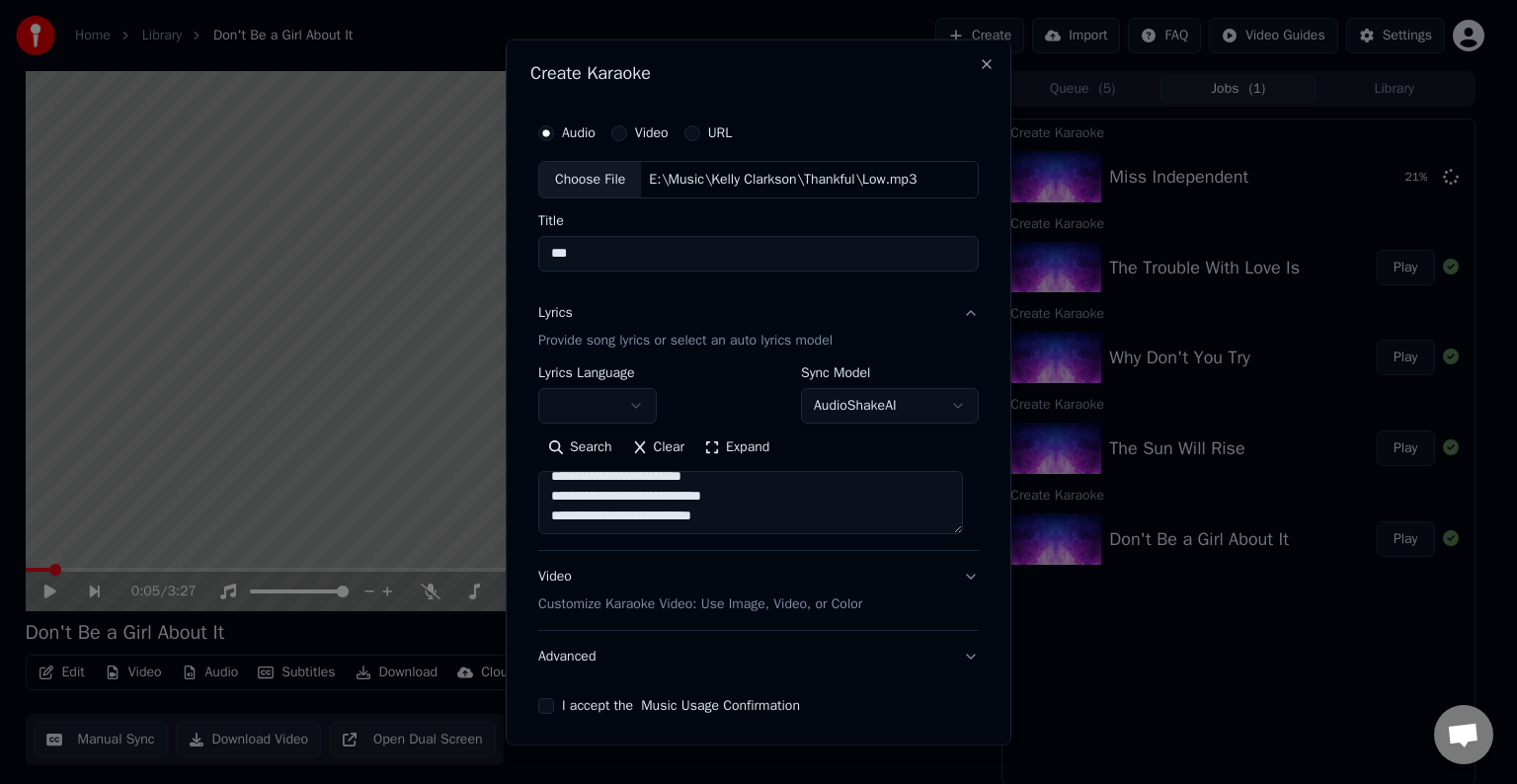 scroll, scrollTop: 893, scrollLeft: 0, axis: vertical 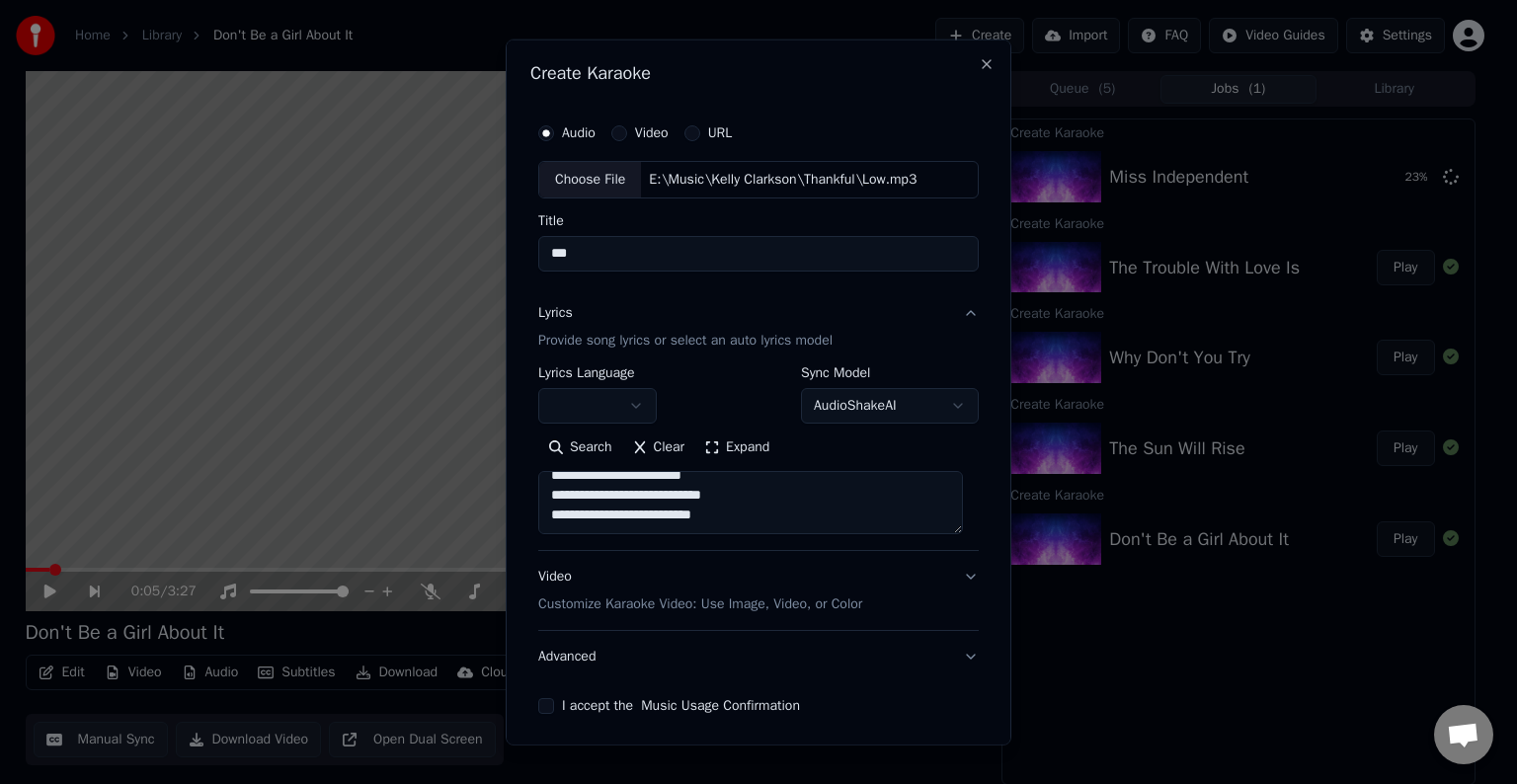 paste on "**********" 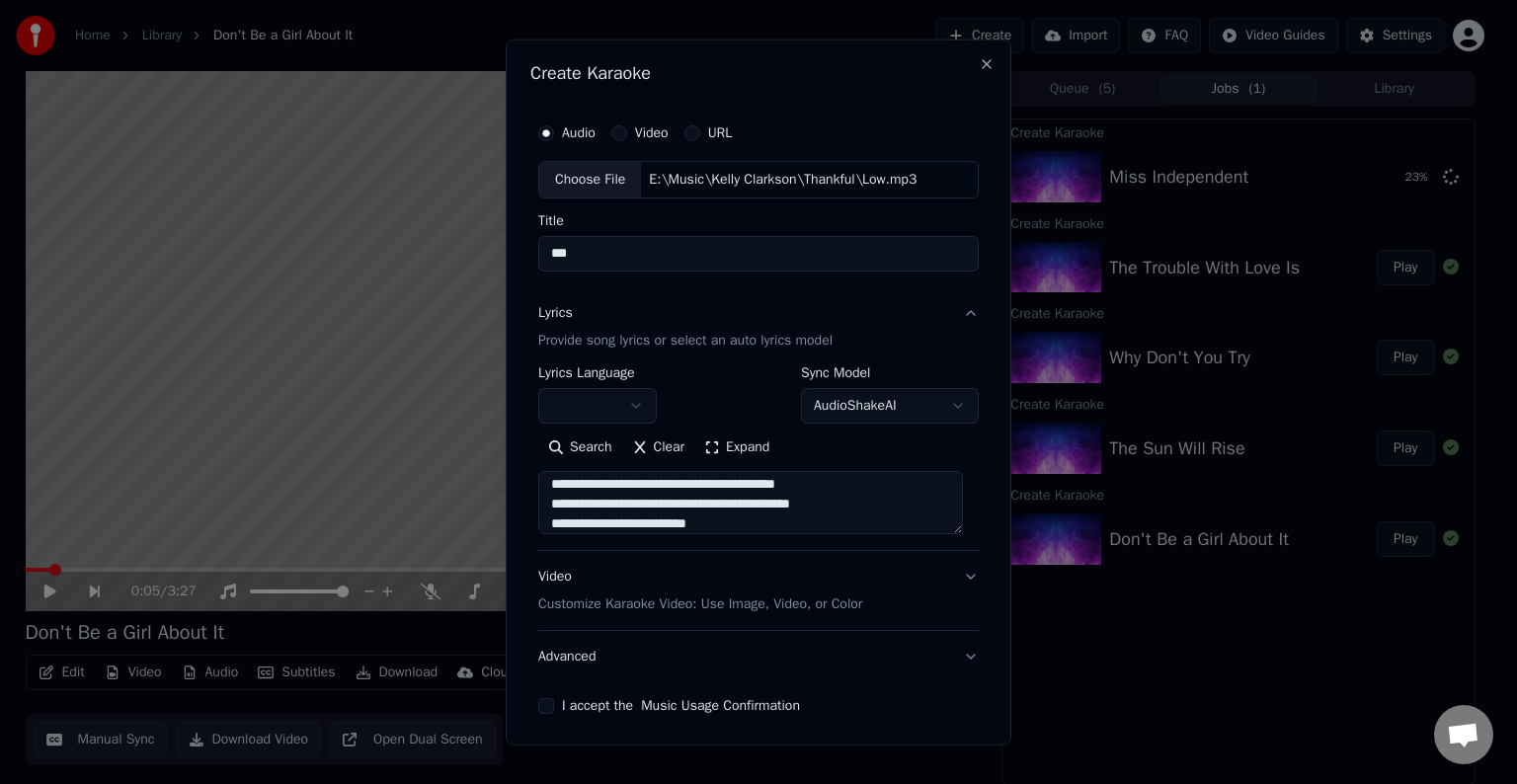 scroll, scrollTop: 916, scrollLeft: 0, axis: vertical 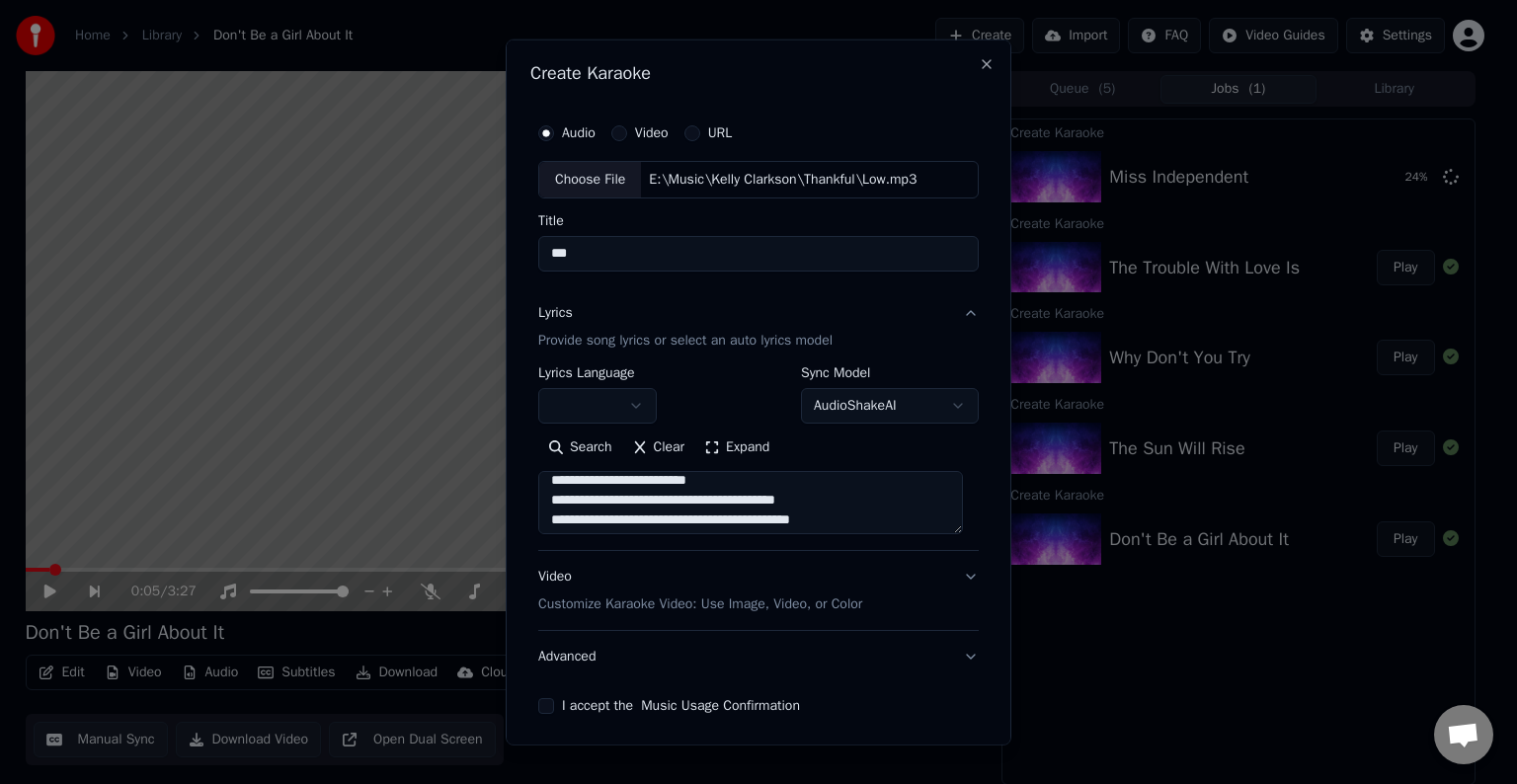 drag, startPoint x: 701, startPoint y: 501, endPoint x: 861, endPoint y: 506, distance: 160.07811 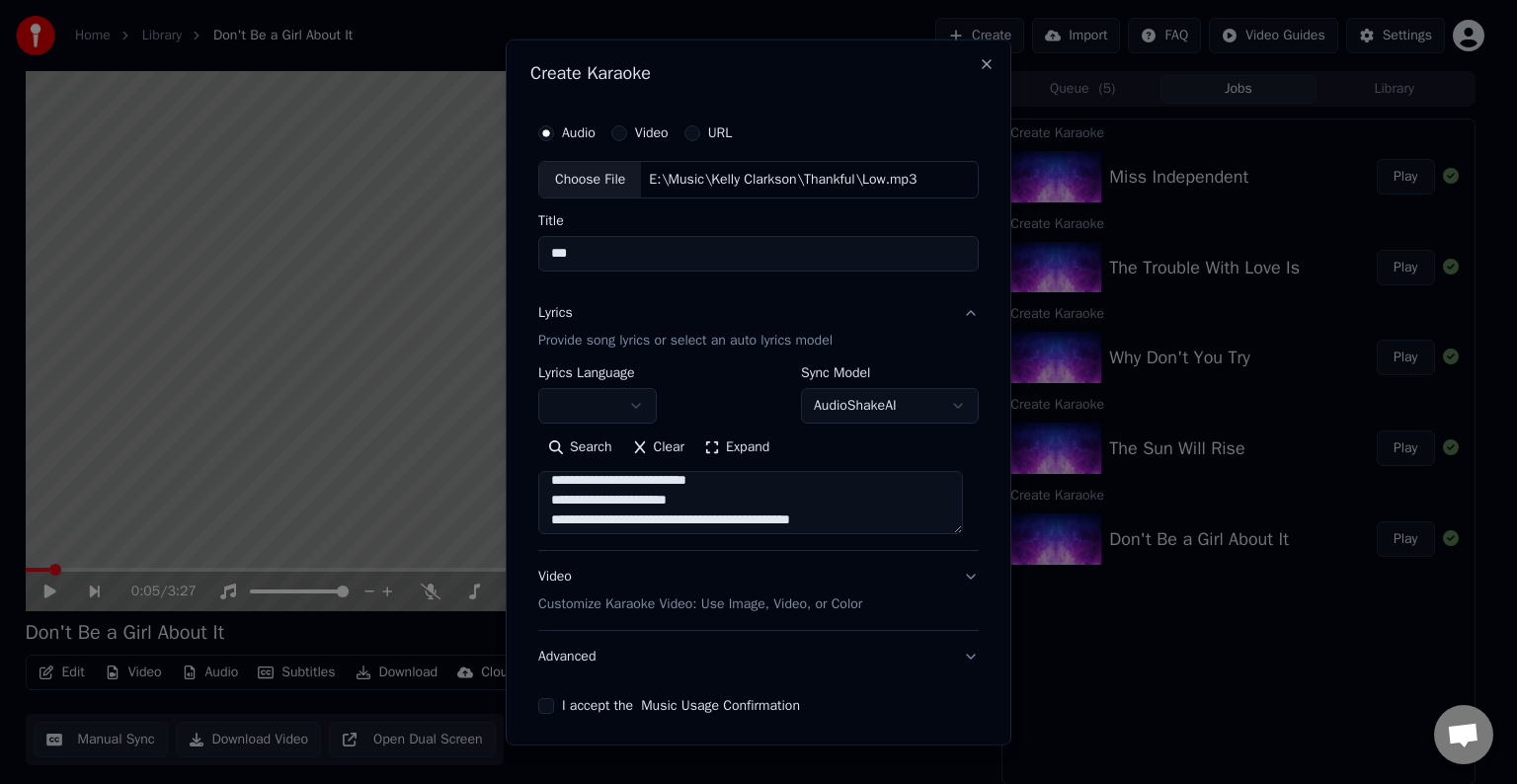 scroll, scrollTop: 940, scrollLeft: 0, axis: vertical 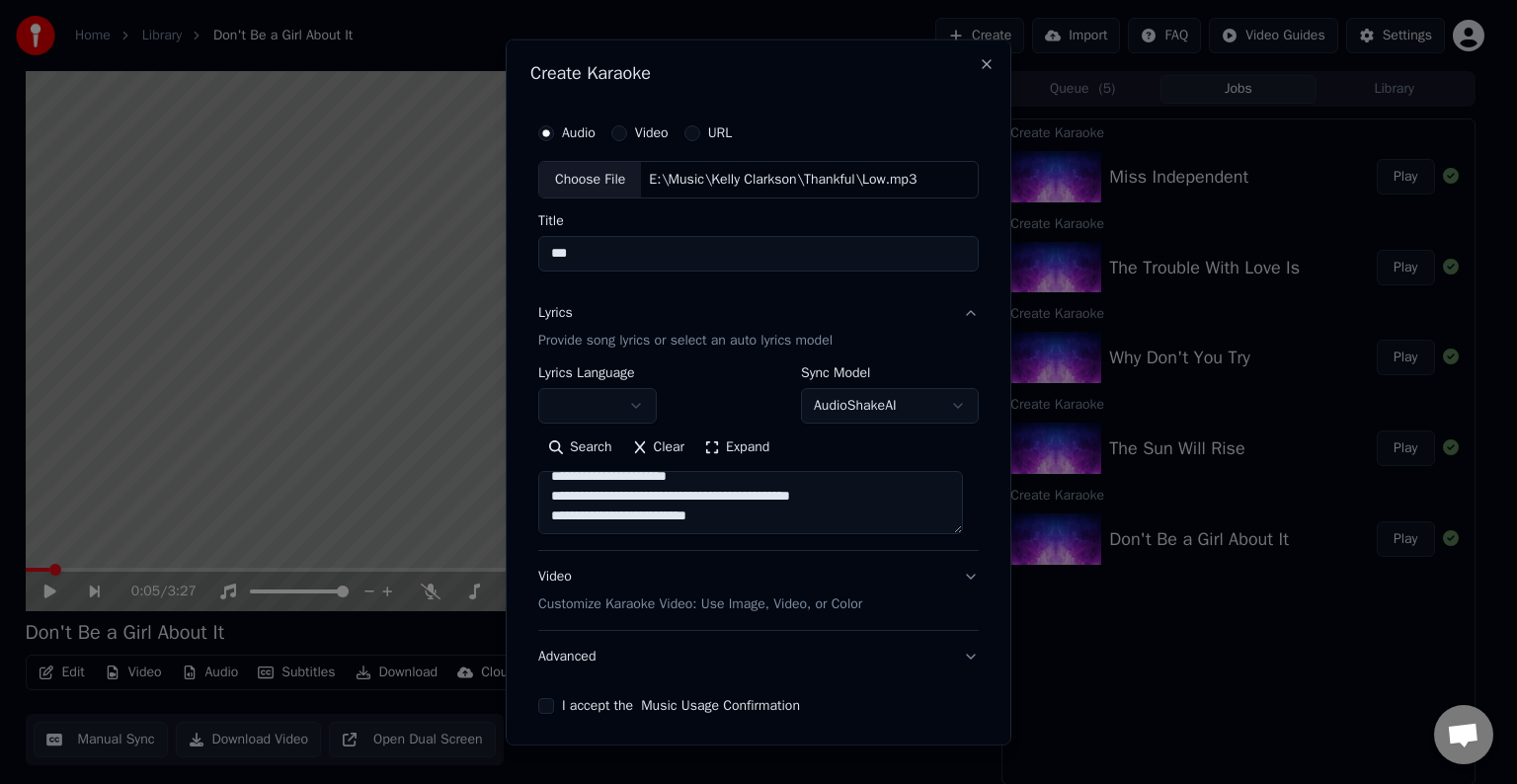 click at bounding box center [751, 503] 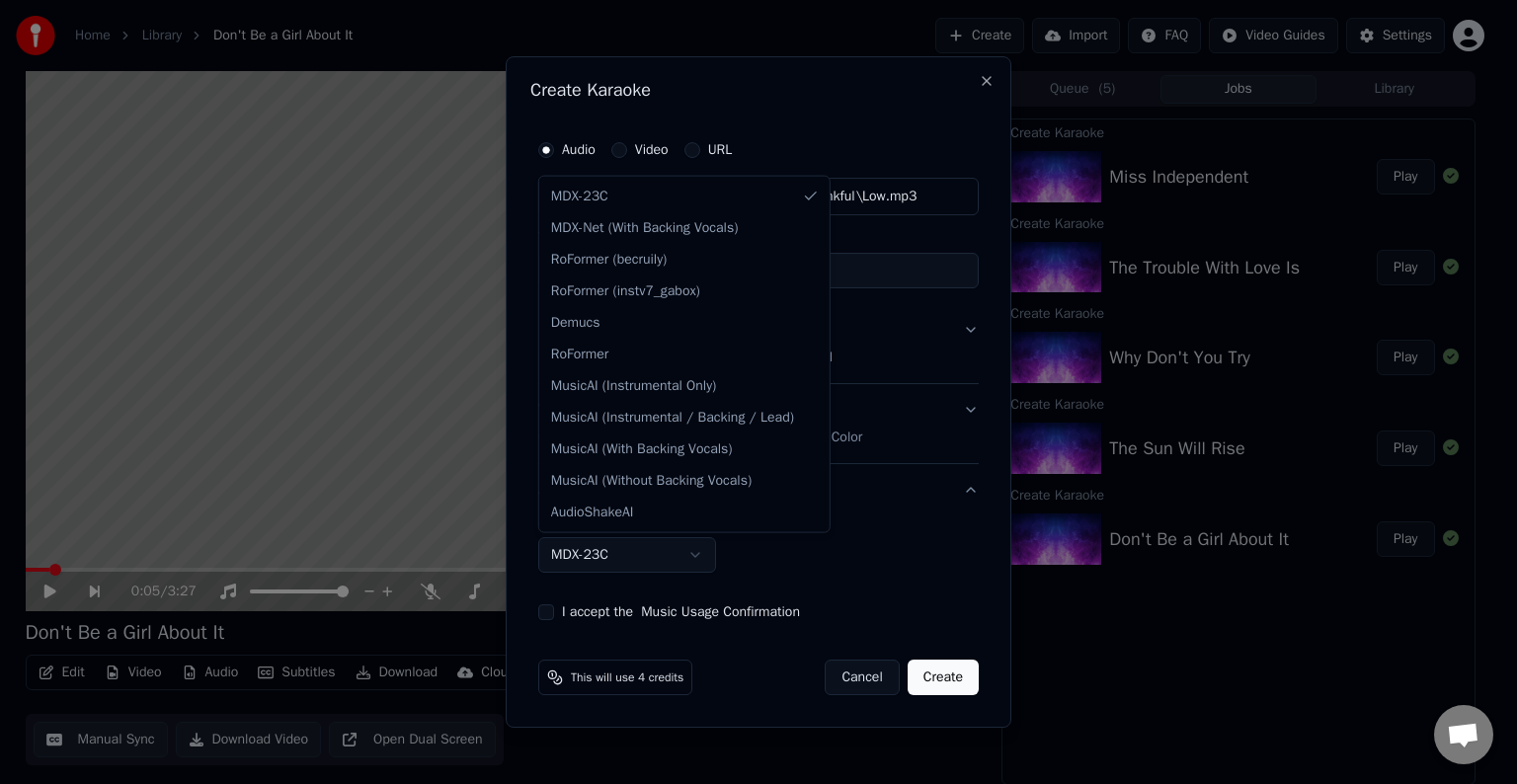 click on "Home Library Don't Be a Girl About It Create Import FAQ Video Guides Settings 0:05  /  3:27 Don't Be a Girl About It BPM 140 Key G# Edit Video Audio Subtitles Download Cloud Library Manual Sync Download Video Open Dual Screen Queue ( 5 ) Jobs Library Create Karaoke Miss Independent Play Create Karaoke The Trouble With Love Is Play Create Karaoke Why Don't You Try Play Create Karaoke The Sun Will Rise Play Create Karaoke Don't Be a Girl About It Play Chat Adam from Youka Desktop More channels Continue on Email Network offline. Reconnecting... No messages can be received or sent for now. Youka Desktop Hello! How can I help you?  Sunday, 20 July I think there is a glitch in the program; when I spend my credits to create a video, and I provide the lyrics, the resulting video does not sync the lyrics and is forcing me to spend extra credits to sync them again; it has happened to me with my last 3 videos 7/20/2025 Adam 7/20/2025 So, I make the video, and the credits to sync the lyrics the second time are refunded?" at bounding box center (750, 392) 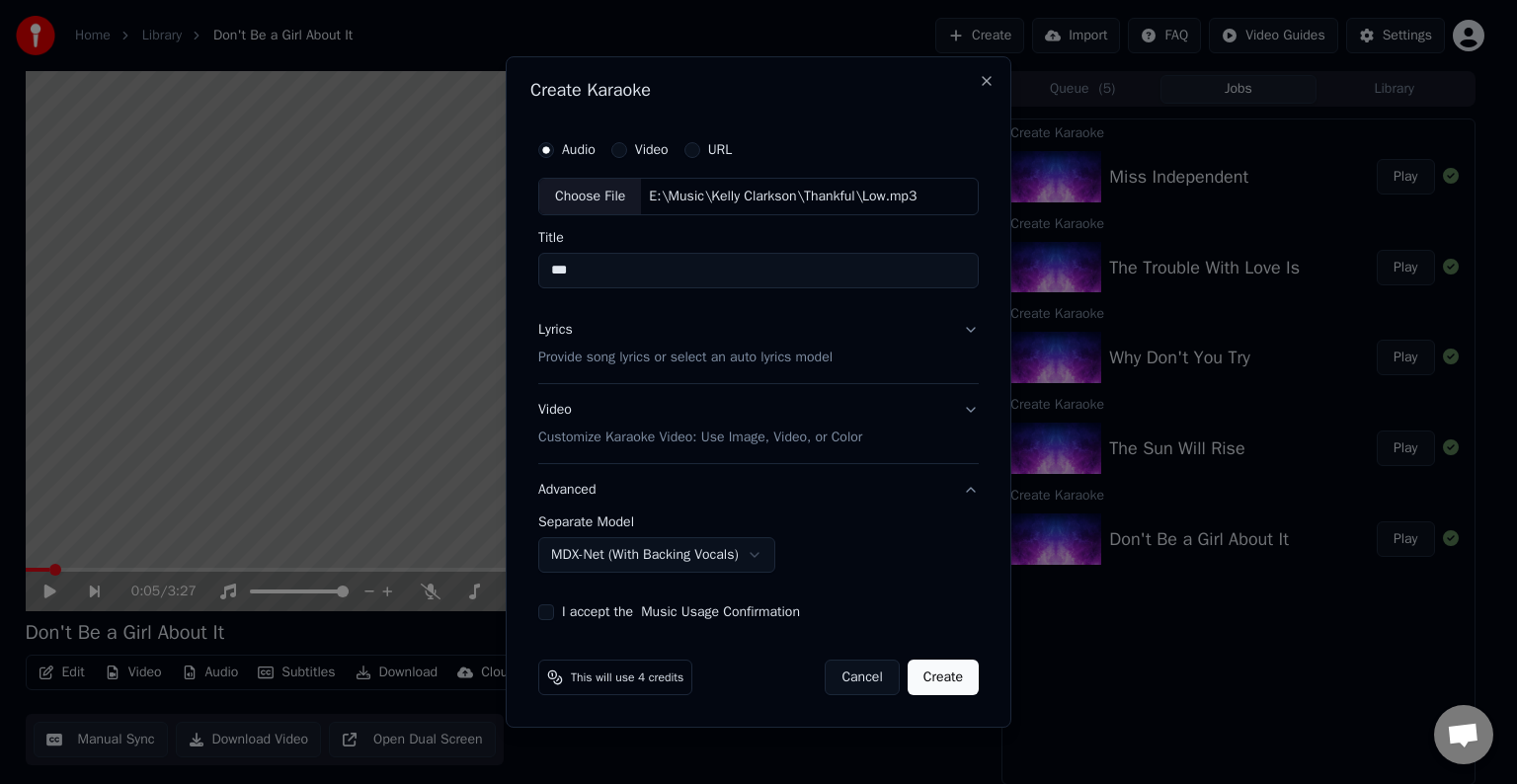 click on "**********" at bounding box center (758, 375) 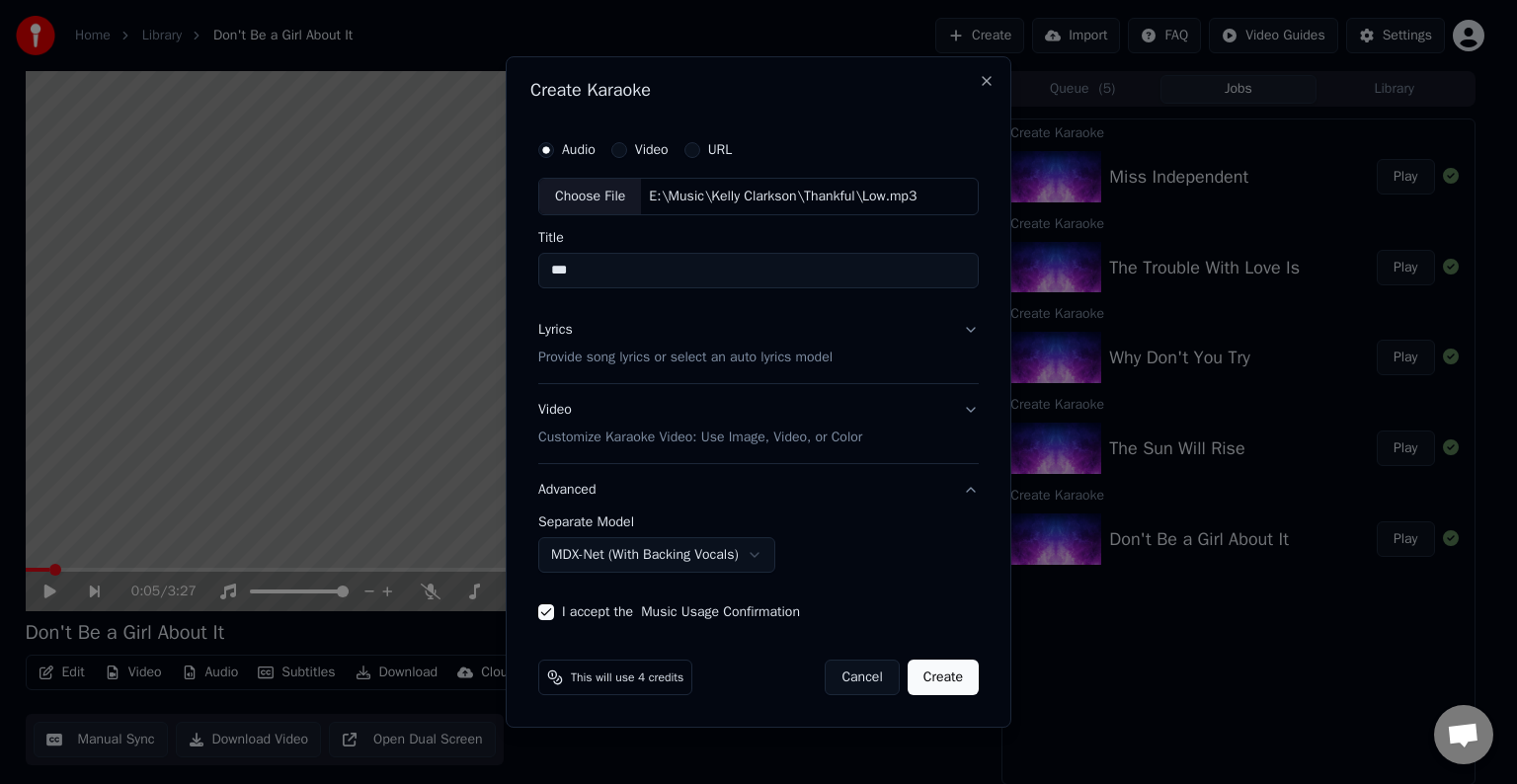 click on "Create" at bounding box center (943, 677) 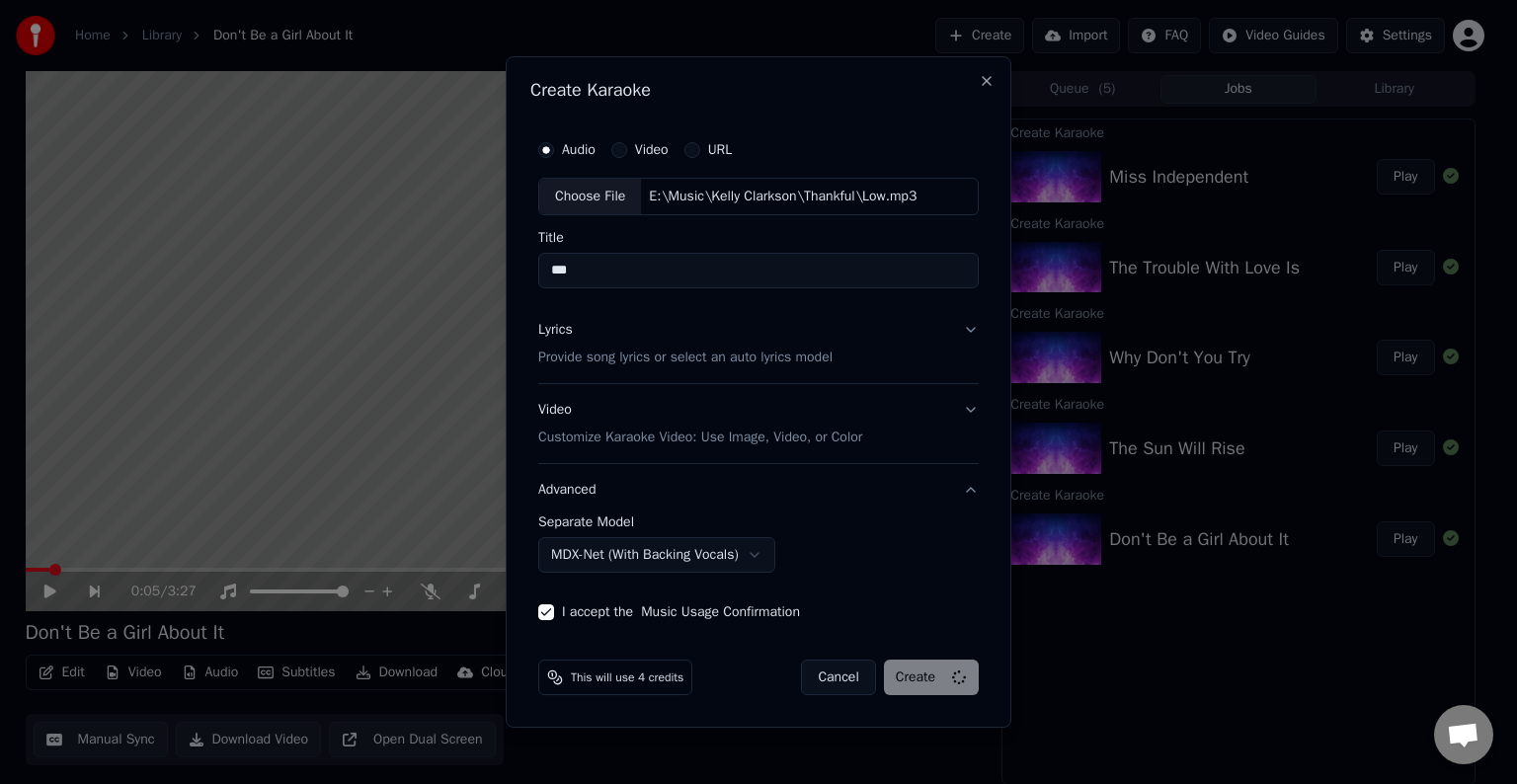 select on "******" 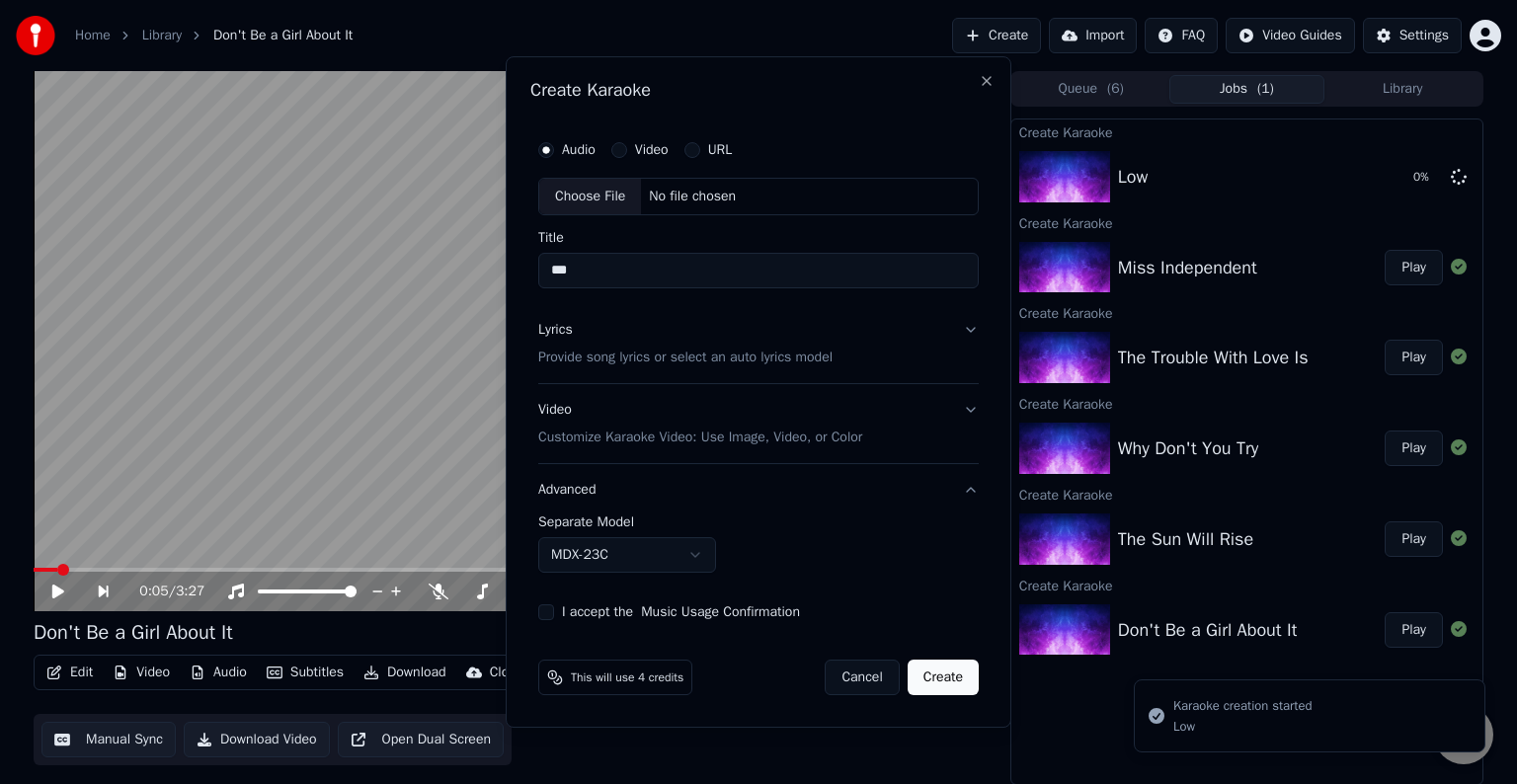 type 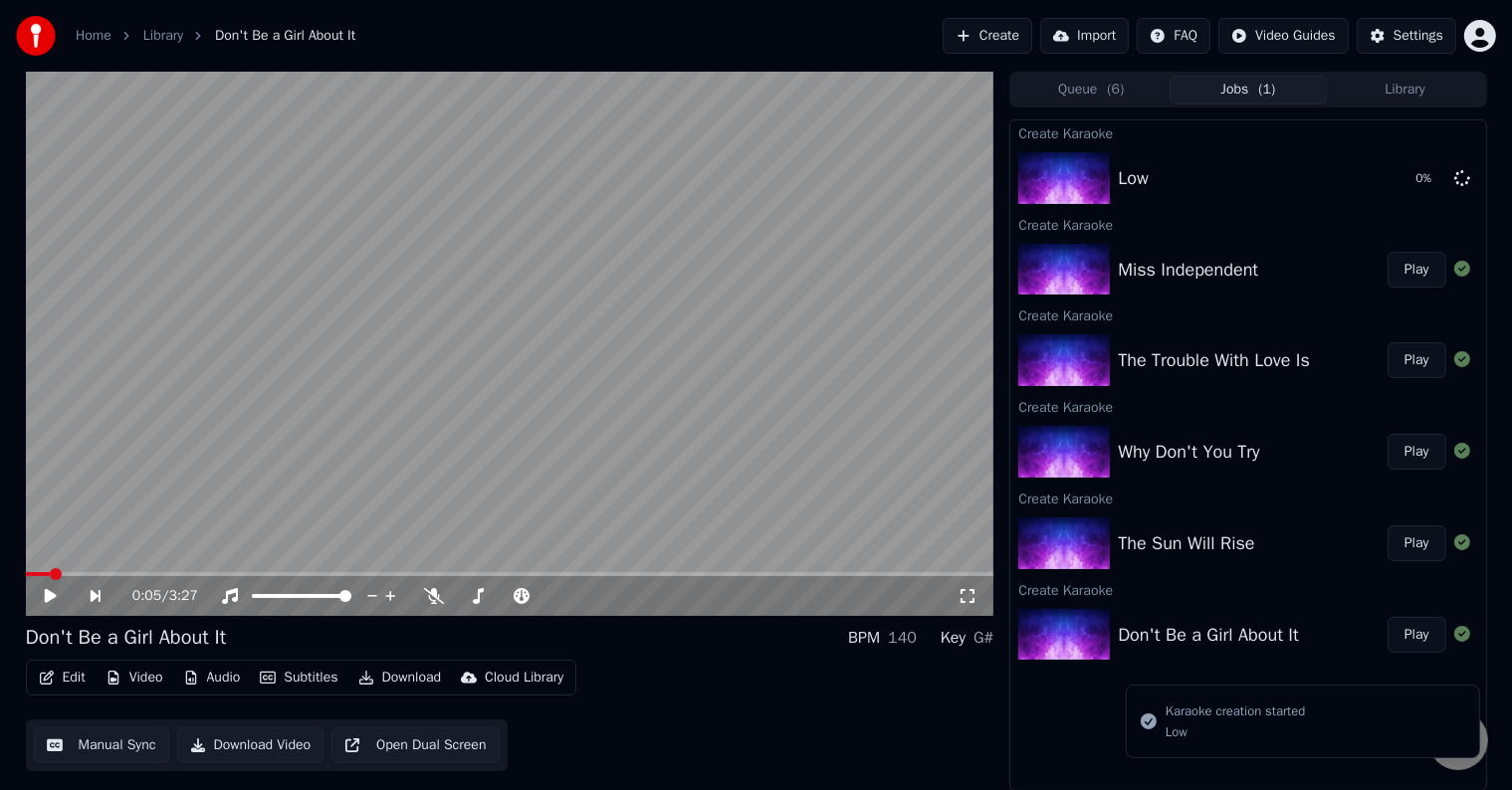 click on "Create" at bounding box center [987, 36] 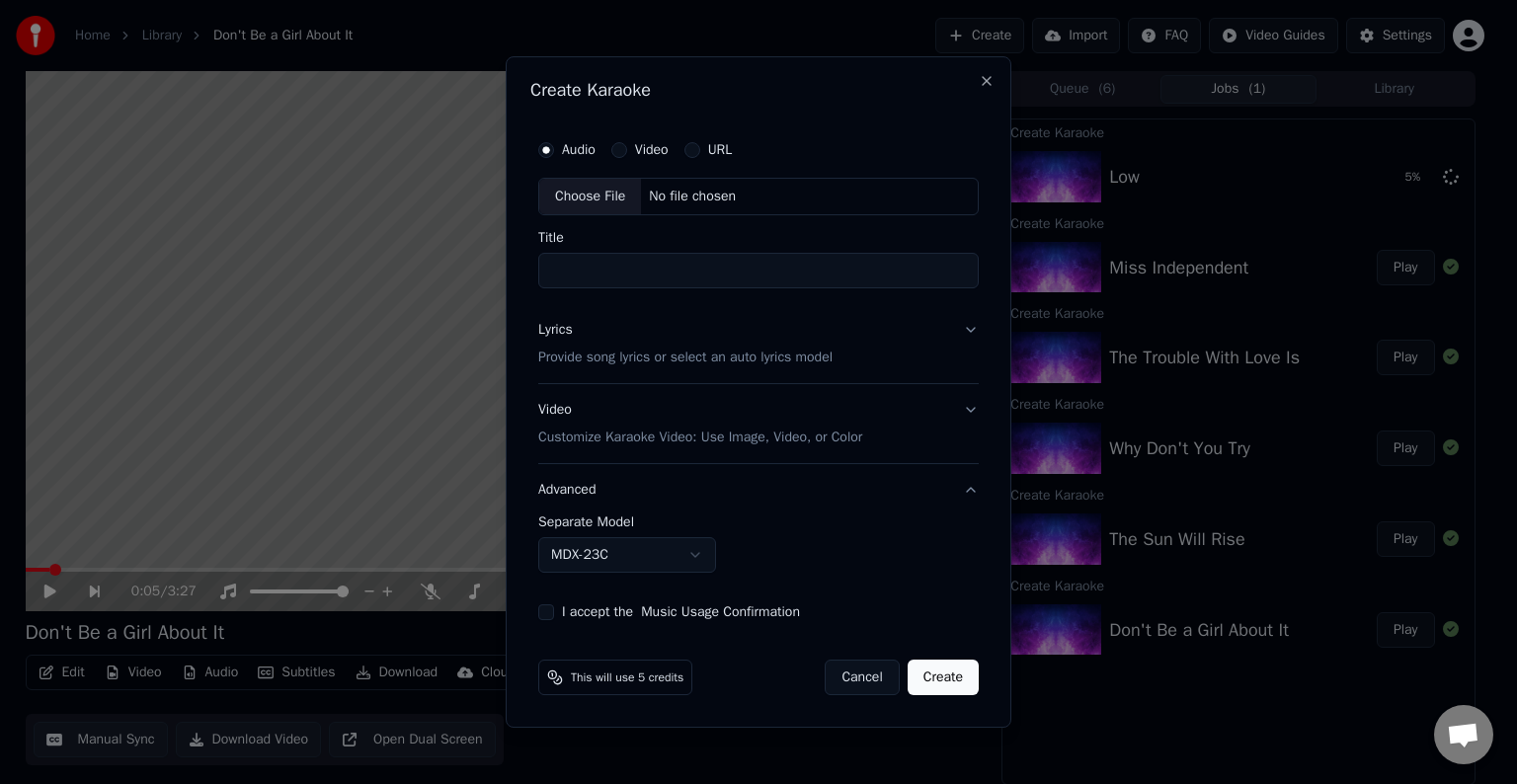 click on "Choose File" at bounding box center (590, 196) 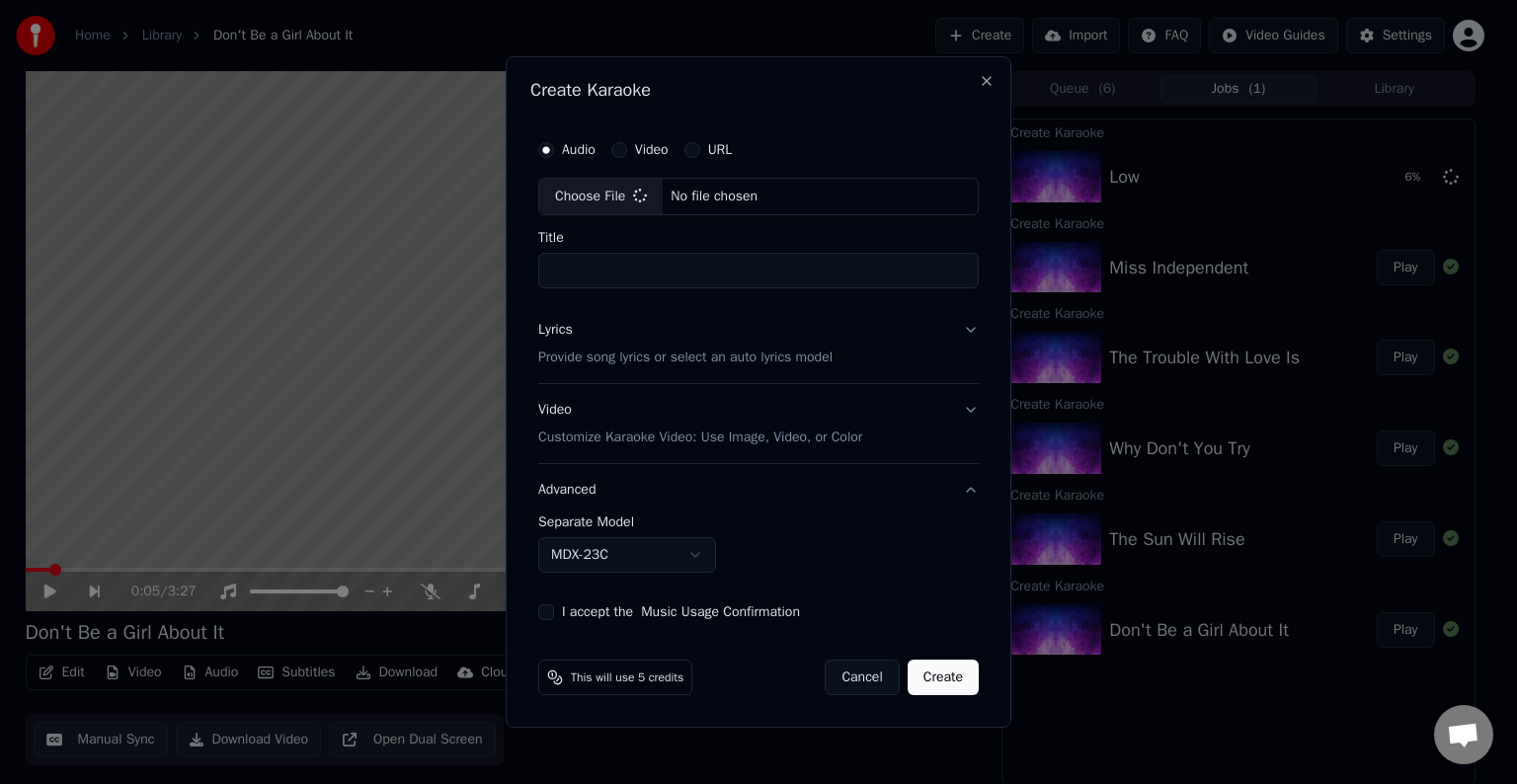 type on "**********" 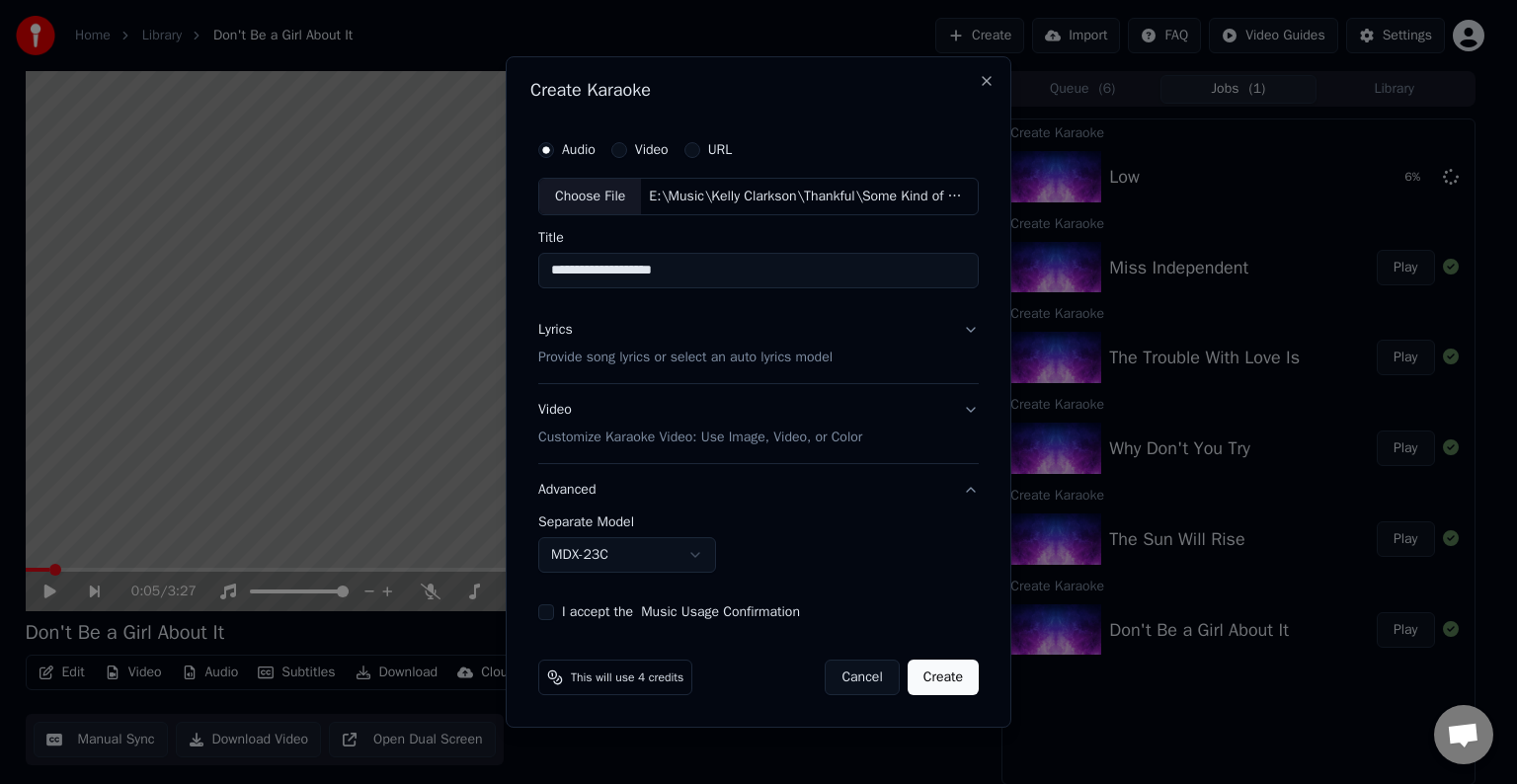 click on "Lyrics Provide song lyrics or select an auto lyrics model" at bounding box center [758, 344] 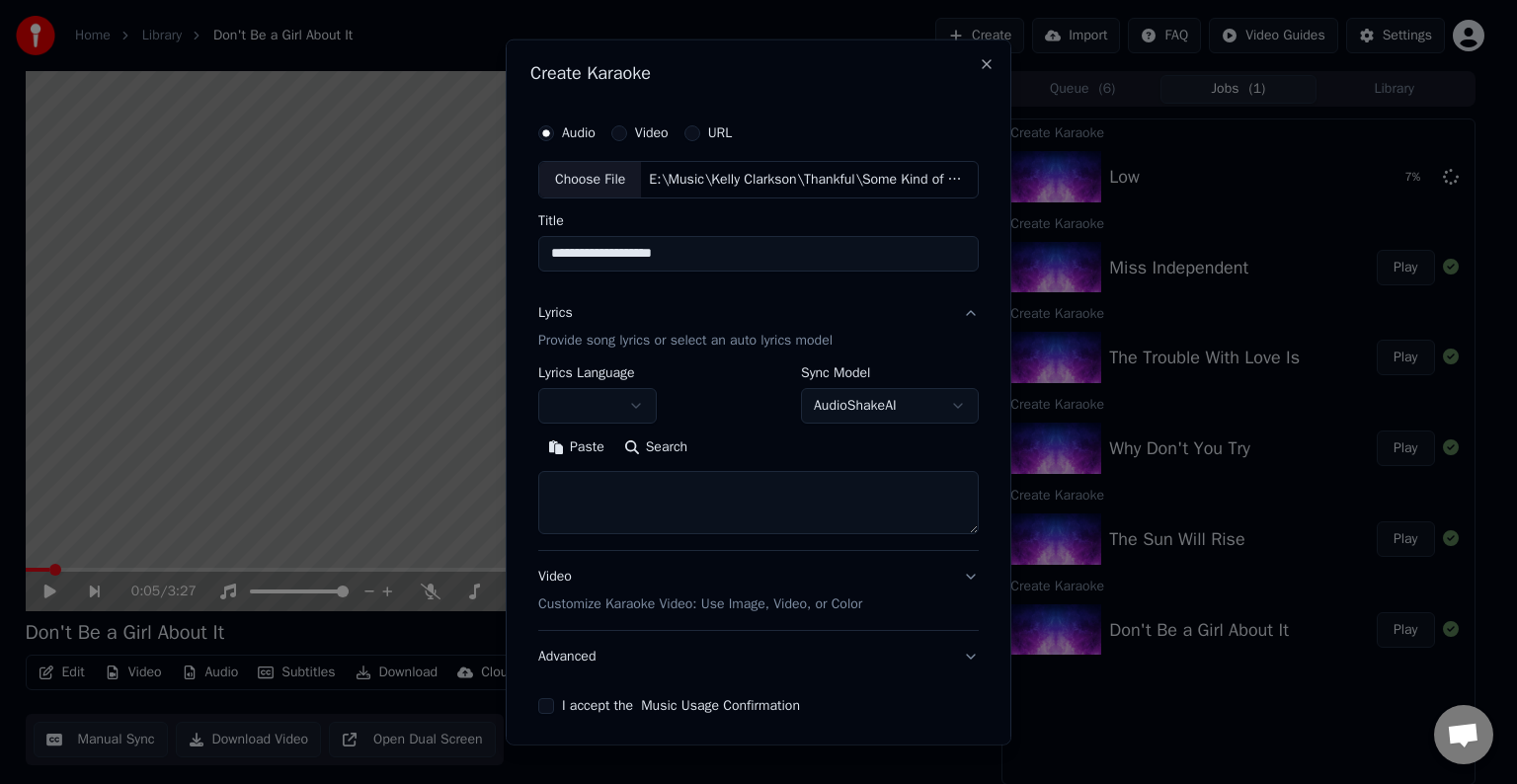 click at bounding box center [758, 503] 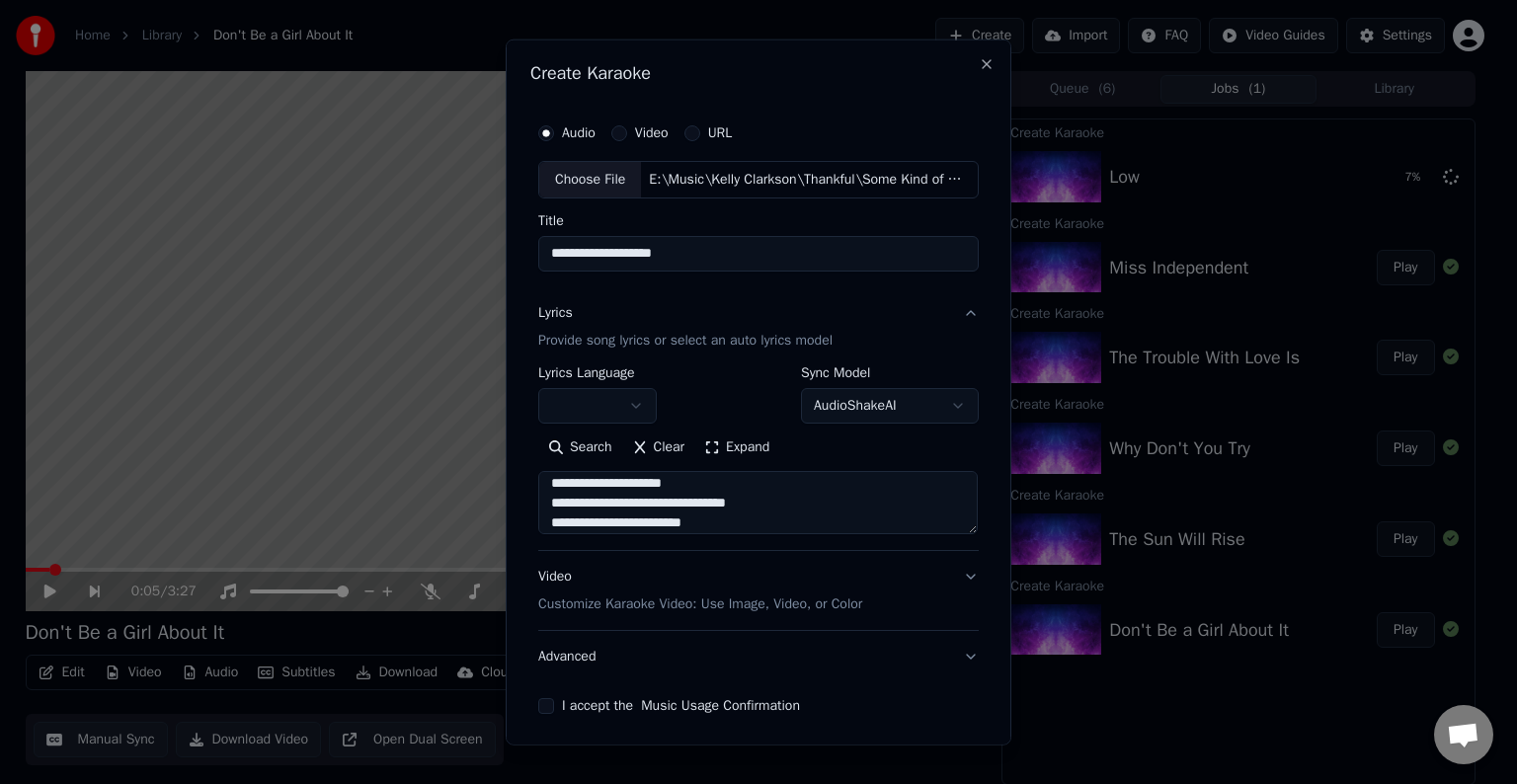 scroll, scrollTop: 102, scrollLeft: 0, axis: vertical 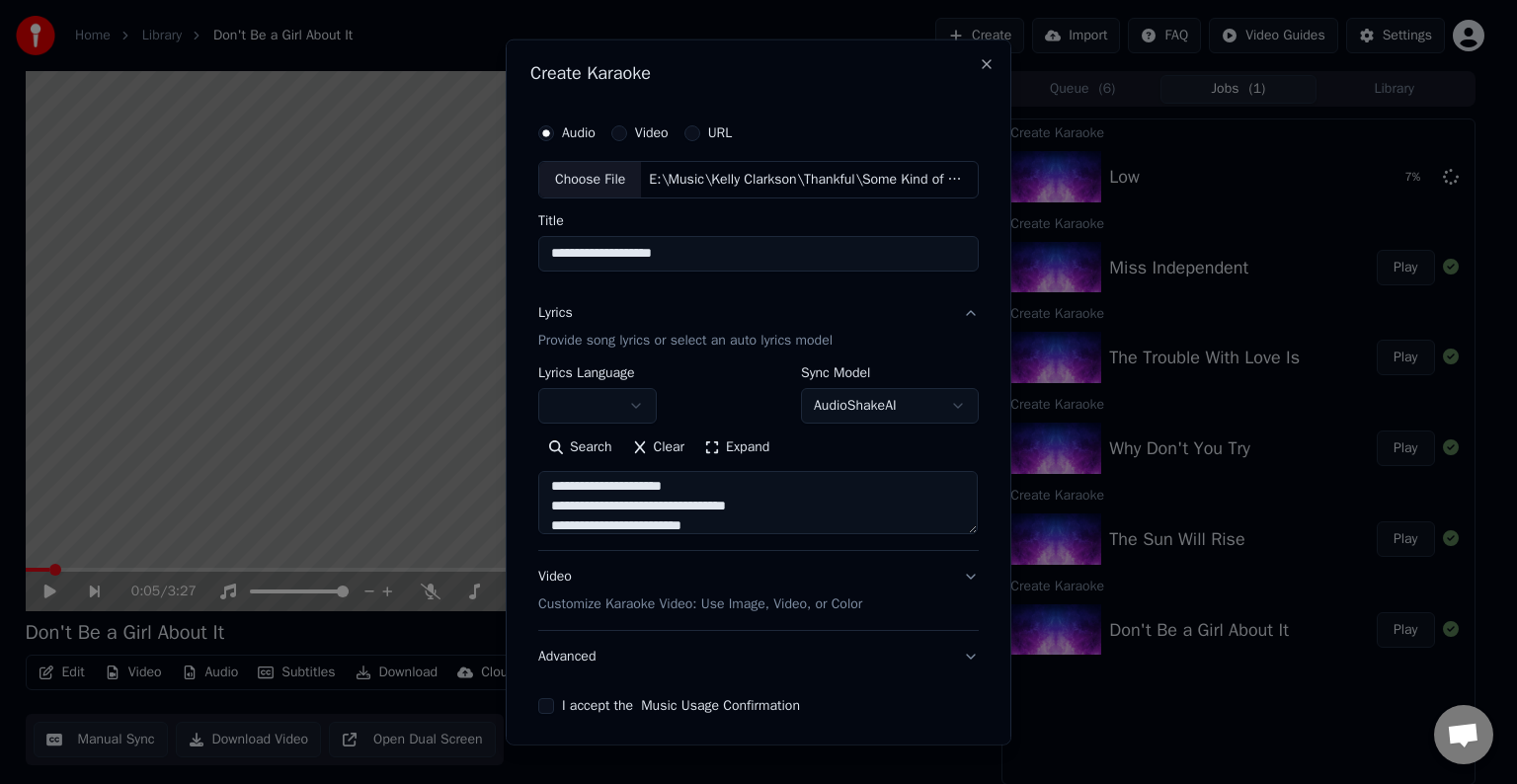 drag, startPoint x: 790, startPoint y: 494, endPoint x: 766, endPoint y: 495, distance: 24.020824 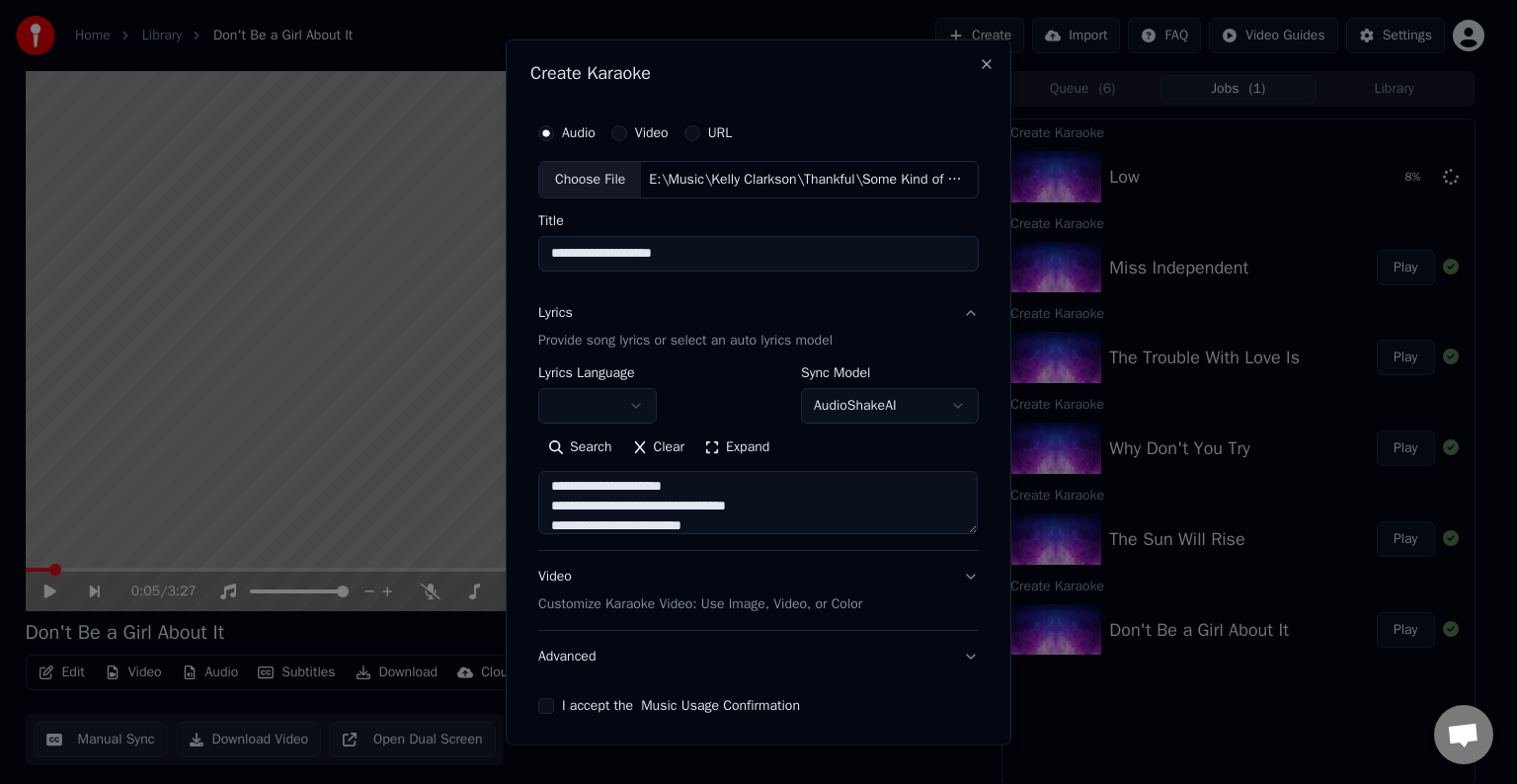 drag, startPoint x: 785, startPoint y: 503, endPoint x: 661, endPoint y: 508, distance: 124.10077 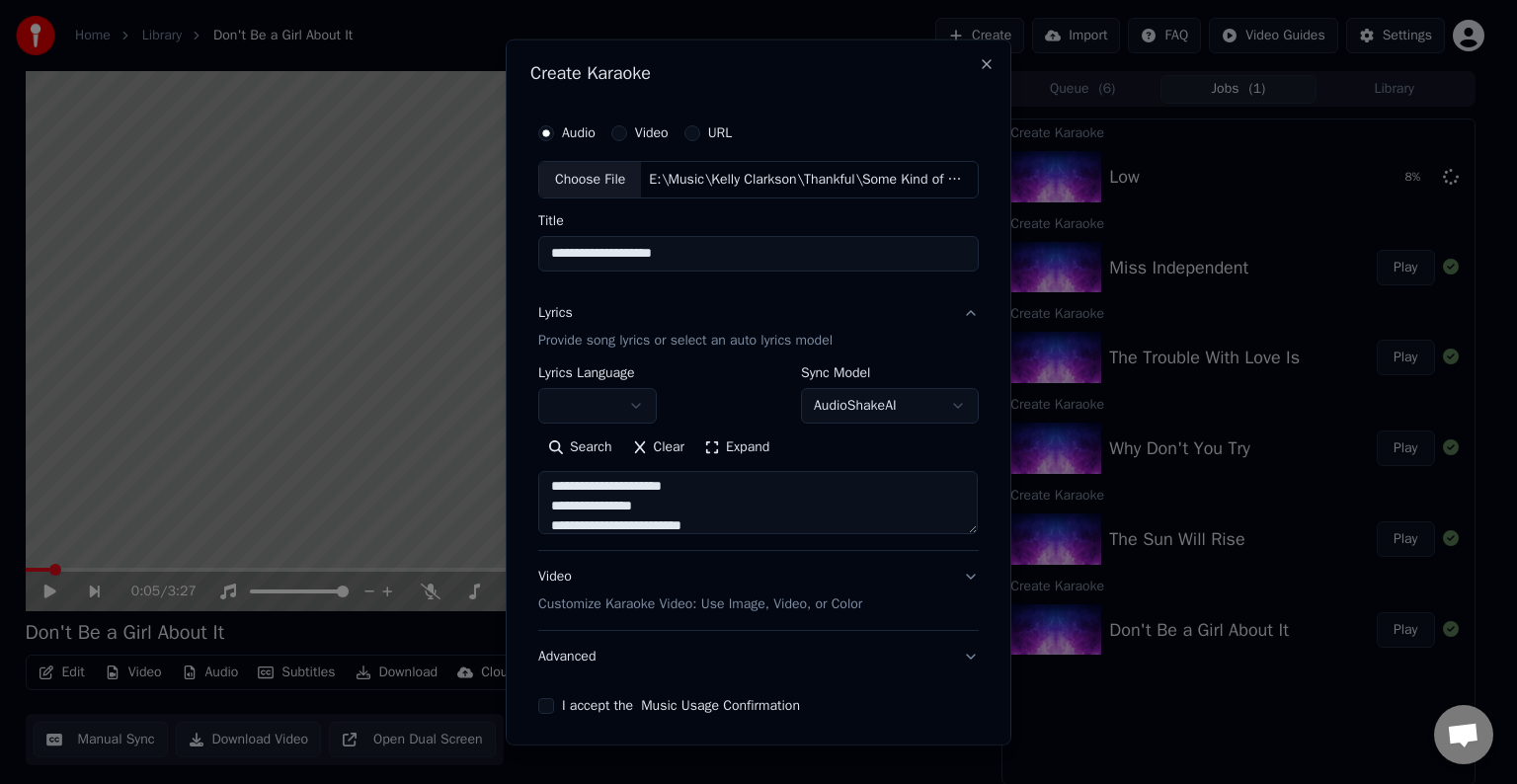 scroll, scrollTop: 151, scrollLeft: 0, axis: vertical 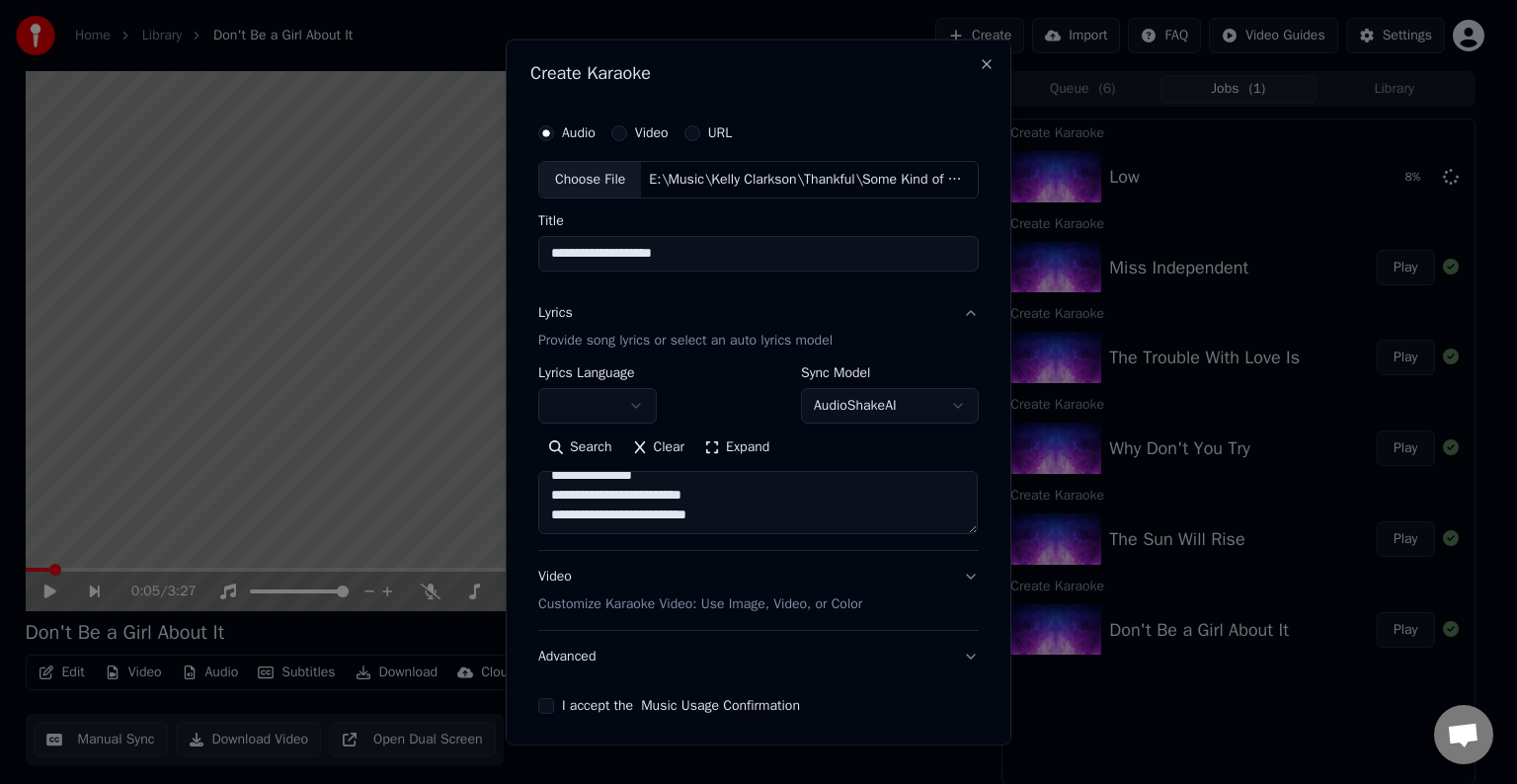 click on "**********" at bounding box center [758, 503] 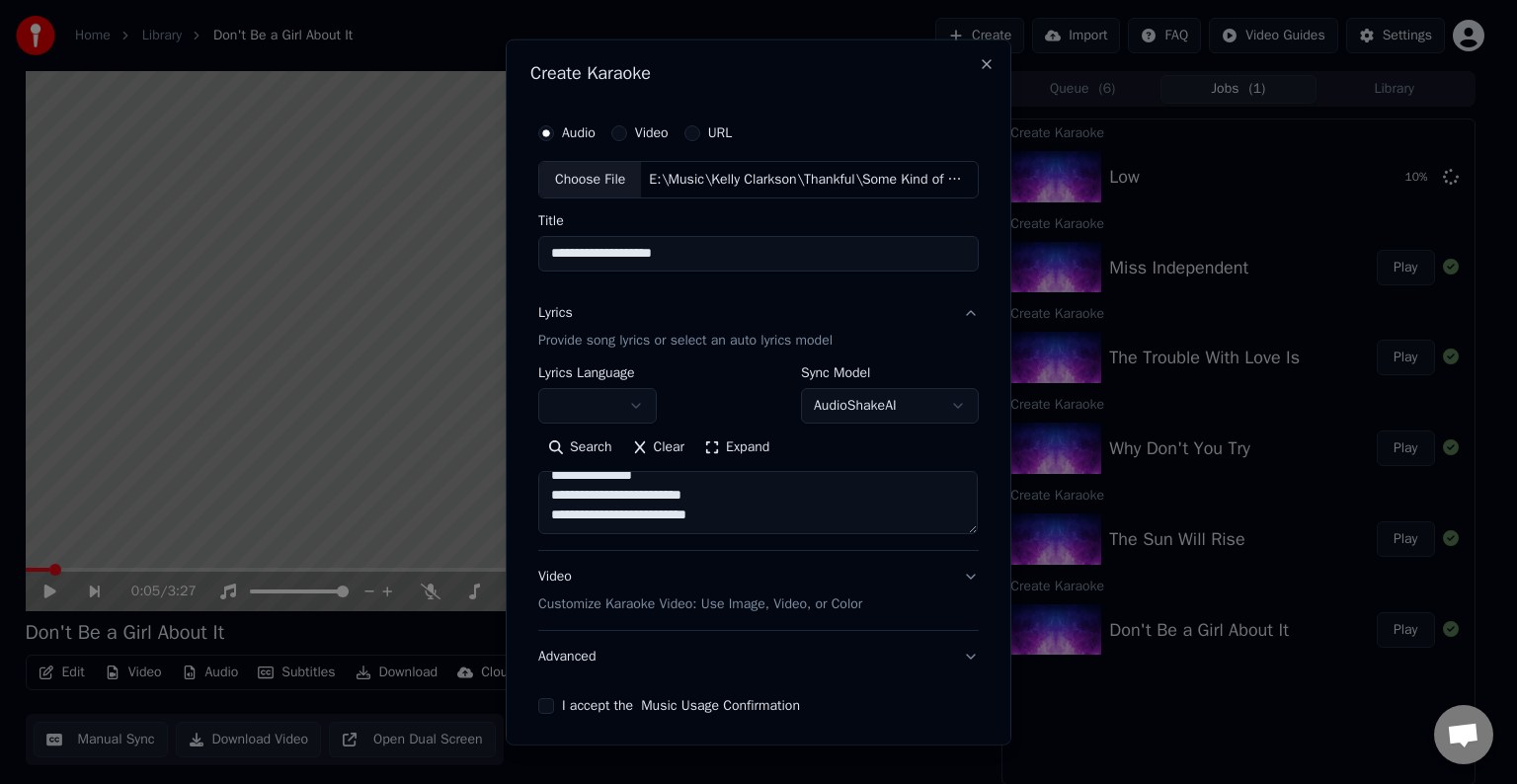paste on "**********" 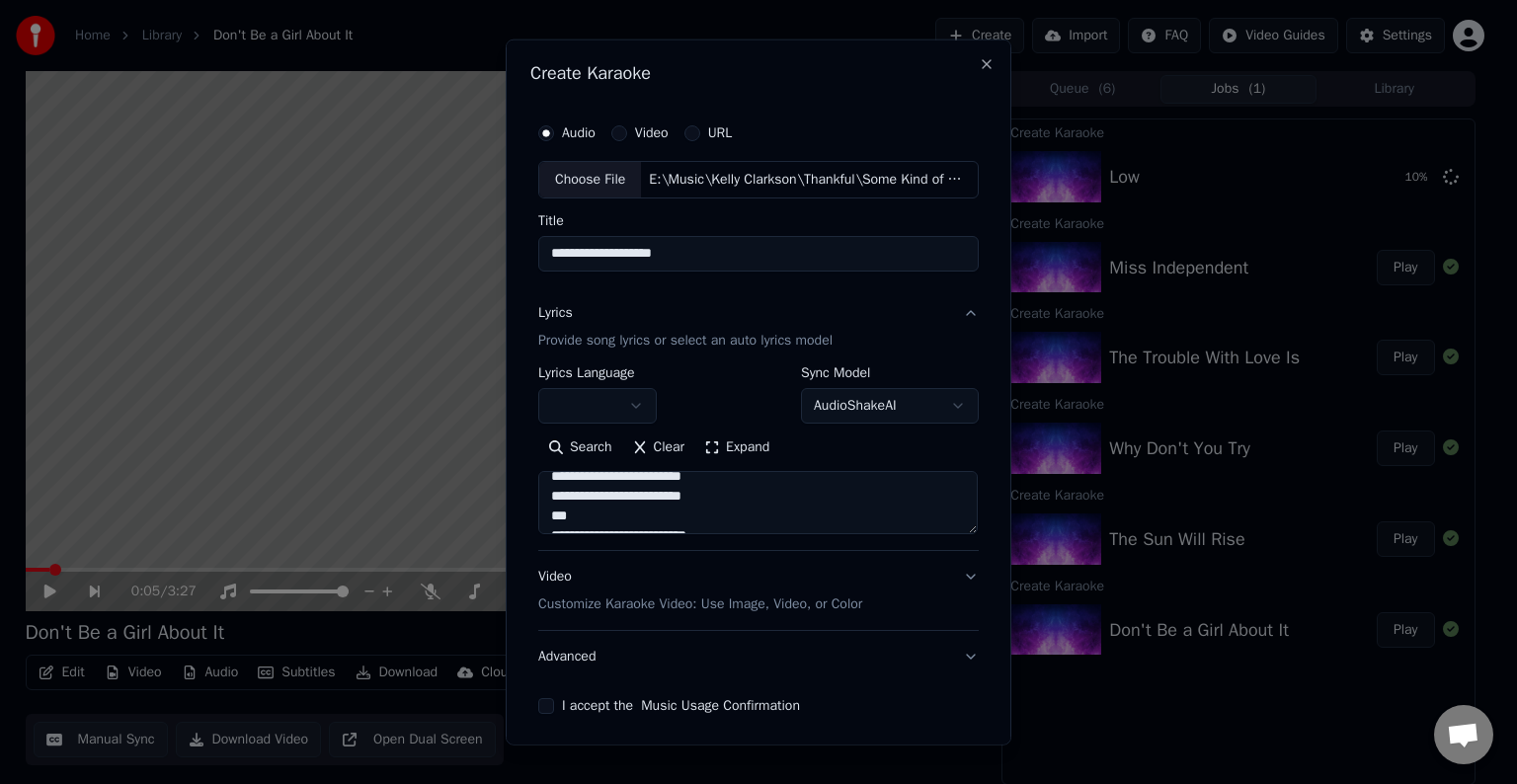 scroll, scrollTop: 221, scrollLeft: 0, axis: vertical 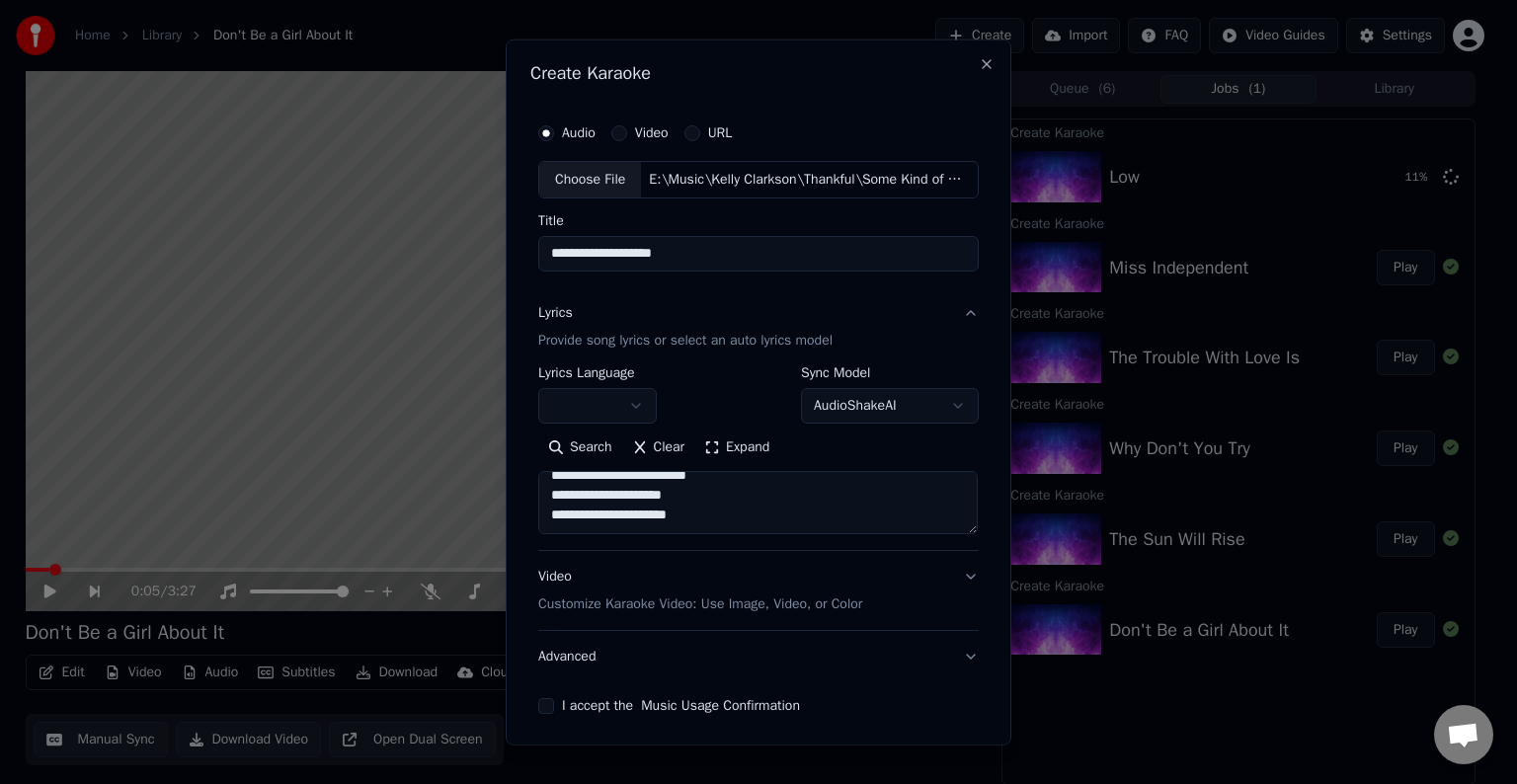 paste on "**********" 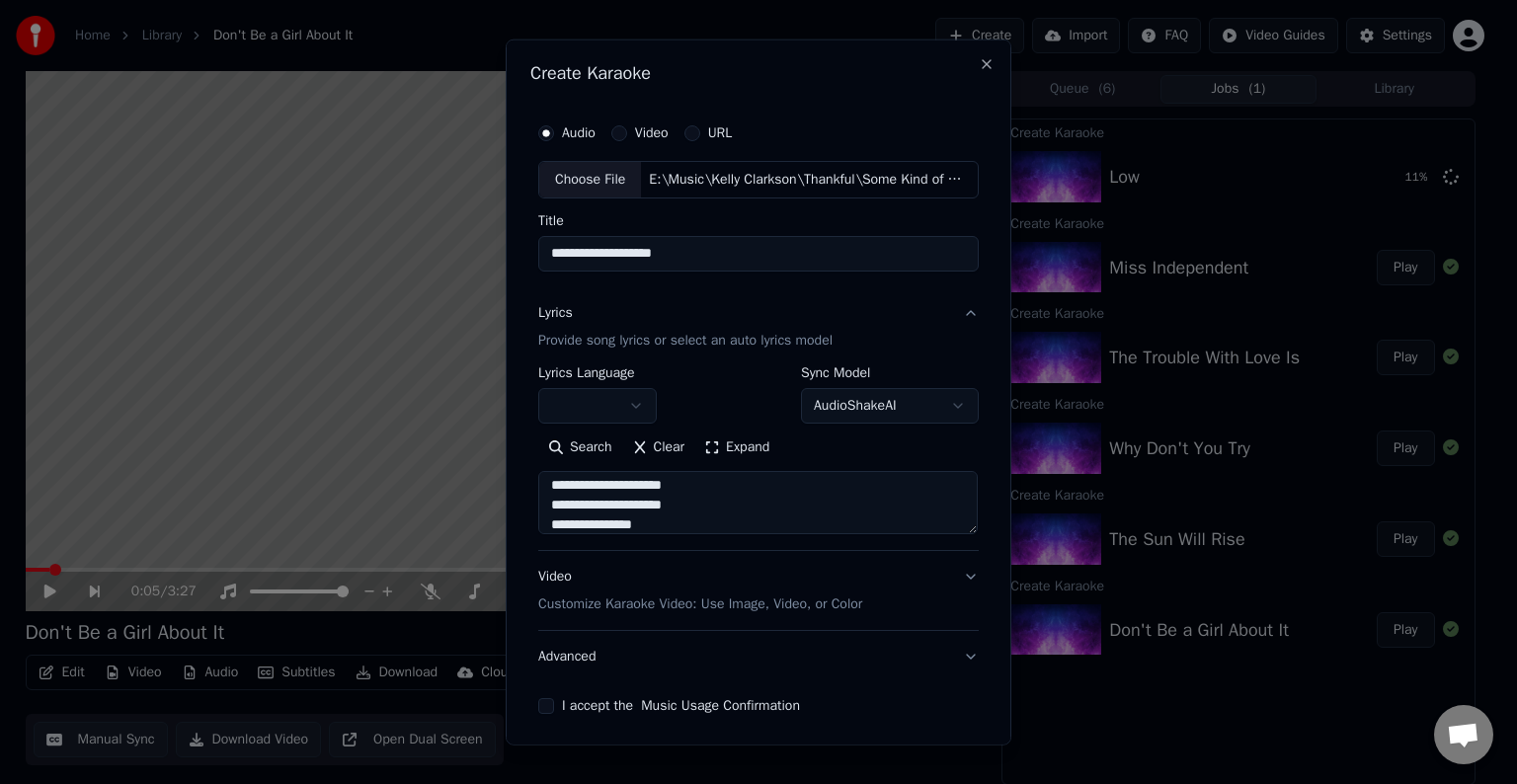 scroll, scrollTop: 379, scrollLeft: 0, axis: vertical 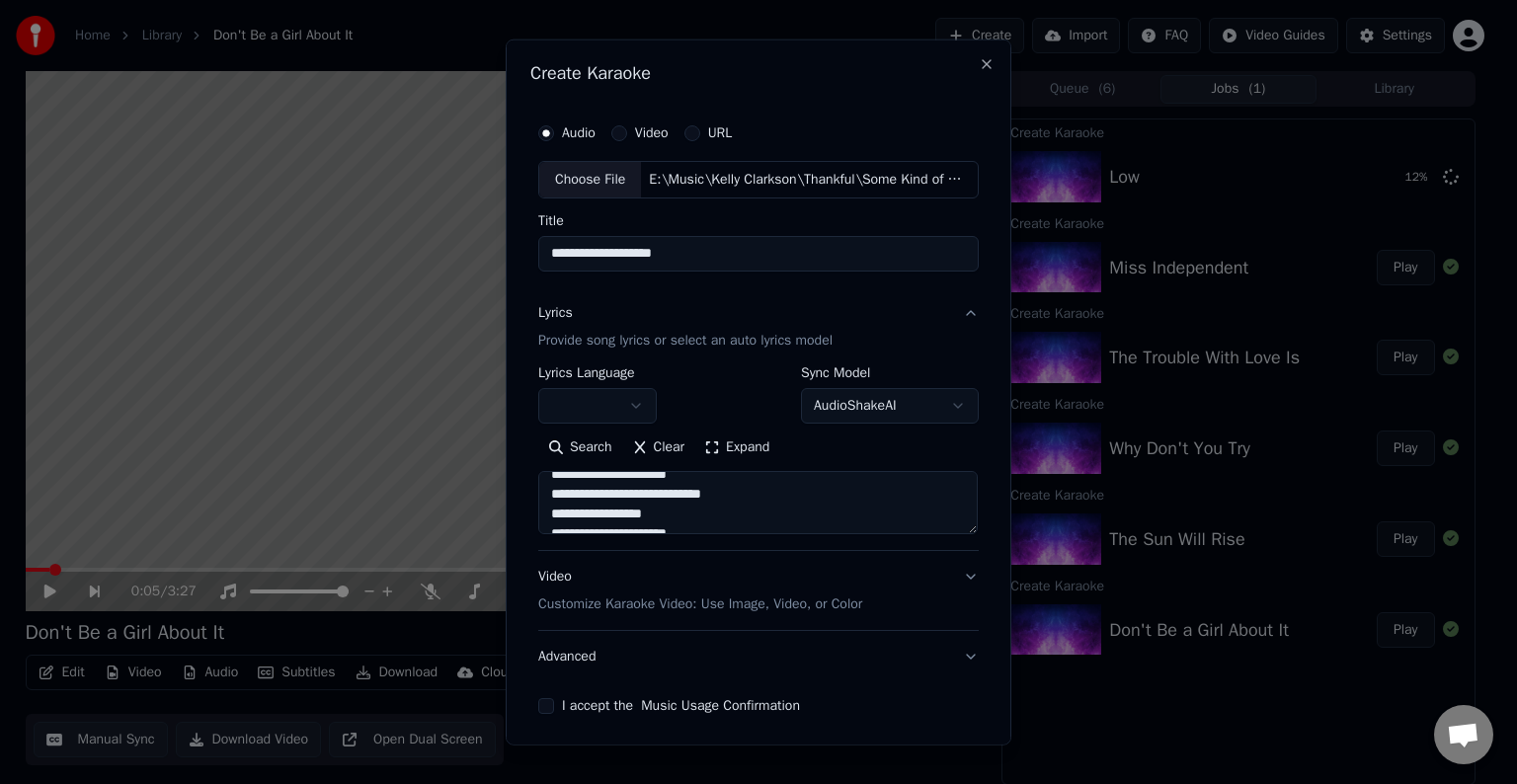 drag, startPoint x: 643, startPoint y: 482, endPoint x: 758, endPoint y: 504, distance: 117.08544 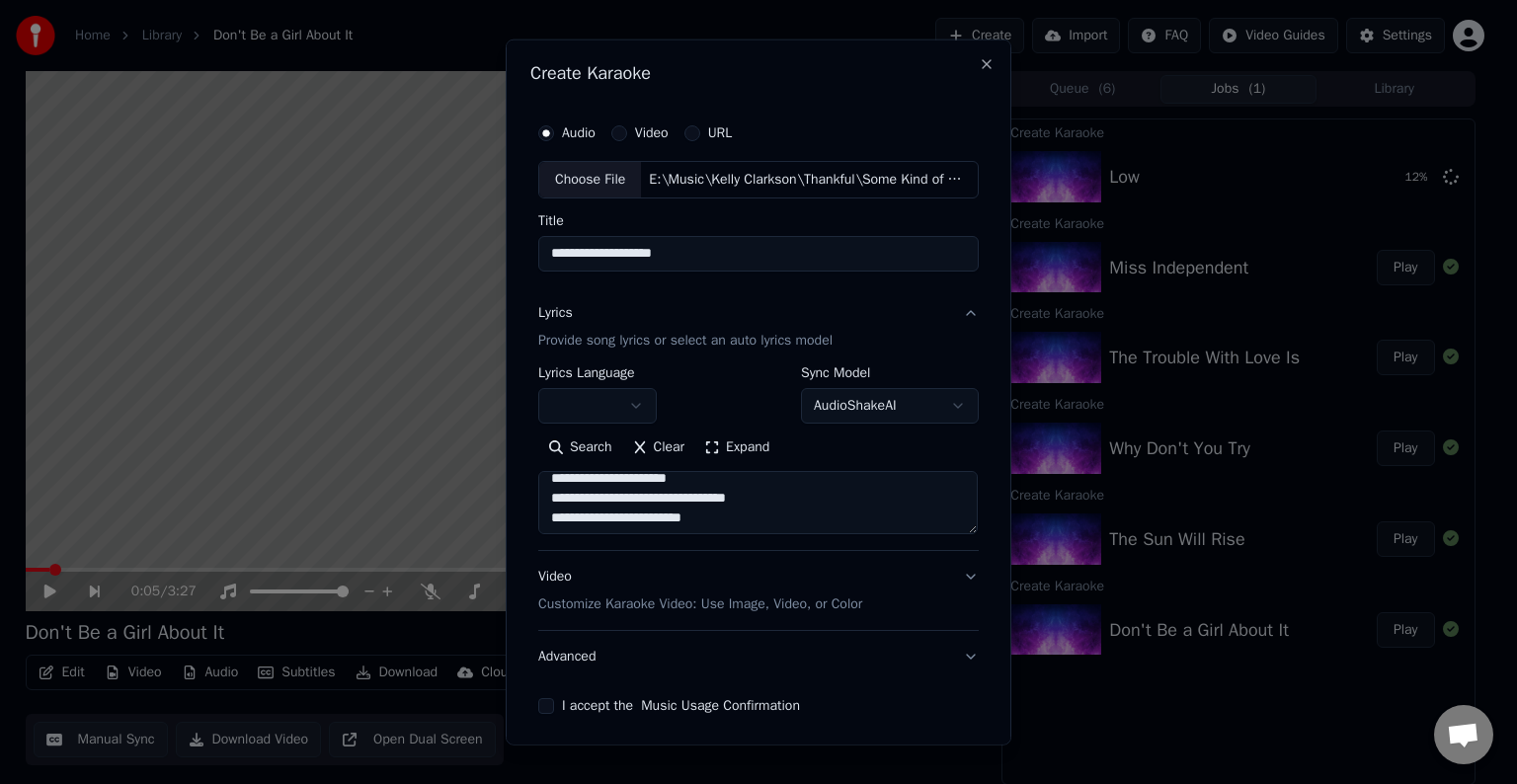 scroll, scrollTop: 373, scrollLeft: 0, axis: vertical 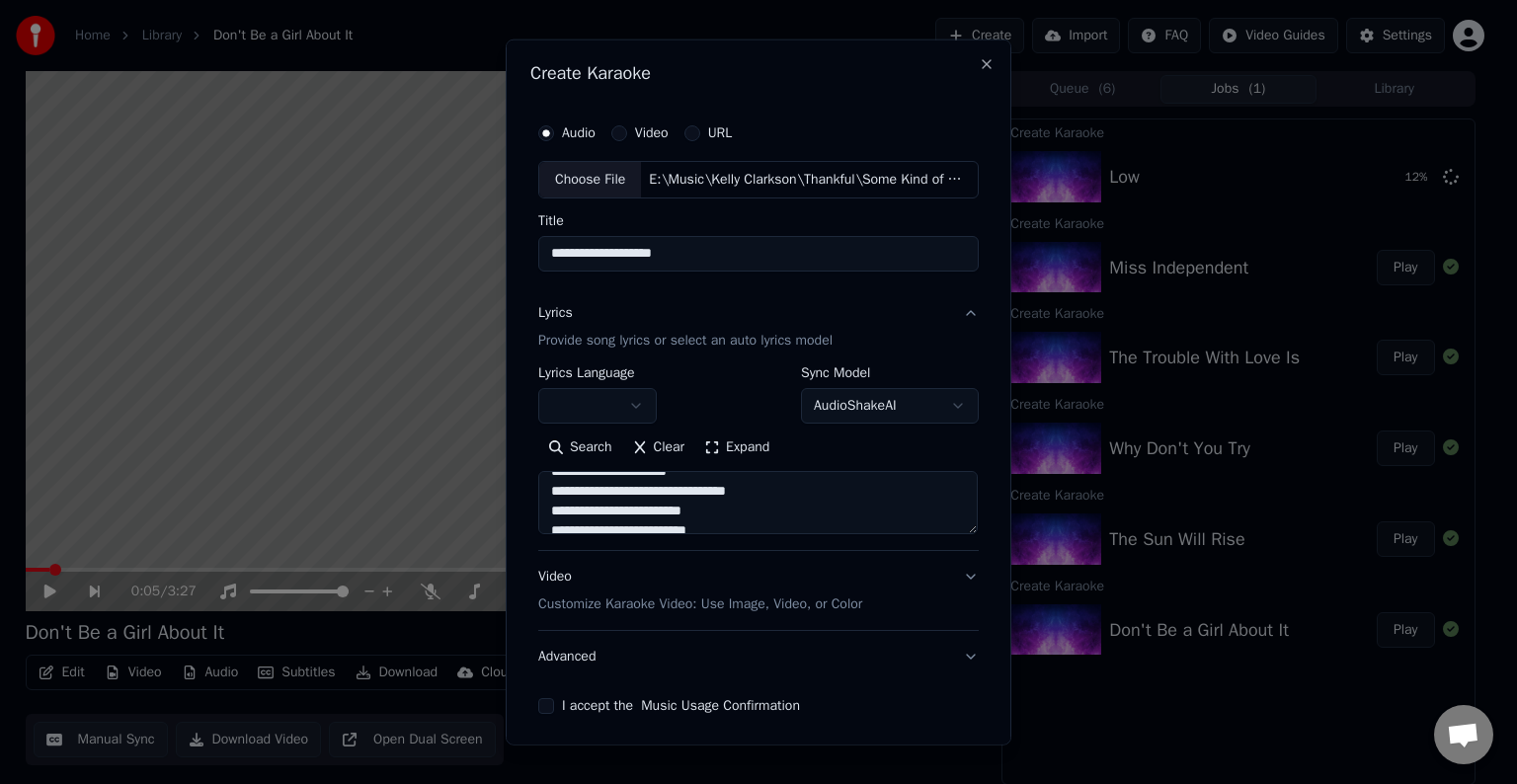 click on "**********" at bounding box center [758, 503] 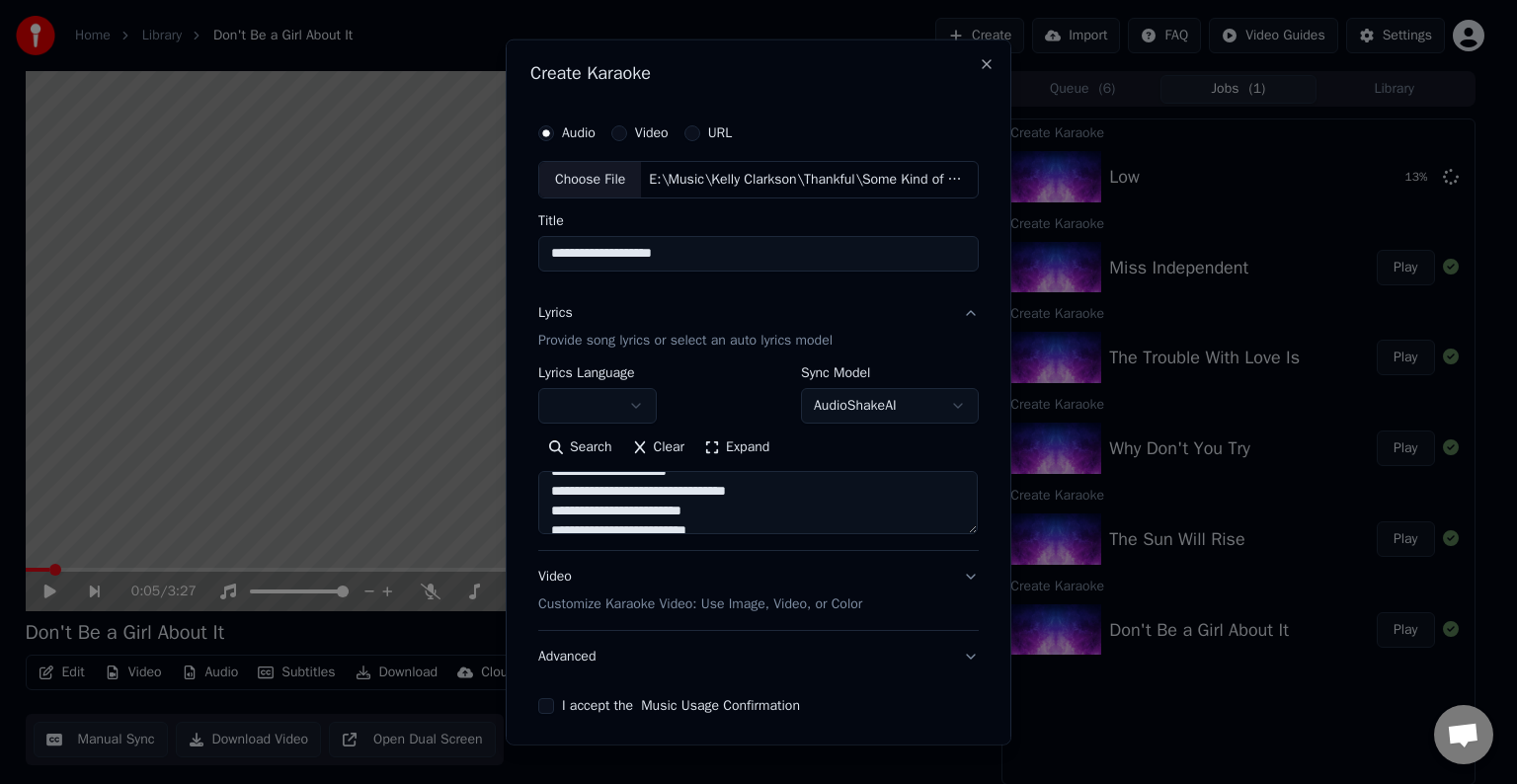 drag, startPoint x: 760, startPoint y: 493, endPoint x: 655, endPoint y: 493, distance: 105 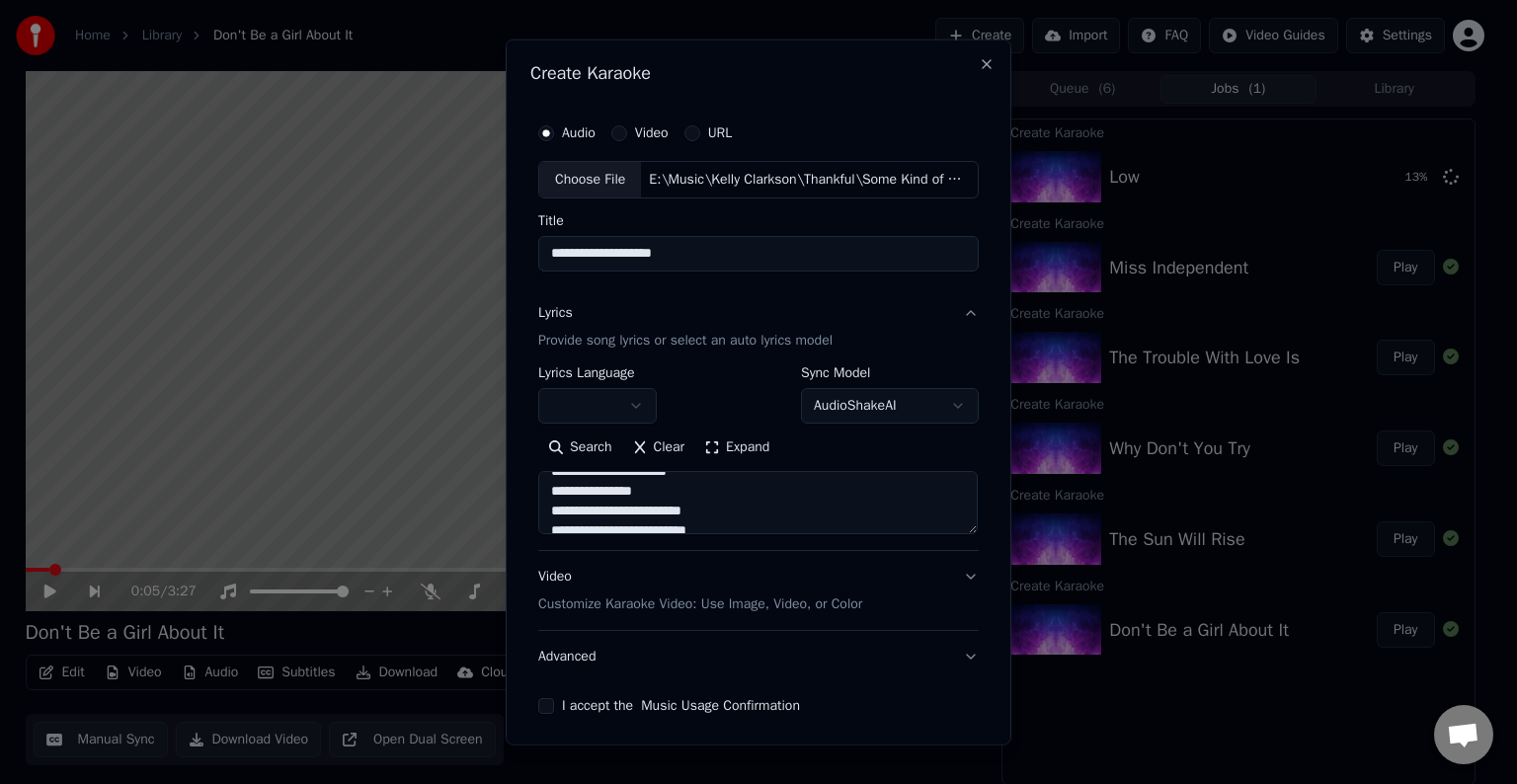 scroll, scrollTop: 388, scrollLeft: 0, axis: vertical 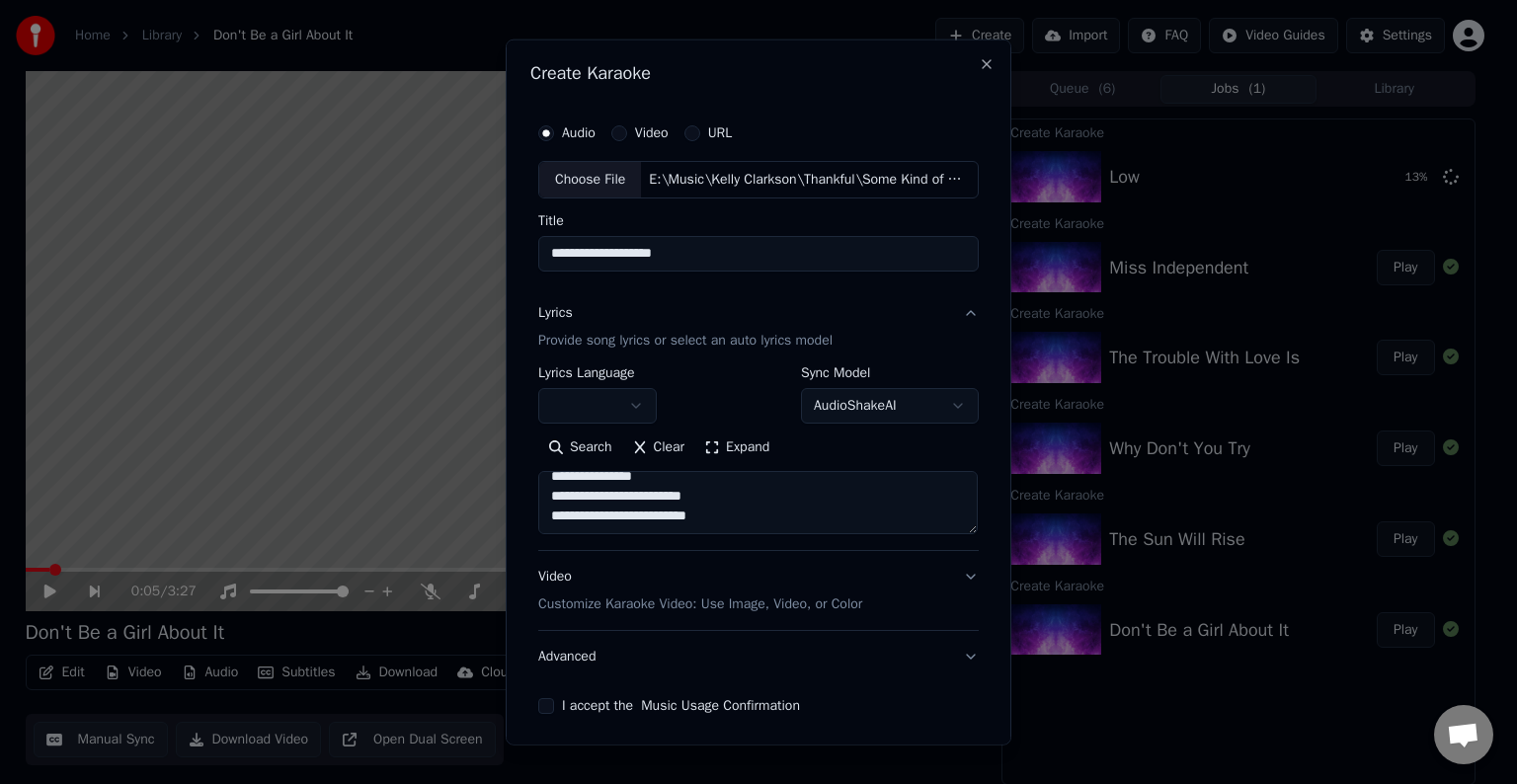 click on "**********" at bounding box center [758, 503] 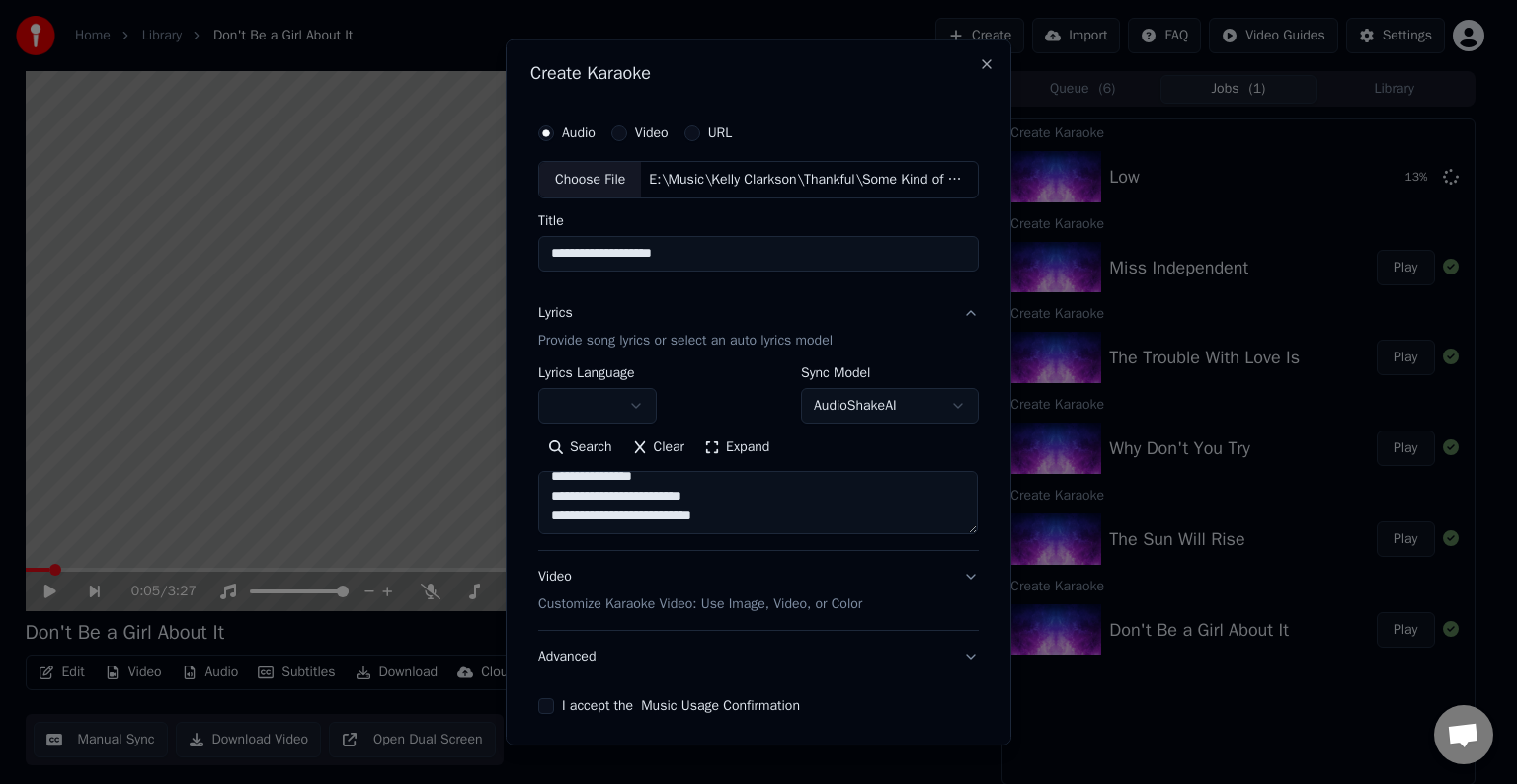 scroll, scrollTop: 399, scrollLeft: 0, axis: vertical 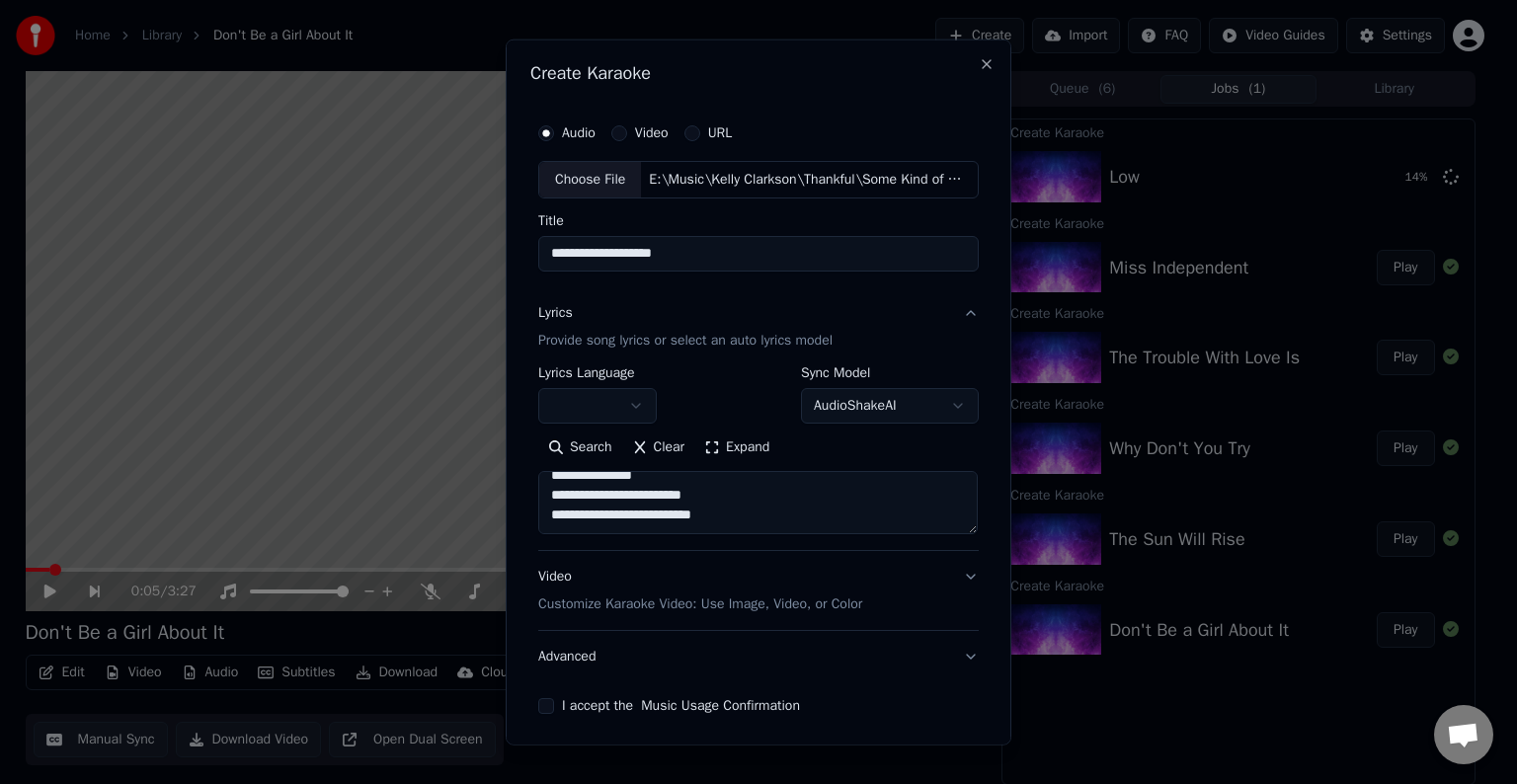 paste on "**********" 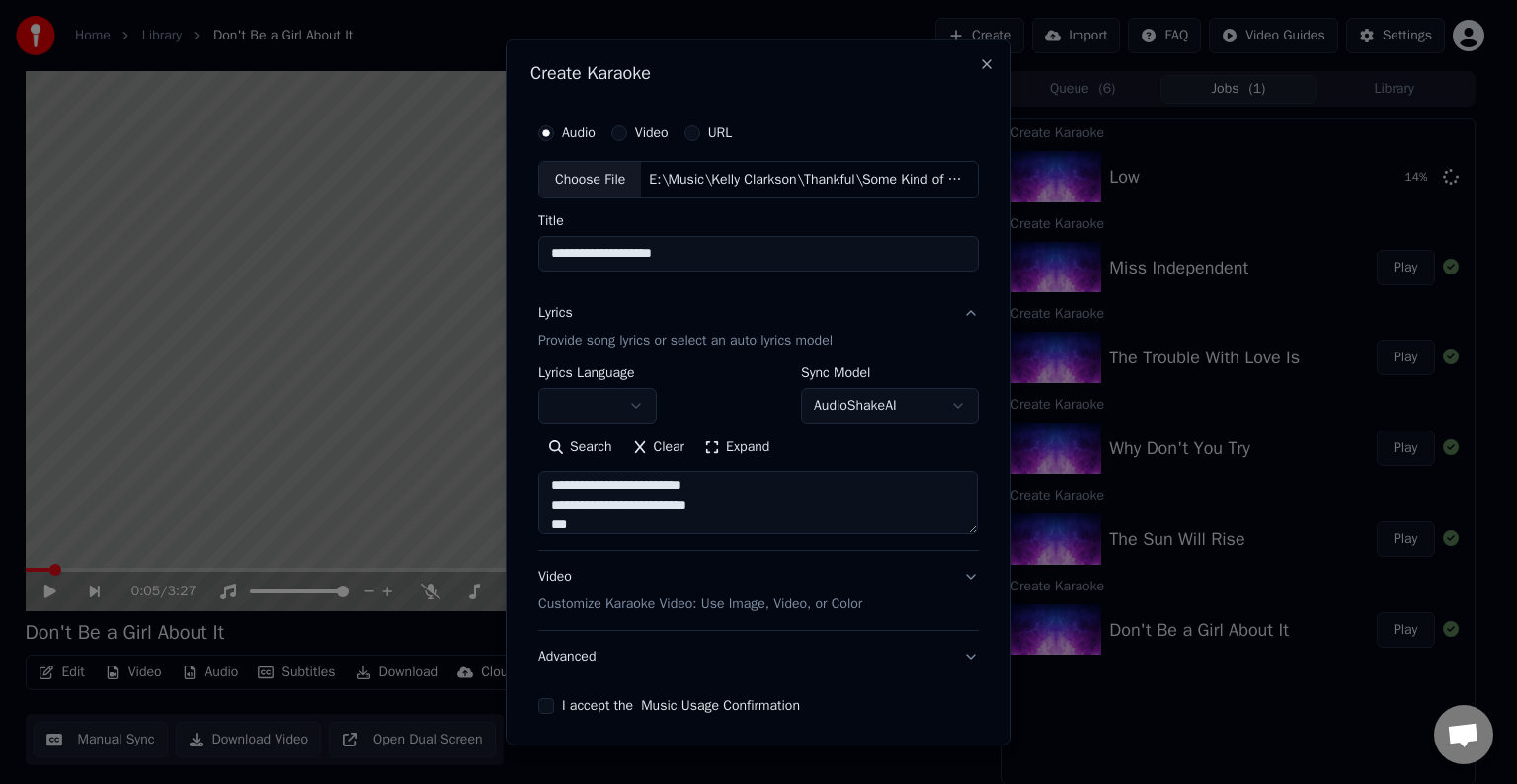 scroll, scrollTop: 498, scrollLeft: 0, axis: vertical 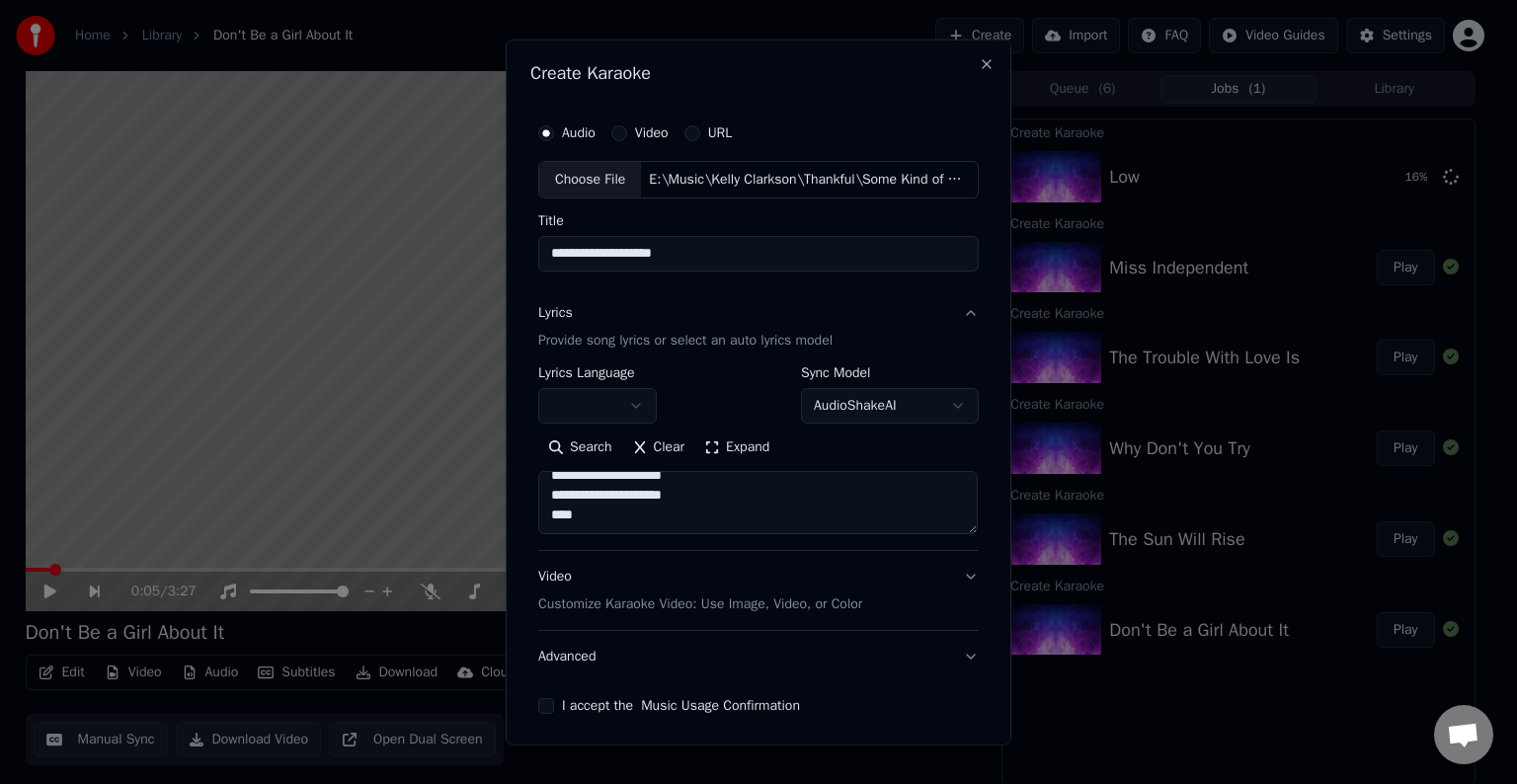 paste on "**********" 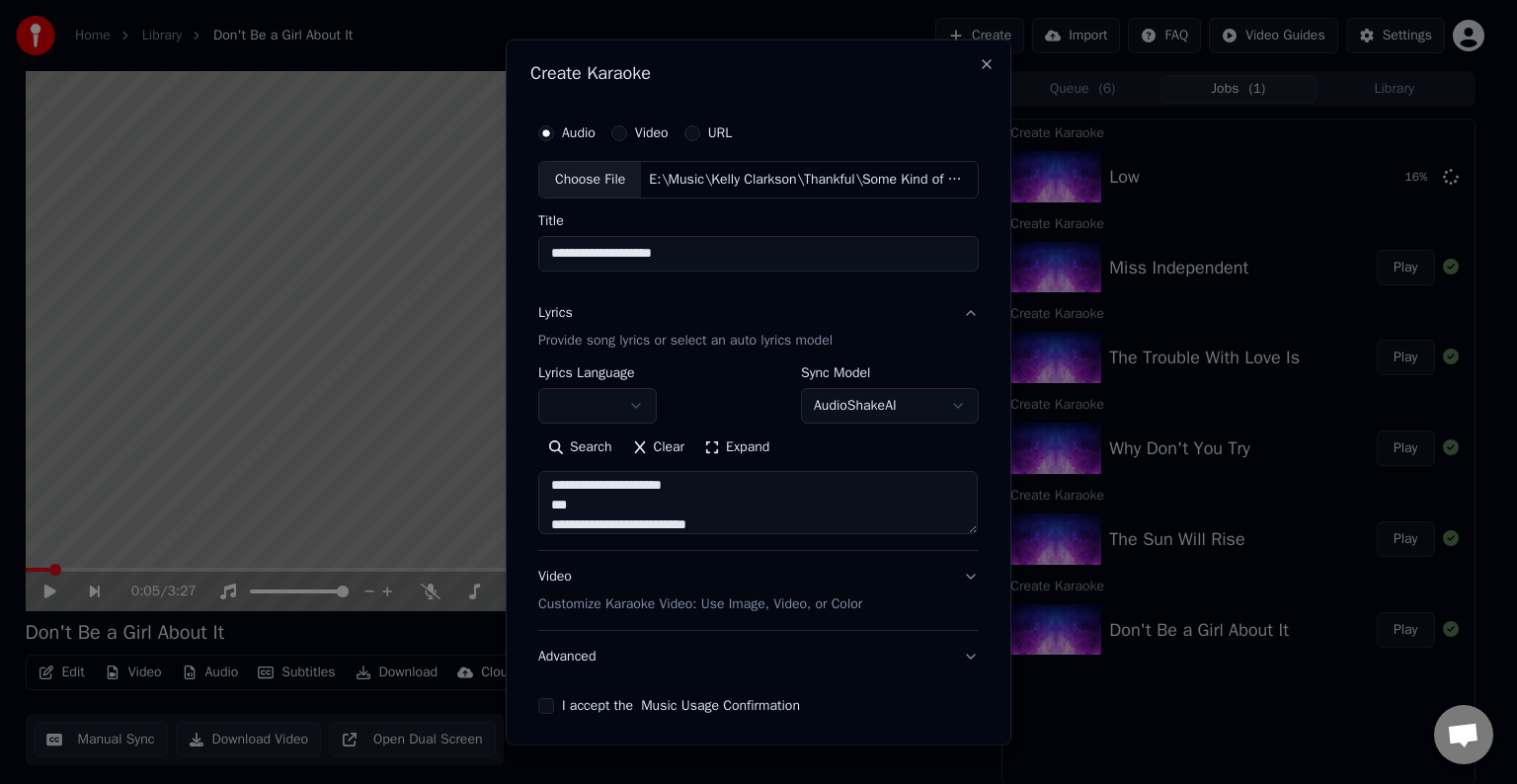 scroll, scrollTop: 596, scrollLeft: 0, axis: vertical 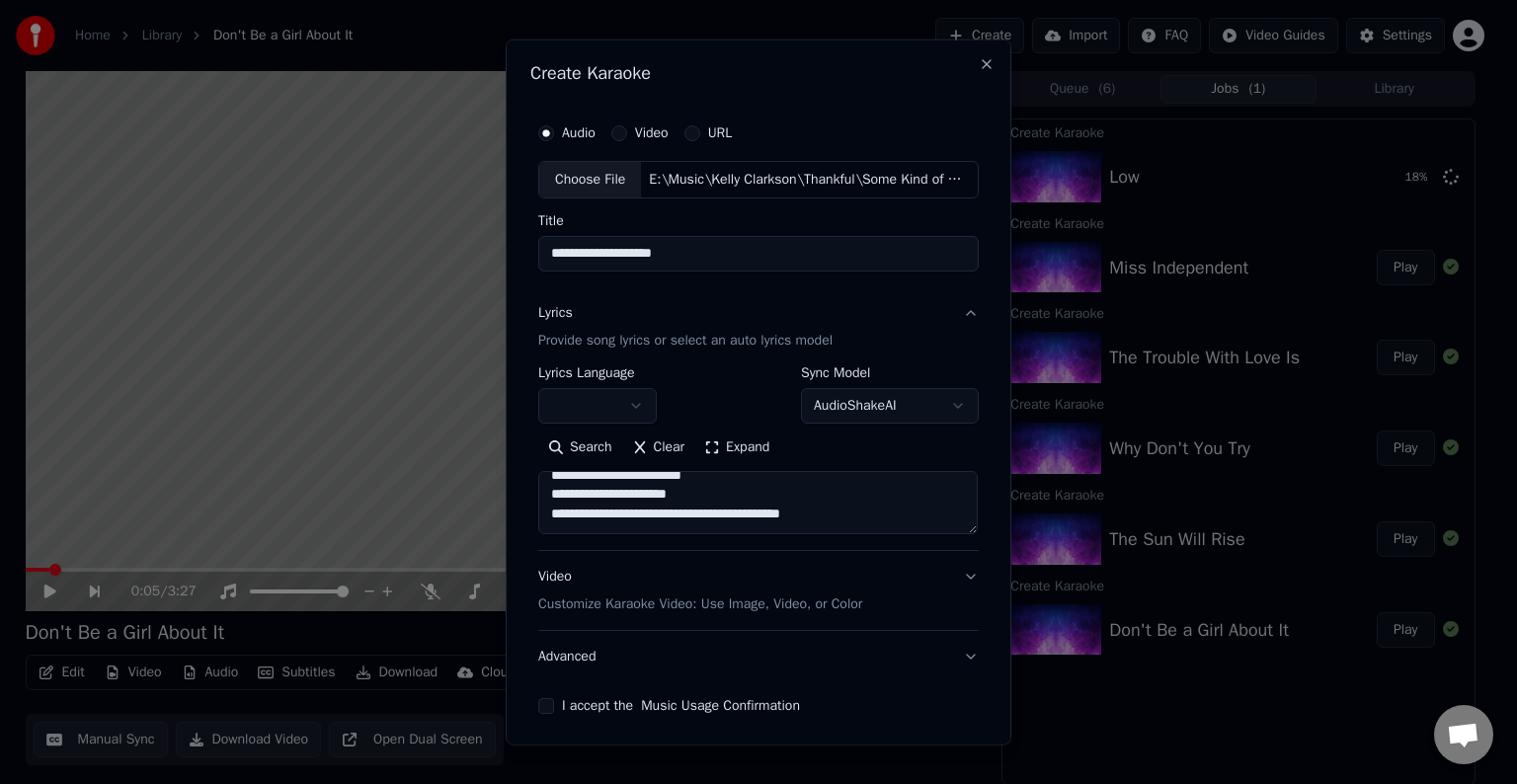 paste on "**********" 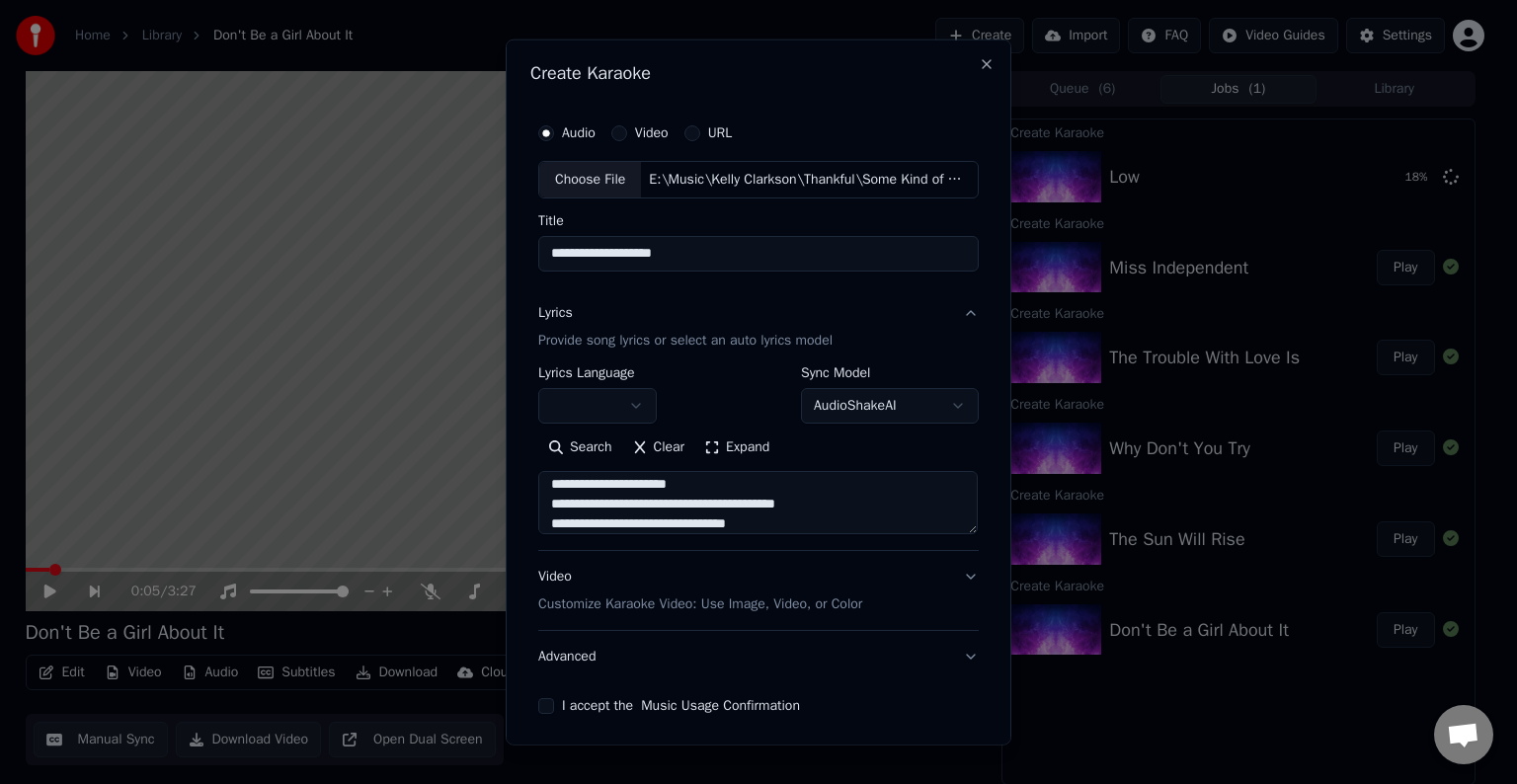scroll, scrollTop: 695, scrollLeft: 0, axis: vertical 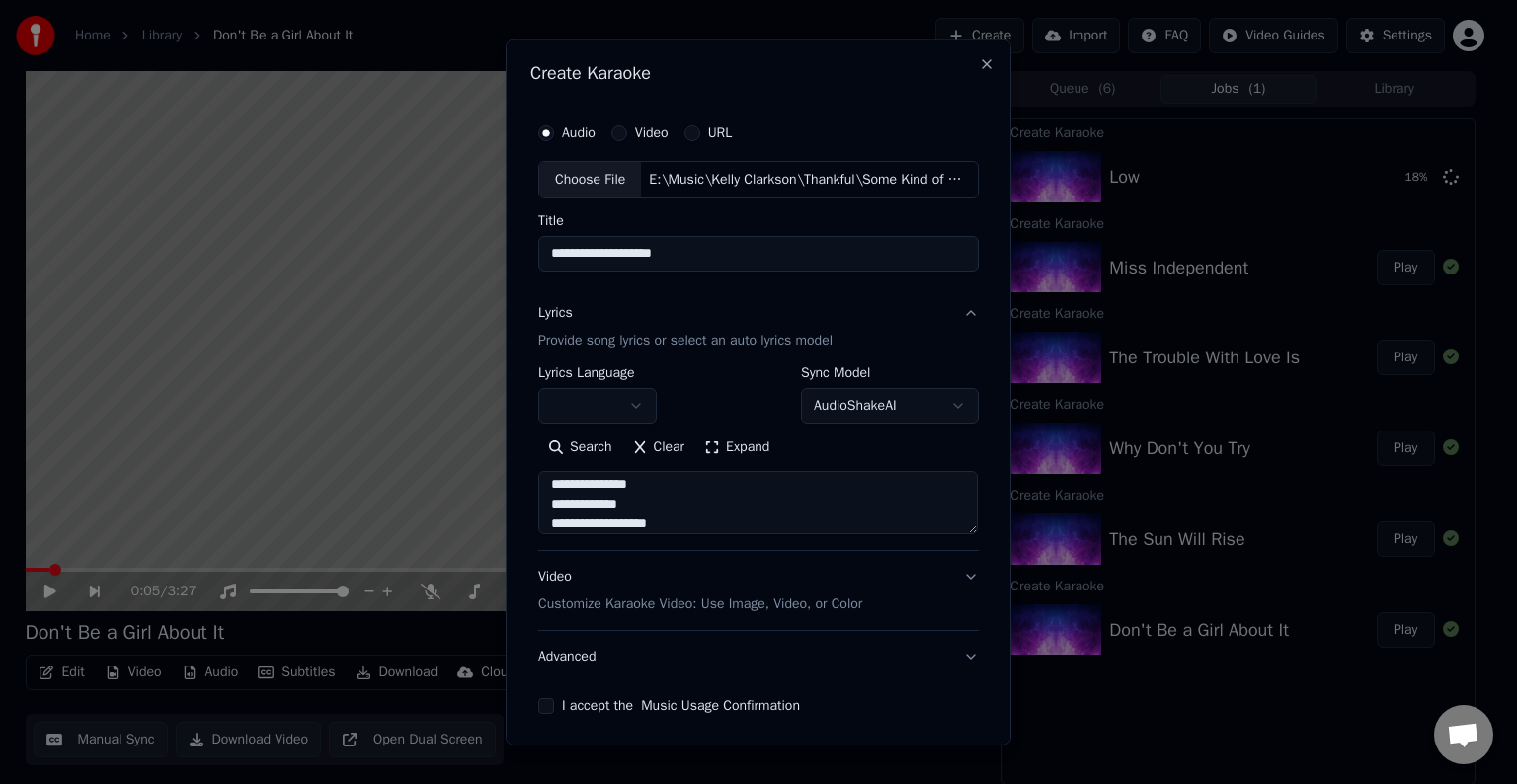 type on "**********" 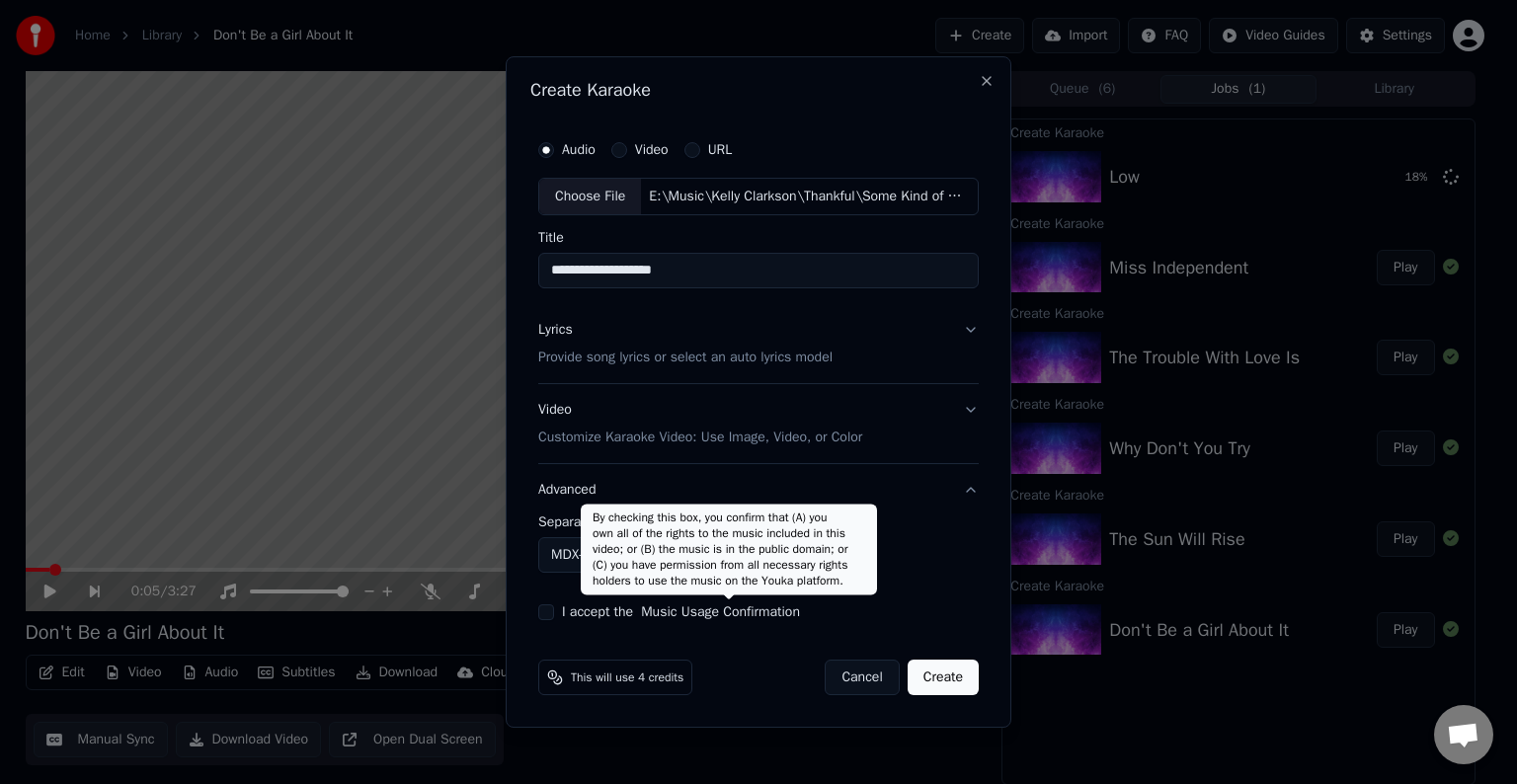 click on "Home Library Don't Be a Girl About It Create Import FAQ Video Guides Settings 0:05  /  3:27 Don't Be a Girl About It BPM 140 Key G# Edit Video Audio Subtitles Download Cloud Library Manual Sync Download Video Open Dual Screen Queue ( 6 ) Jobs ( 1 ) Library Create Karaoke Low 18 % Create Karaoke Miss Independent Play Create Karaoke The Trouble With Love Is Play Create Karaoke Why Don't You Try Play Create Karaoke The Sun Will Rise Play Create Karaoke Don't Be a Girl About It Play Chat Adam from Youka Desktop More channels Continue on Email Network offline. Reconnecting... No messages can be received or sent for now. Youka Desktop Hello! How can I help you?  Sunday, 20 July I think there is a glitch in the program; when I spend my credits to create a video, and I provide the lyrics, the resulting video does not sync the lyrics and is forcing me to spend extra credits to sync them again; it has happened to me with my last 3 videos 7/20/2025 Adam 7/20/2025 7/20/2025 7/20/2025 Adam 7/20/2025 Send a file We run on" at bounding box center (750, 392) 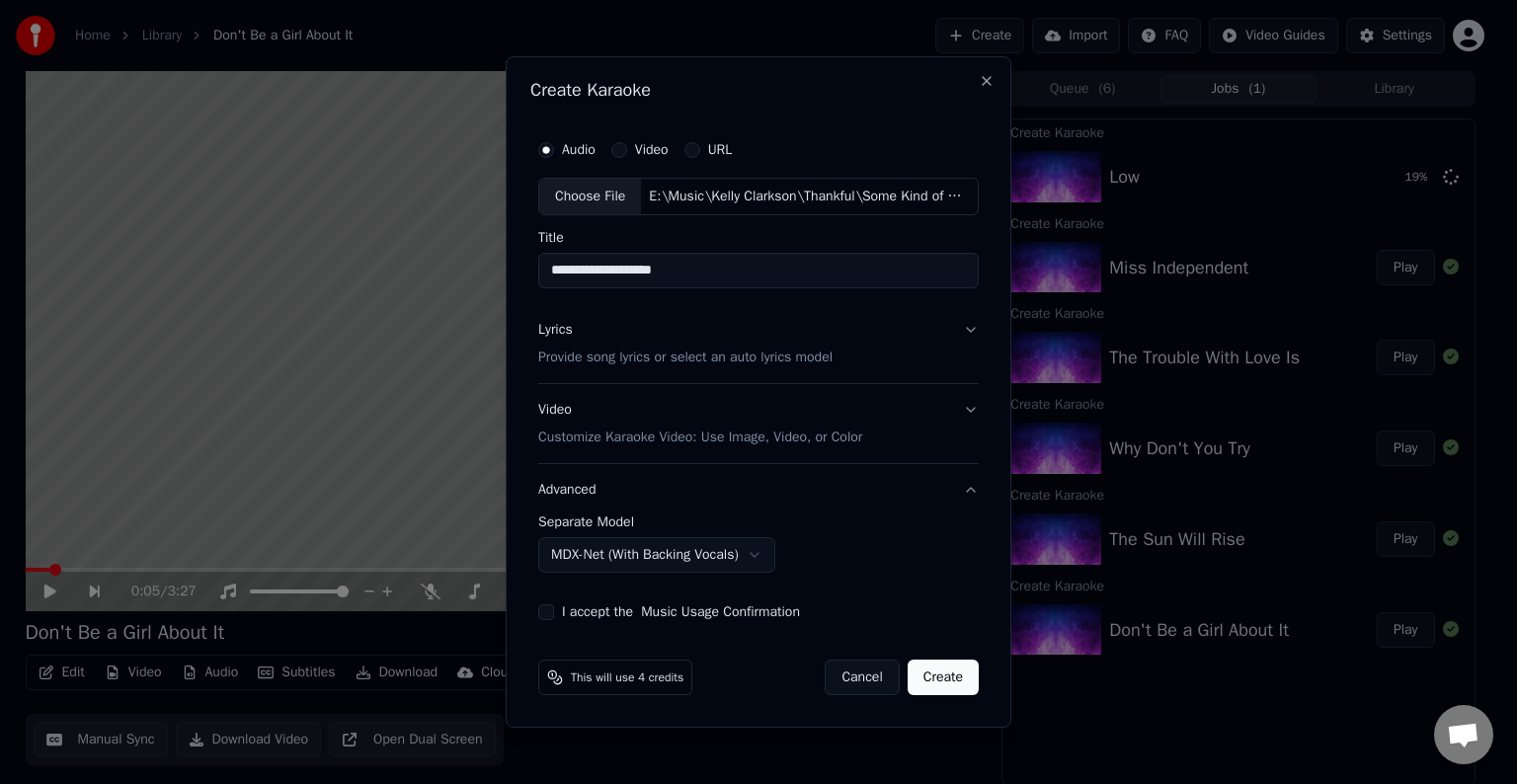 click on "**********" at bounding box center (758, 375) 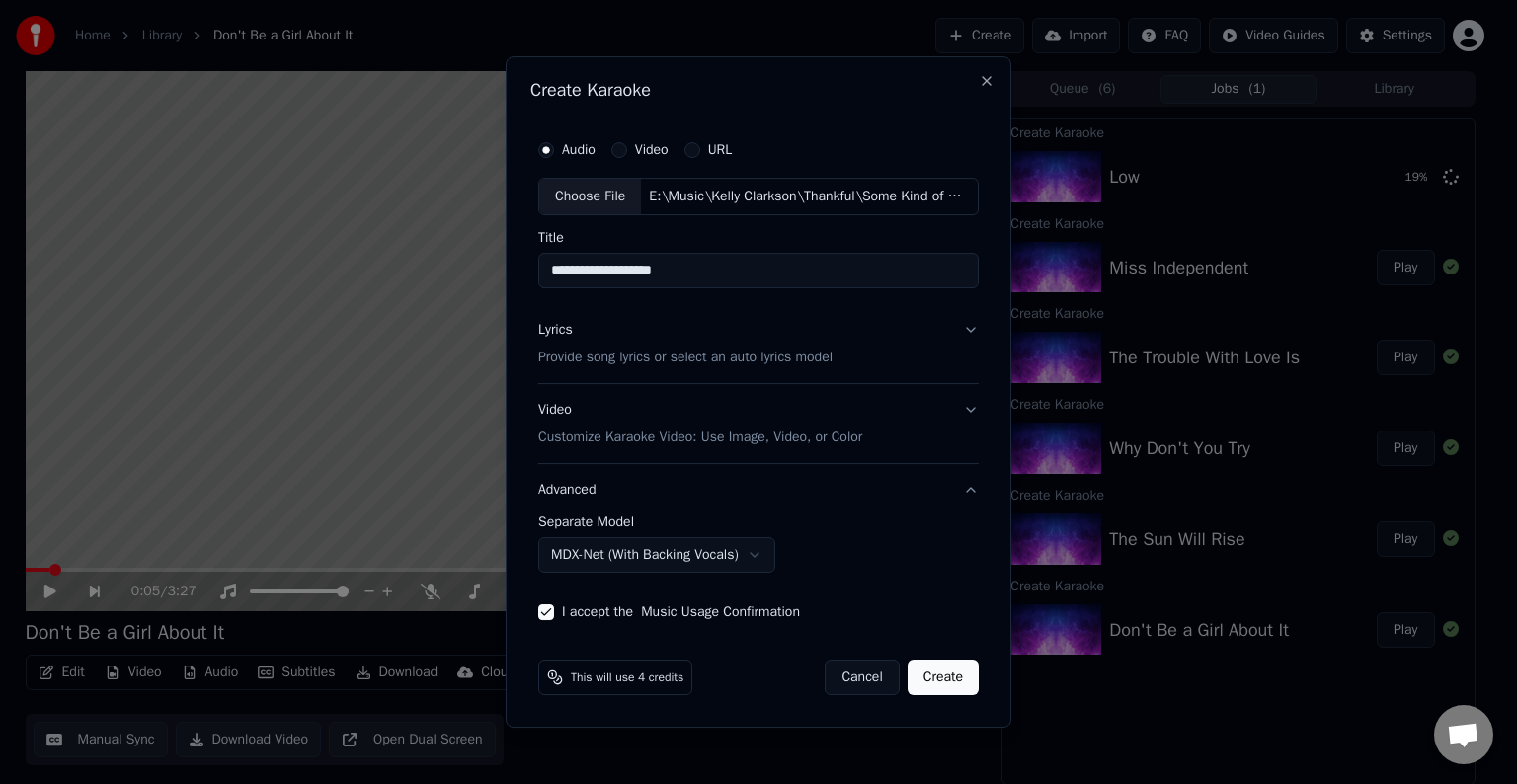 click on "Create" at bounding box center (943, 677) 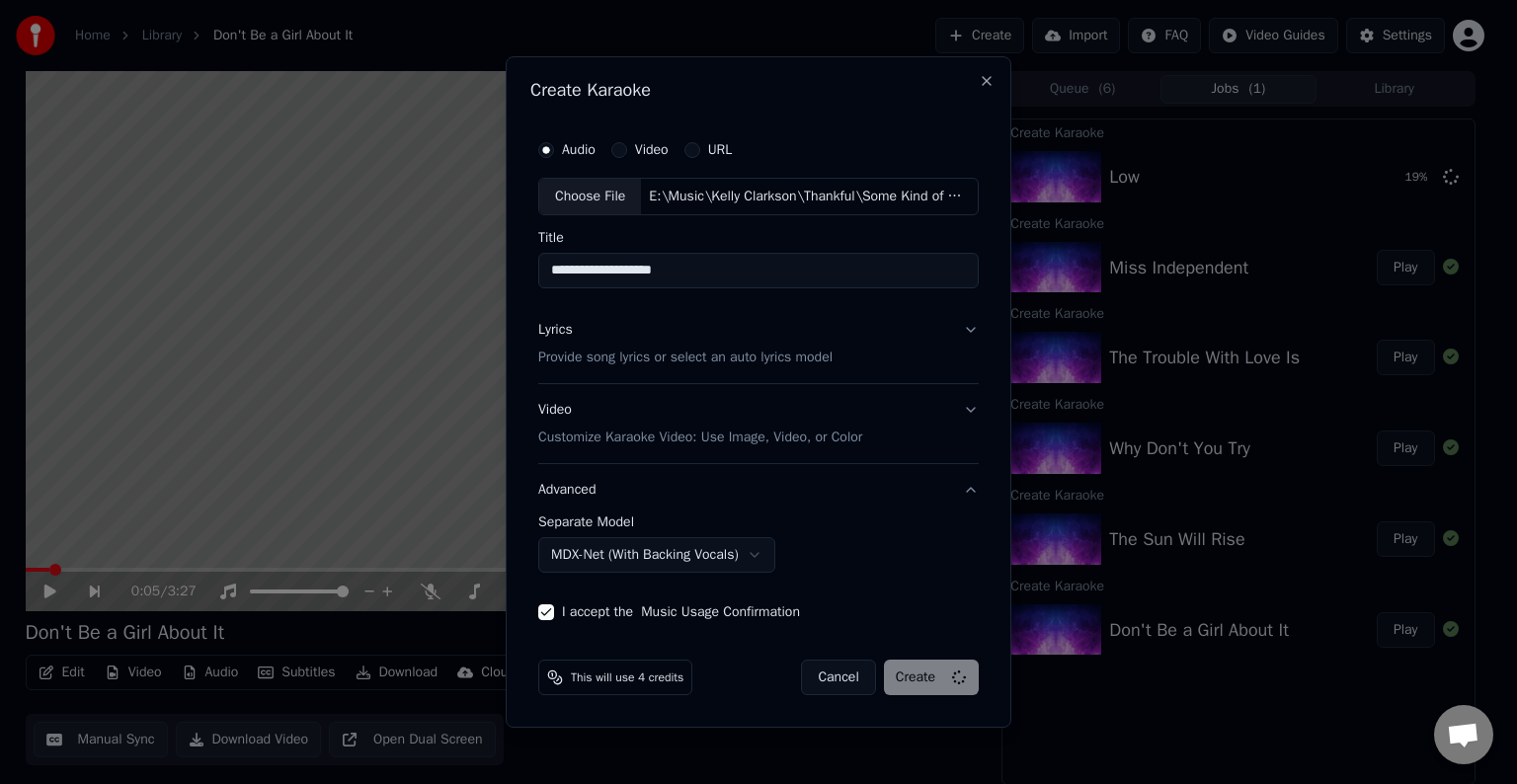 select on "******" 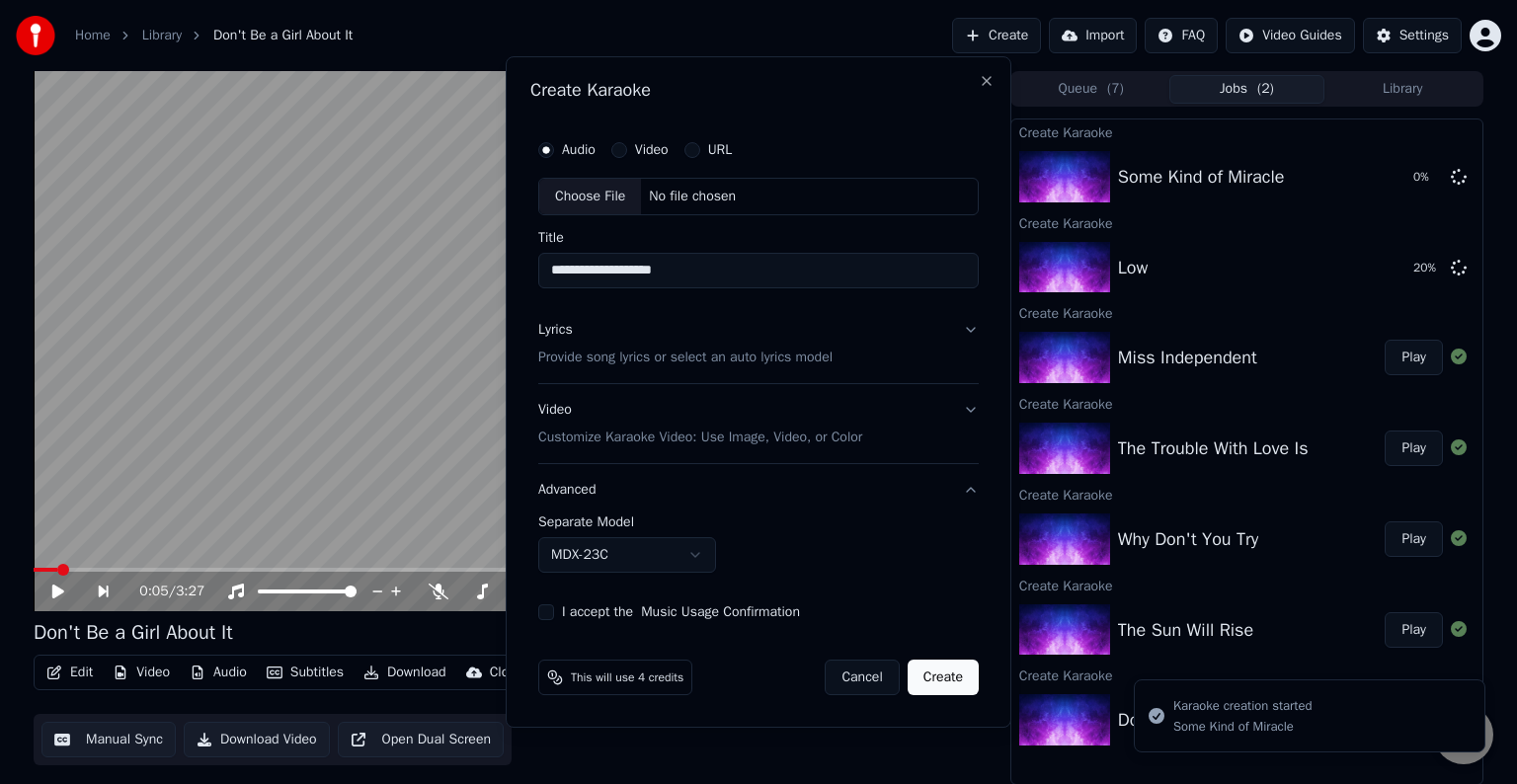 type 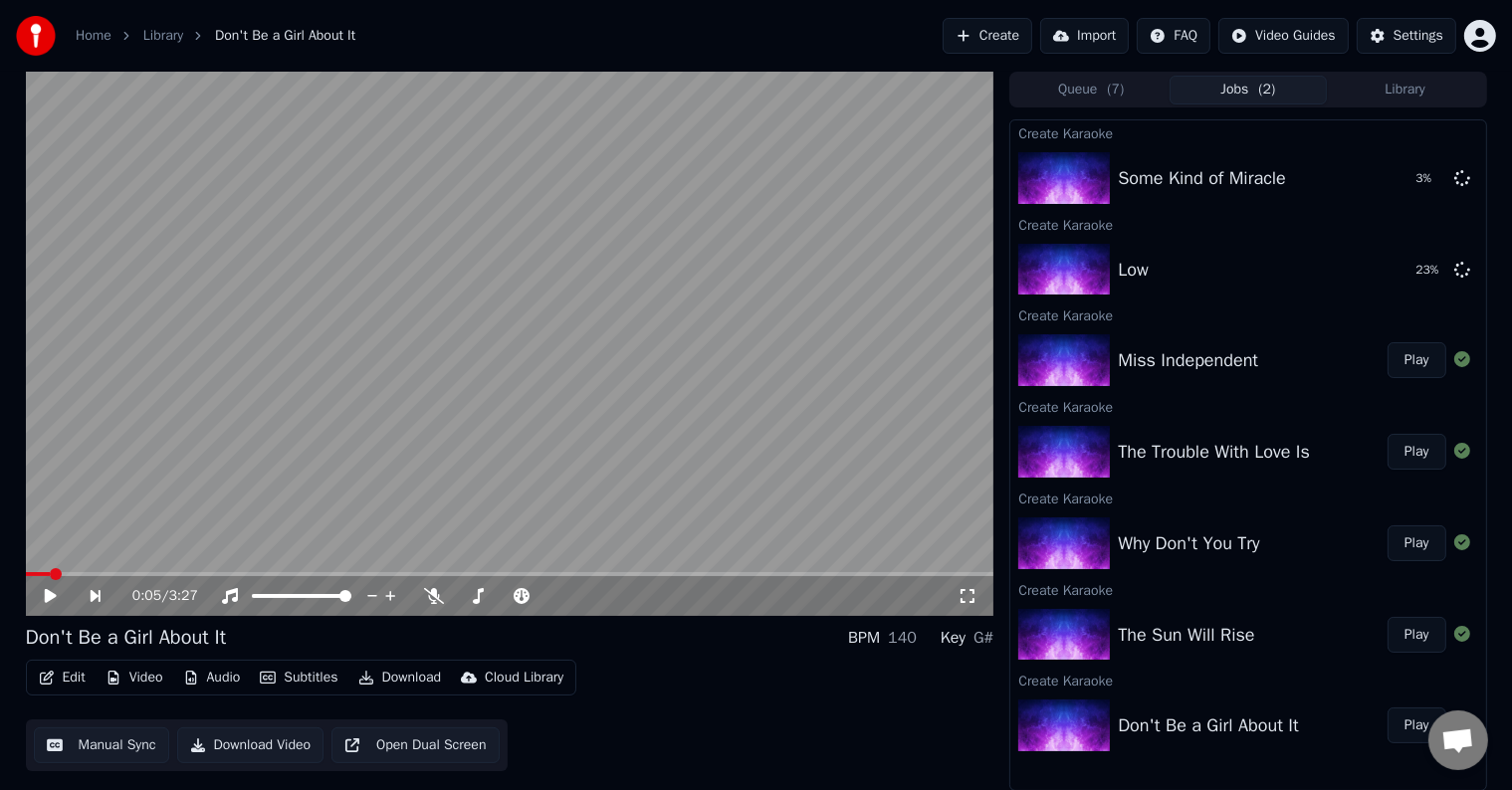 click on "Create" at bounding box center (987, 36) 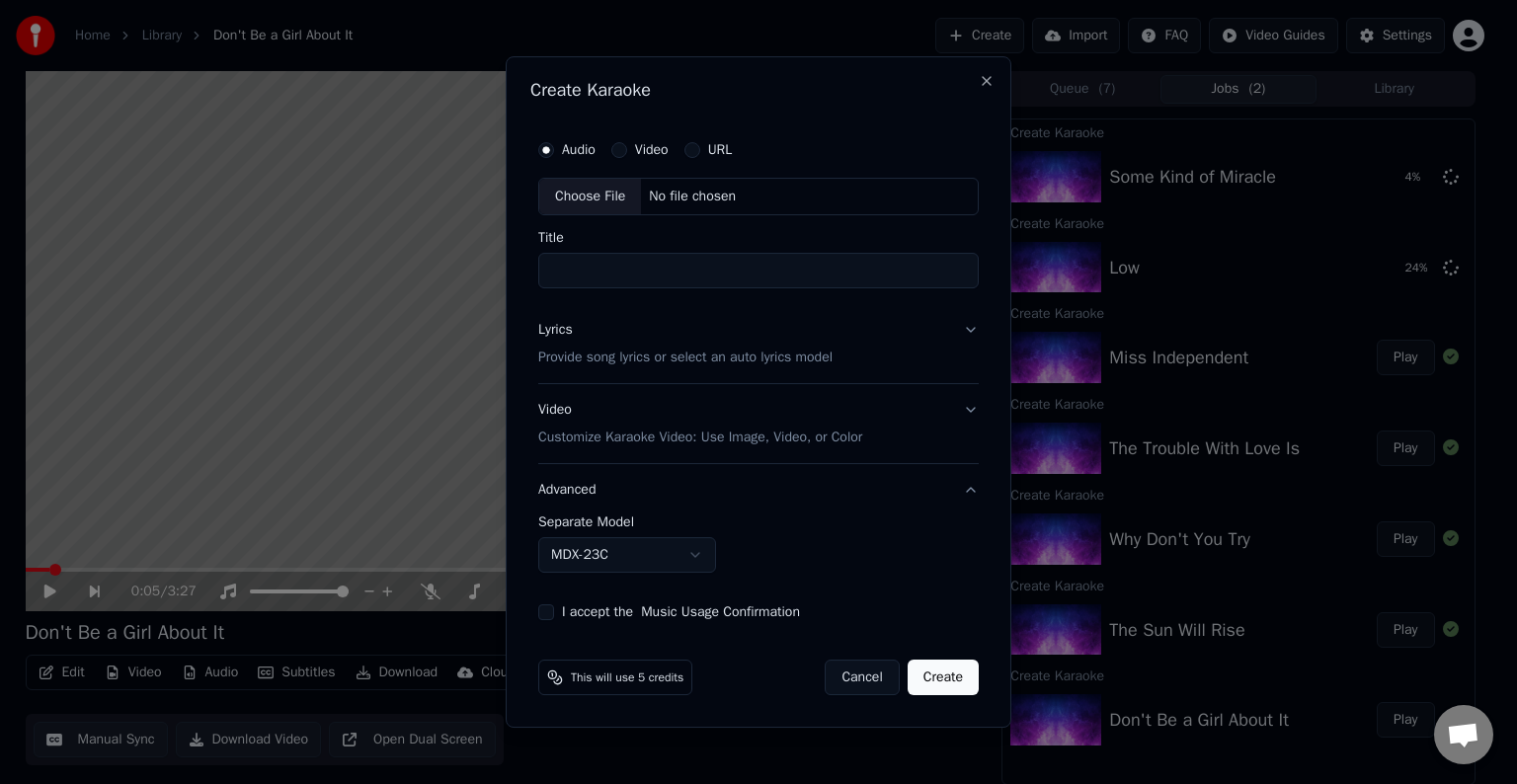 click on "Choose File" at bounding box center (590, 196) 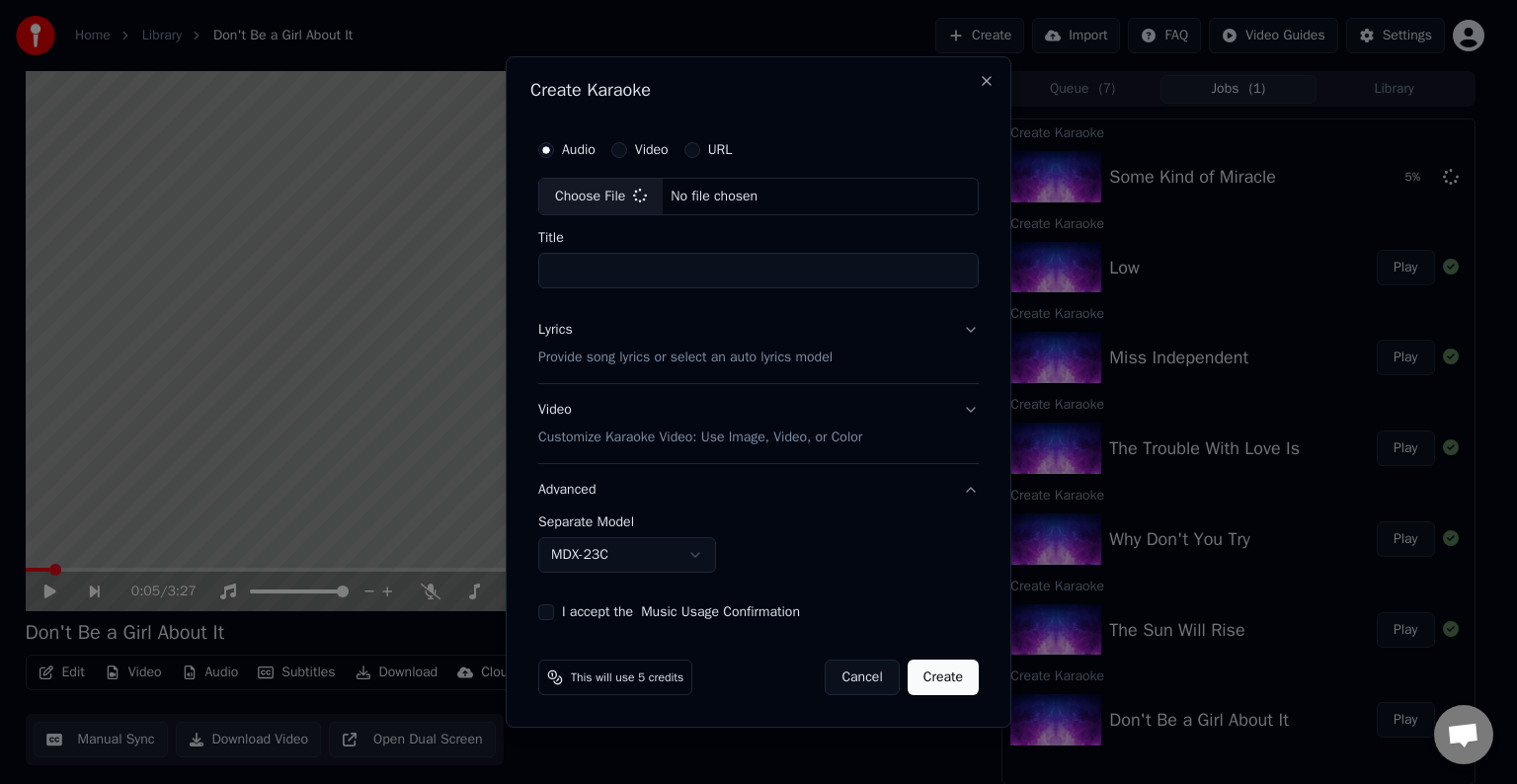 click on "Lyrics Provide song lyrics or select an auto lyrics model" at bounding box center (758, 344) 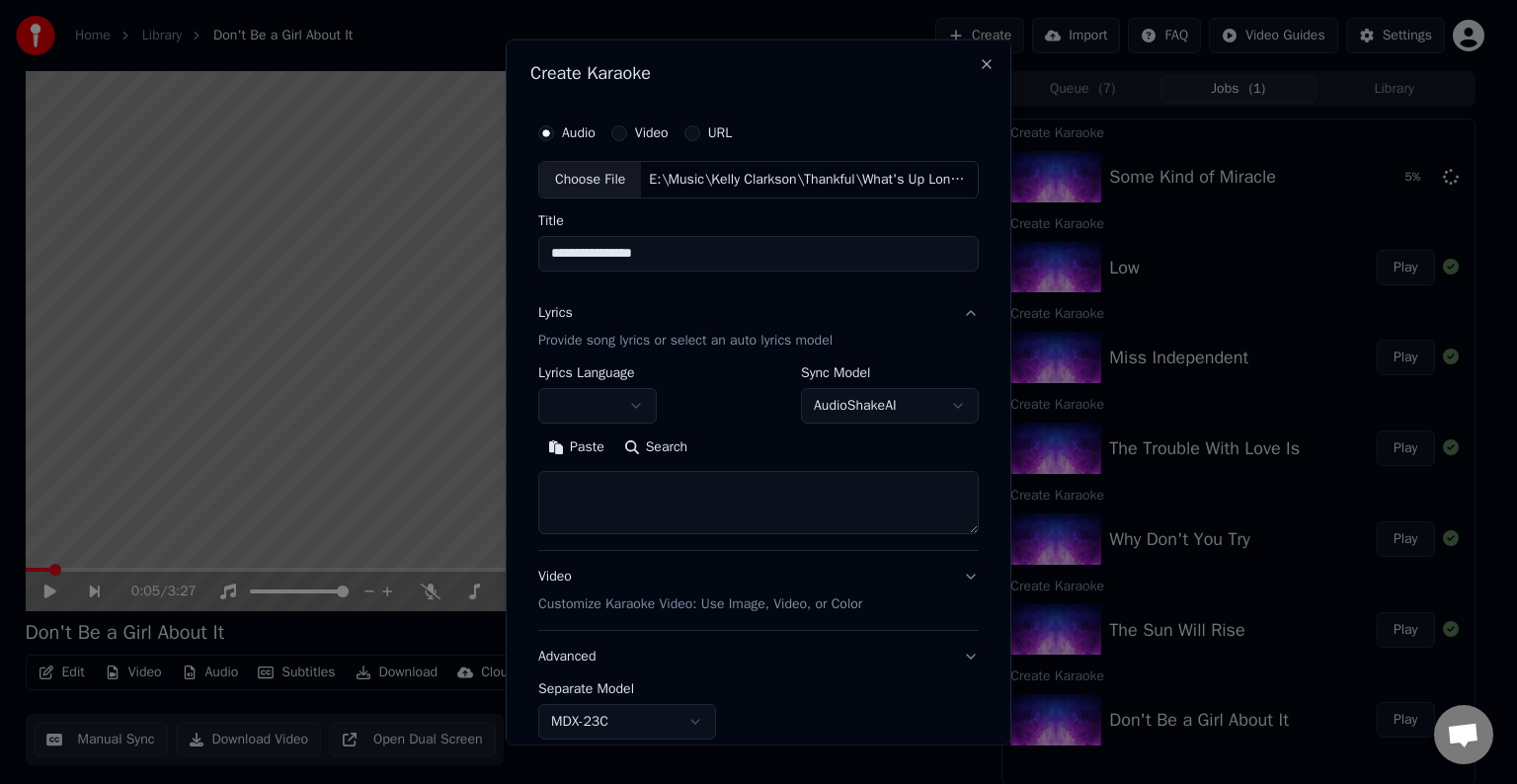 type on "**********" 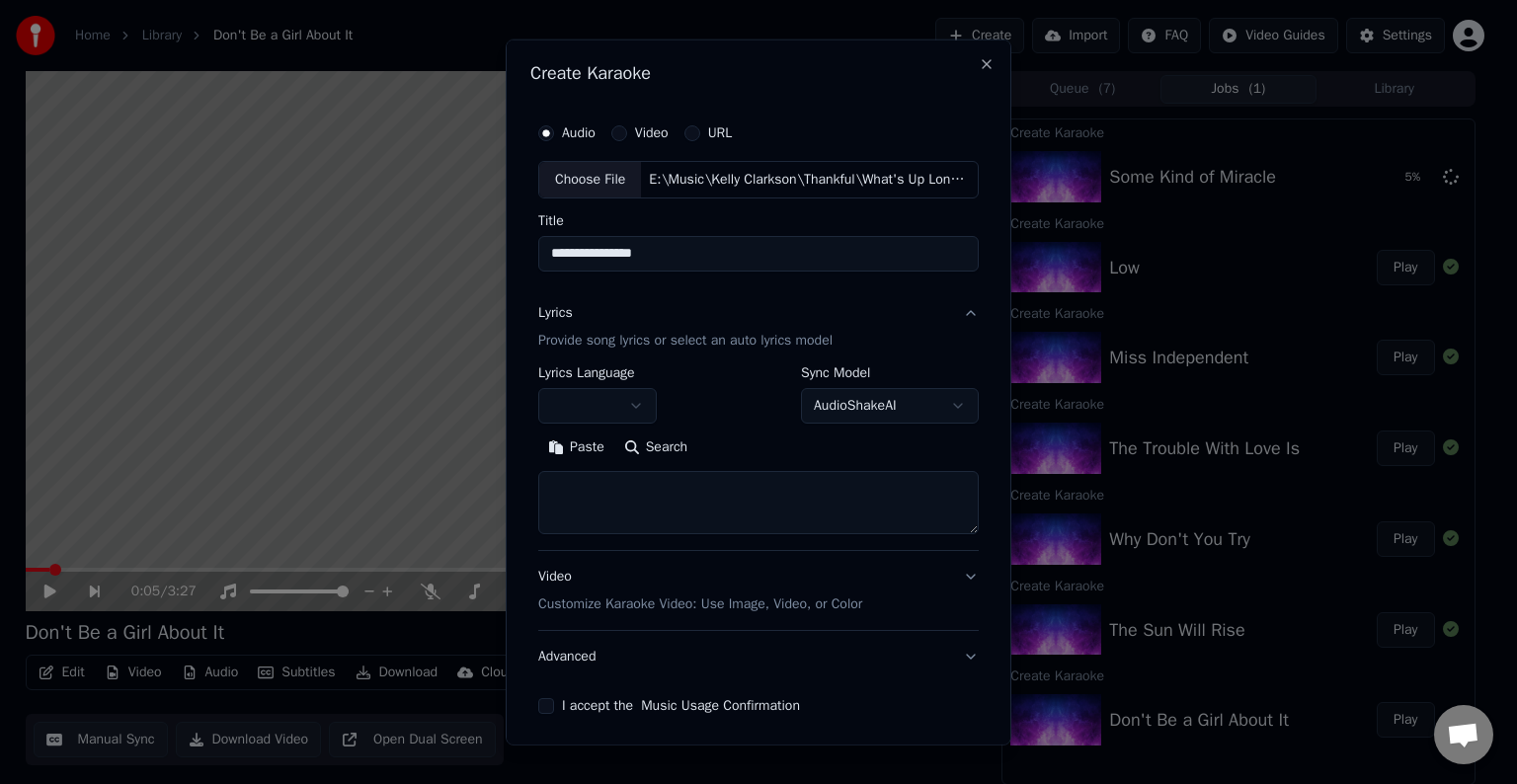 click at bounding box center [758, 503] 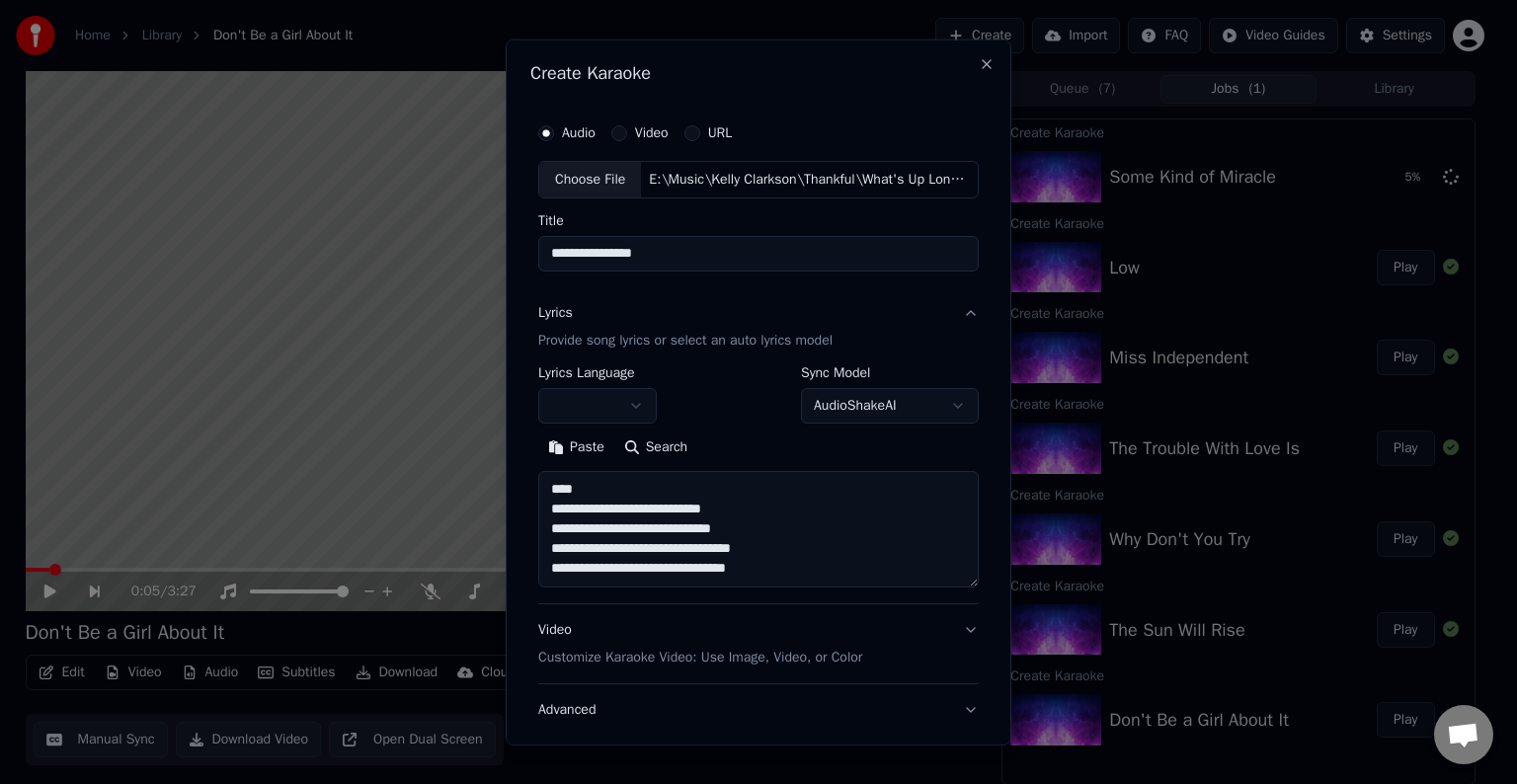 scroll, scrollTop: 63, scrollLeft: 0, axis: vertical 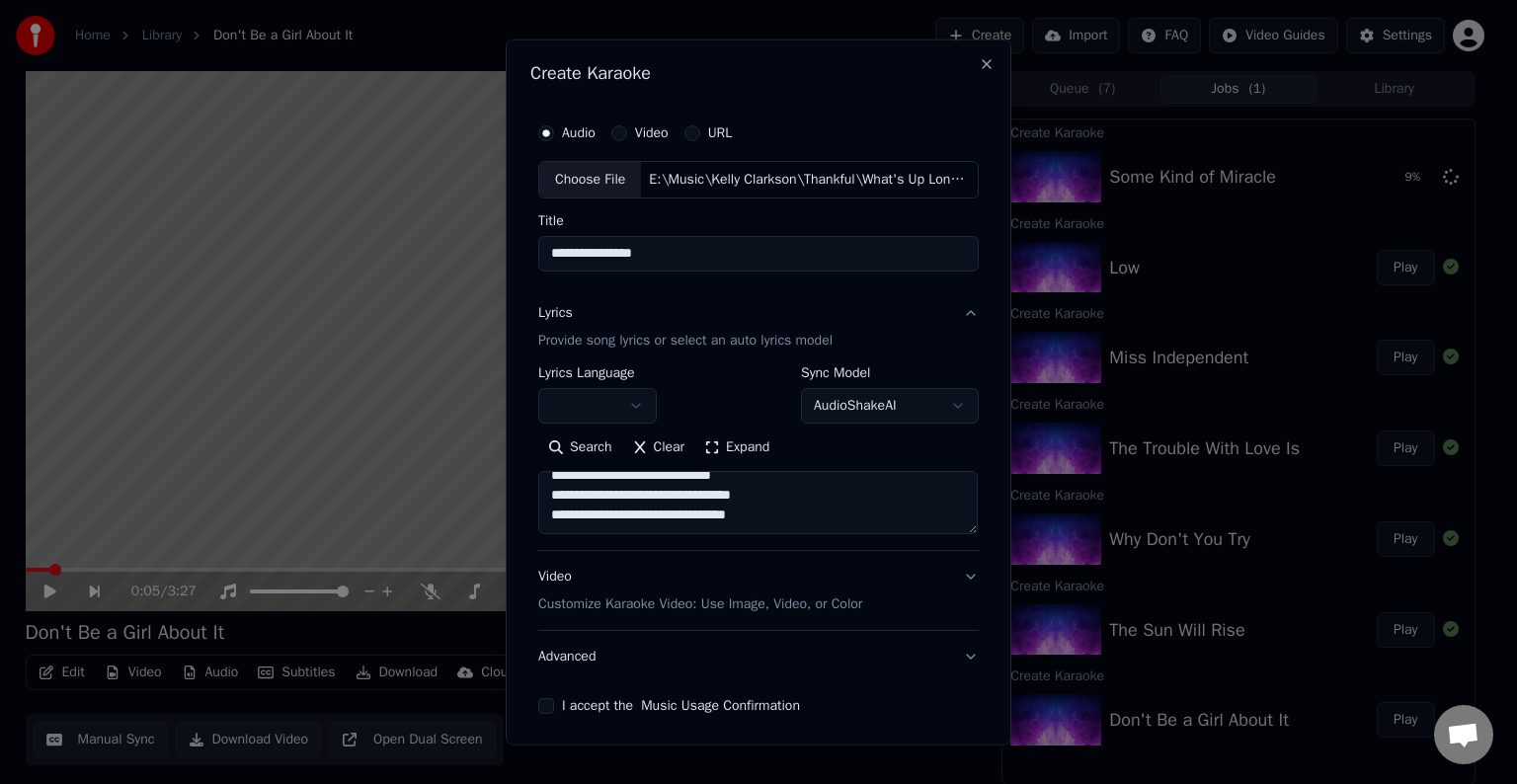 paste on "**********" 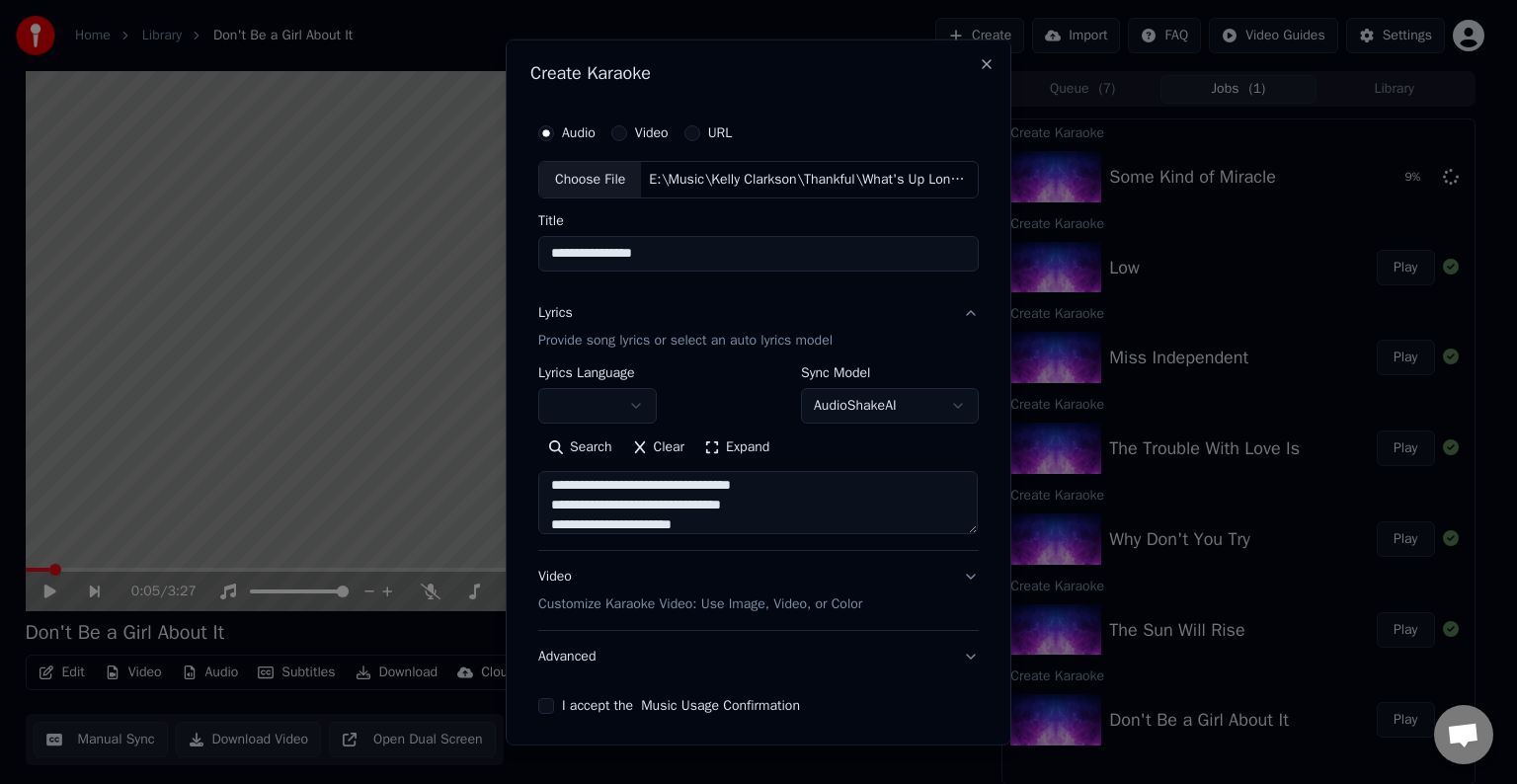 scroll, scrollTop: 122, scrollLeft: 0, axis: vertical 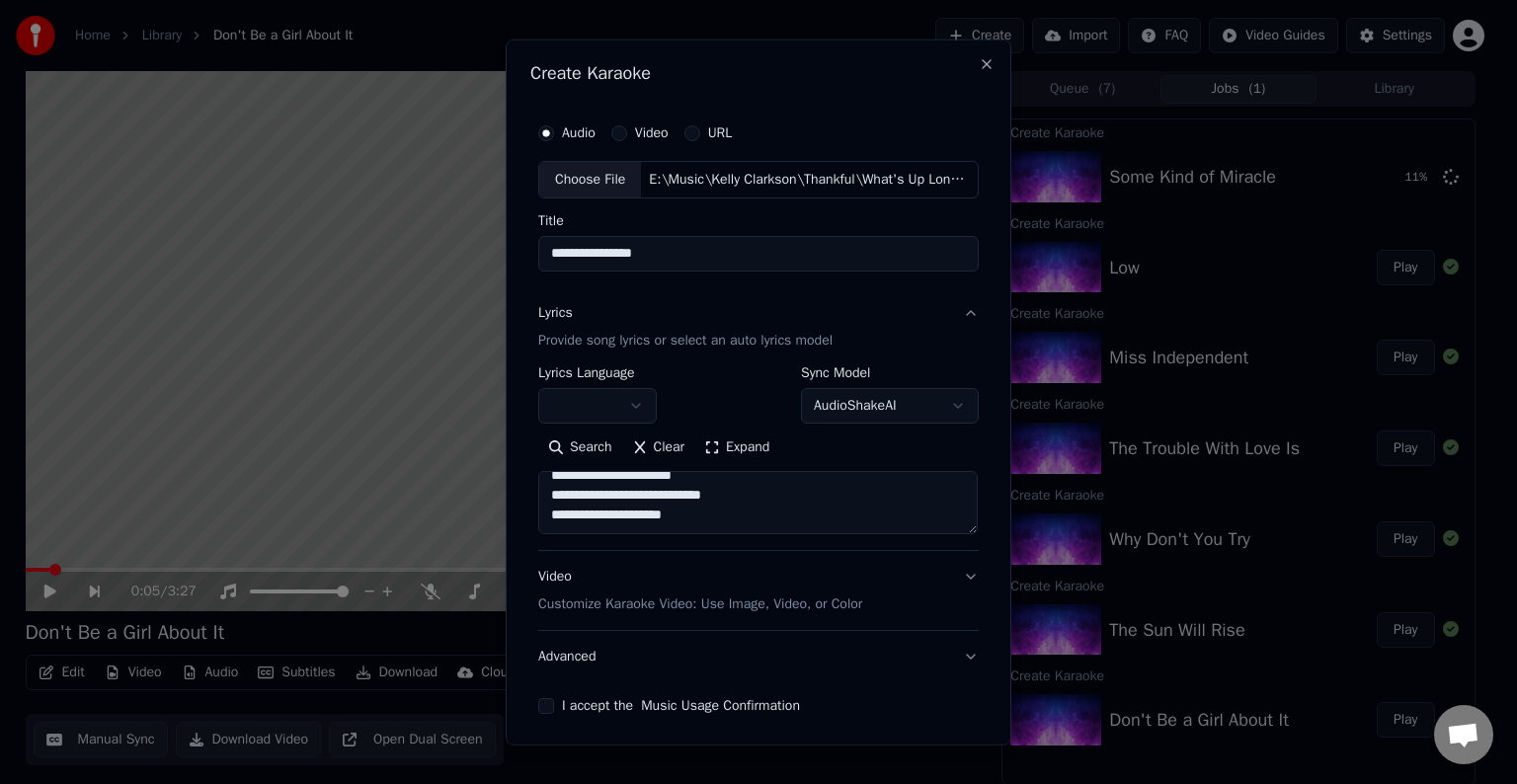 paste on "**********" 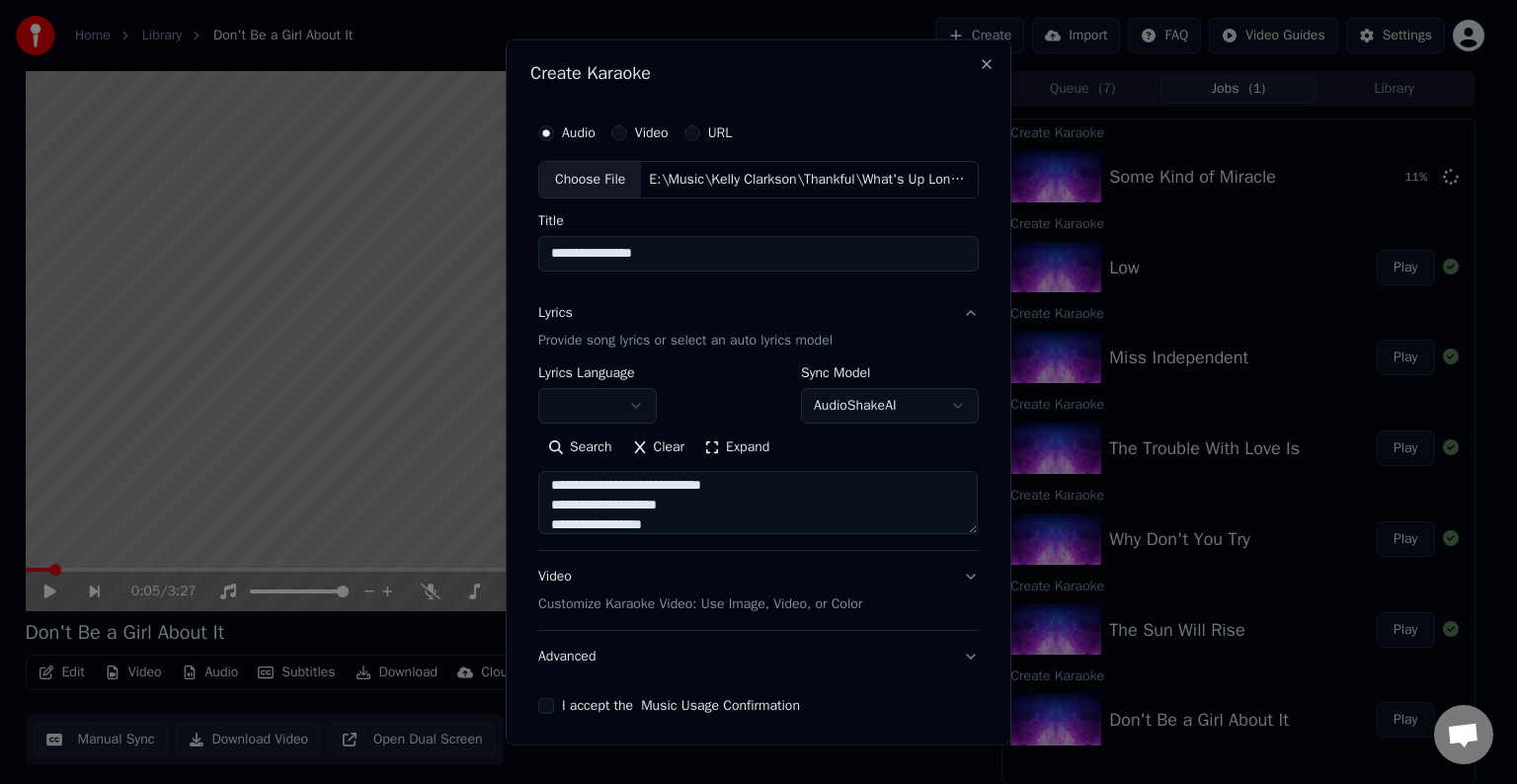 scroll, scrollTop: 320, scrollLeft: 0, axis: vertical 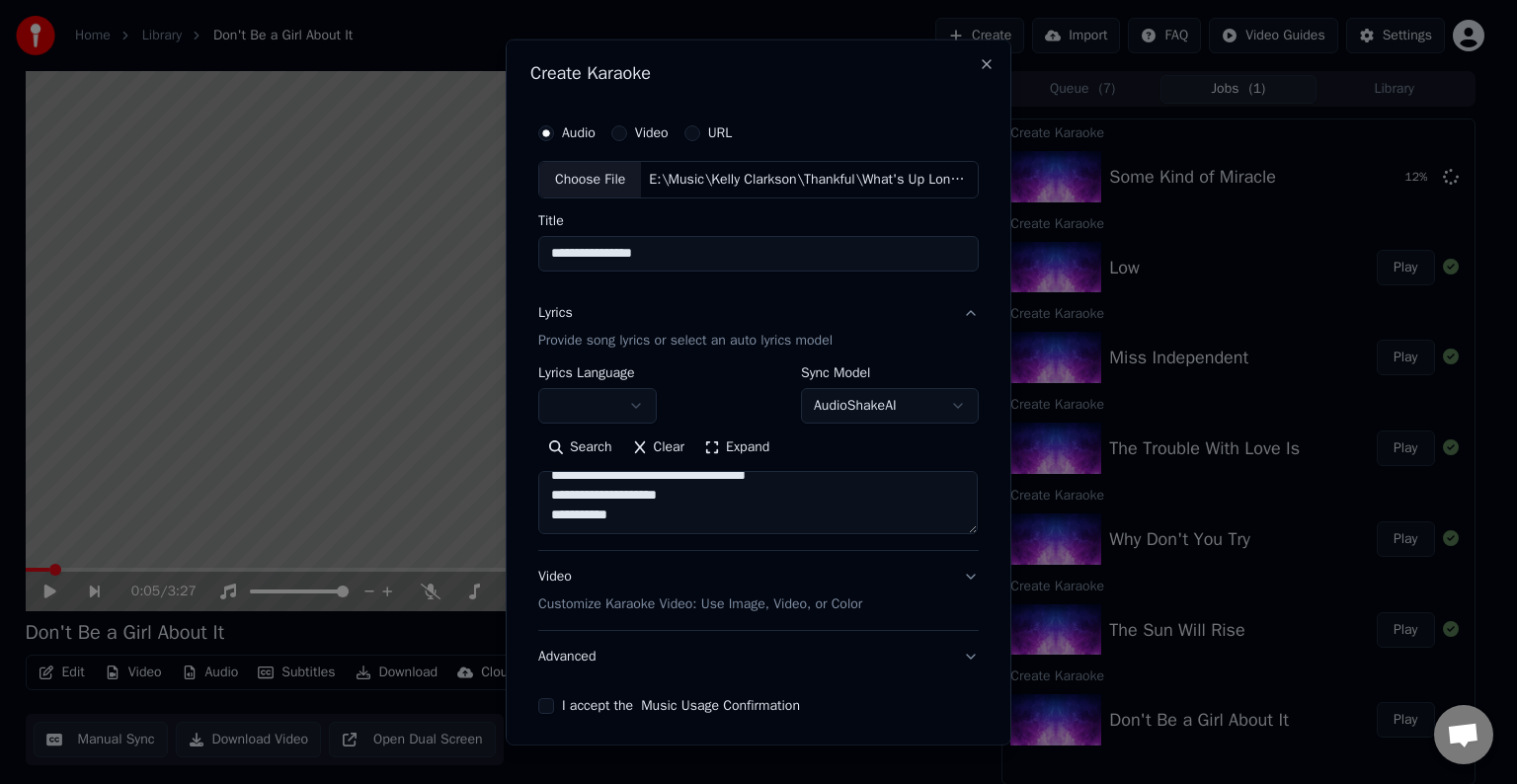 paste on "**********" 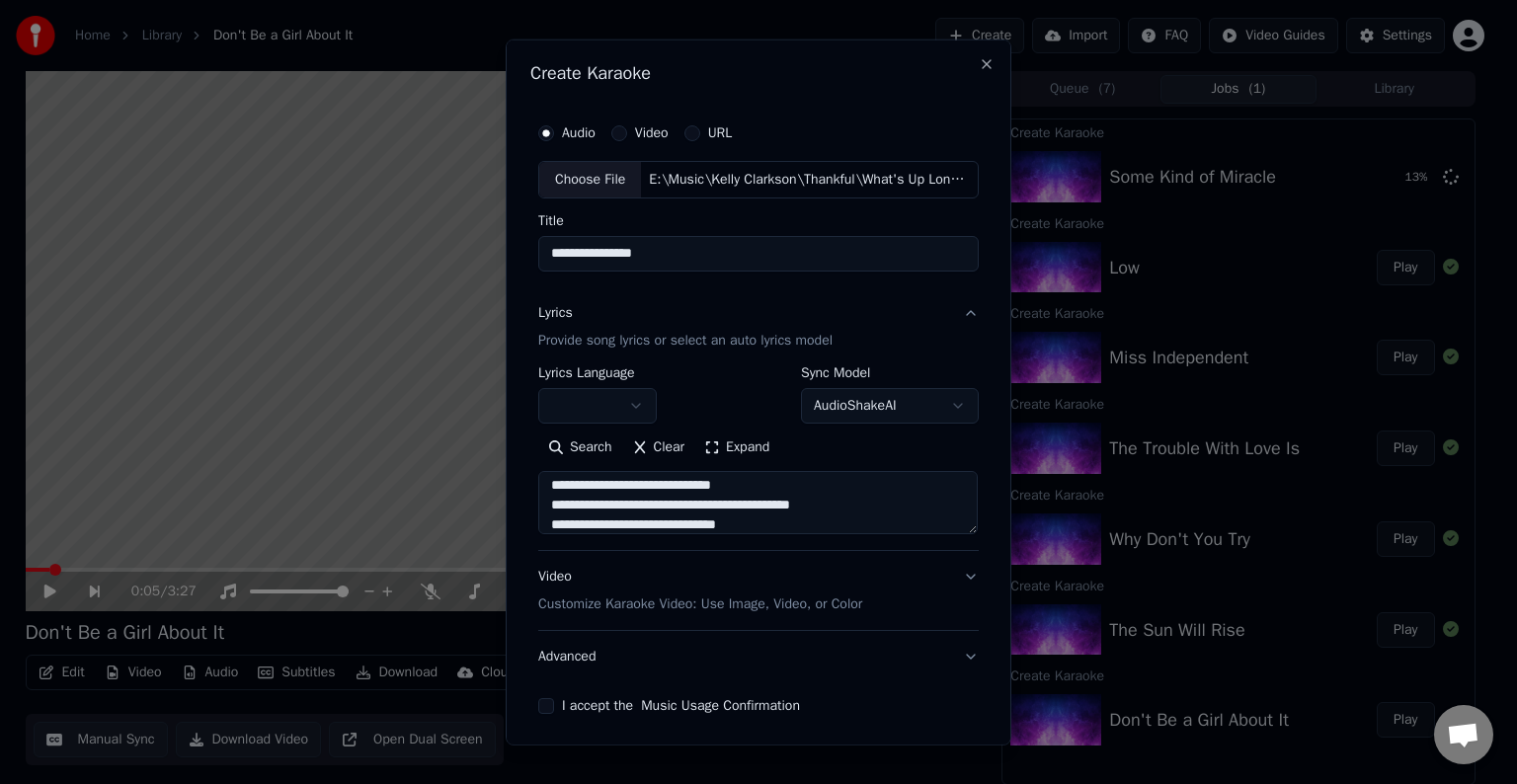 scroll, scrollTop: 399, scrollLeft: 0, axis: vertical 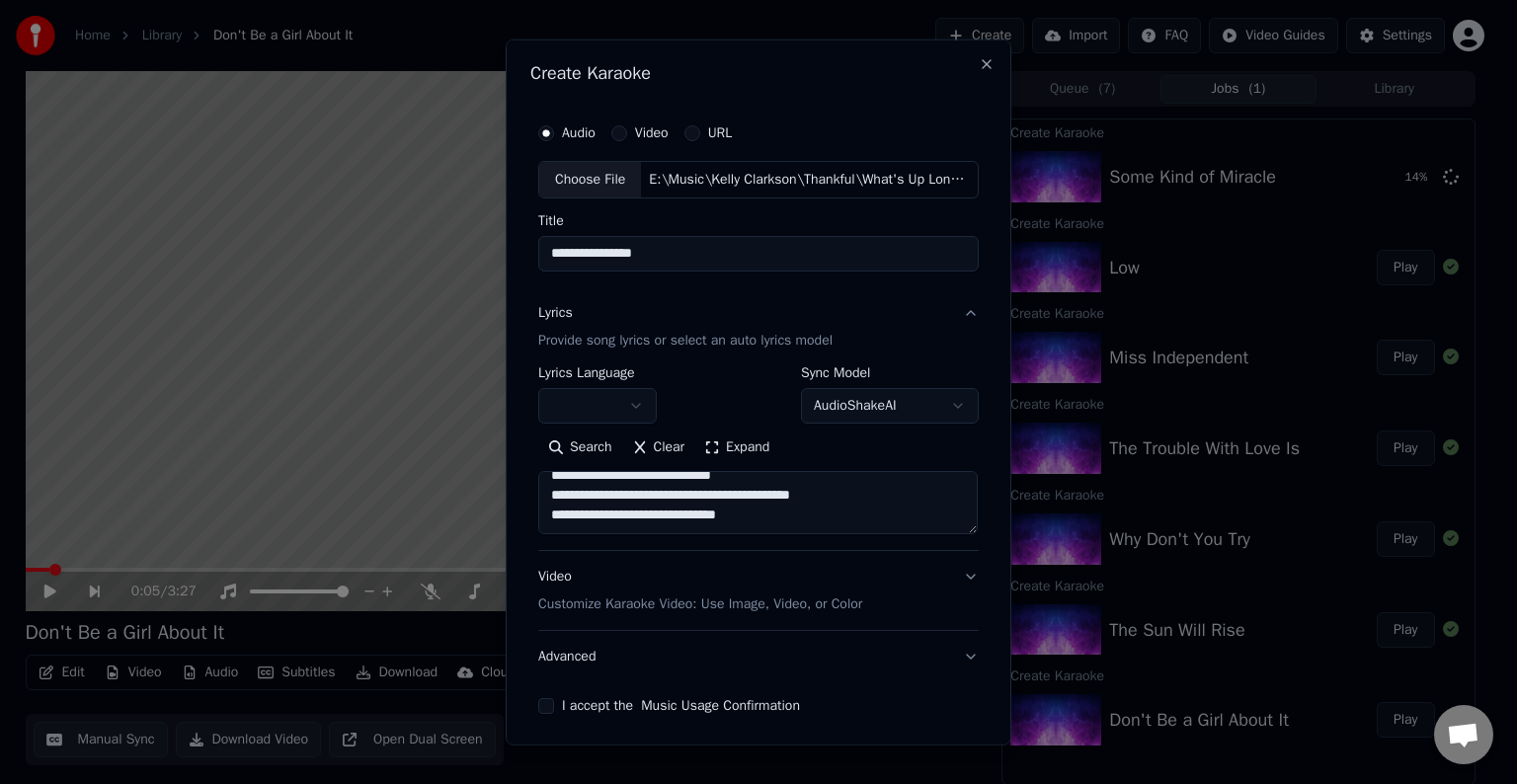 paste on "**********" 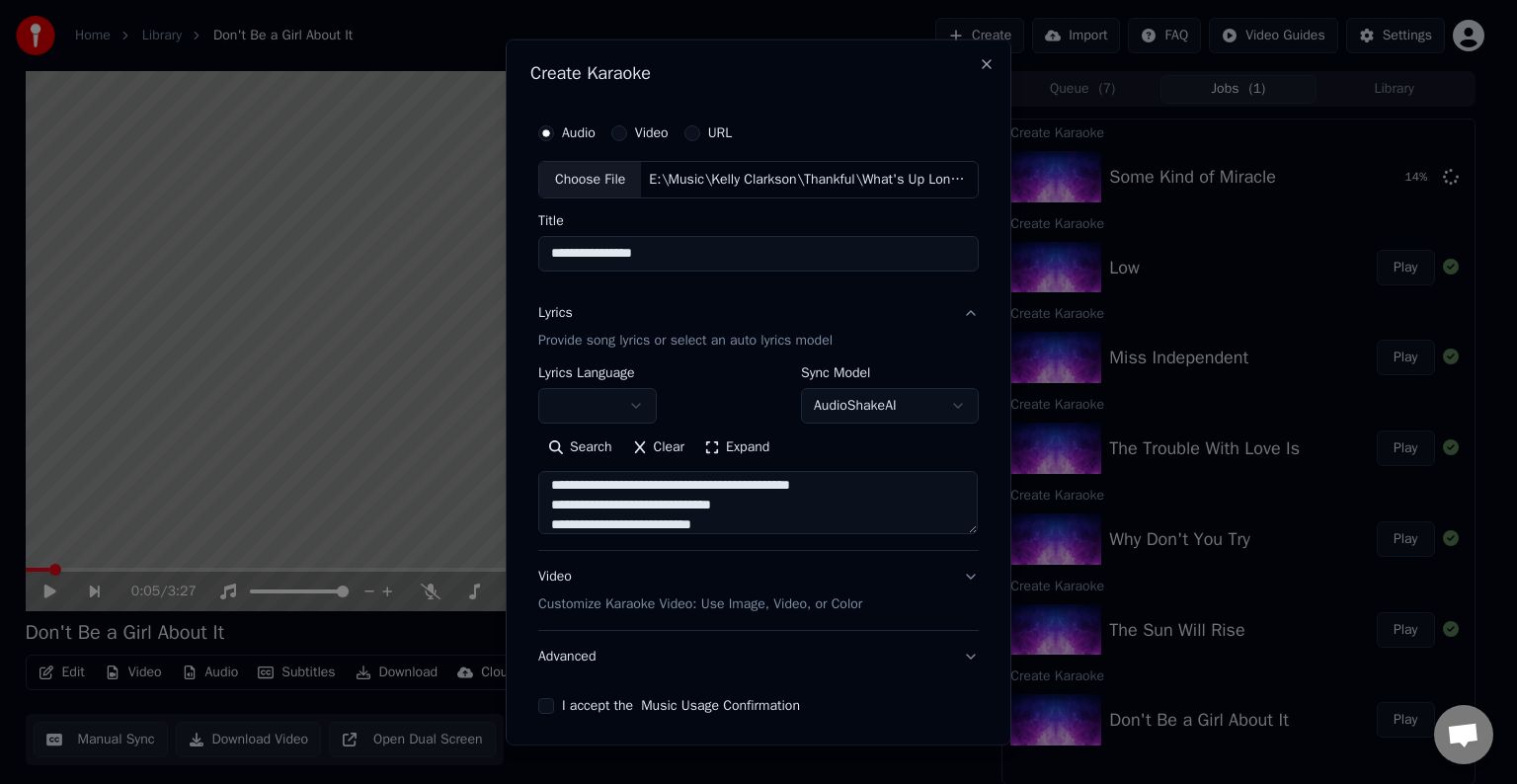 scroll, scrollTop: 438, scrollLeft: 0, axis: vertical 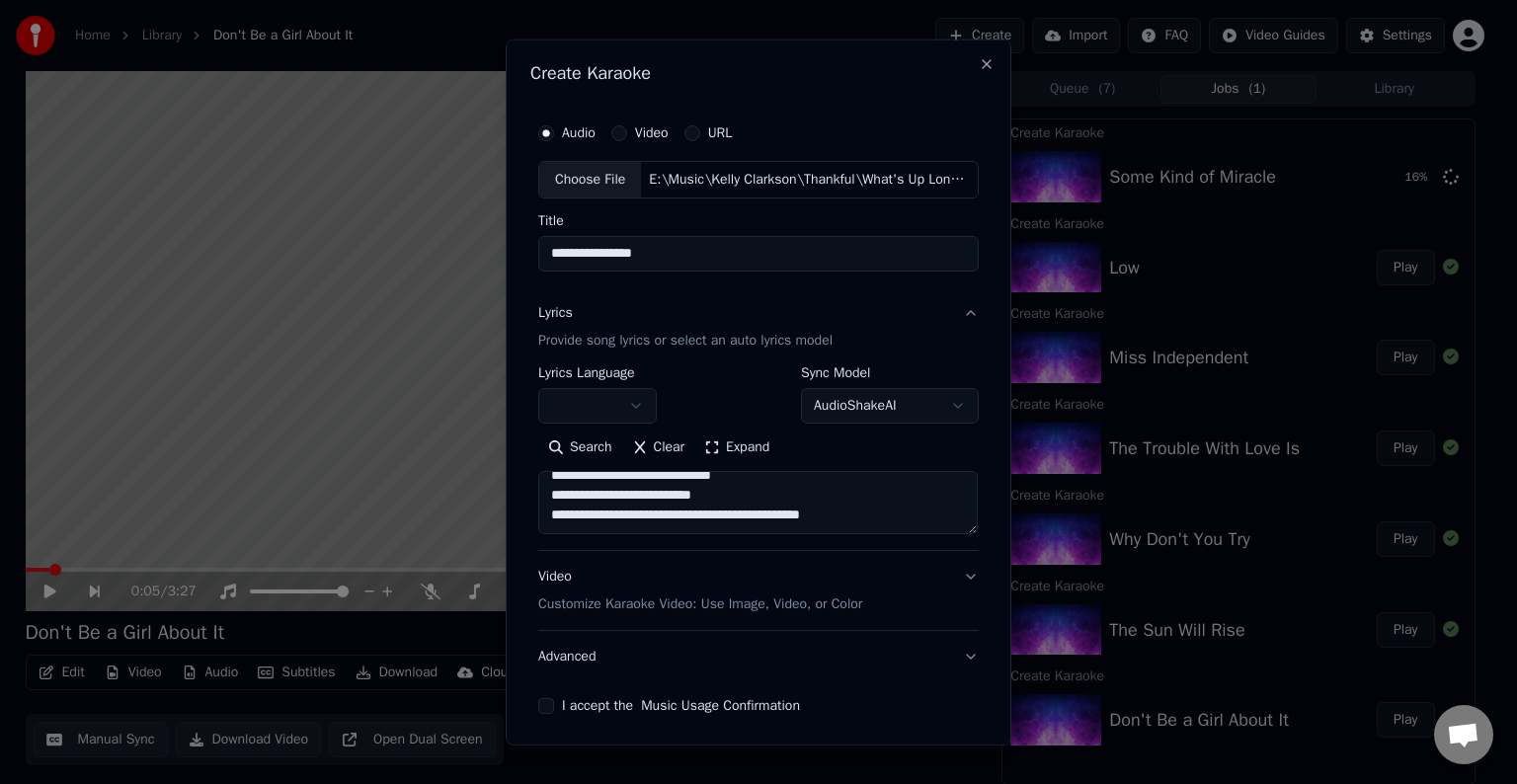 paste on "**********" 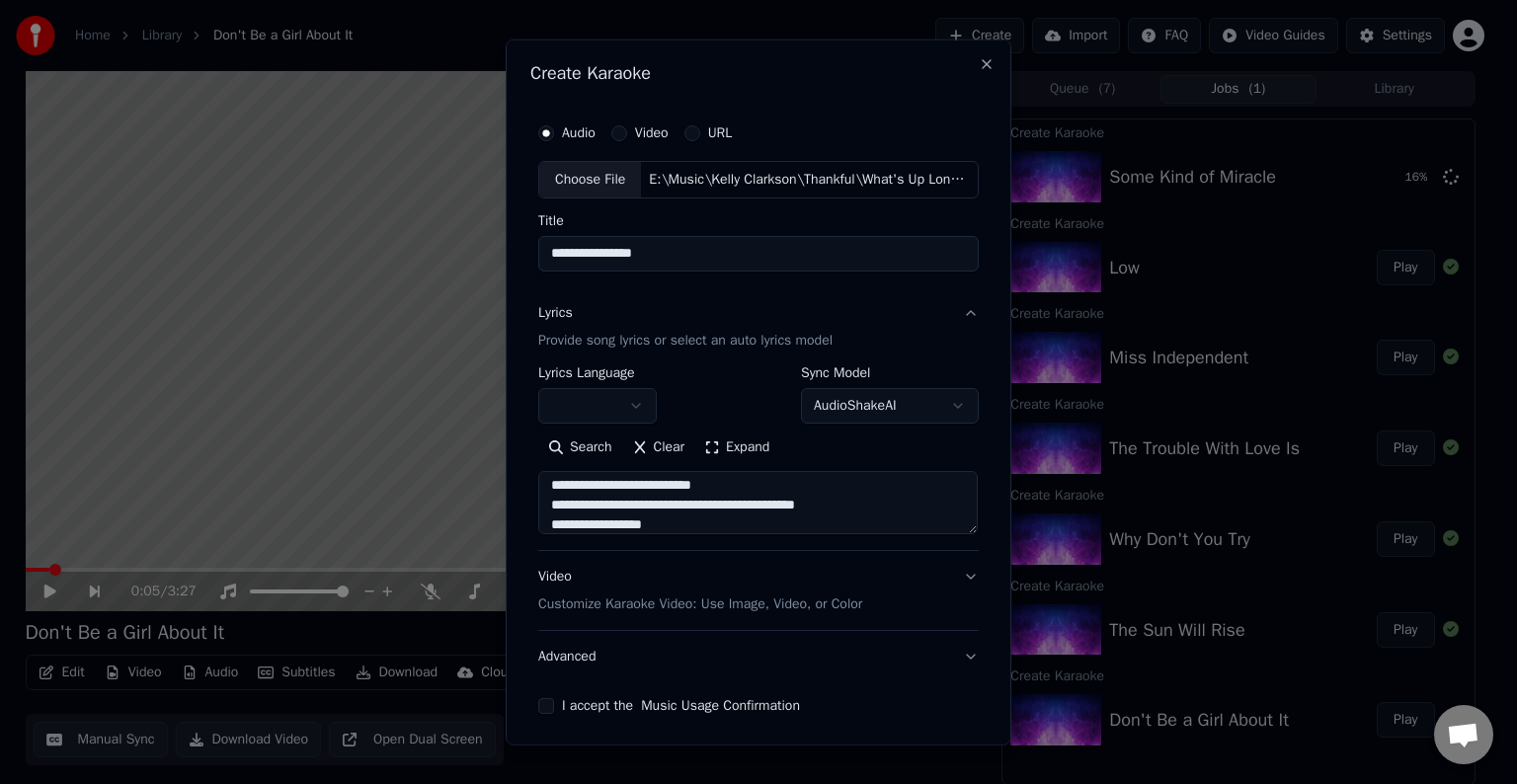 scroll, scrollTop: 616, scrollLeft: 0, axis: vertical 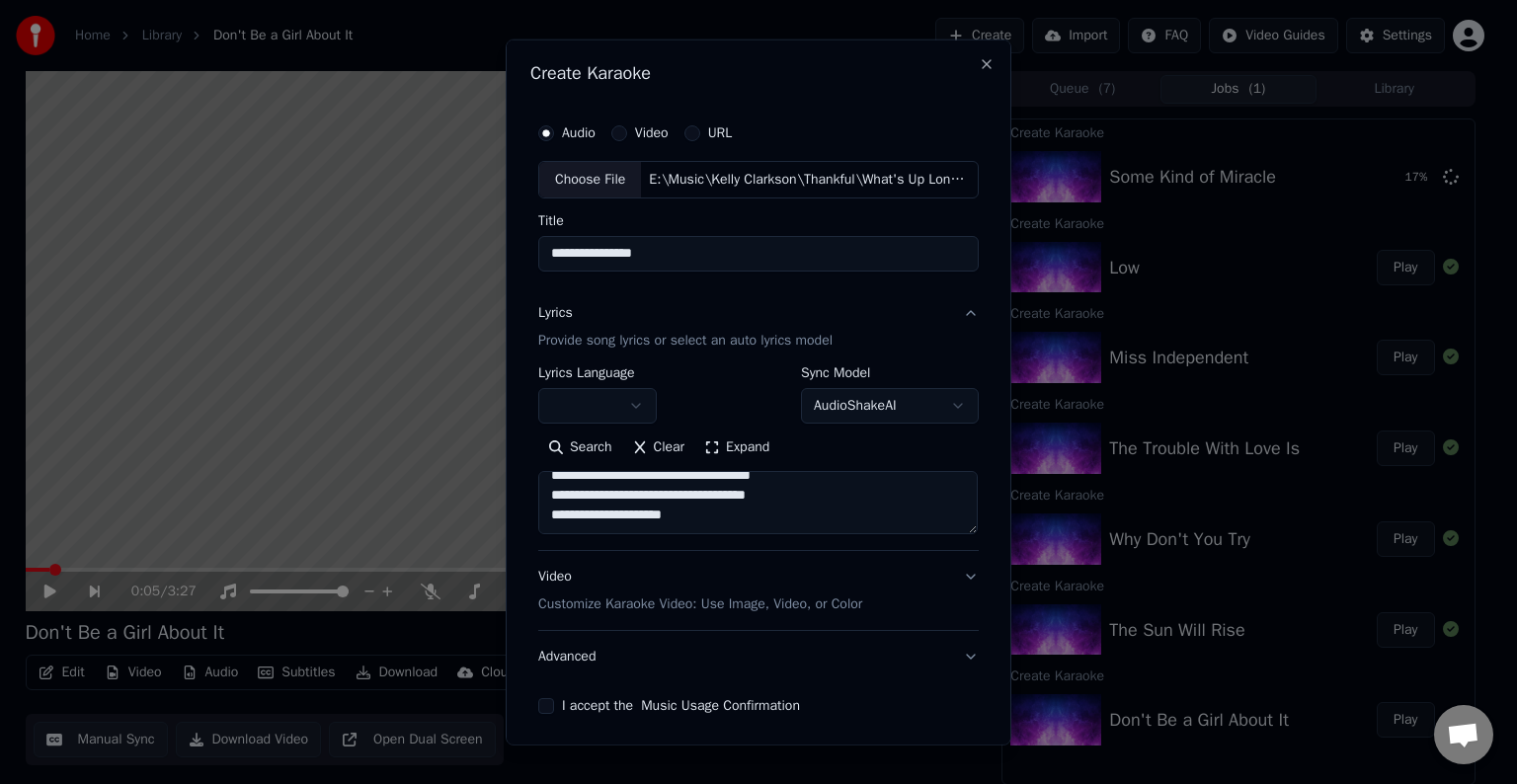paste on "**********" 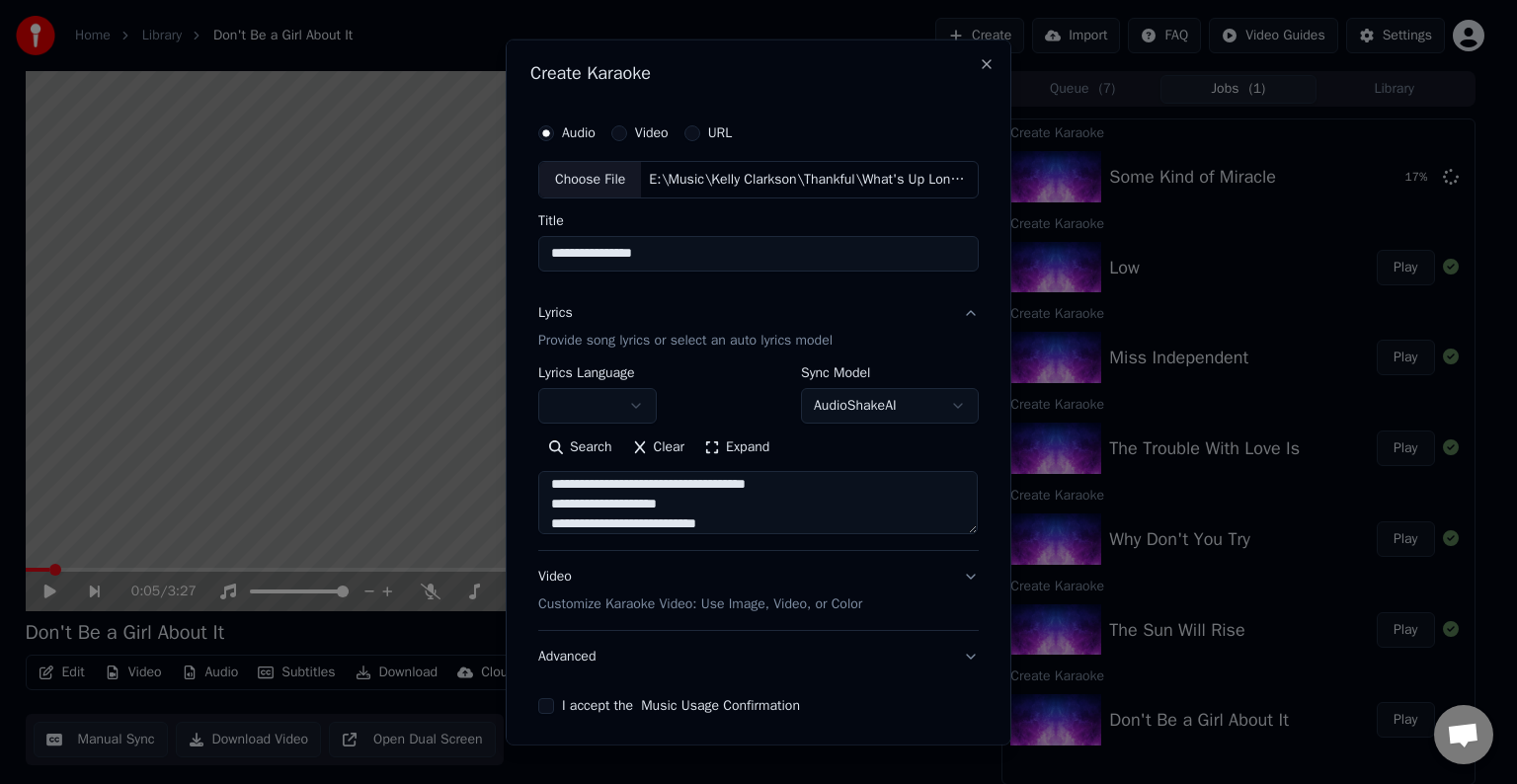 scroll, scrollTop: 695, scrollLeft: 0, axis: vertical 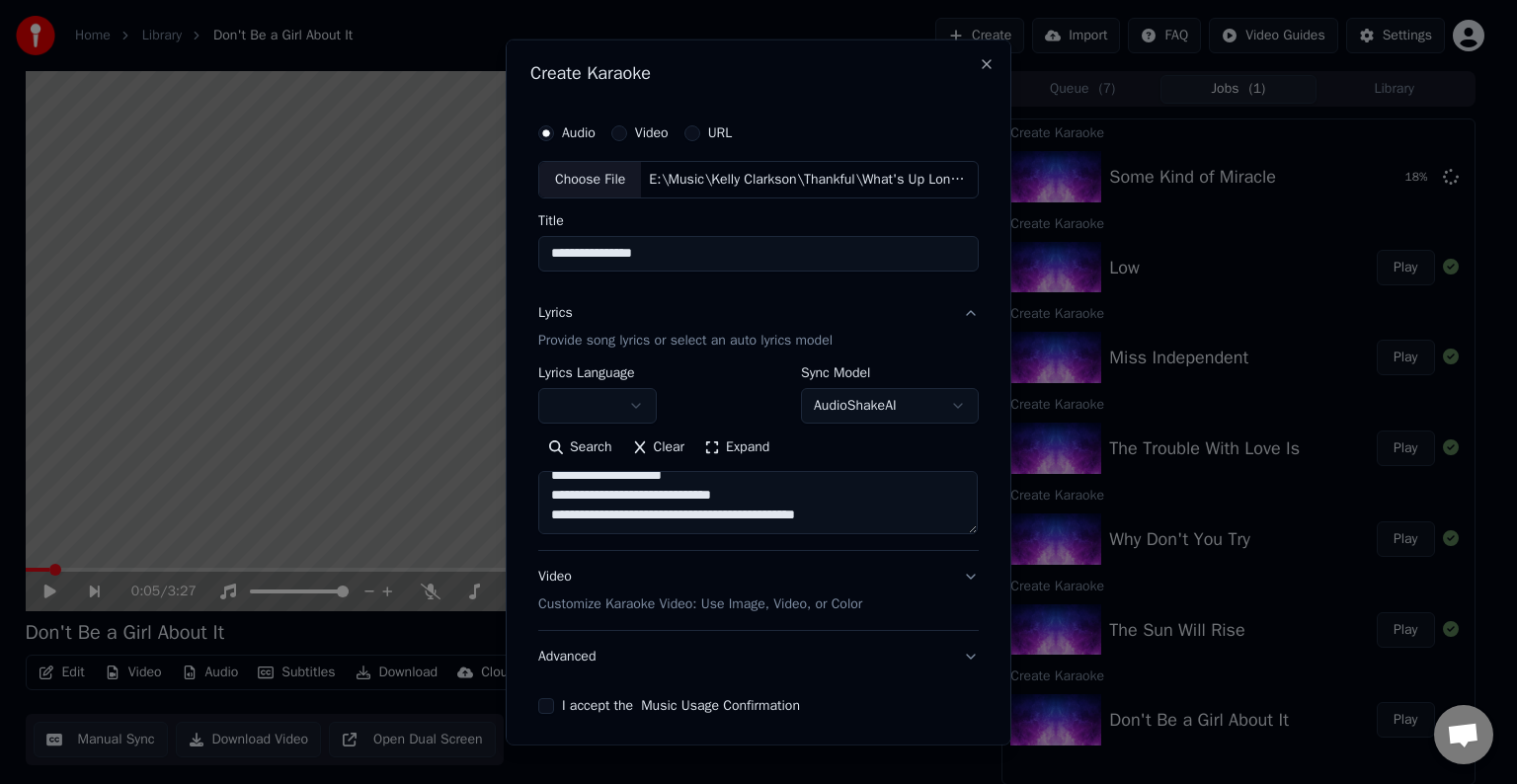 paste on "**********" 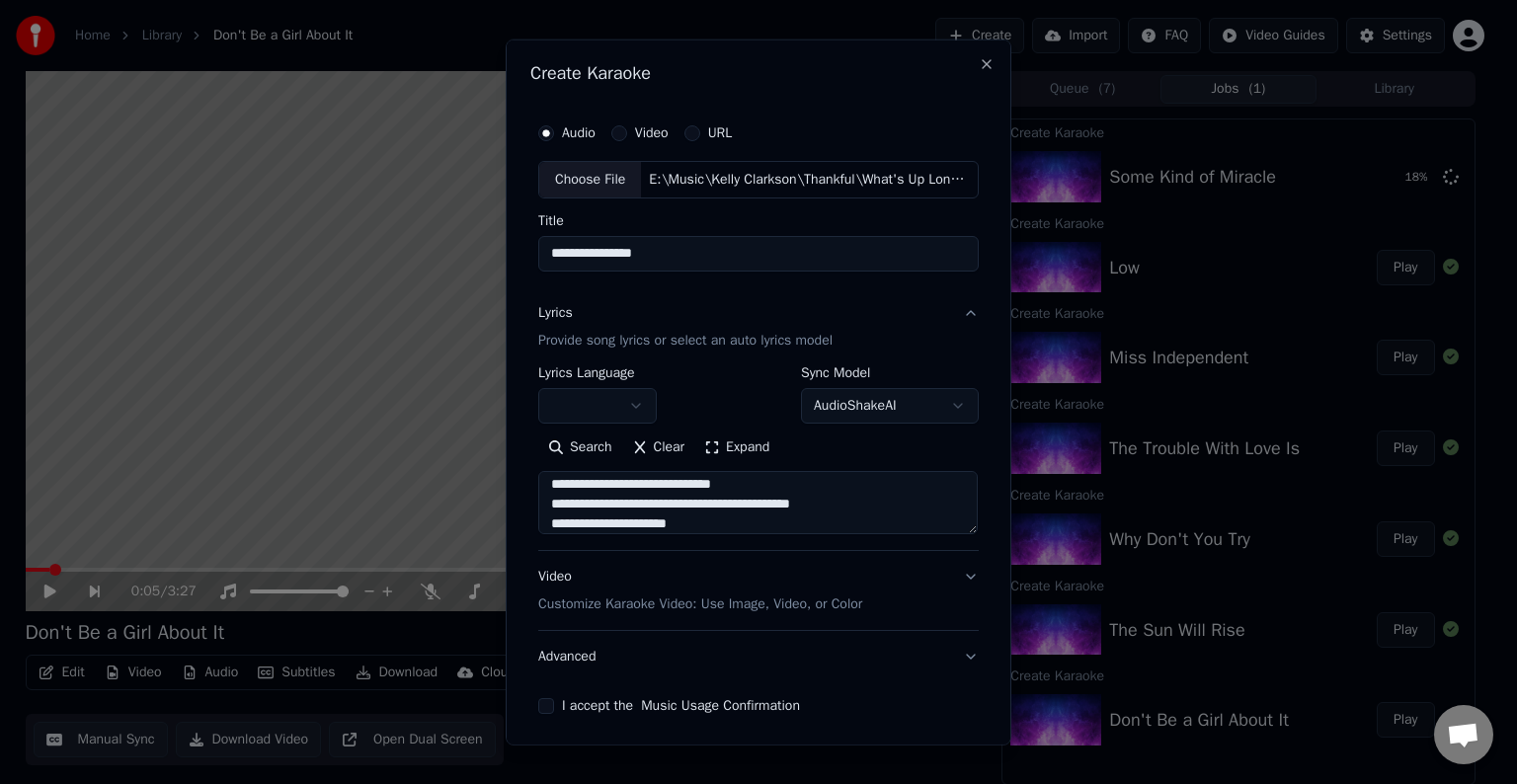 scroll, scrollTop: 735, scrollLeft: 0, axis: vertical 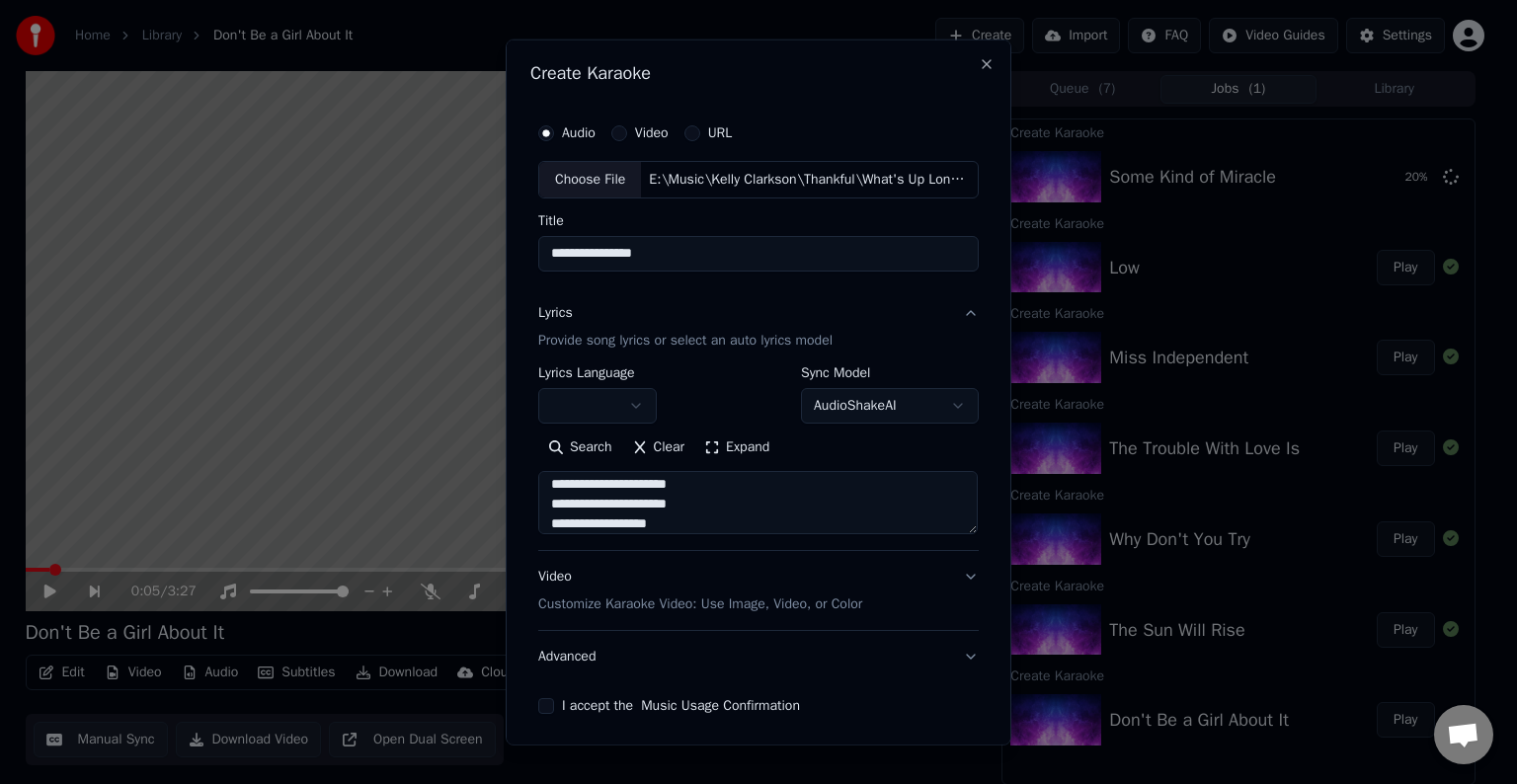paste on "**********" 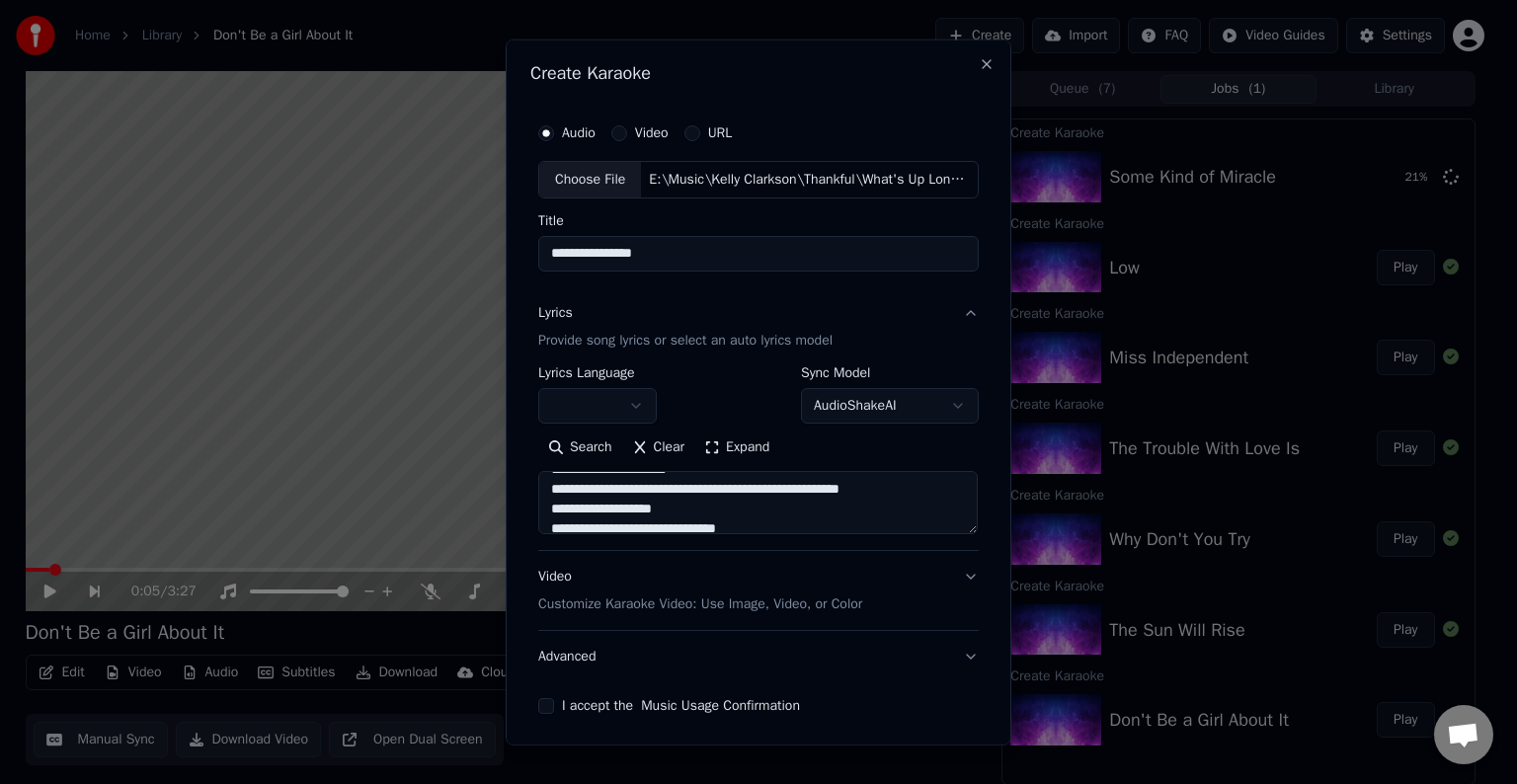 scroll, scrollTop: 766, scrollLeft: 0, axis: vertical 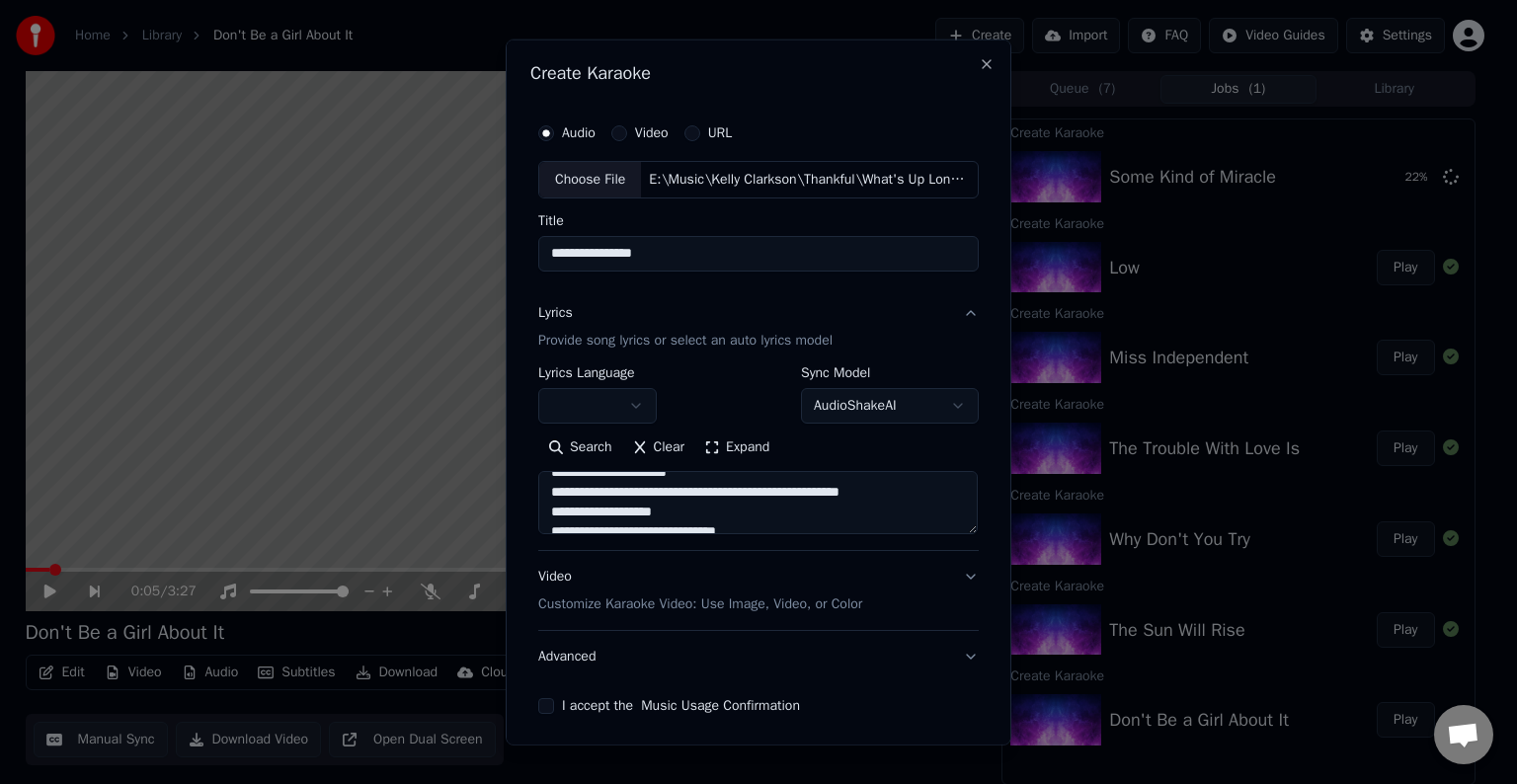 click at bounding box center (758, 503) 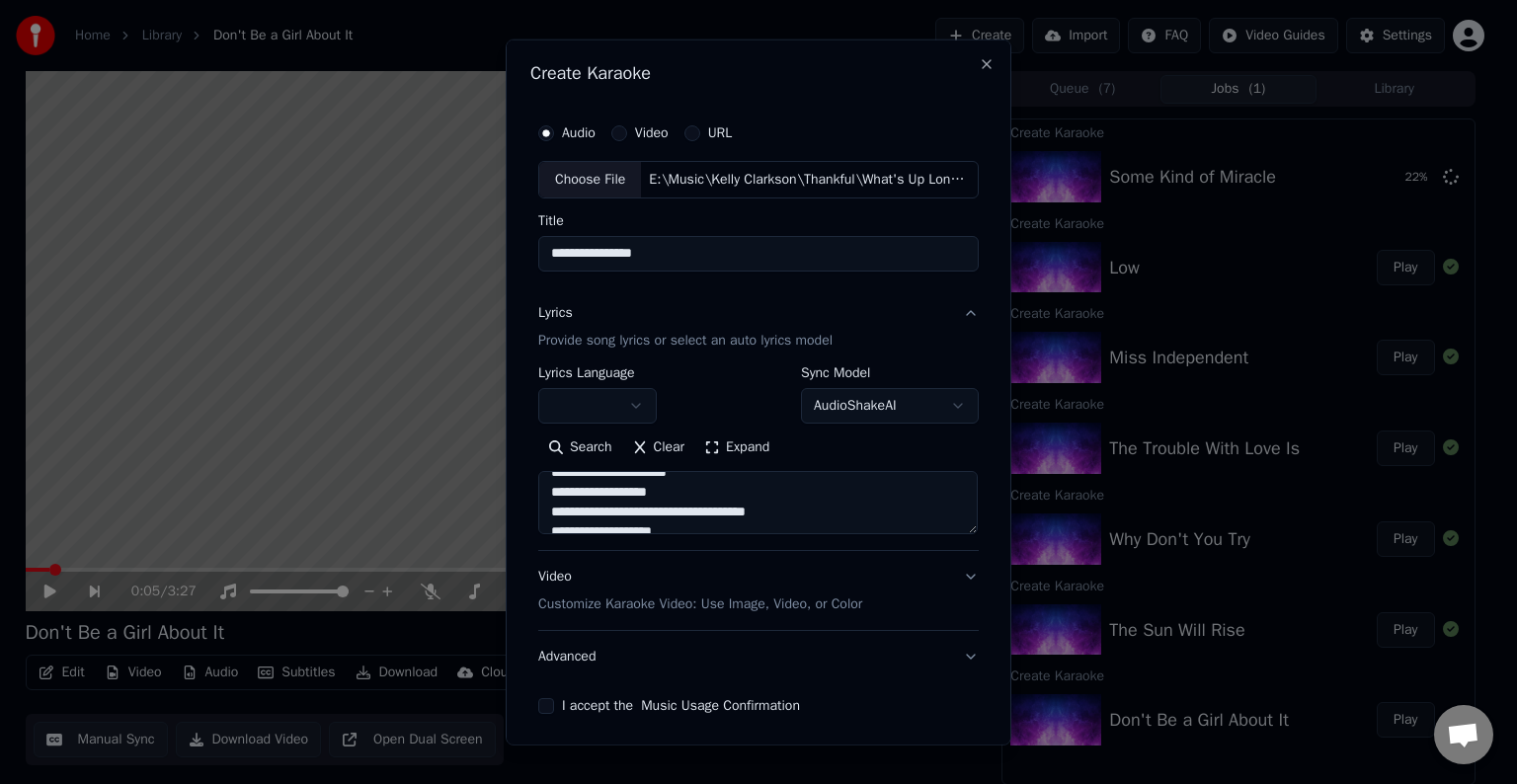 scroll, scrollTop: 797, scrollLeft: 0, axis: vertical 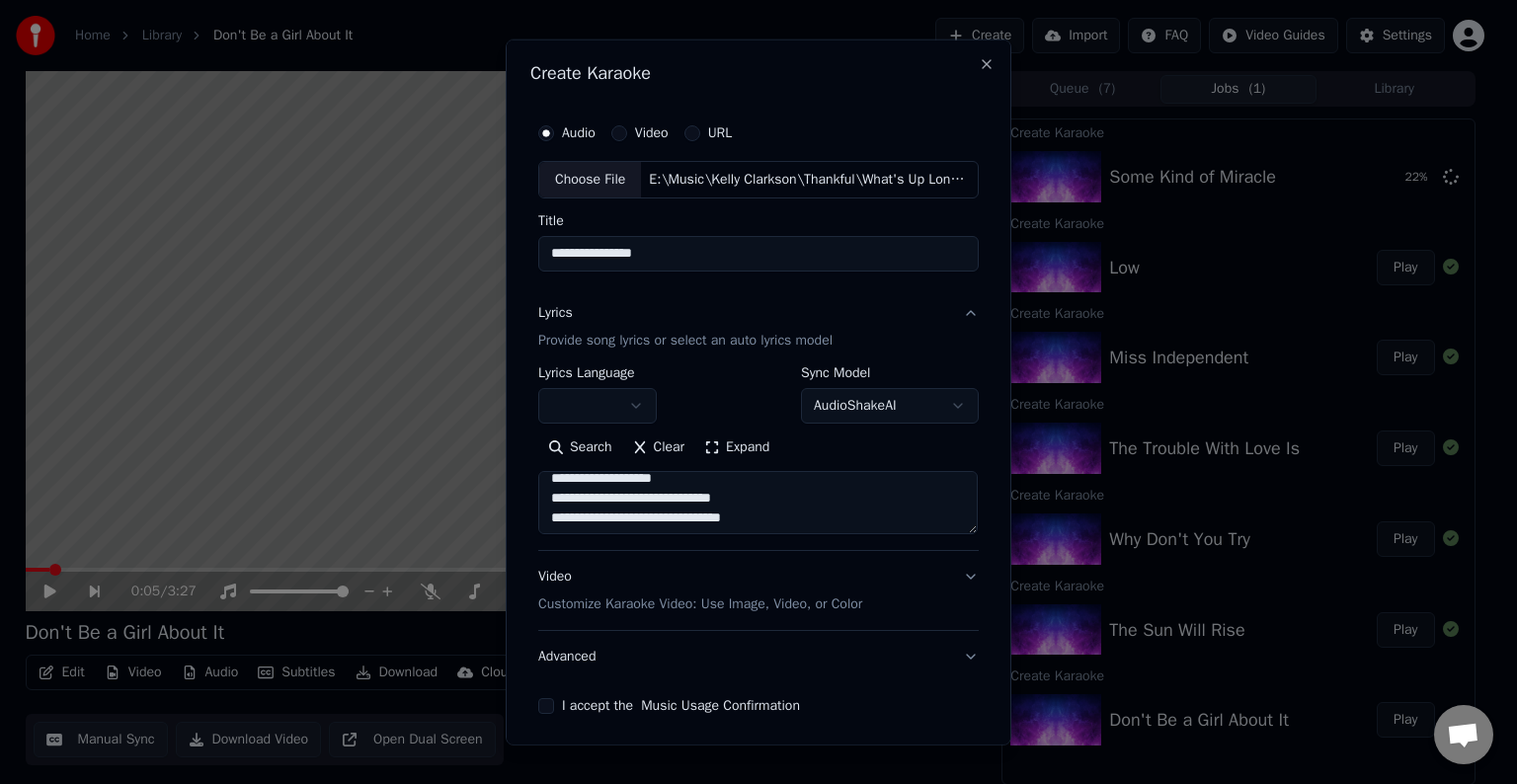 drag, startPoint x: 652, startPoint y: 480, endPoint x: 795, endPoint y: 515, distance: 147.22092 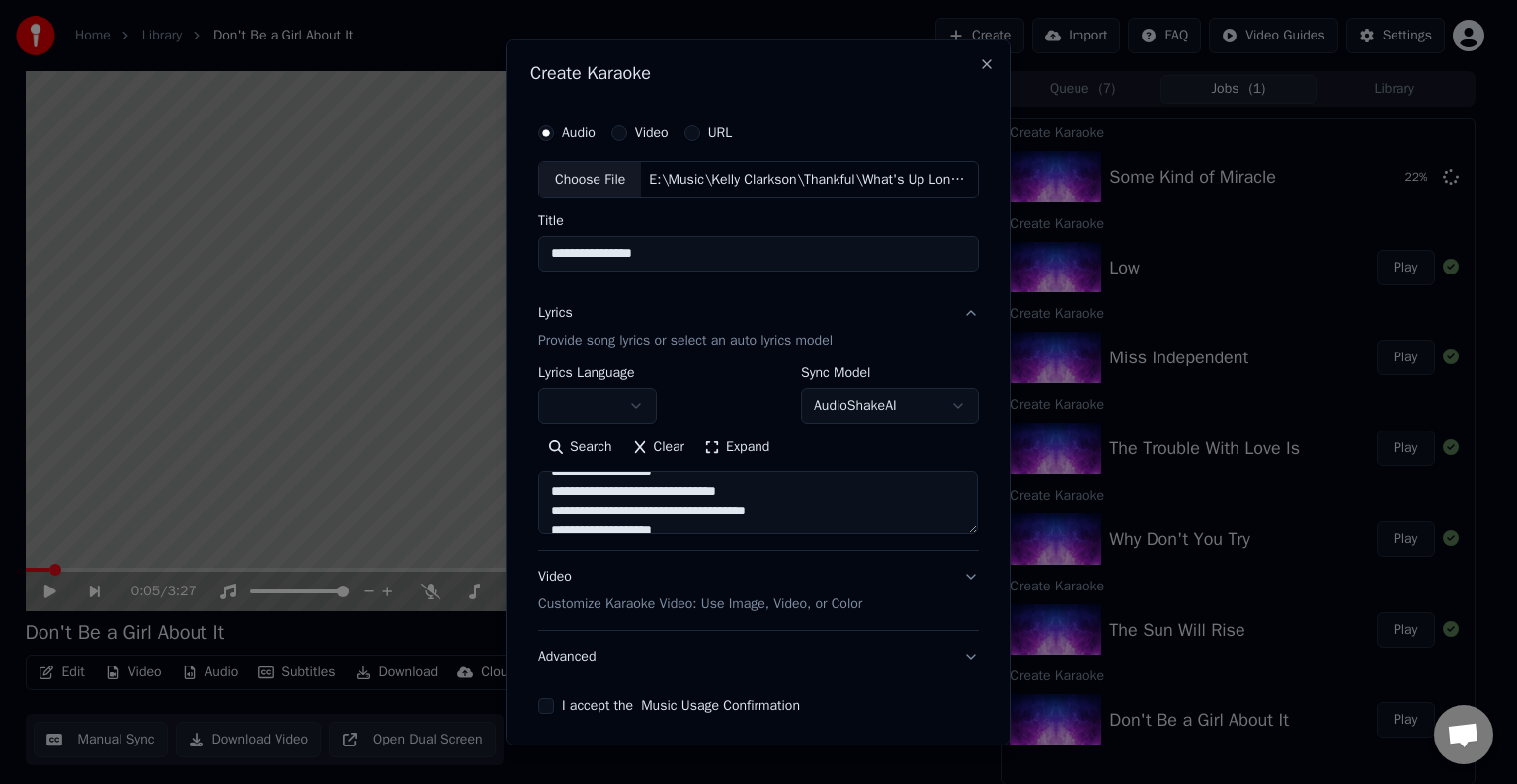 scroll, scrollTop: 810, scrollLeft: 0, axis: vertical 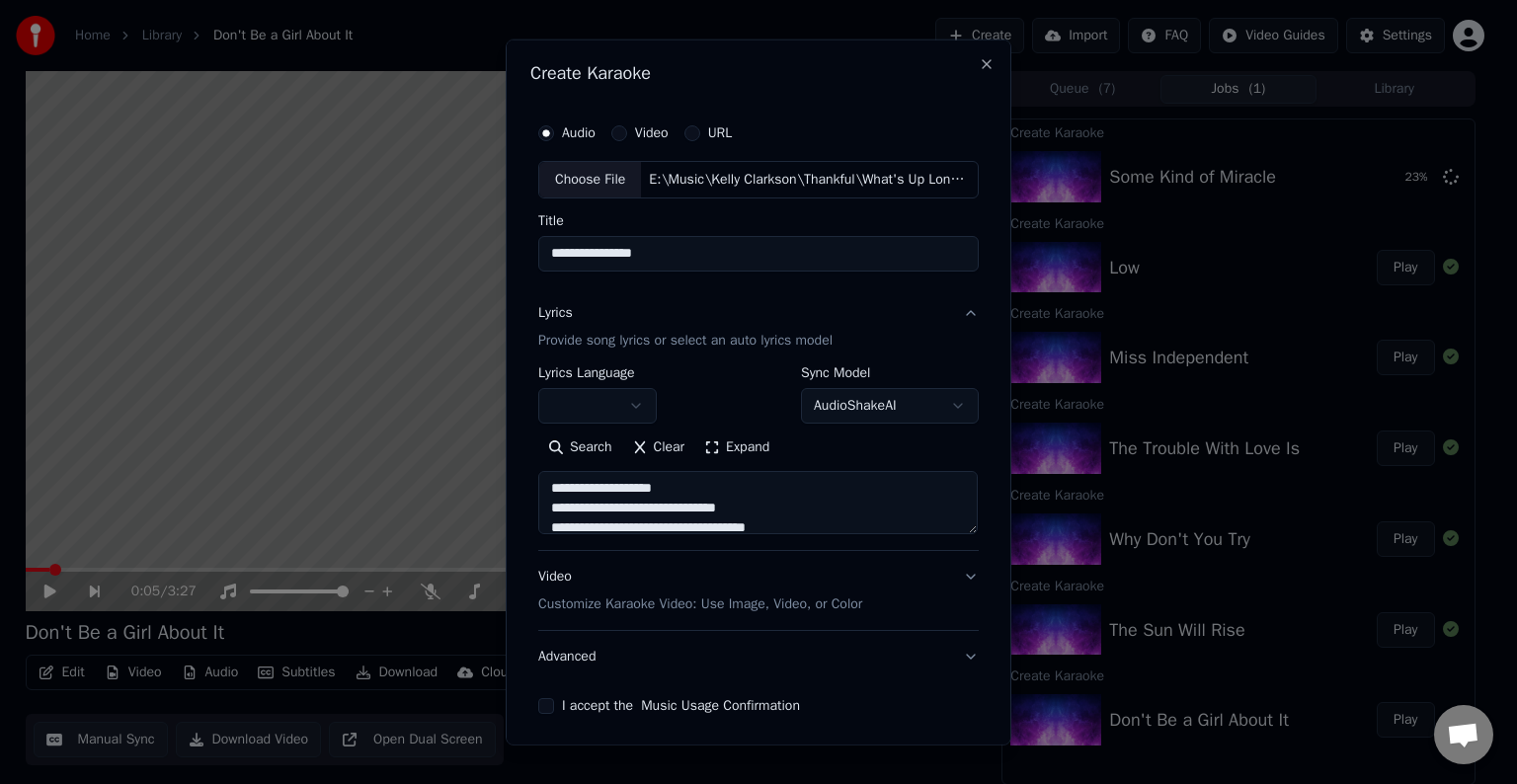 click at bounding box center (758, 503) 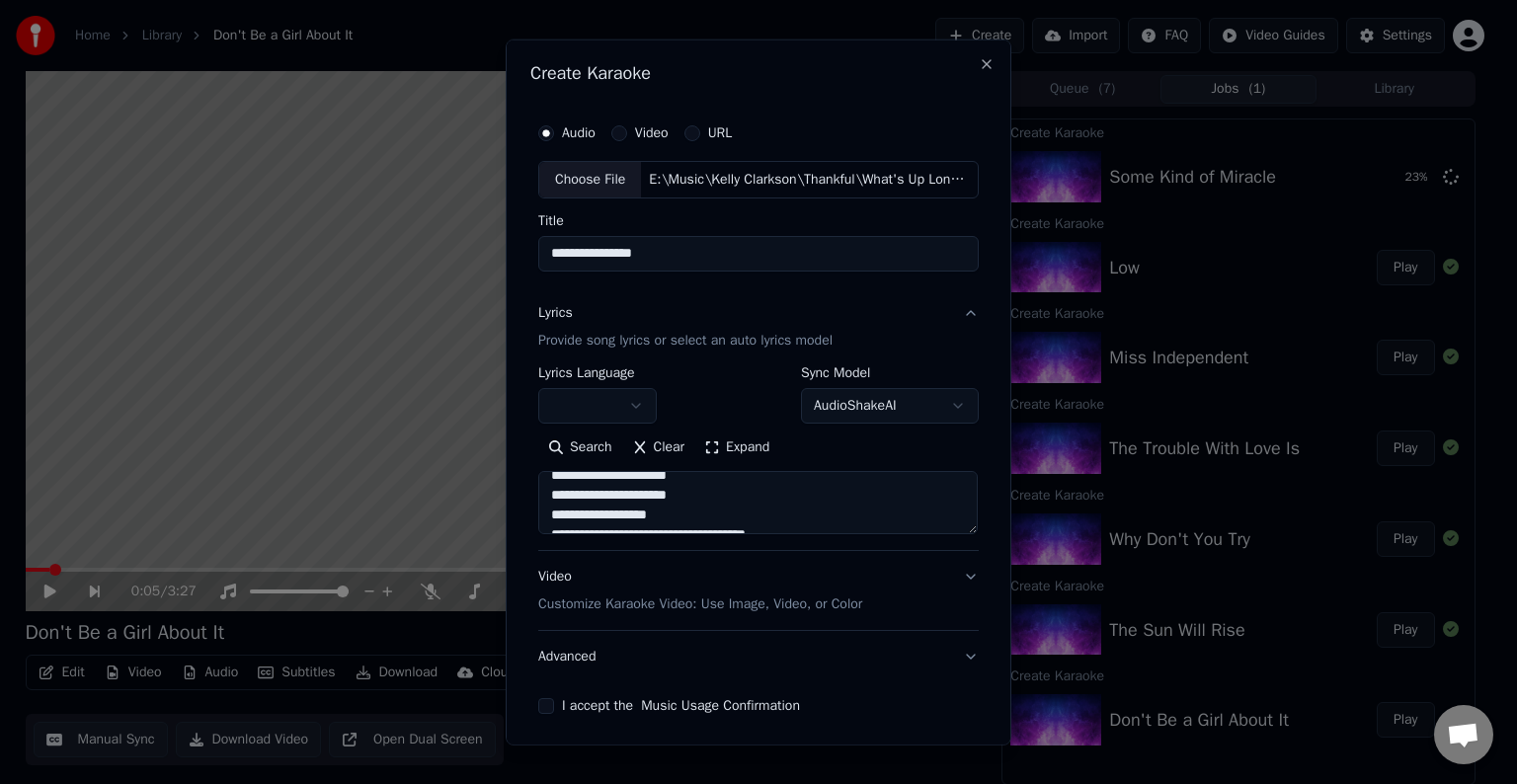 drag, startPoint x: 654, startPoint y: 479, endPoint x: 698, endPoint y: 498, distance: 47.927 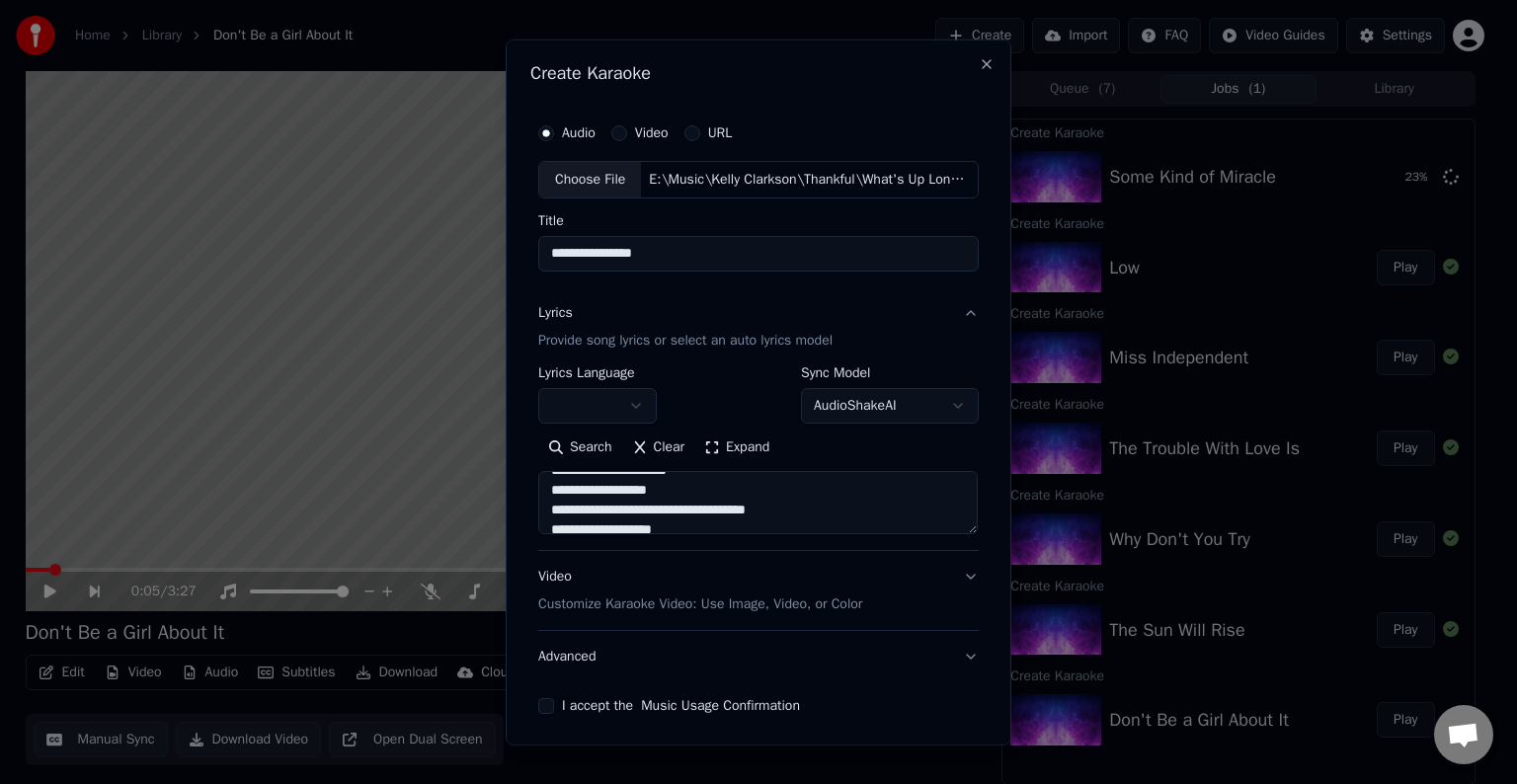 click at bounding box center [758, 503] 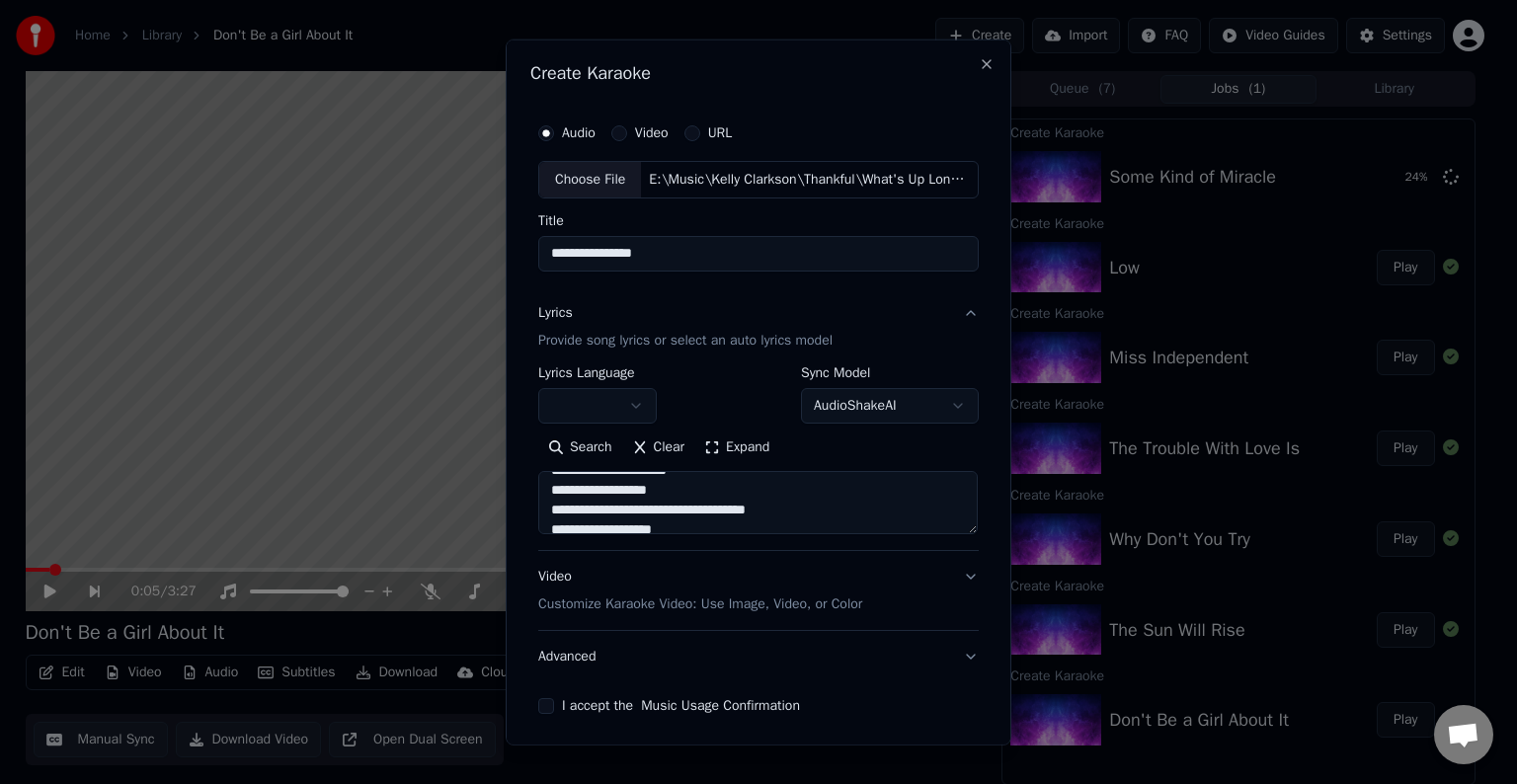 drag, startPoint x: 652, startPoint y: 507, endPoint x: 786, endPoint y: 513, distance: 134.13426 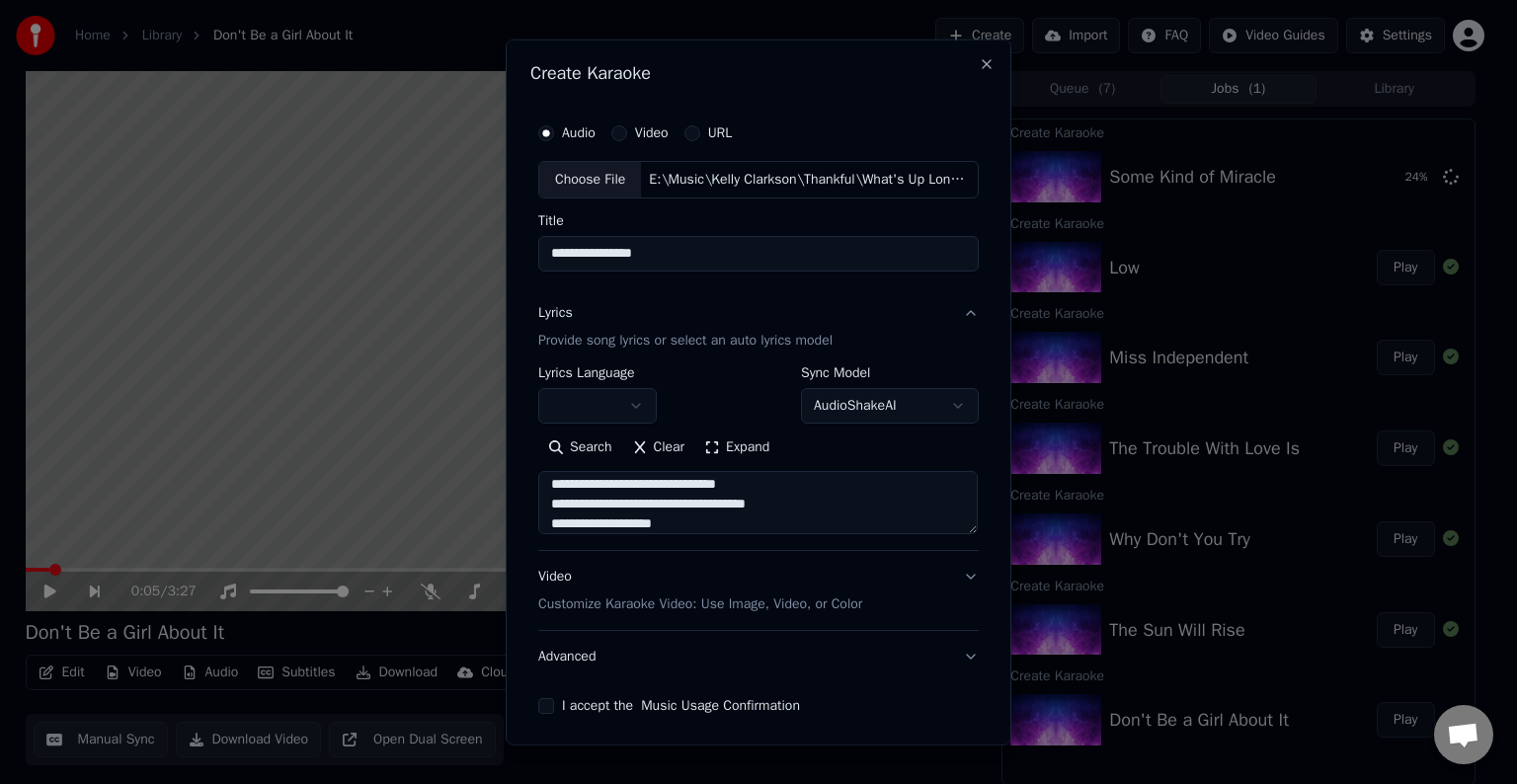 scroll, scrollTop: 834, scrollLeft: 0, axis: vertical 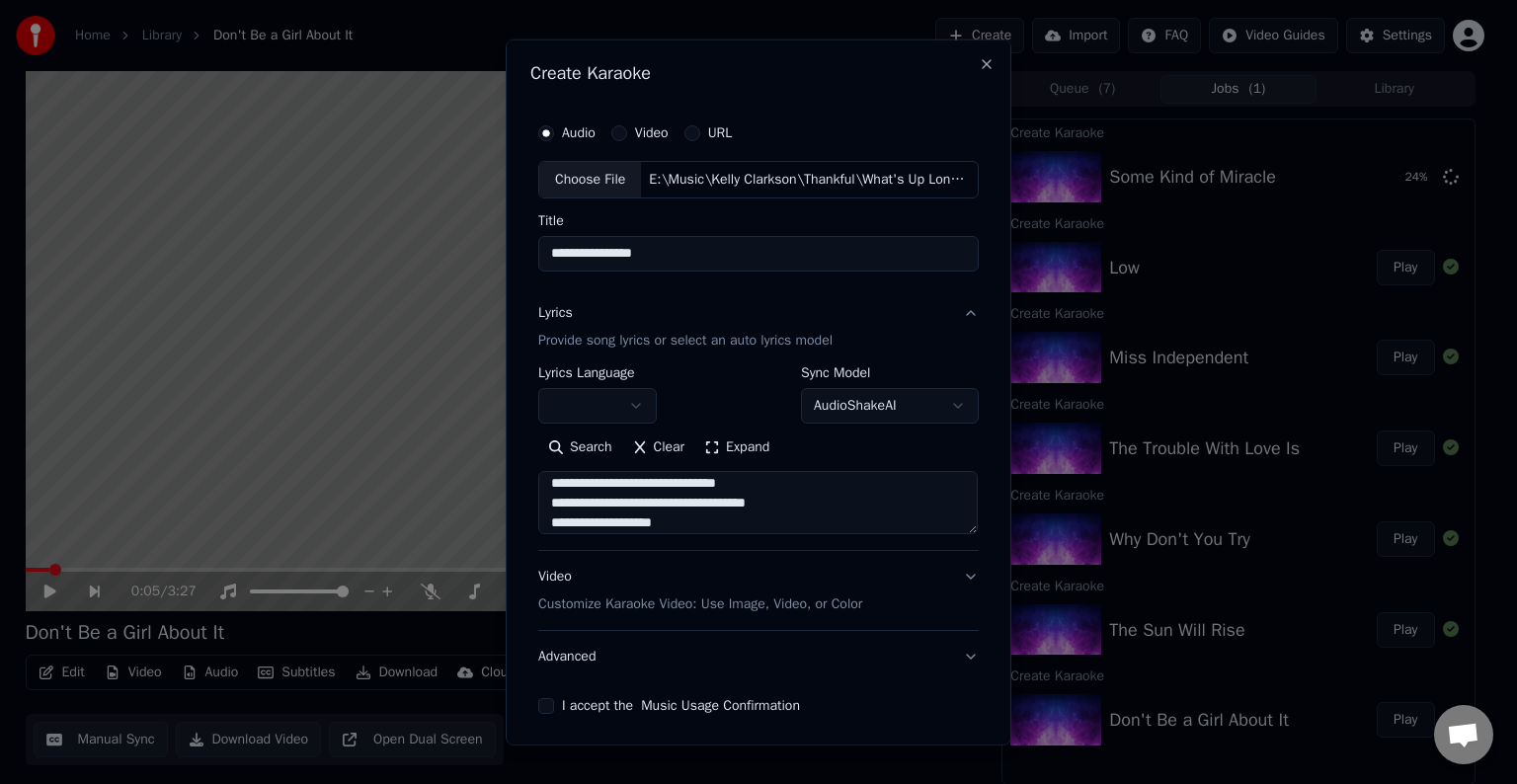 drag, startPoint x: 653, startPoint y: 501, endPoint x: 782, endPoint y: 504, distance: 129.03488 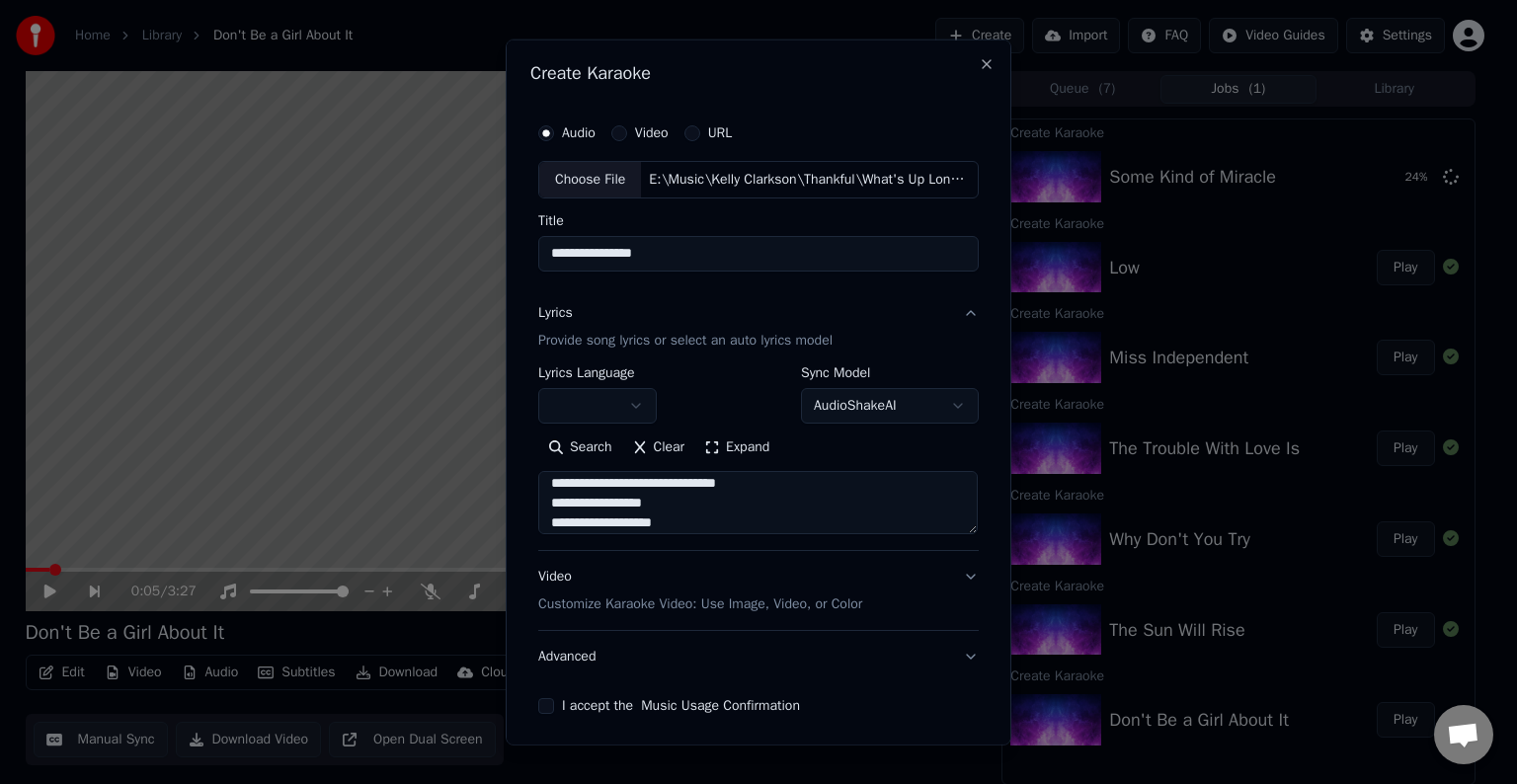 scroll, scrollTop: 940, scrollLeft: 0, axis: vertical 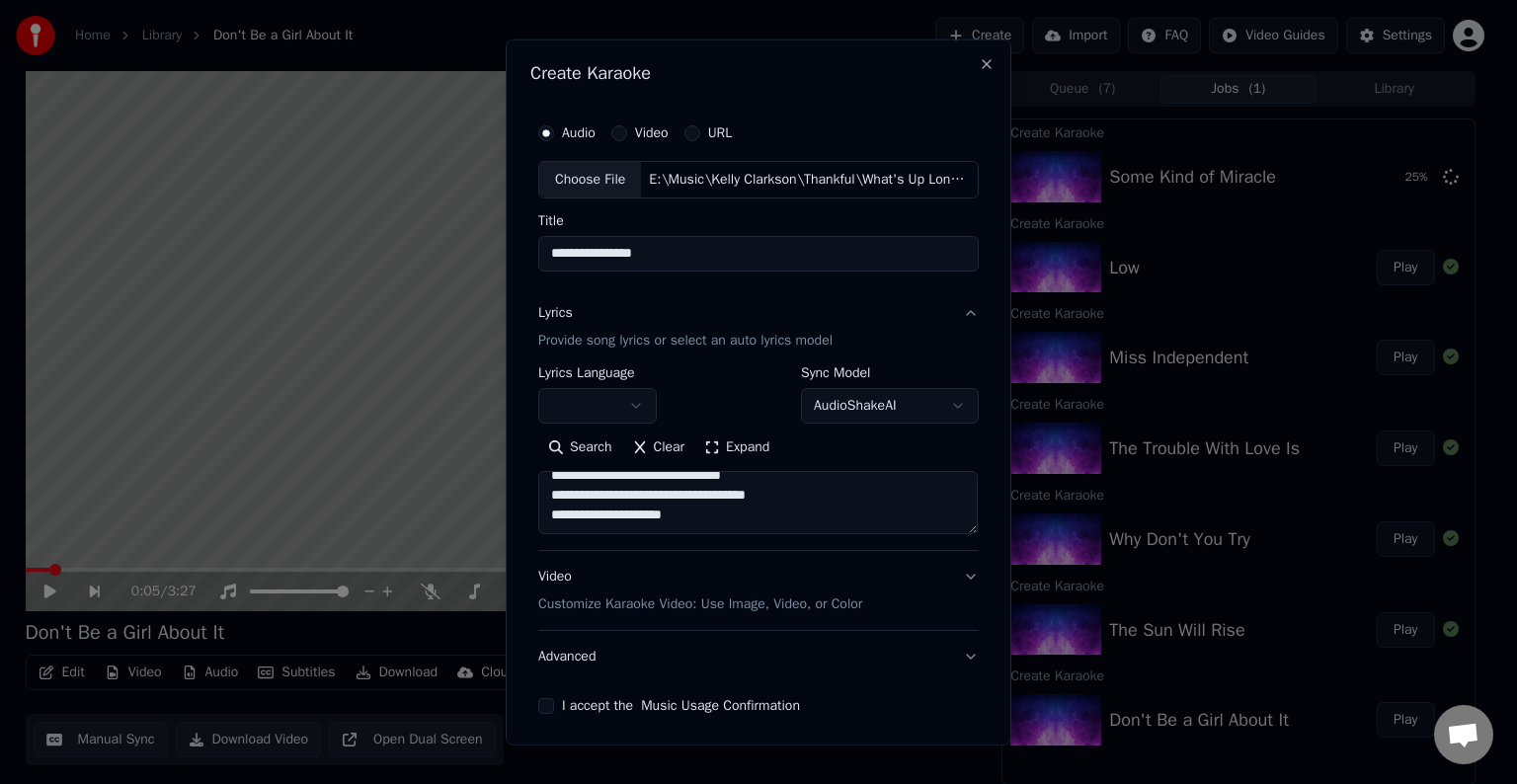 click at bounding box center [758, 503] 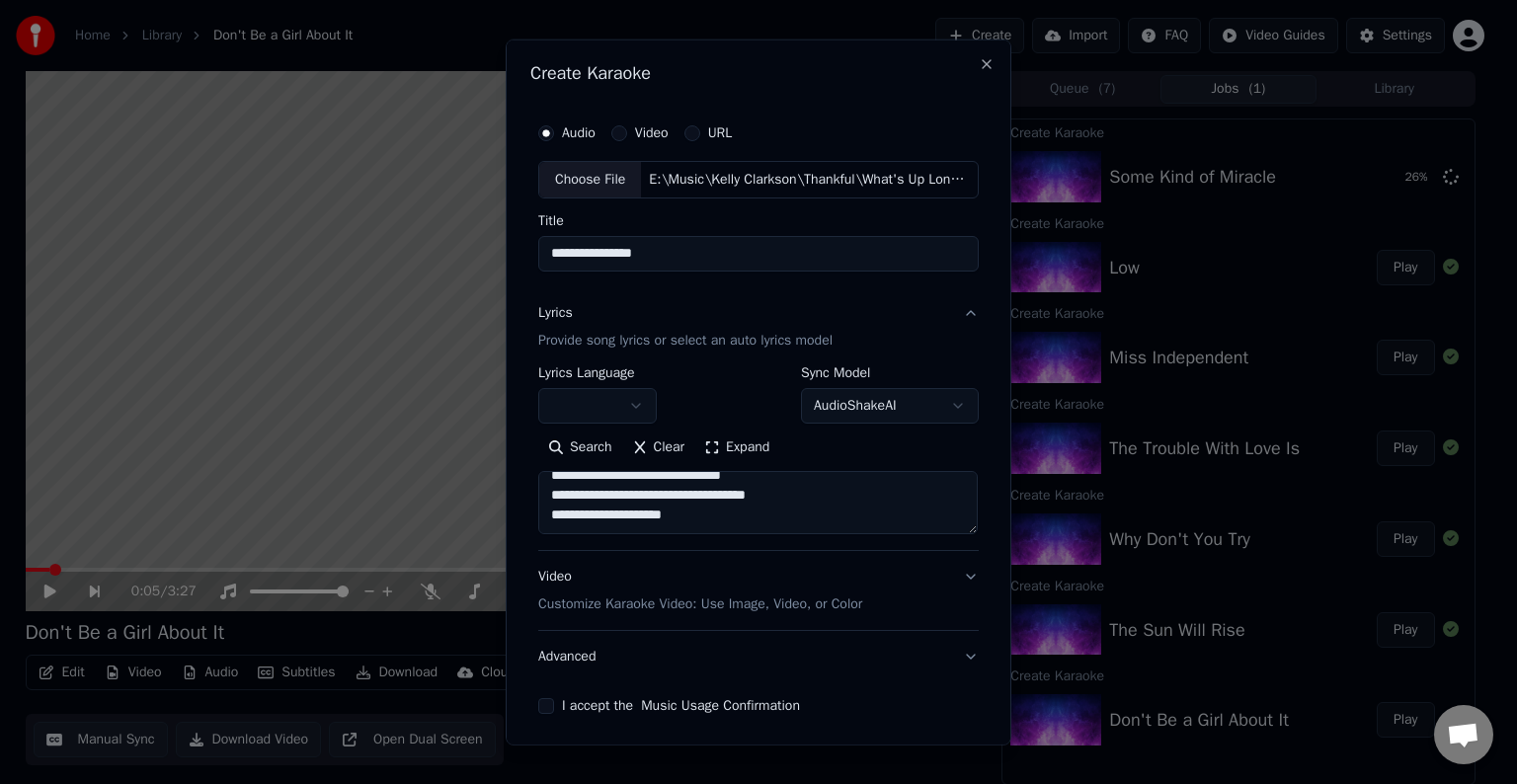 paste on "**********" 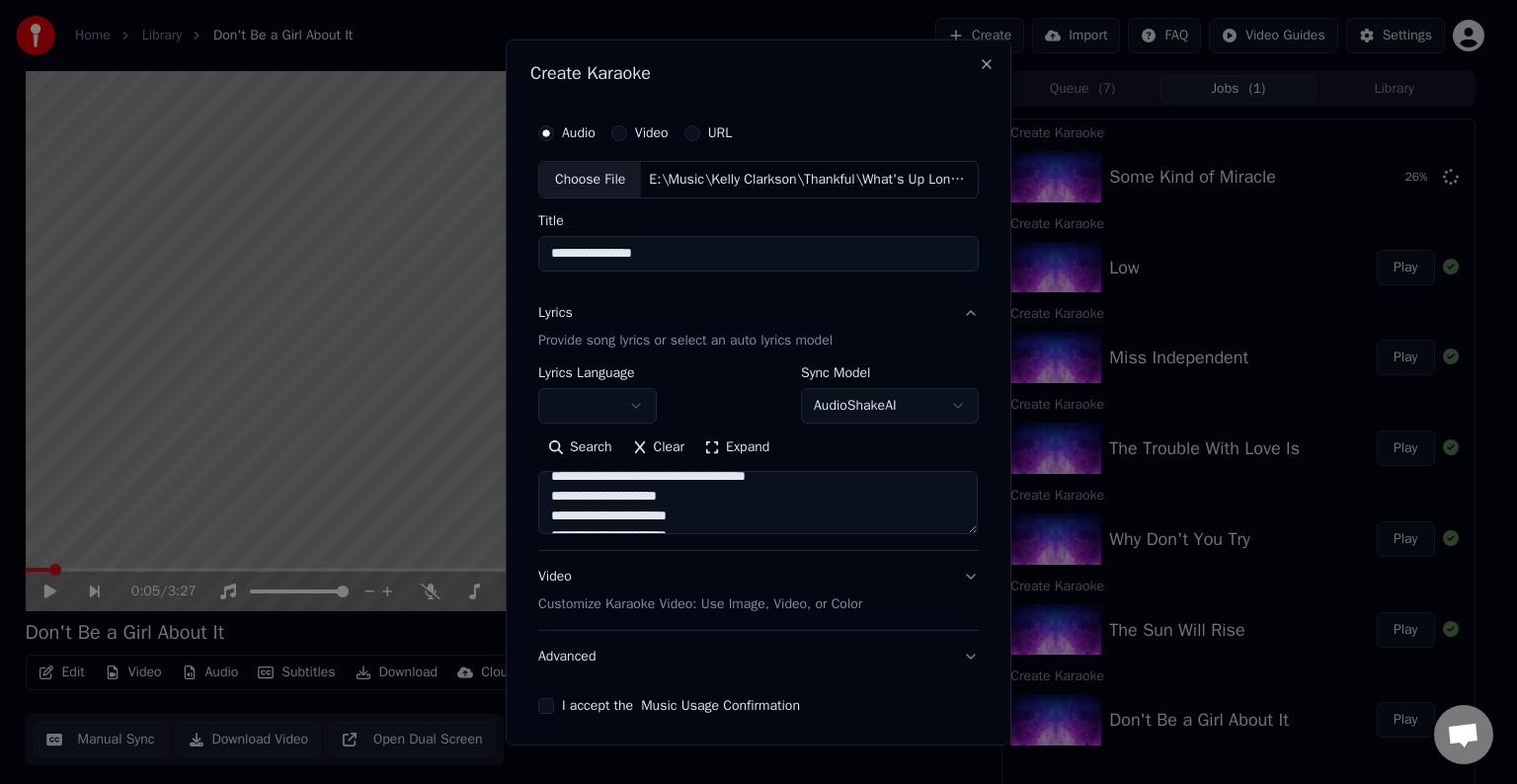scroll, scrollTop: 991, scrollLeft: 0, axis: vertical 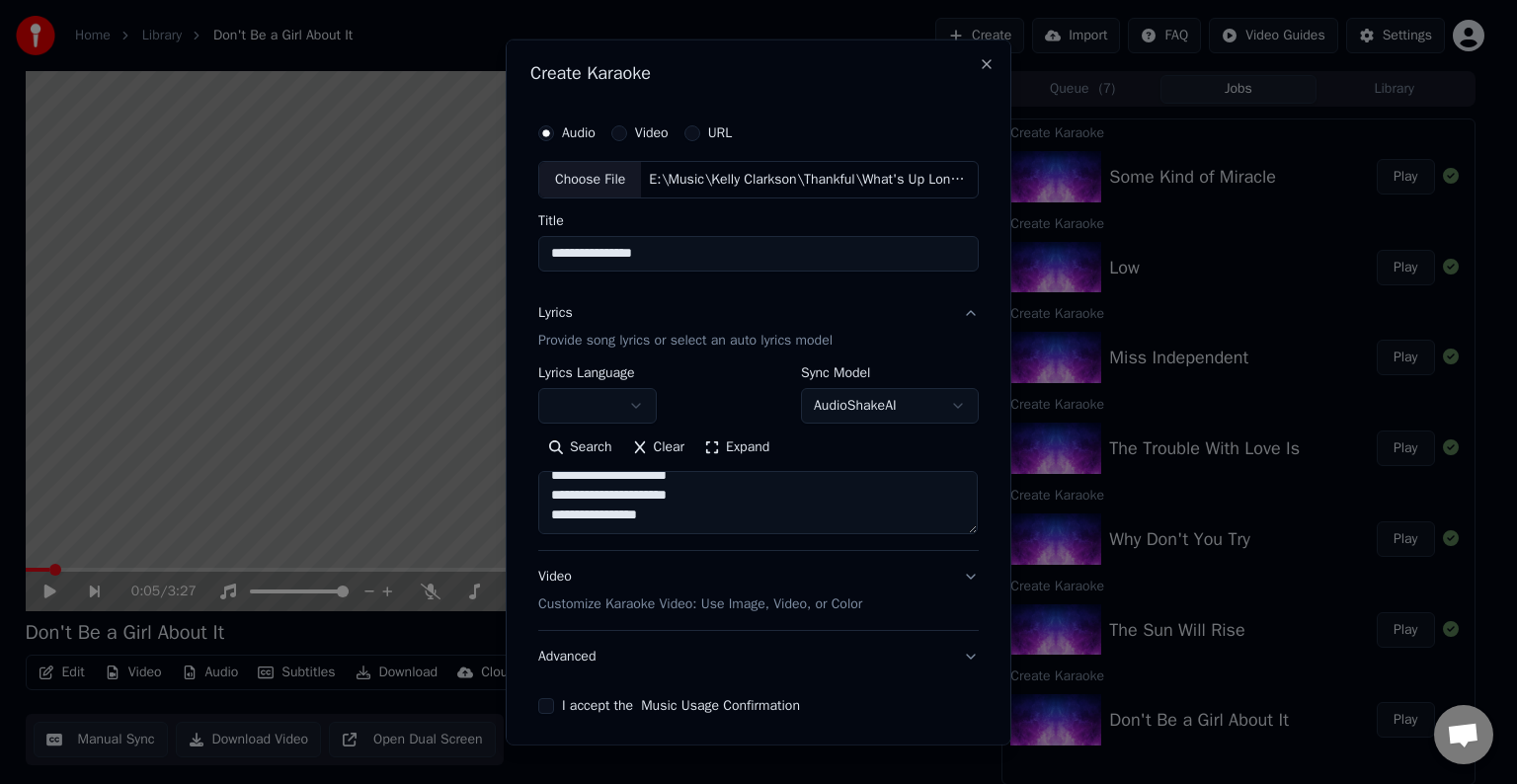paste on "**********" 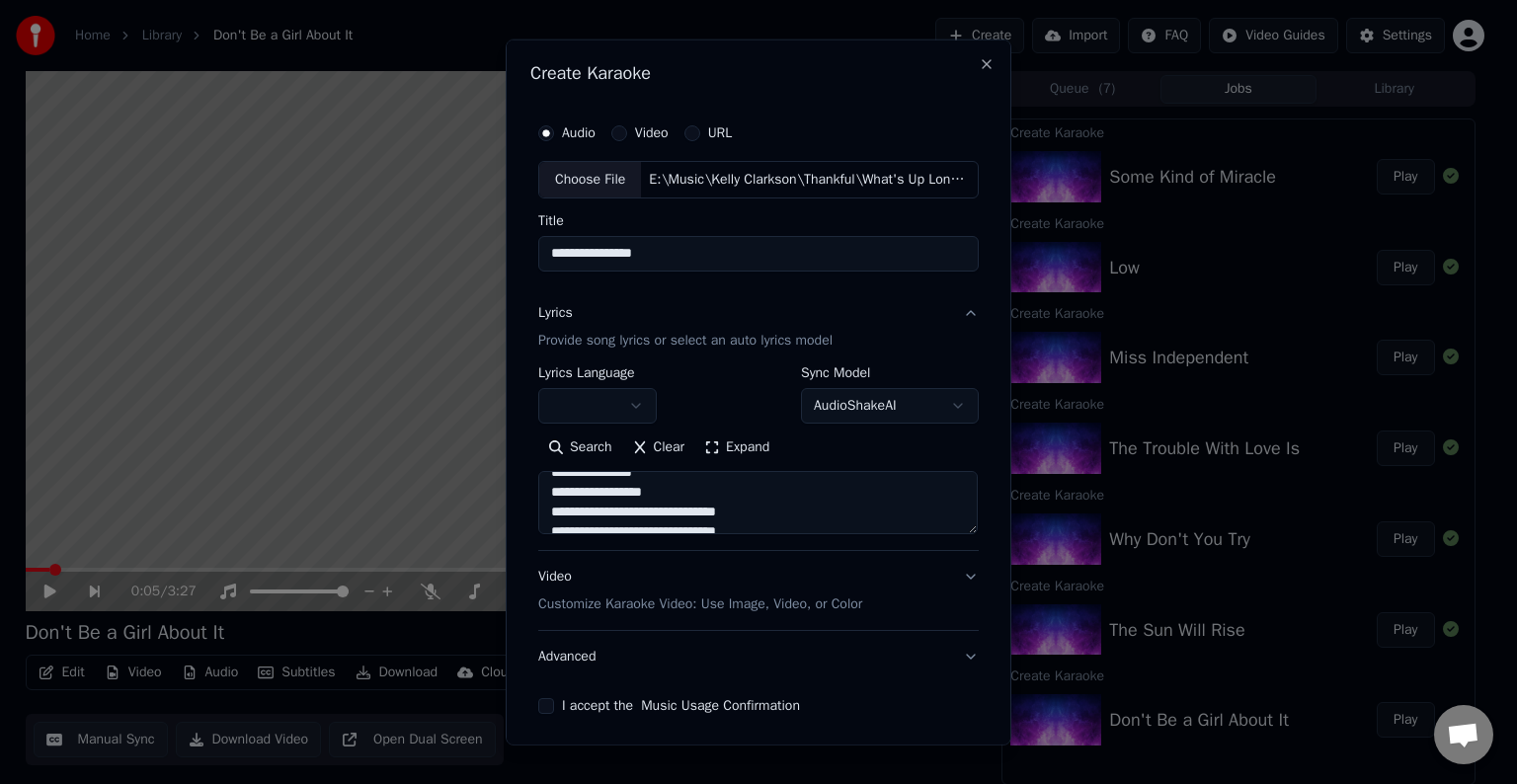 scroll, scrollTop: 1023, scrollLeft: 0, axis: vertical 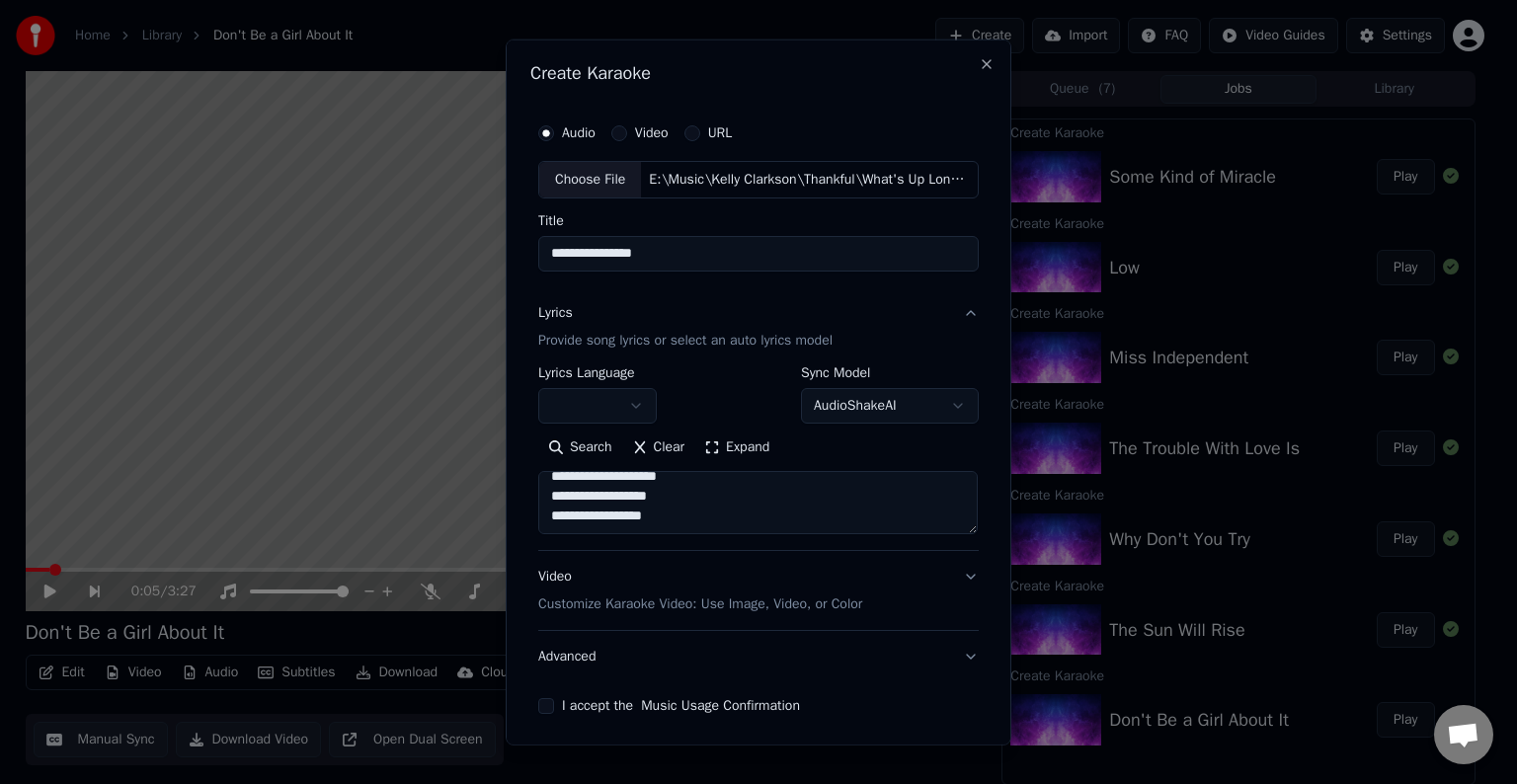click at bounding box center (758, 503) 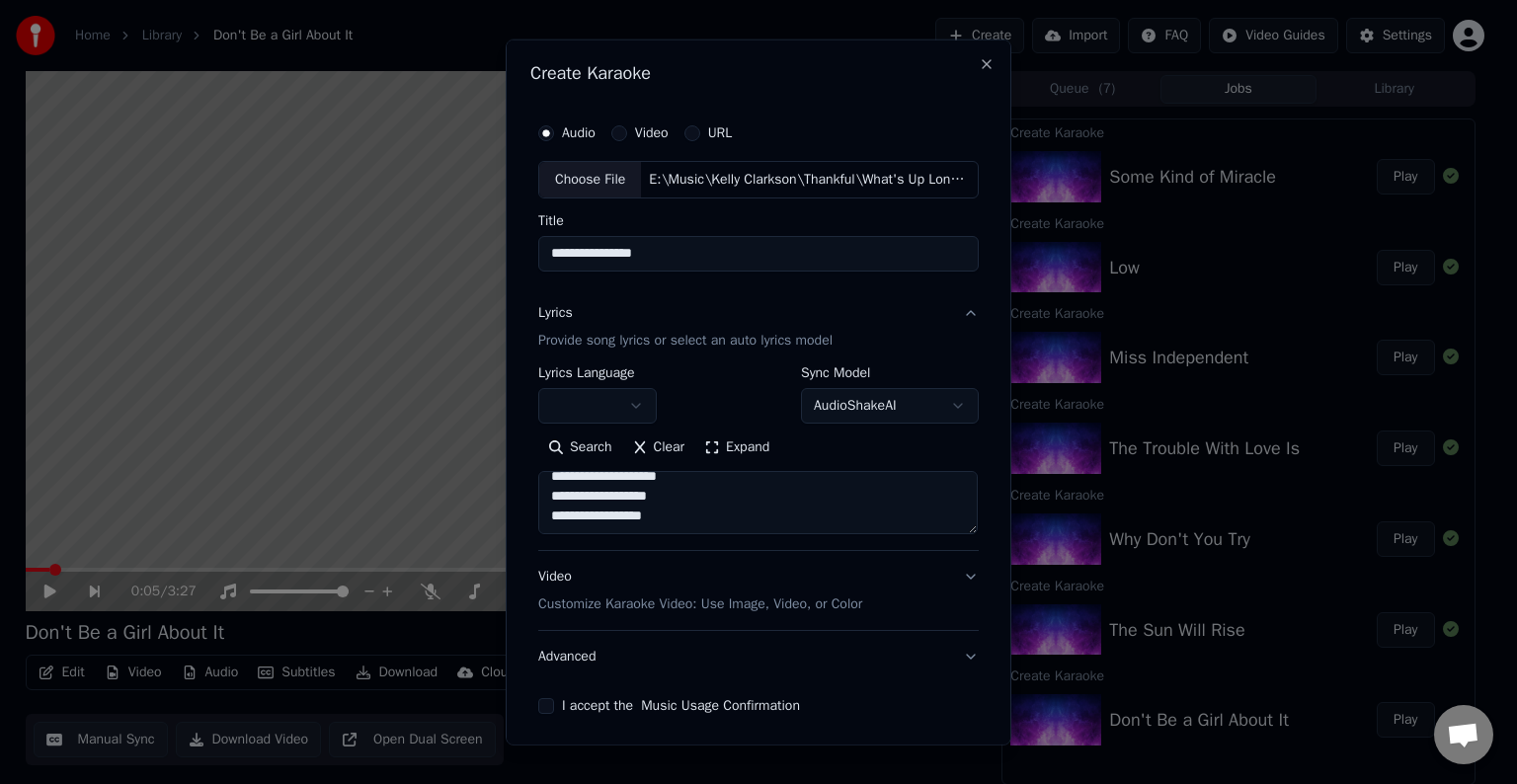 type on "**********" 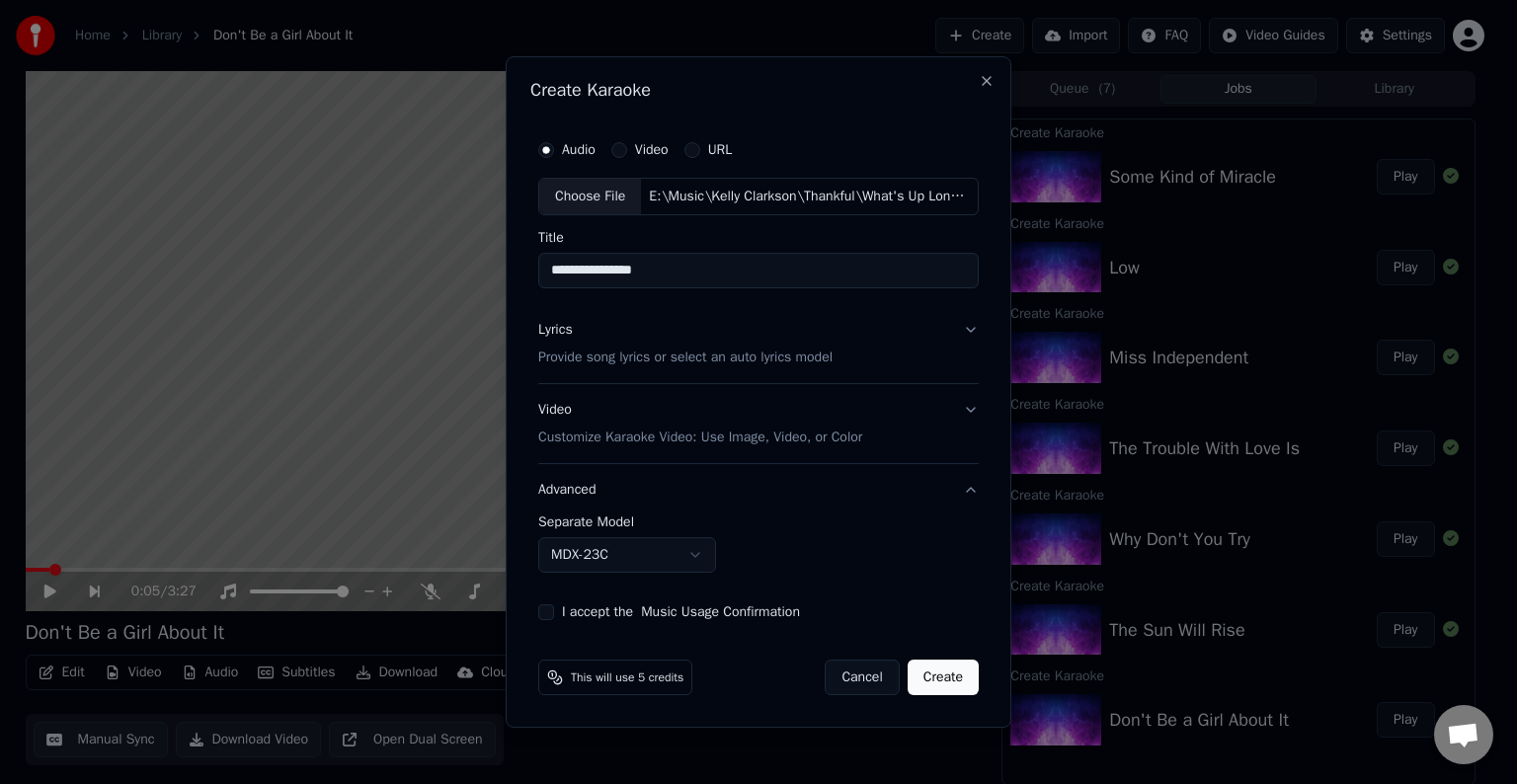 click on "Home Library Don't Be a Girl About It Create Import FAQ Video Guides Settings 0:05  /  3:27 Don't Be a Girl About It BPM 140 Key G# Edit Video Audio Subtitles Download Cloud Library Manual Sync Download Video Open Dual Screen Queue ( 7 ) Jobs Library Create Karaoke Some Kind of Miracle Play Create Karaoke Low Play Create Karaoke Miss Independent Play Create Karaoke The Trouble With Love Is Play Create Karaoke Why Don't You Try Play Create Karaoke The Sun Will Rise Play Create Karaoke Don't Be a Girl About It Play Chat Adam from Youka Desktop More channels Continue on Email Network offline. Reconnecting... No messages can be received or sent for now. Youka Desktop Hello! How can I help you?  Sunday, 20 July I think there is a glitch in the program; when I spend my credits to create a video, and I provide the lyrics, the resulting video does not sync the lyrics and is forcing me to spend extra credits to sync them again; it has happened to me with my last 3 videos 7/20/2025 Adam 7/20/2025 7/20/2025 7/20/2025" at bounding box center (750, 392) 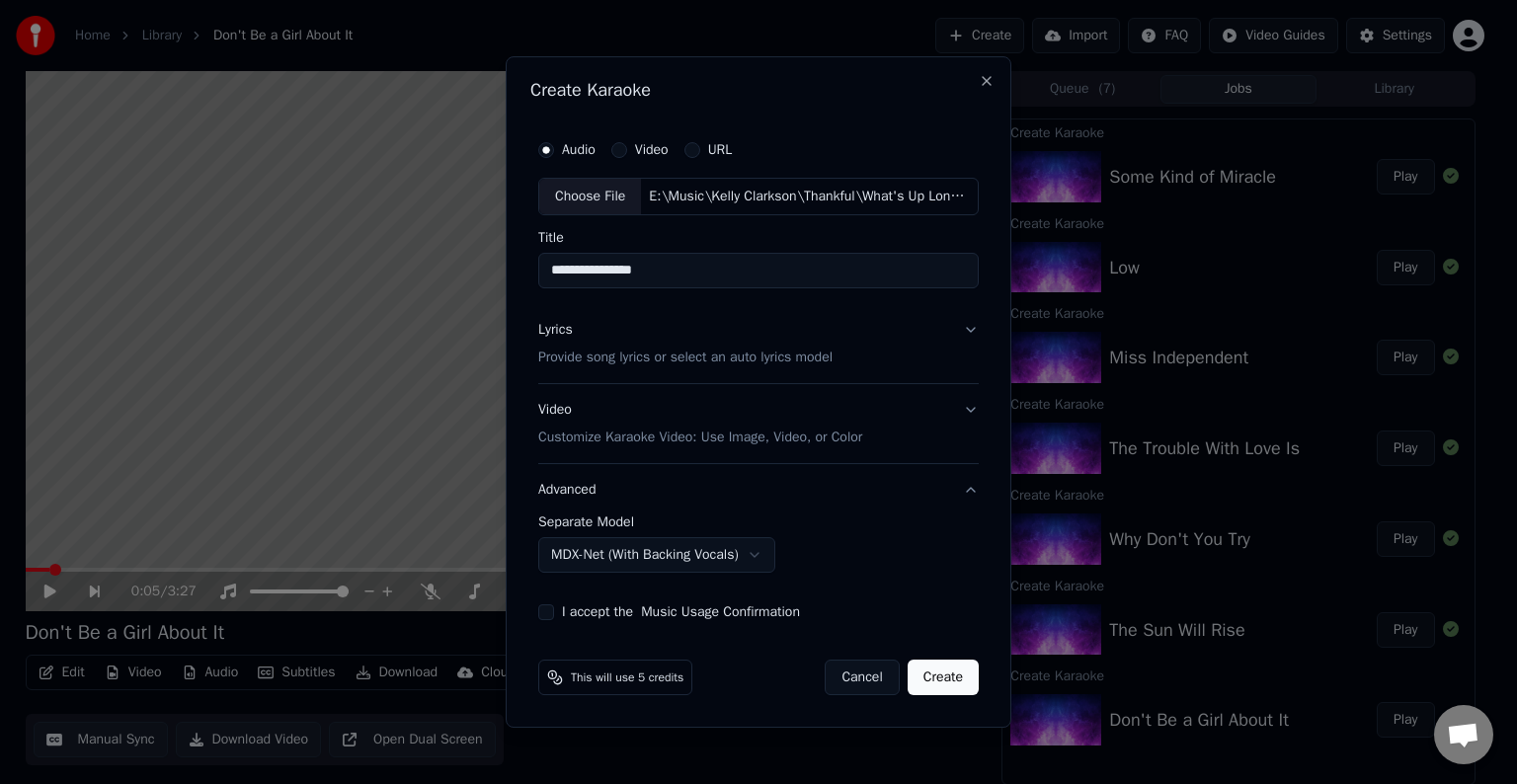 click on "**********" at bounding box center [758, 375] 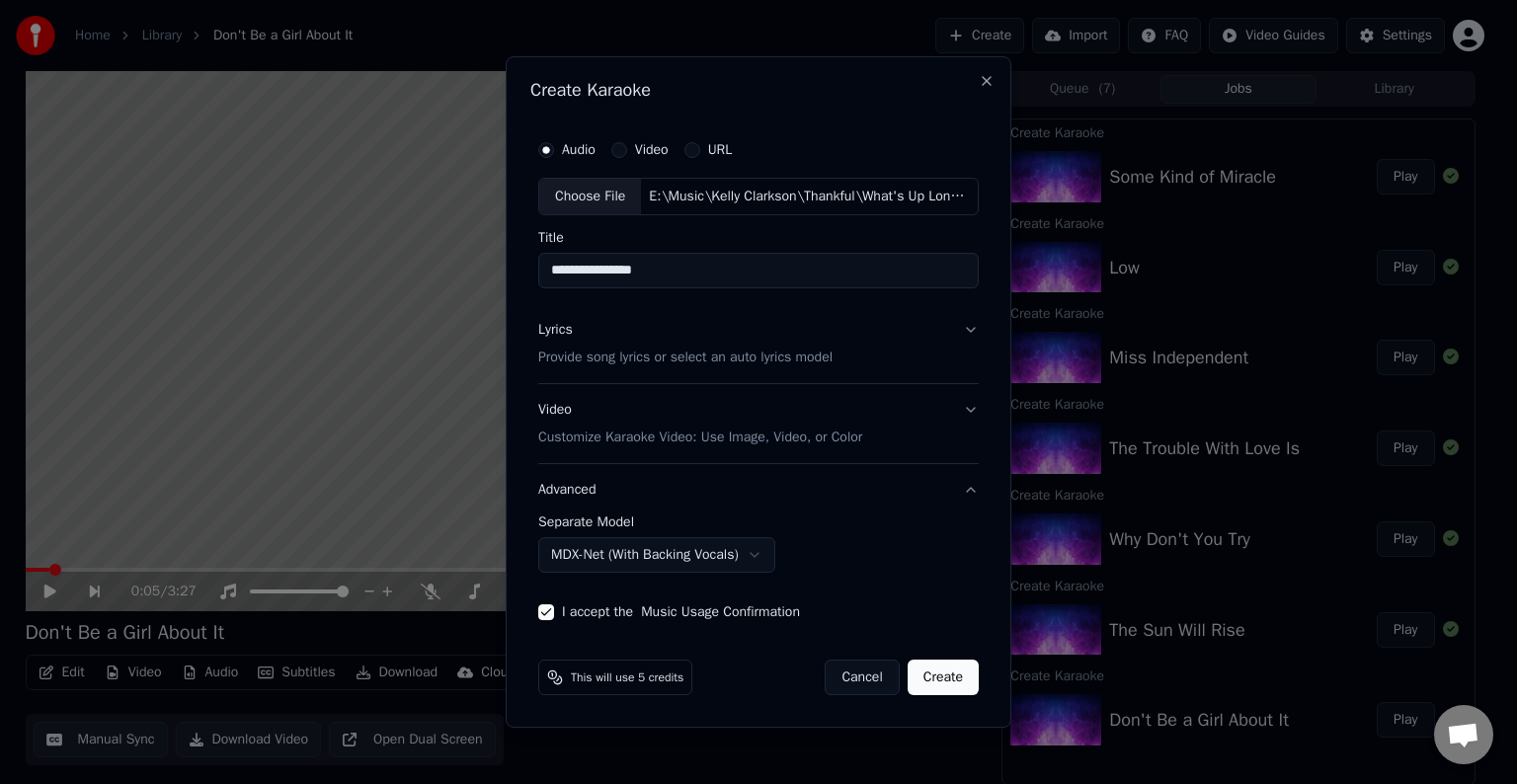 click on "Create" at bounding box center [943, 677] 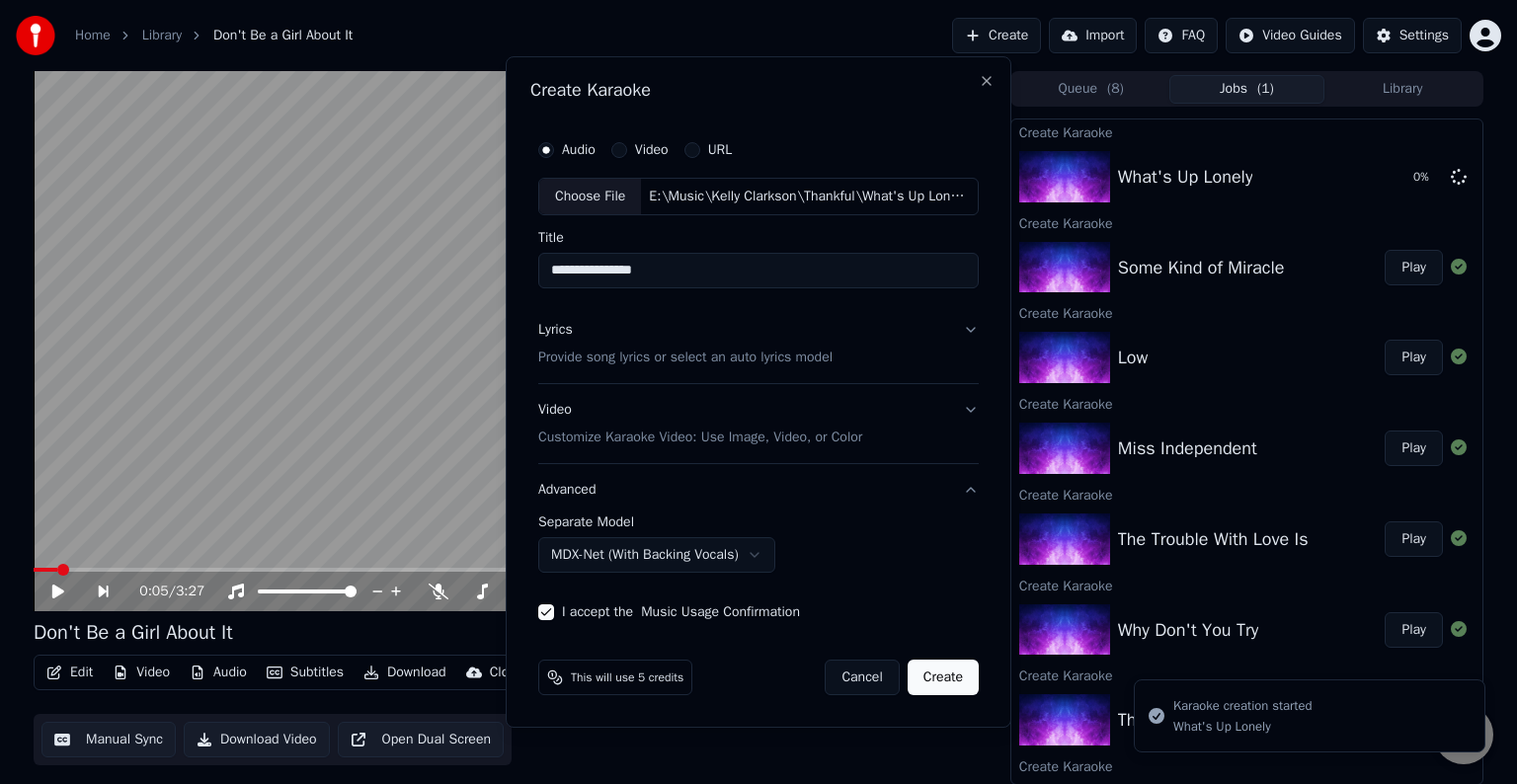 select on "******" 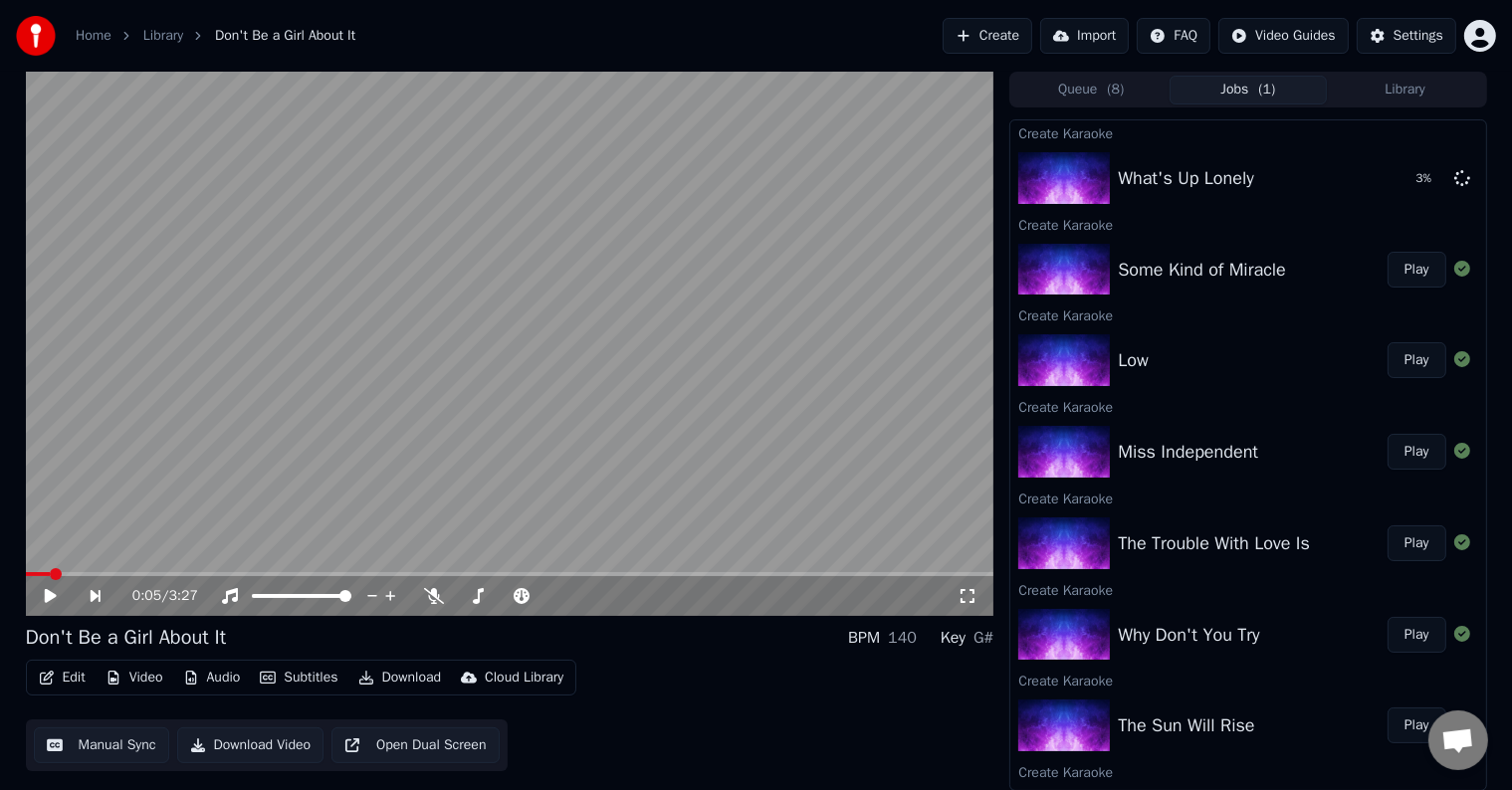 click on "Create" at bounding box center [987, 36] 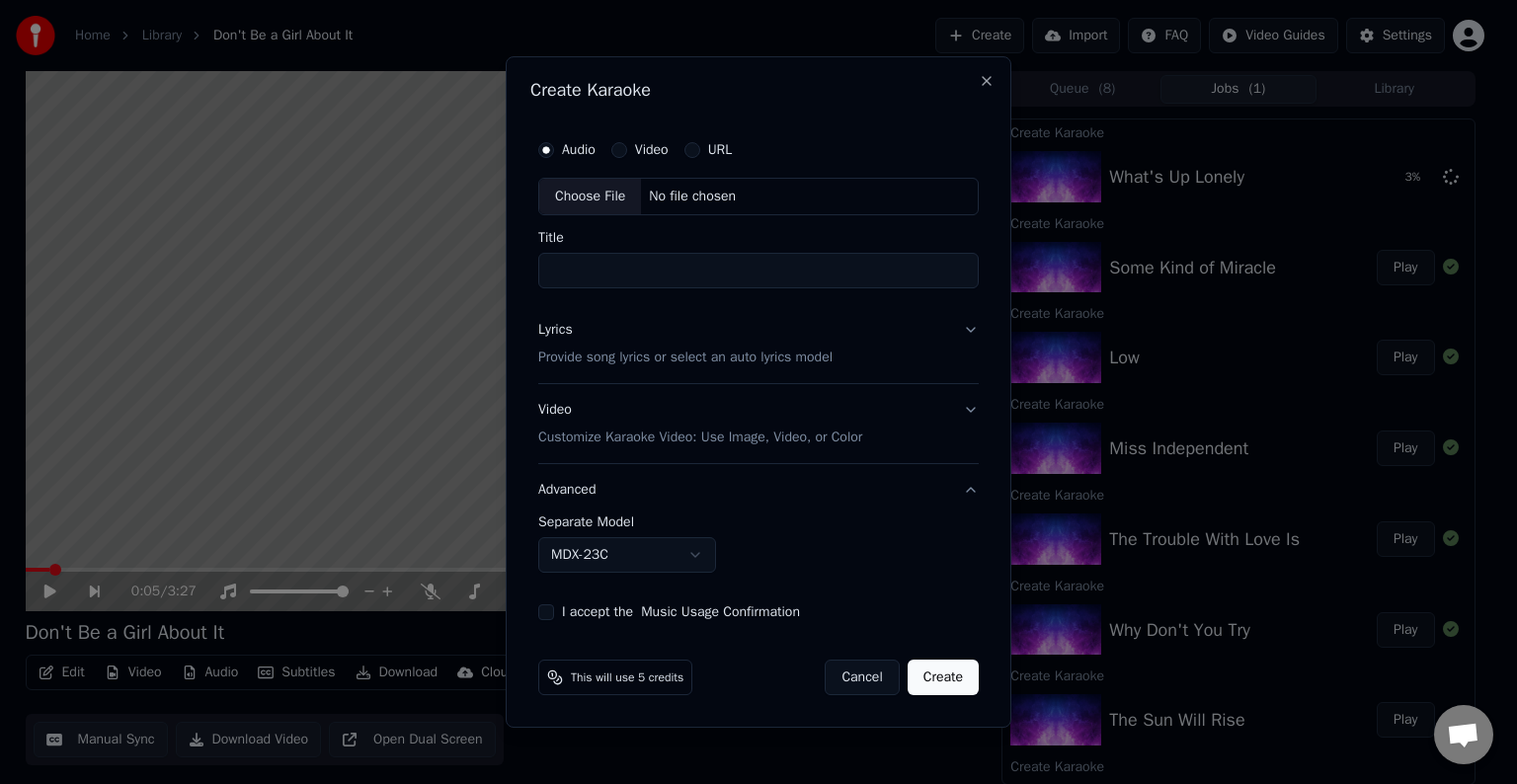 click on "Choose File" at bounding box center [590, 196] 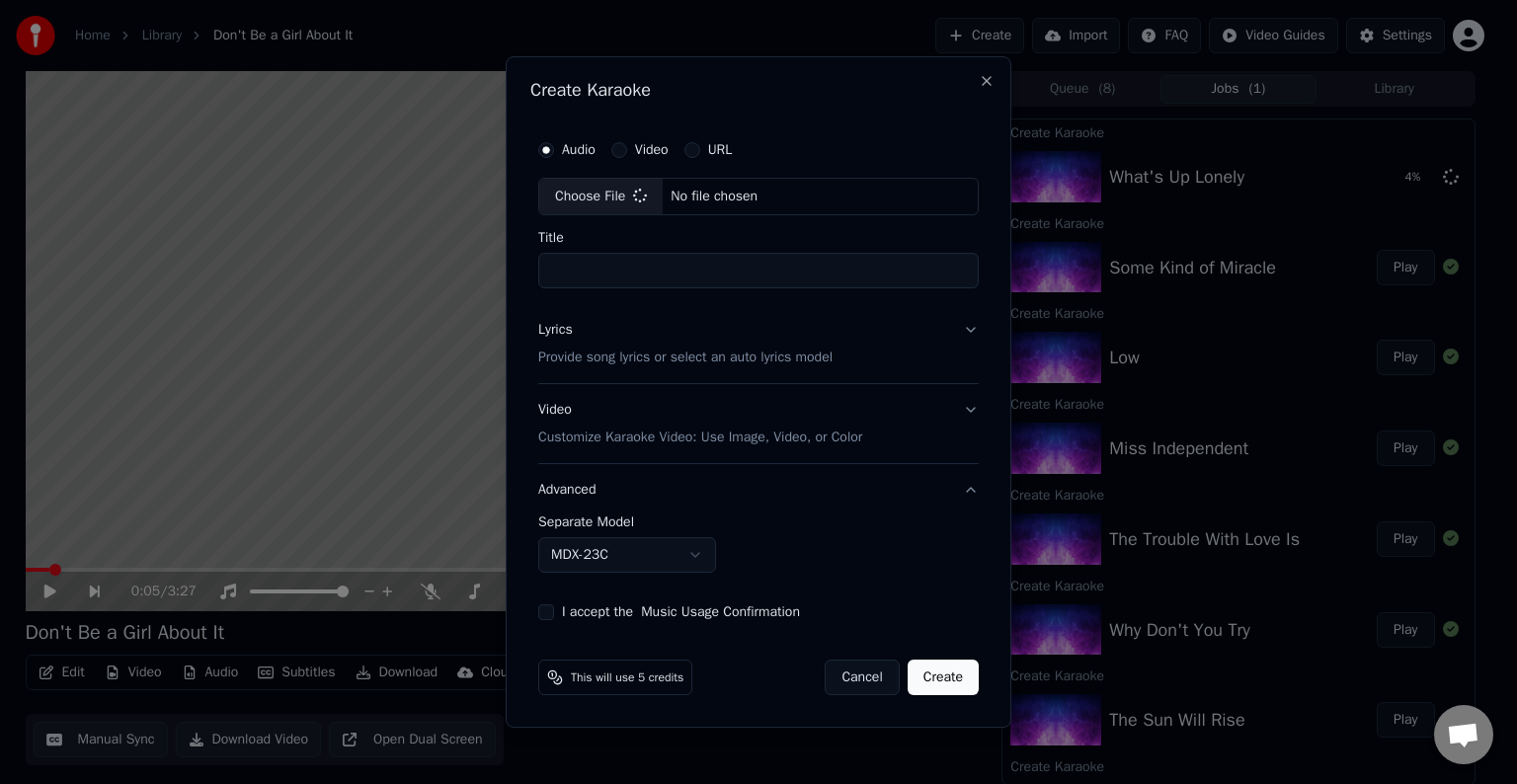 click on "Lyrics Provide song lyrics or select an auto lyrics model" at bounding box center [758, 344] 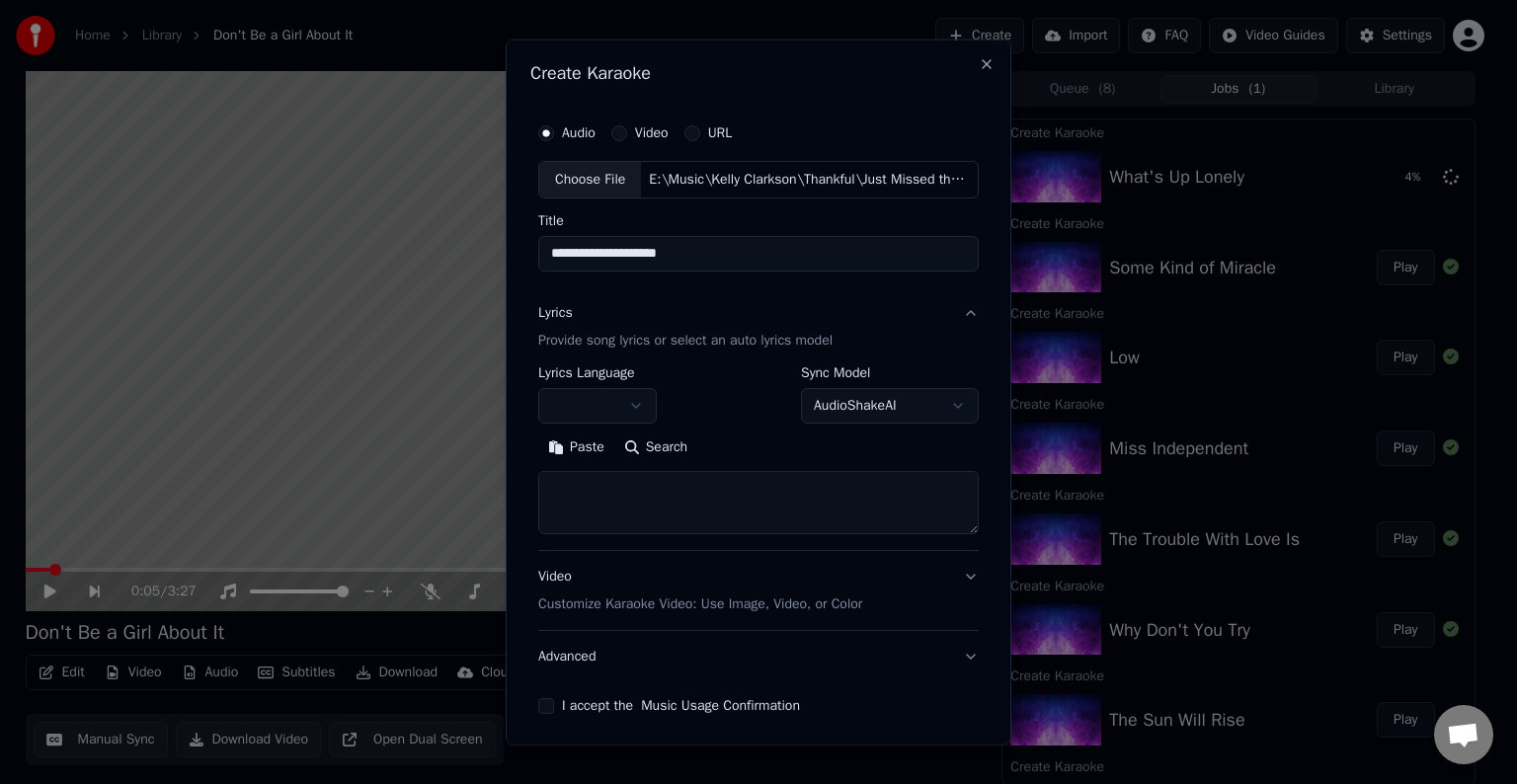 type on "**********" 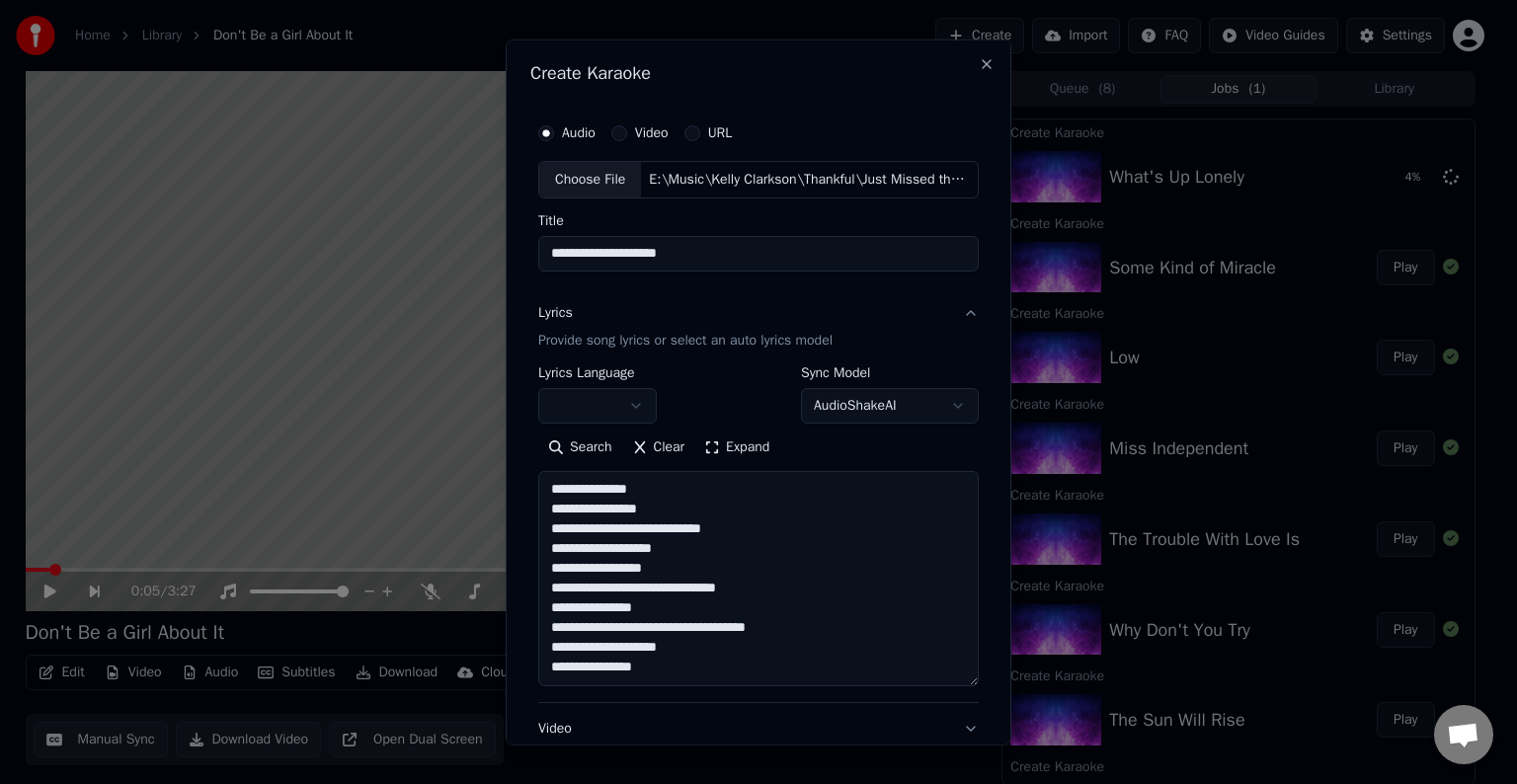scroll, scrollTop: 162, scrollLeft: 0, axis: vertical 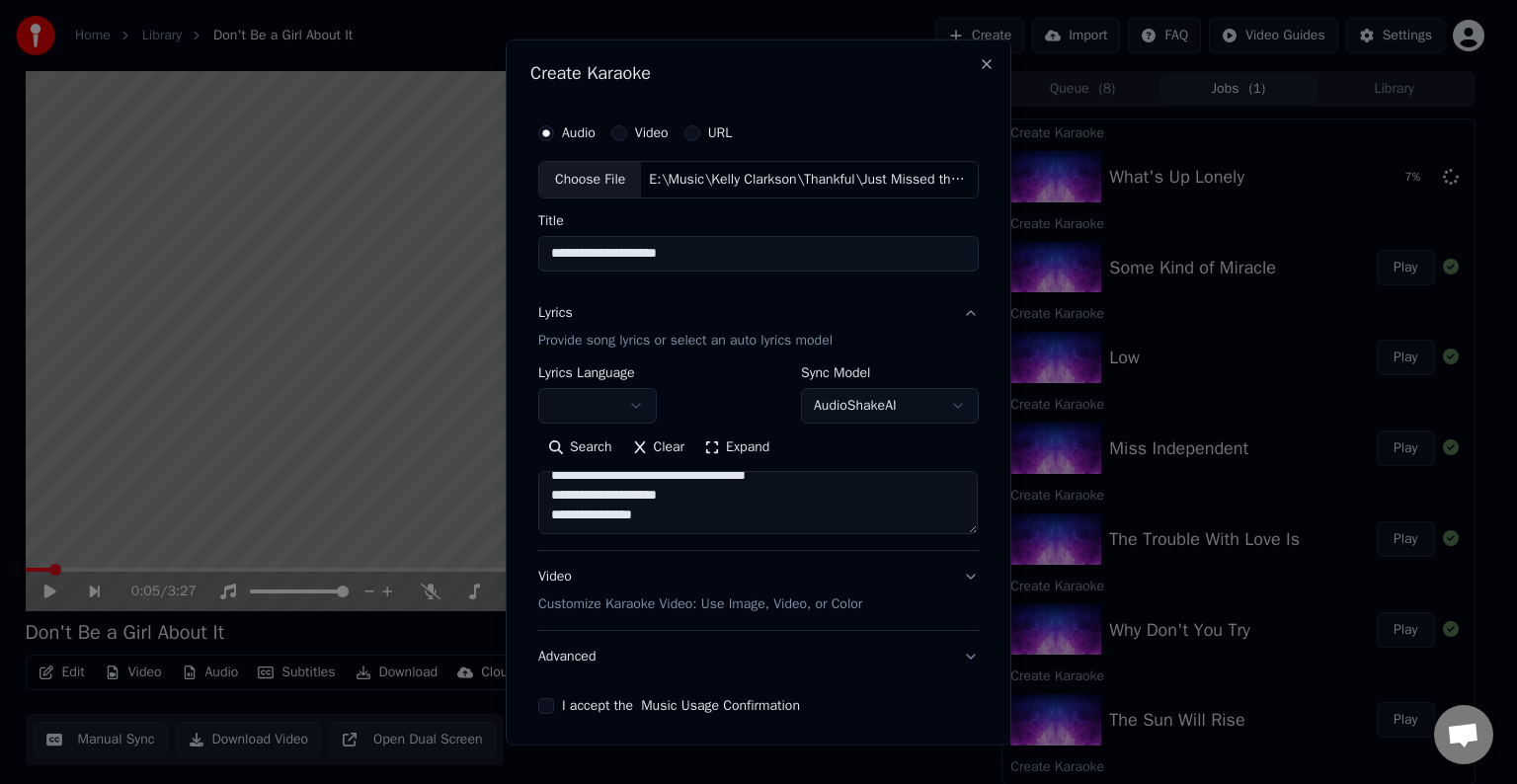 paste on "**********" 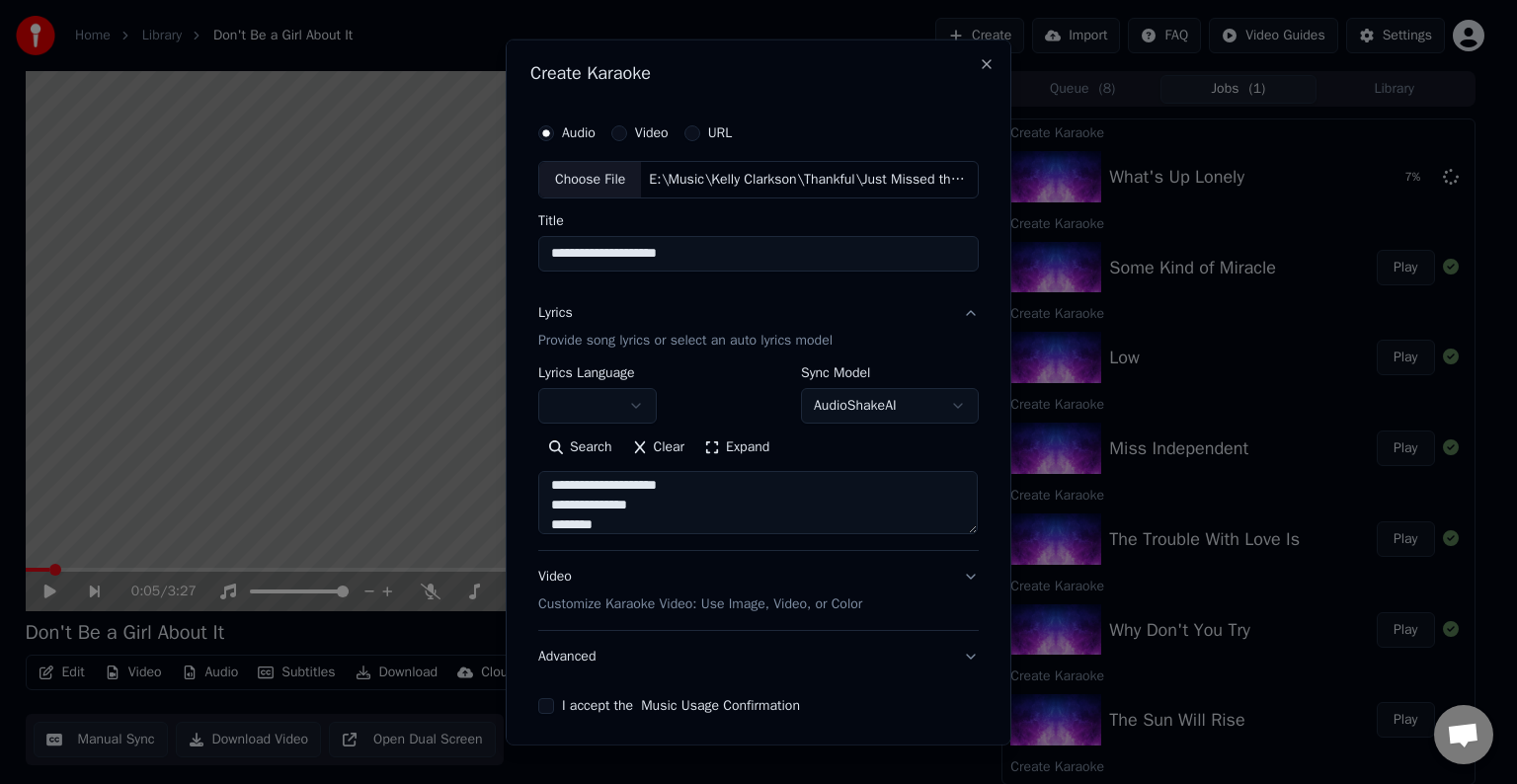 scroll, scrollTop: 359, scrollLeft: 0, axis: vertical 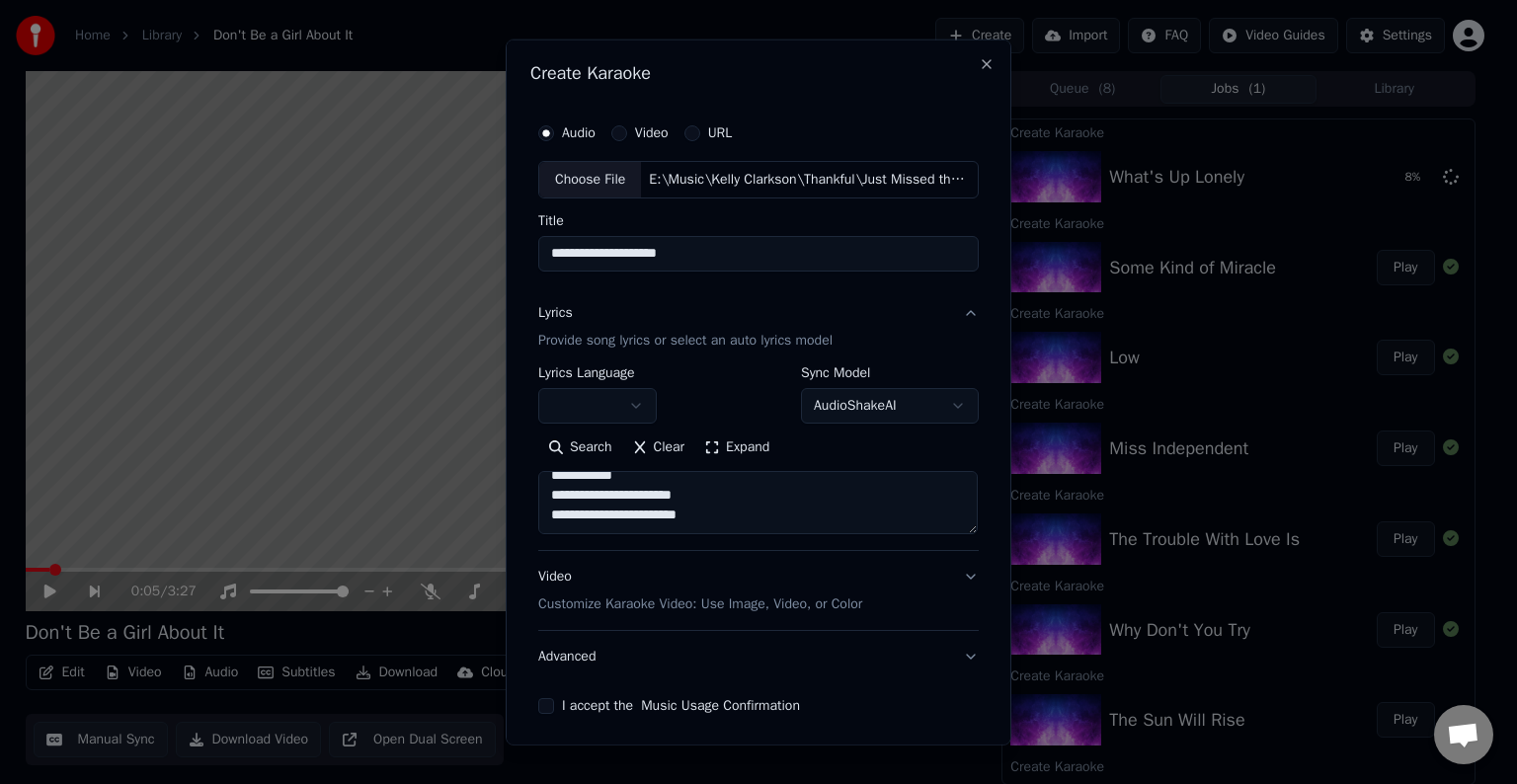 paste on "**********" 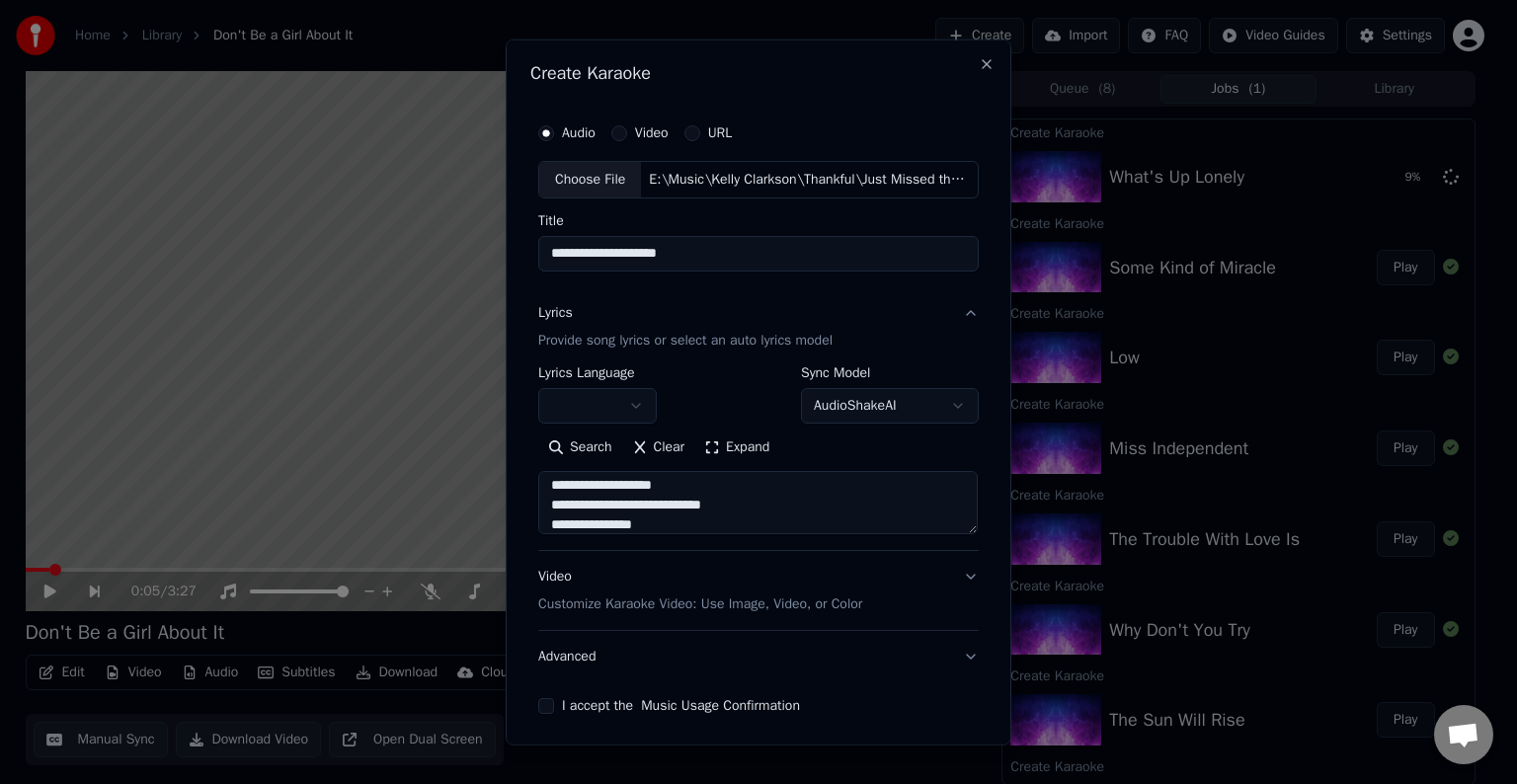 scroll, scrollTop: 557, scrollLeft: 0, axis: vertical 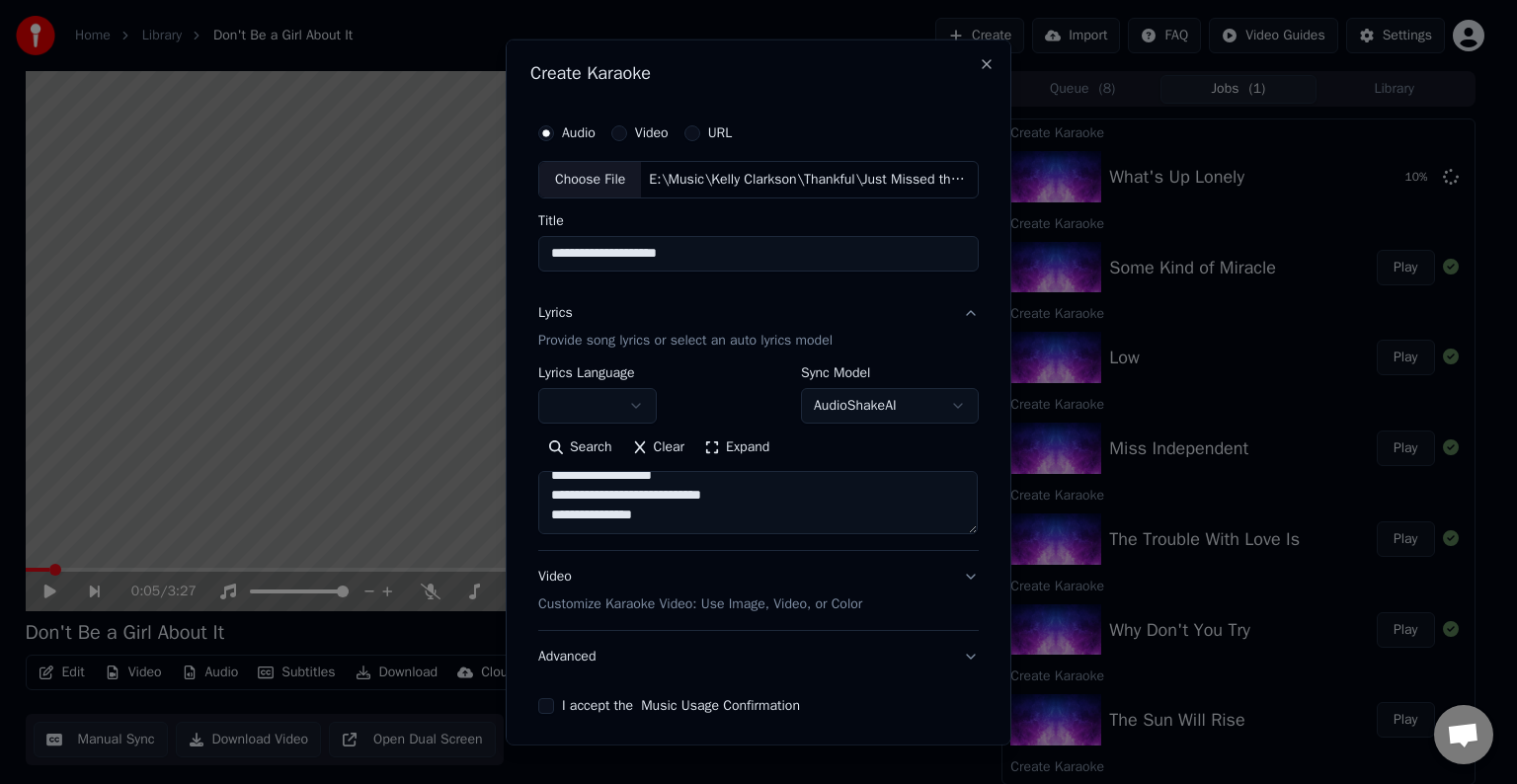 paste on "**********" 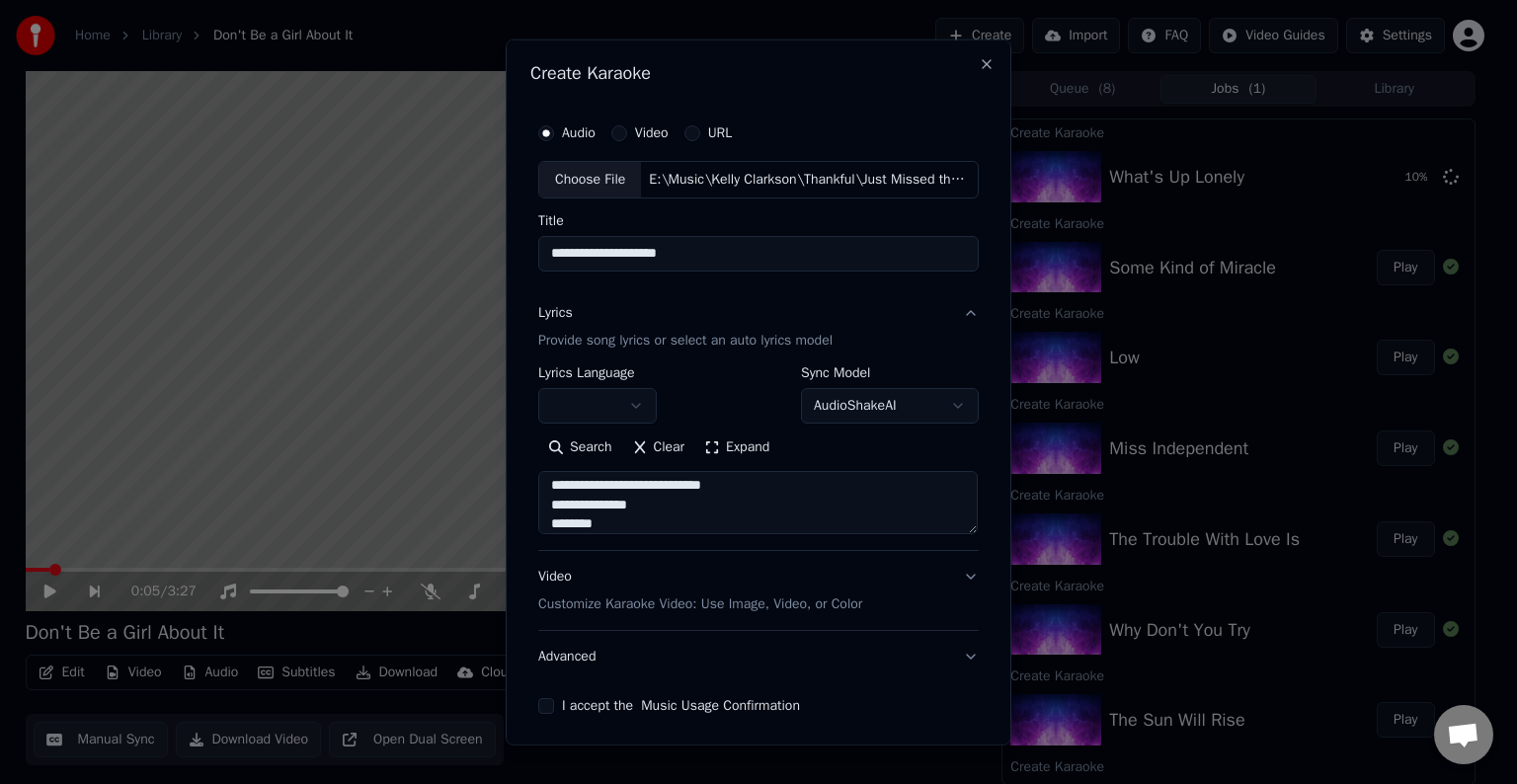 scroll, scrollTop: 735, scrollLeft: 0, axis: vertical 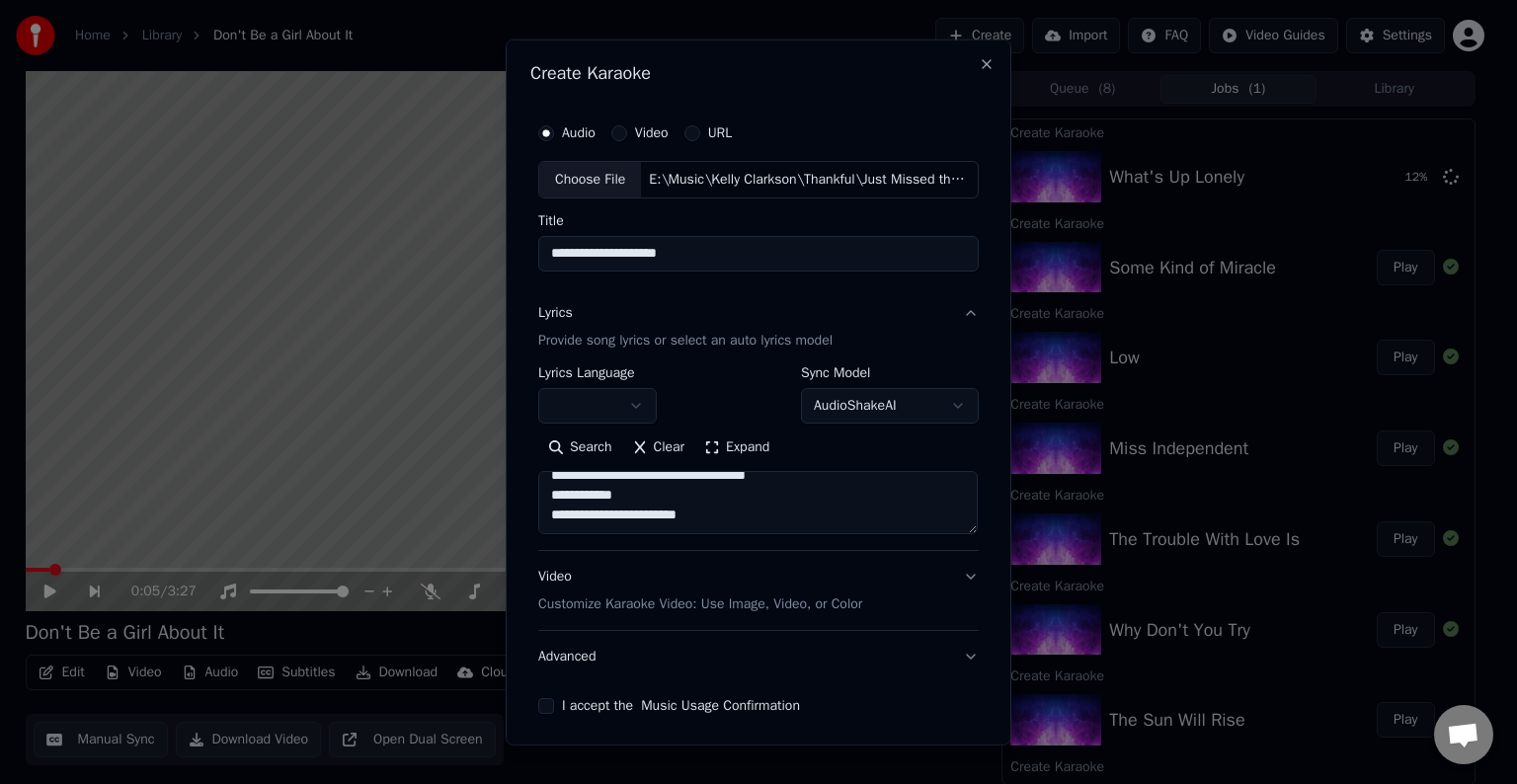 paste on "**********" 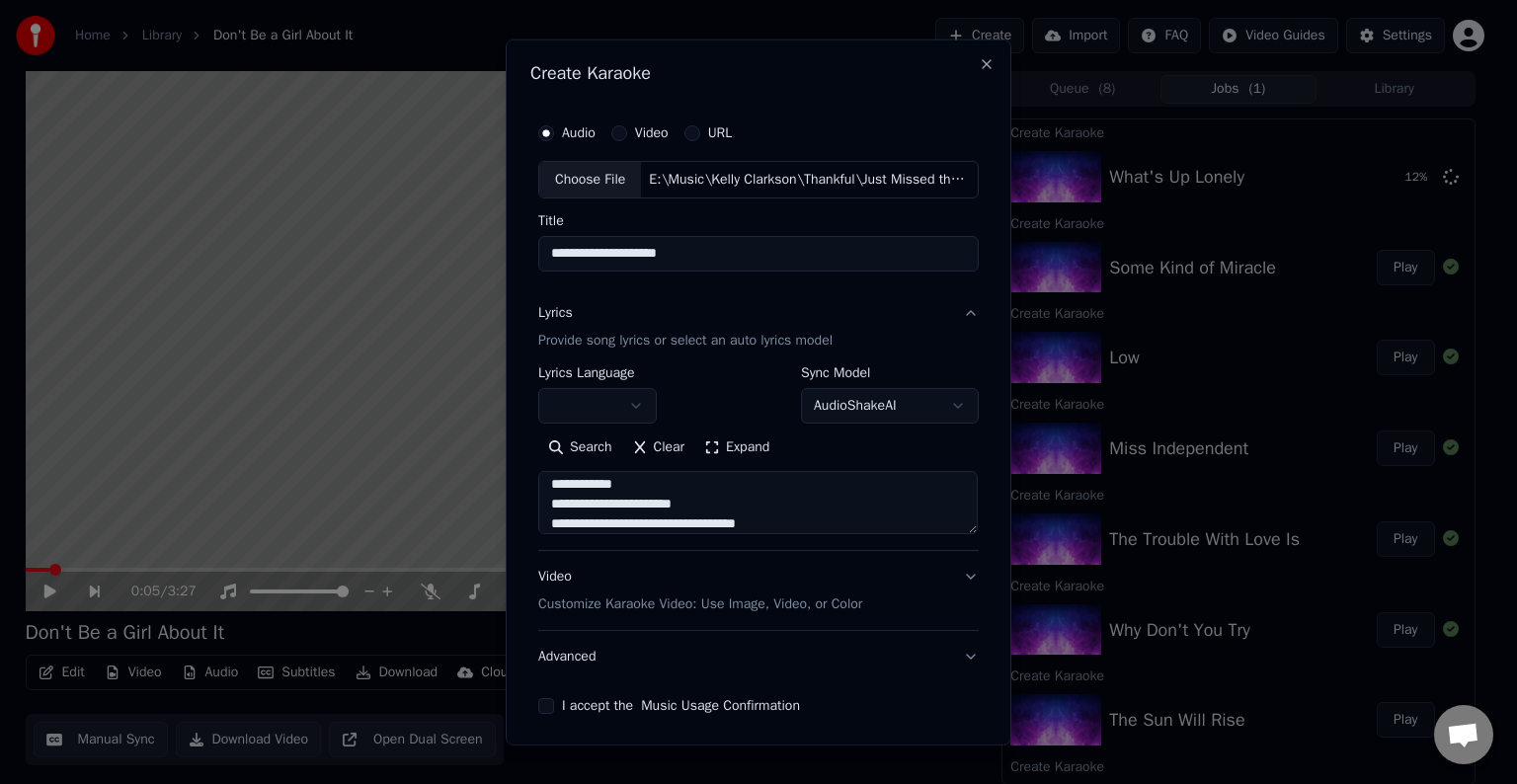 scroll, scrollTop: 853, scrollLeft: 0, axis: vertical 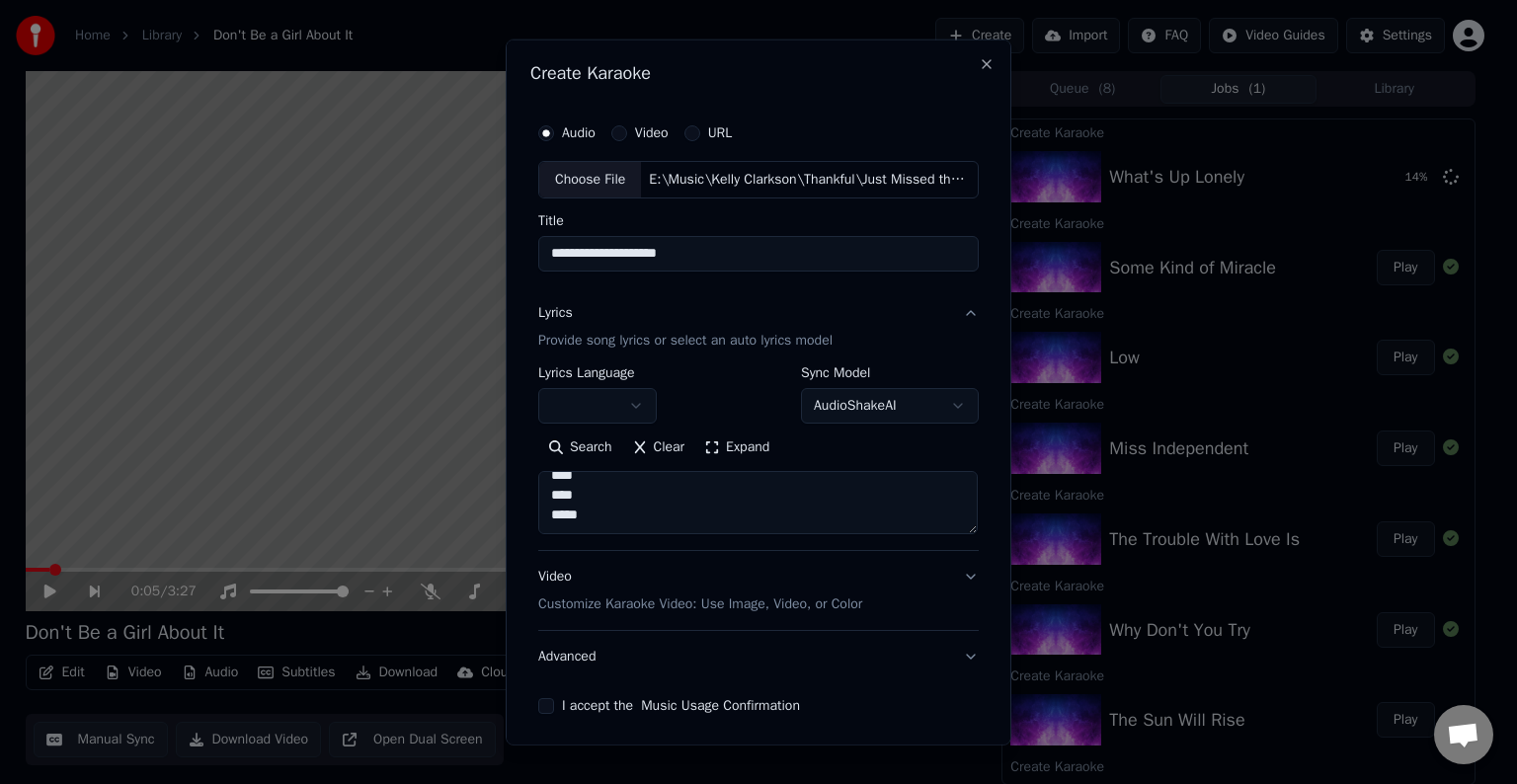 paste on "**********" 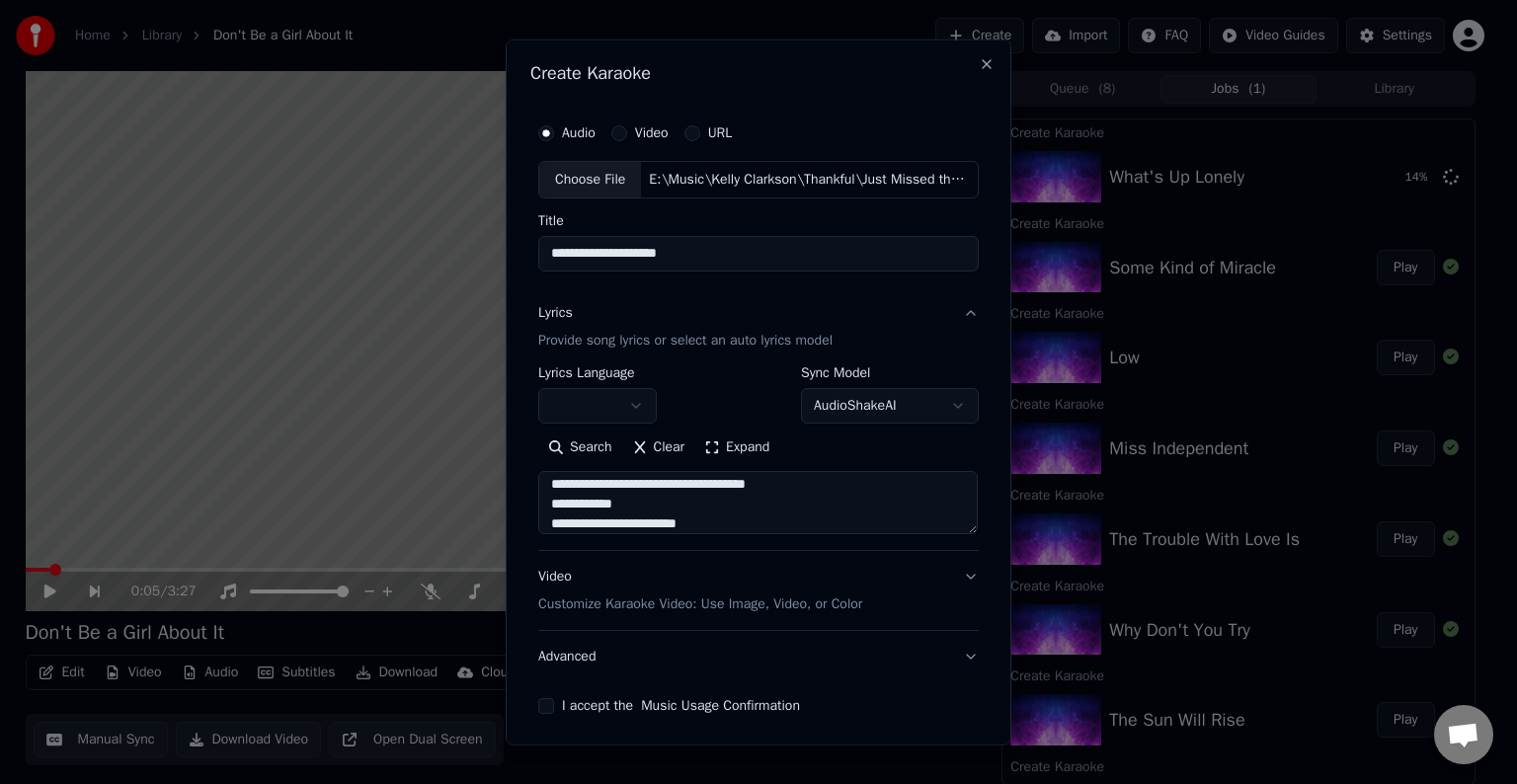 scroll, scrollTop: 1130, scrollLeft: 0, axis: vertical 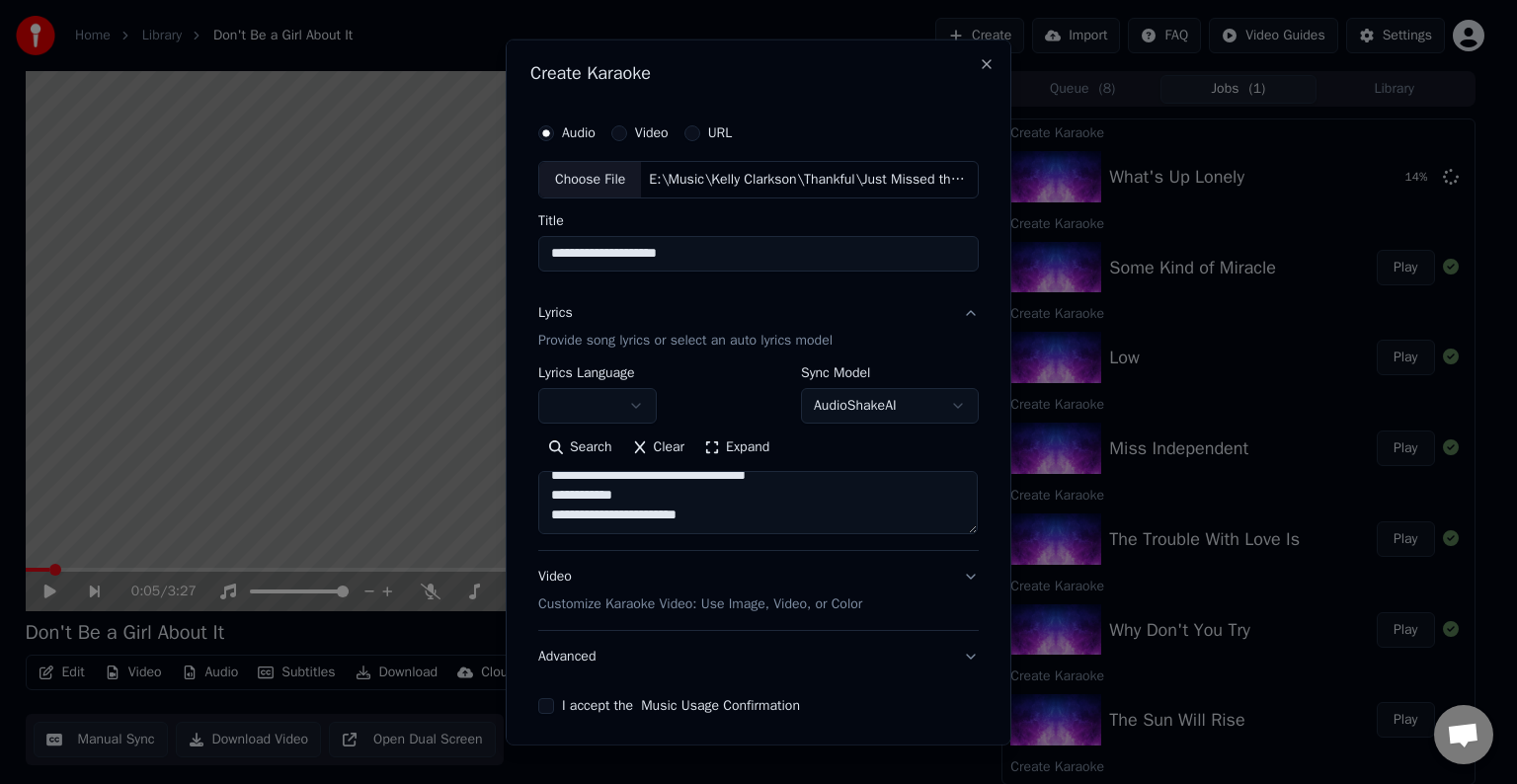 type on "**********" 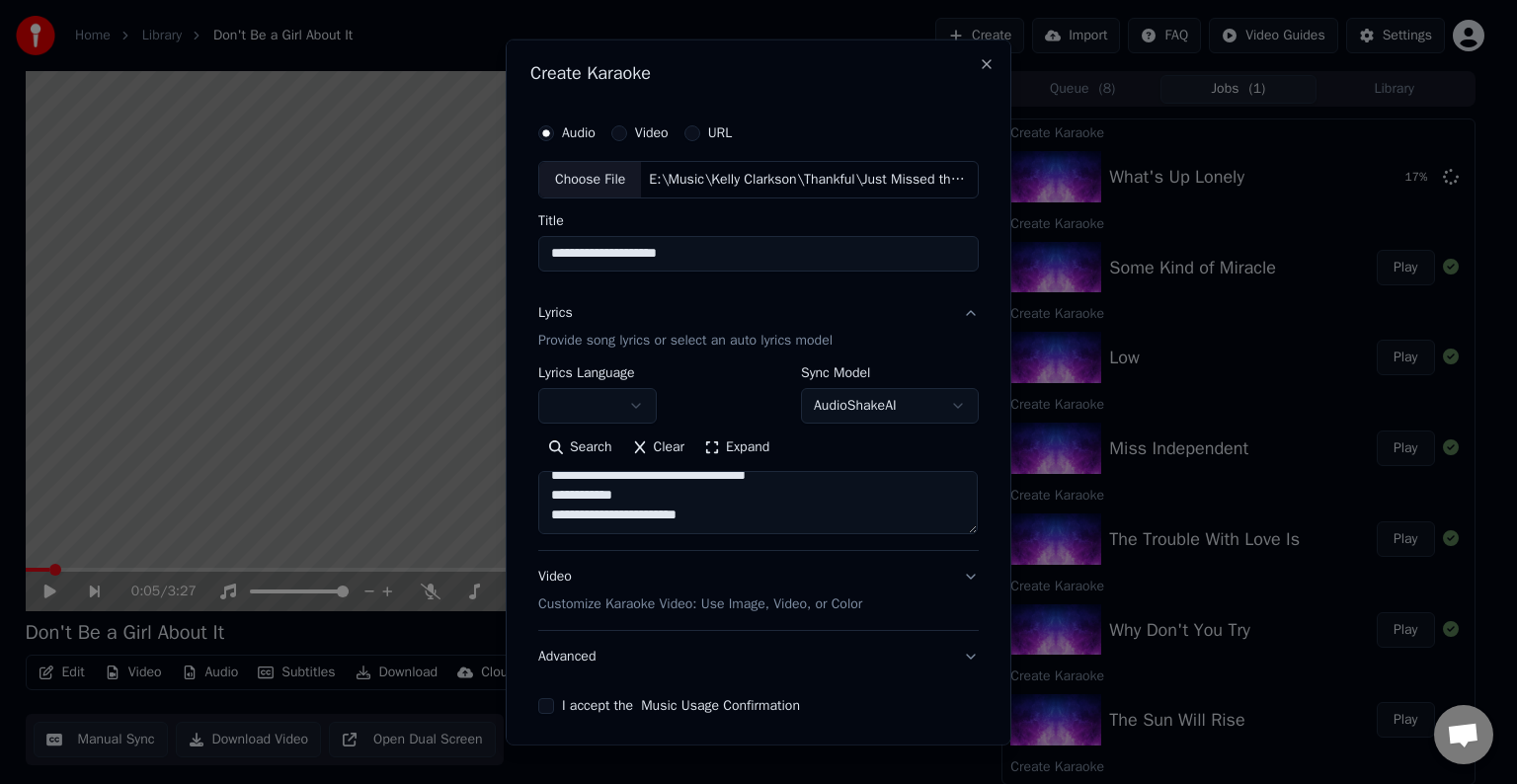 click on "Advanced" at bounding box center (758, 657) 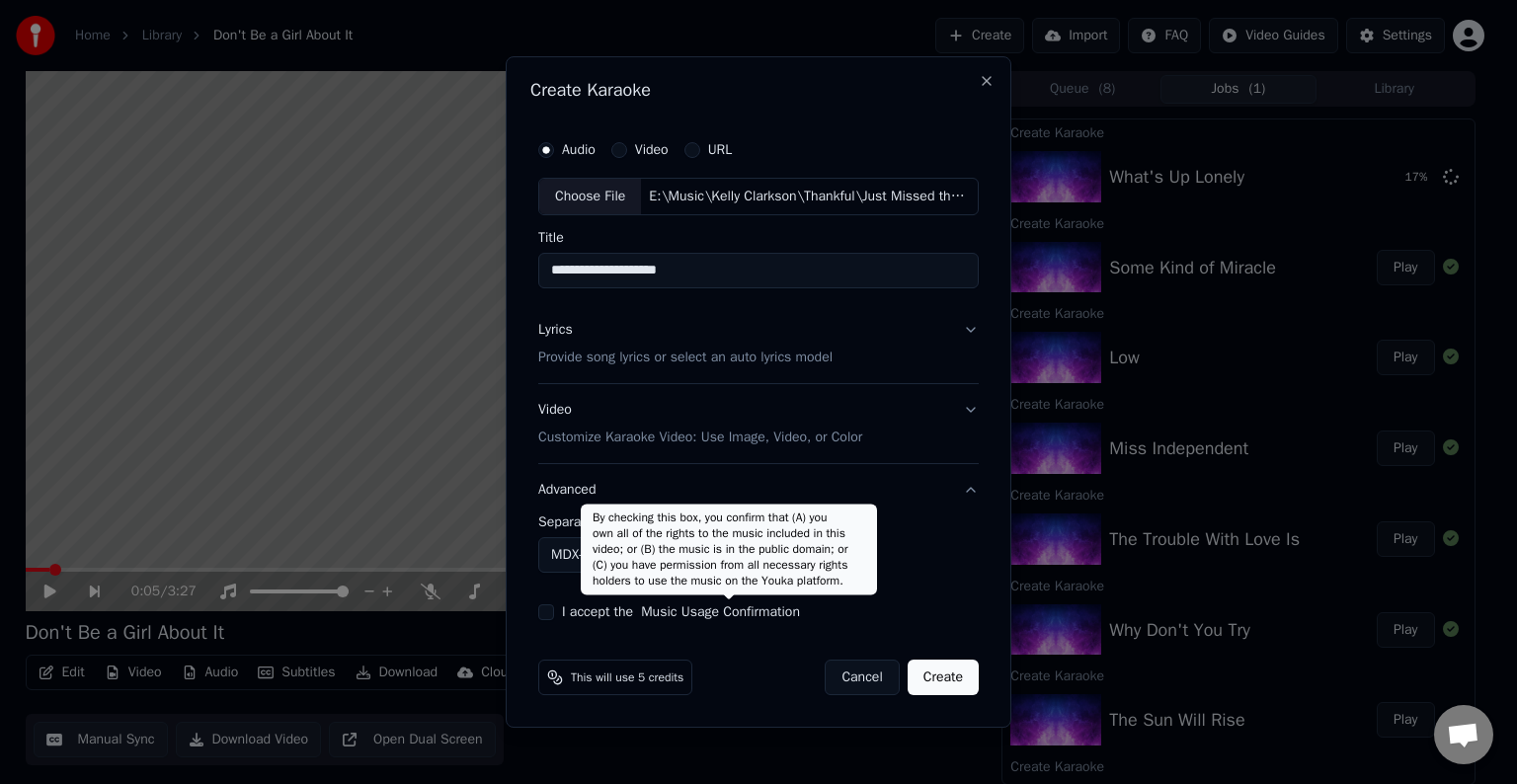 click on "By checking this box, you confirm that (A) you own all of the rights to the music included in this video; or (B) the music is in the public domain; or (C) you have permission from all necessary rights holders to use the music on the Youka platform. By checking this box, you confirm that (A) you own all of the rights to the music included in this video; or (B) the music is in the public domain; or (C) you have permission from all necessary rights holders to use the music on the Youka platform." at bounding box center (729, 549) 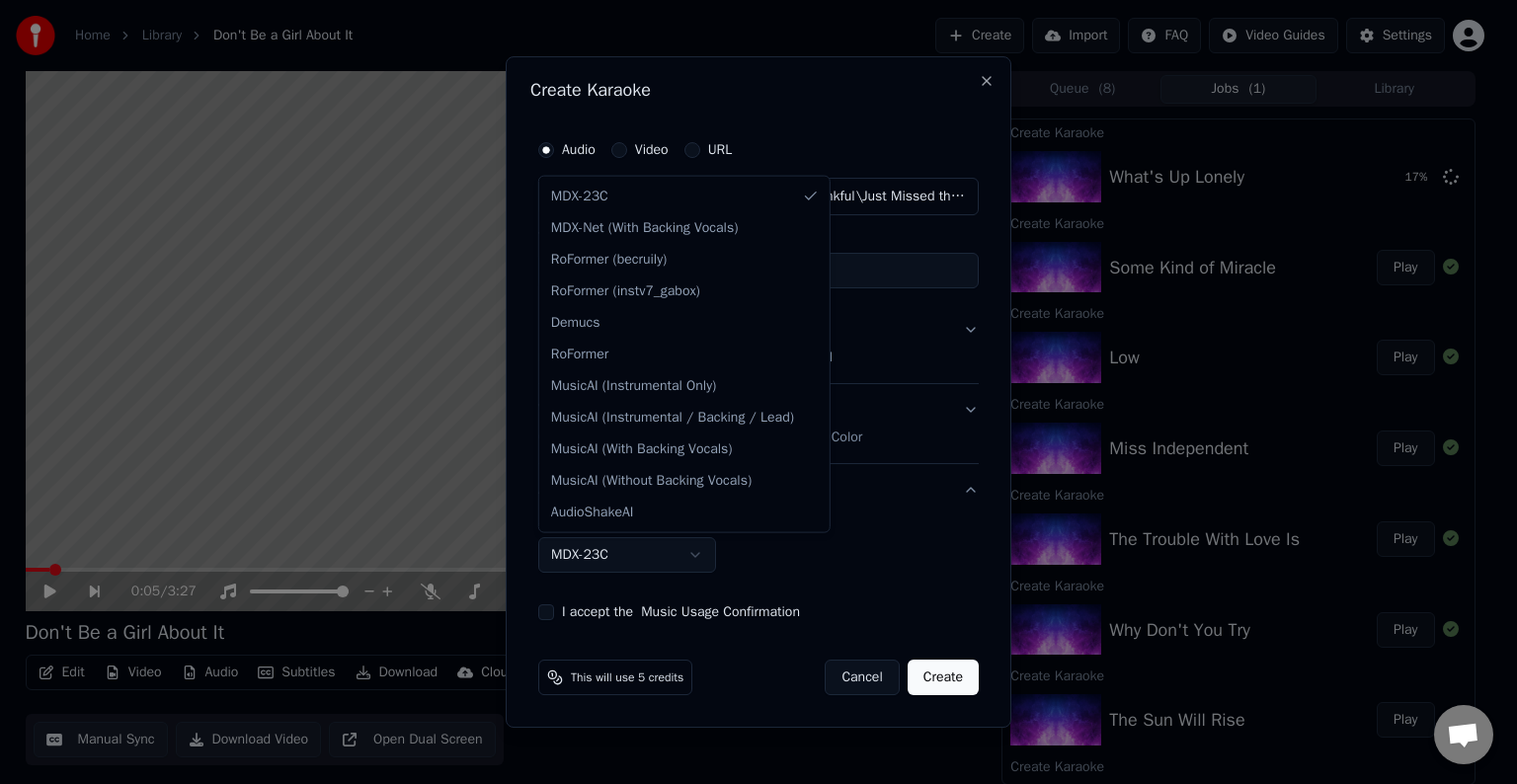 click on "Home Library Don't Be a Girl About It Create Import FAQ Video Guides Settings 0:05  /  3:27 Don't Be a Girl About It BPM 140 Key G# Edit Video Audio Subtitles Download Cloud Library Manual Sync Download Video Open Dual Screen Queue ( 8 ) Jobs ( 1 ) Library Create Karaoke What's Up Lonely 17 % Create Karaoke Some Kind of Miracle Play Create Karaoke Low Play Create Karaoke Miss Independent Play Create Karaoke The Trouble With Love Is Play Create Karaoke Why Don't You Try Play Create Karaoke The Sun Will Rise Play Create Karaoke Don't Be a Girl About It Play Chat Adam from Youka Desktop More channels Continue on Email Network offline. Reconnecting... No messages can be received or sent for now. Youka Desktop Hello! How can I help you?  Sunday, 20 July I think there is a glitch in the program; when I spend my credits to create a video, and I provide the lyrics, the resulting video does not sync the lyrics and is forcing me to spend extra credits to sync them again; it has happened to me with my last 3 videos Adam" at bounding box center (750, 392) 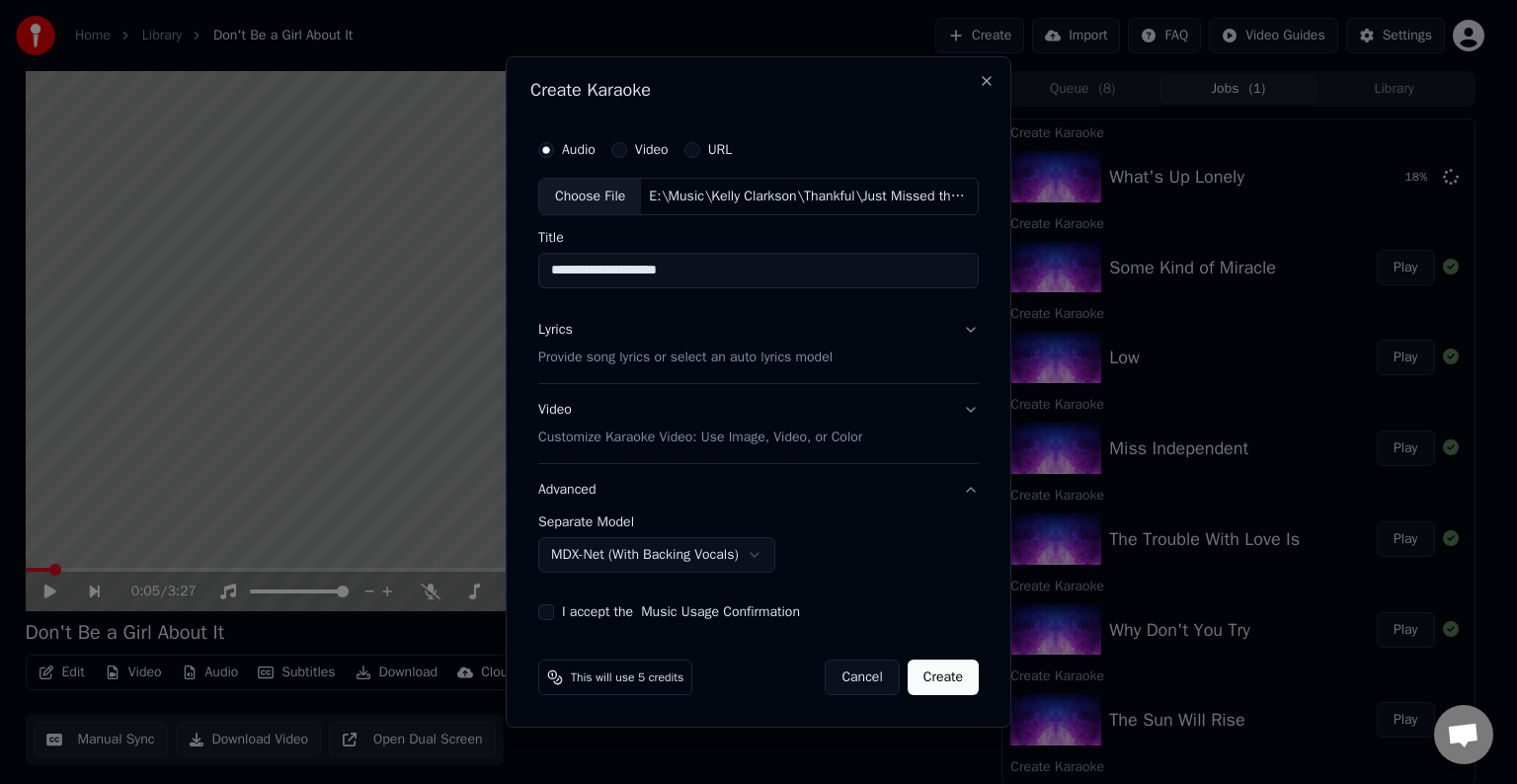 click on "I accept the   Music Usage Confirmation" at bounding box center (546, 612) 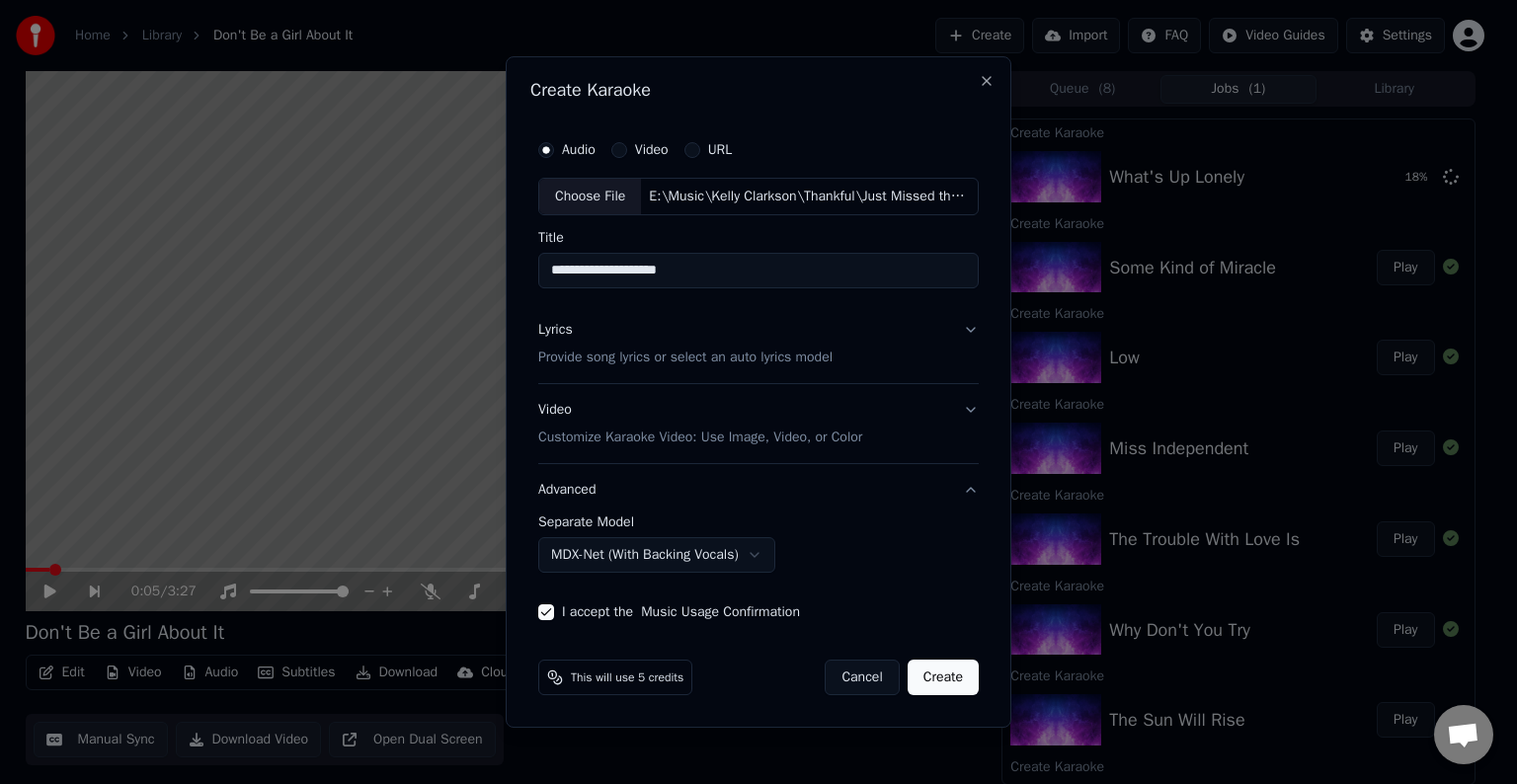 click on "Create" at bounding box center [943, 677] 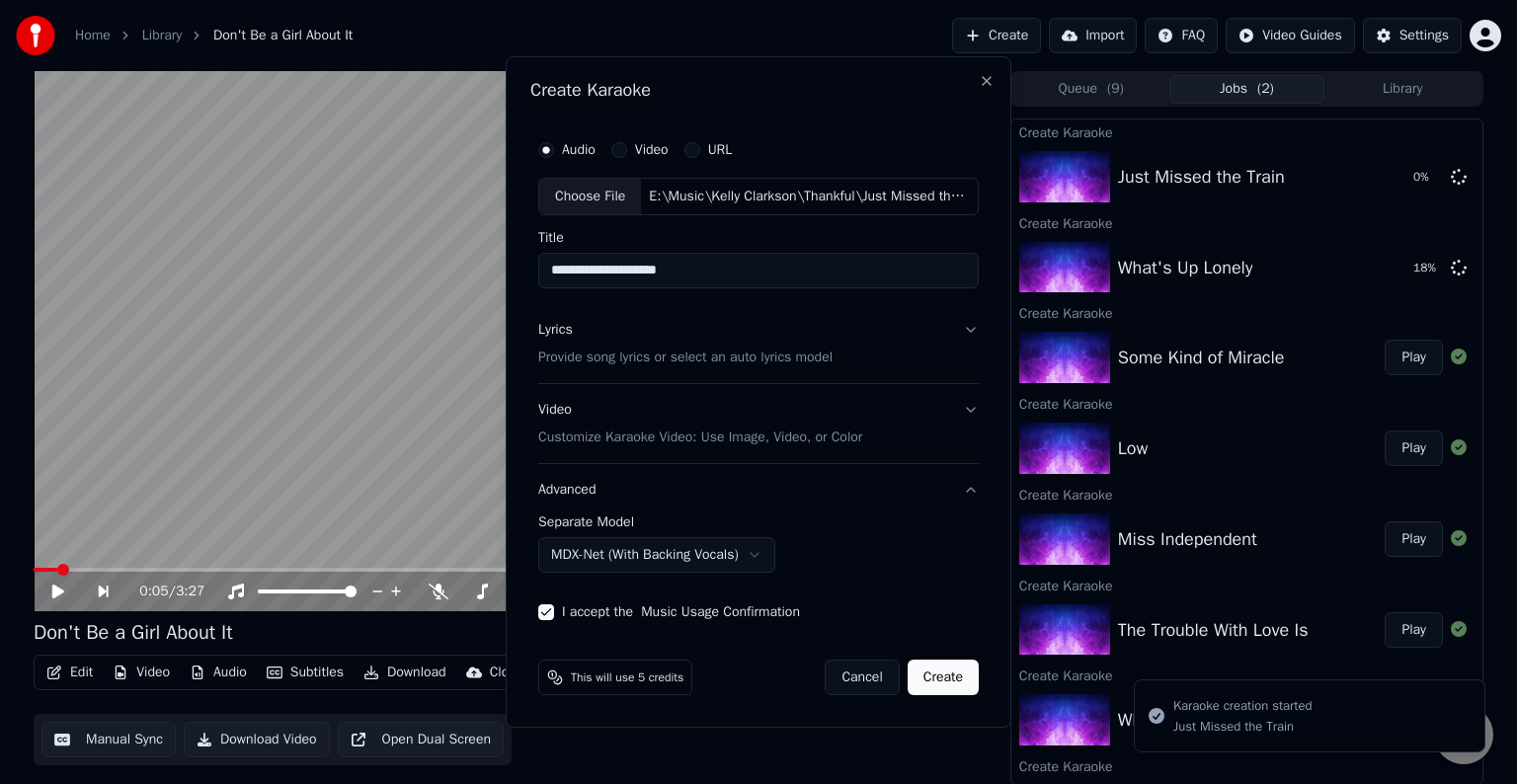 select on "******" 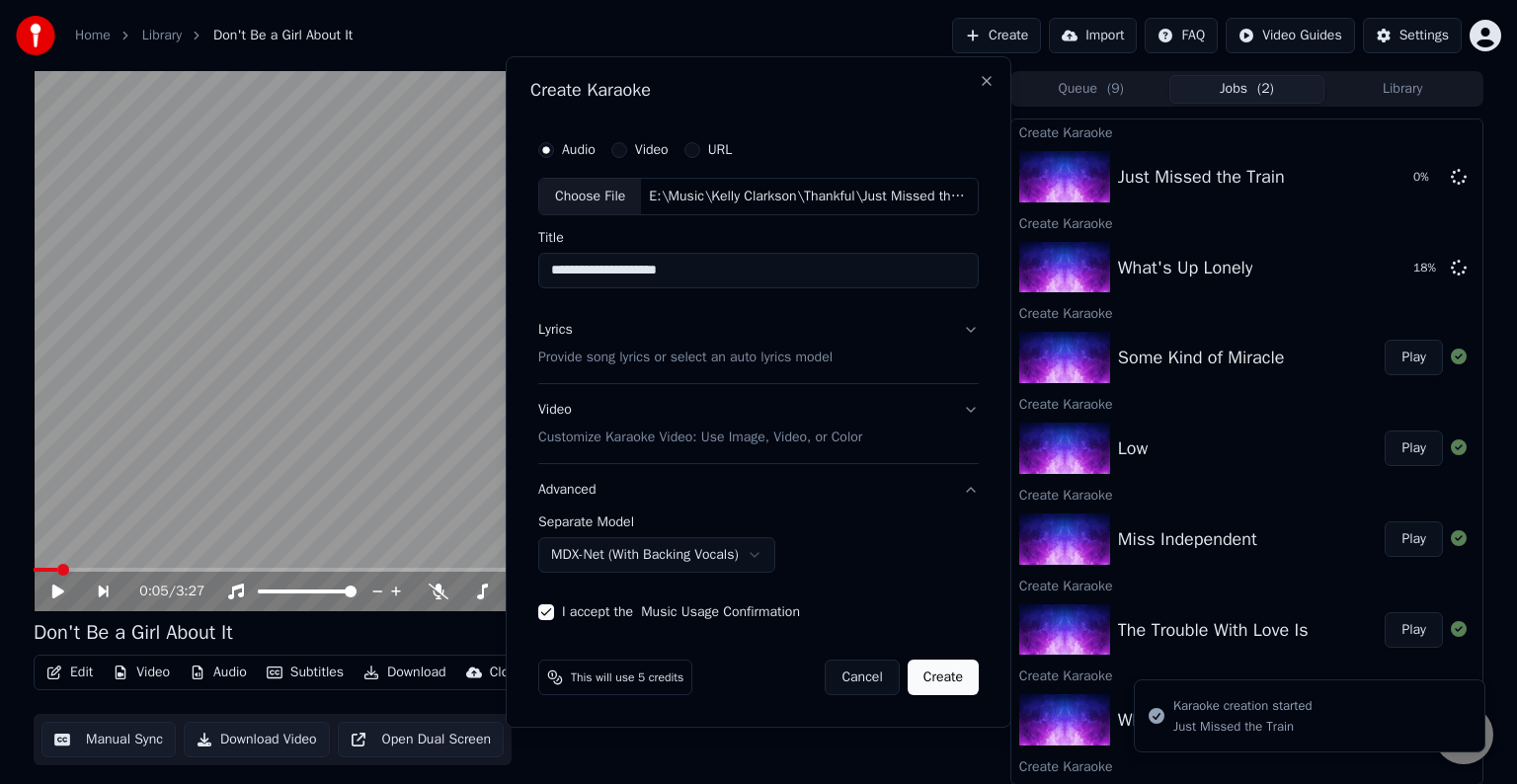 type 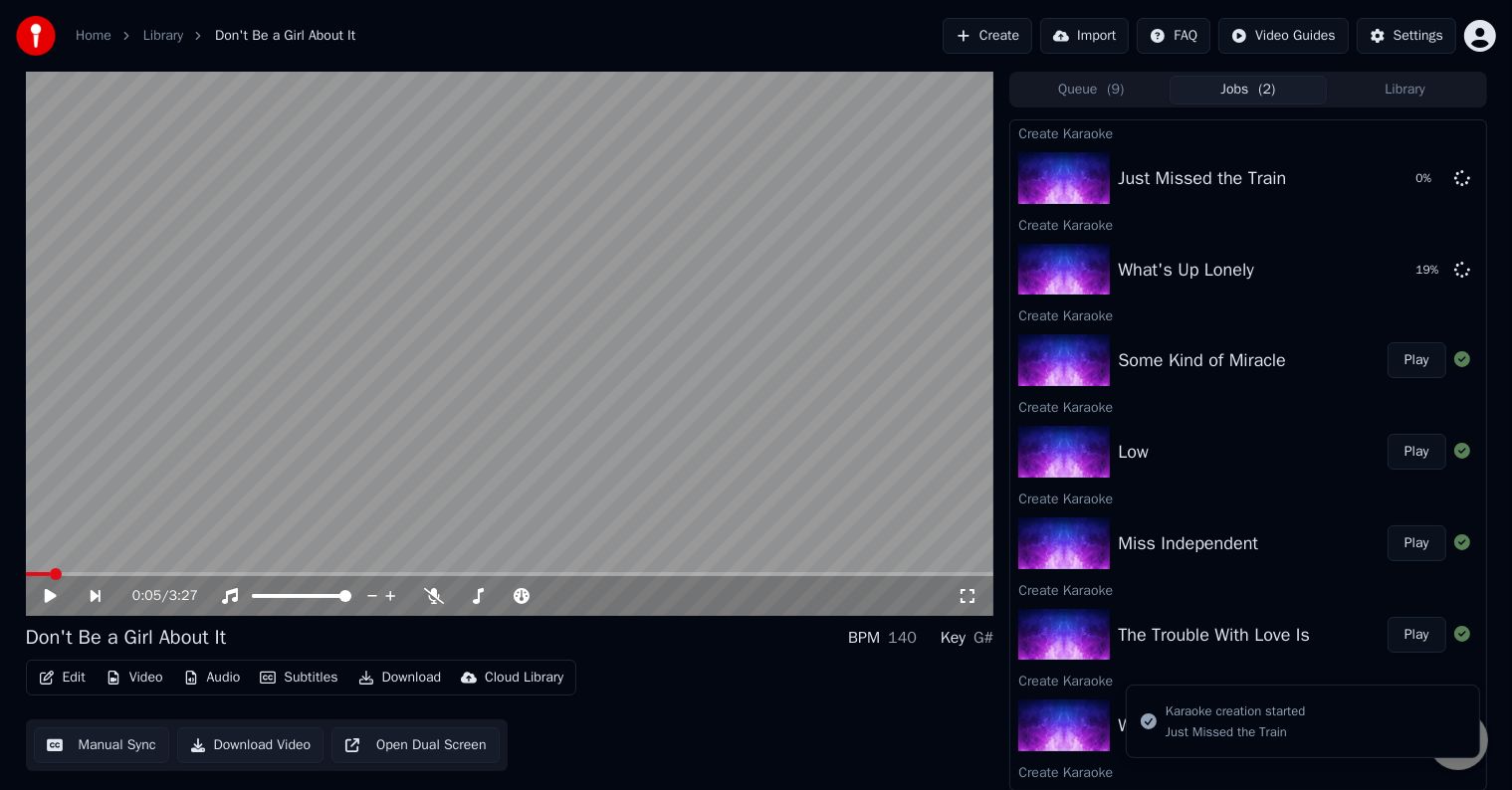 click on "Create" at bounding box center (987, 36) 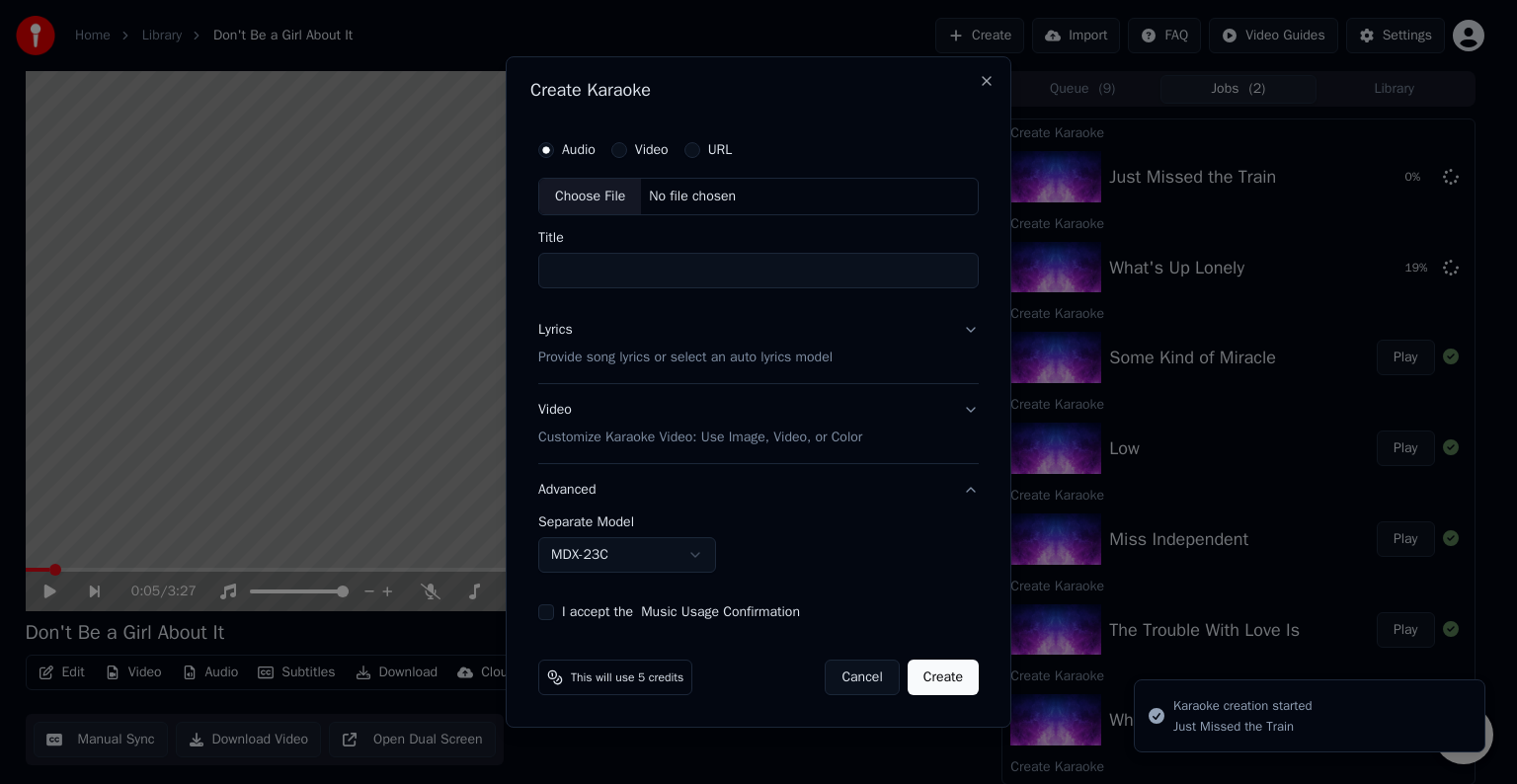 click on "Choose File" at bounding box center (590, 196) 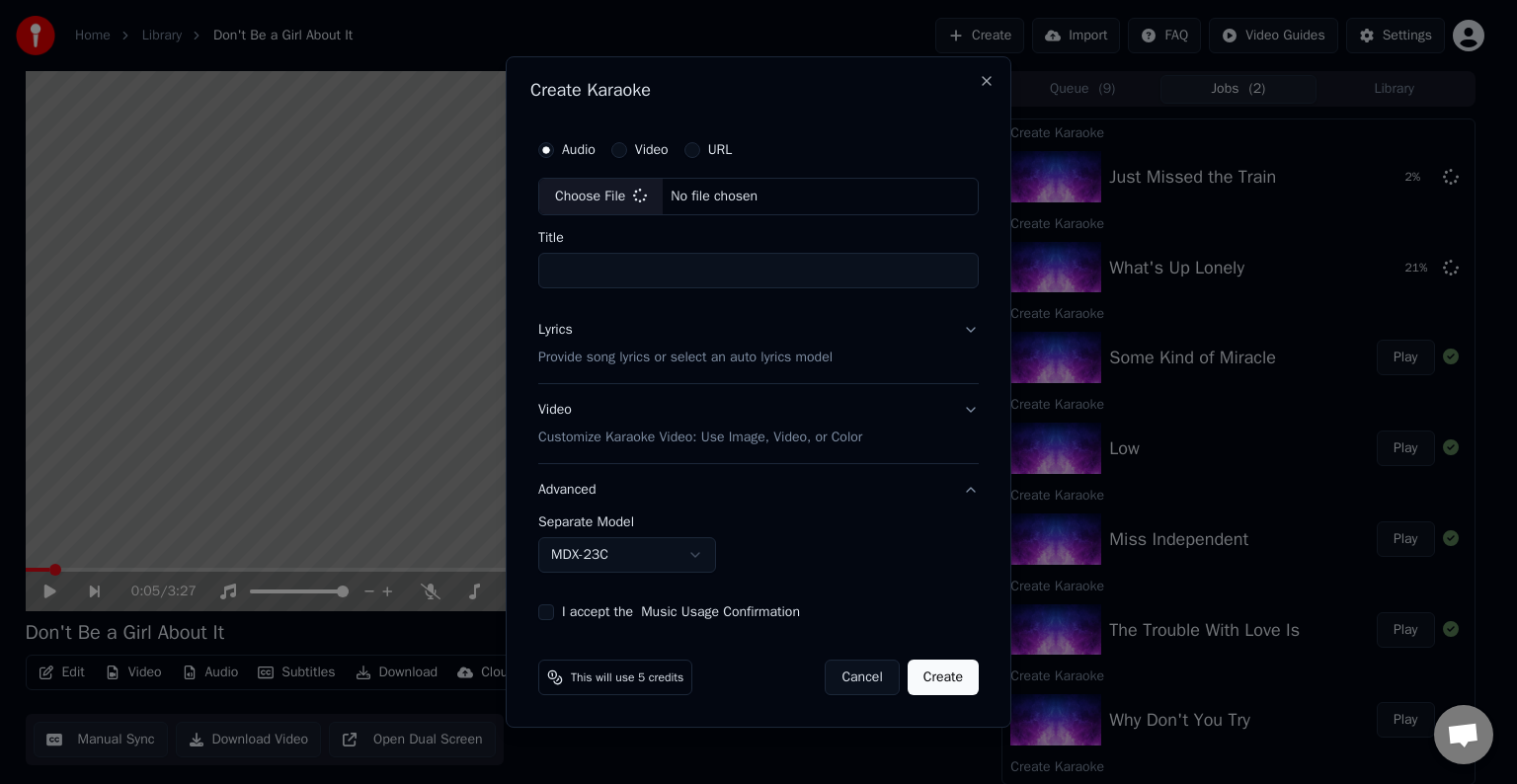 type on "**********" 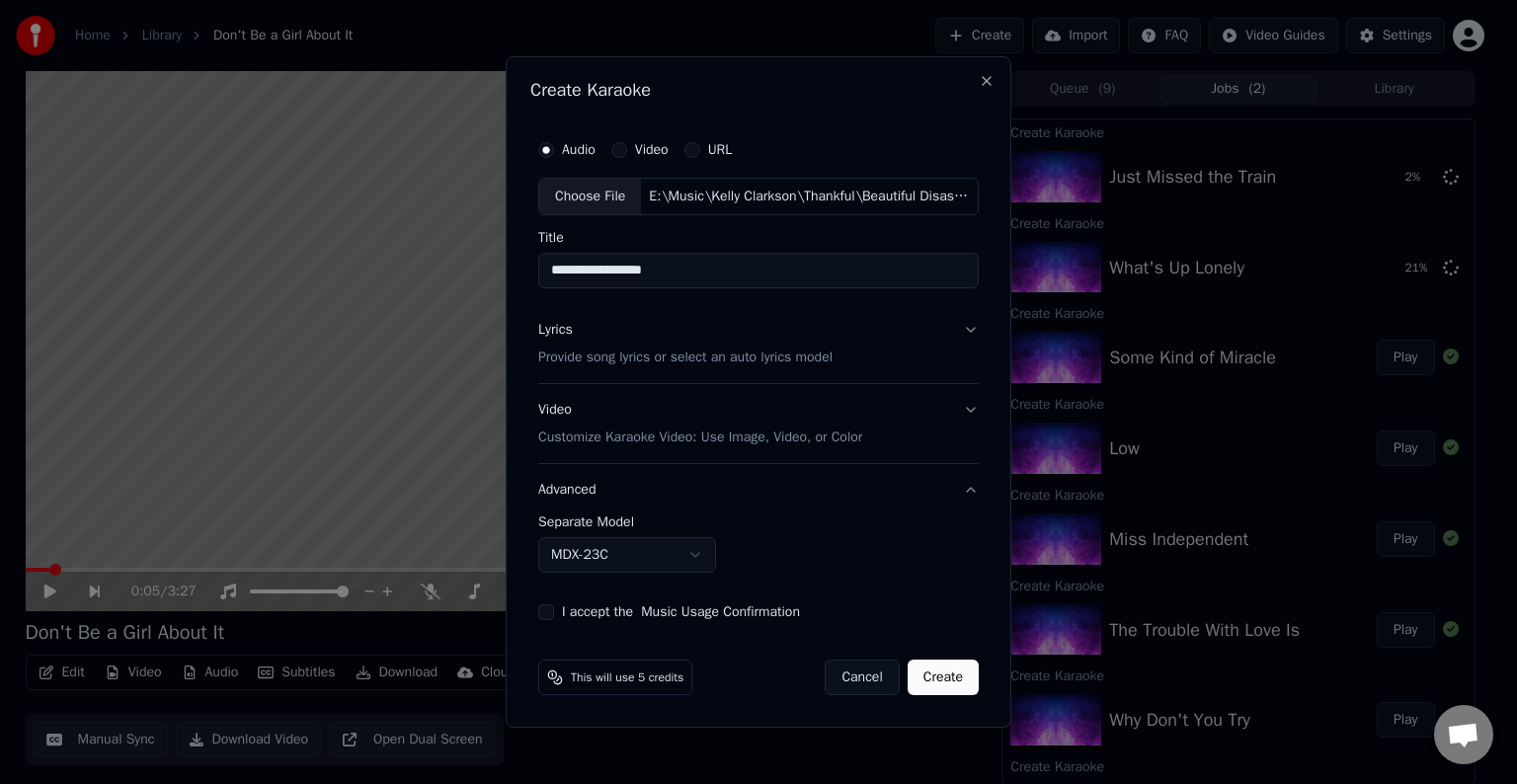 click on "Lyrics Provide song lyrics or select an auto lyrics model" at bounding box center [758, 344] 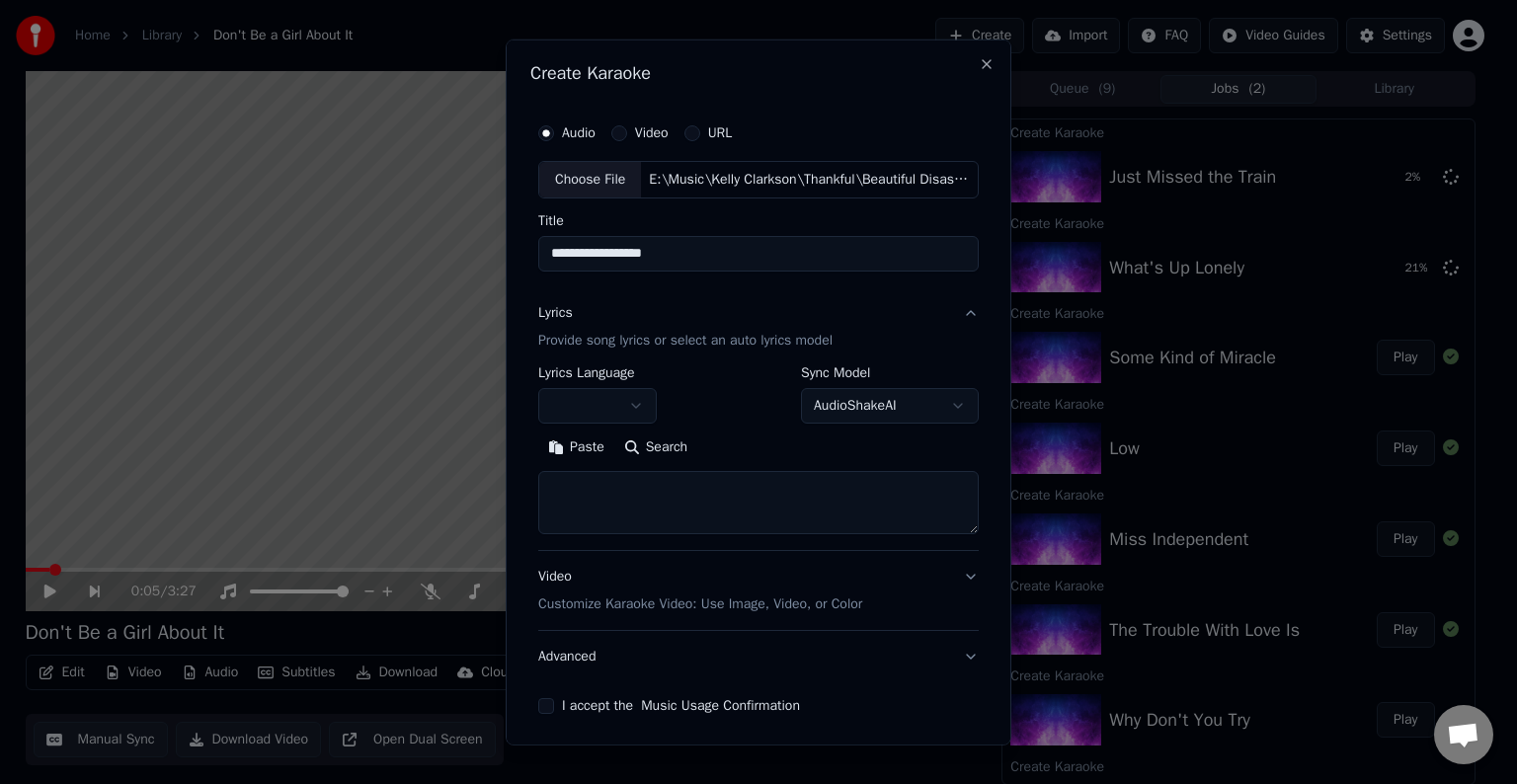 click at bounding box center [758, 503] 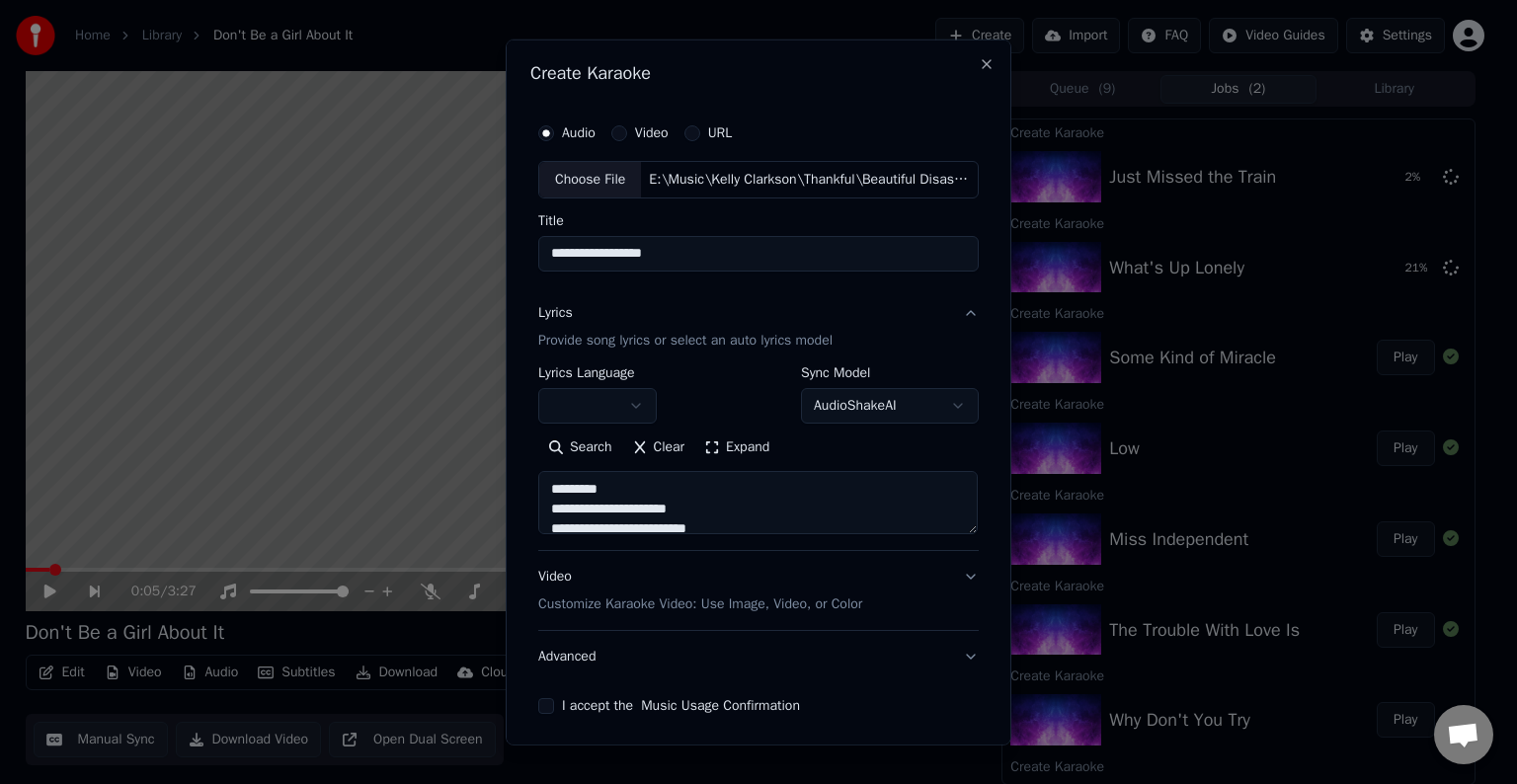 scroll, scrollTop: 63, scrollLeft: 0, axis: vertical 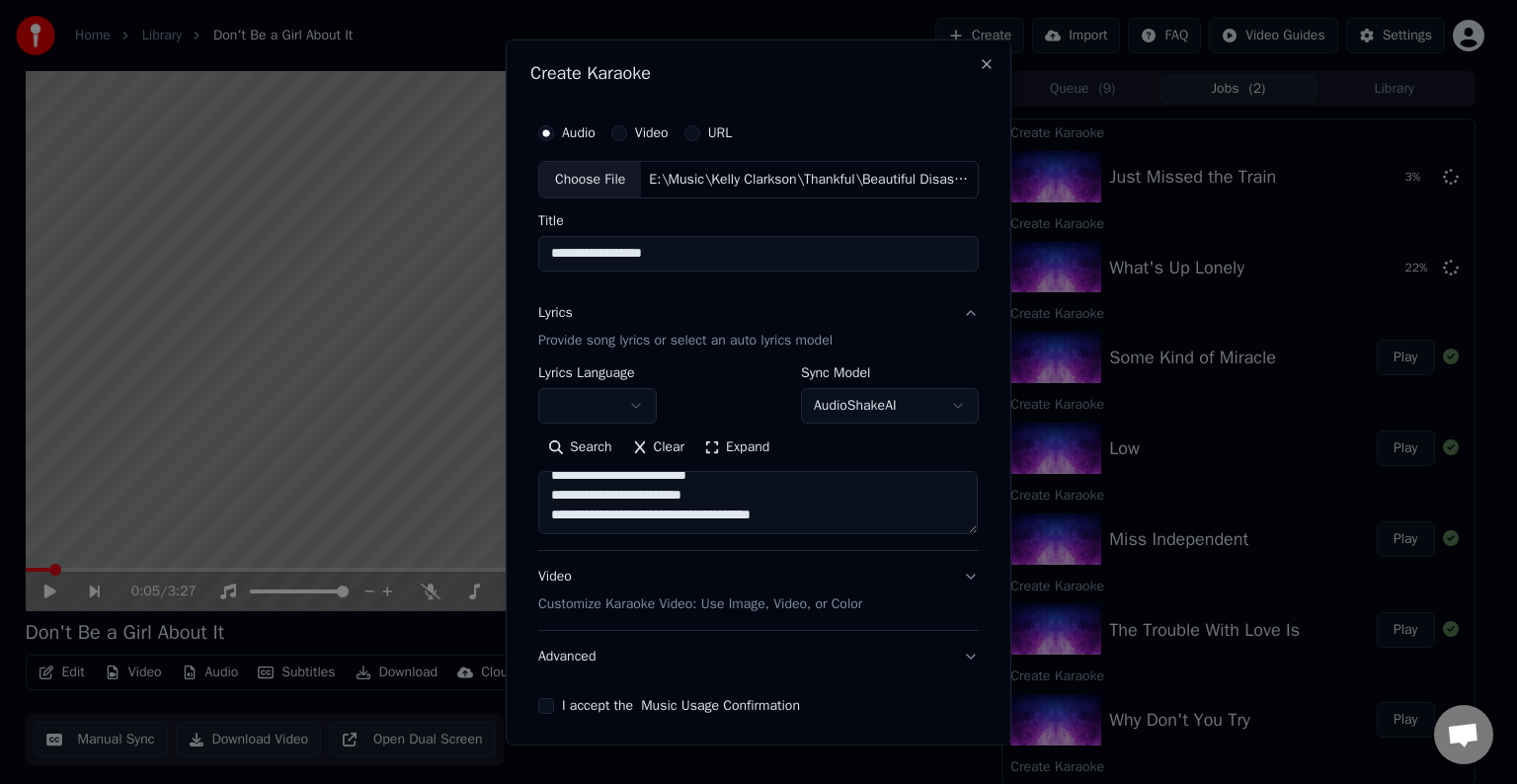 paste on "**********" 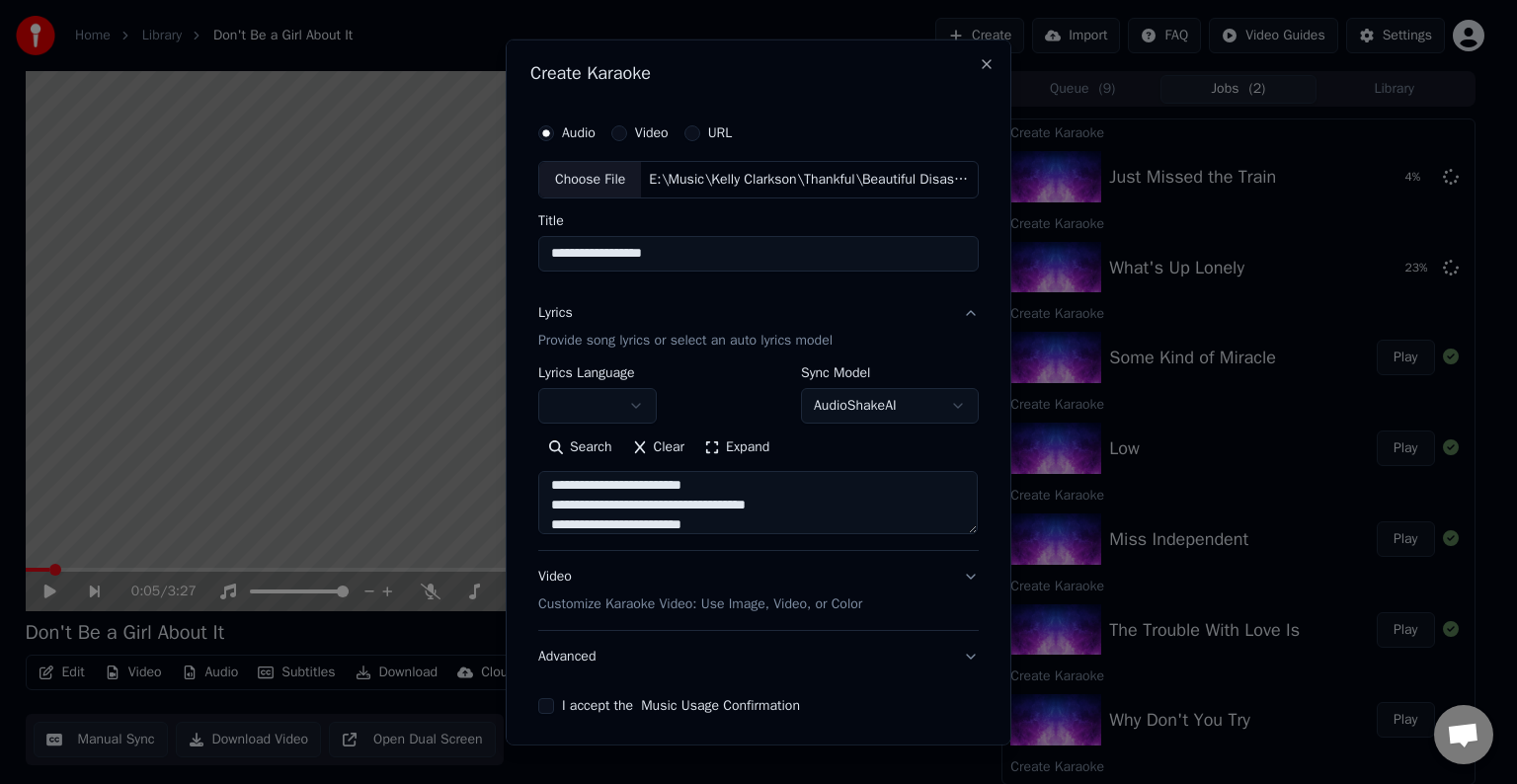 scroll, scrollTop: 142, scrollLeft: 0, axis: vertical 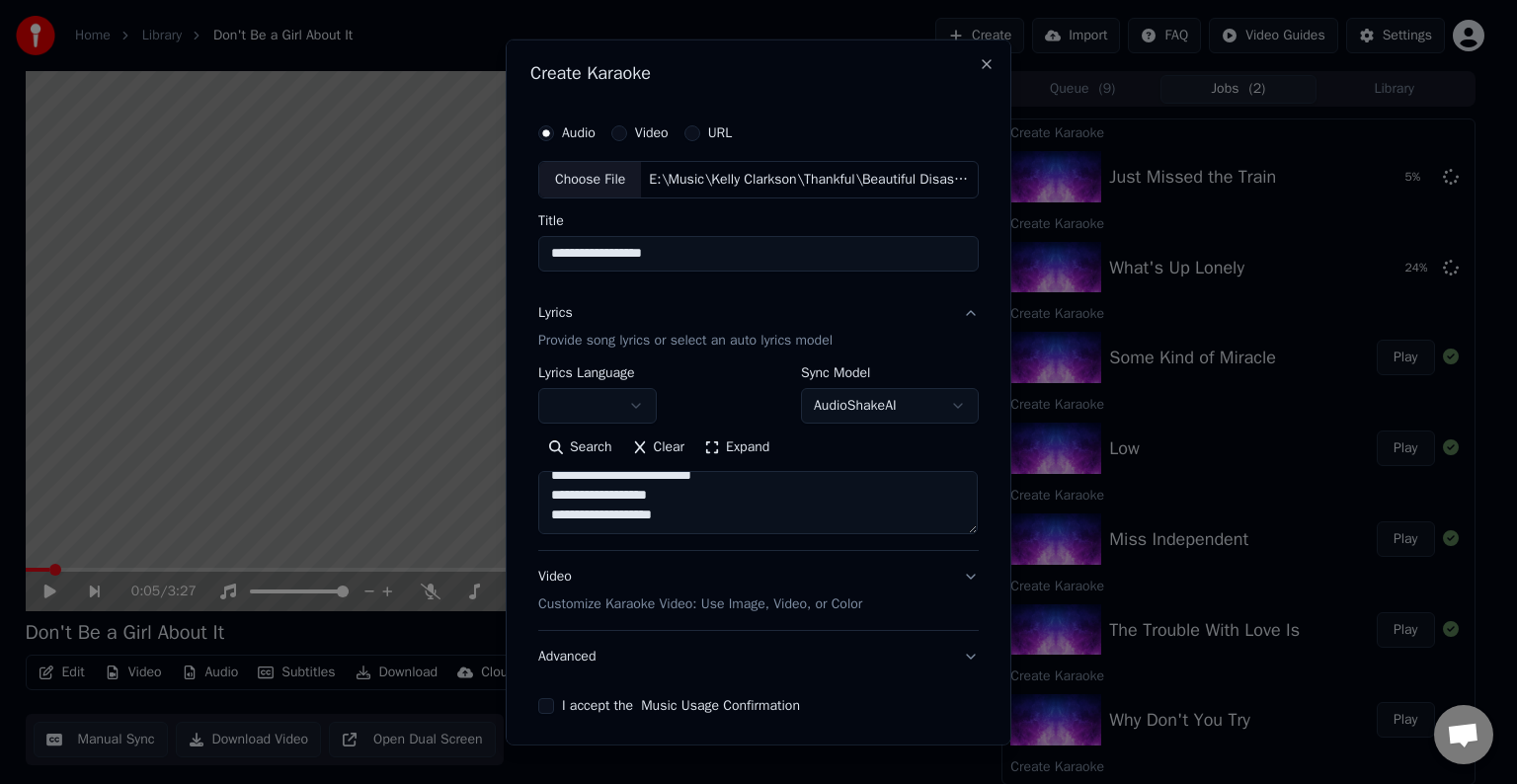 paste on "**********" 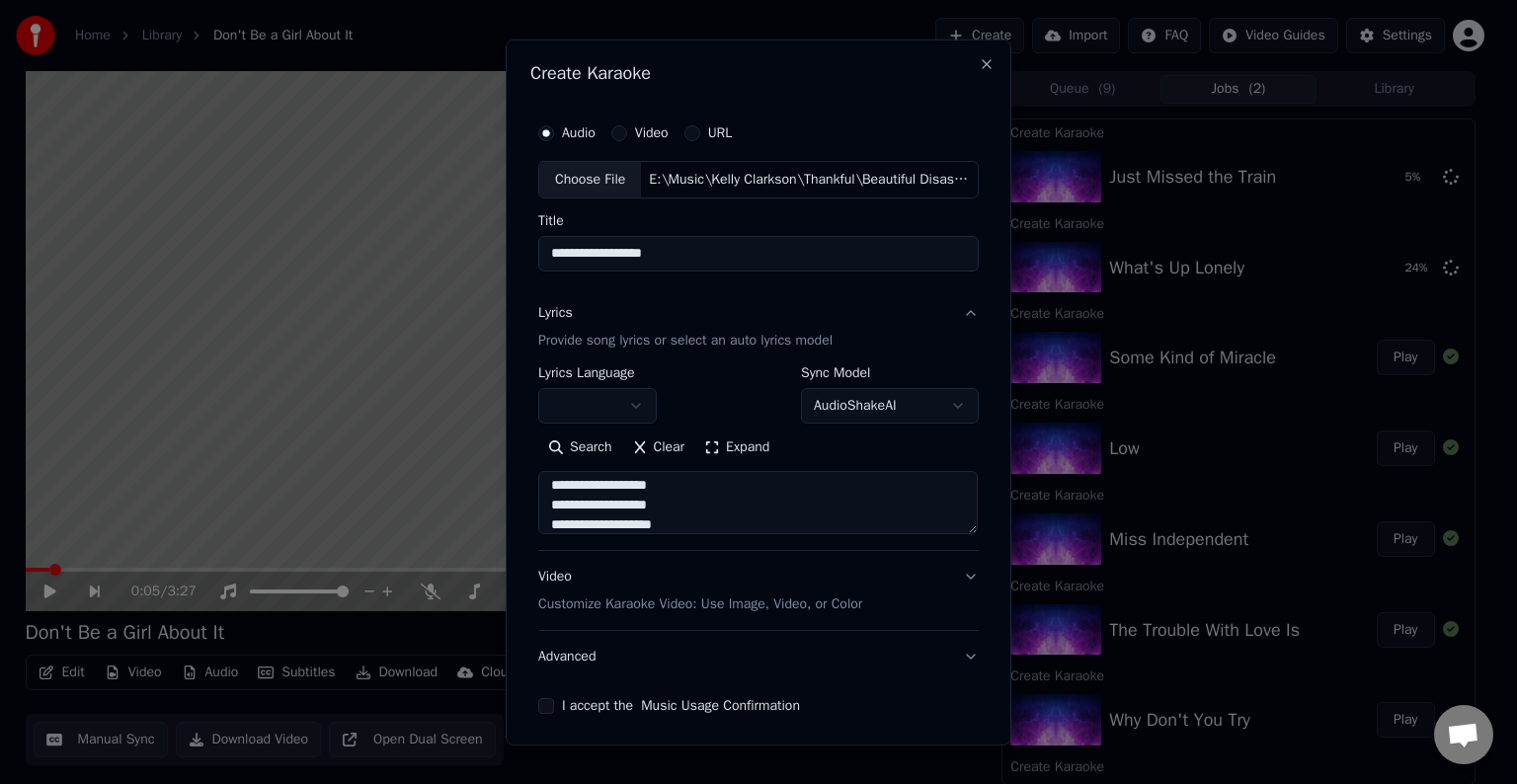 scroll, scrollTop: 300, scrollLeft: 0, axis: vertical 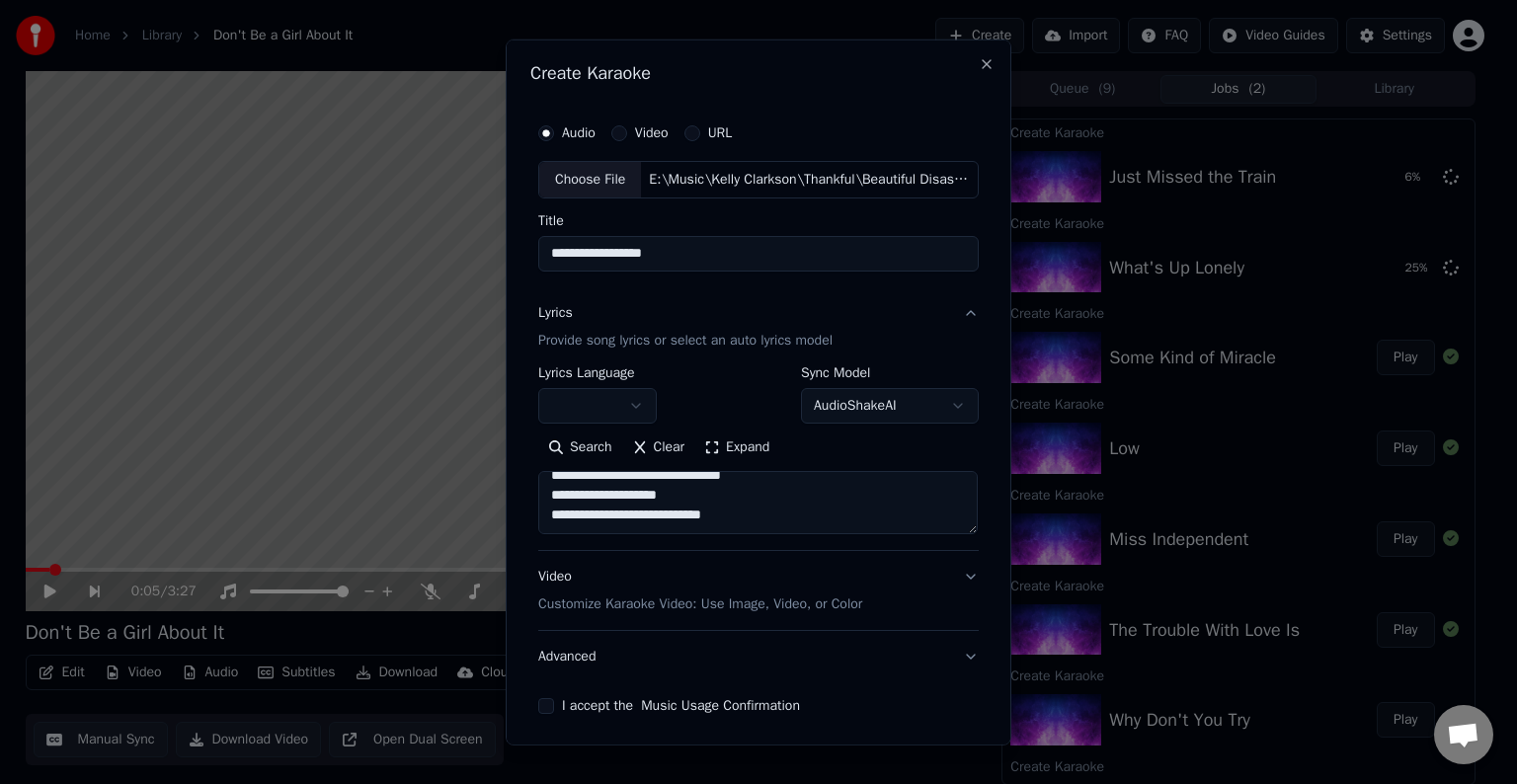 paste on "**********" 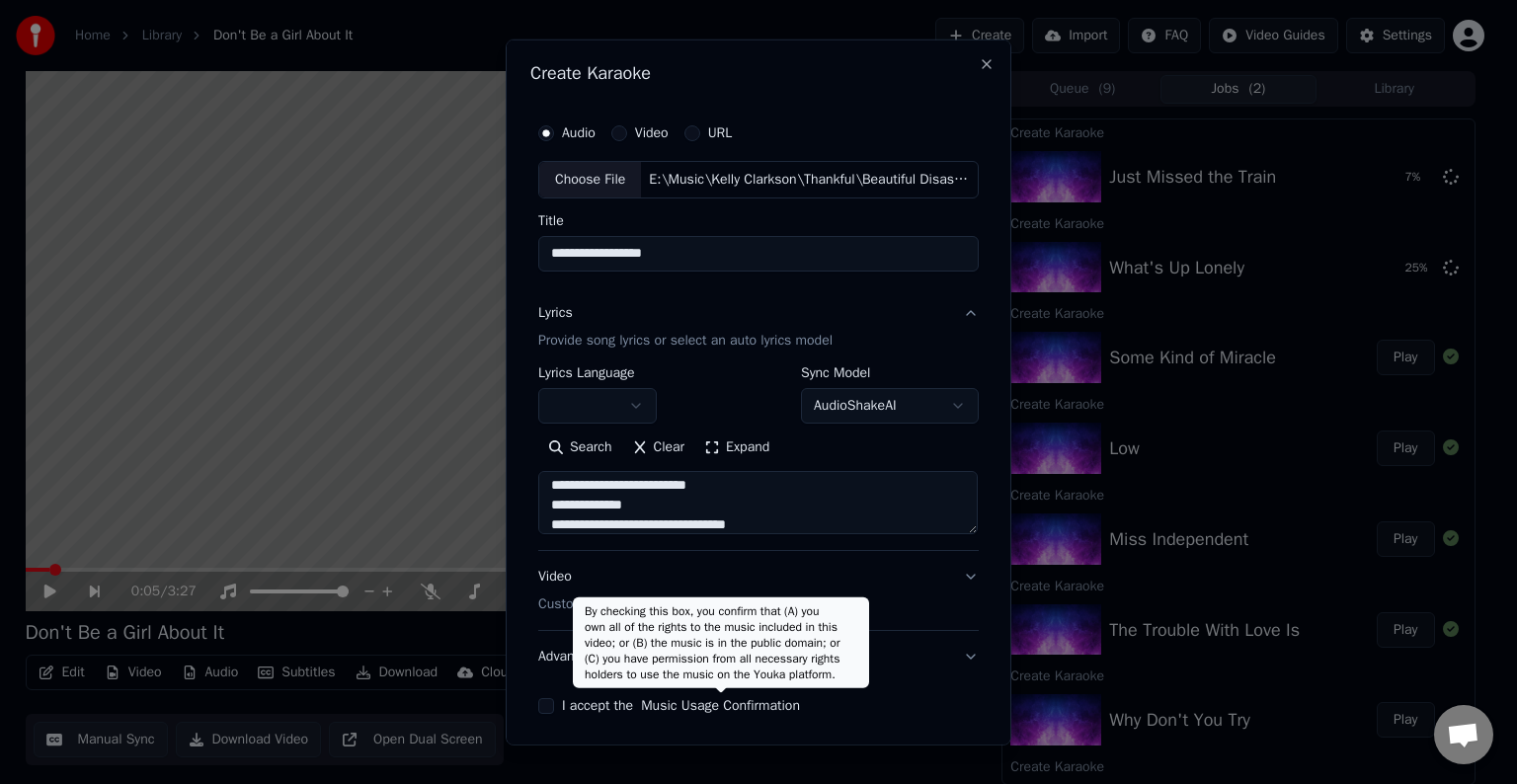 scroll, scrollTop: 379, scrollLeft: 0, axis: vertical 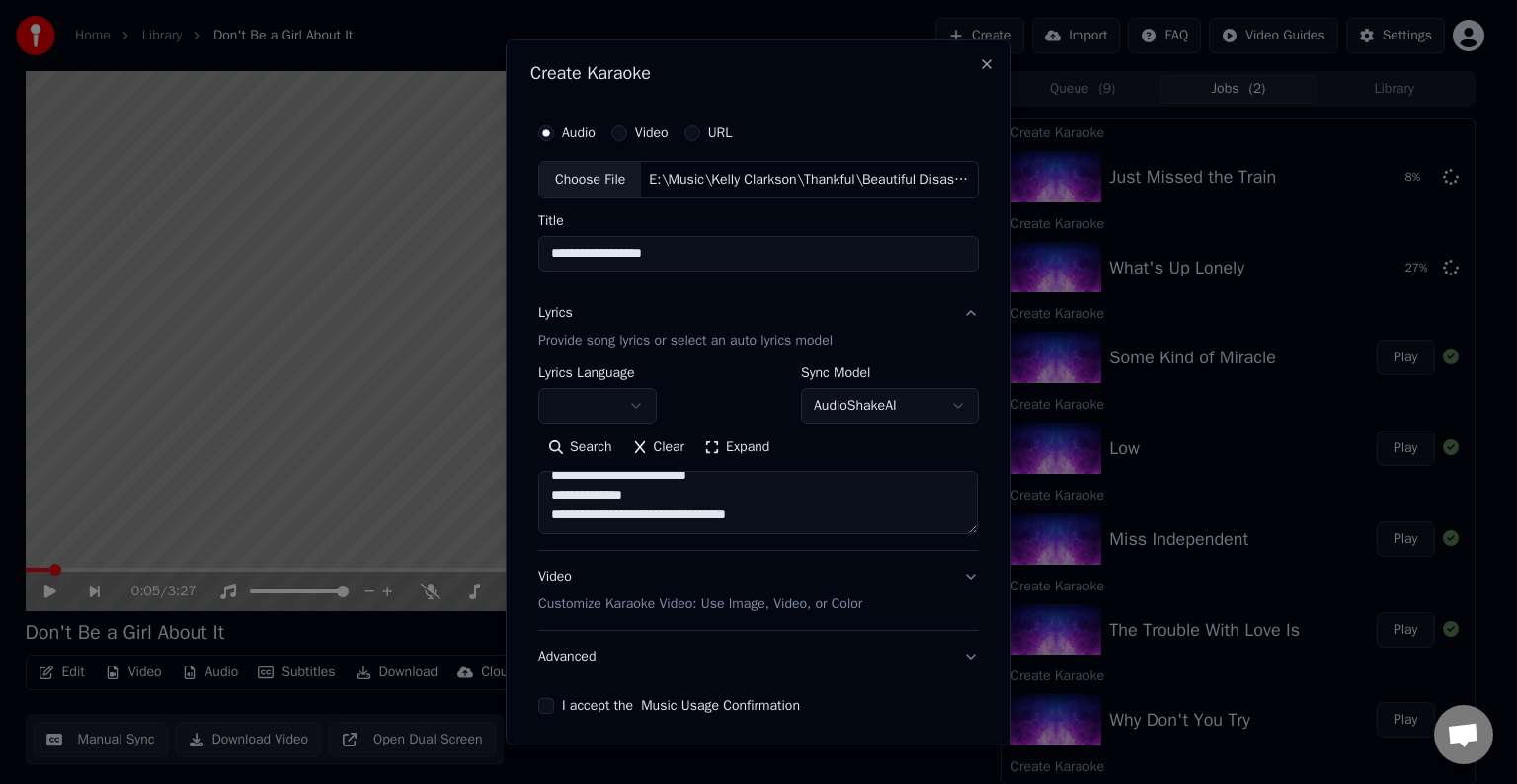 paste on "**********" 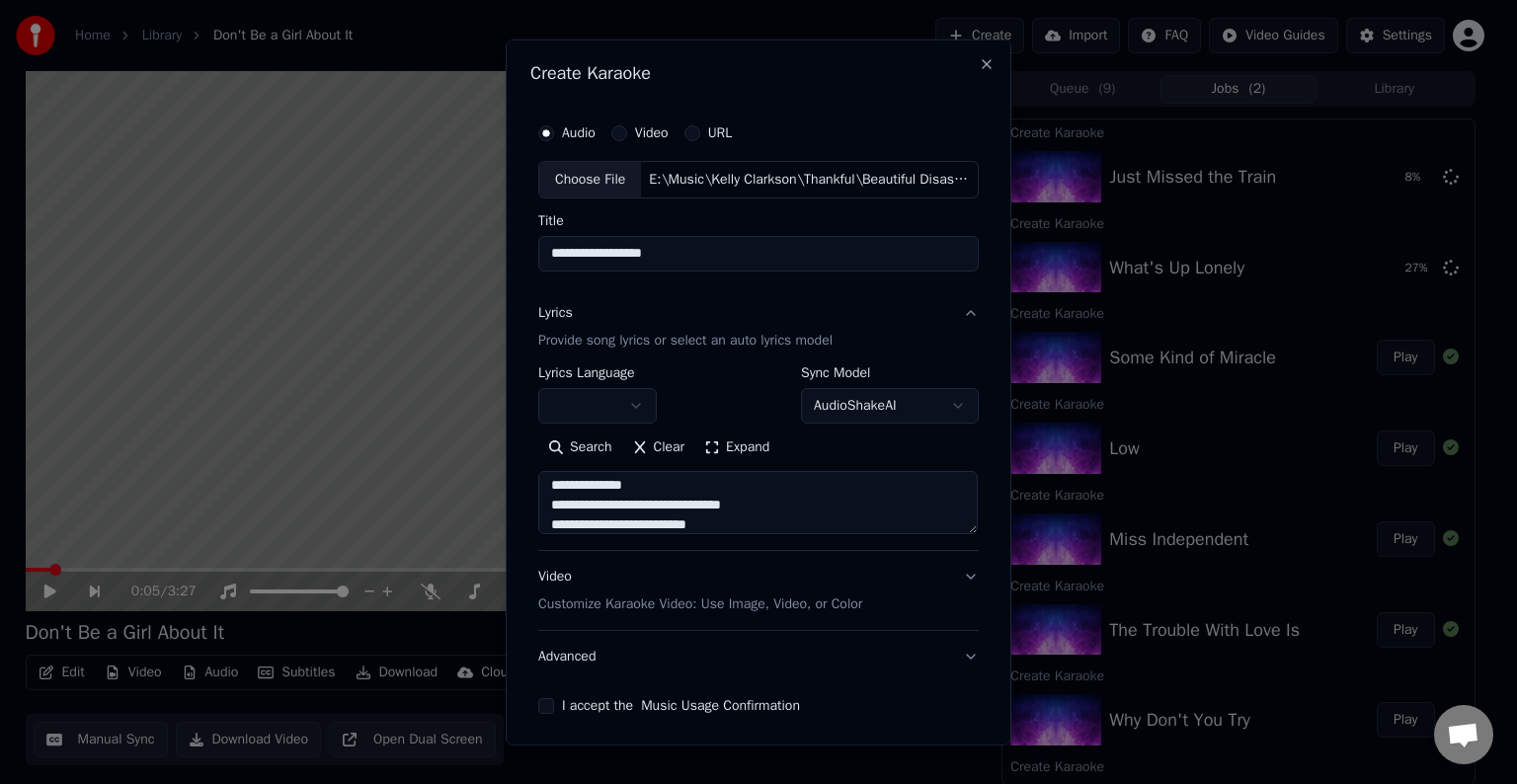 scroll, scrollTop: 458, scrollLeft: 0, axis: vertical 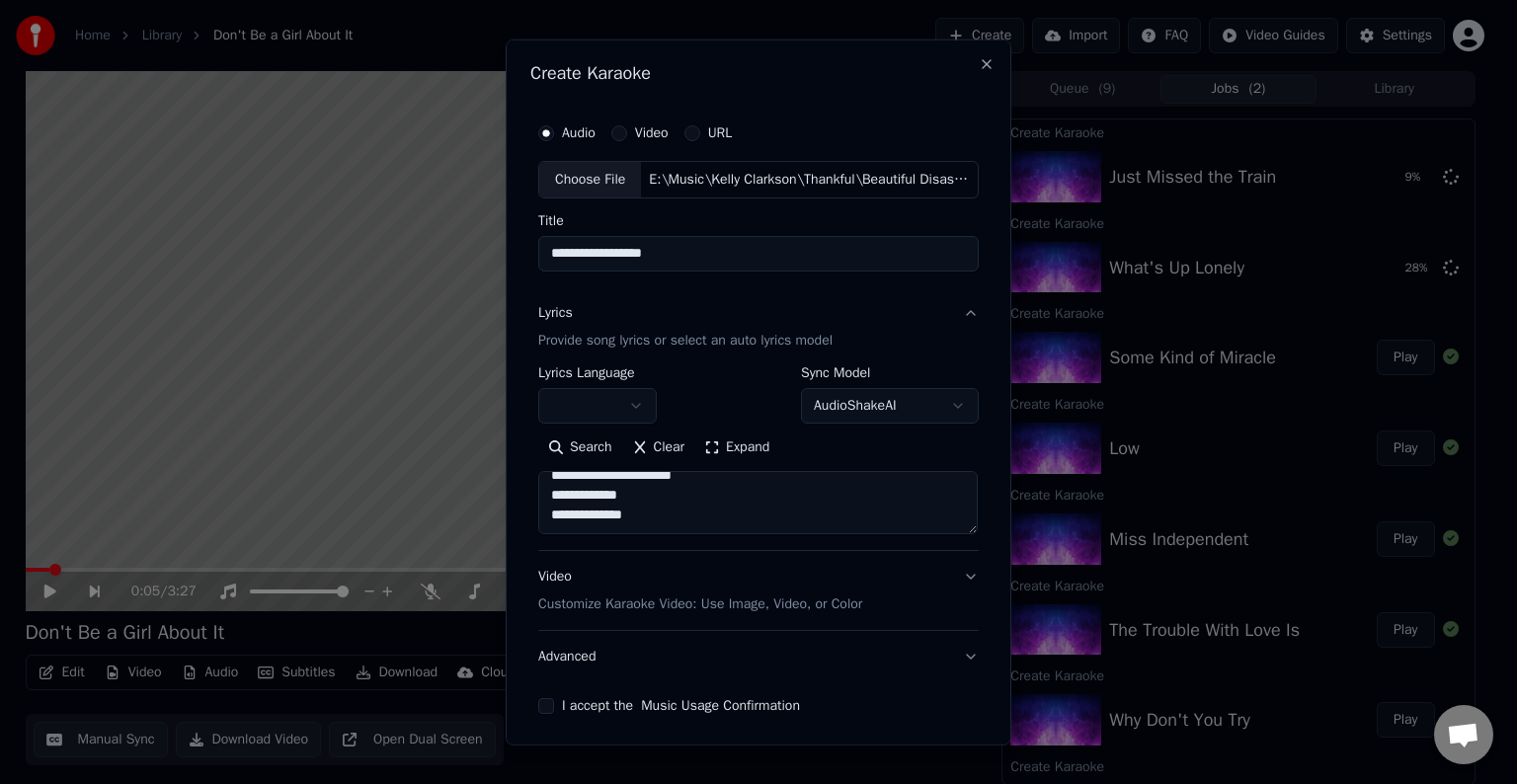 paste on "**********" 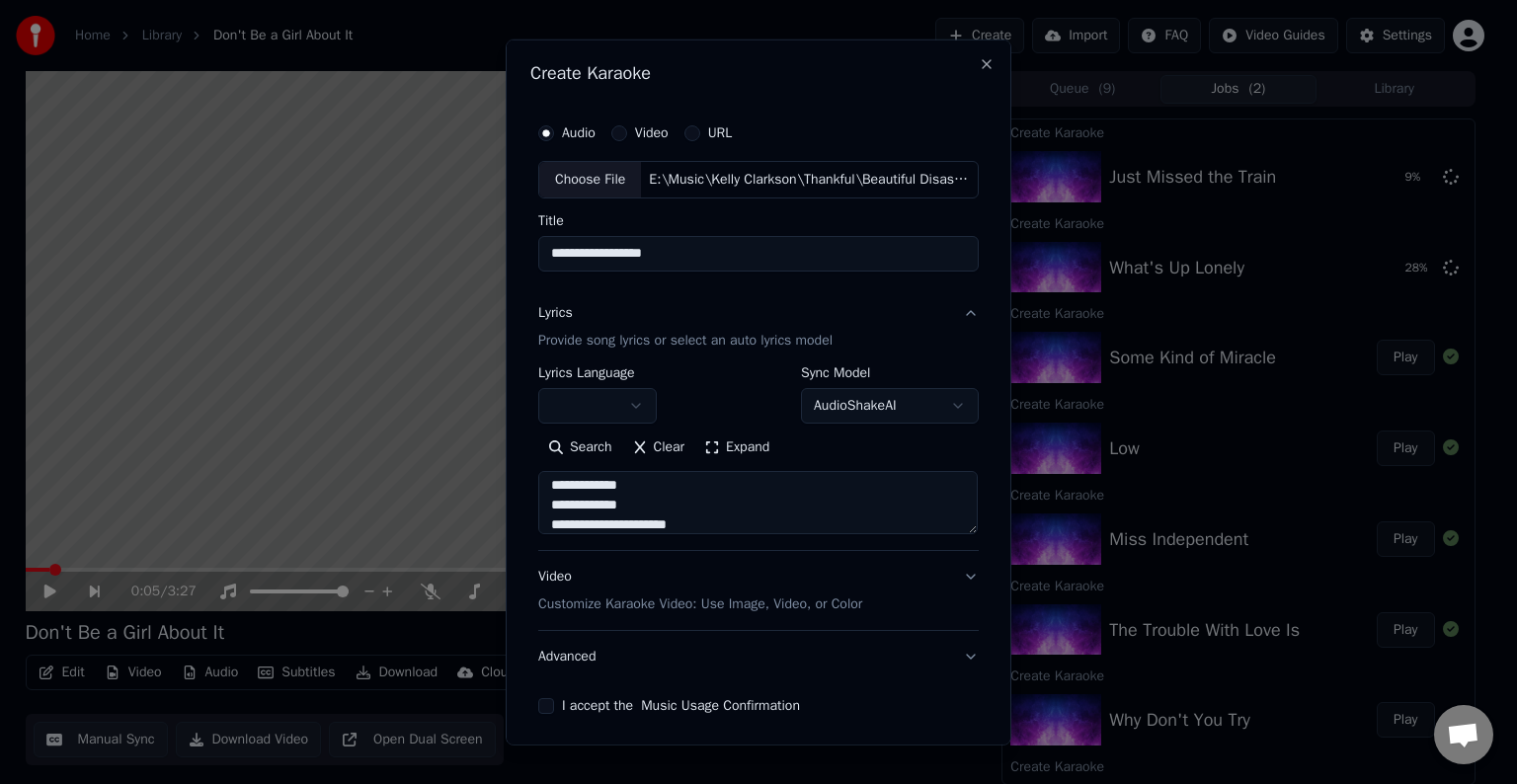 scroll, scrollTop: 616, scrollLeft: 0, axis: vertical 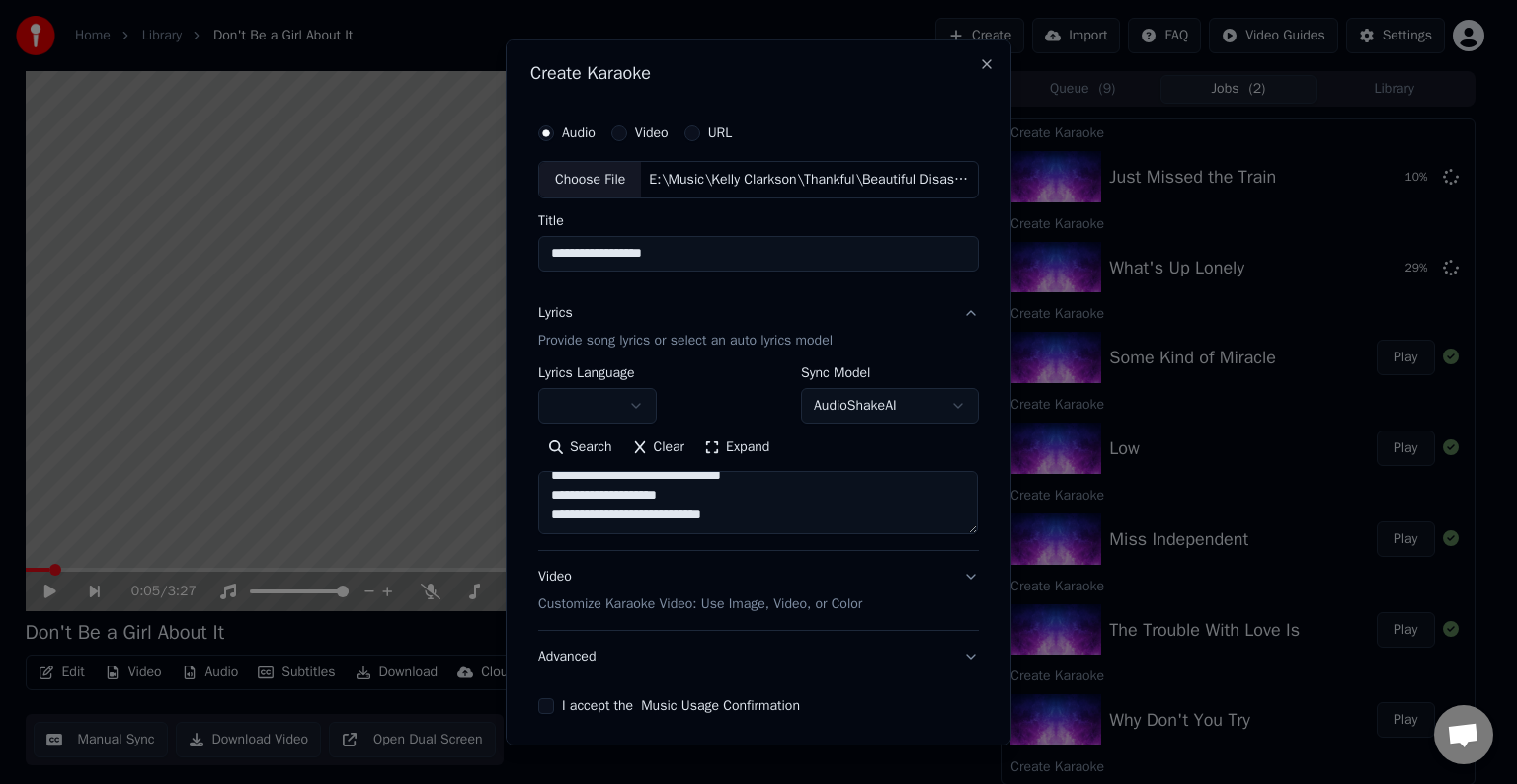 paste on "**********" 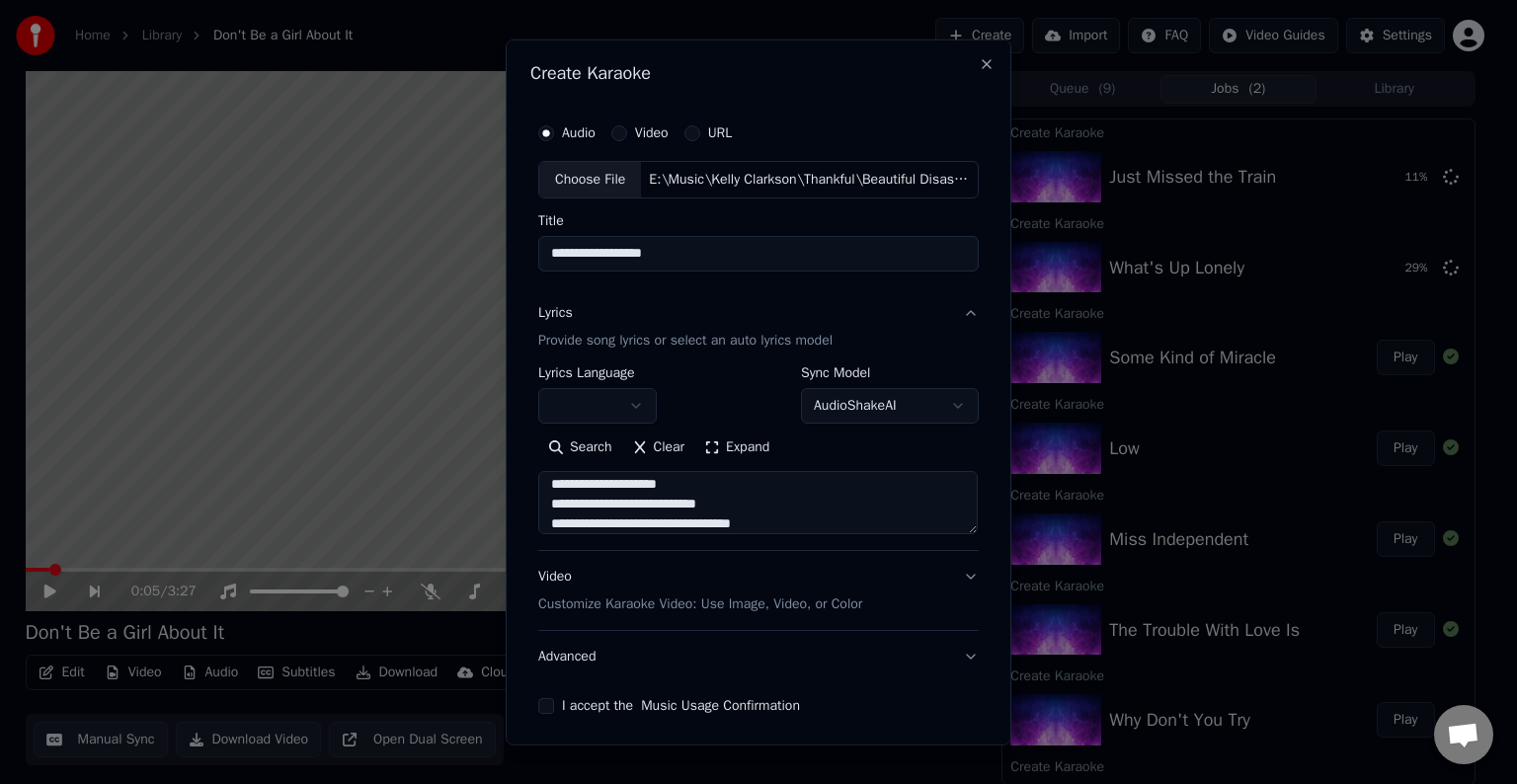 scroll, scrollTop: 715, scrollLeft: 0, axis: vertical 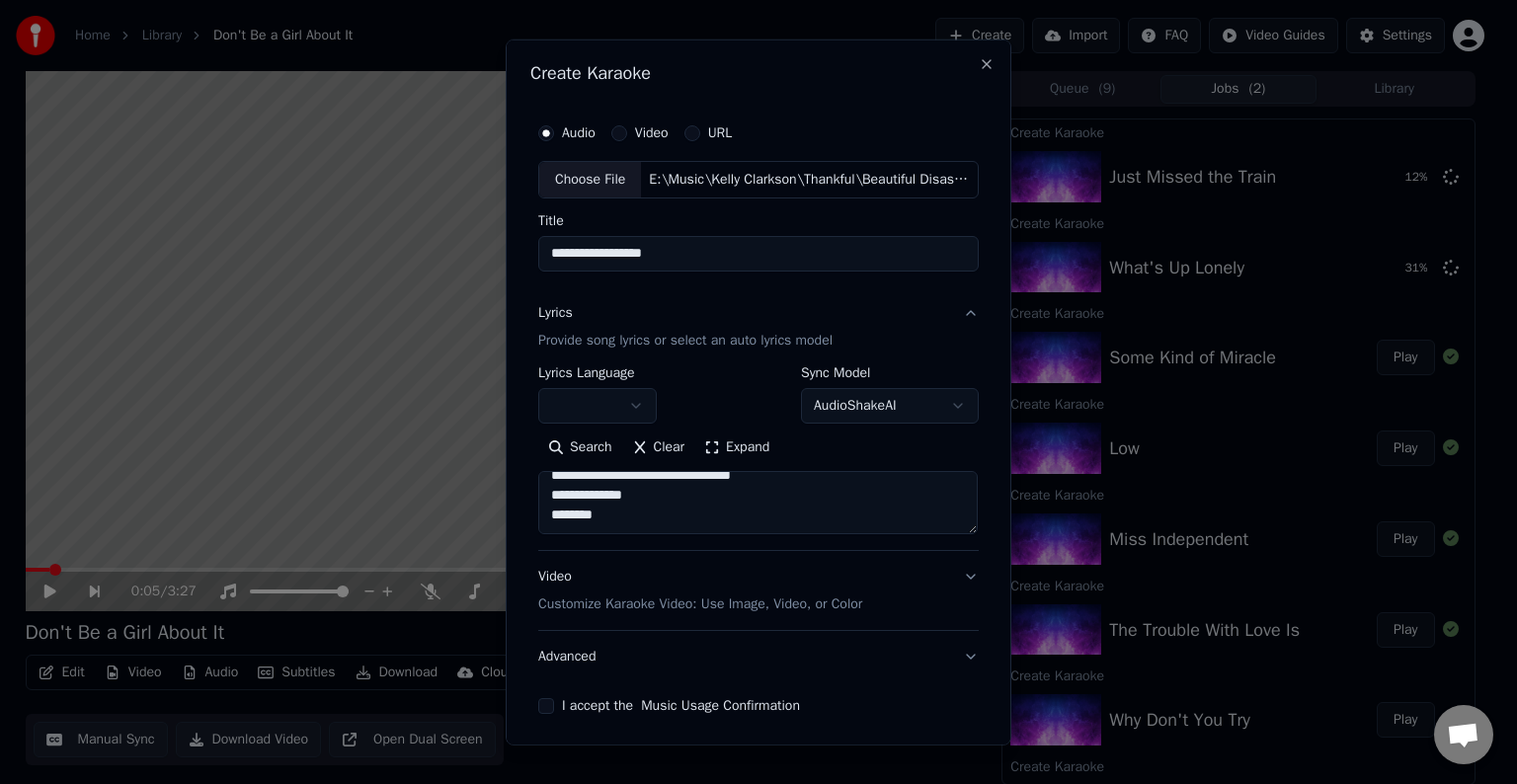 paste on "**********" 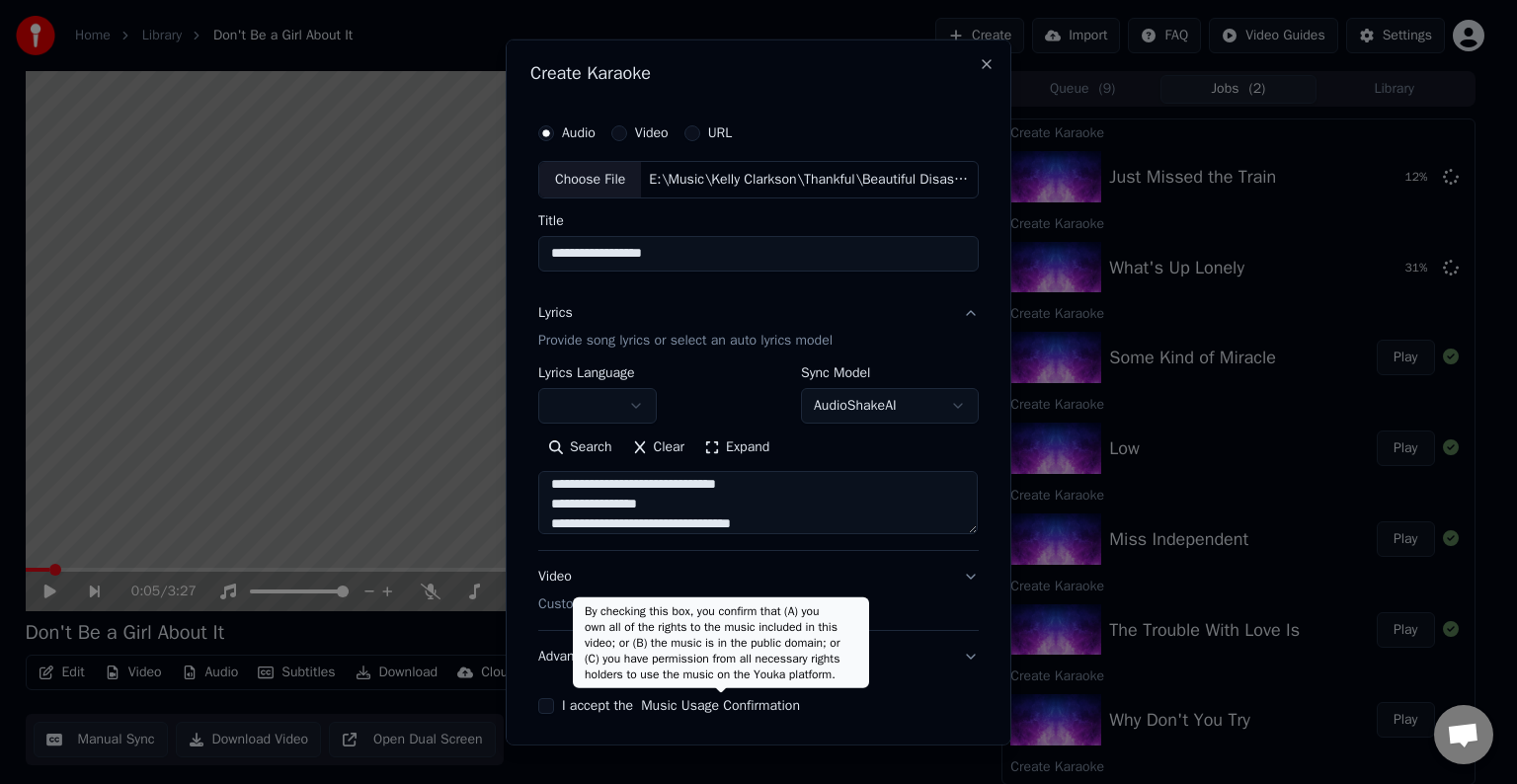 scroll, scrollTop: 794, scrollLeft: 0, axis: vertical 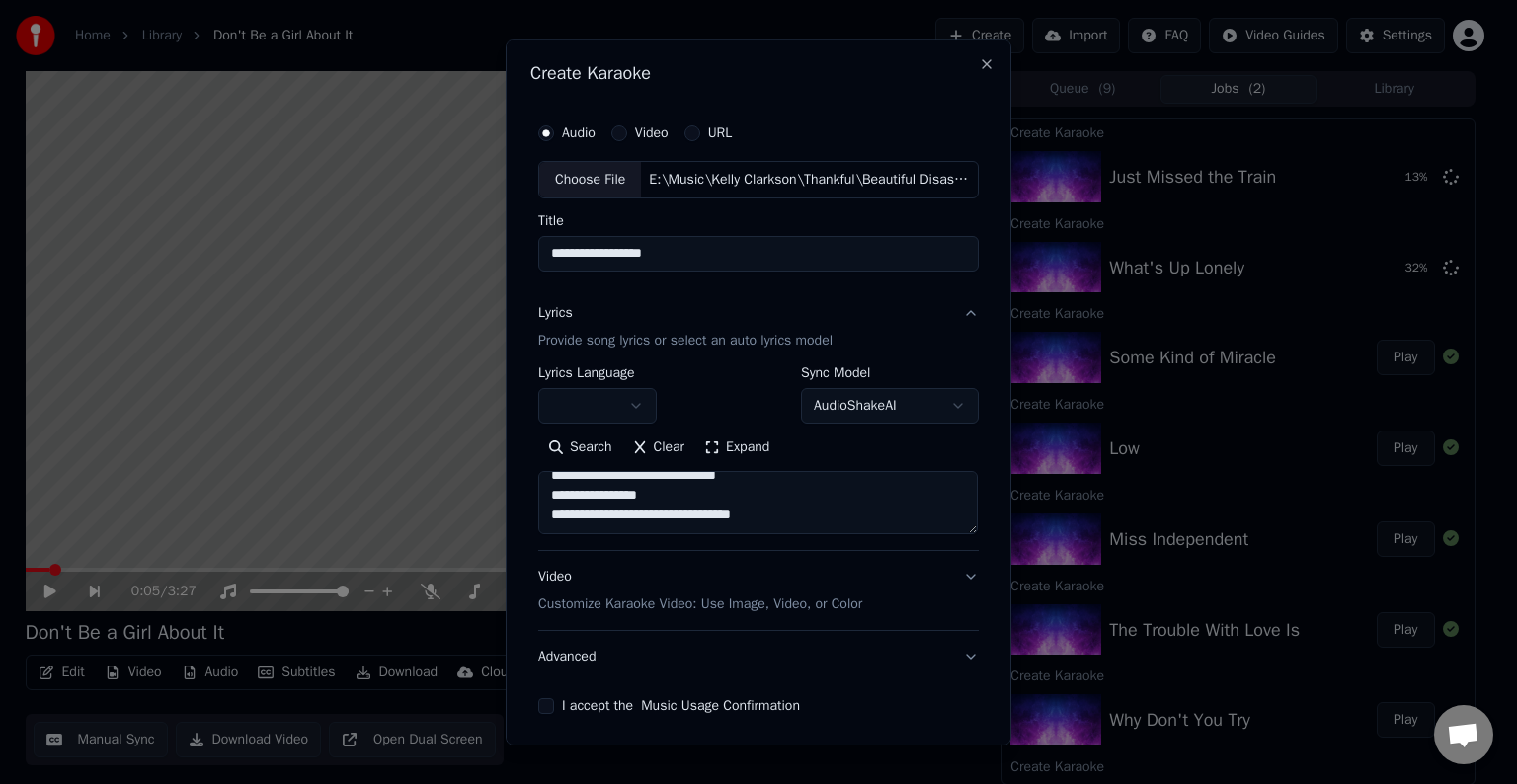 paste on "**********" 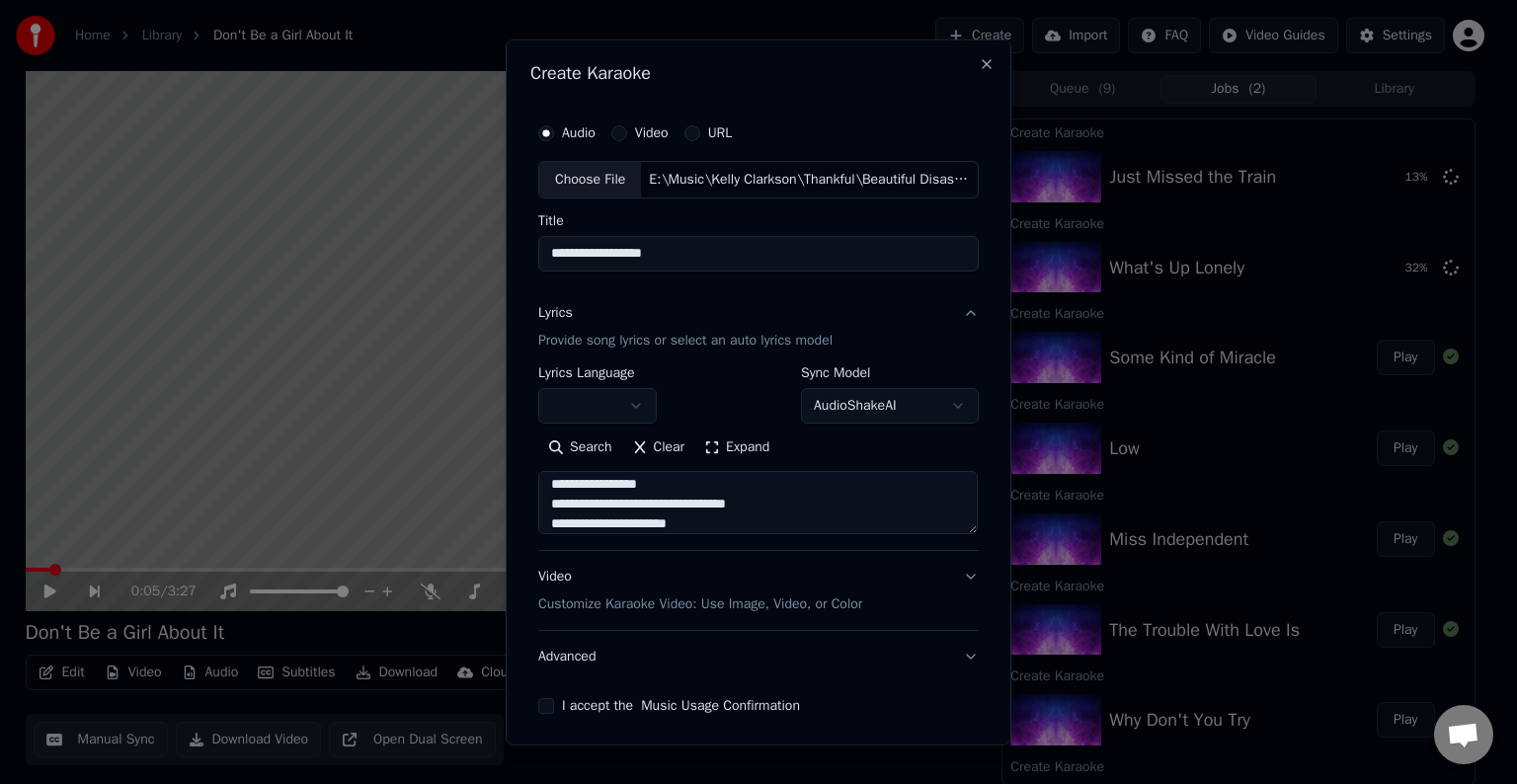 scroll, scrollTop: 952, scrollLeft: 0, axis: vertical 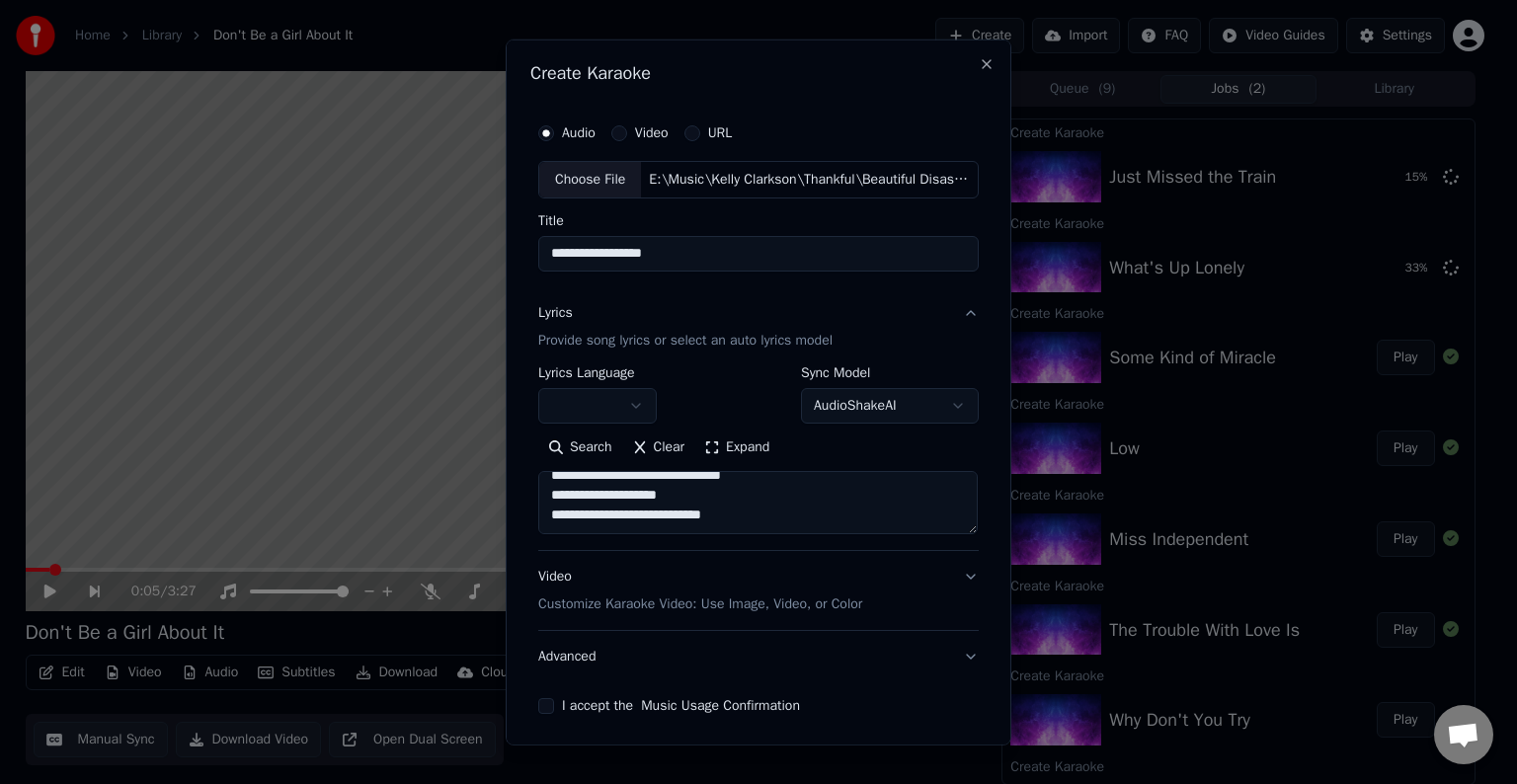 paste on "**********" 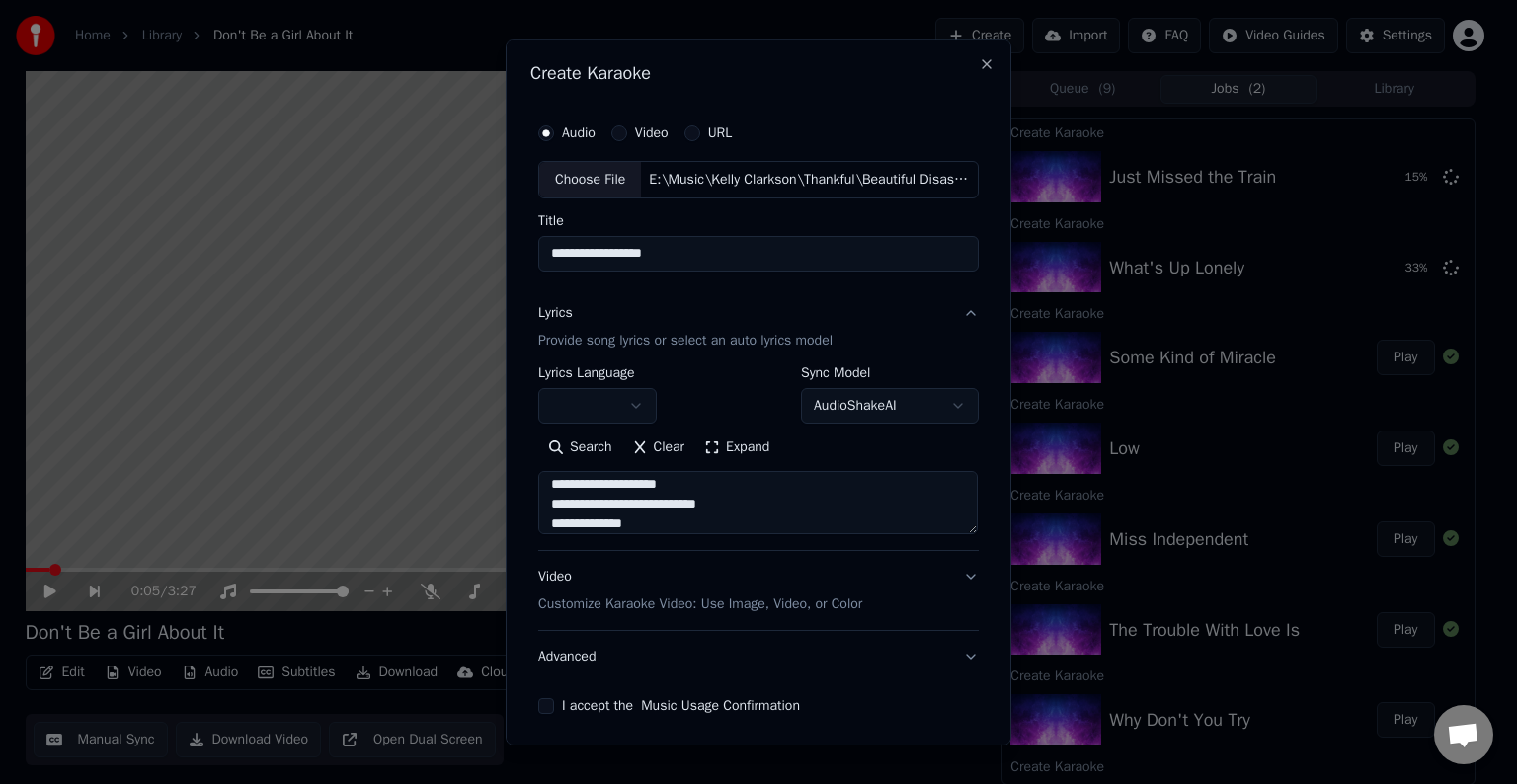 scroll, scrollTop: 1011, scrollLeft: 0, axis: vertical 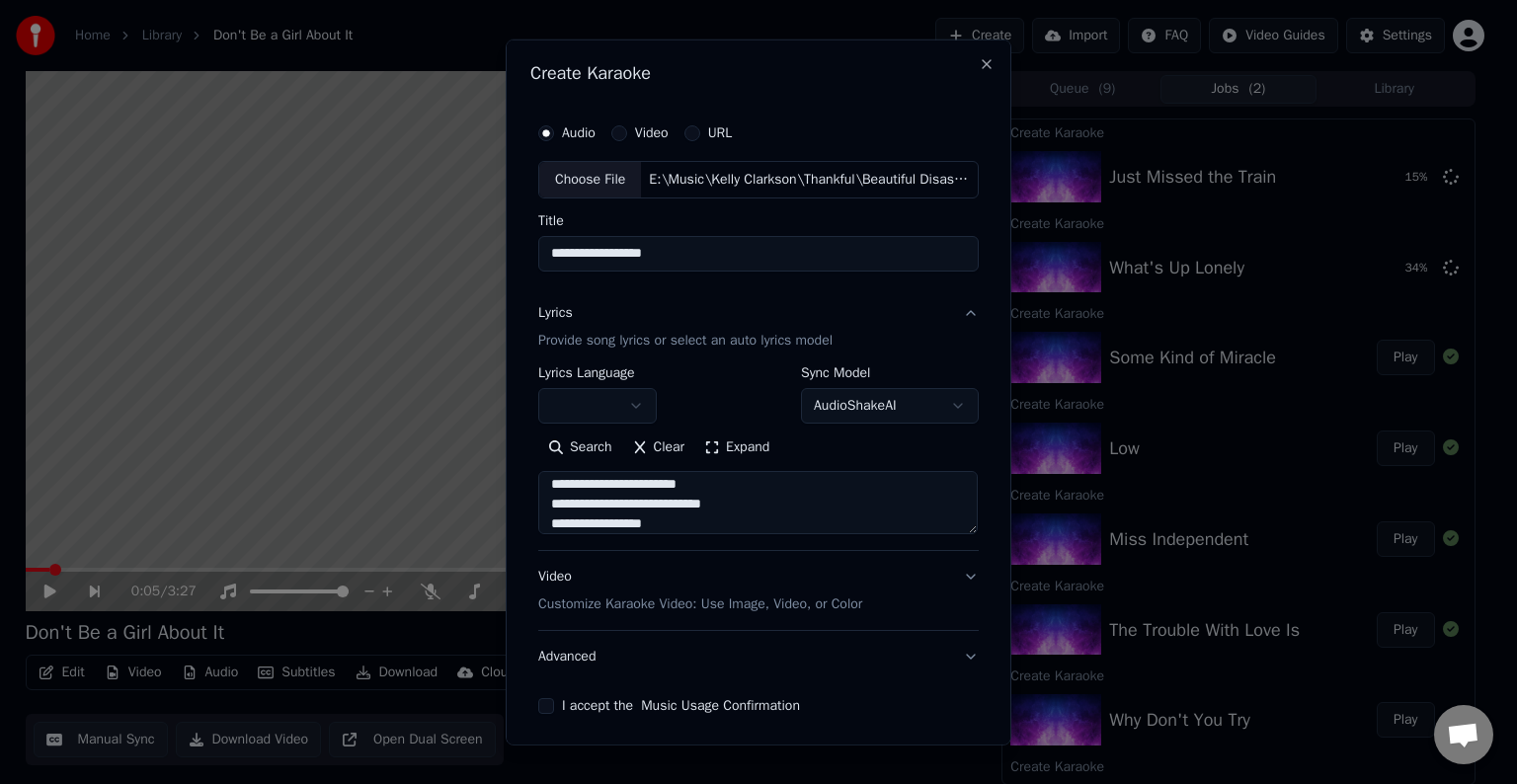 drag, startPoint x: 600, startPoint y: 501, endPoint x: 710, endPoint y: 508, distance: 110.222502 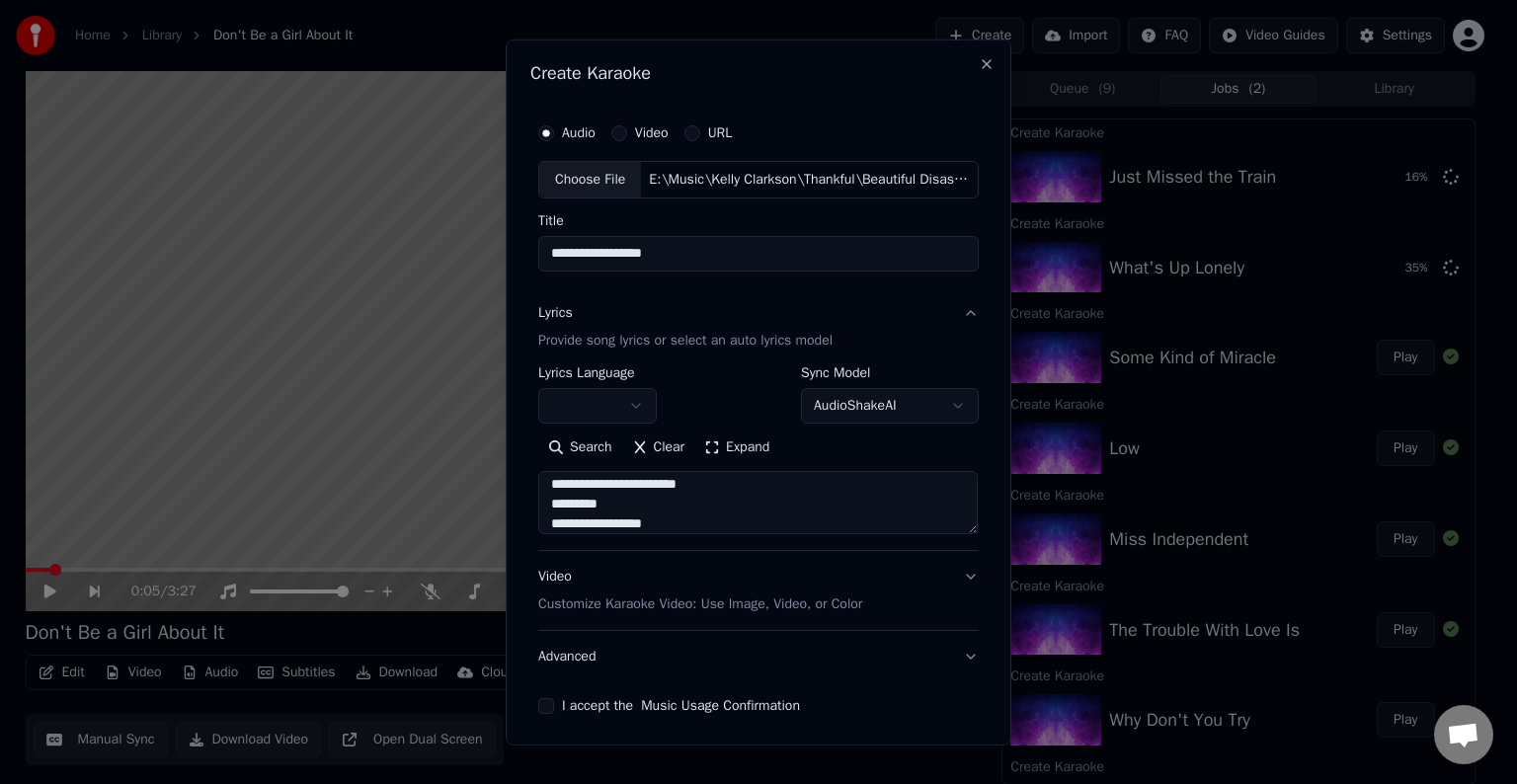 type on "**********" 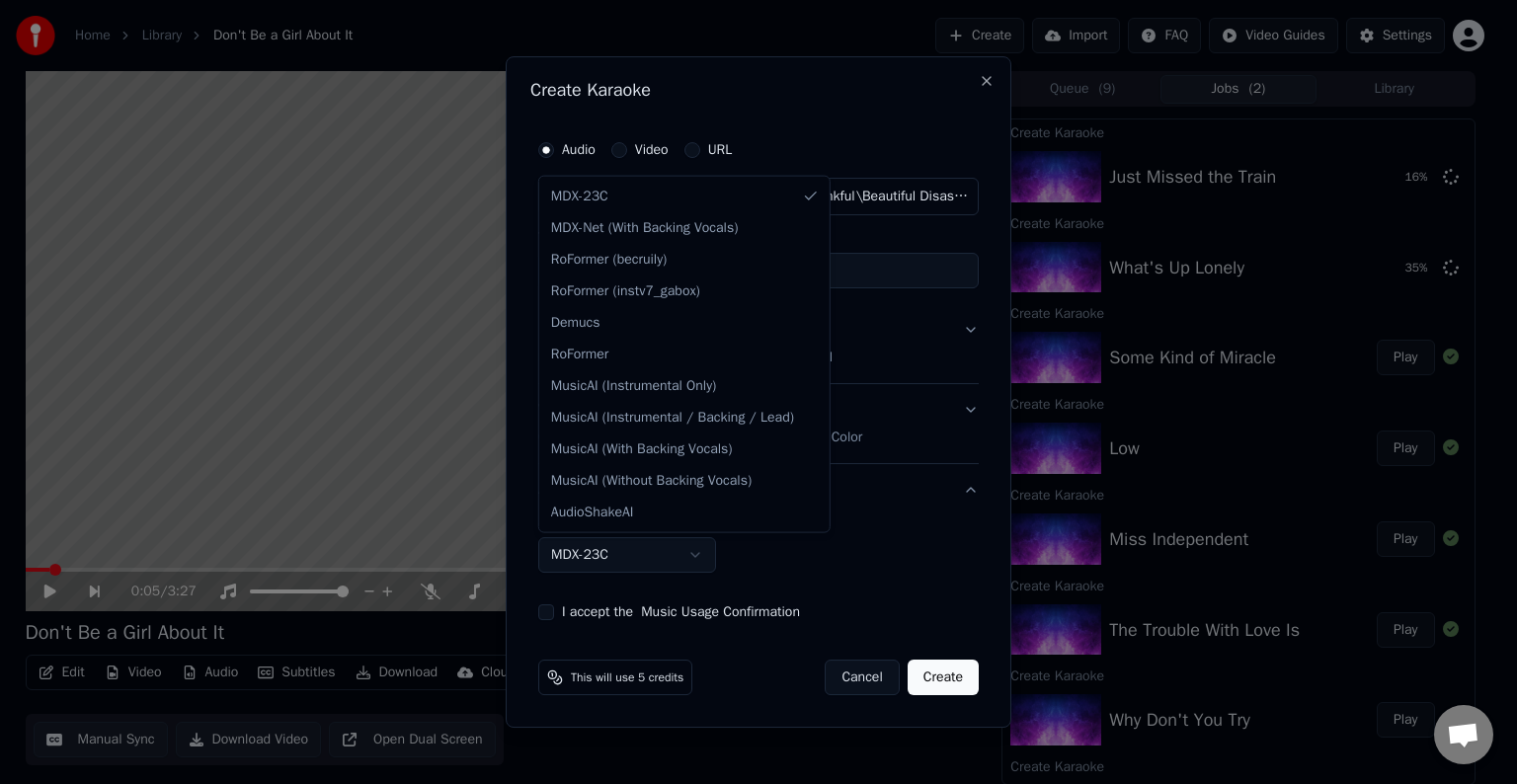 click on "Home Library Don't Be a Girl About It Create Import FAQ Video Guides Settings 0:05  /  3:27 Don't Be a Girl About It BPM 140 Key G# Edit Video Audio Subtitles Download Cloud Library Manual Sync Download Video Open Dual Screen Queue ( 9 ) Jobs ( 2 ) Library Create Karaoke Just Missed the Train 16 % Create Karaoke What's Up Lonely 35 % Create Karaoke Some Kind of Miracle Play Create Karaoke Low Play Create Karaoke Miss Independent Play Create Karaoke The Trouble With Love Is Play Create Karaoke Why Don't You Try Play Create Karaoke The Sun Will Rise Play Create Karaoke Don't Be a Girl About It Play Chat Adam from Youka Desktop More channels Continue on Email Network offline. Reconnecting... No messages can be received or sent for now. Youka Desktop Hello! How can I help you?  Sunday, 20 July 7/20/2025 Adam There is an issue with the auto lyric sync service. In this case the credits are refunded automatically. You can sync the lyrics by using the lyrics editor 7/20/2025 7/20/2025 7/20/2025 Adam 7/20/2025 Crisp" at bounding box center (750, 392) 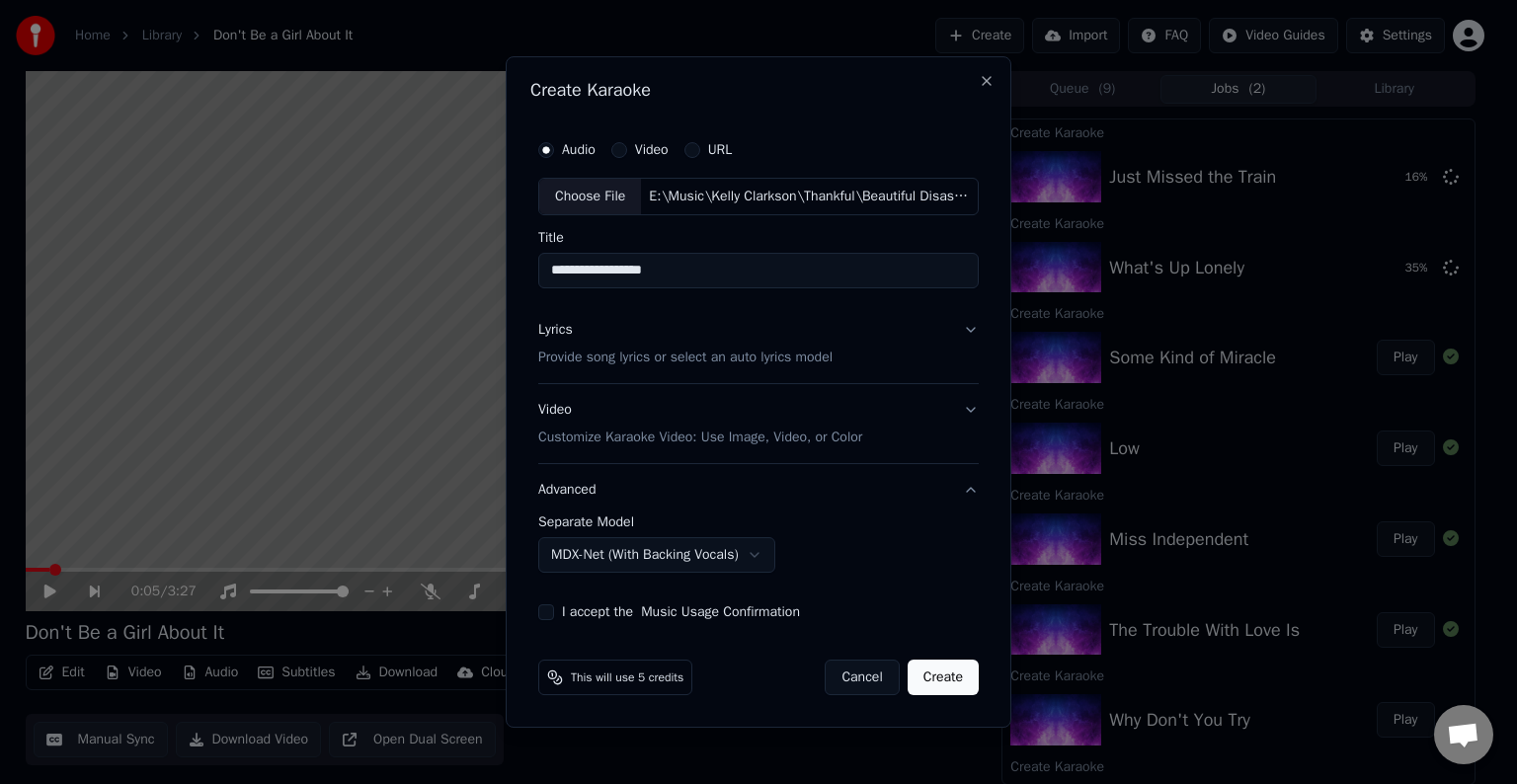 click on "I accept the   Music Usage Confirmation" at bounding box center [546, 612] 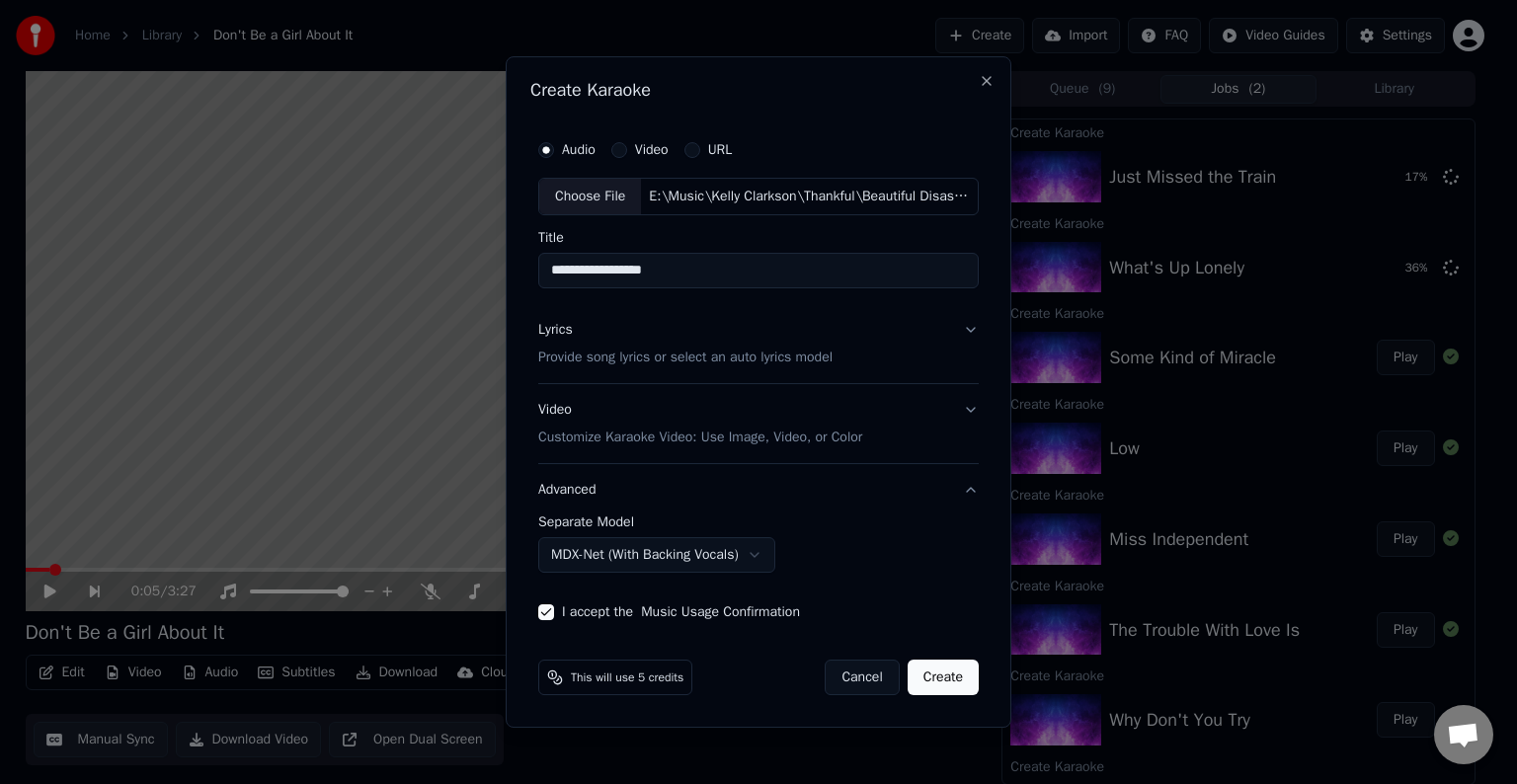 click on "Create" at bounding box center (943, 677) 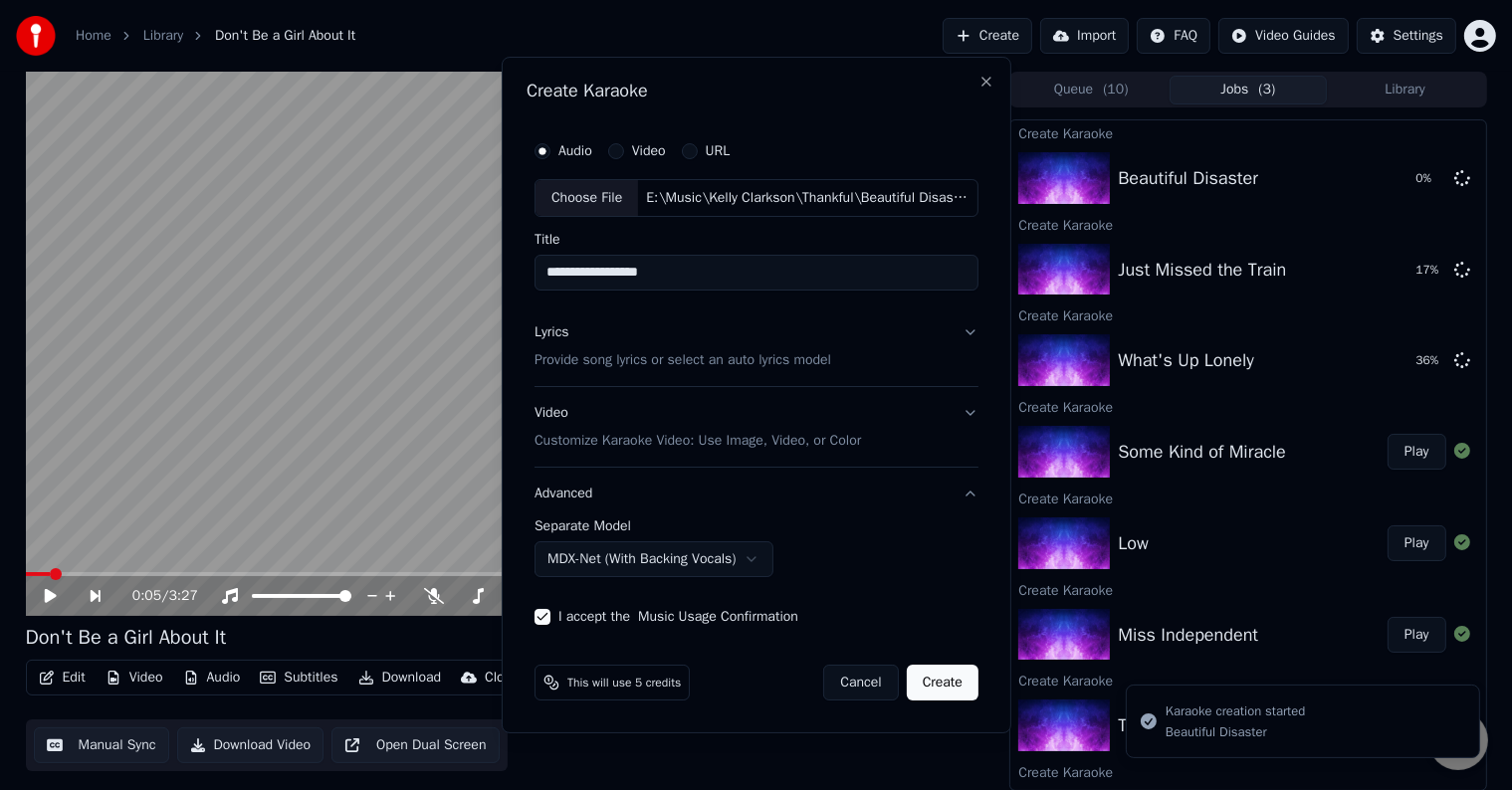 select on "******" 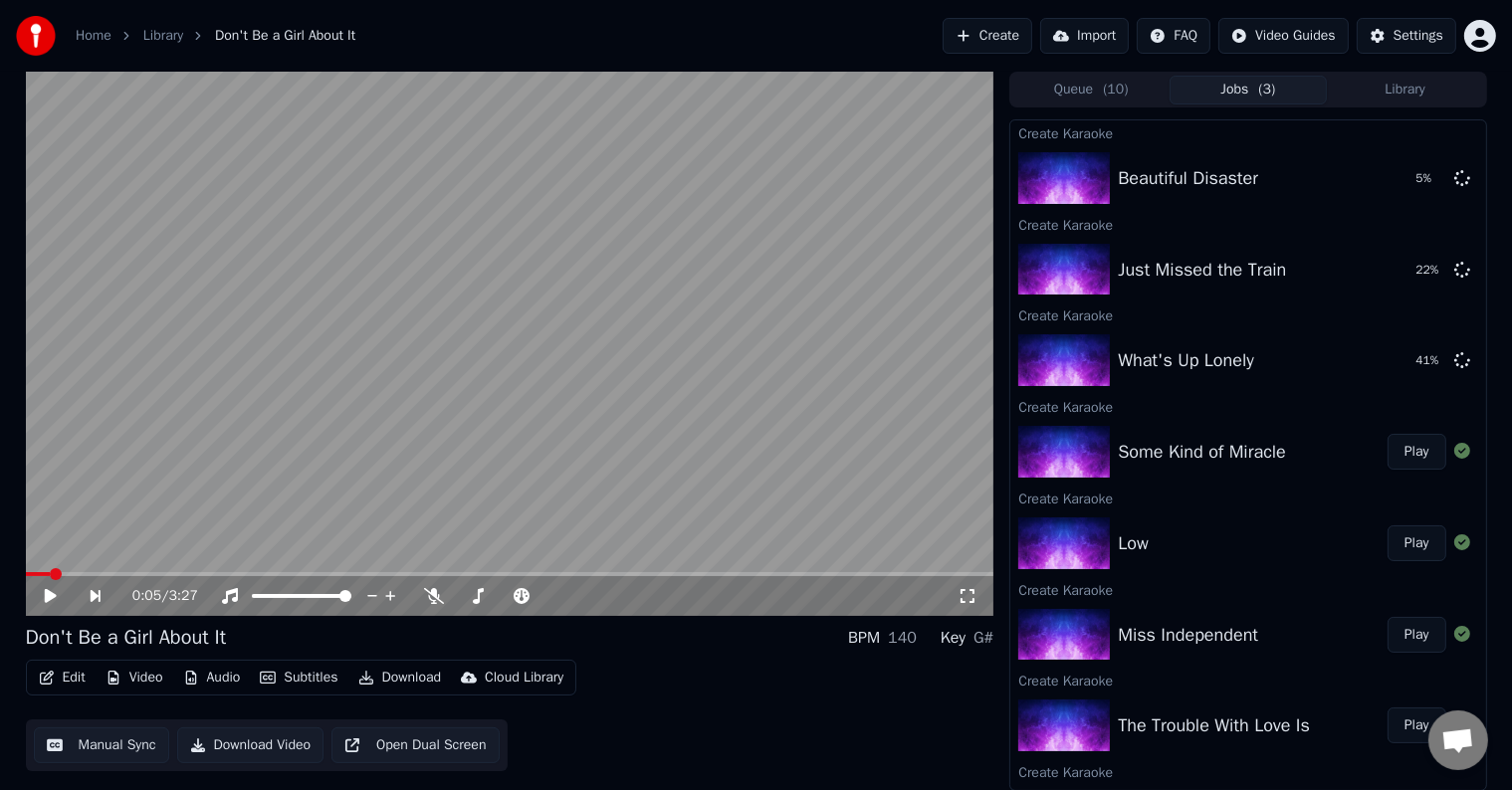 click on "Create" at bounding box center [987, 36] 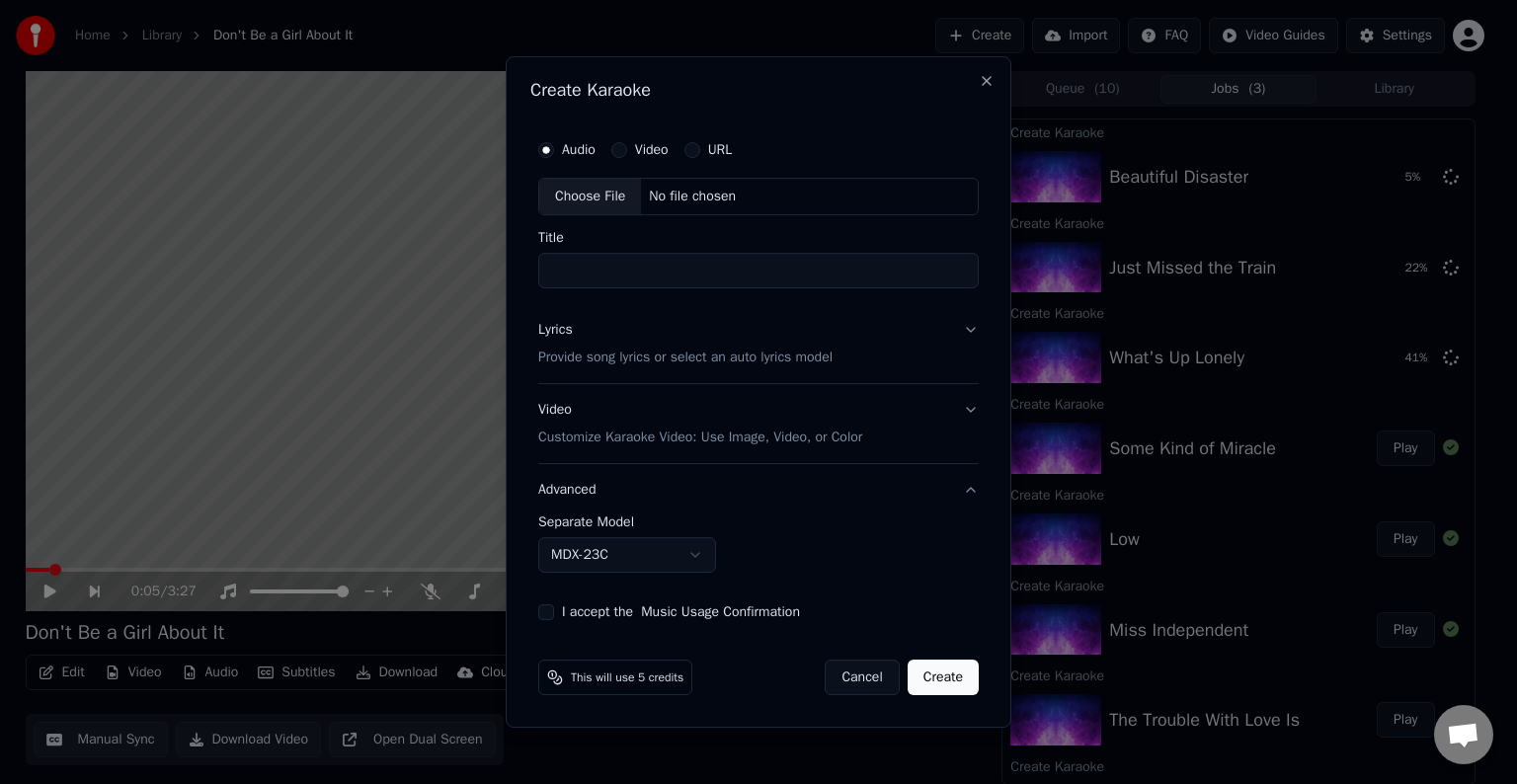 click on "Choose File" at bounding box center [590, 196] 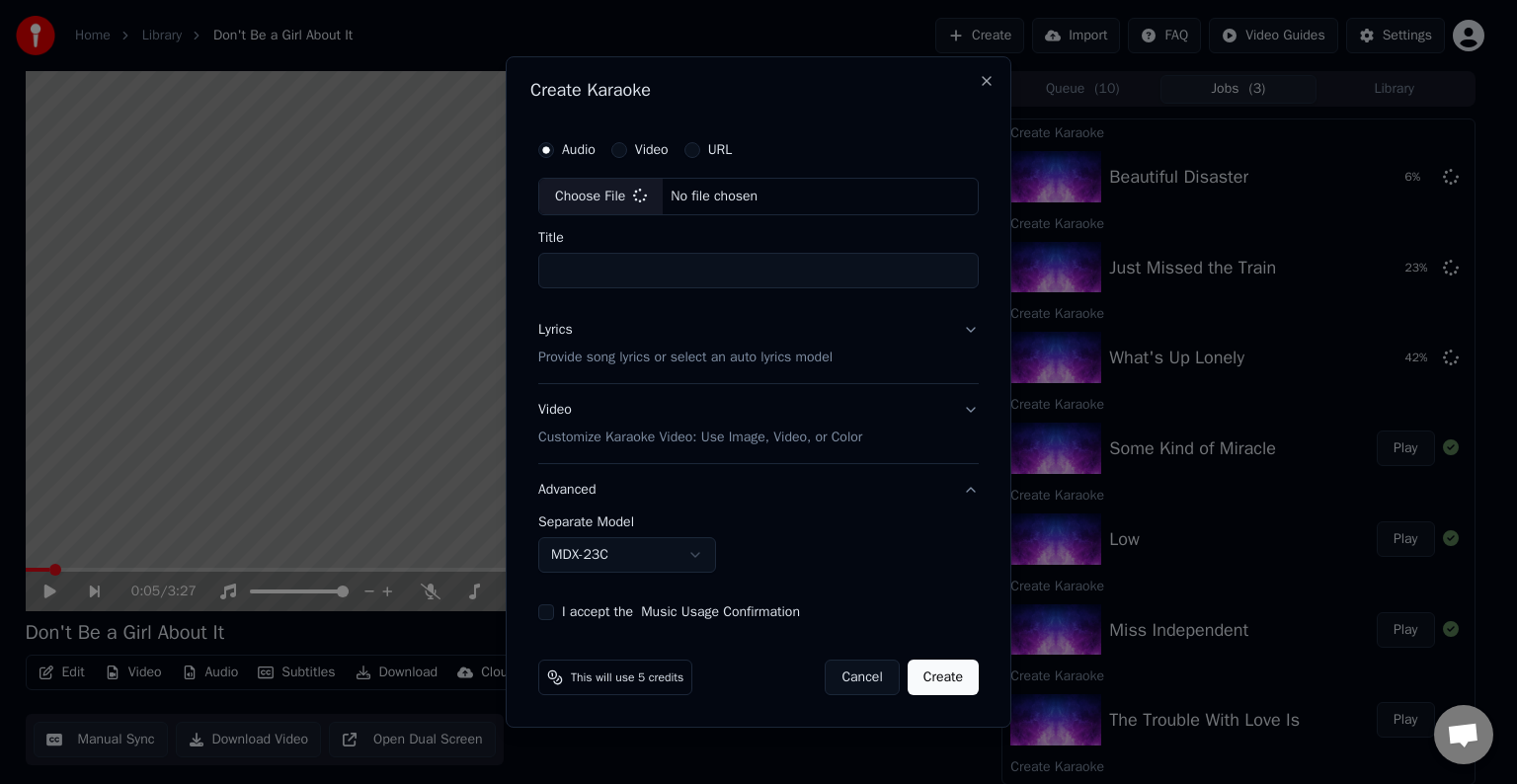 click on "Lyrics Provide song lyrics or select an auto lyrics model" at bounding box center (758, 344) 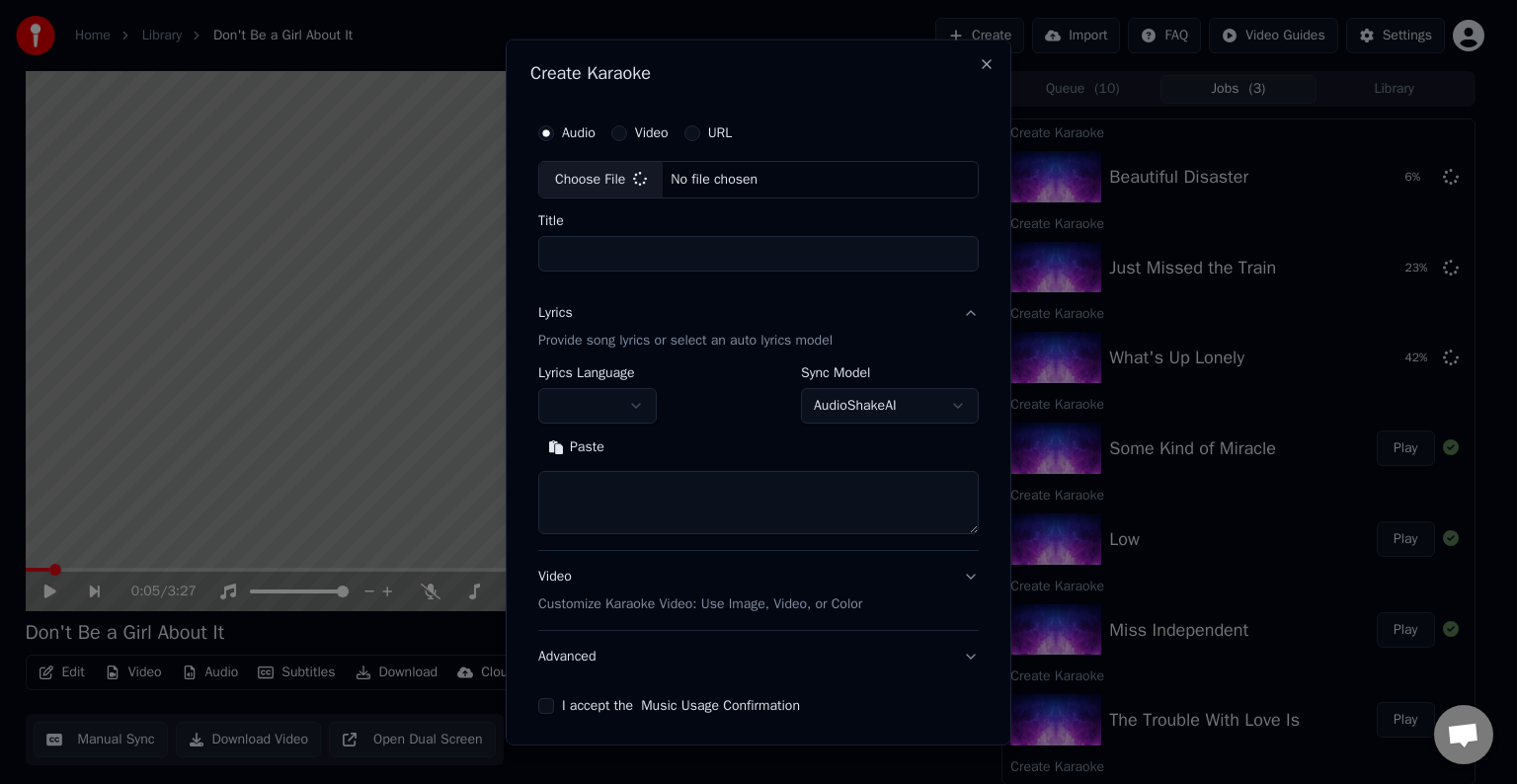type on "**********" 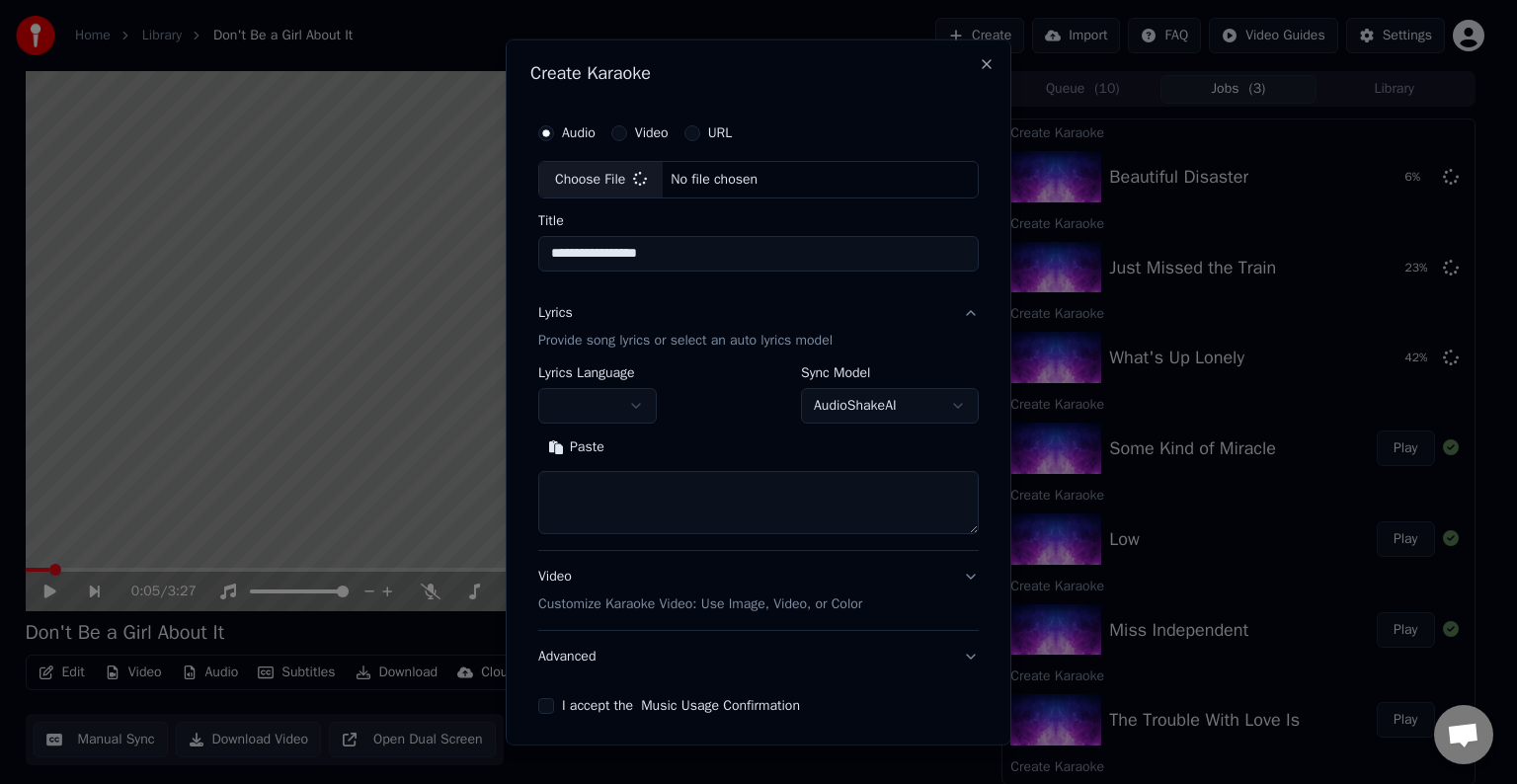 click at bounding box center [758, 503] 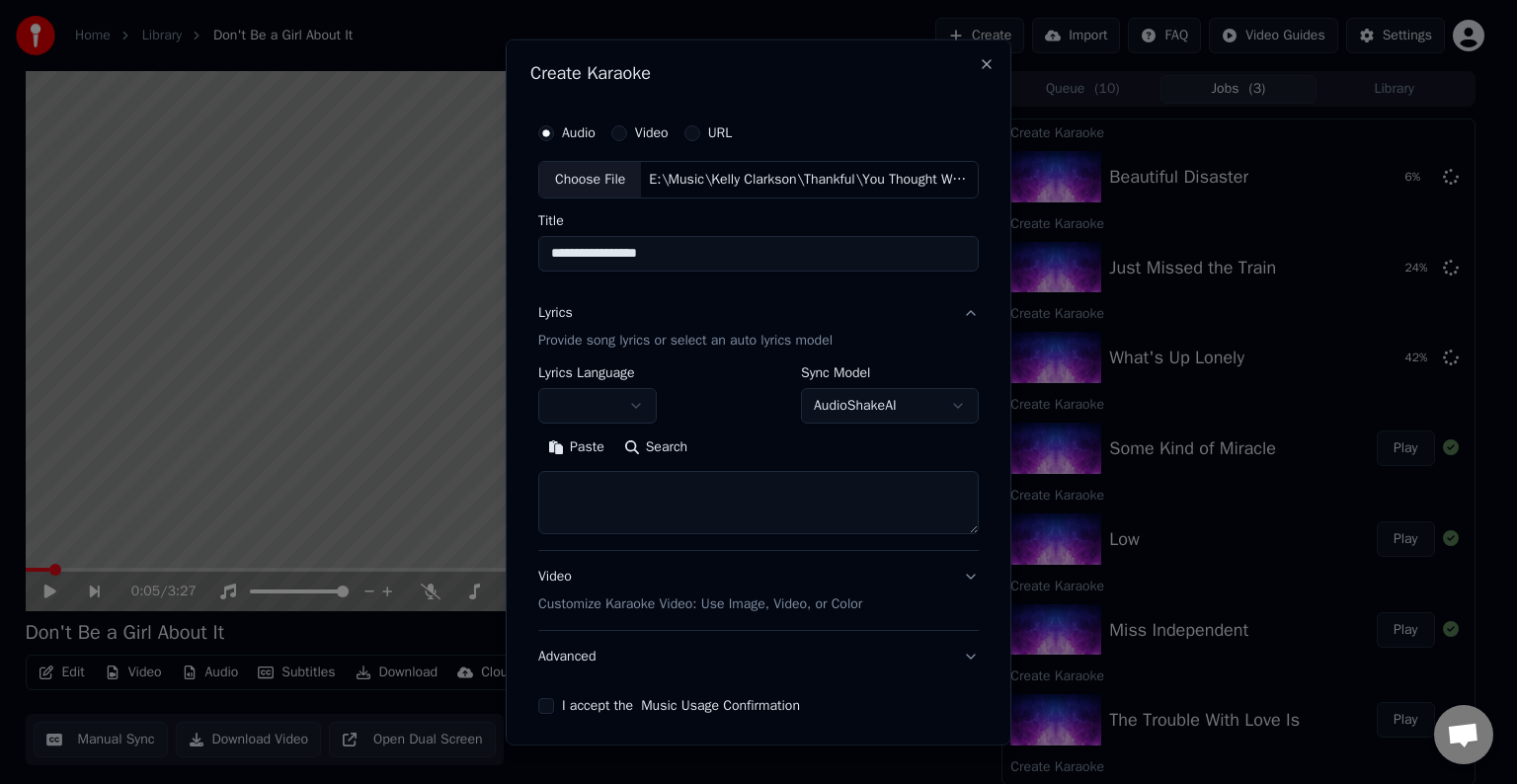 paste on "**********" 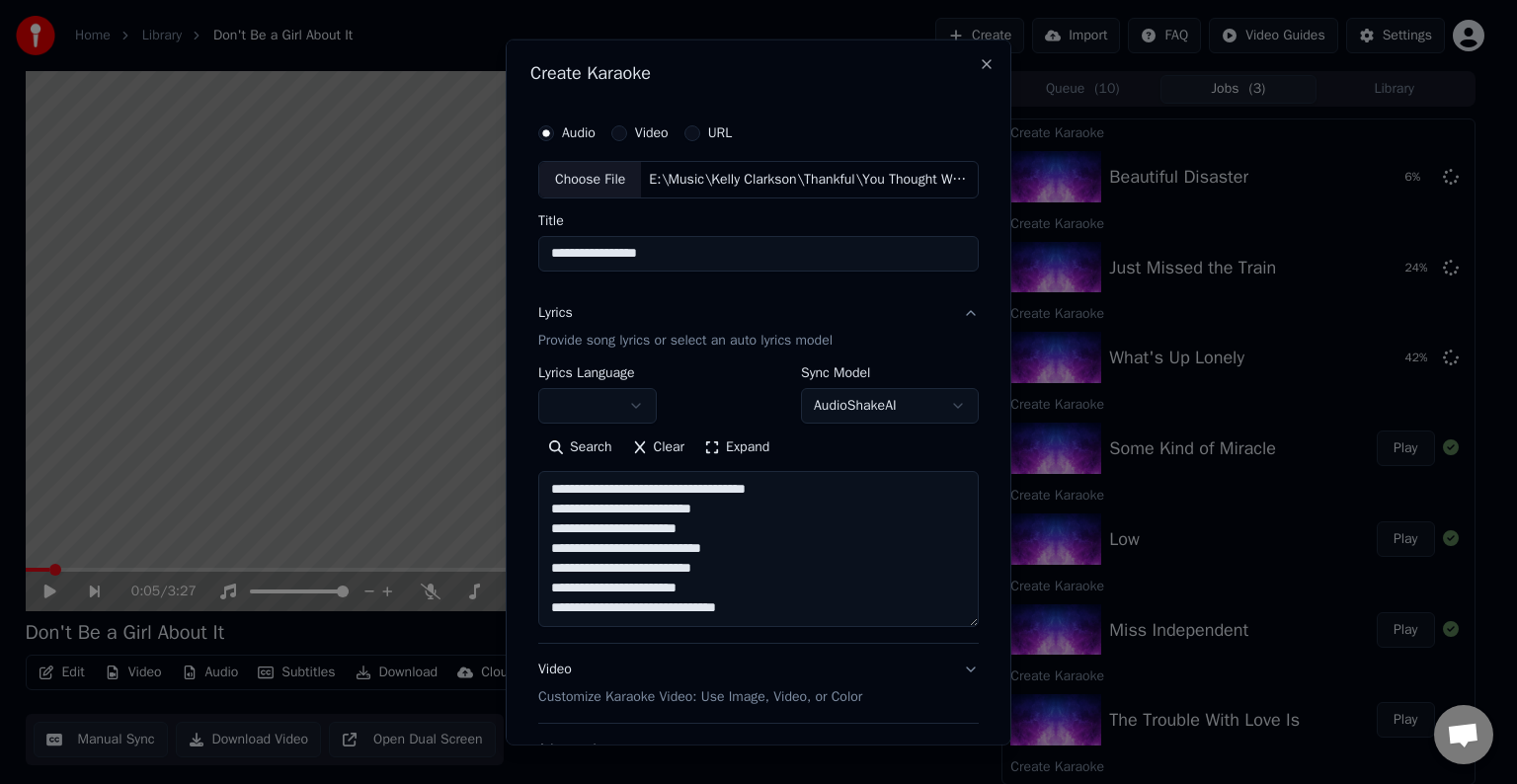 scroll, scrollTop: 103, scrollLeft: 0, axis: vertical 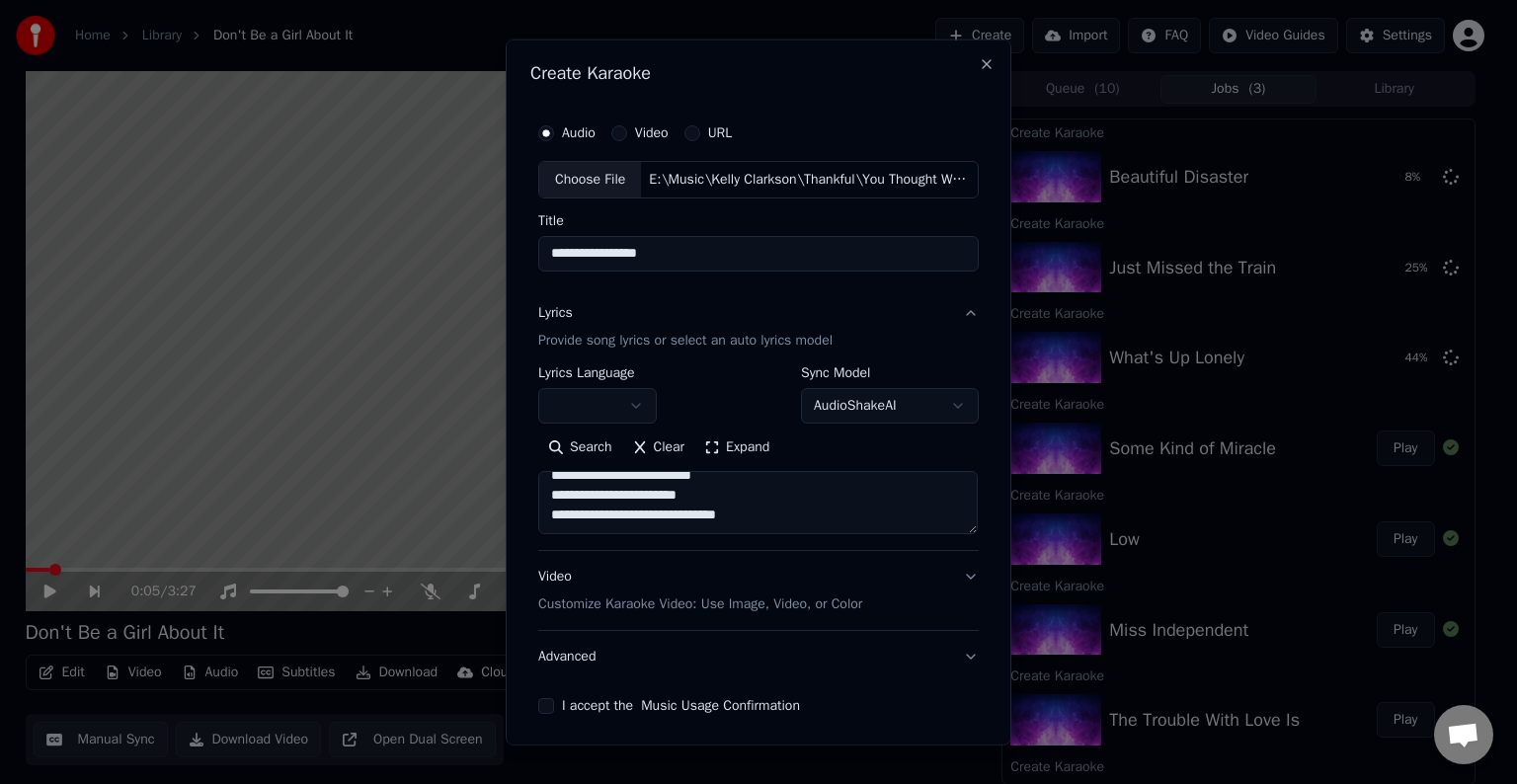 paste on "**********" 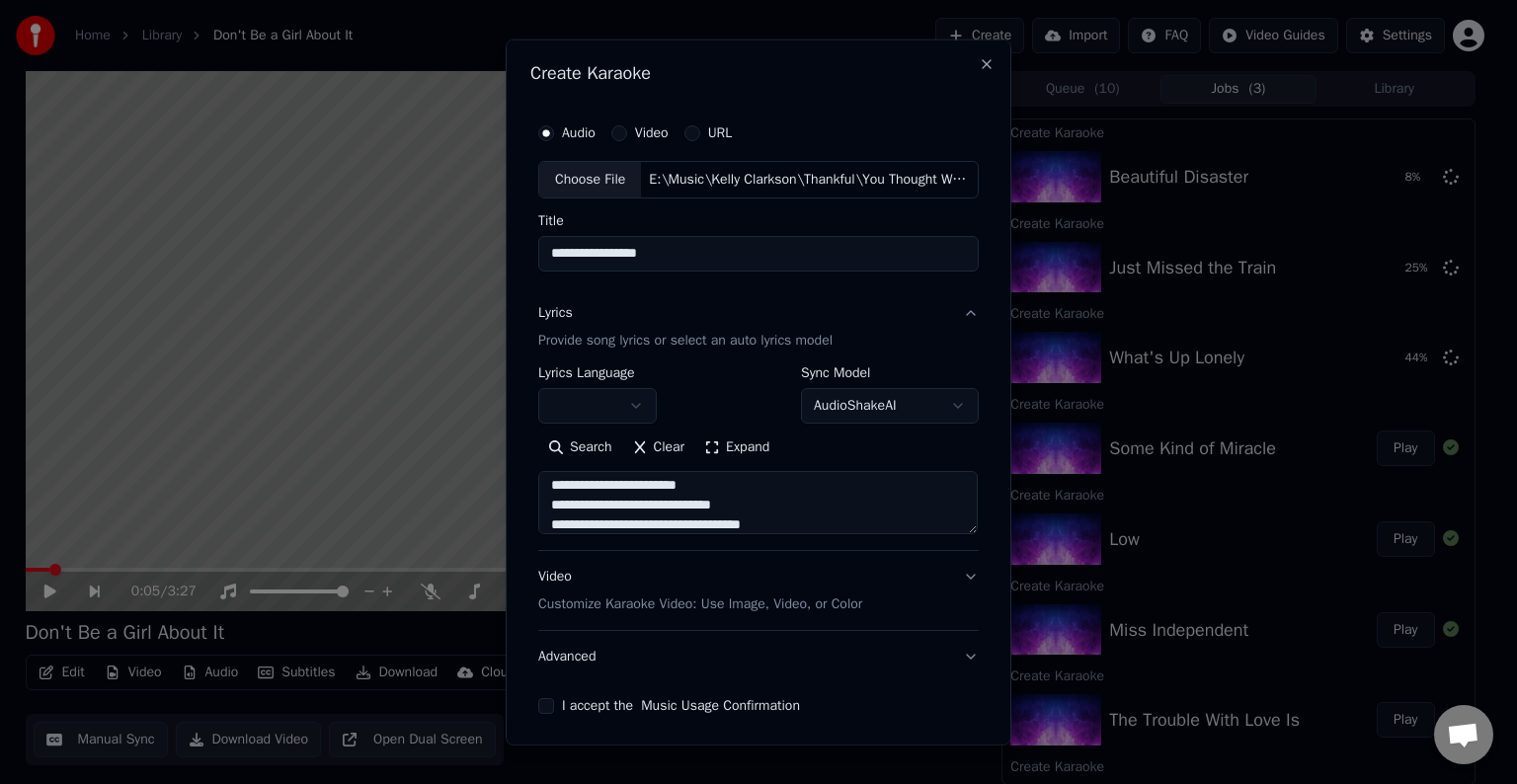 scroll, scrollTop: 182, scrollLeft: 0, axis: vertical 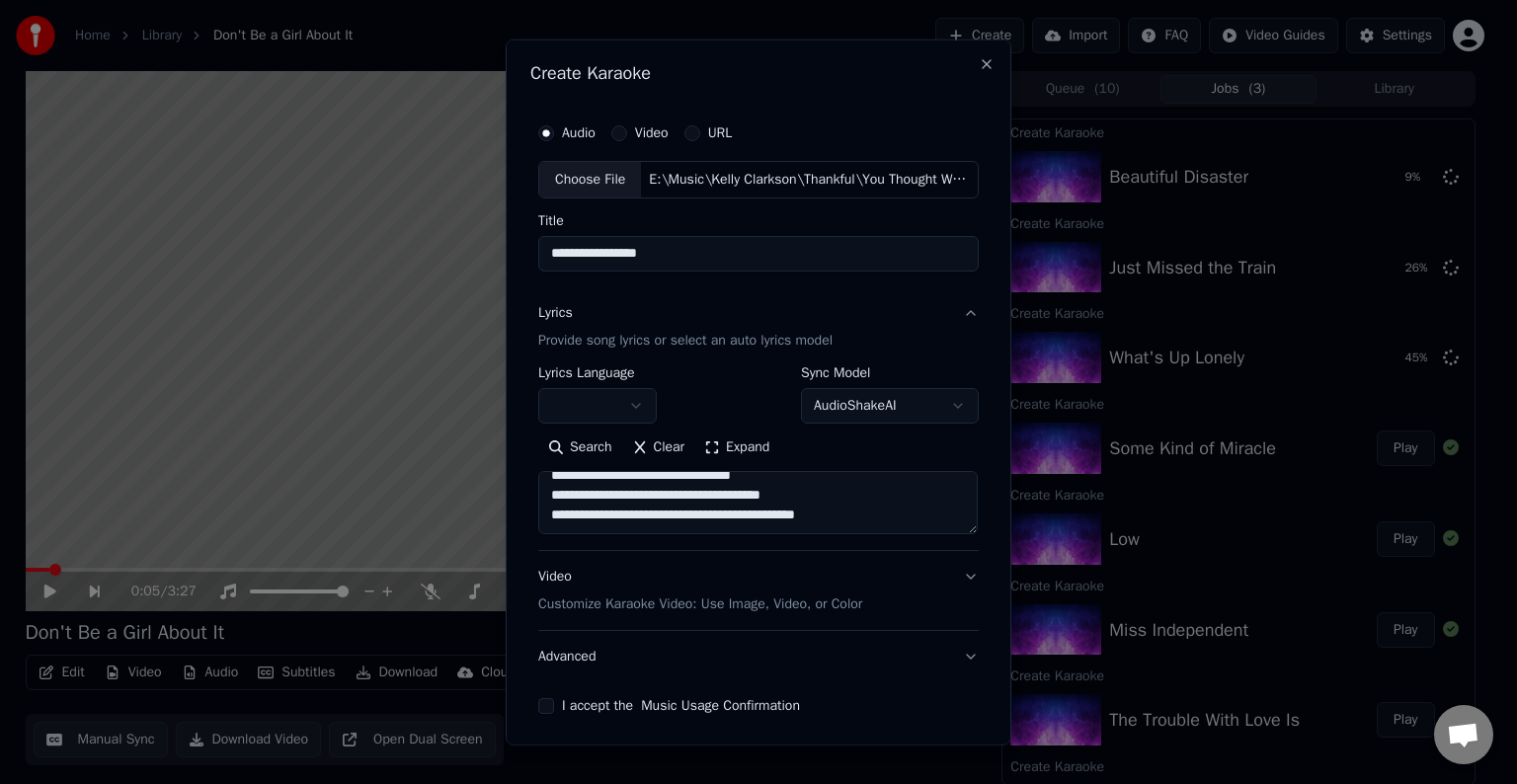 paste on "**********" 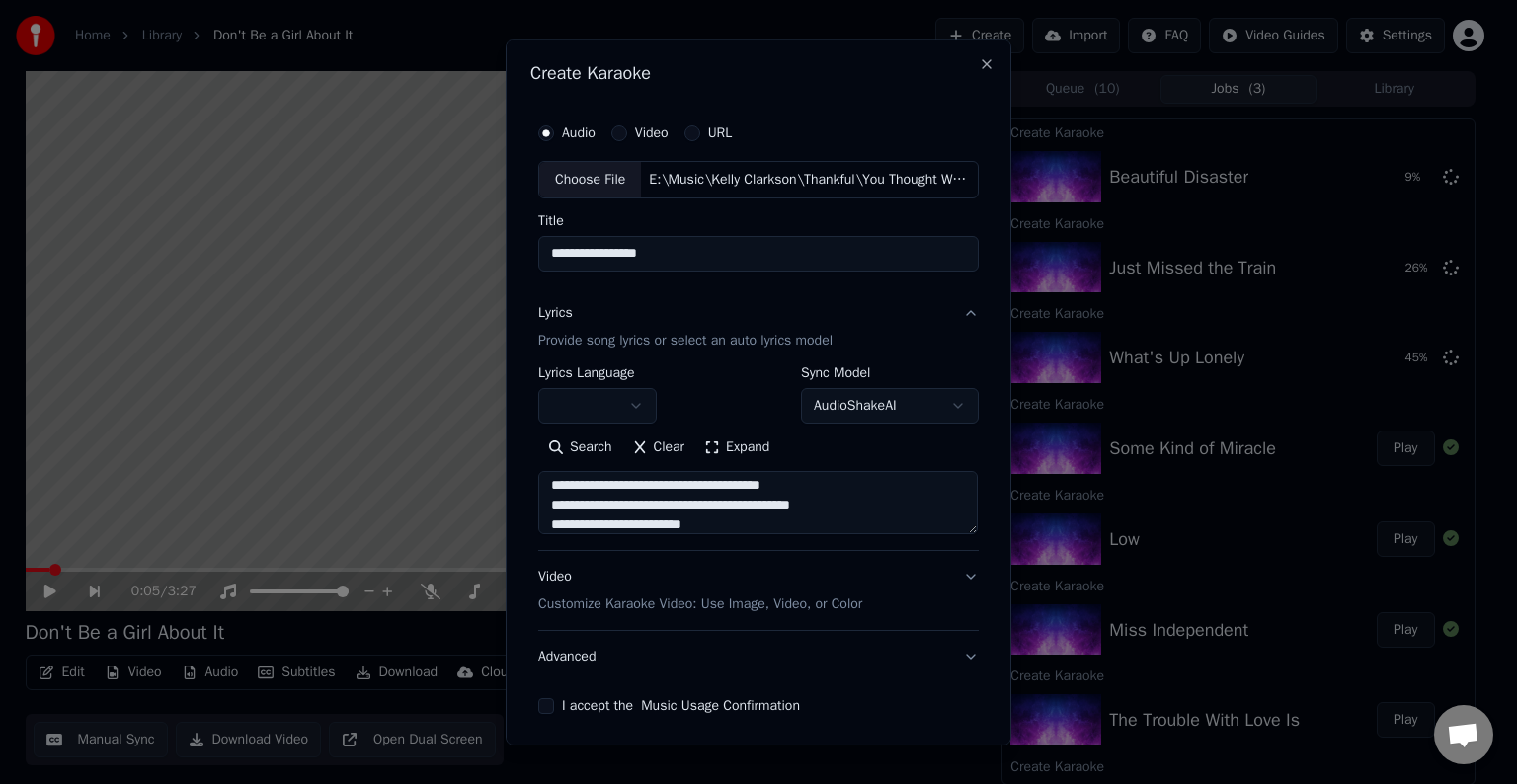 scroll, scrollTop: 340, scrollLeft: 0, axis: vertical 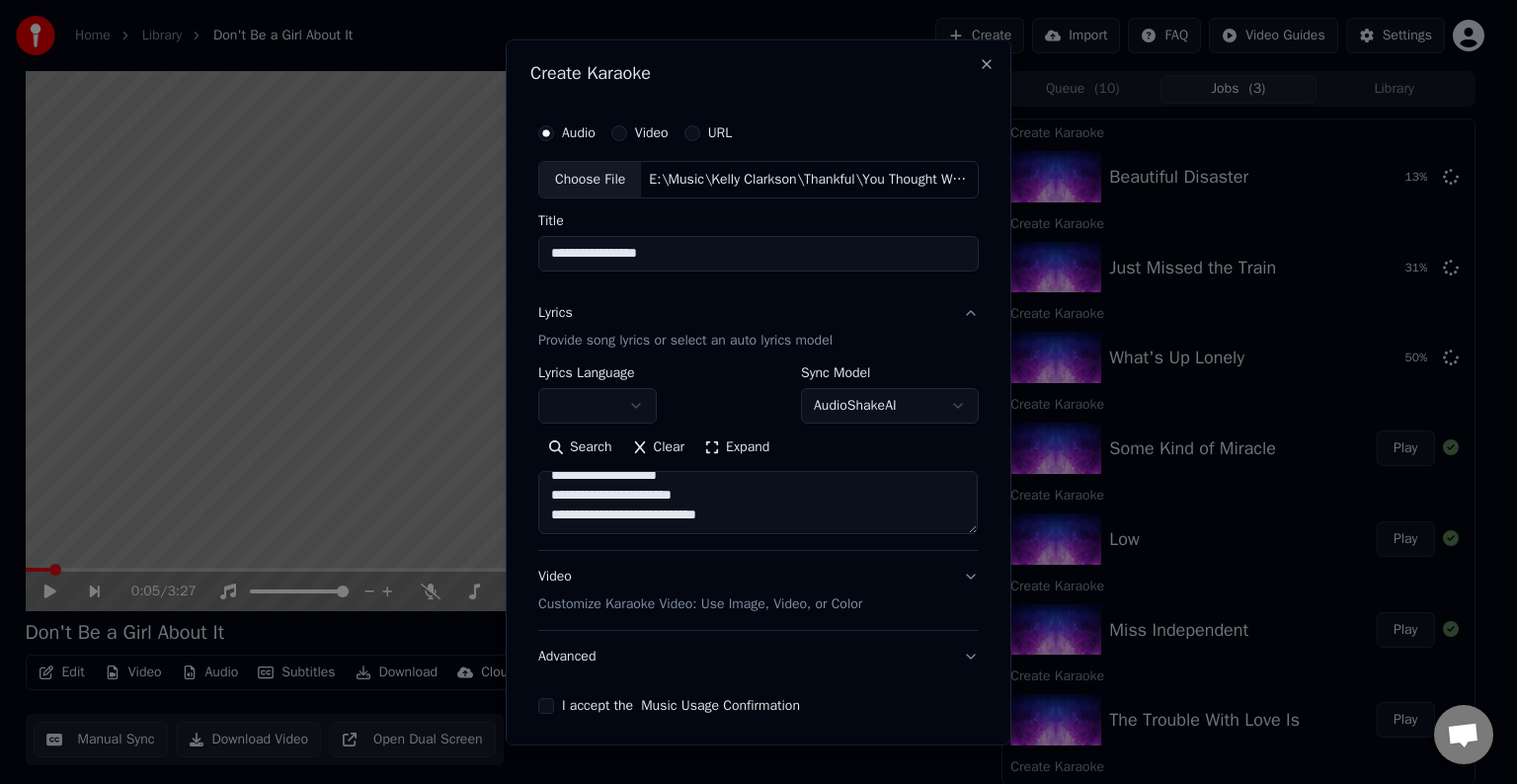 paste on "**********" 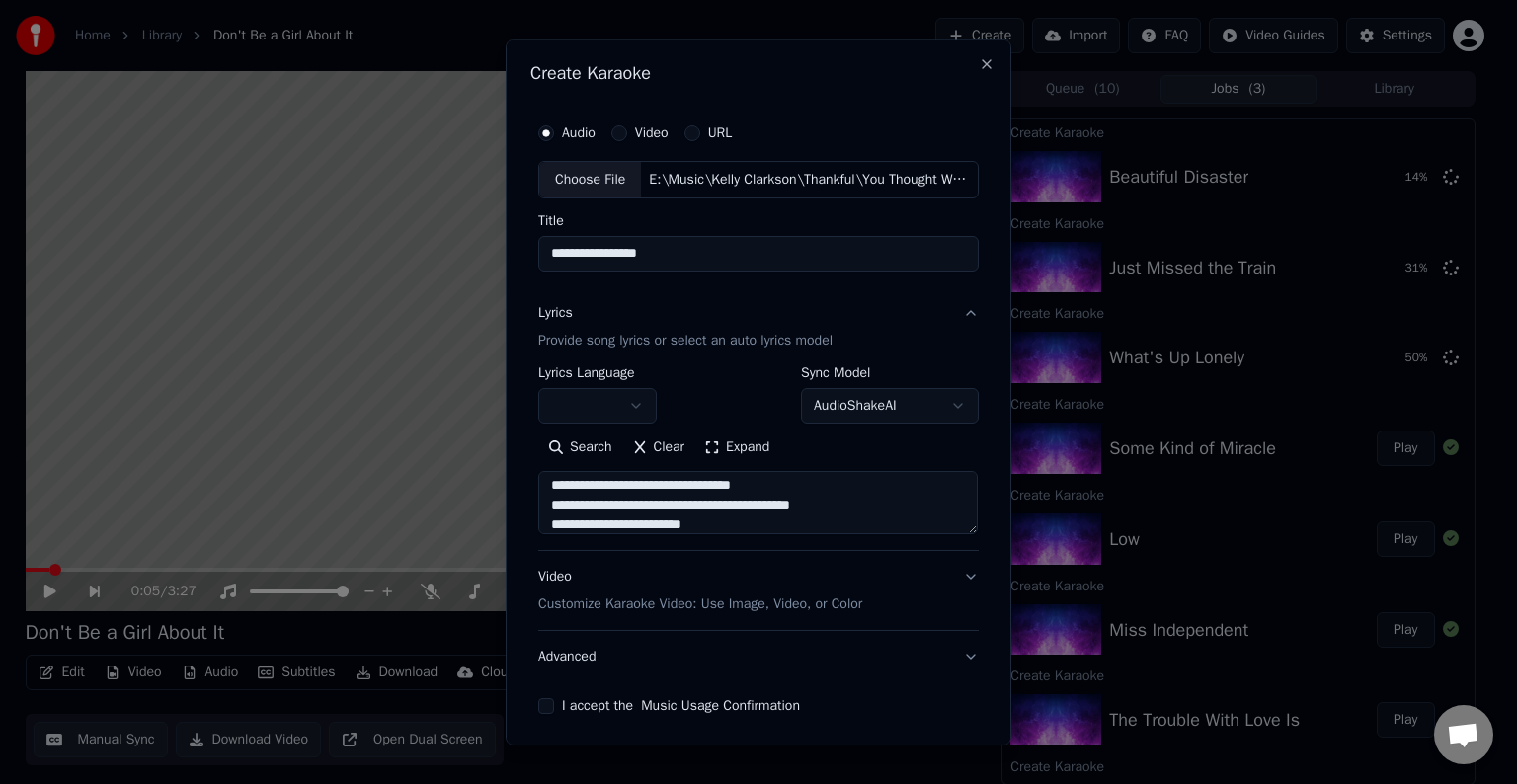 scroll, scrollTop: 498, scrollLeft: 0, axis: vertical 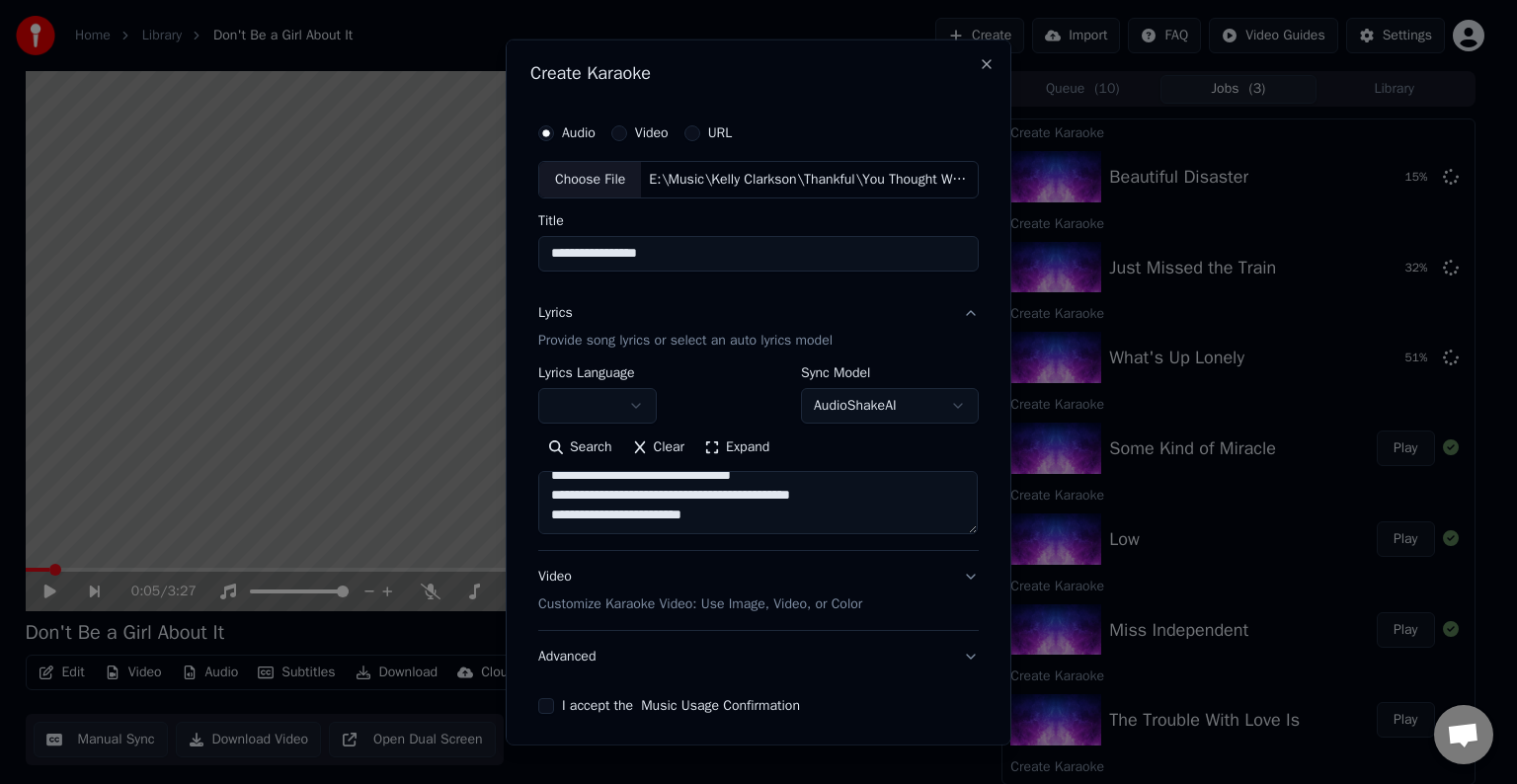 paste on "**********" 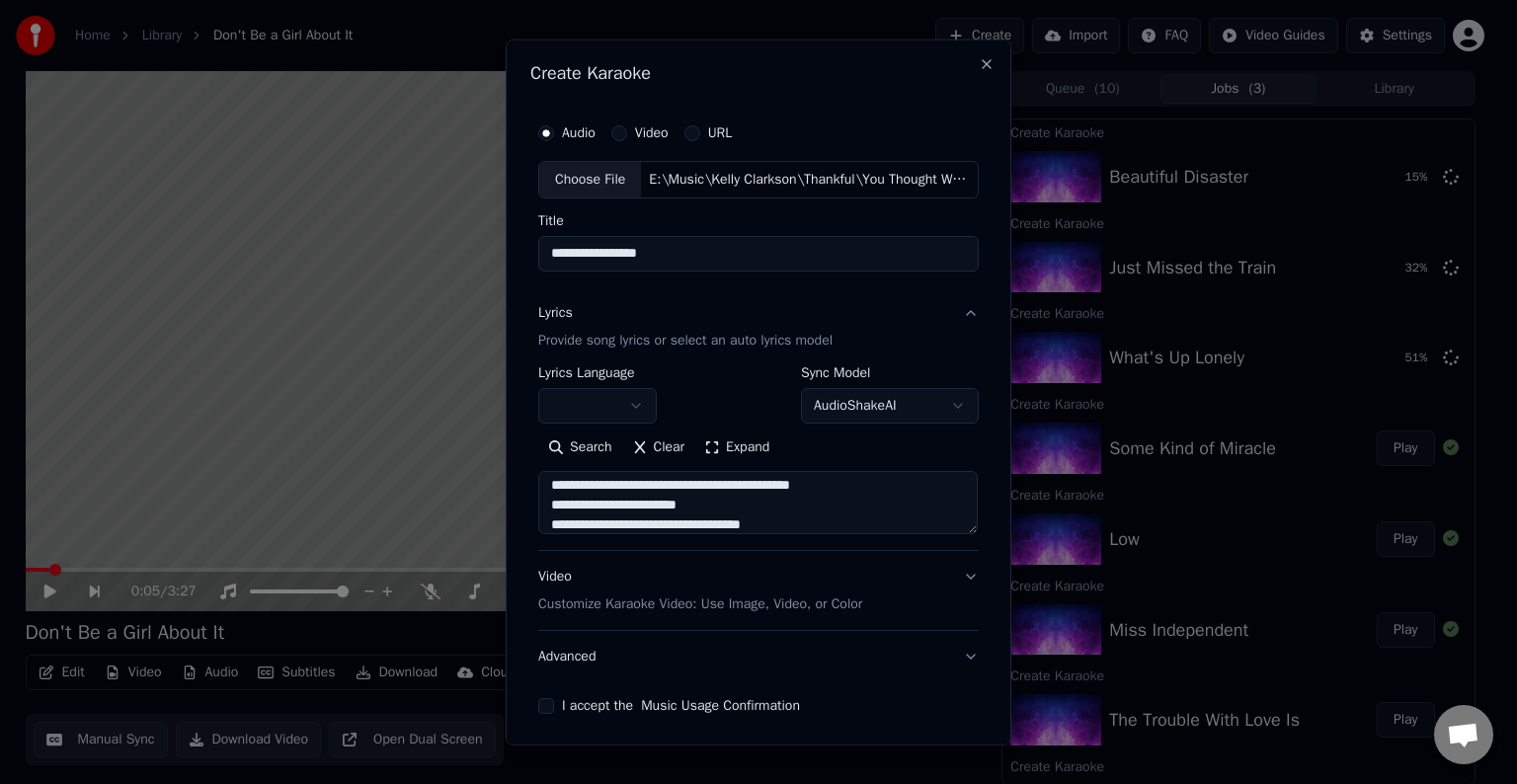 scroll, scrollTop: 577, scrollLeft: 0, axis: vertical 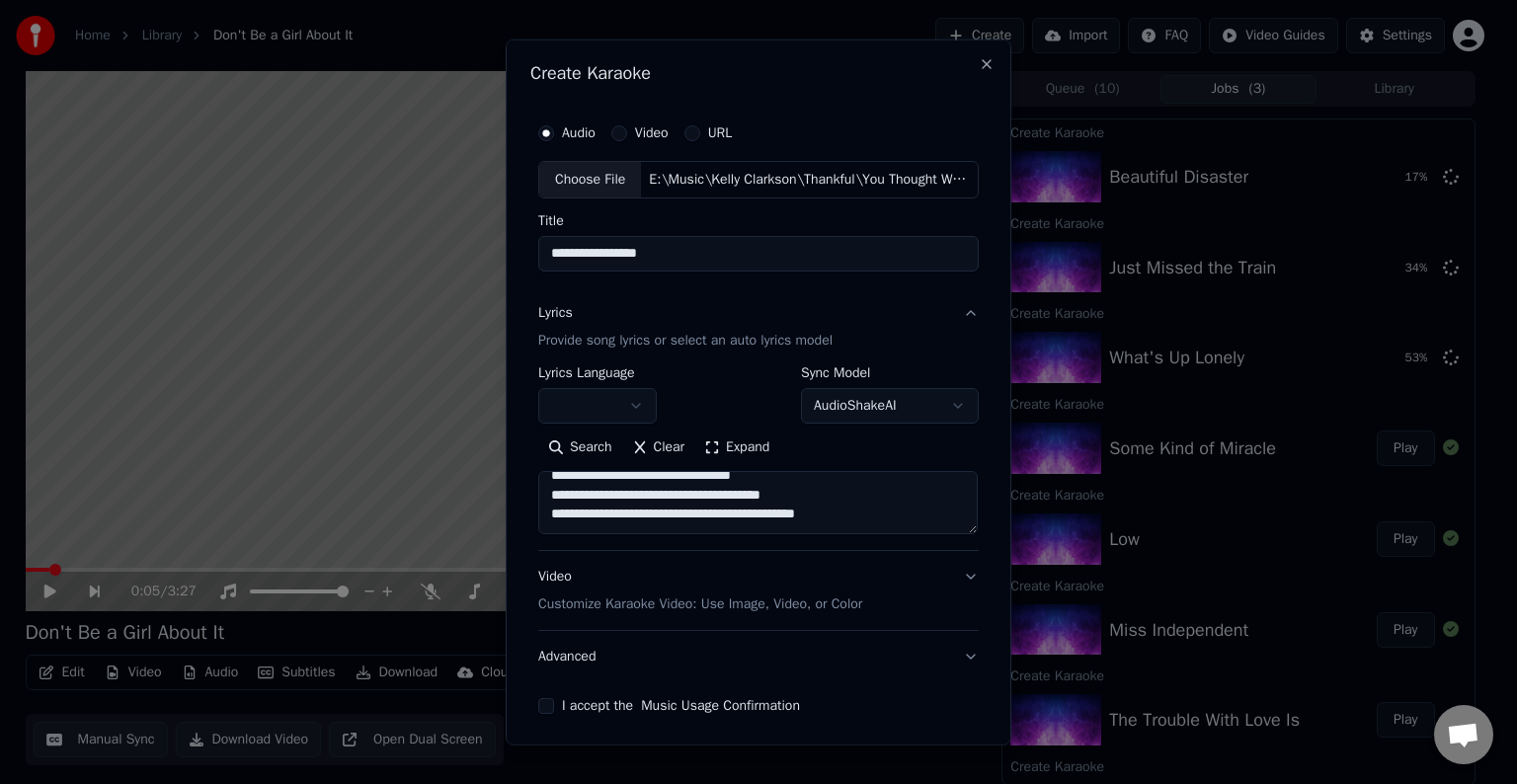 paste on "**********" 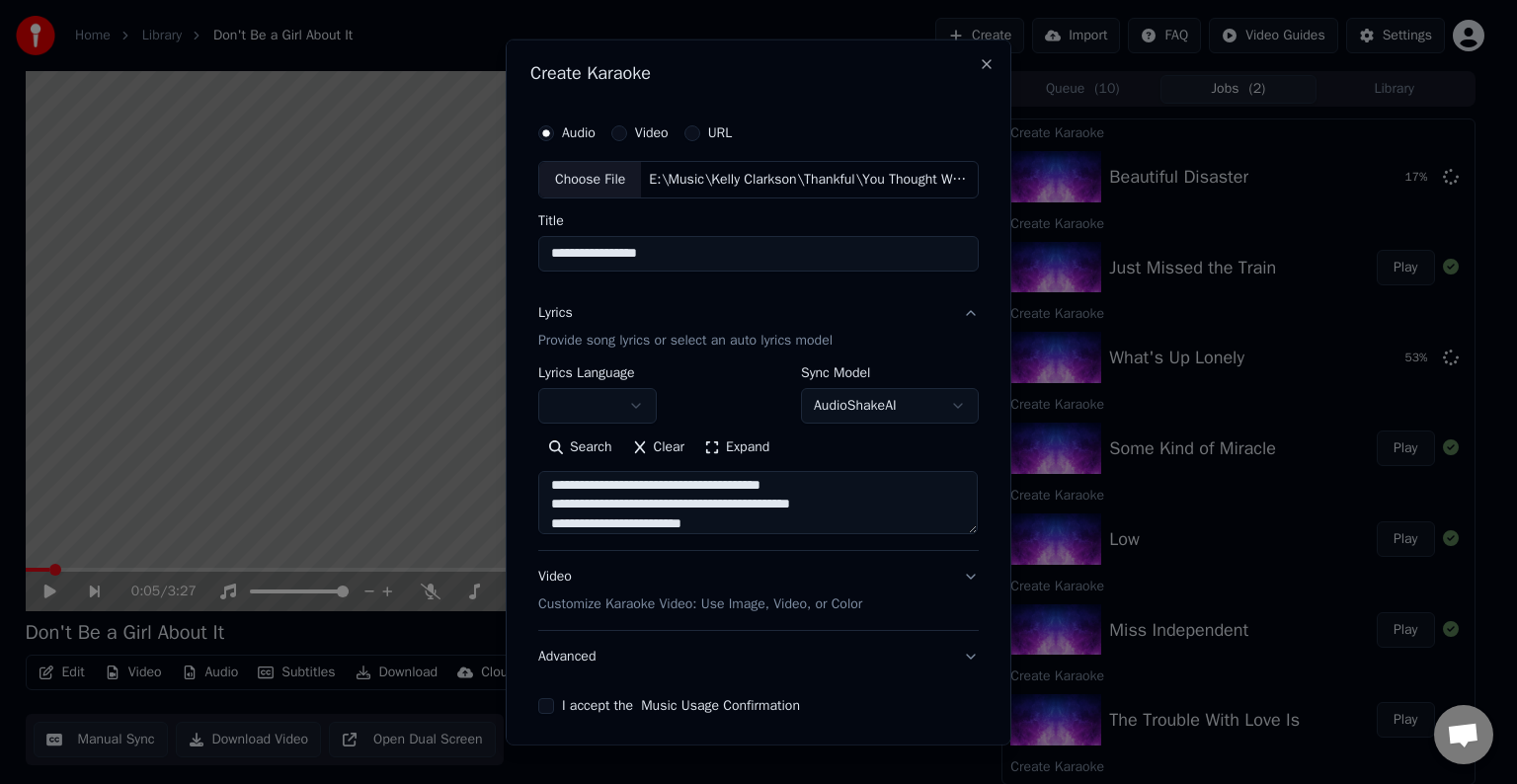 scroll, scrollTop: 735, scrollLeft: 0, axis: vertical 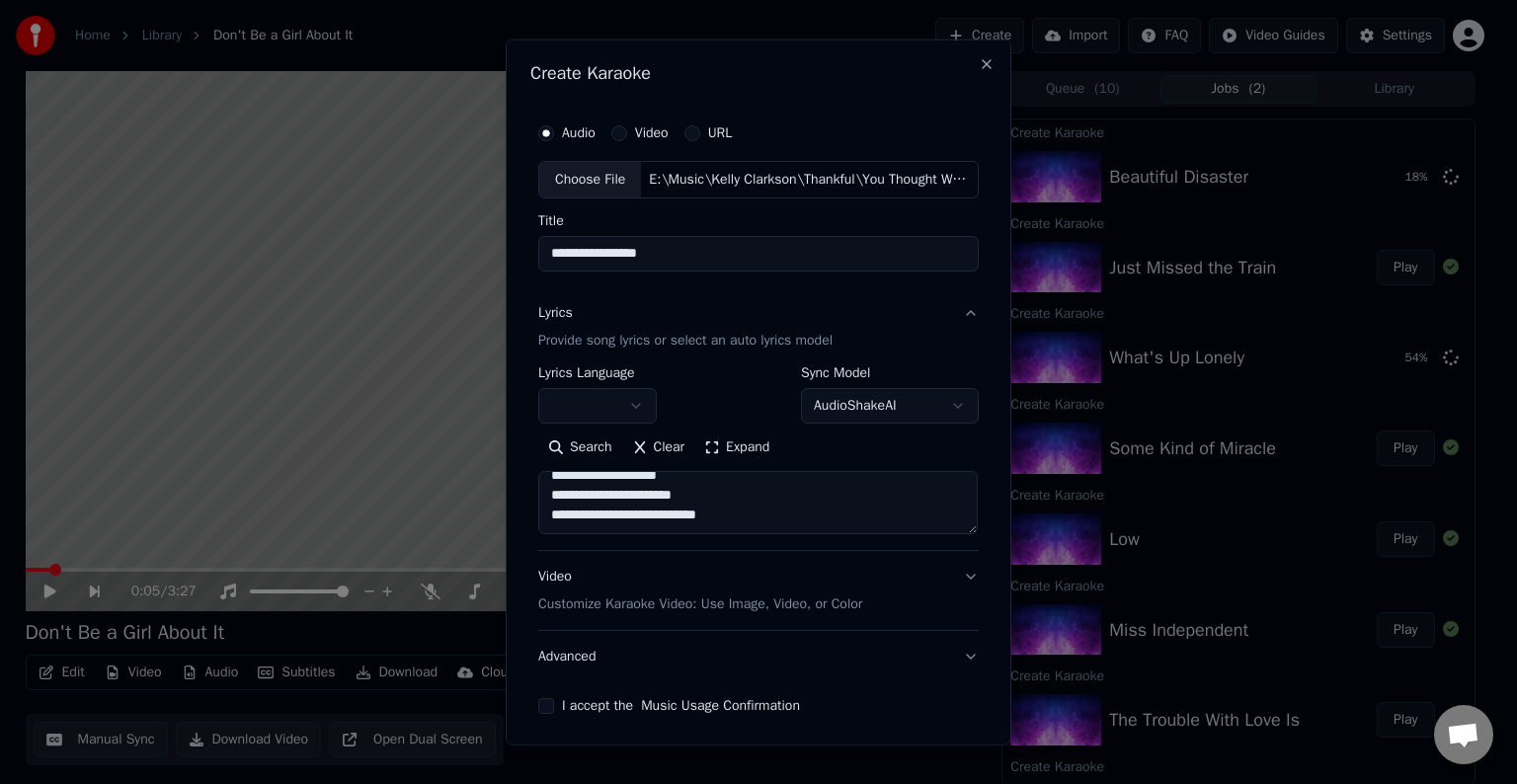 paste on "**********" 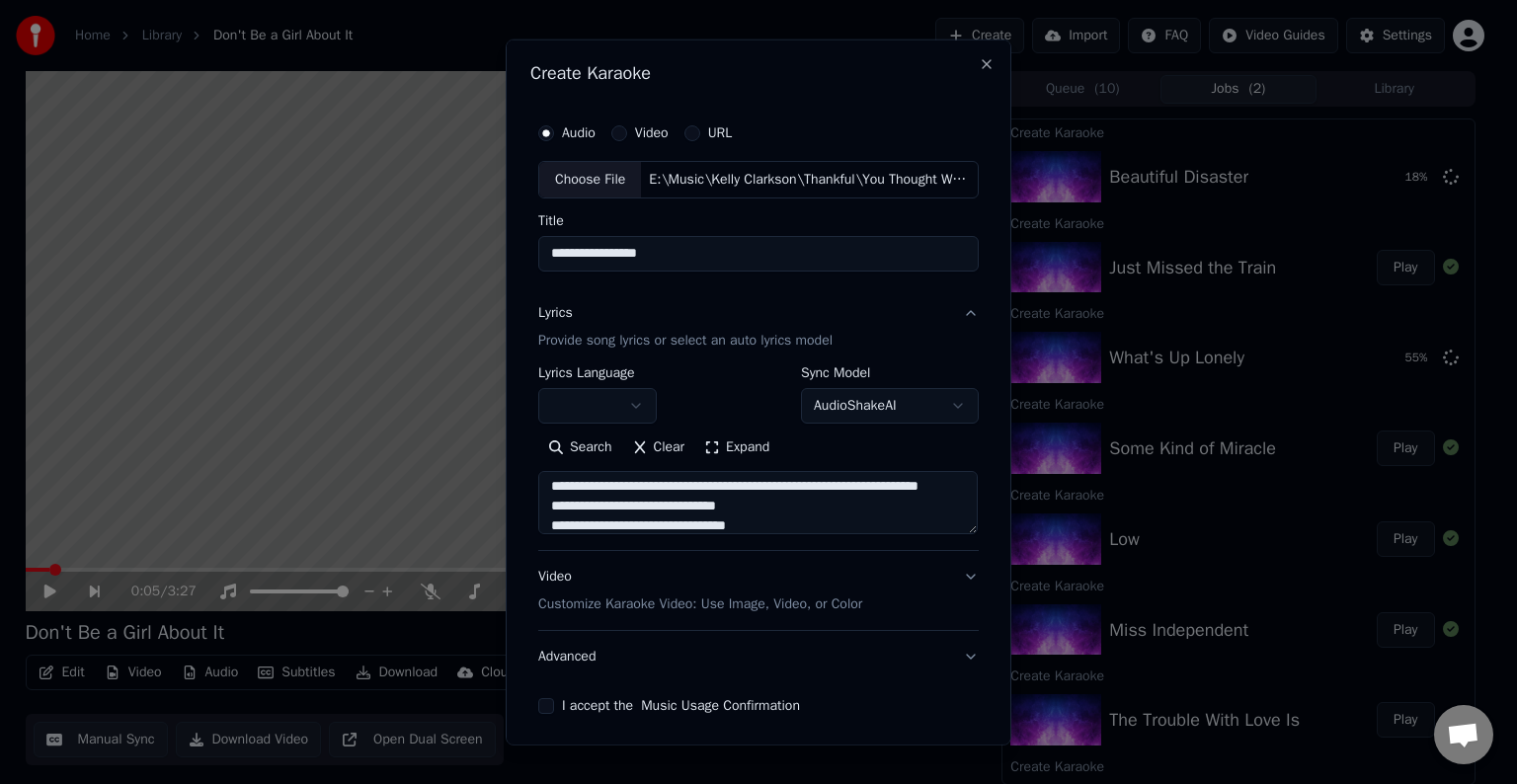 scroll, scrollTop: 806, scrollLeft: 0, axis: vertical 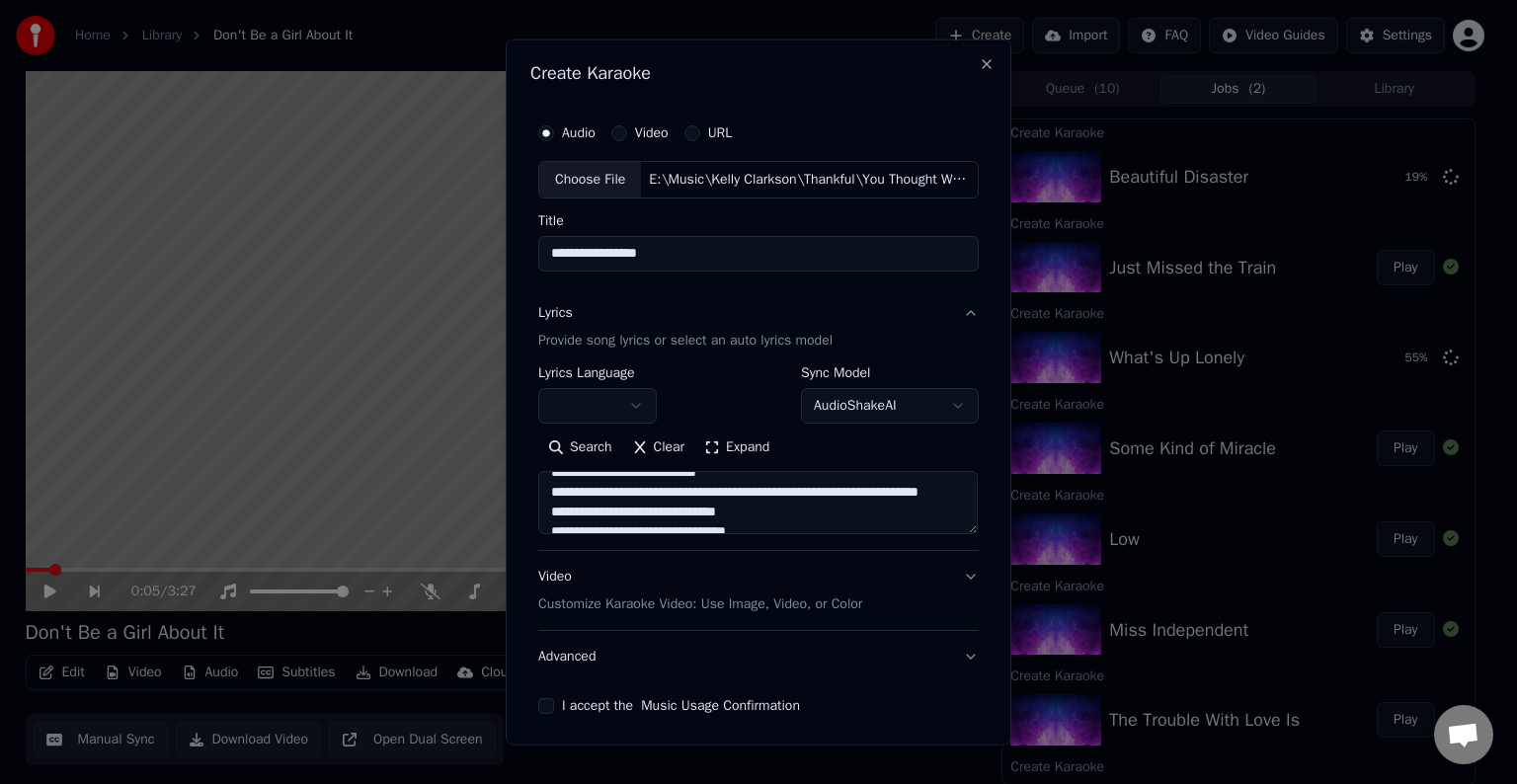 drag, startPoint x: 751, startPoint y: 517, endPoint x: 760, endPoint y: 492, distance: 26.570661 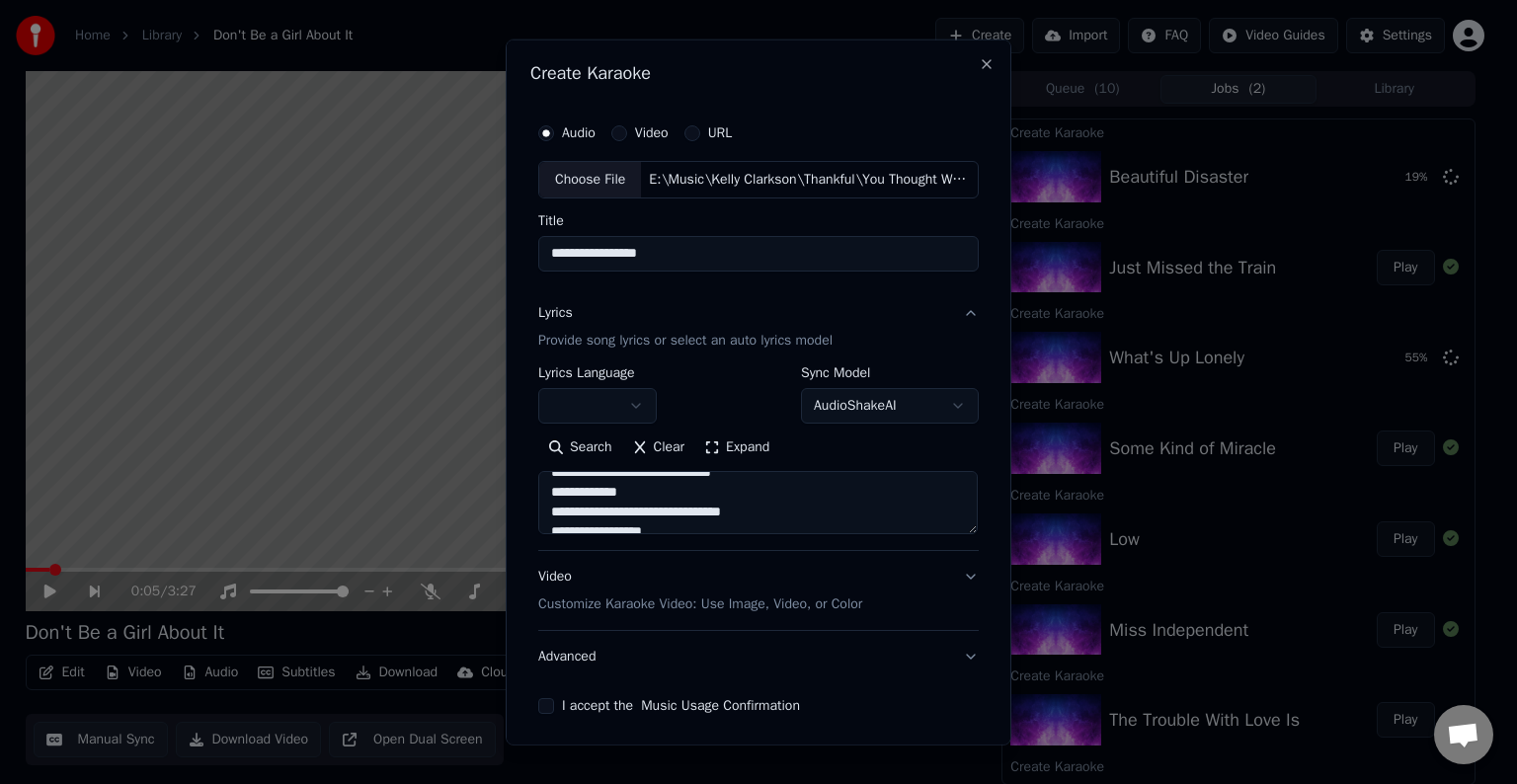scroll, scrollTop: 920, scrollLeft: 0, axis: vertical 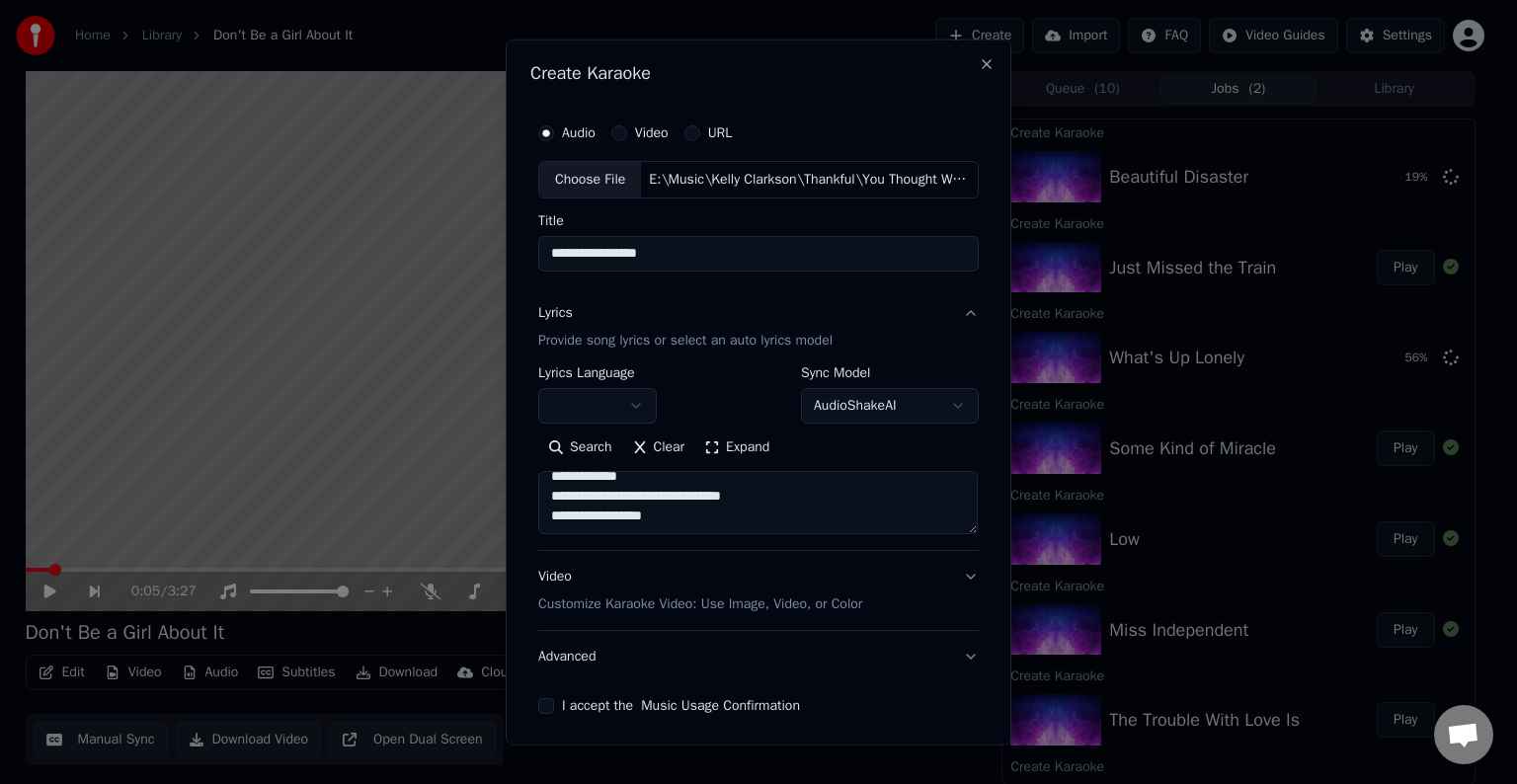 click at bounding box center [758, 503] 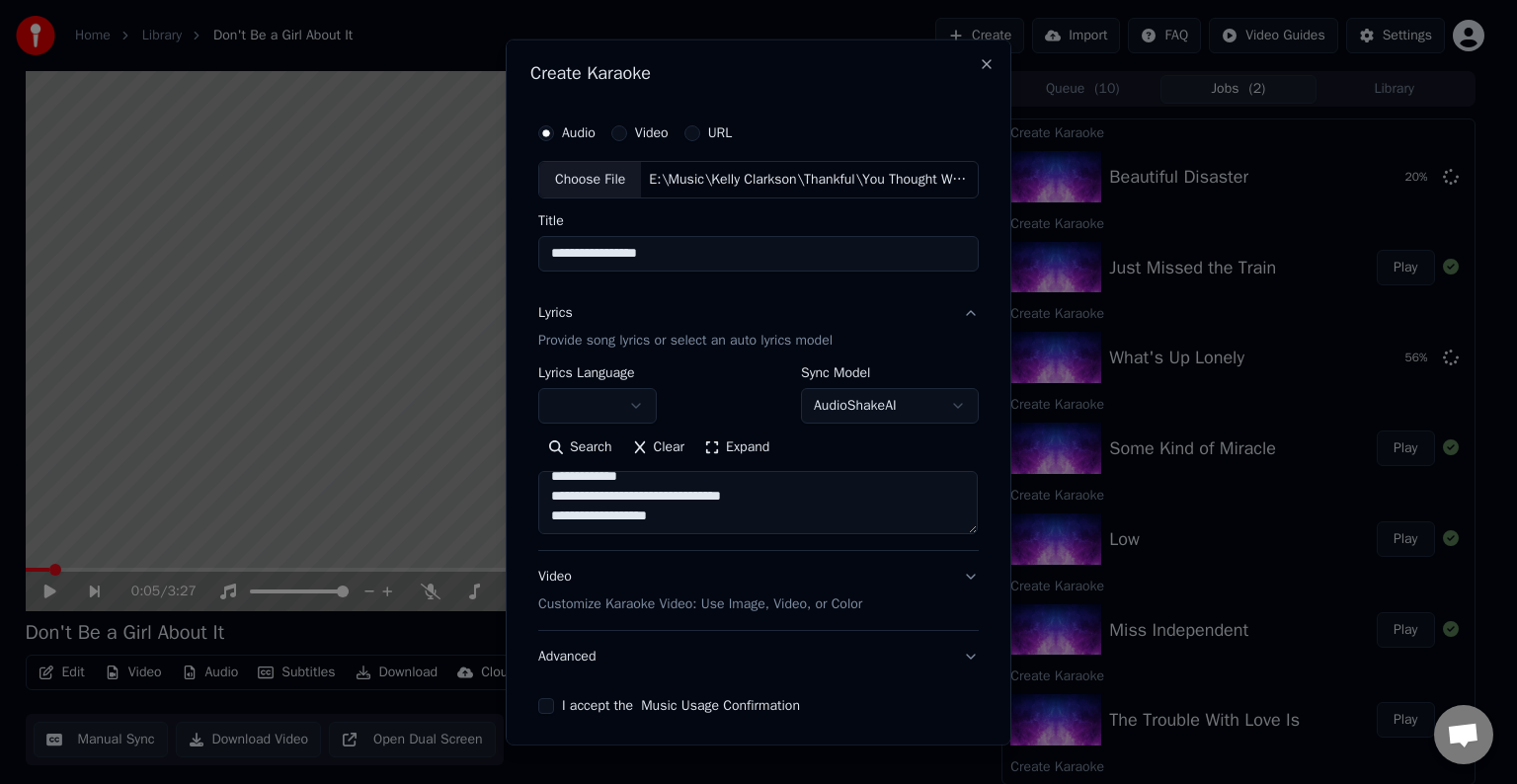 scroll, scrollTop: 932, scrollLeft: 0, axis: vertical 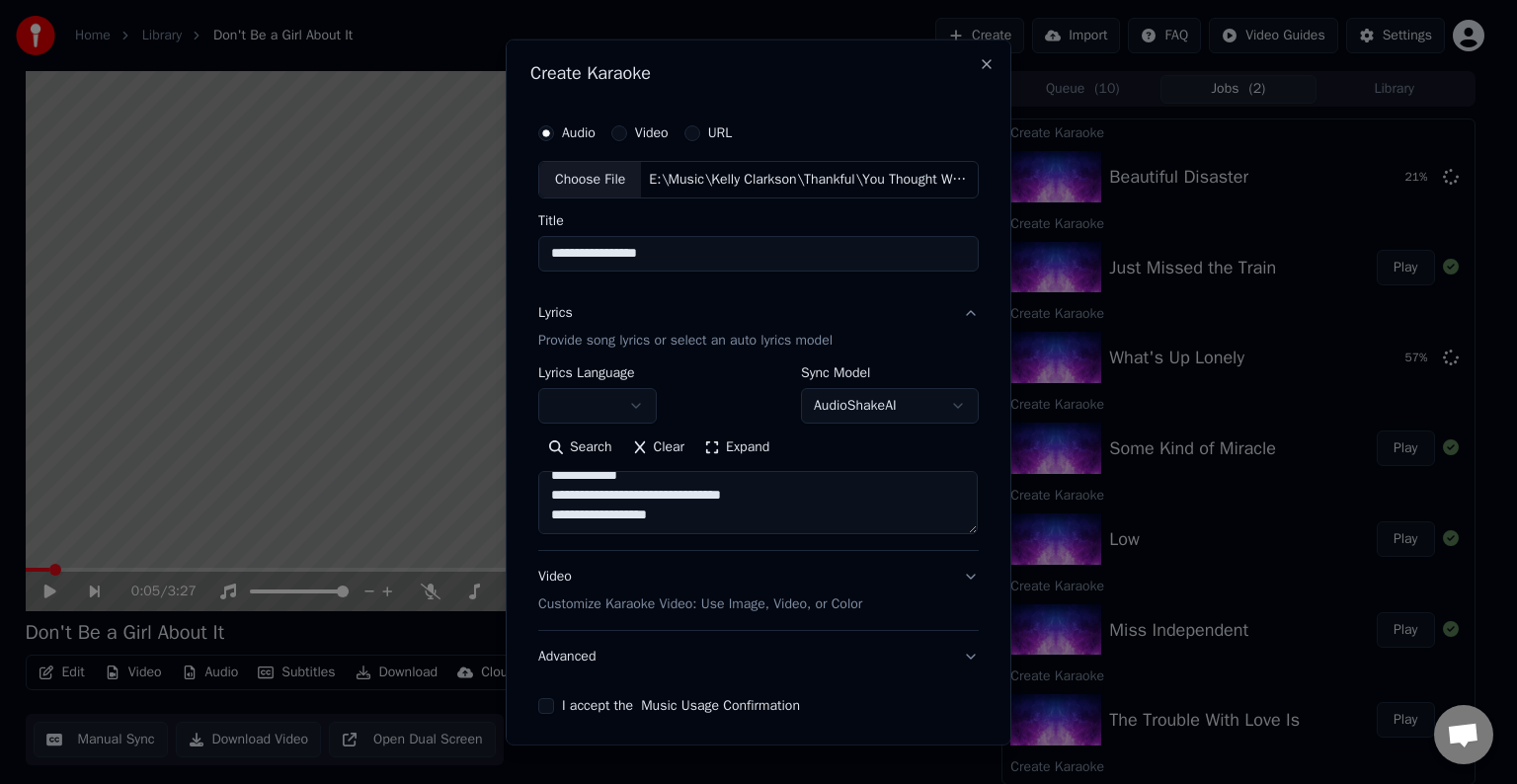 paste on "**********" 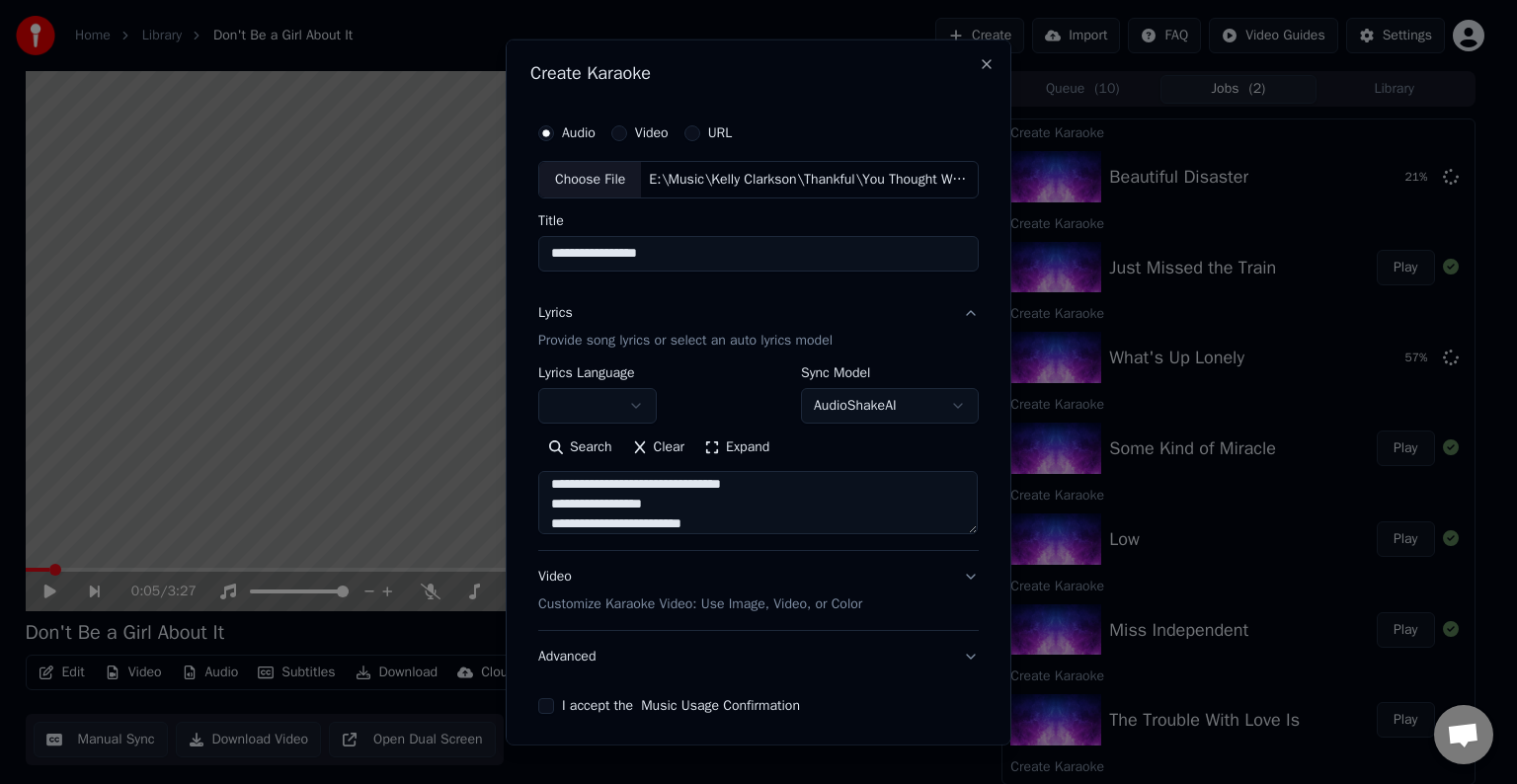 scroll, scrollTop: 1090, scrollLeft: 0, axis: vertical 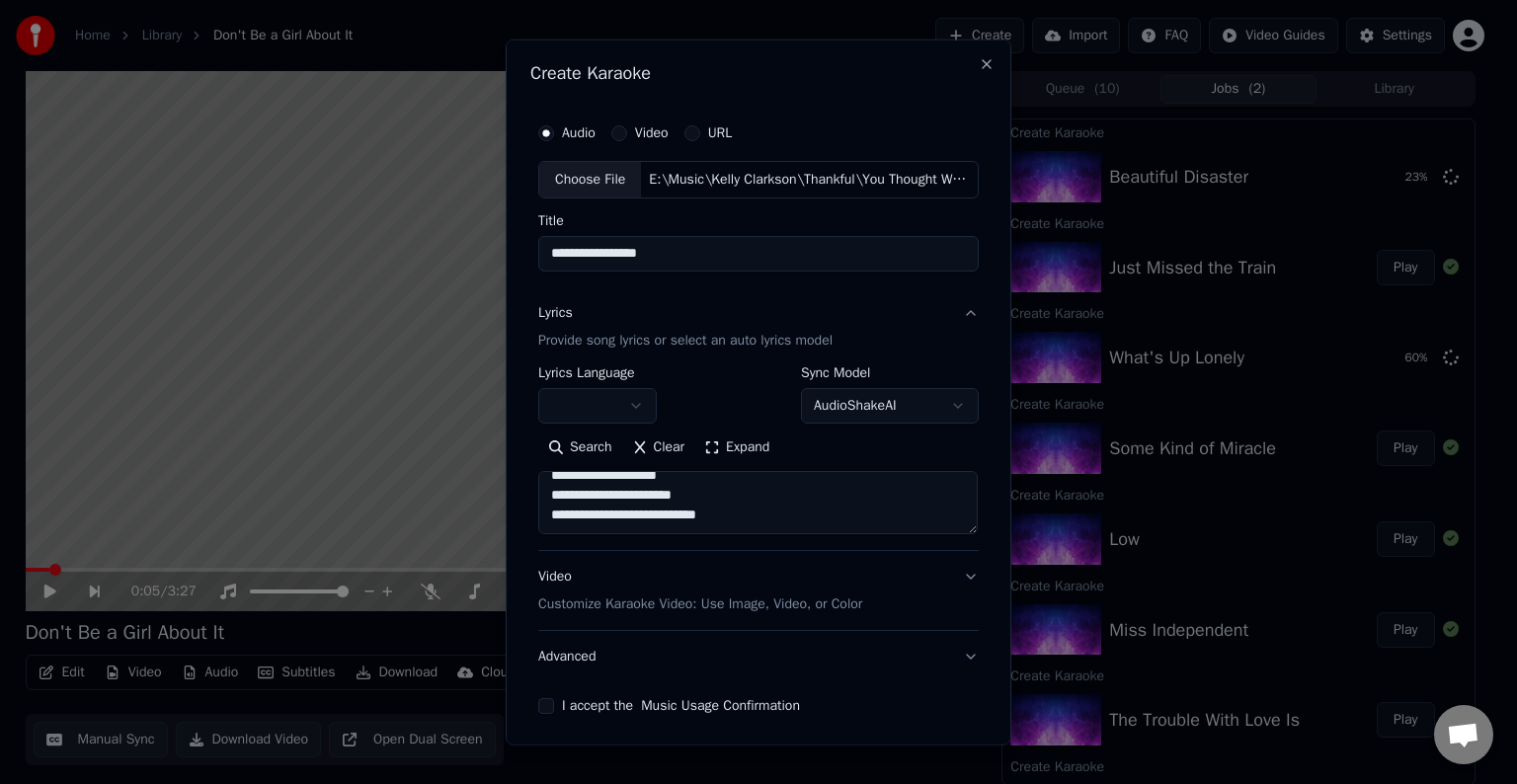 paste on "**********" 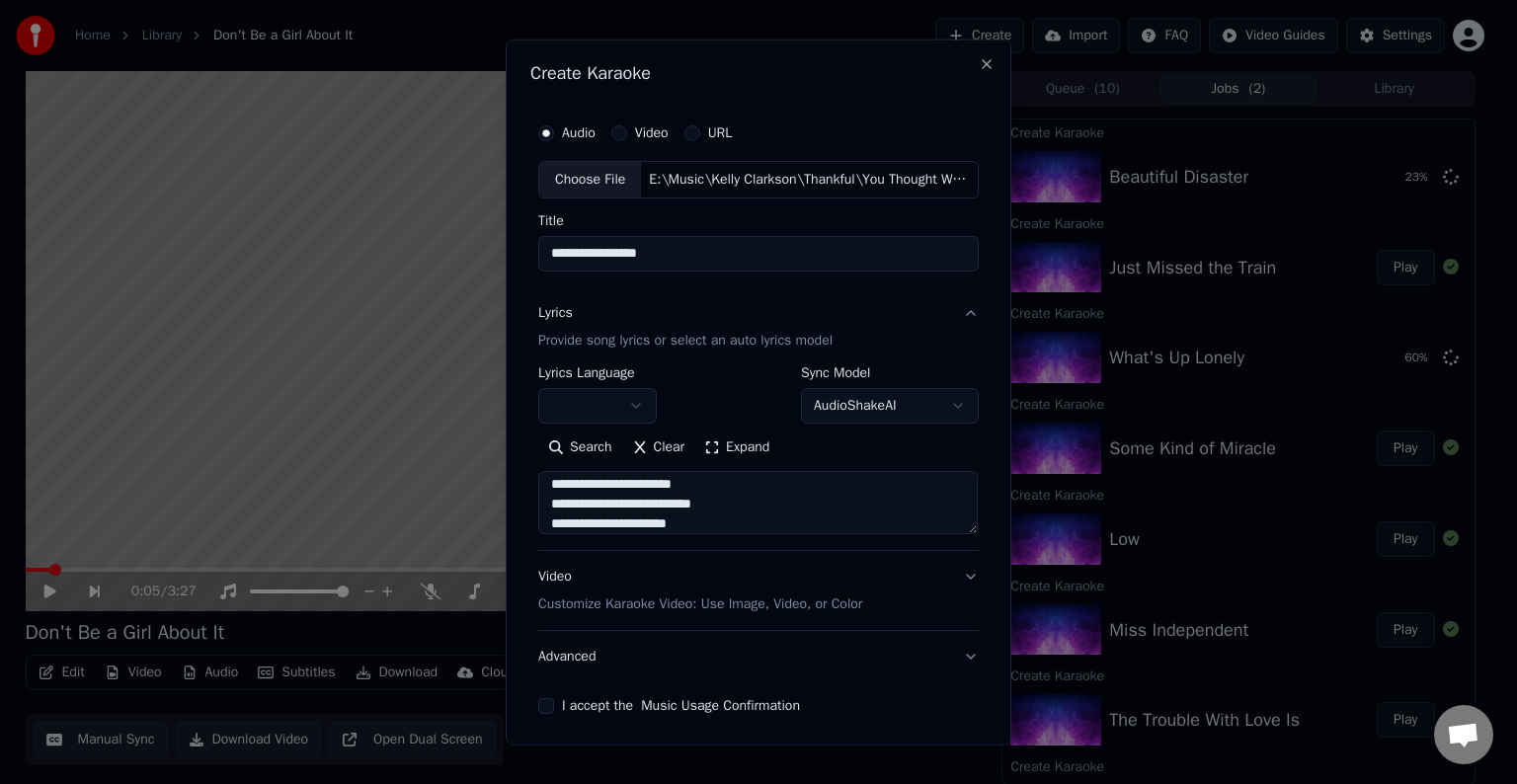 scroll, scrollTop: 1110, scrollLeft: 0, axis: vertical 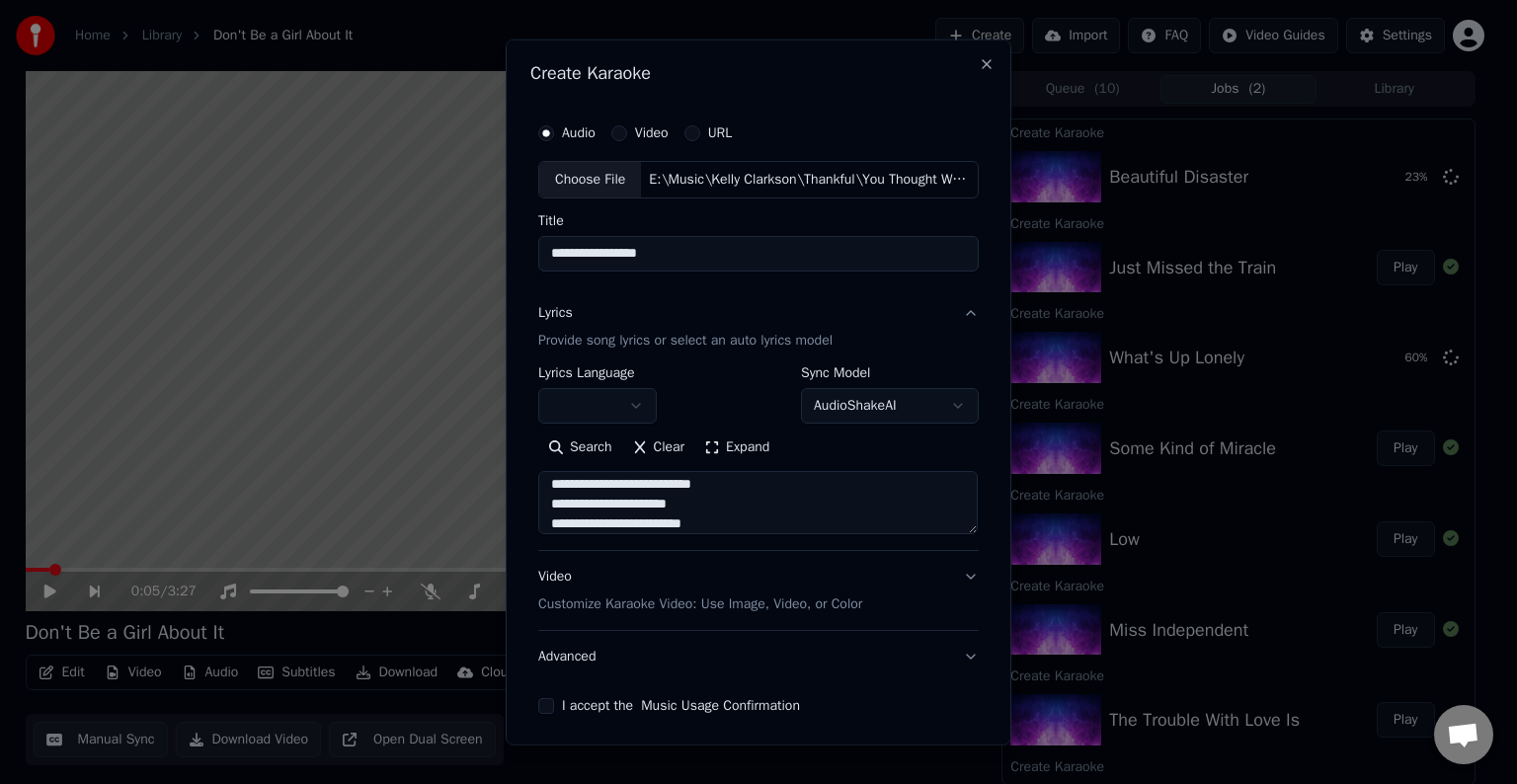 type on "**********" 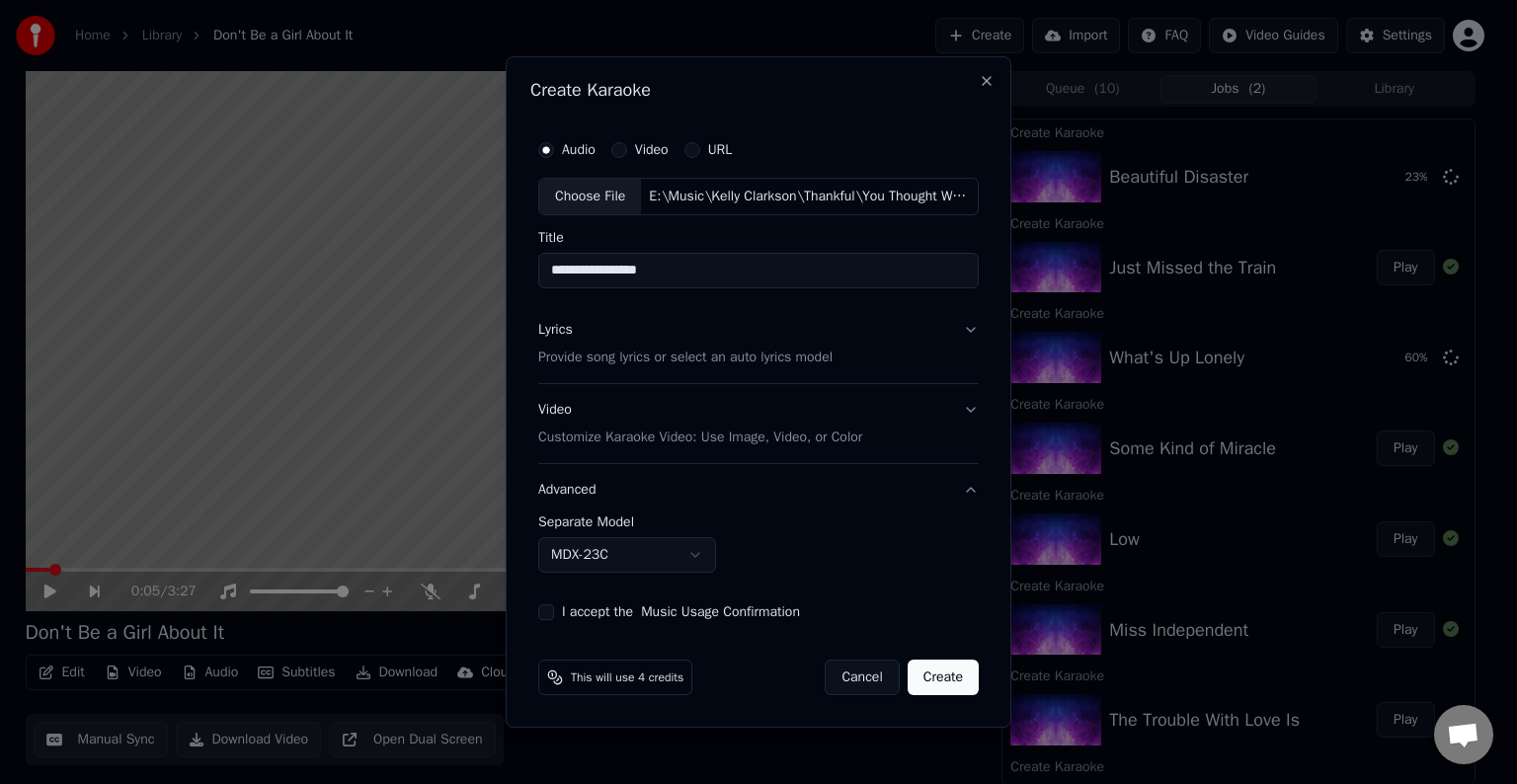 click on "MDX-23C" at bounding box center (627, 555) 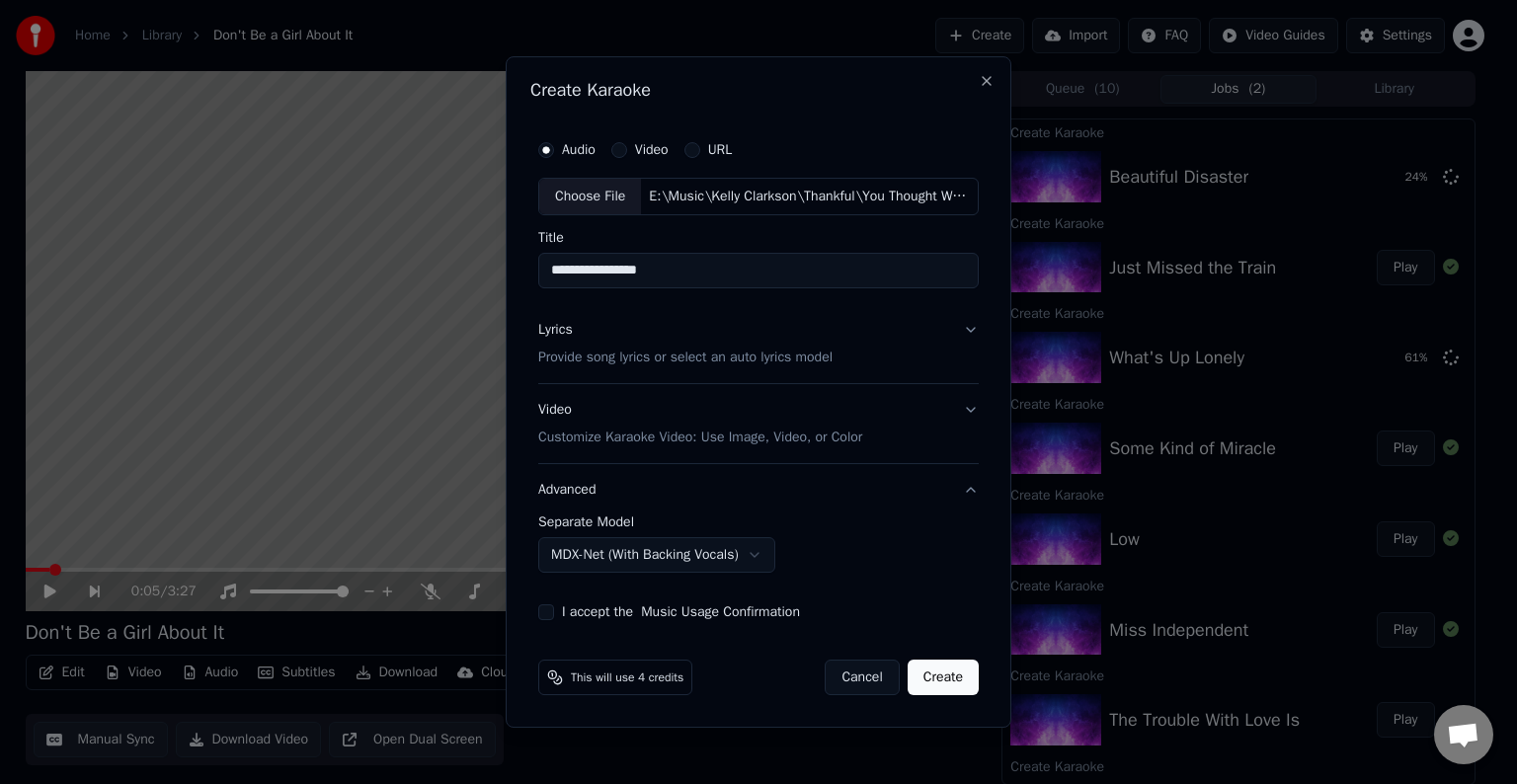 click on "I accept the   Music Usage Confirmation" at bounding box center [546, 612] 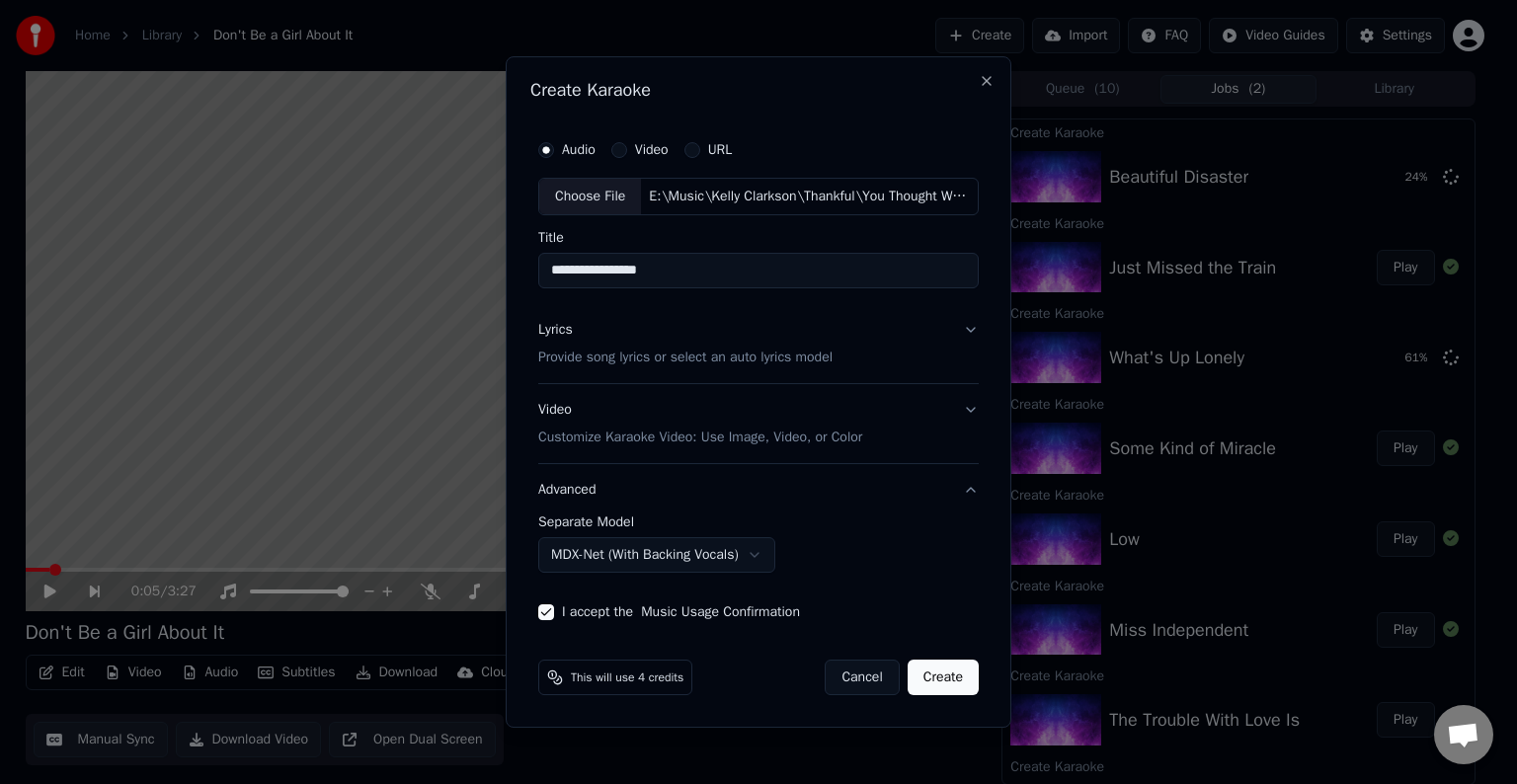 click on "Create" at bounding box center [943, 677] 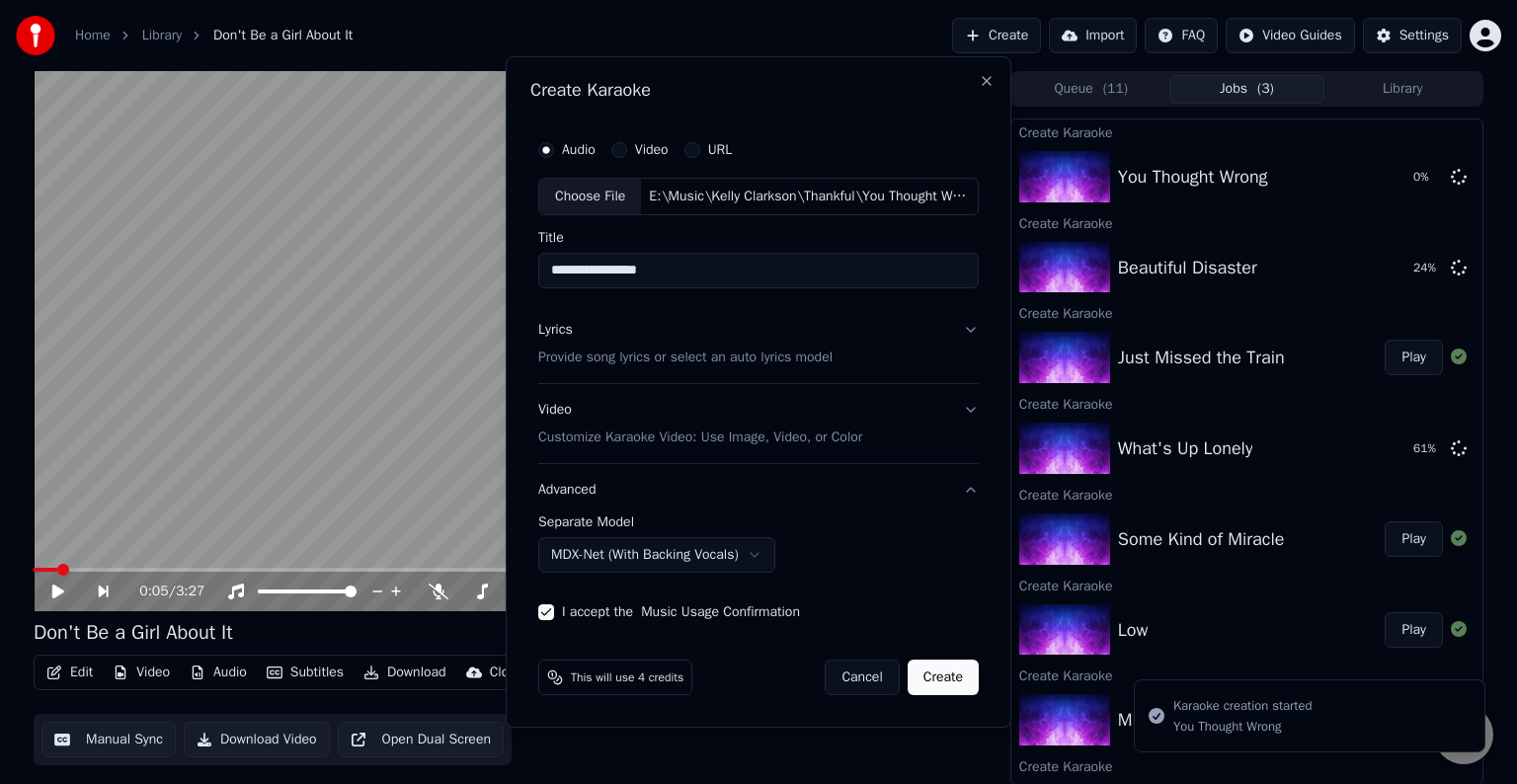select on "******" 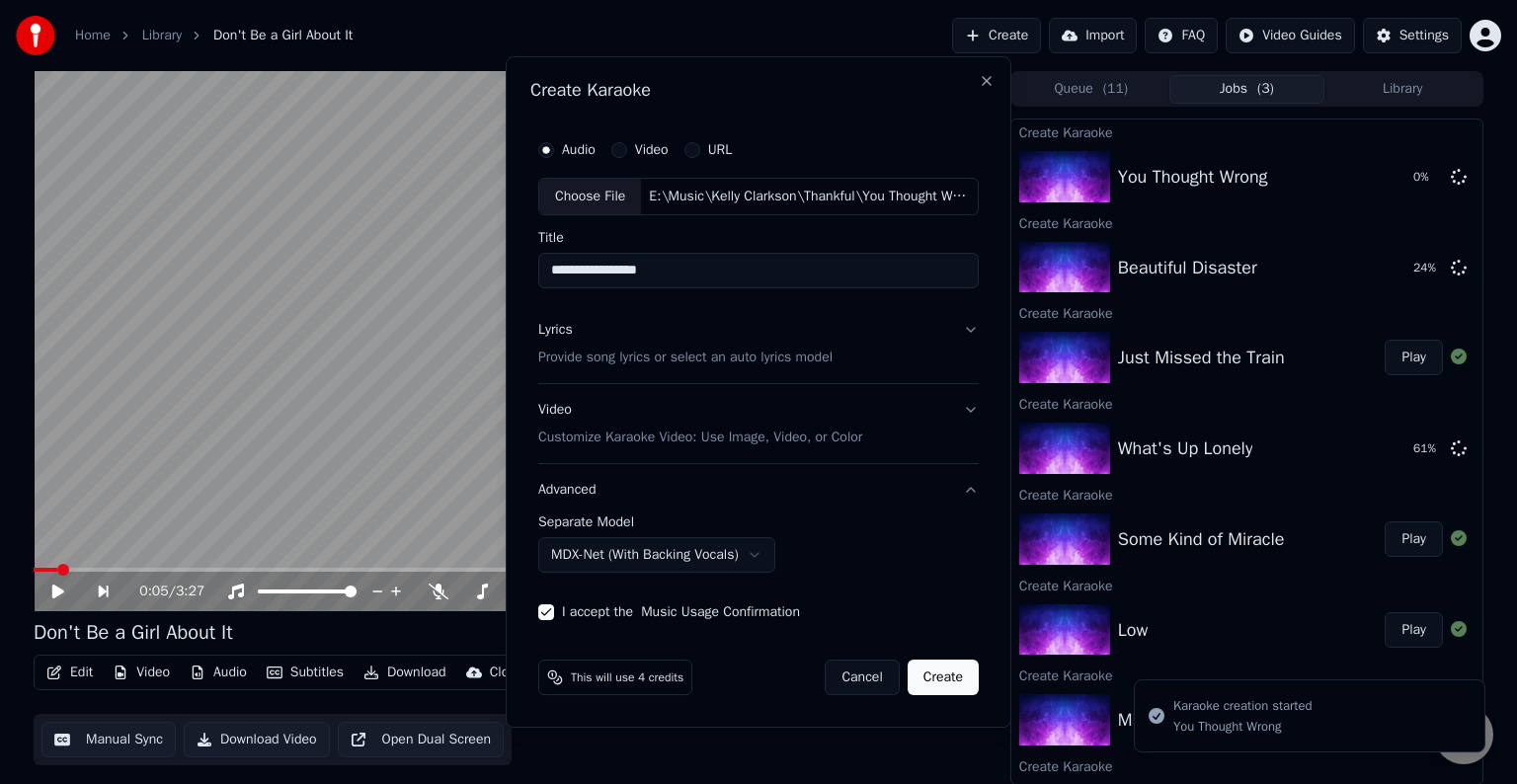 type 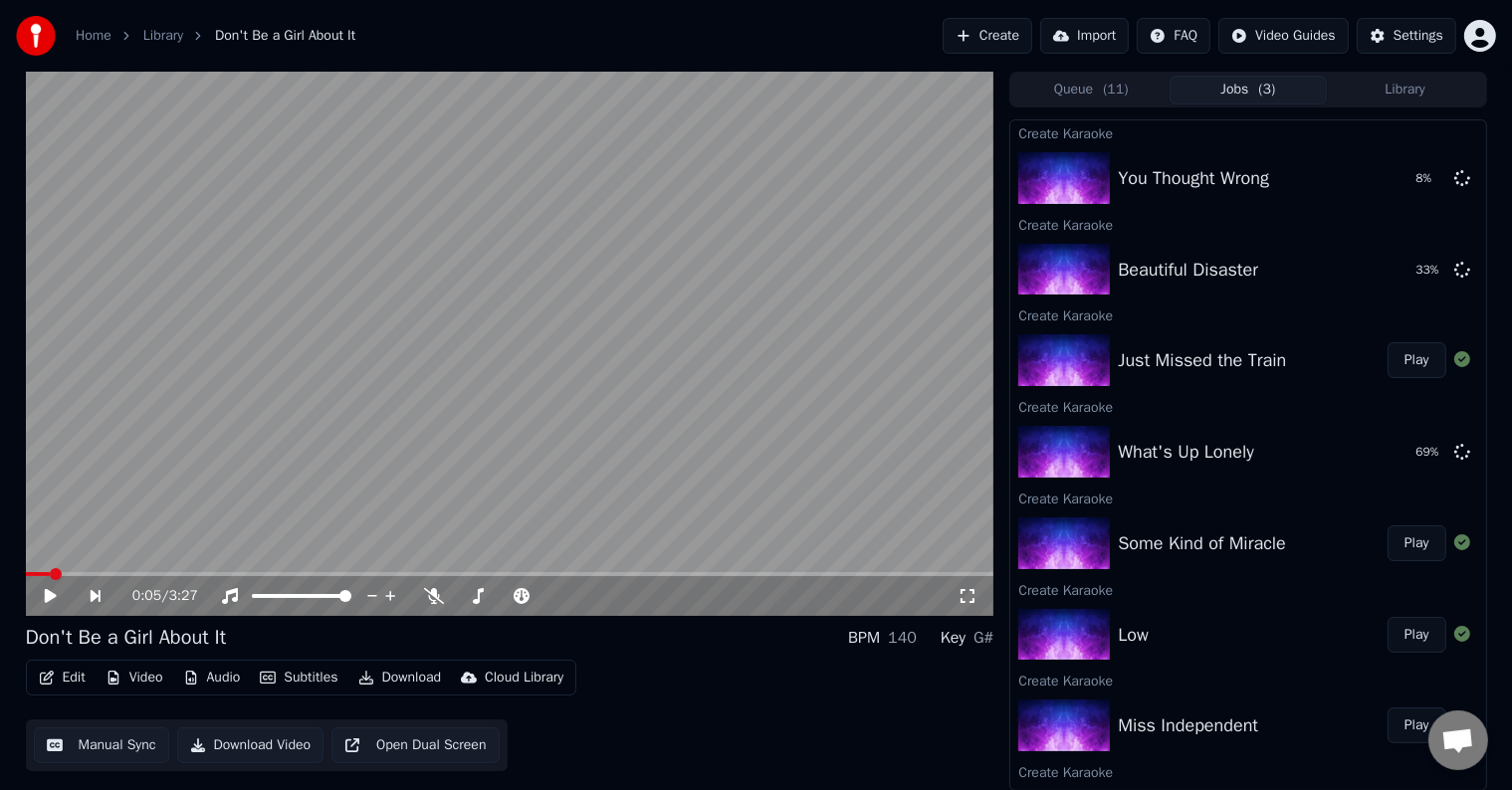 click on "Create" at bounding box center (987, 36) 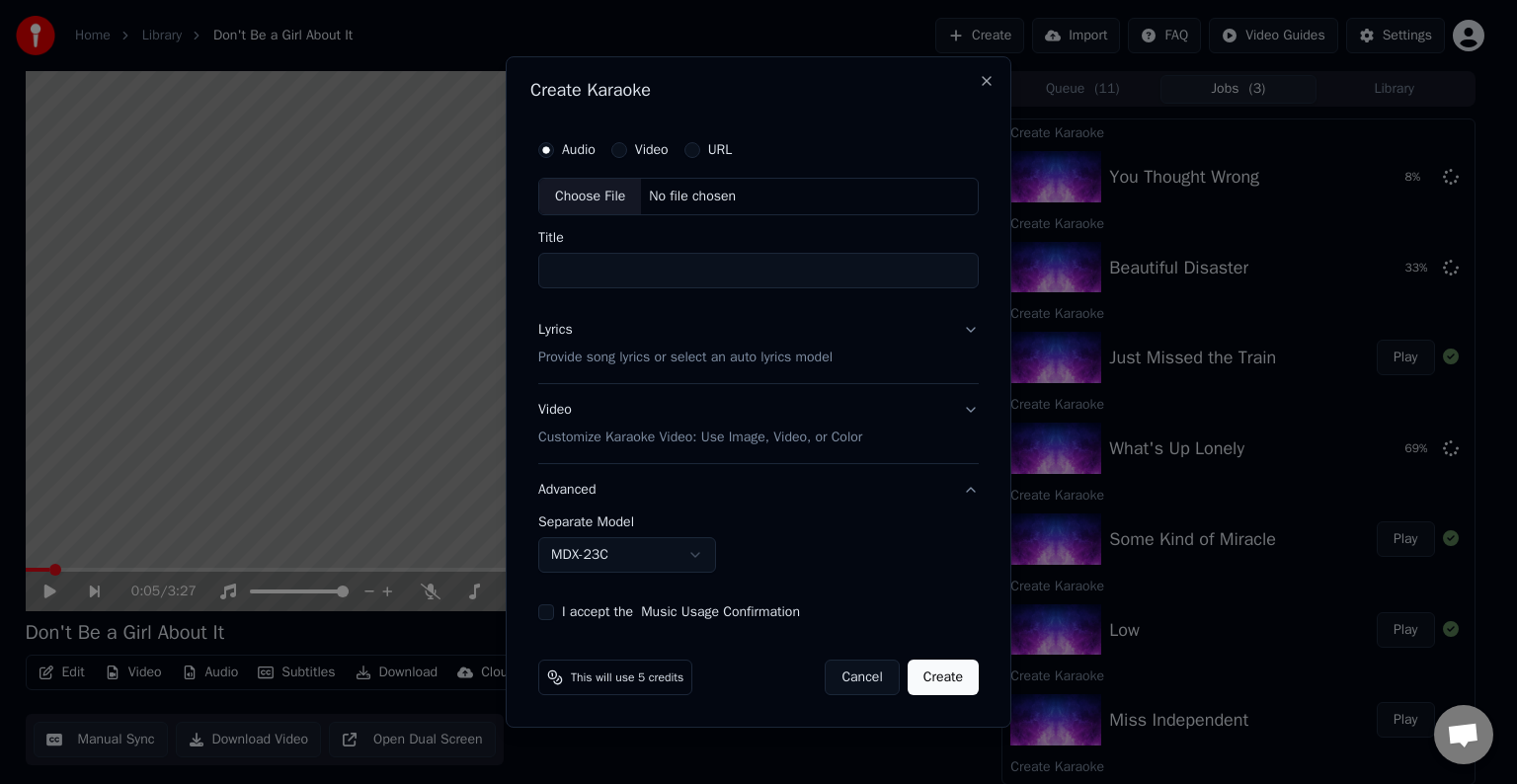 click on "Choose File" at bounding box center [590, 196] 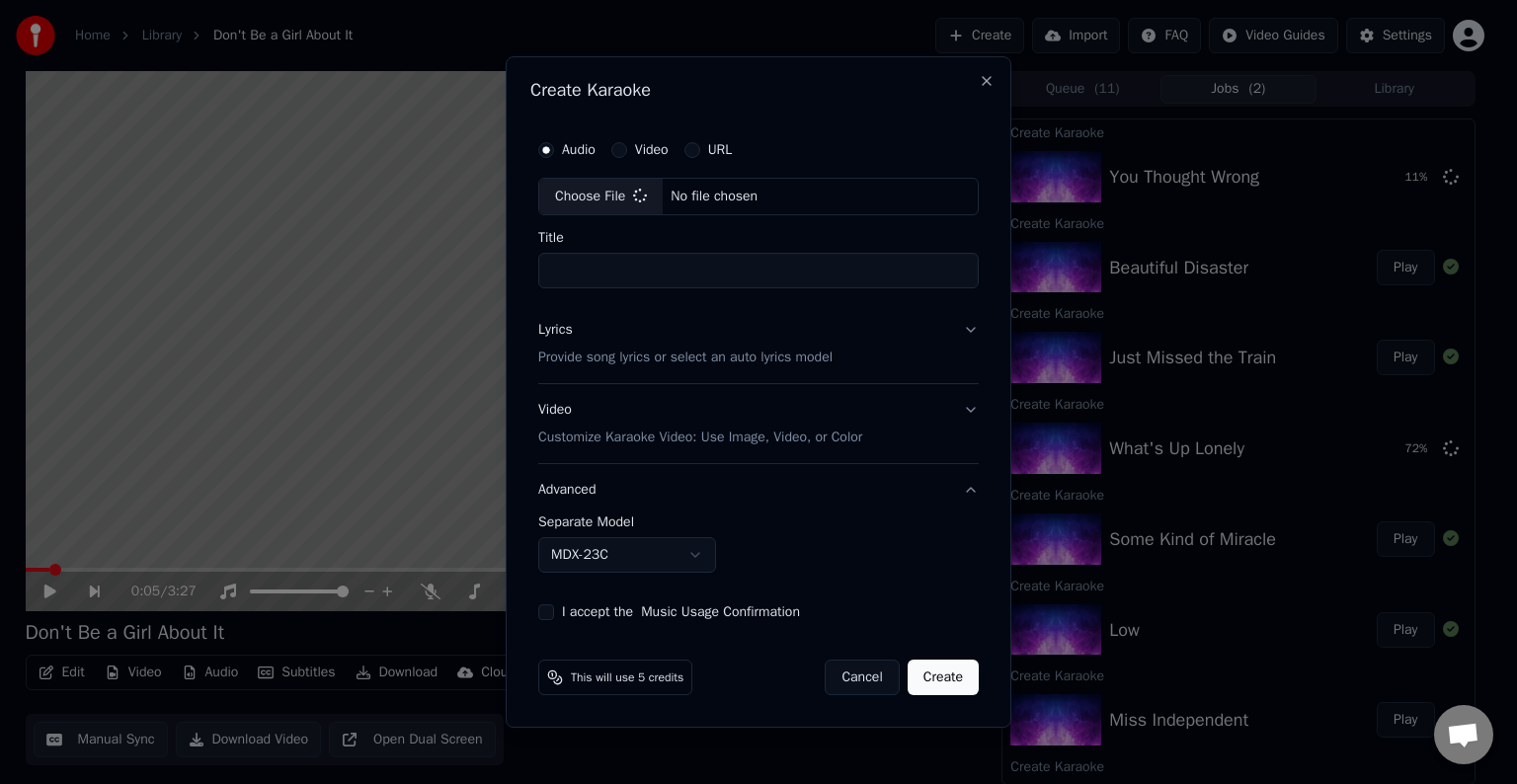 click on "Lyrics Provide song lyrics or select an auto lyrics model" at bounding box center [758, 344] 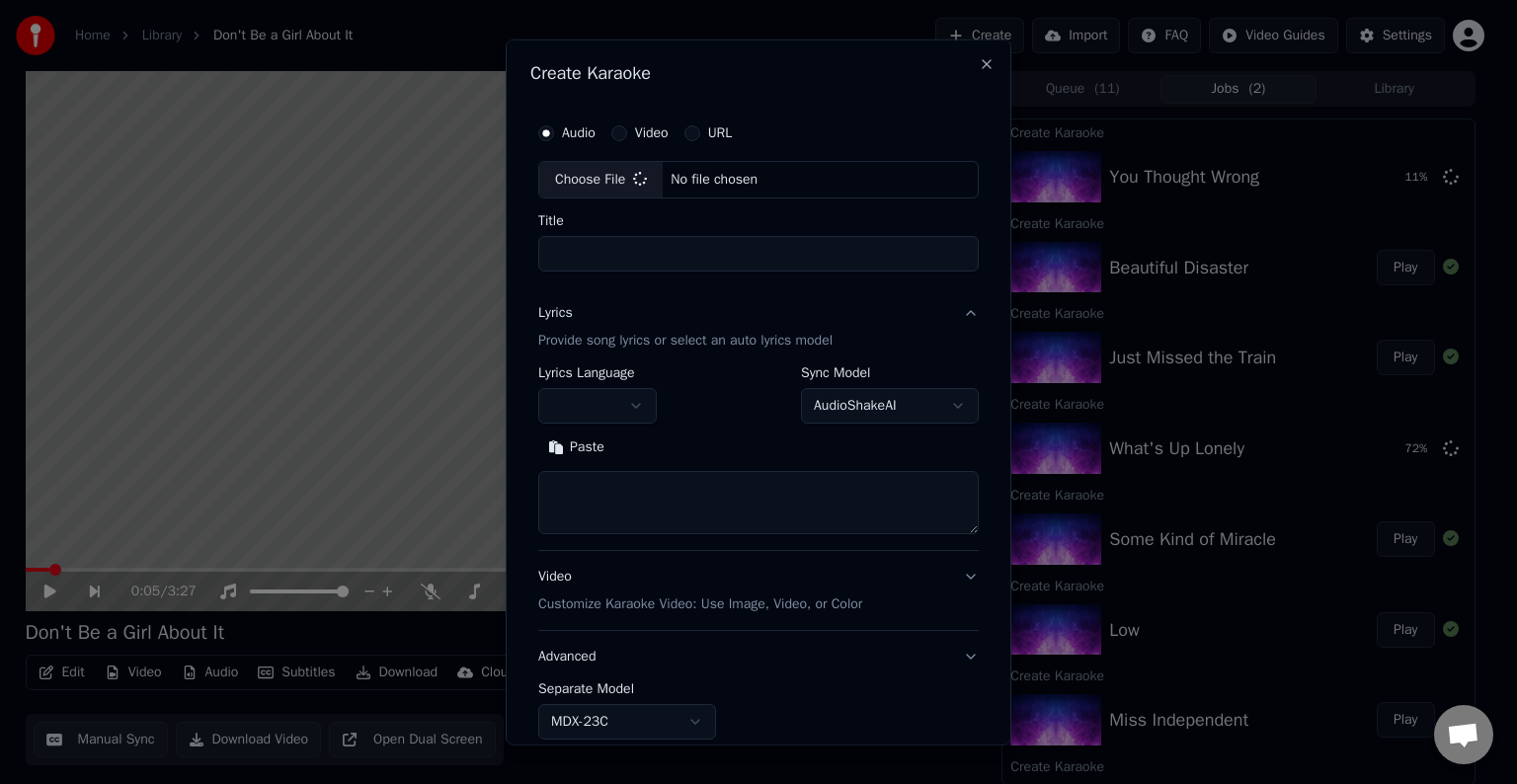 type on "********" 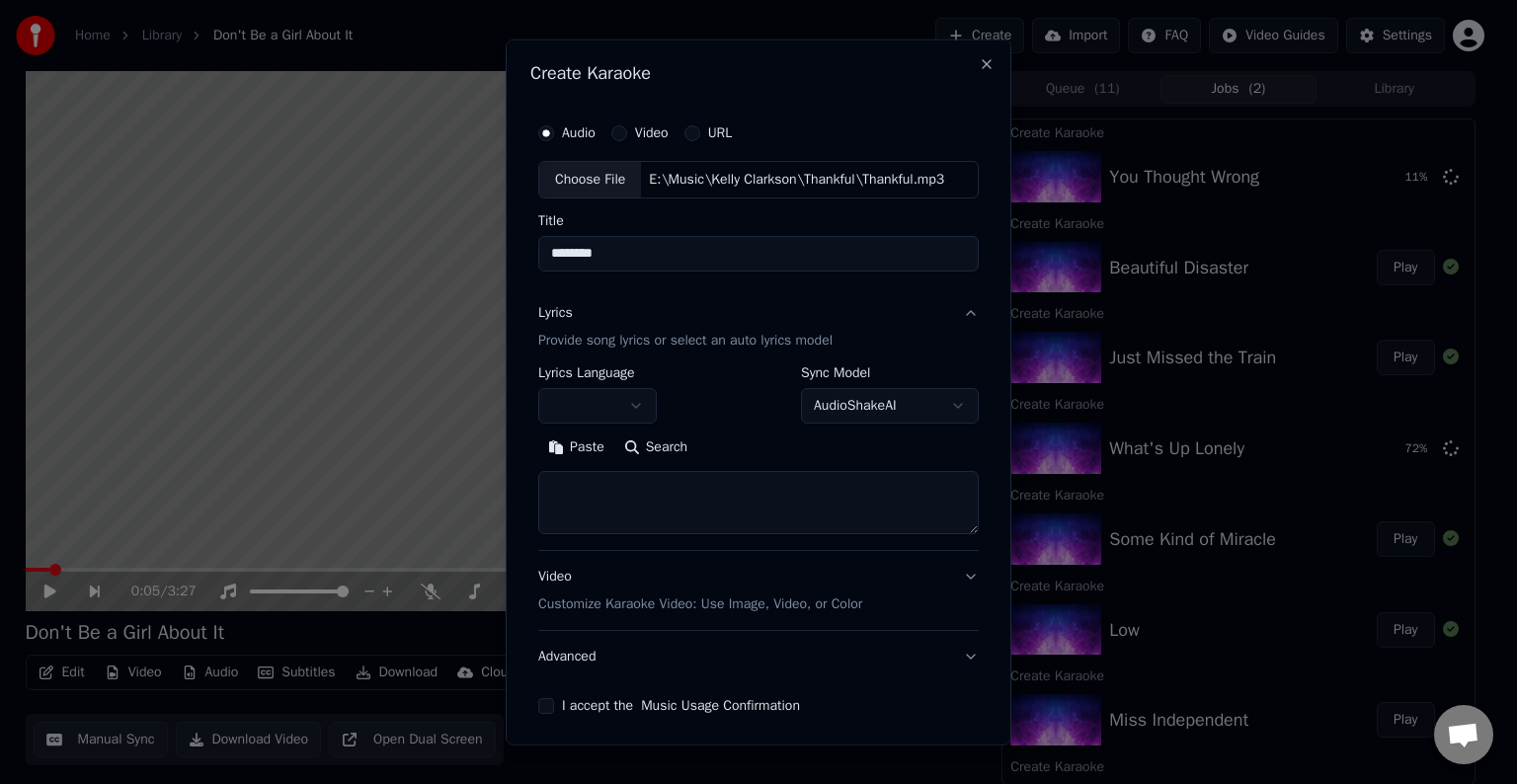 click at bounding box center [758, 503] 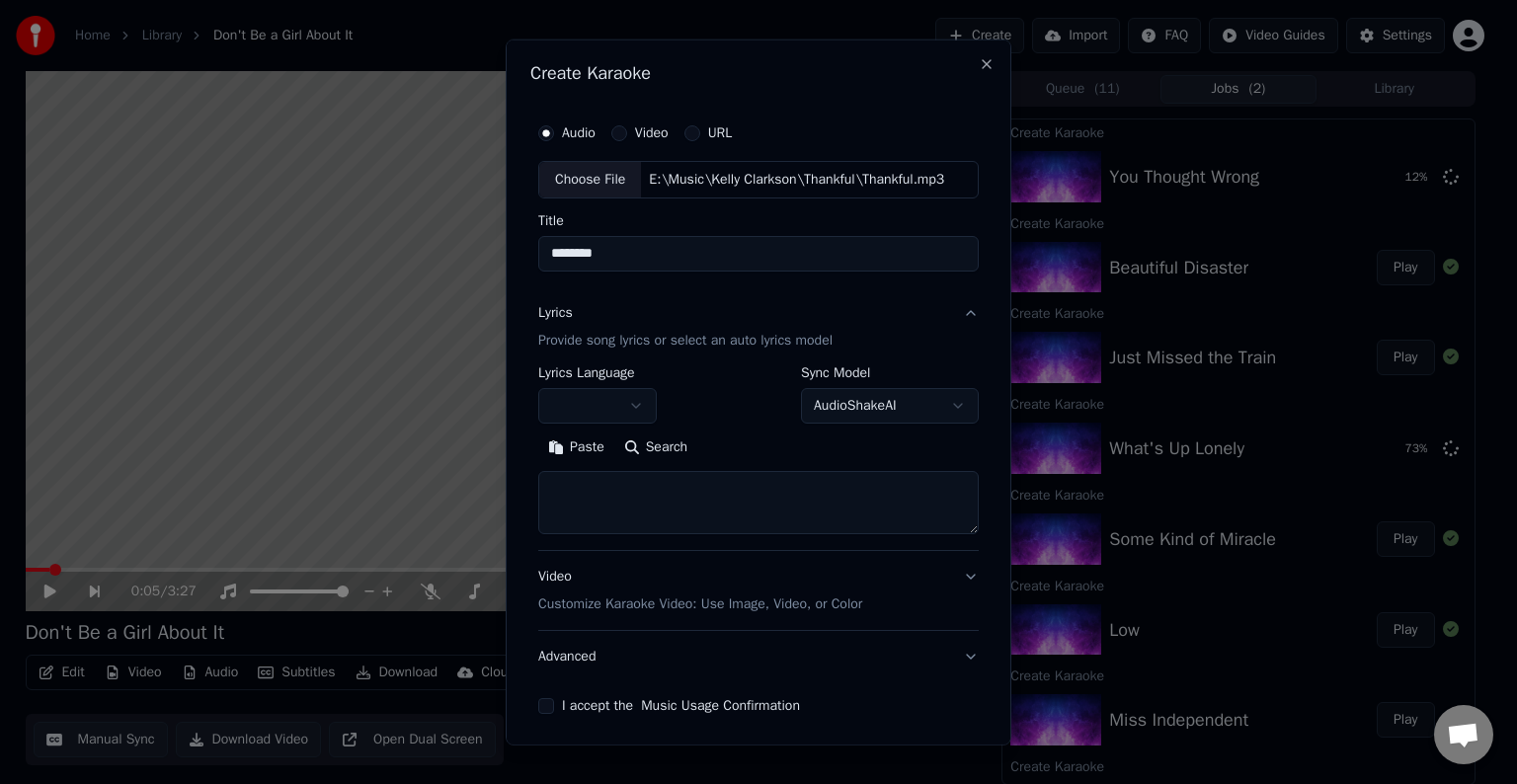 paste on "**********" 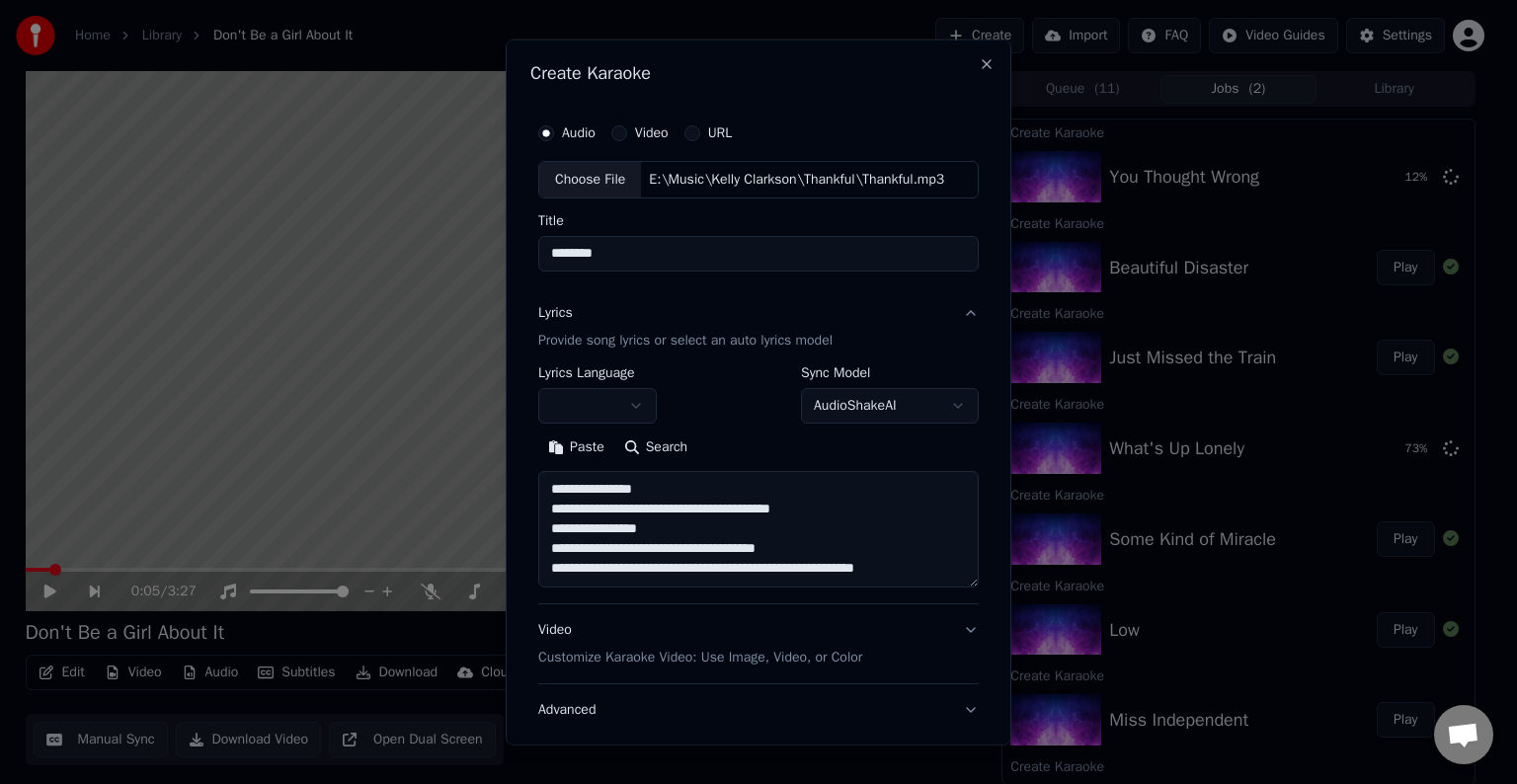 scroll, scrollTop: 83, scrollLeft: 0, axis: vertical 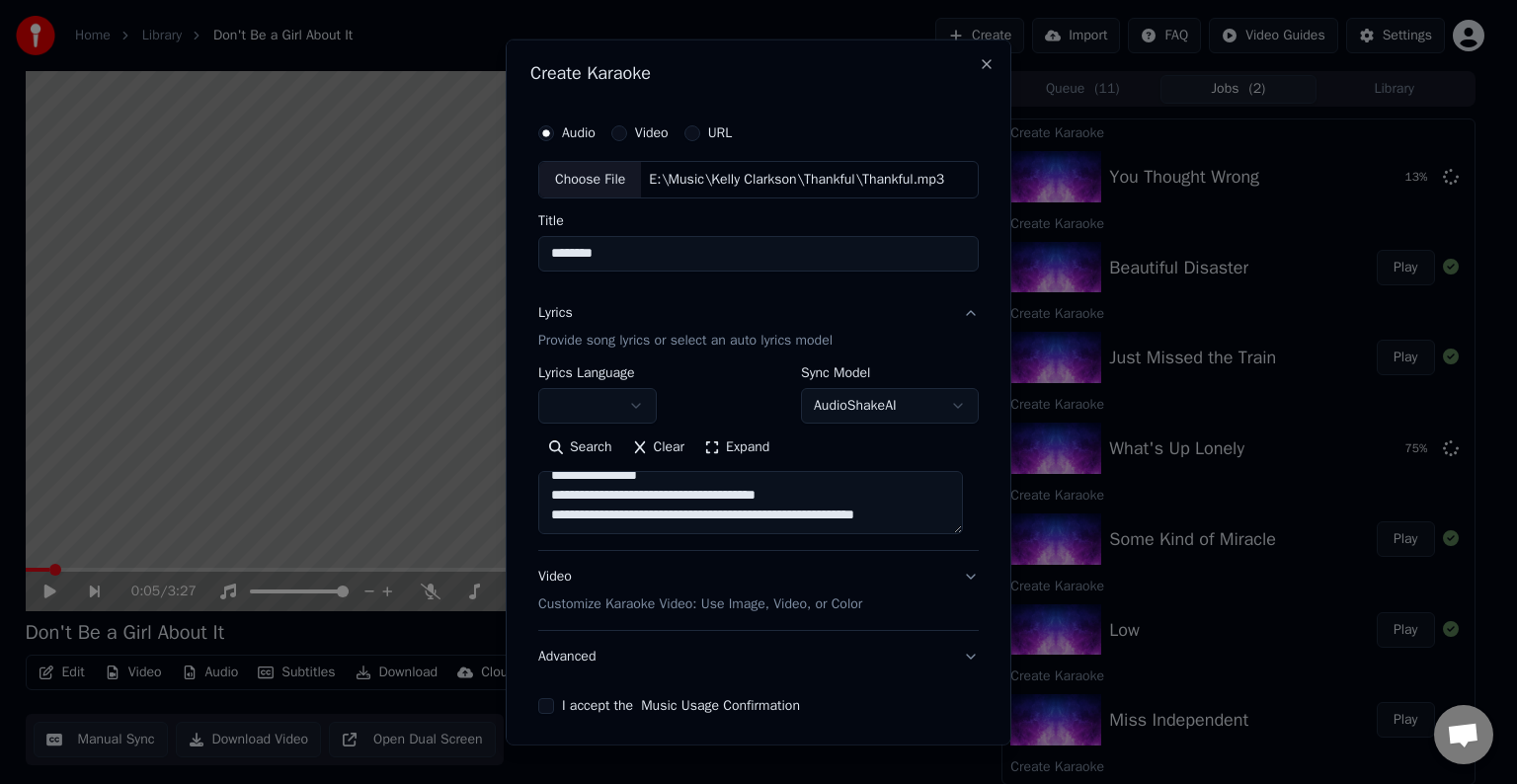 paste on "**********" 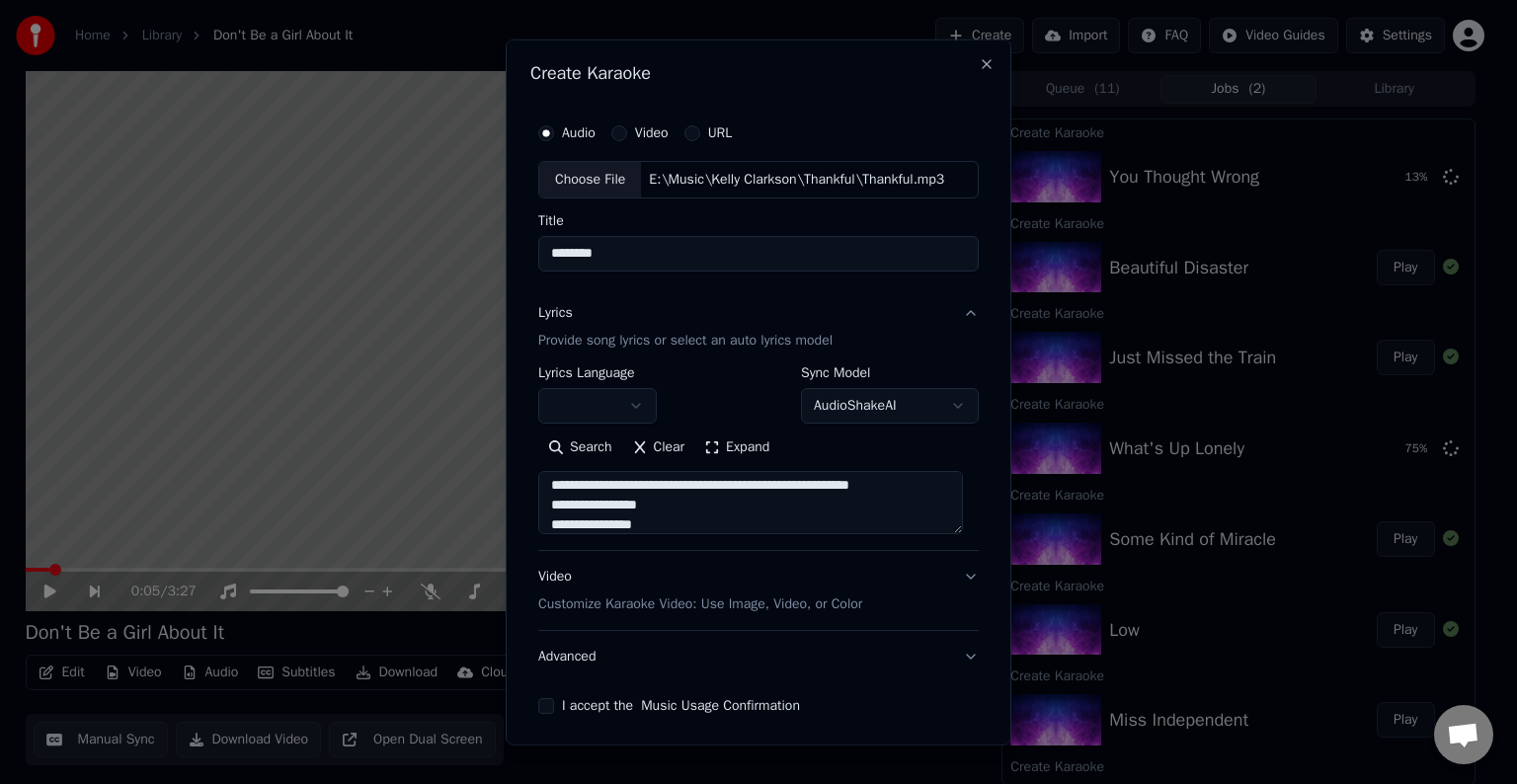 scroll, scrollTop: 241, scrollLeft: 0, axis: vertical 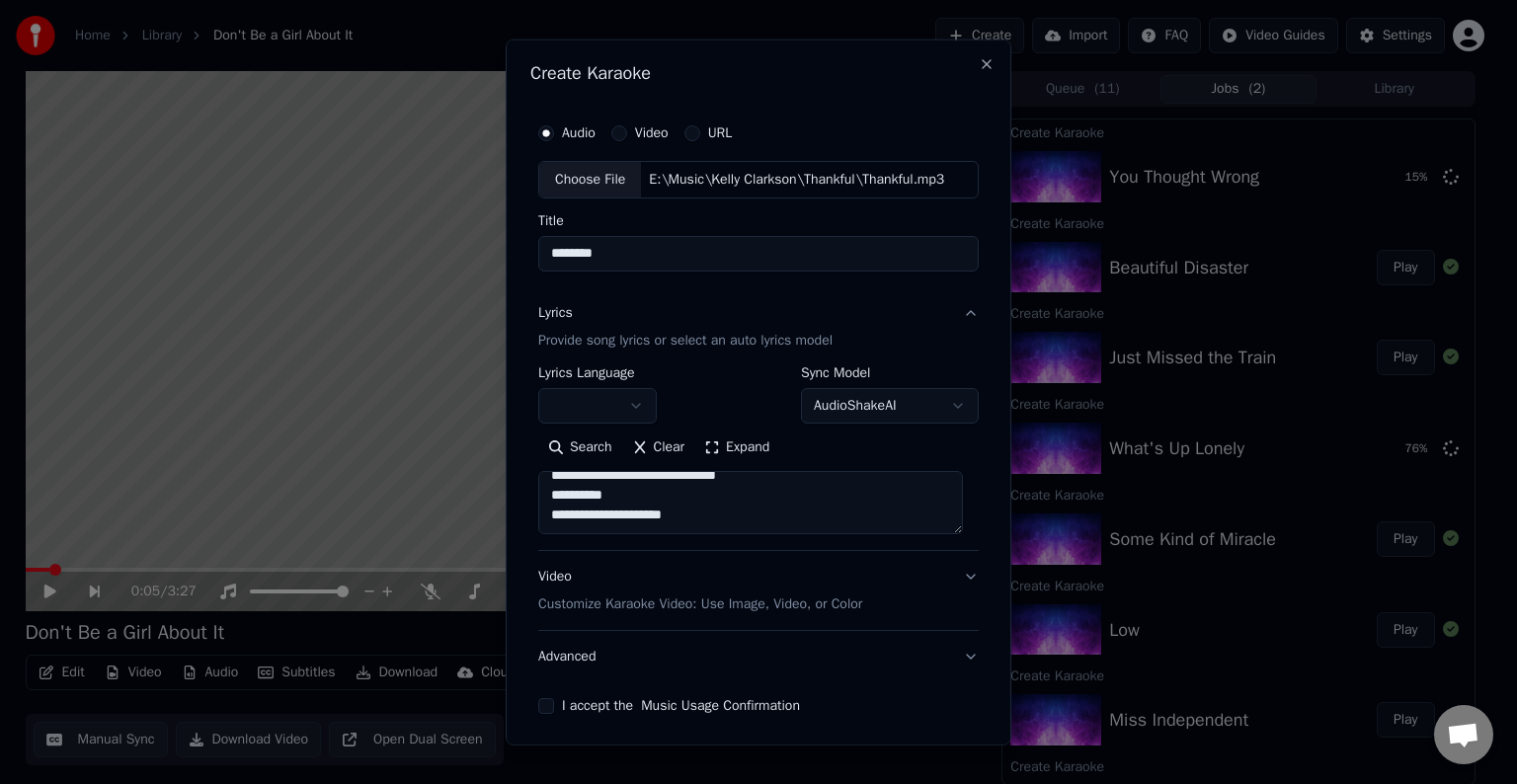 paste on "**********" 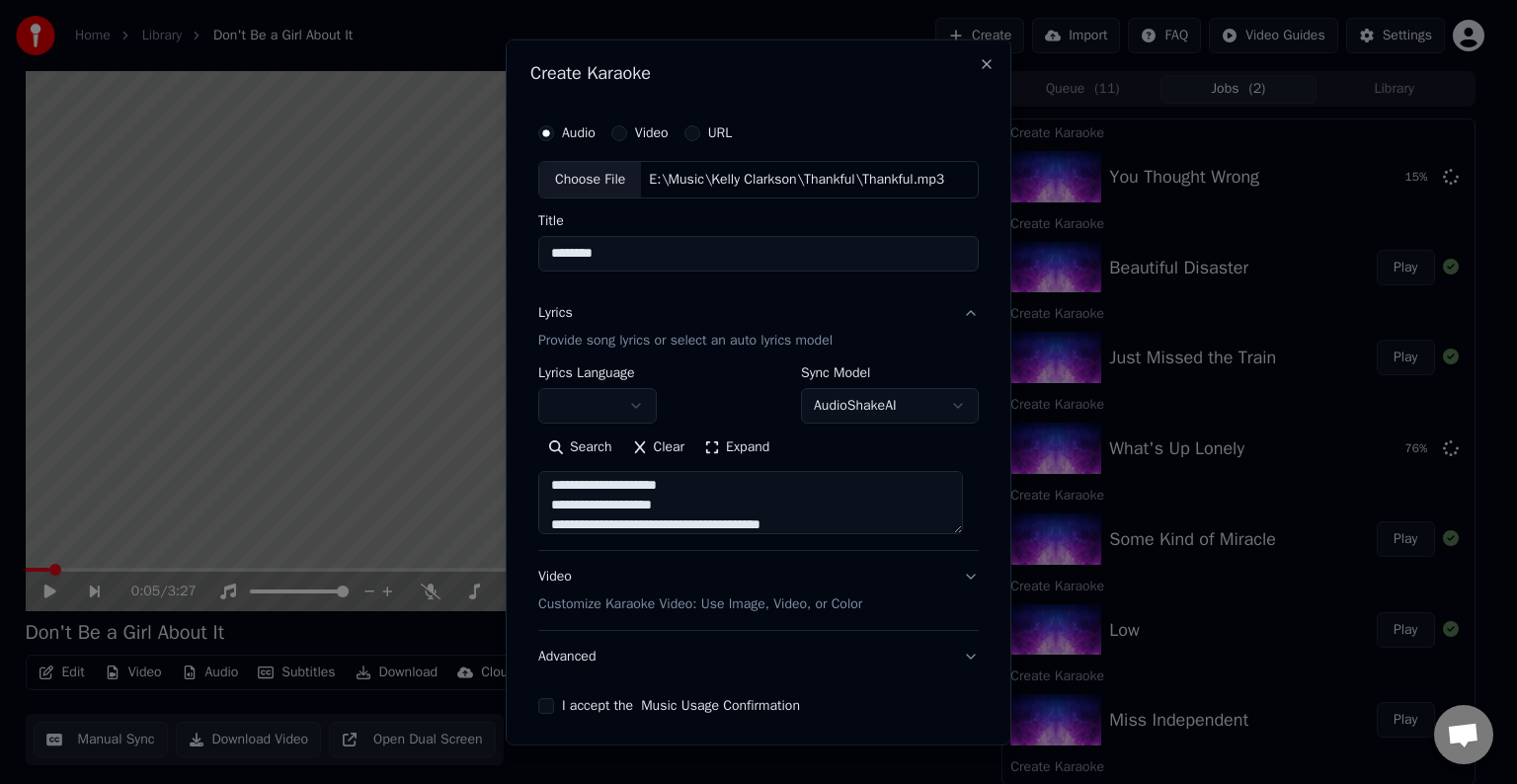 scroll, scrollTop: 359, scrollLeft: 0, axis: vertical 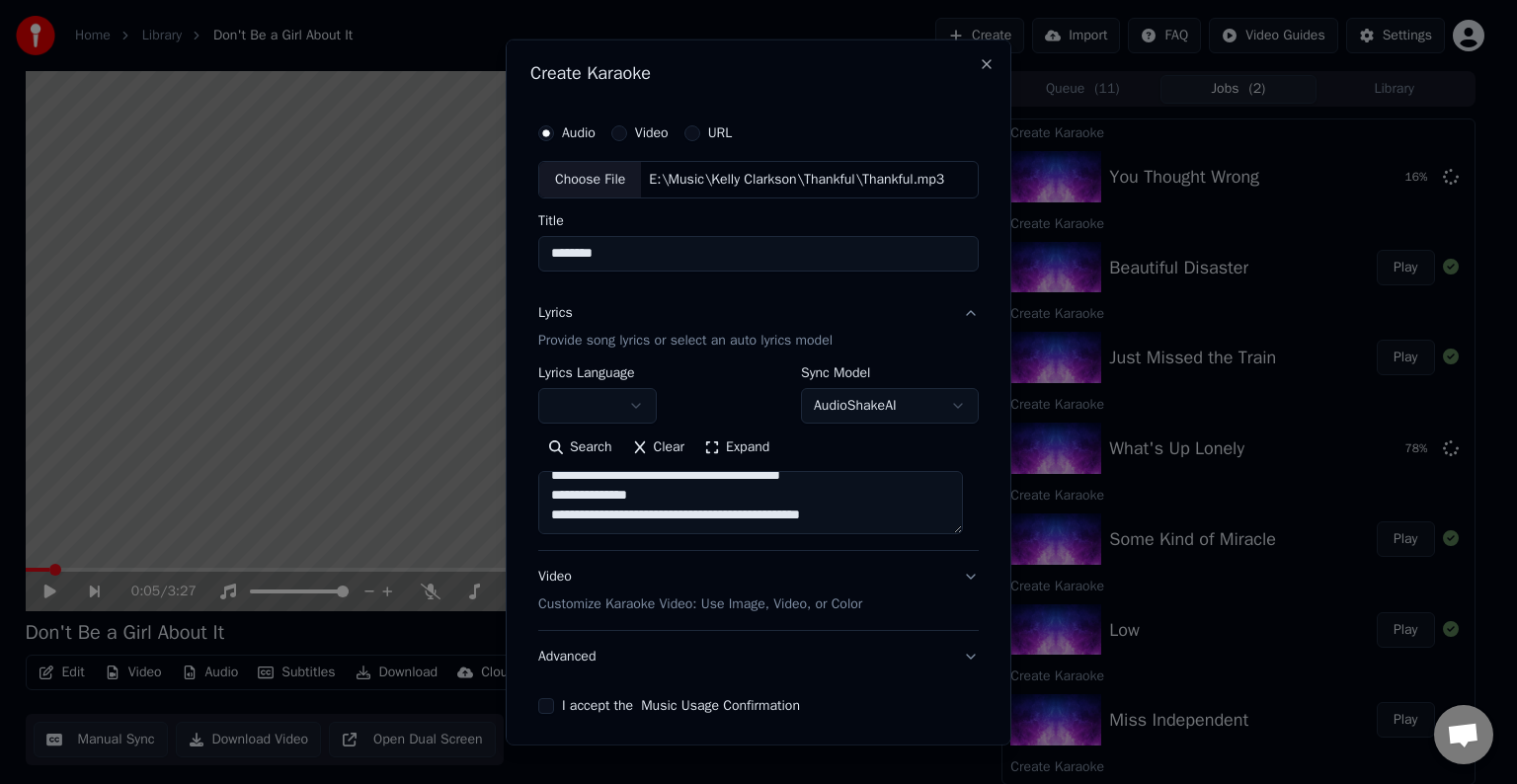 paste on "**********" 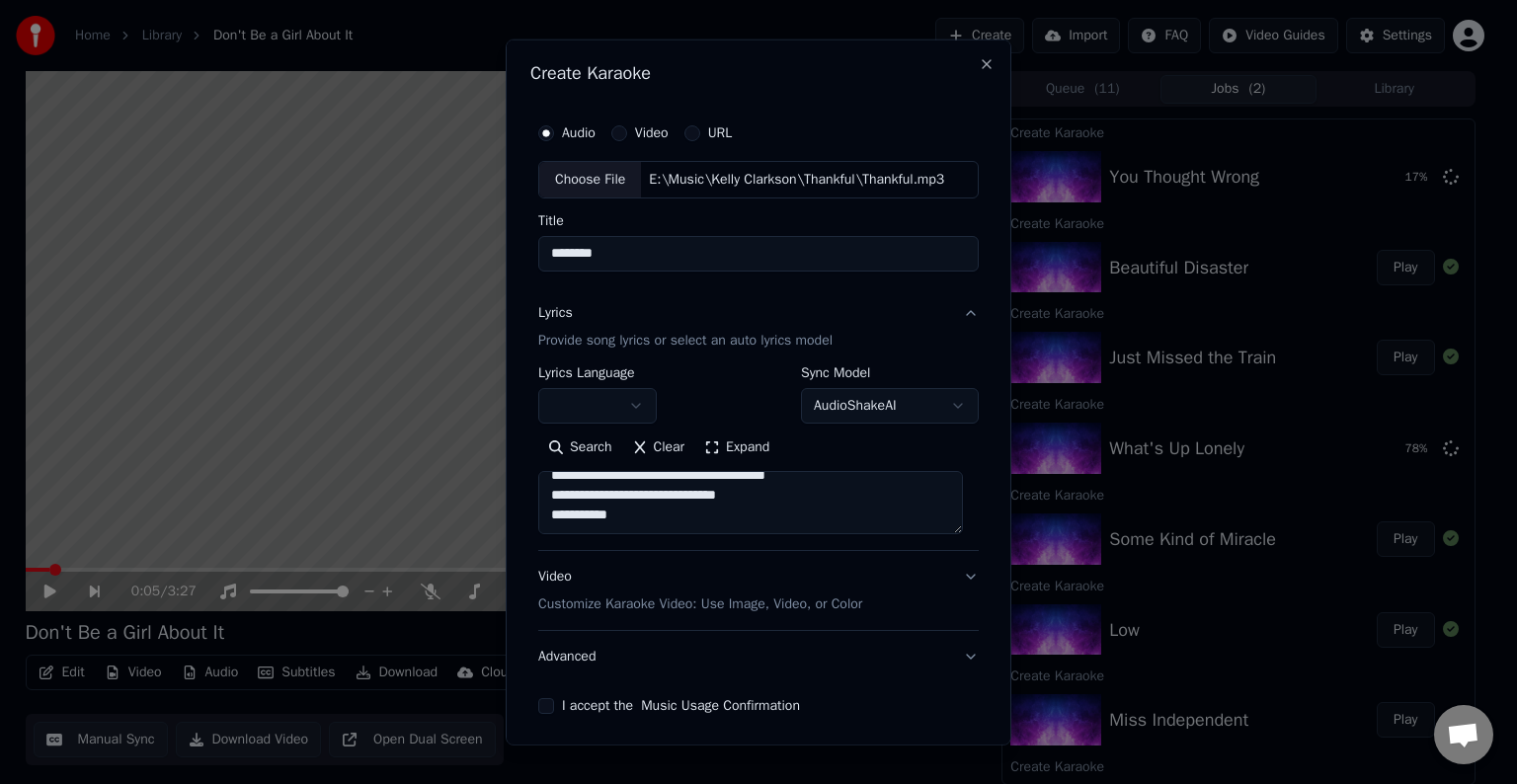 scroll, scrollTop: 498, scrollLeft: 0, axis: vertical 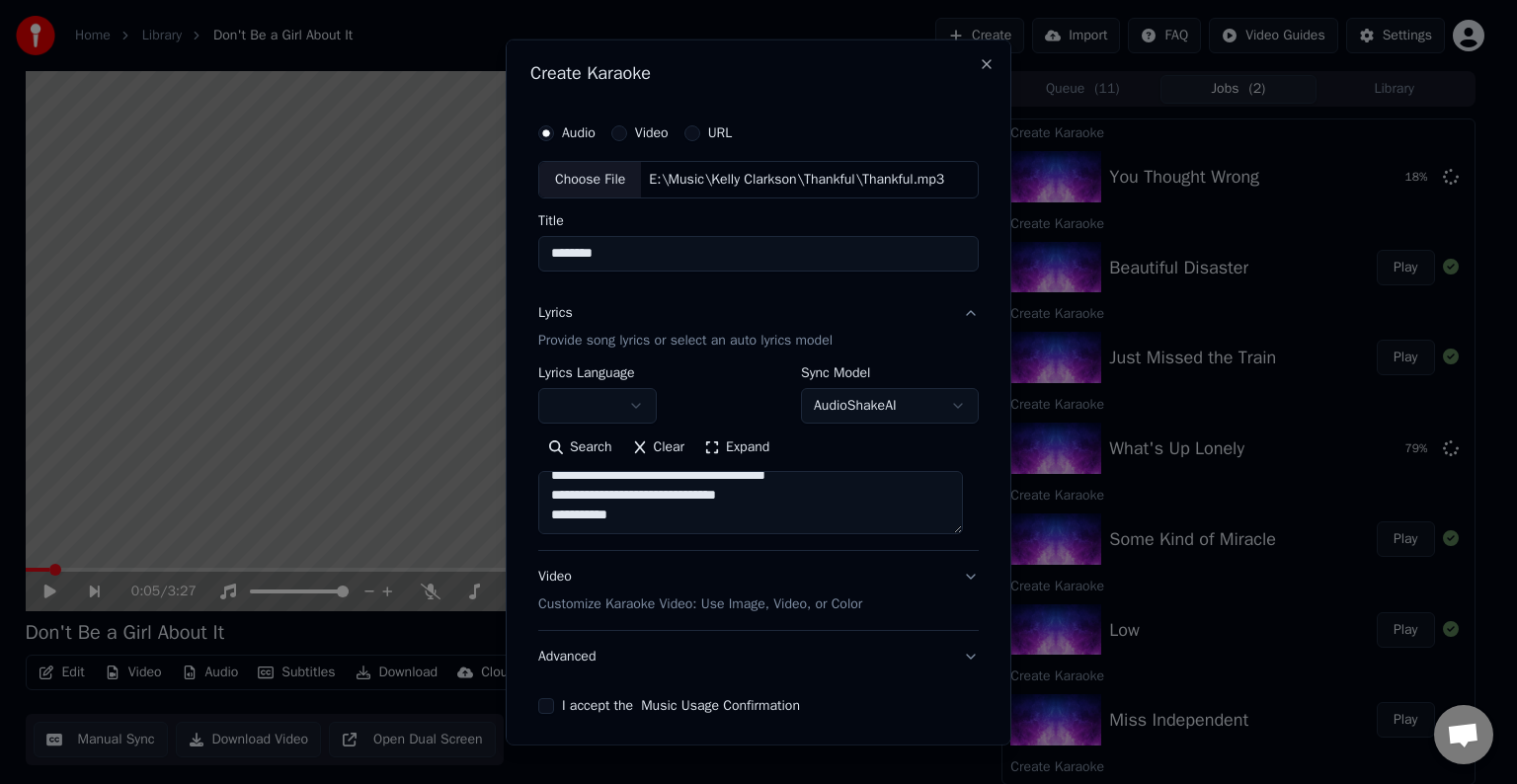 paste on "**********" 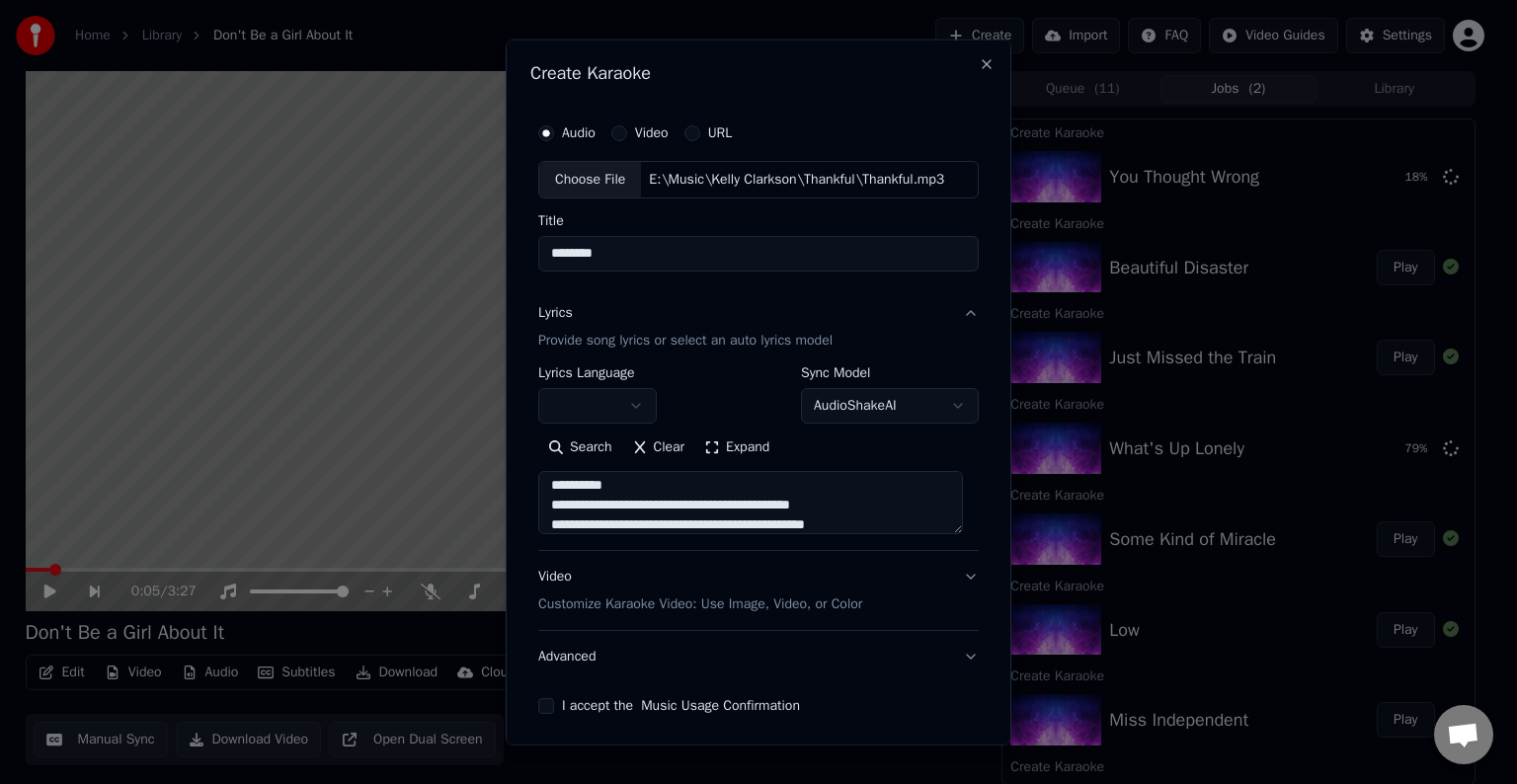 scroll, scrollTop: 557, scrollLeft: 0, axis: vertical 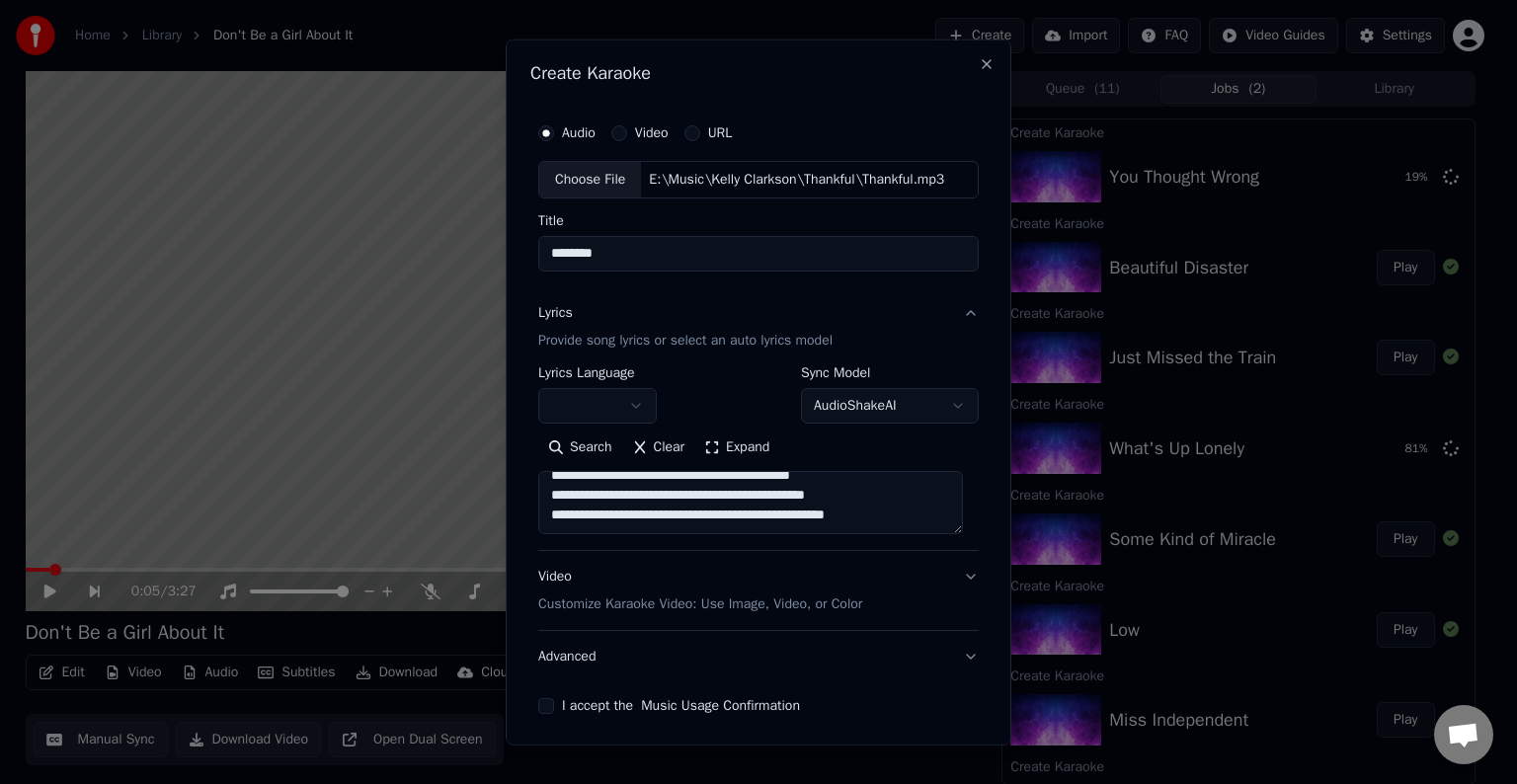 paste on "**********" 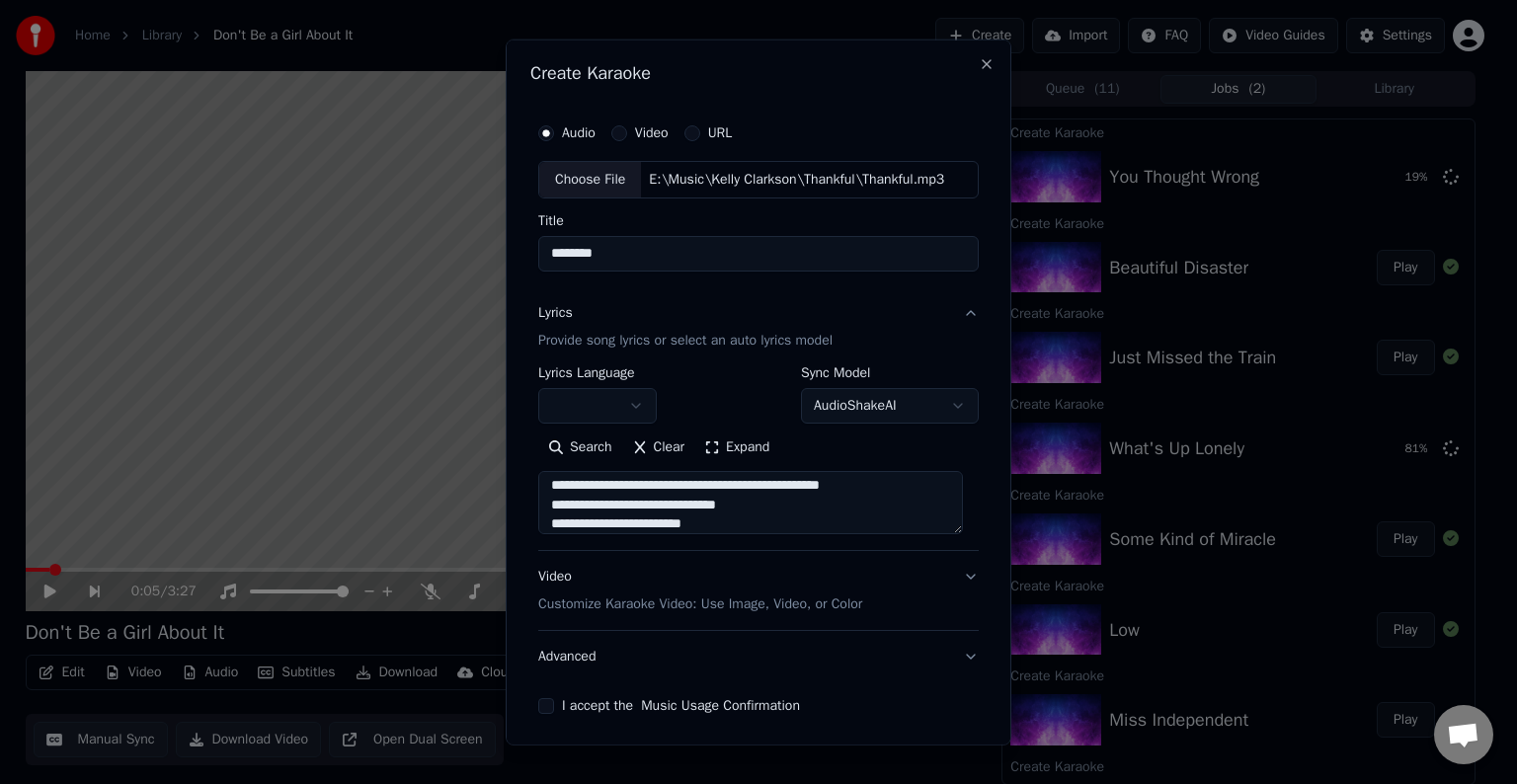 scroll, scrollTop: 695, scrollLeft: 0, axis: vertical 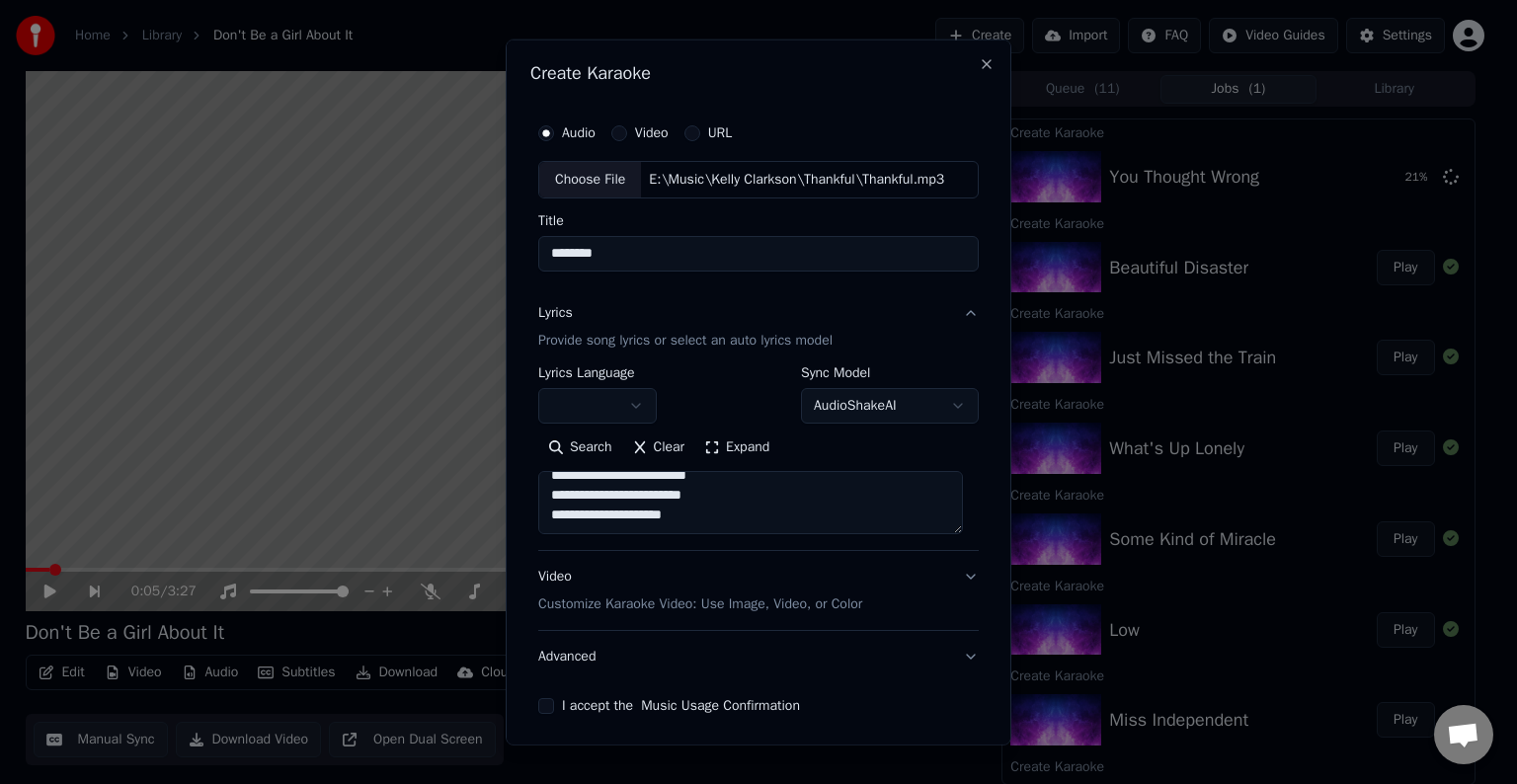 paste on "**********" 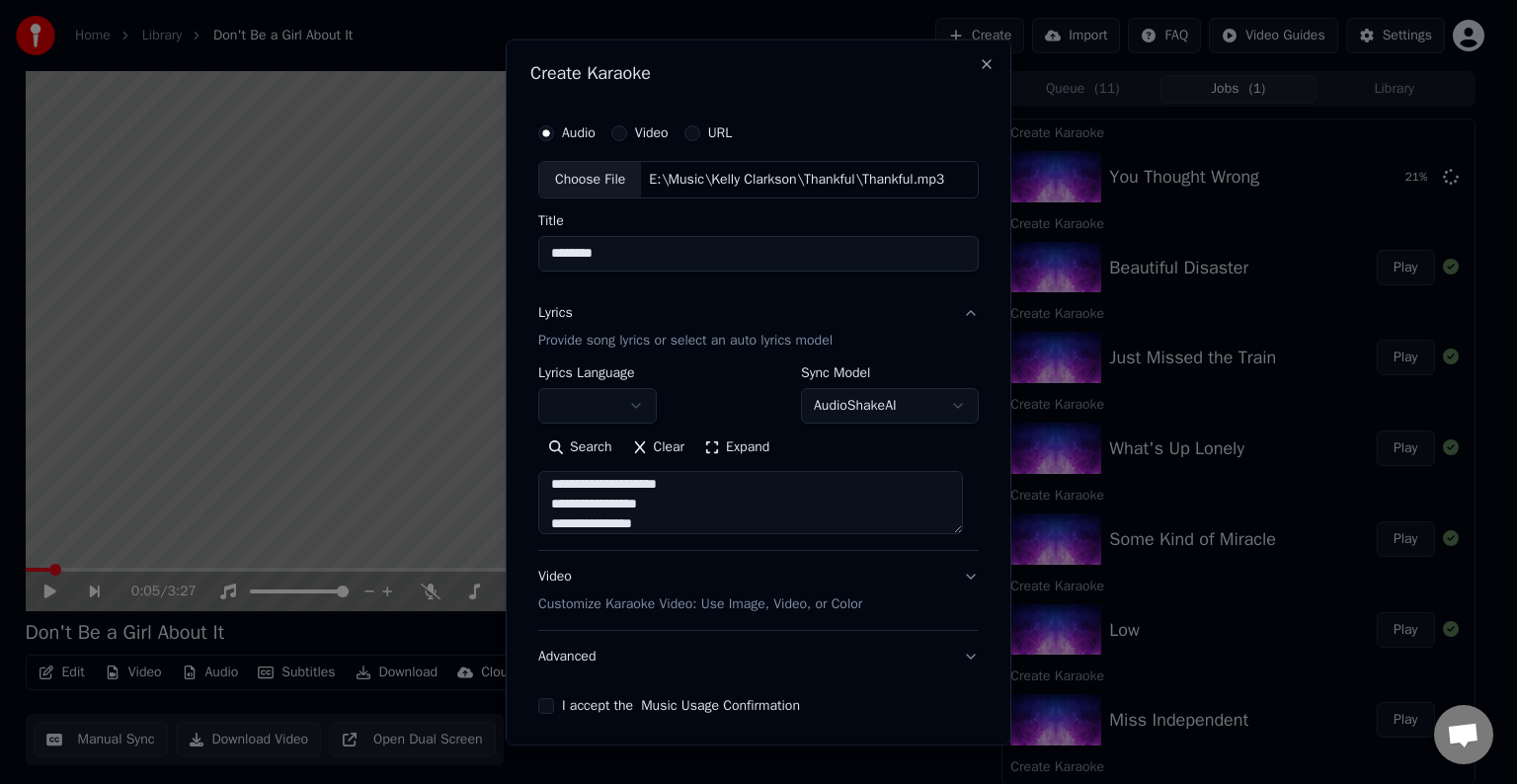 scroll, scrollTop: 833, scrollLeft: 0, axis: vertical 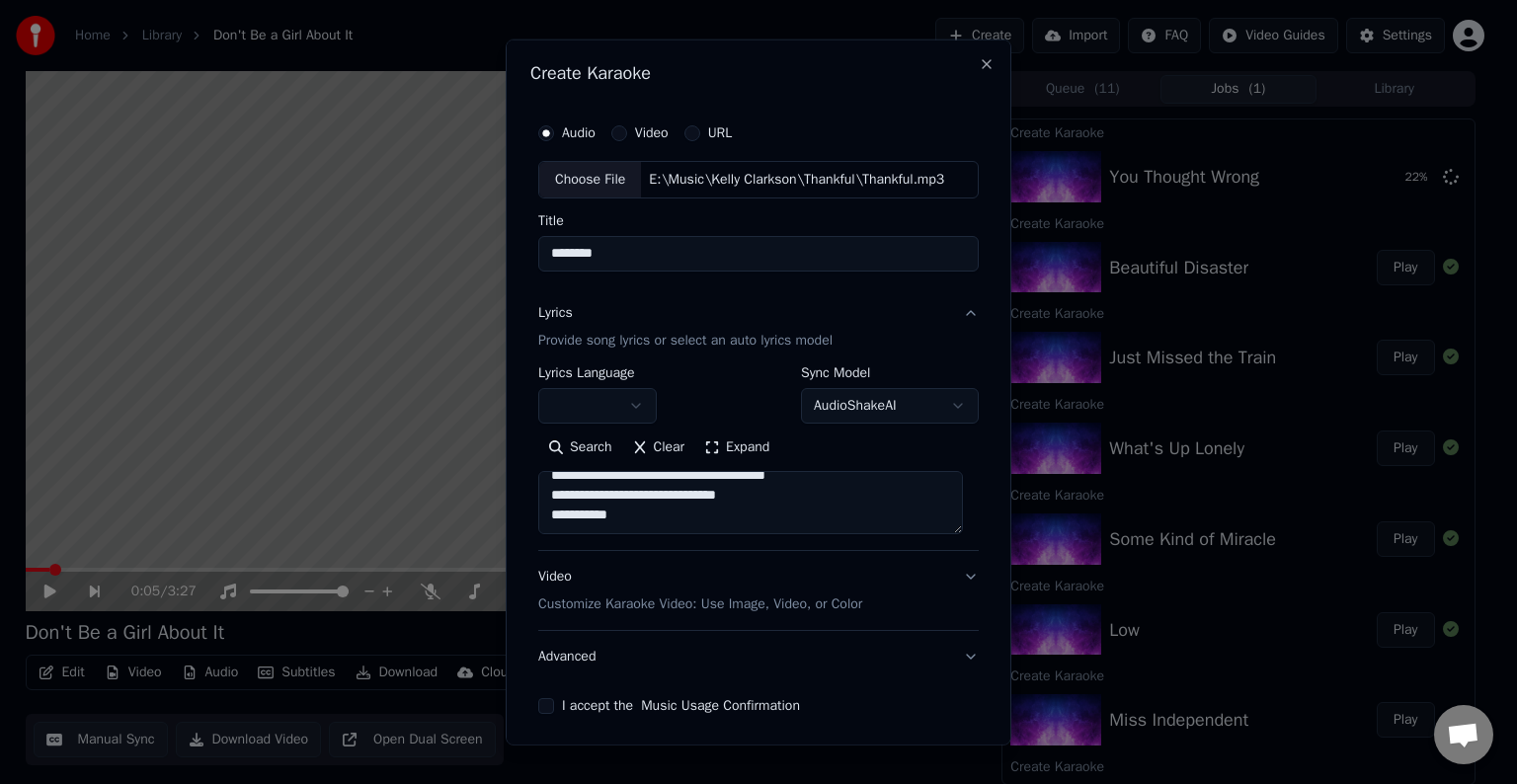paste 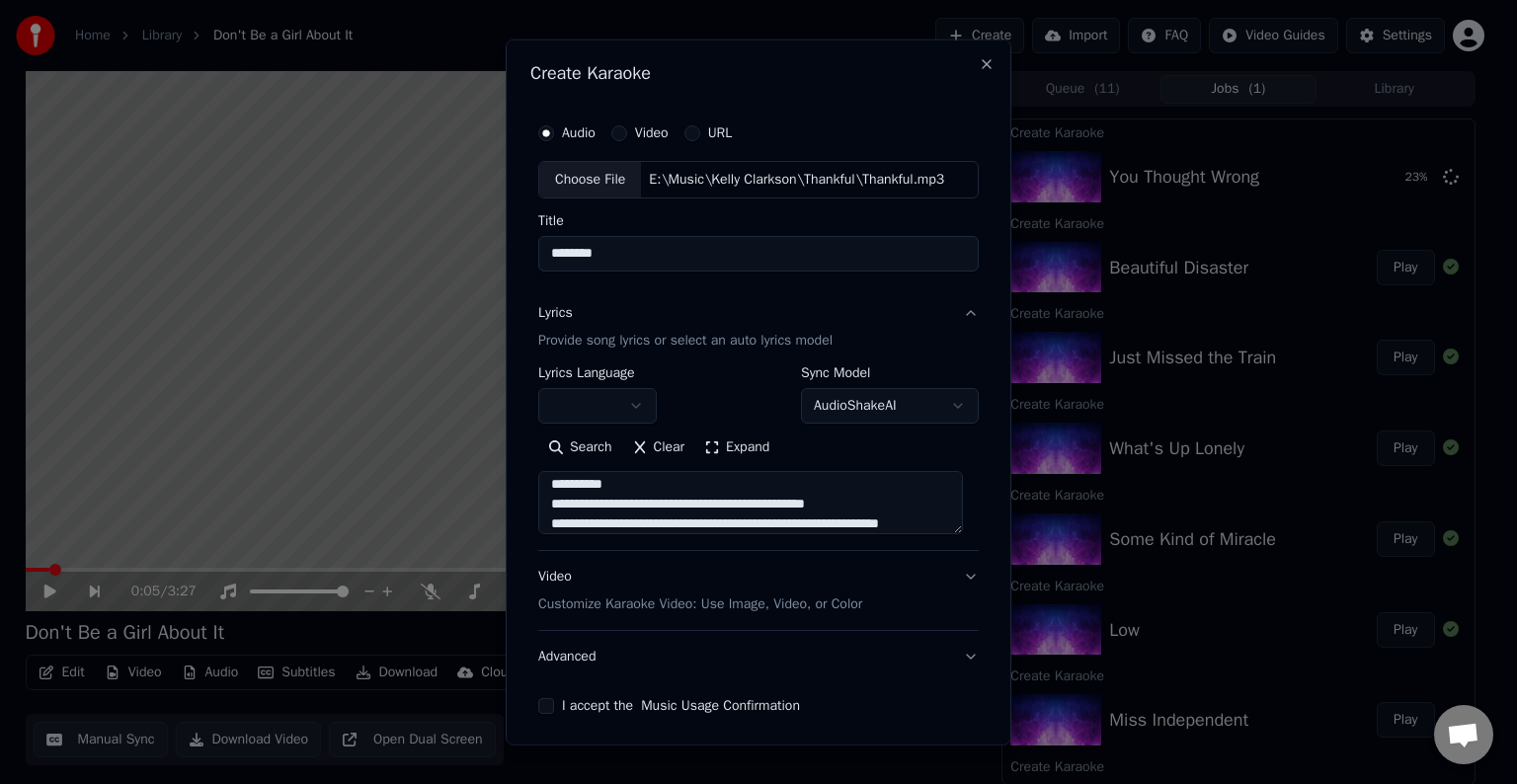 scroll, scrollTop: 893, scrollLeft: 0, axis: vertical 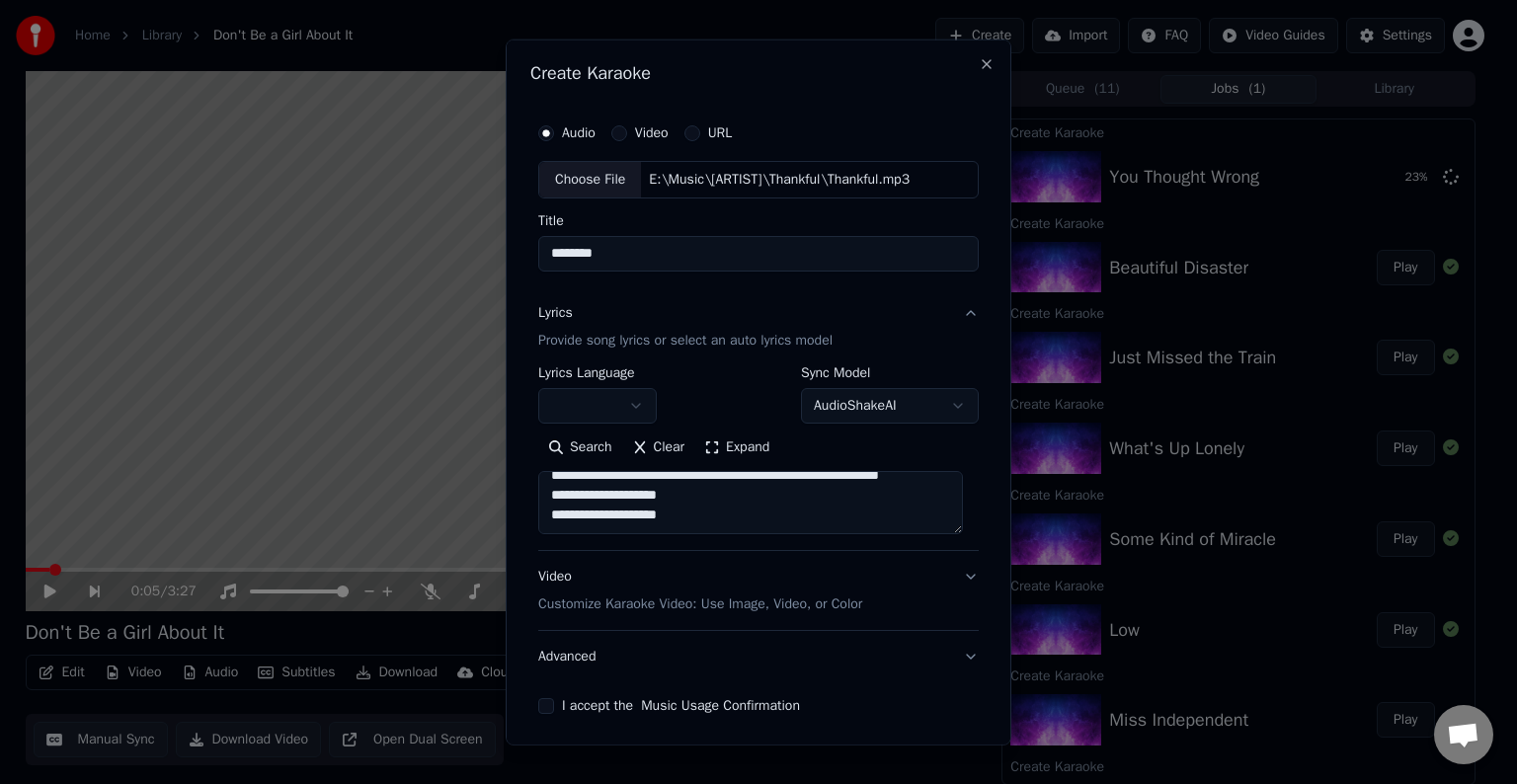 type on "**********" 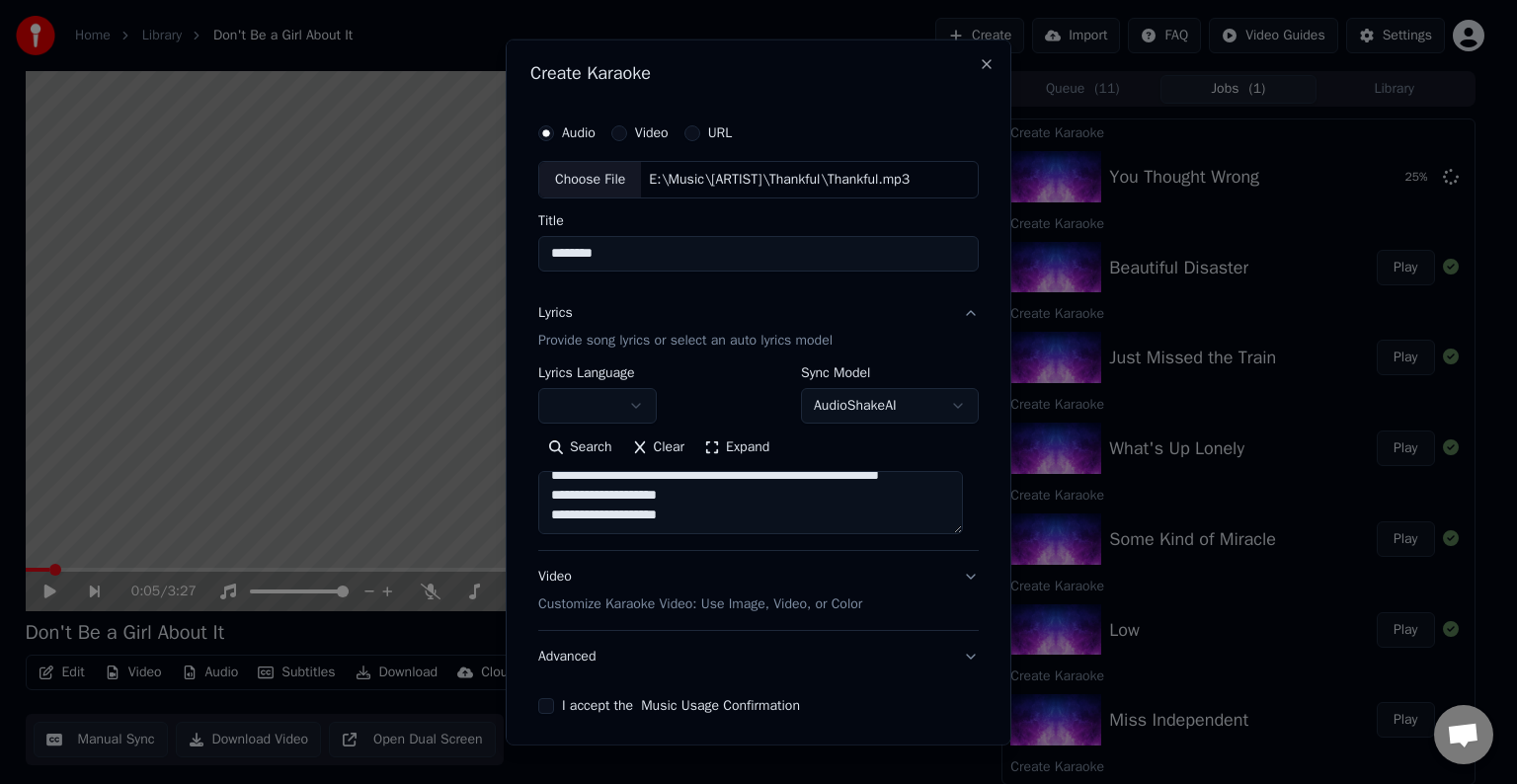 click on "Advanced" at bounding box center (758, 657) 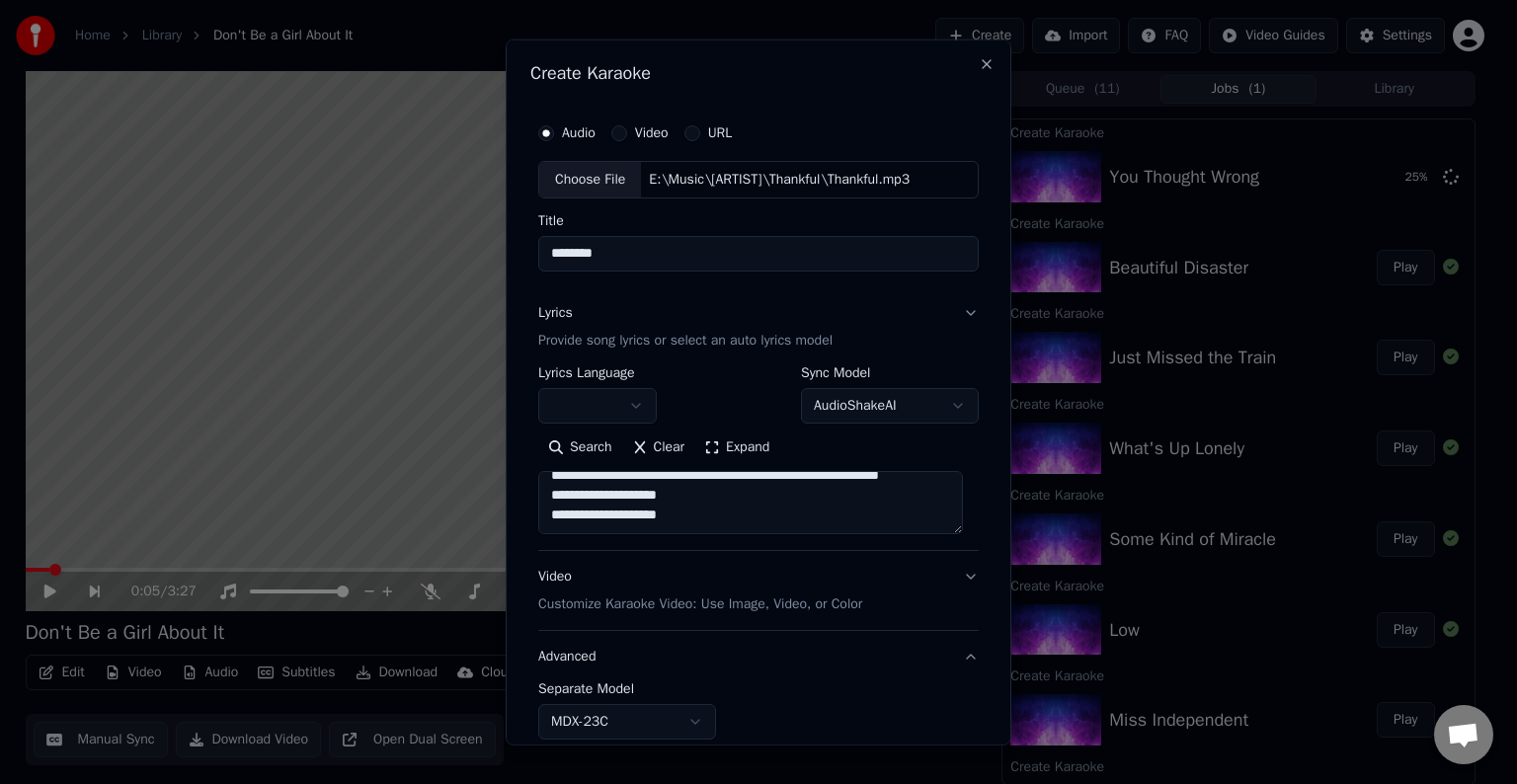 scroll, scrollTop: 873, scrollLeft: 0, axis: vertical 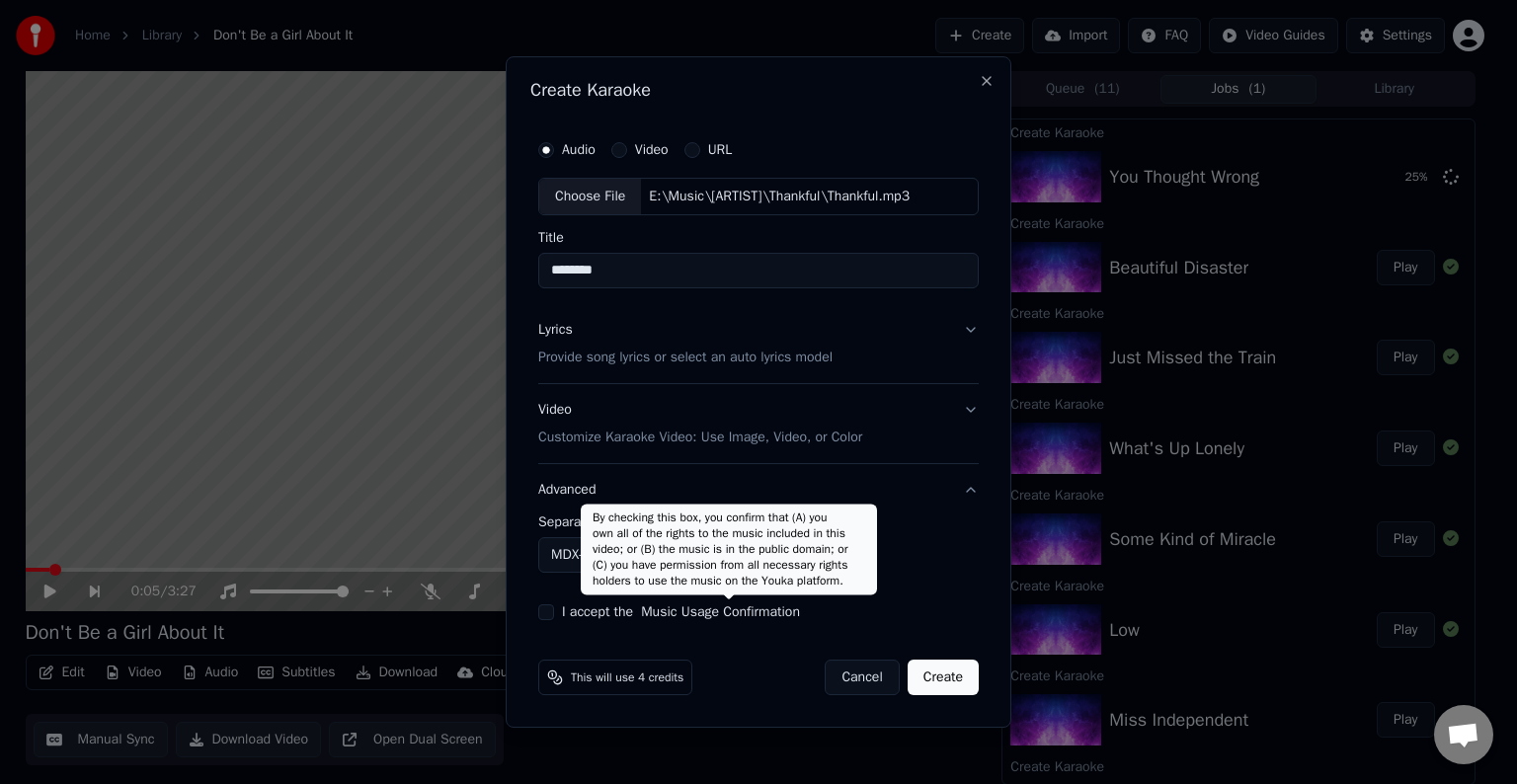 click on "Home Library Don't Be a Girl About It Create Import FAQ Video Guides Settings 0:05  /  3:27 Don't Be a Girl About It BPM 140 Key G# Edit Video Audio Subtitles Download Cloud Library Manual Sync Download Video Open Dual Screen Queue ( 11 ) Jobs ( 1 ) Library Create Karaoke You Thought Wrong 25 % Create Karaoke Beautiful Disaster Play Create Karaoke Just Missed the Train Play Create Karaoke What's Up Lonely Play Create Karaoke Some Kind of Miracle Play Create Karaoke Low Play Create Karaoke Miss Independent Play Create Karaoke The Trouble With Love Is Play Create Karaoke Why Don't You Try Play Create Karaoke The Sun Will Rise Play Create Karaoke Don't Be a Girl About It Play Chat Adam from Youka Desktop More channels Continue on Email Network offline. Reconnecting... No messages can be received or sent for now. Youka Desktop Hello! How can I help you?  Sunday, 20 July 7/20/2025 Adam 7/20/2025 So, I make the video, and the credits to sync the lyrics the second time are refunded? 7/20/2025 7/20/2025 Adam Crisp" at bounding box center (750, 392) 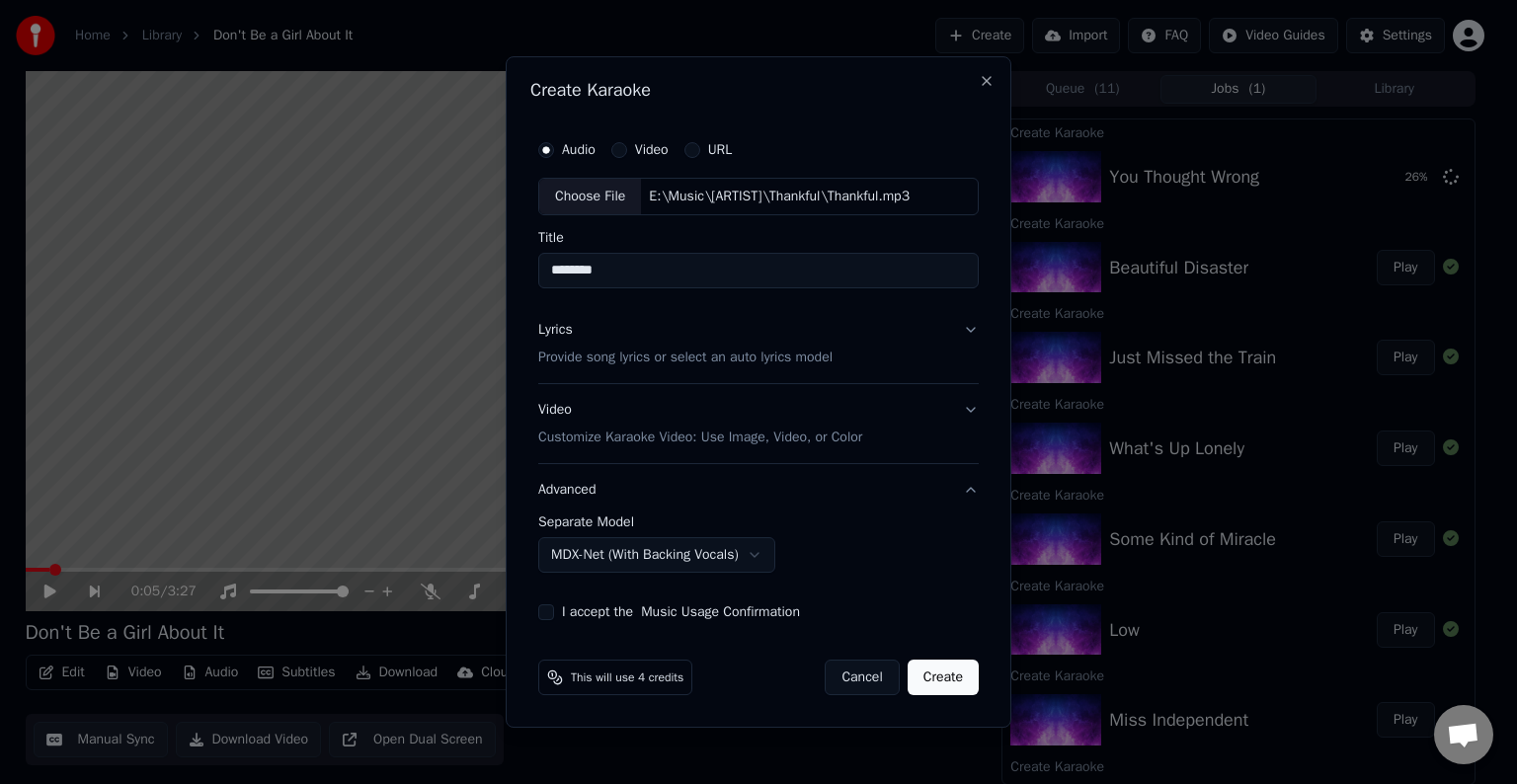 click on "I accept the   Music Usage Confirmation" at bounding box center (546, 612) 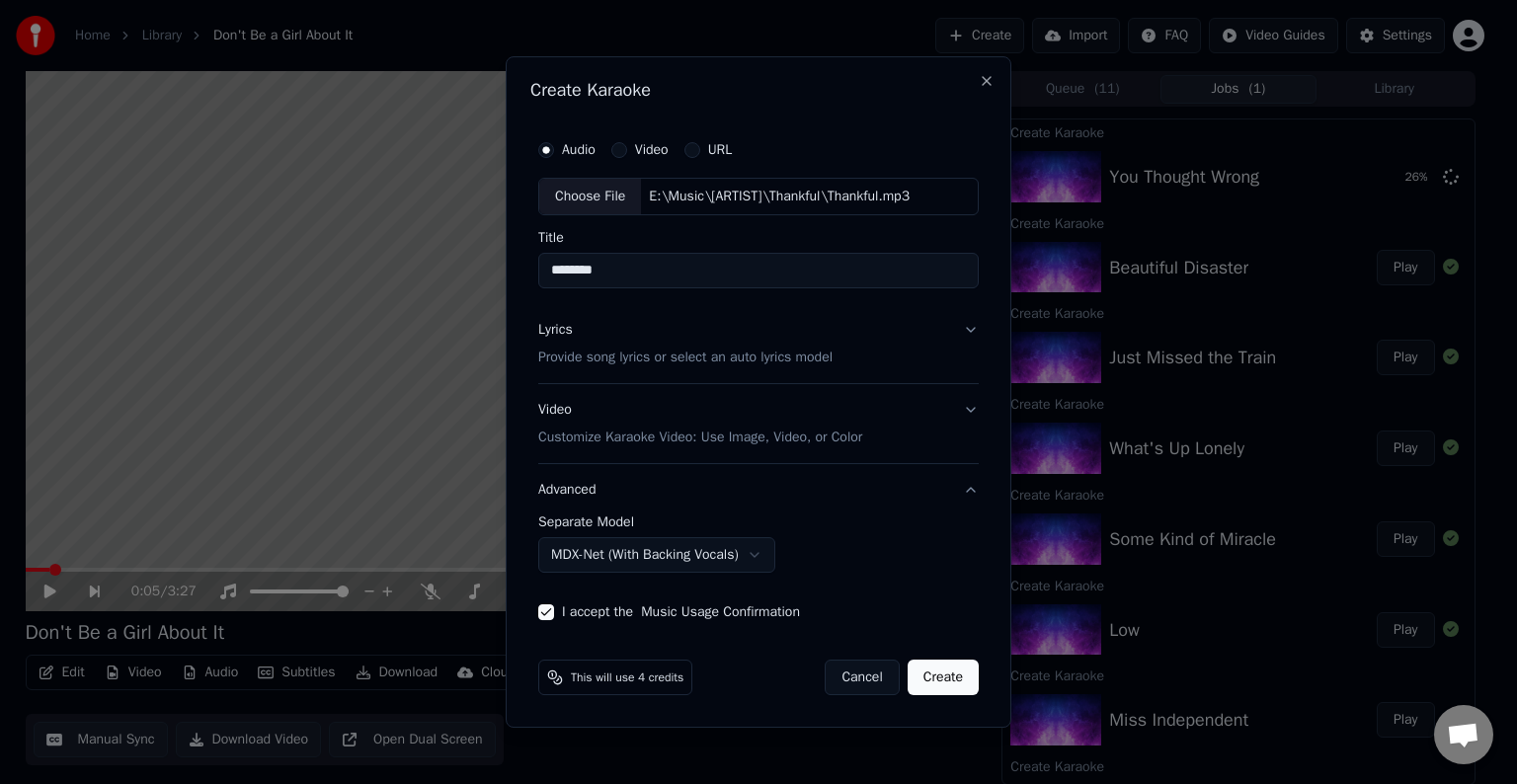 click on "Create" at bounding box center [943, 677] 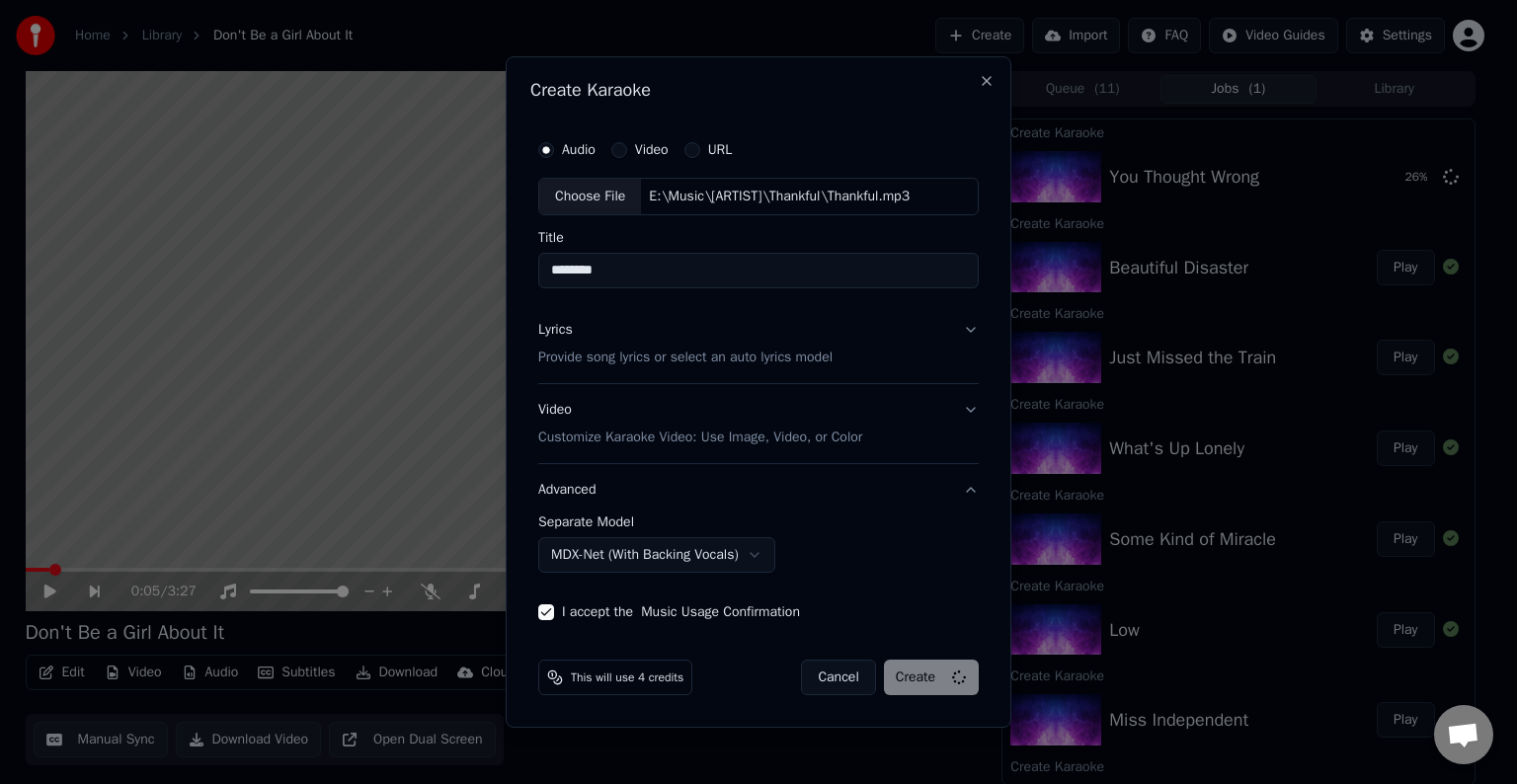 select on "******" 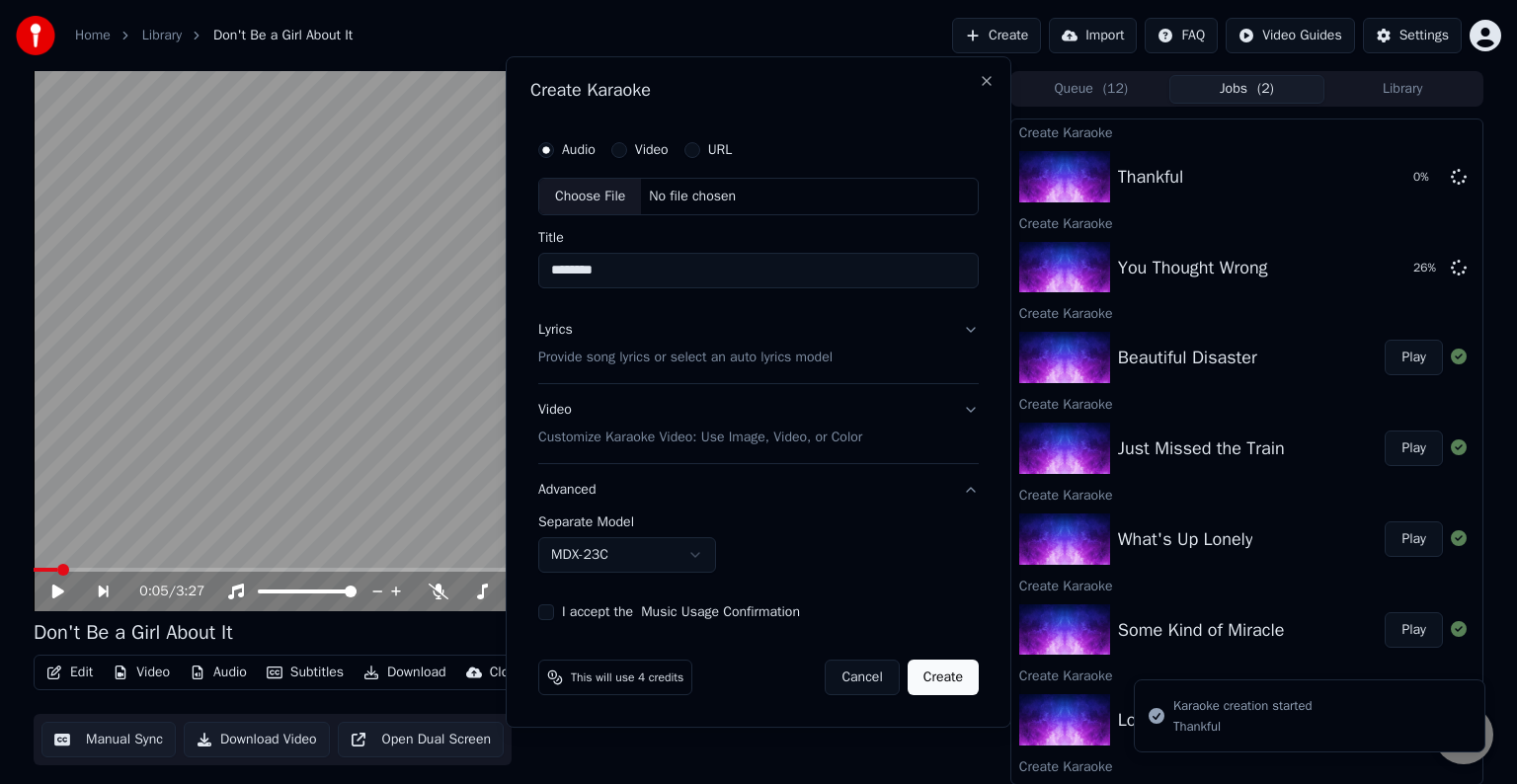 type 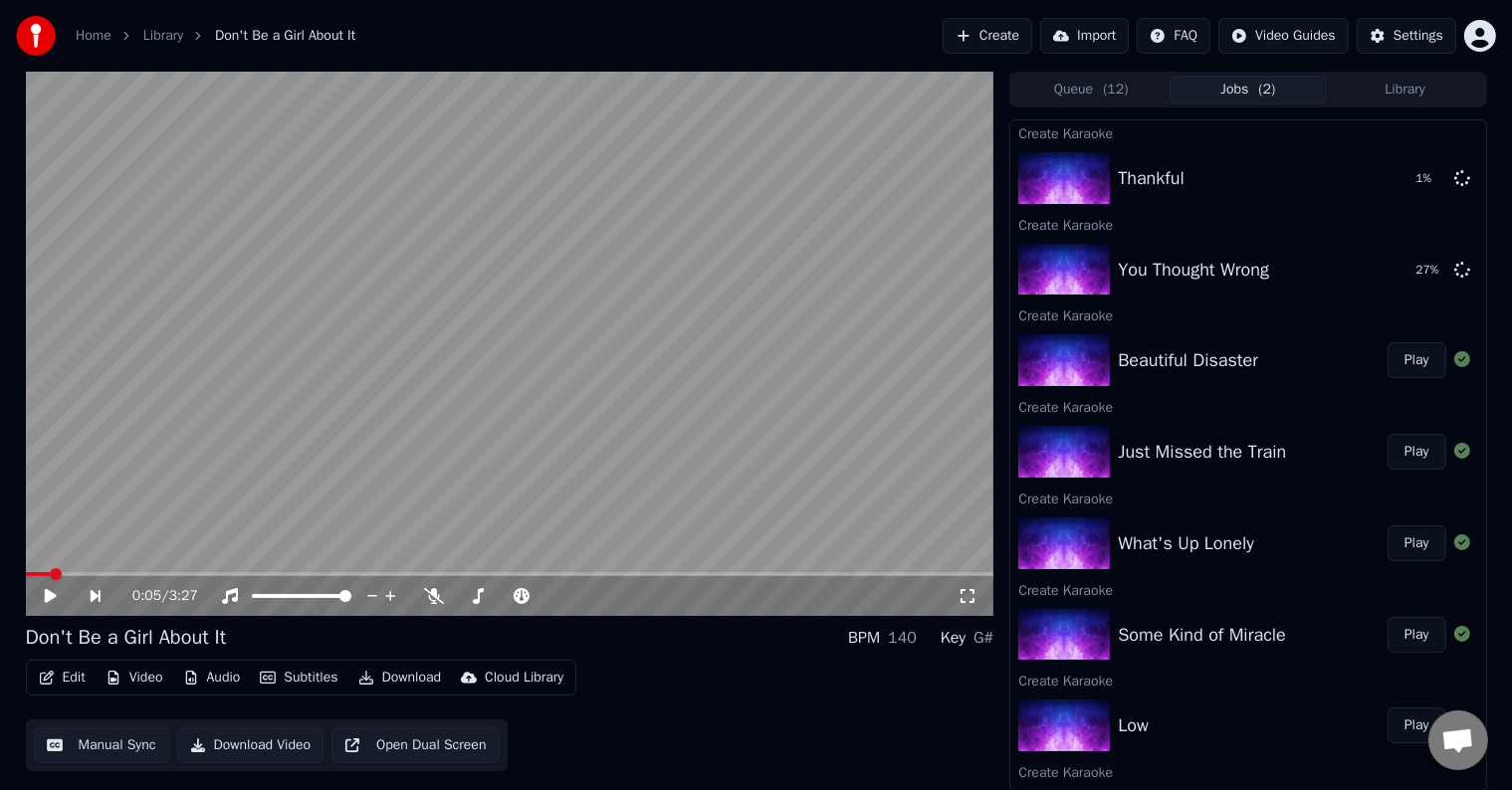 click on "Edit Video Audio Subtitles Download Cloud Library Manual Sync Download Video Open Dual Screen" at bounding box center (510, 715) 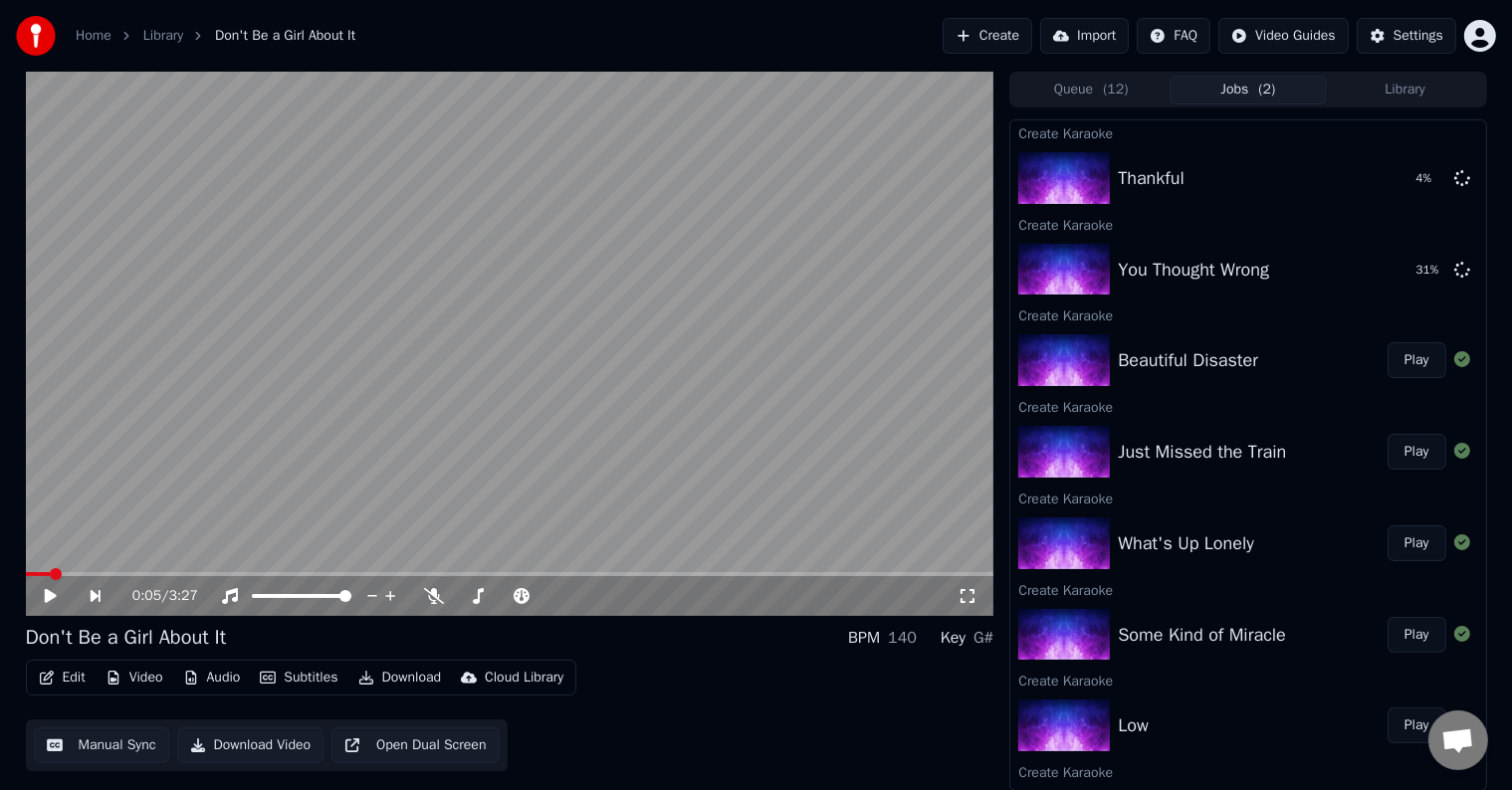 click on "Create" at bounding box center [987, 36] 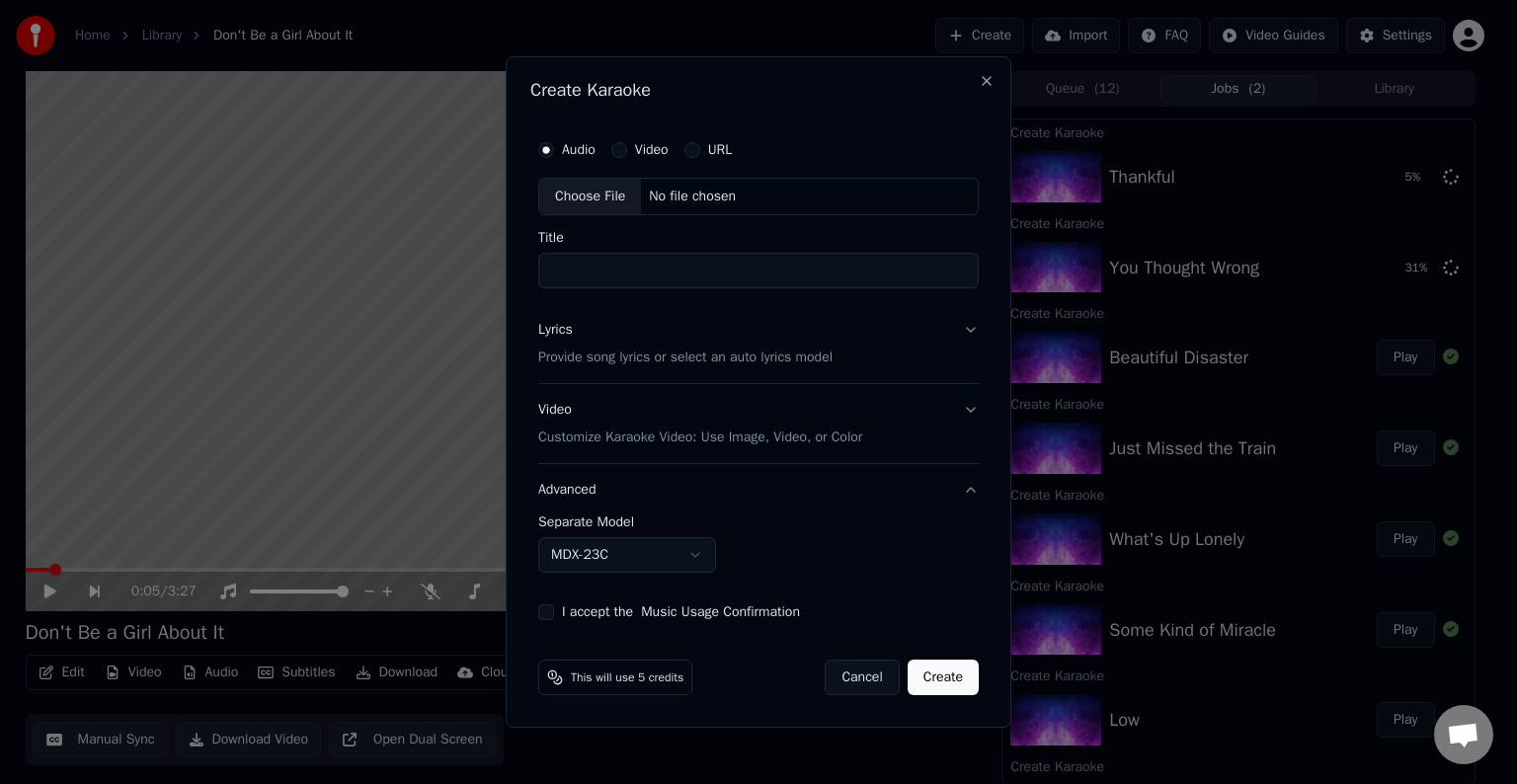 click on "Choose File" at bounding box center [590, 196] 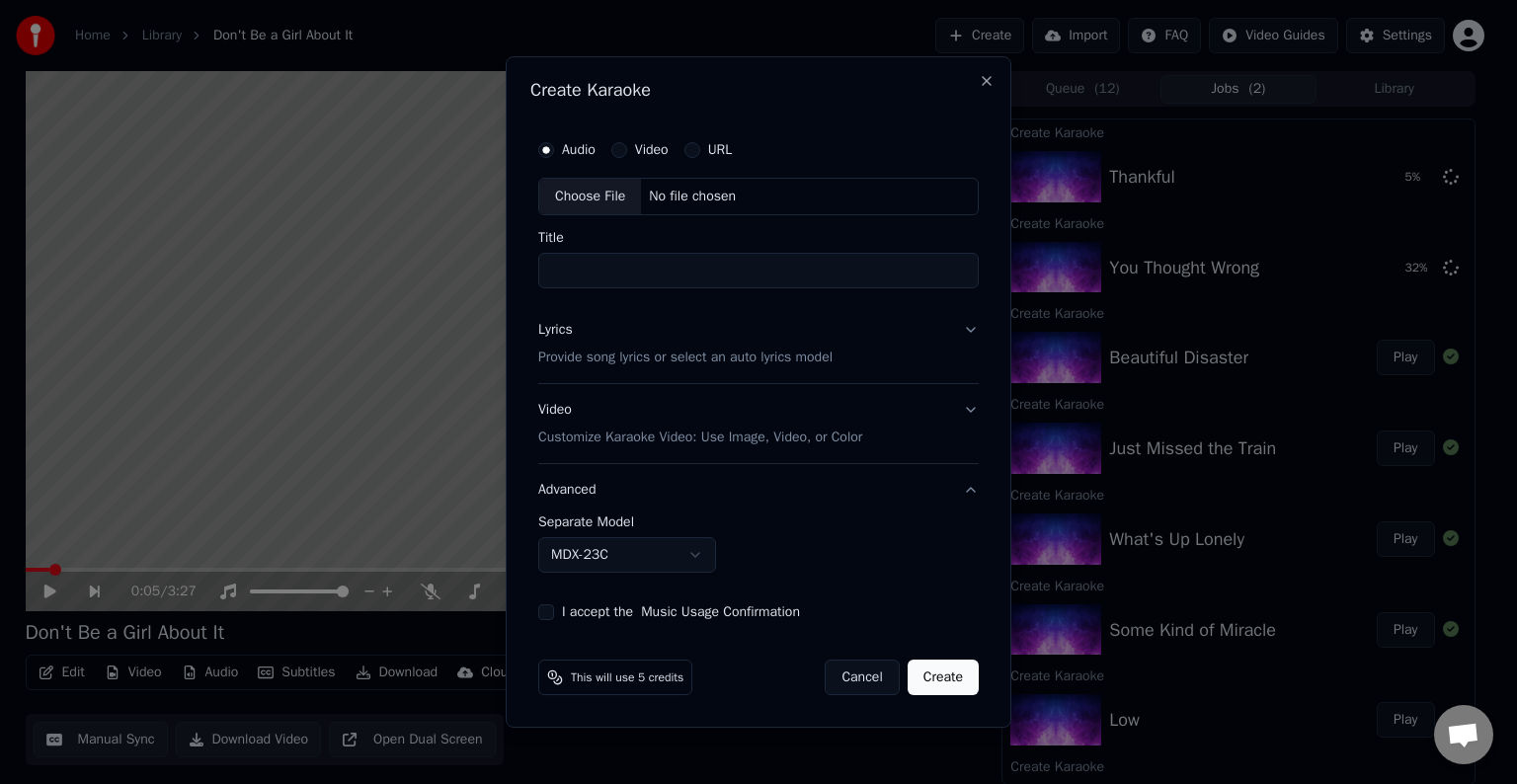 click on "Lyrics Provide song lyrics or select an auto lyrics model" at bounding box center [758, 344] 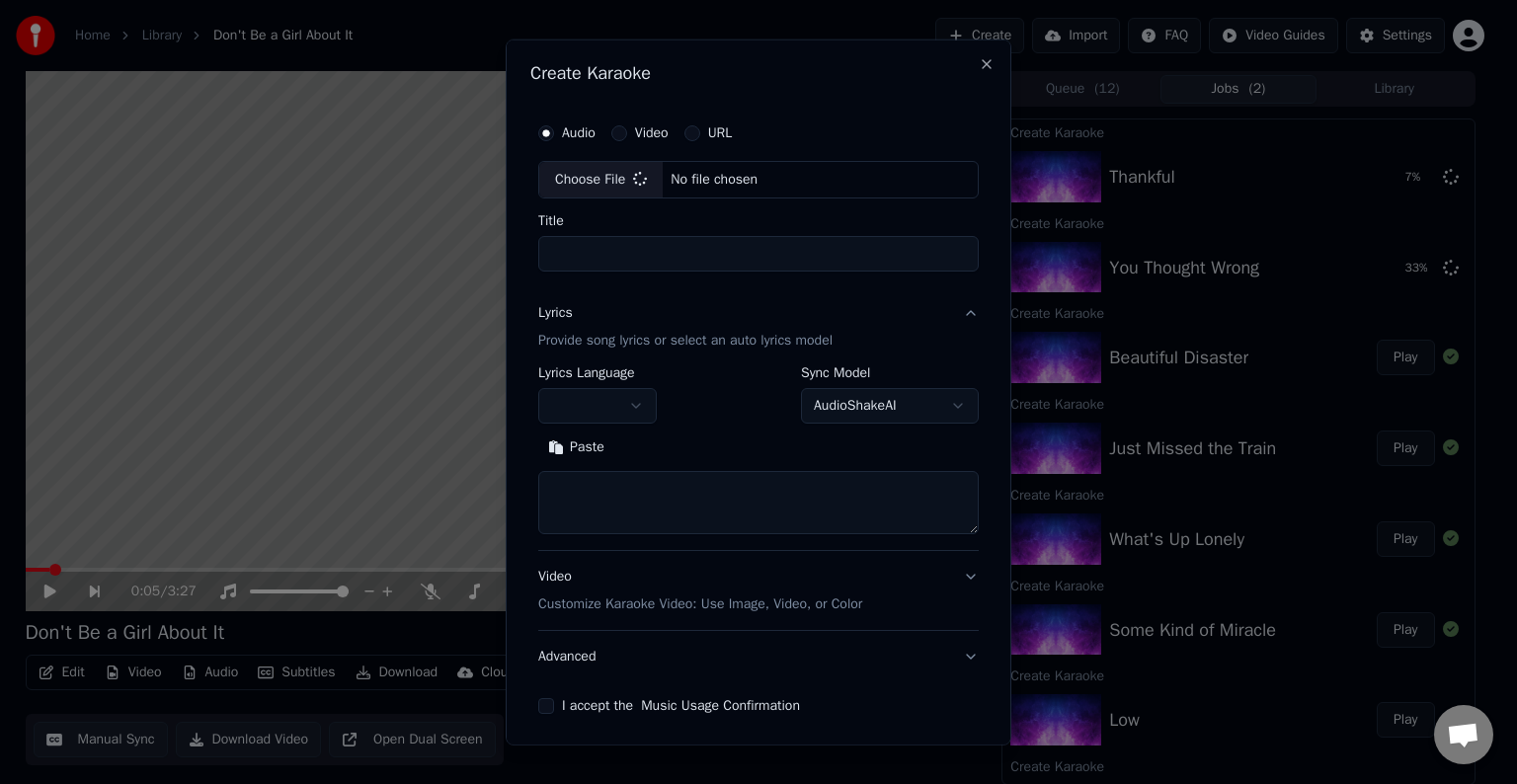 type on "*******" 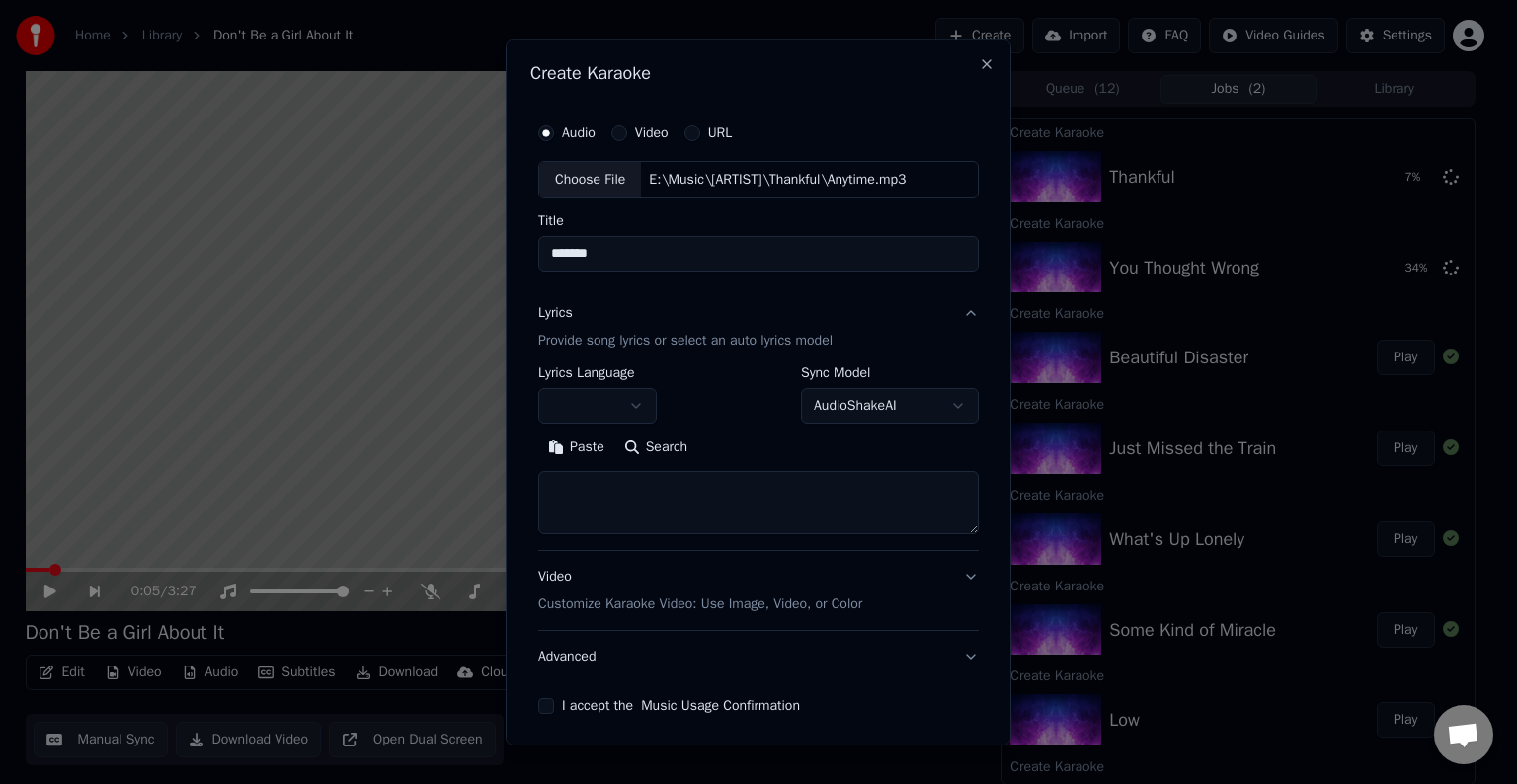 click at bounding box center [758, 503] 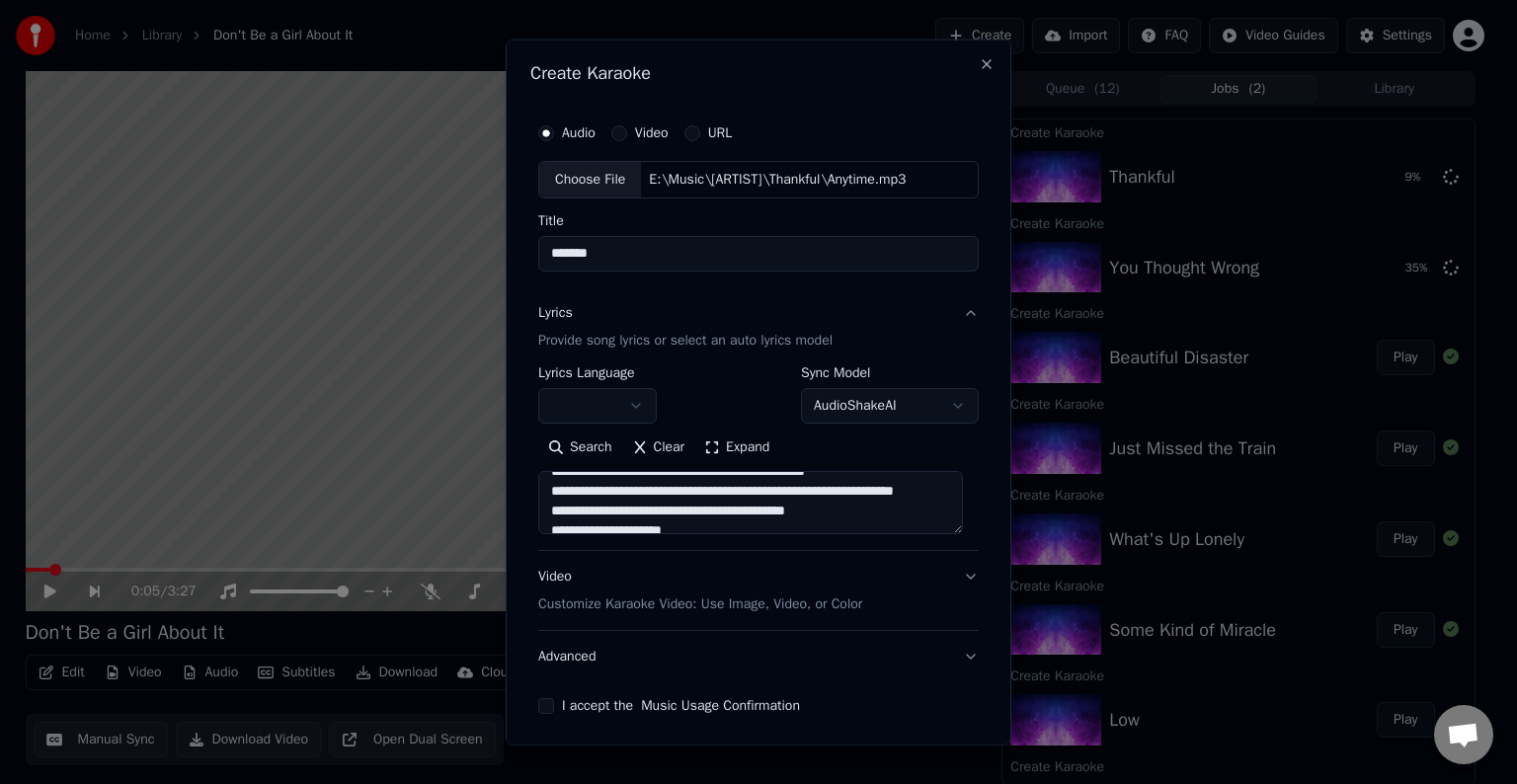 scroll, scrollTop: 172, scrollLeft: 0, axis: vertical 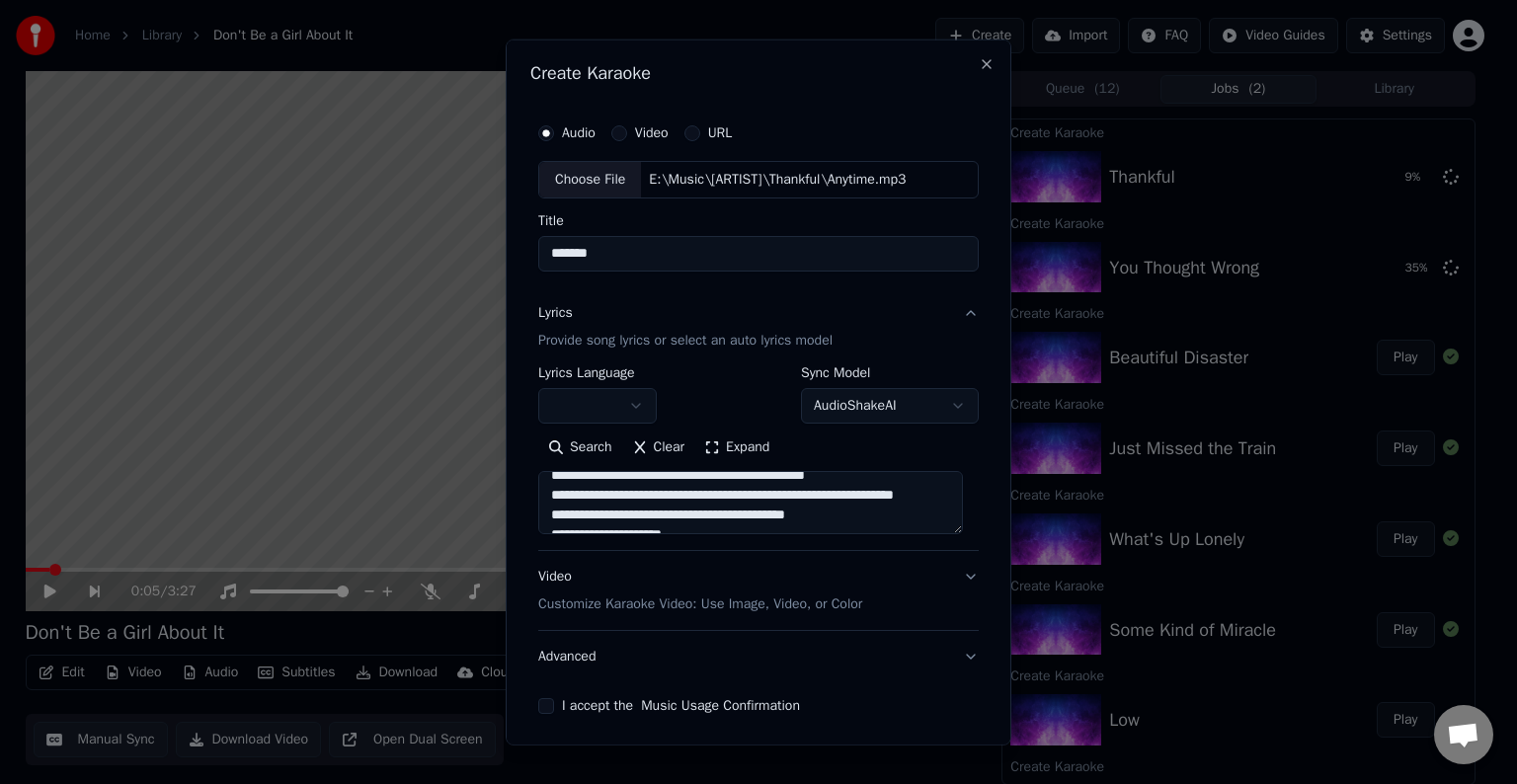 drag, startPoint x: 742, startPoint y: 513, endPoint x: 817, endPoint y: 502, distance: 75.802375 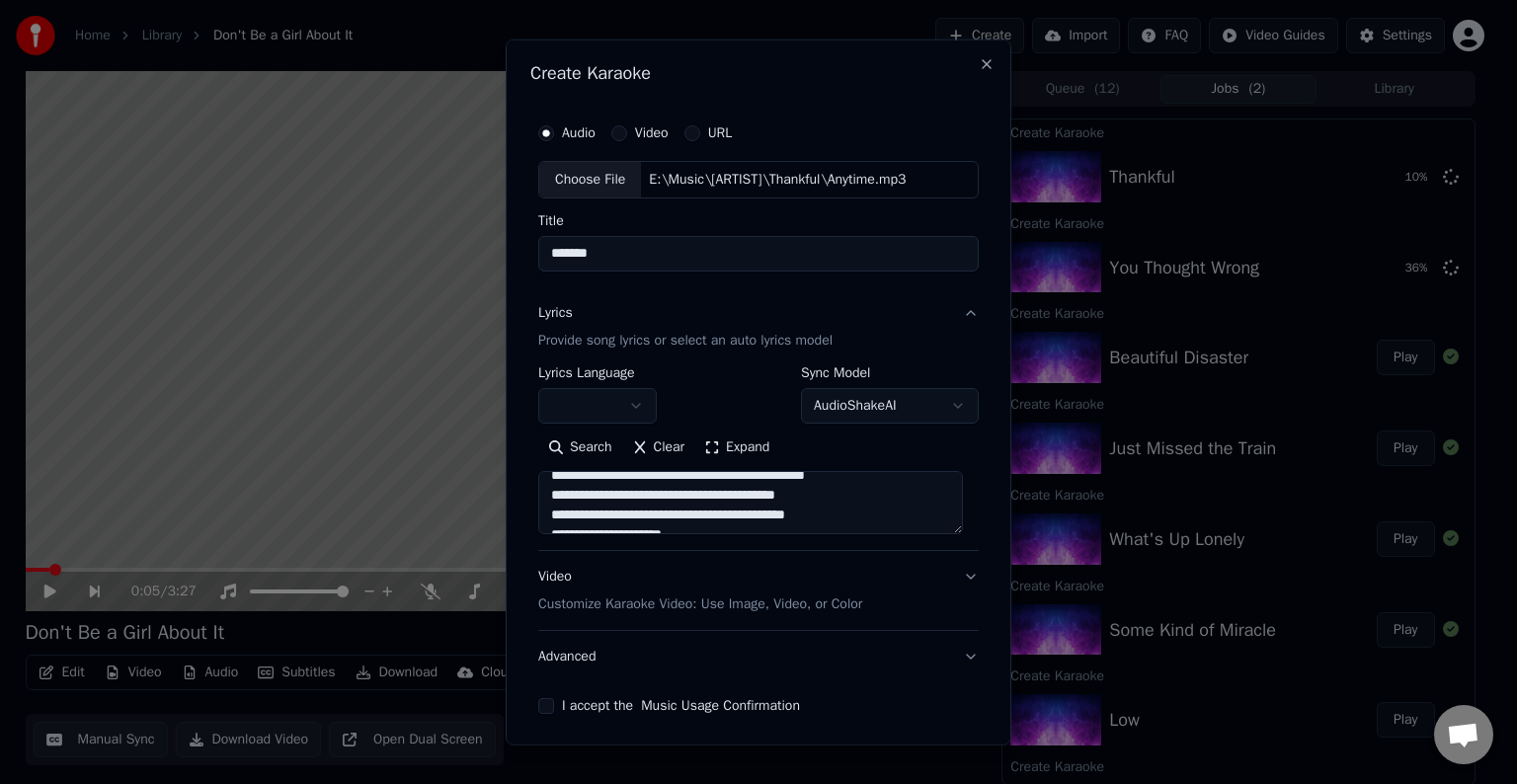 scroll, scrollTop: 154, scrollLeft: 0, axis: vertical 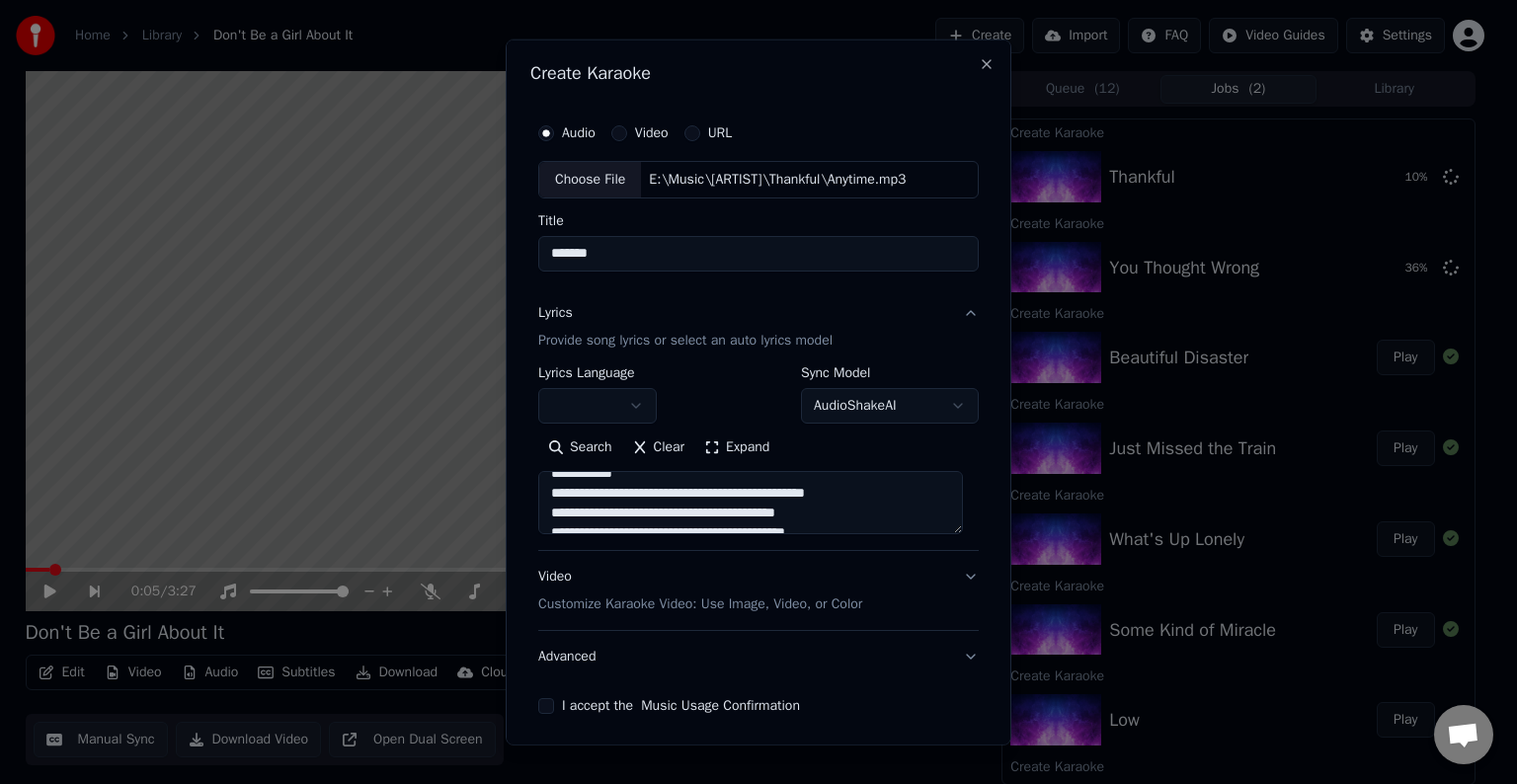 click on "**********" at bounding box center (751, 503) 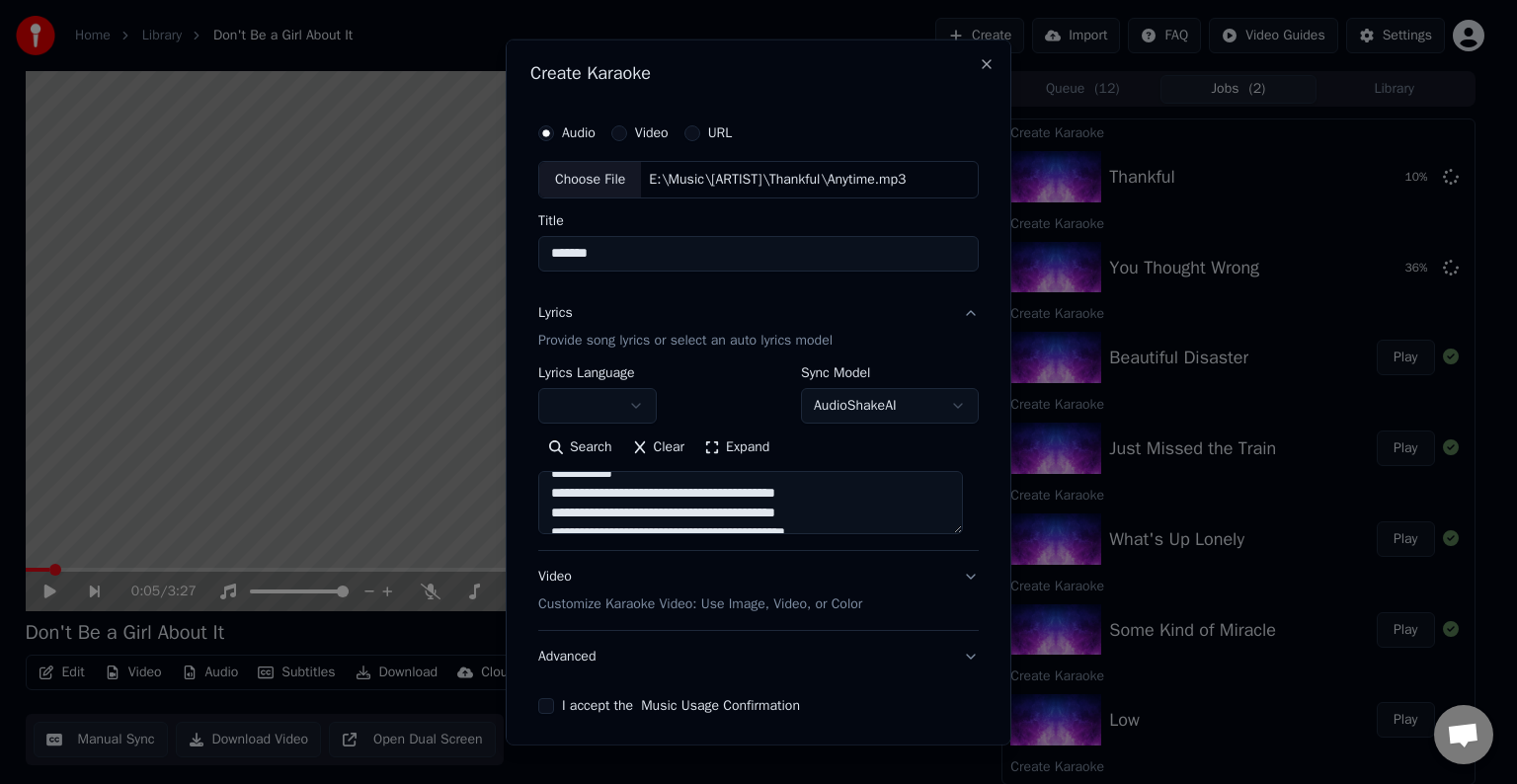 scroll, scrollTop: 210, scrollLeft: 0, axis: vertical 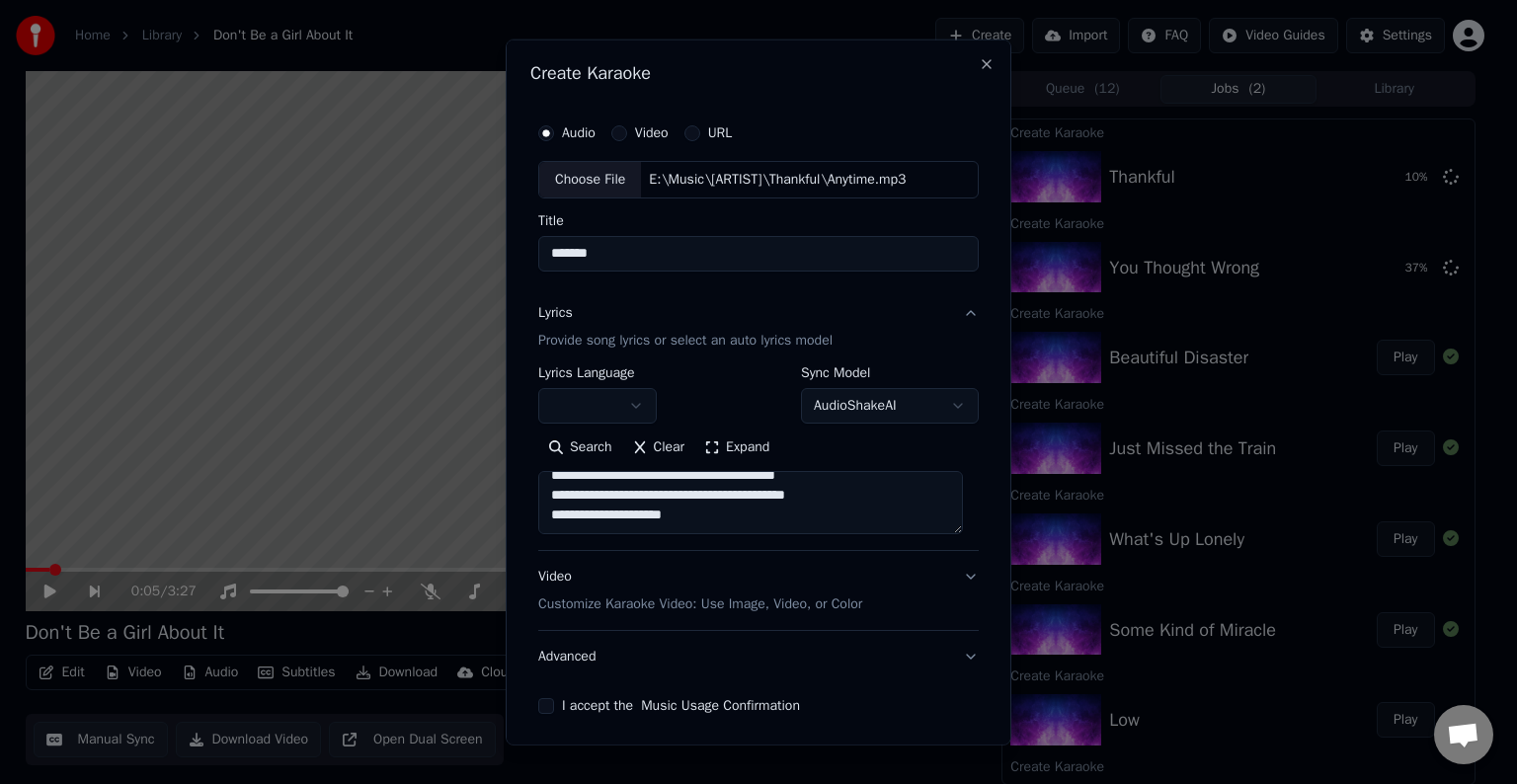 click on "**********" at bounding box center [751, 503] 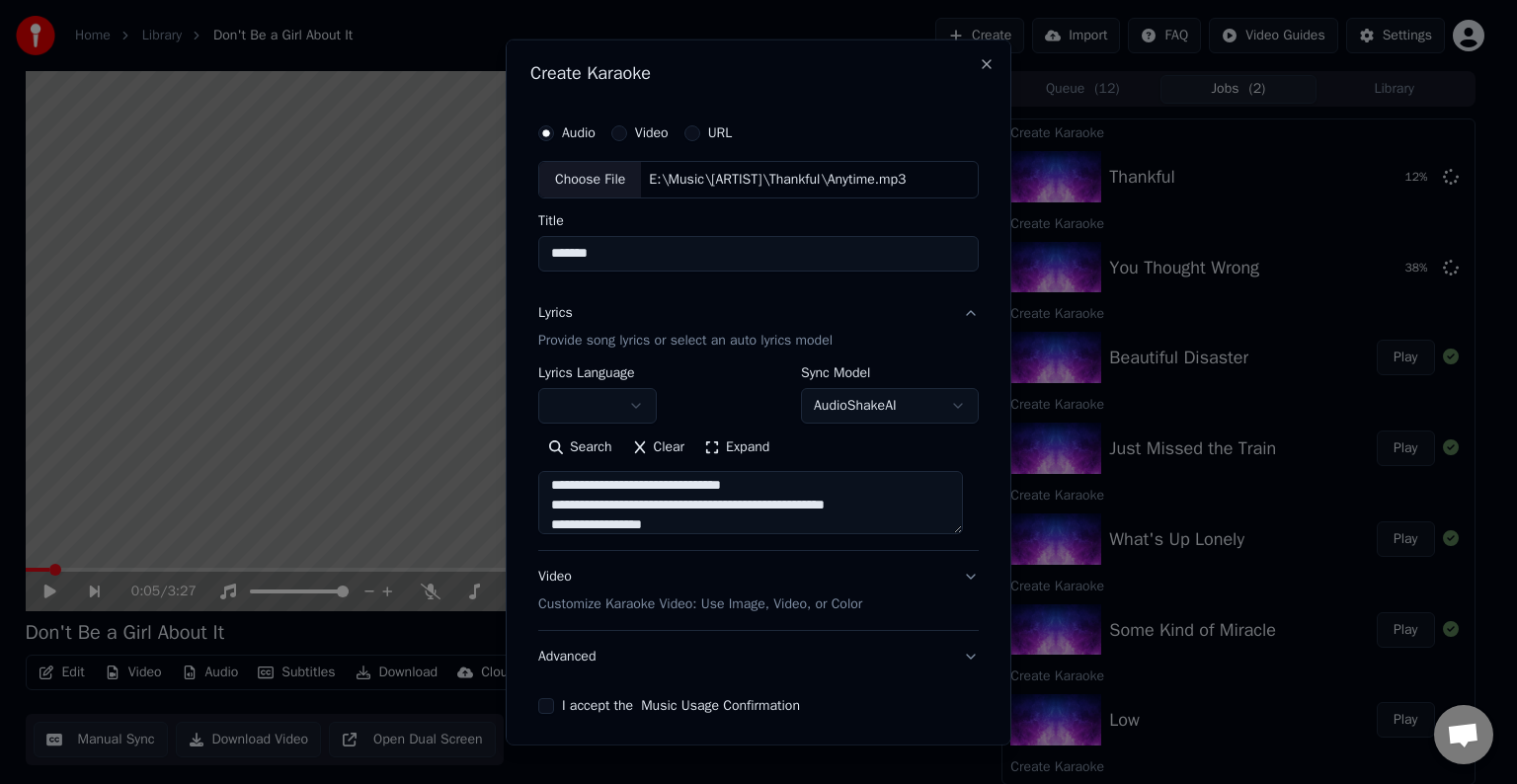 scroll, scrollTop: 359, scrollLeft: 0, axis: vertical 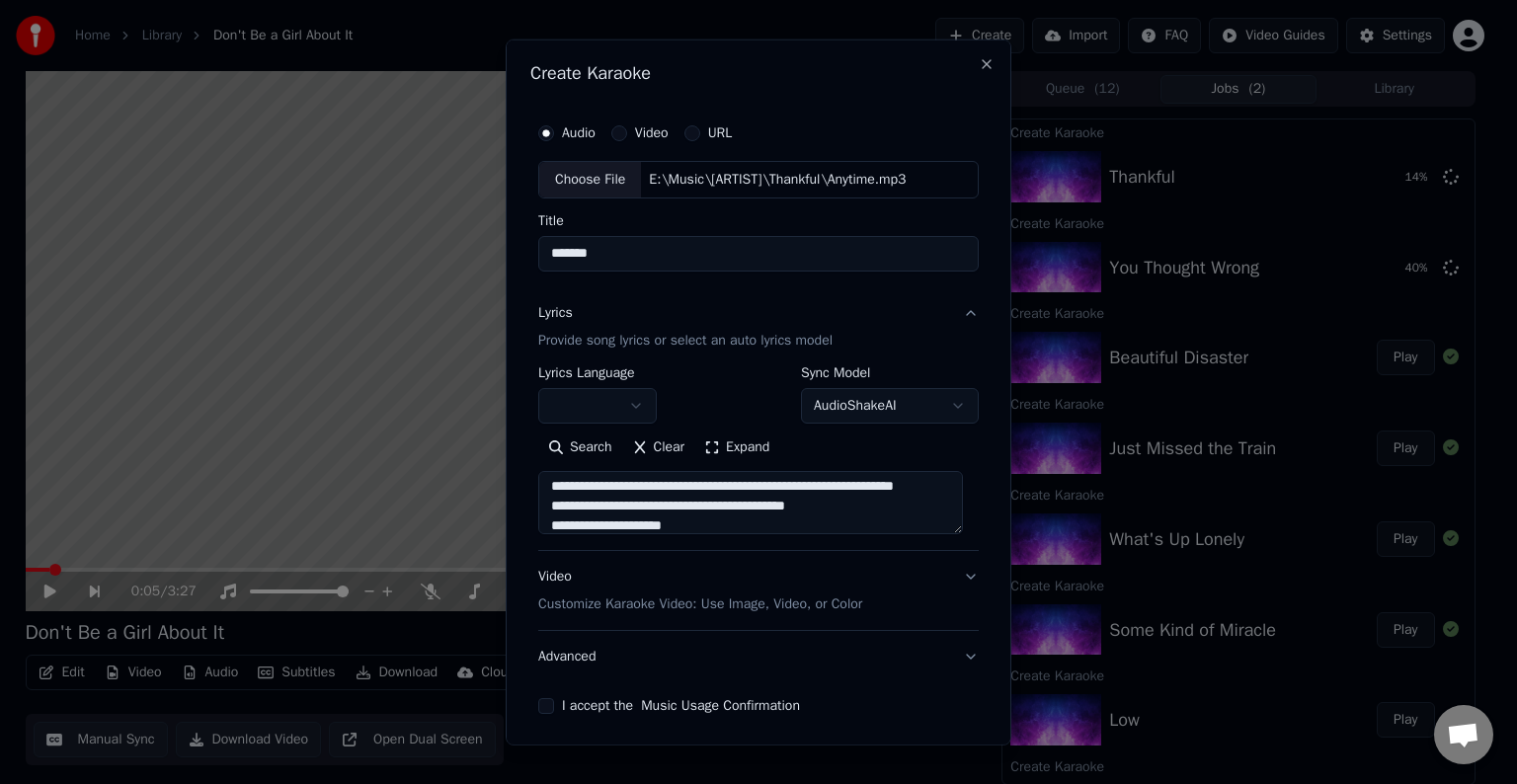 drag, startPoint x: 826, startPoint y: 503, endPoint x: 819, endPoint y: 491, distance: 13.892444 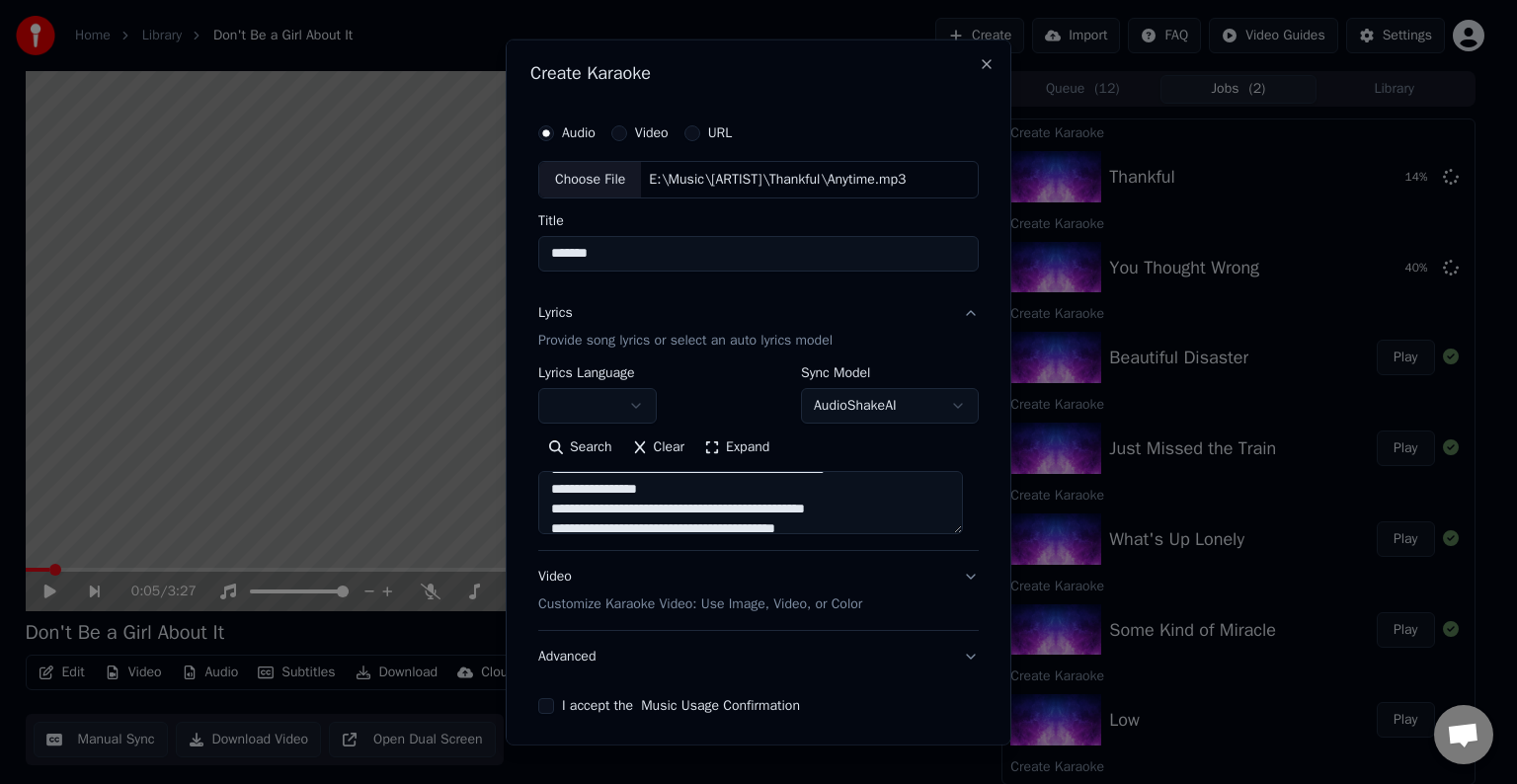 scroll, scrollTop: 366, scrollLeft: 0, axis: vertical 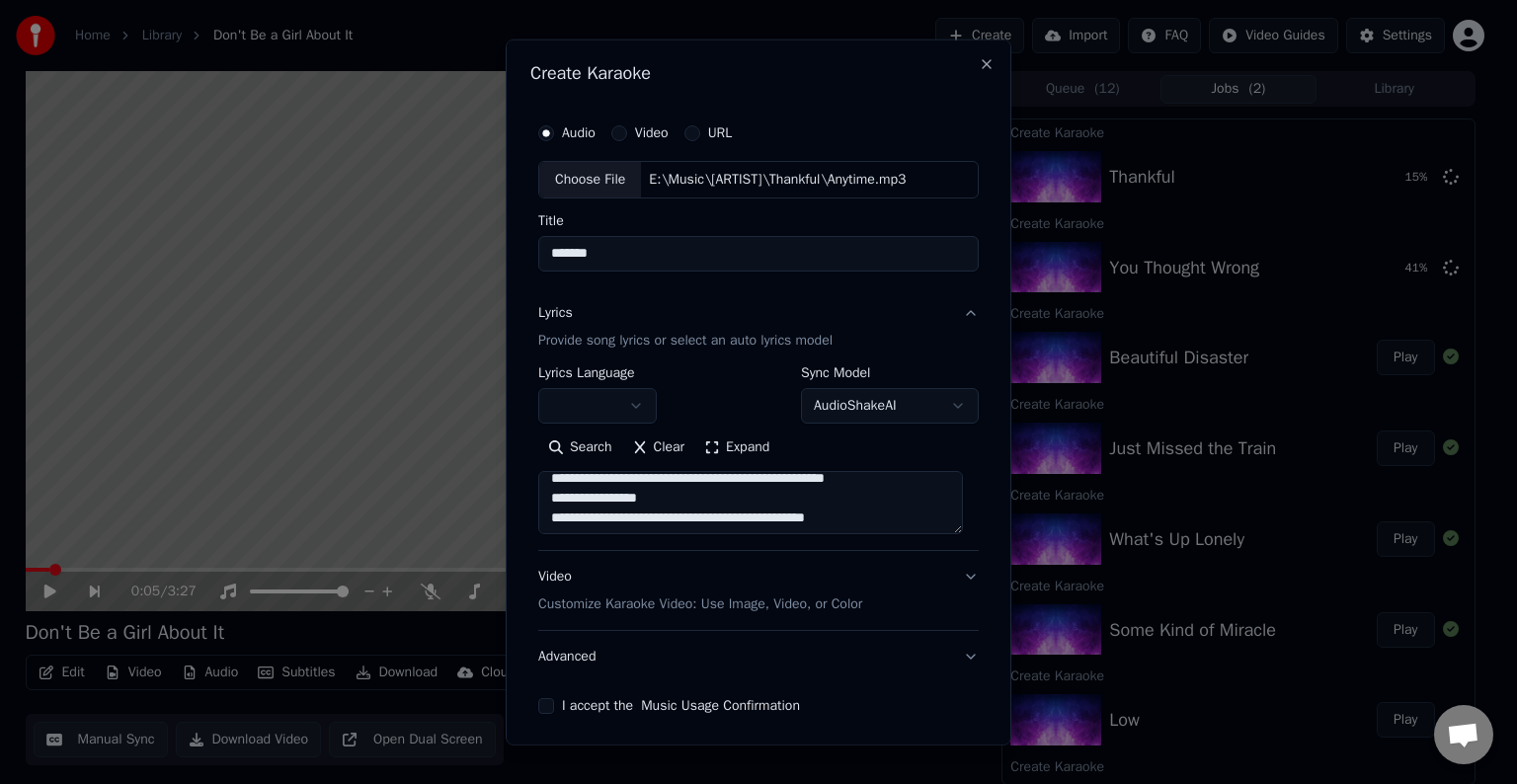 drag, startPoint x: 870, startPoint y: 517, endPoint x: 845, endPoint y: 514, distance: 25.179357 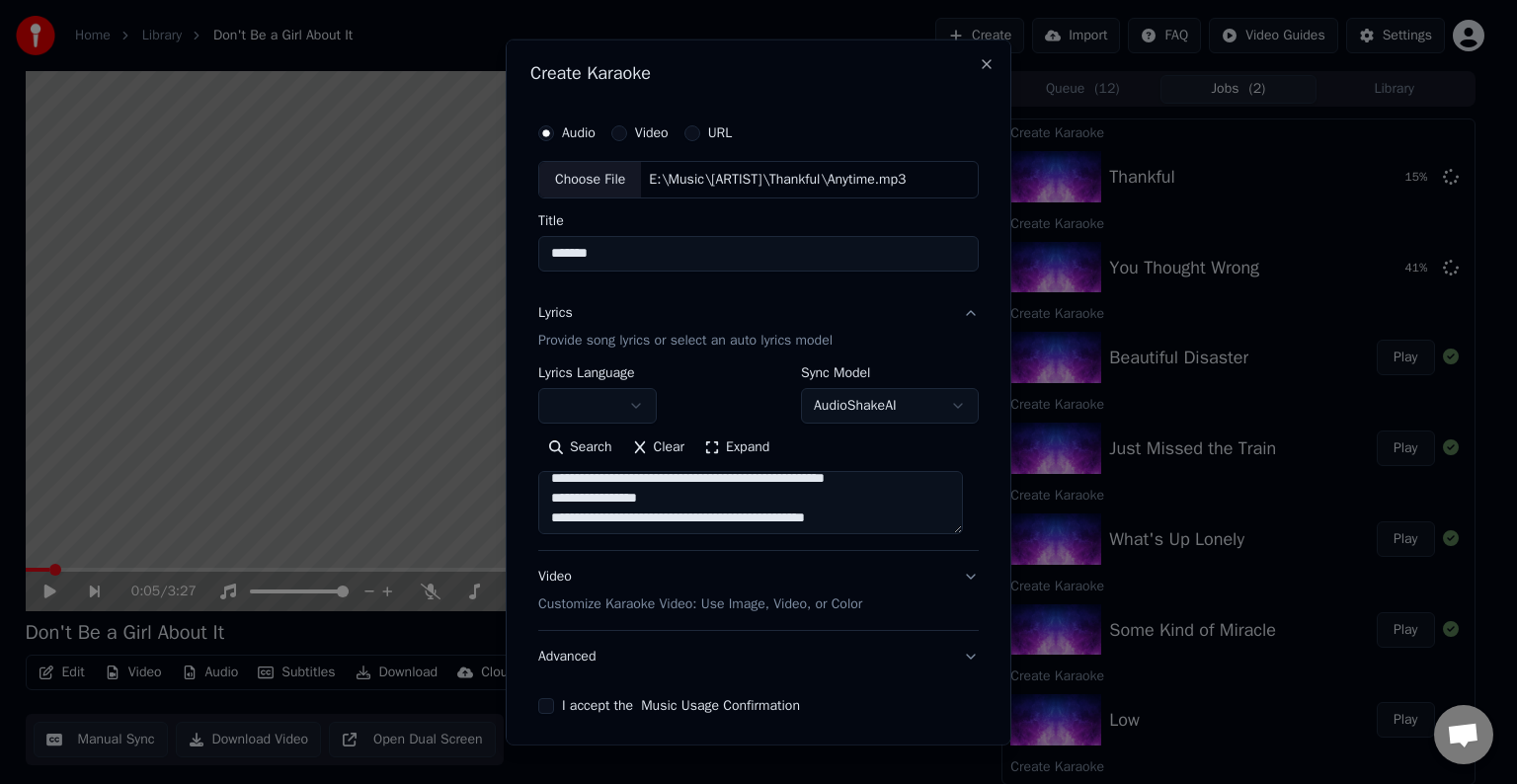 click at bounding box center (751, 503) 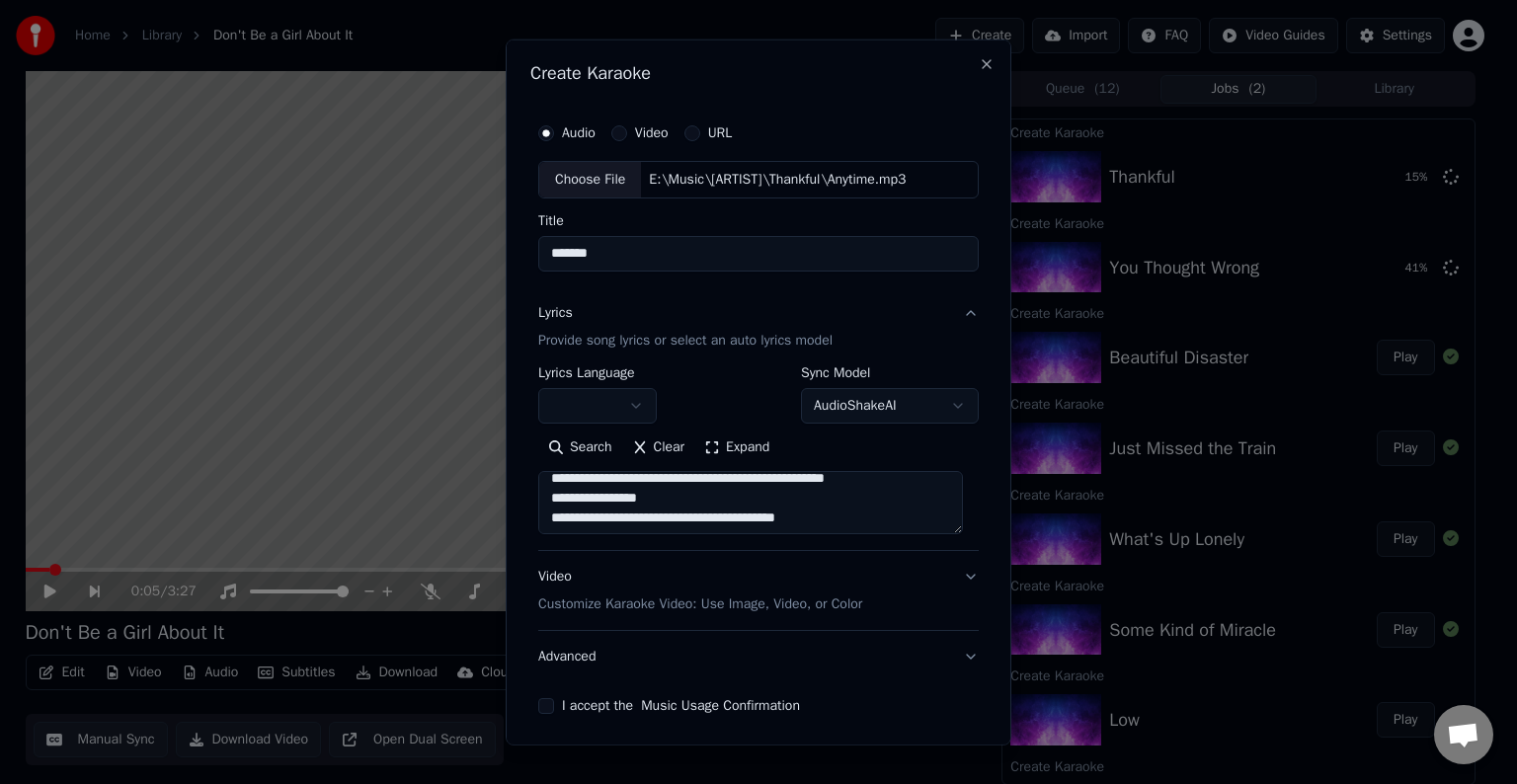 scroll, scrollTop: 447, scrollLeft: 0, axis: vertical 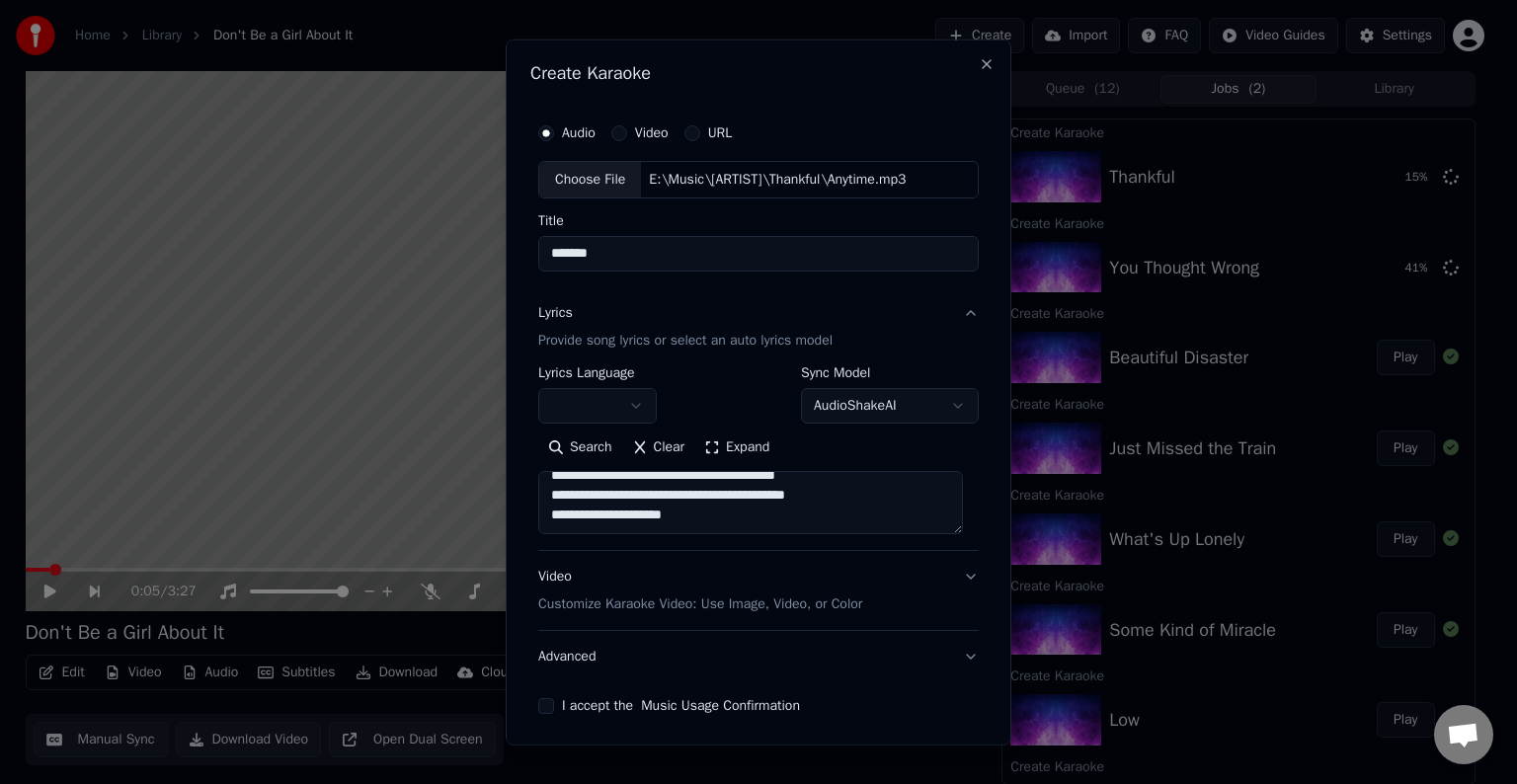 click at bounding box center [751, 503] 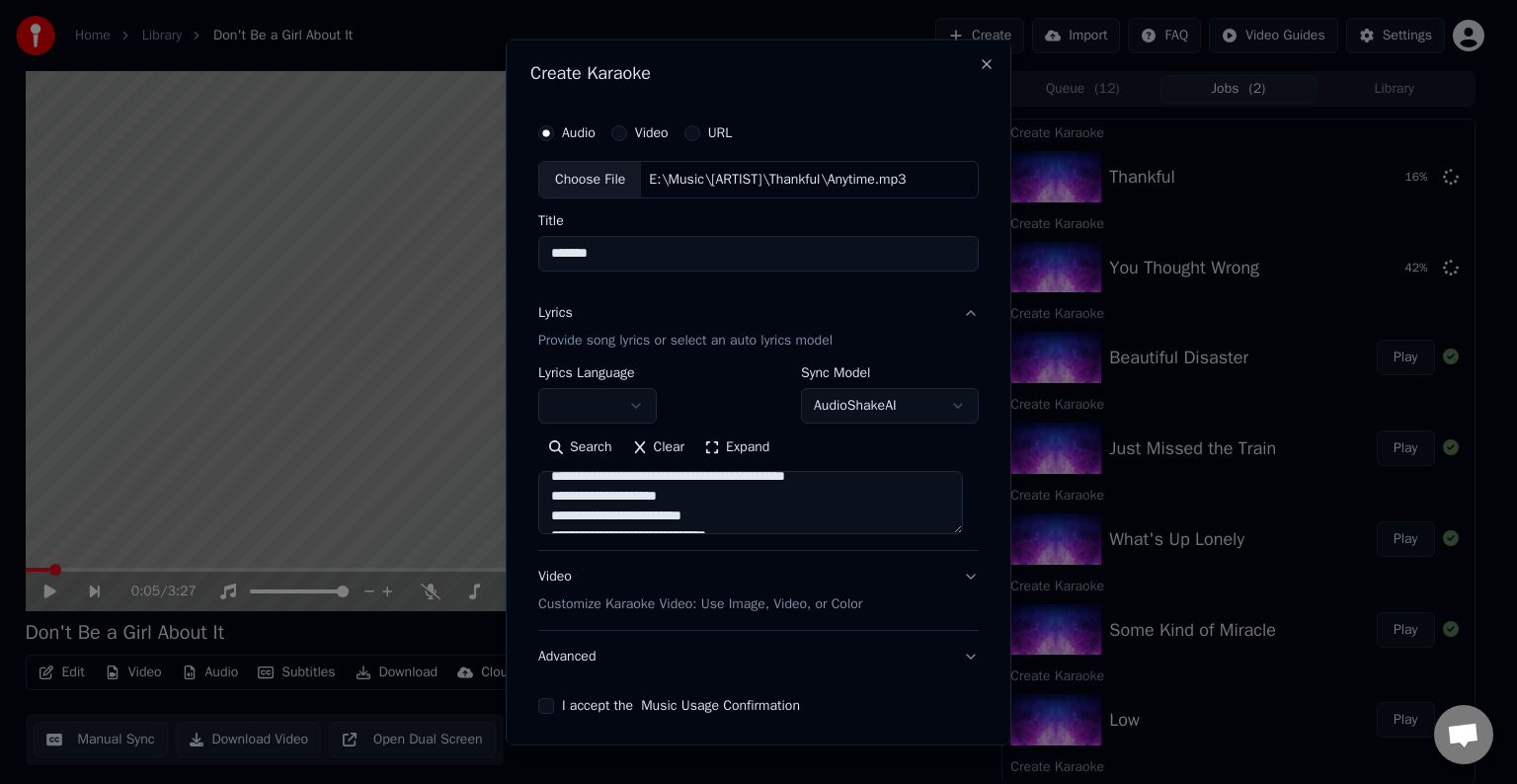 scroll, scrollTop: 537, scrollLeft: 0, axis: vertical 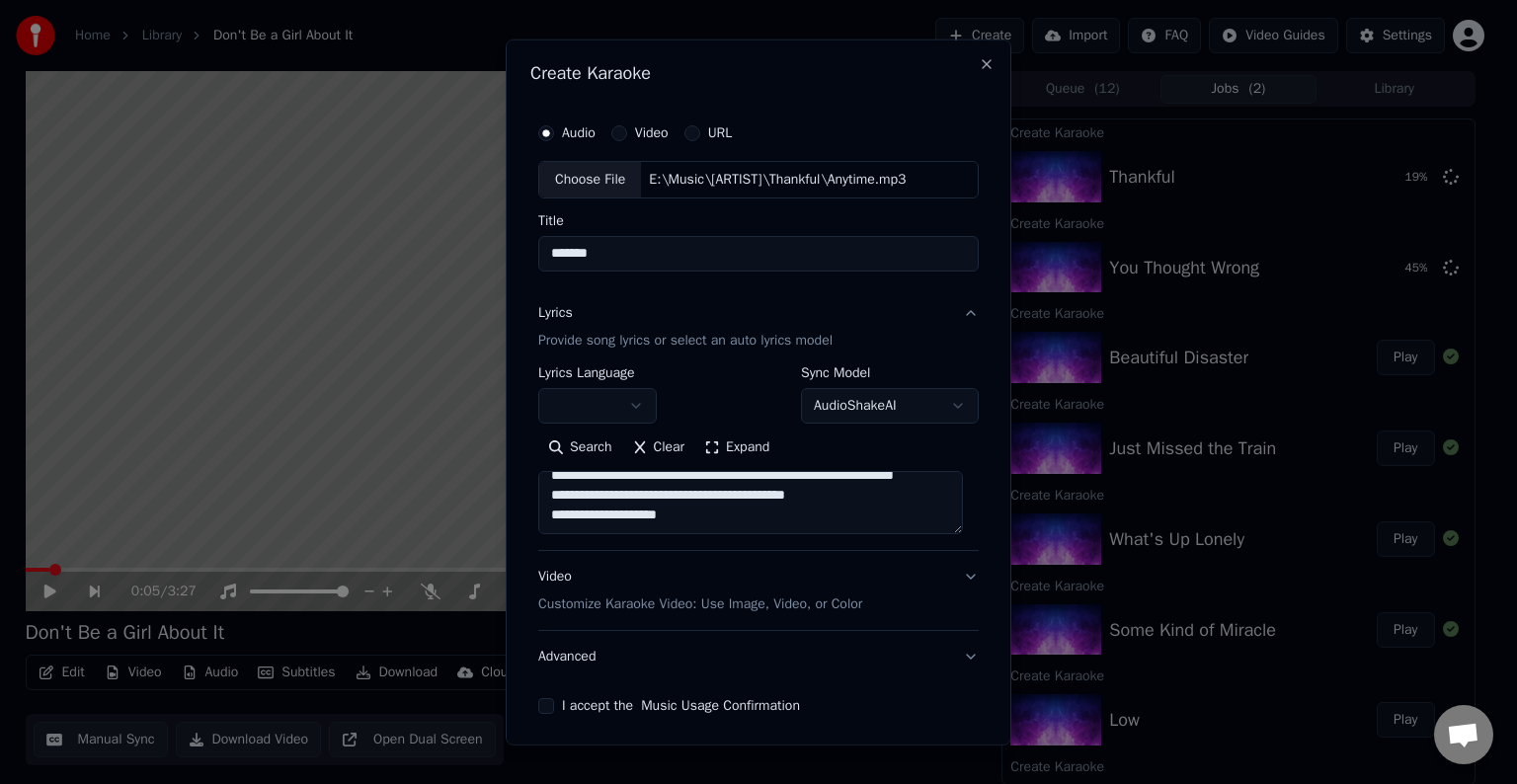 drag, startPoint x: 751, startPoint y: 505, endPoint x: 825, endPoint y: 488, distance: 75.927597 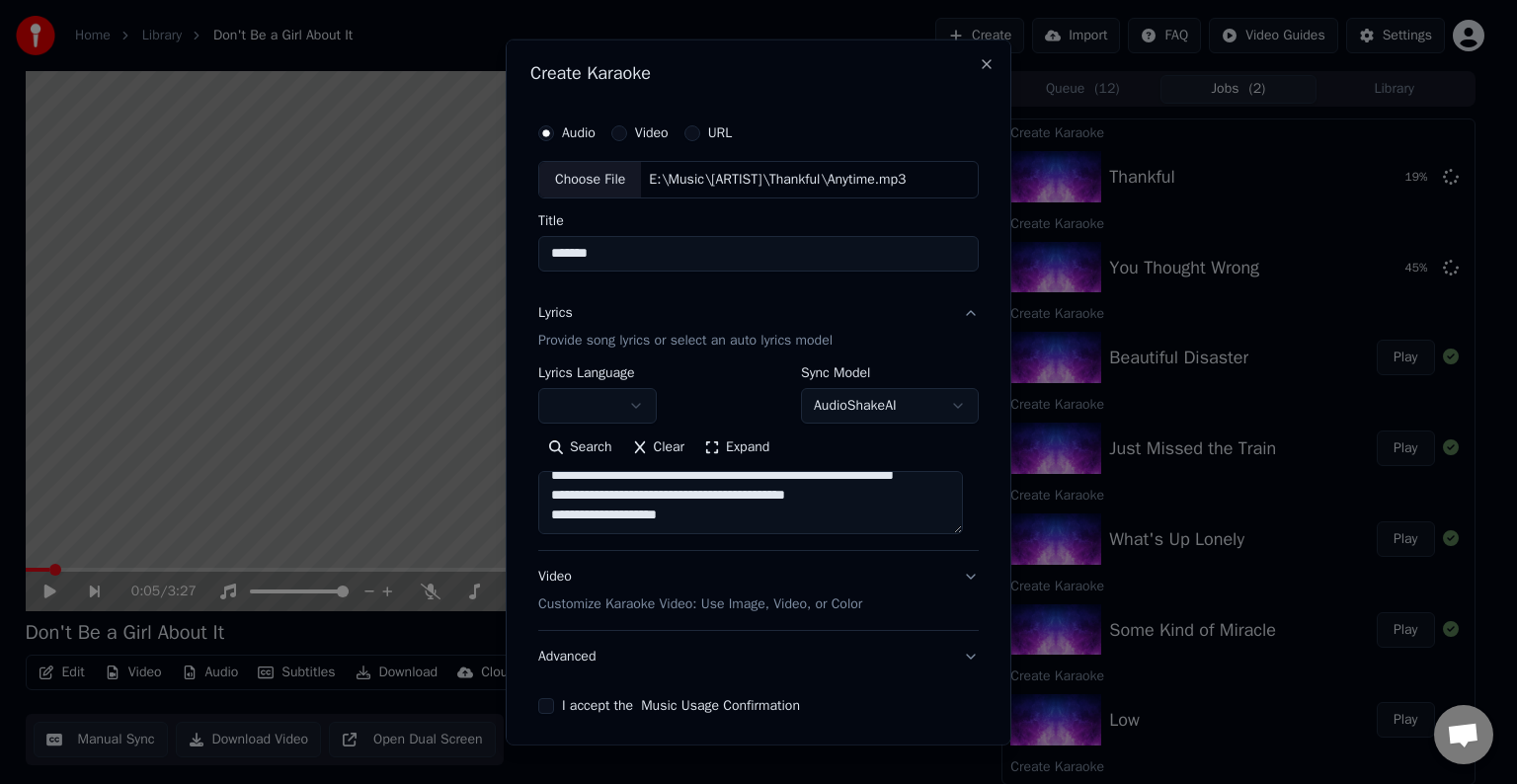 click at bounding box center (751, 503) 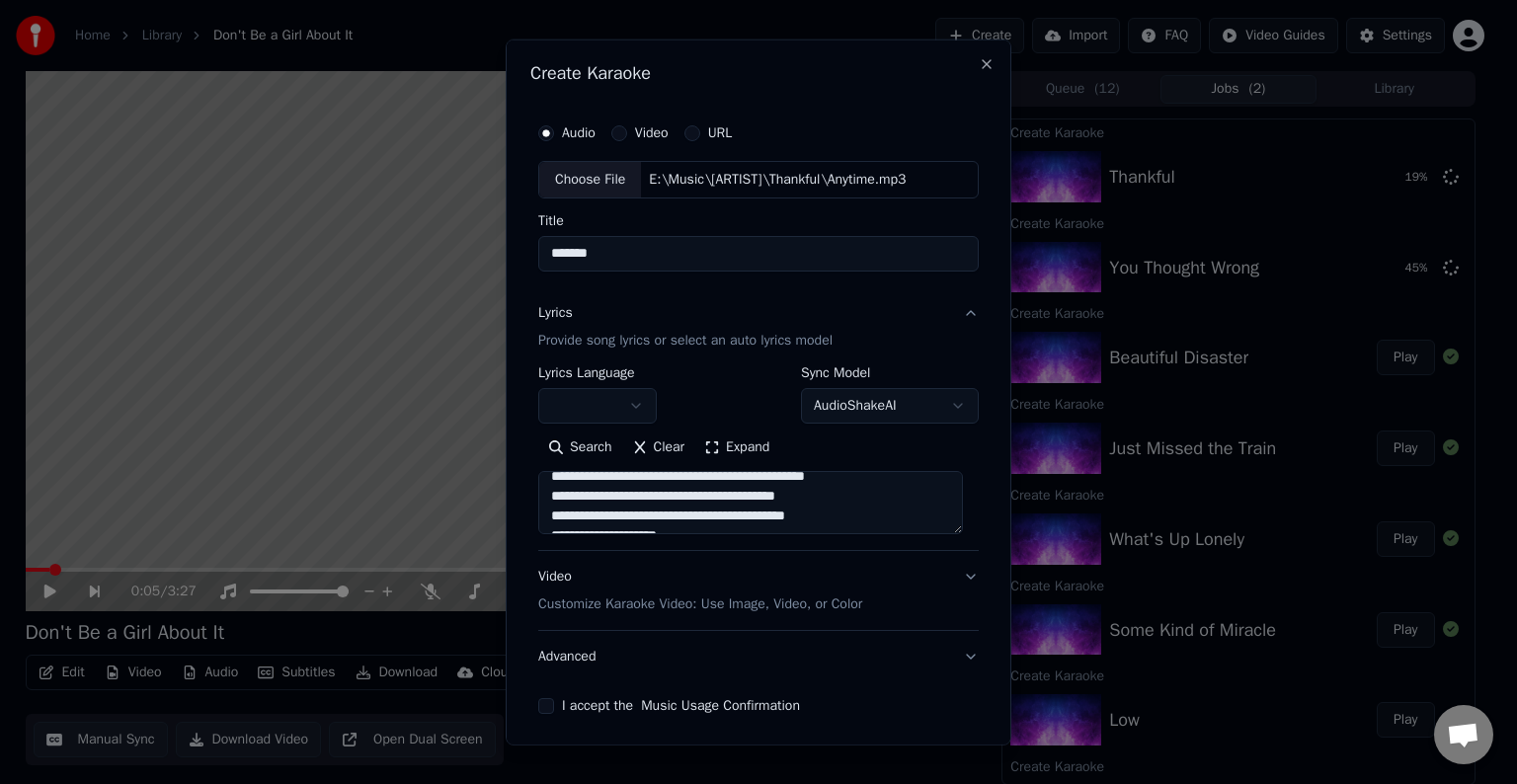 scroll, scrollTop: 681, scrollLeft: 0, axis: vertical 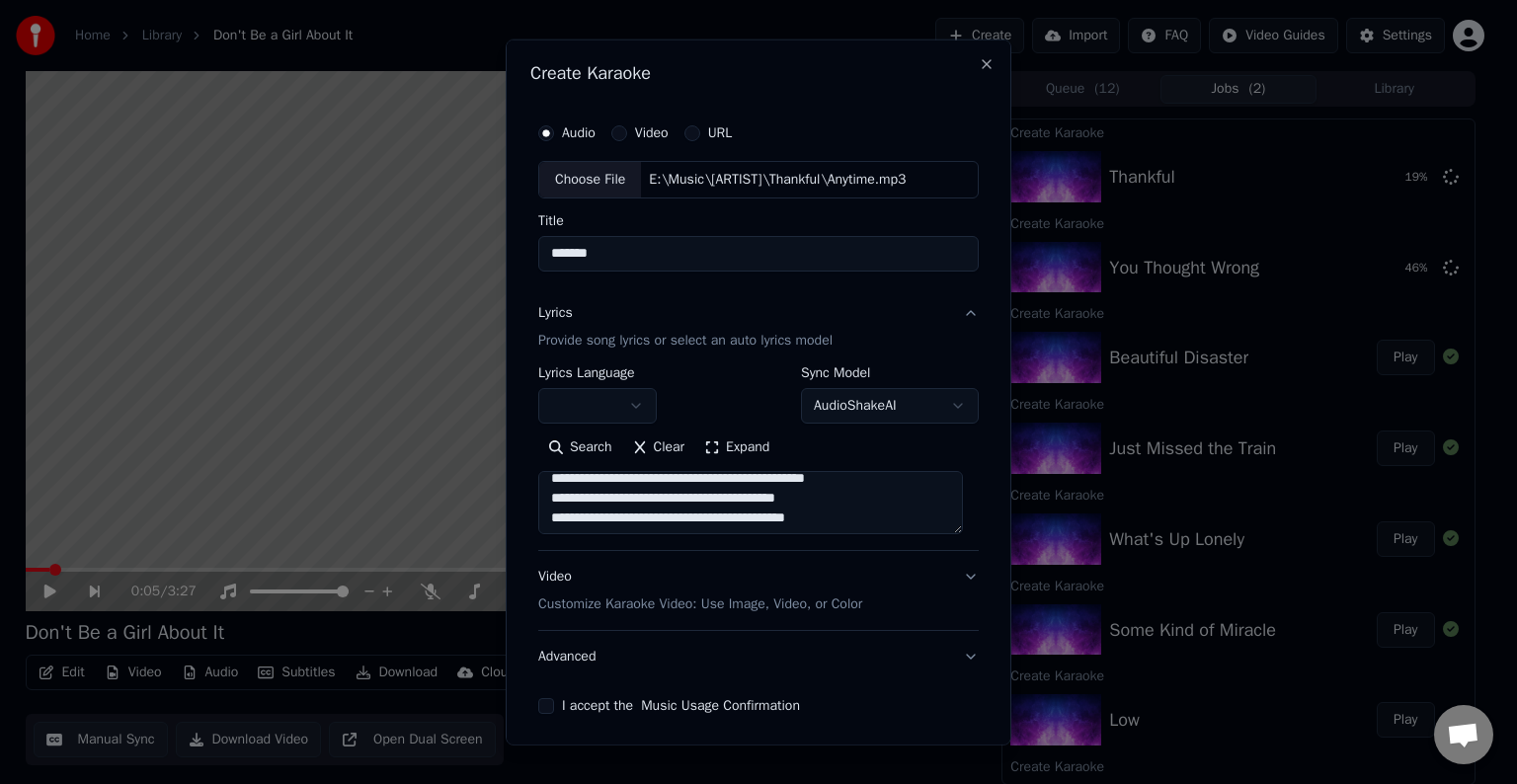 click at bounding box center [751, 503] 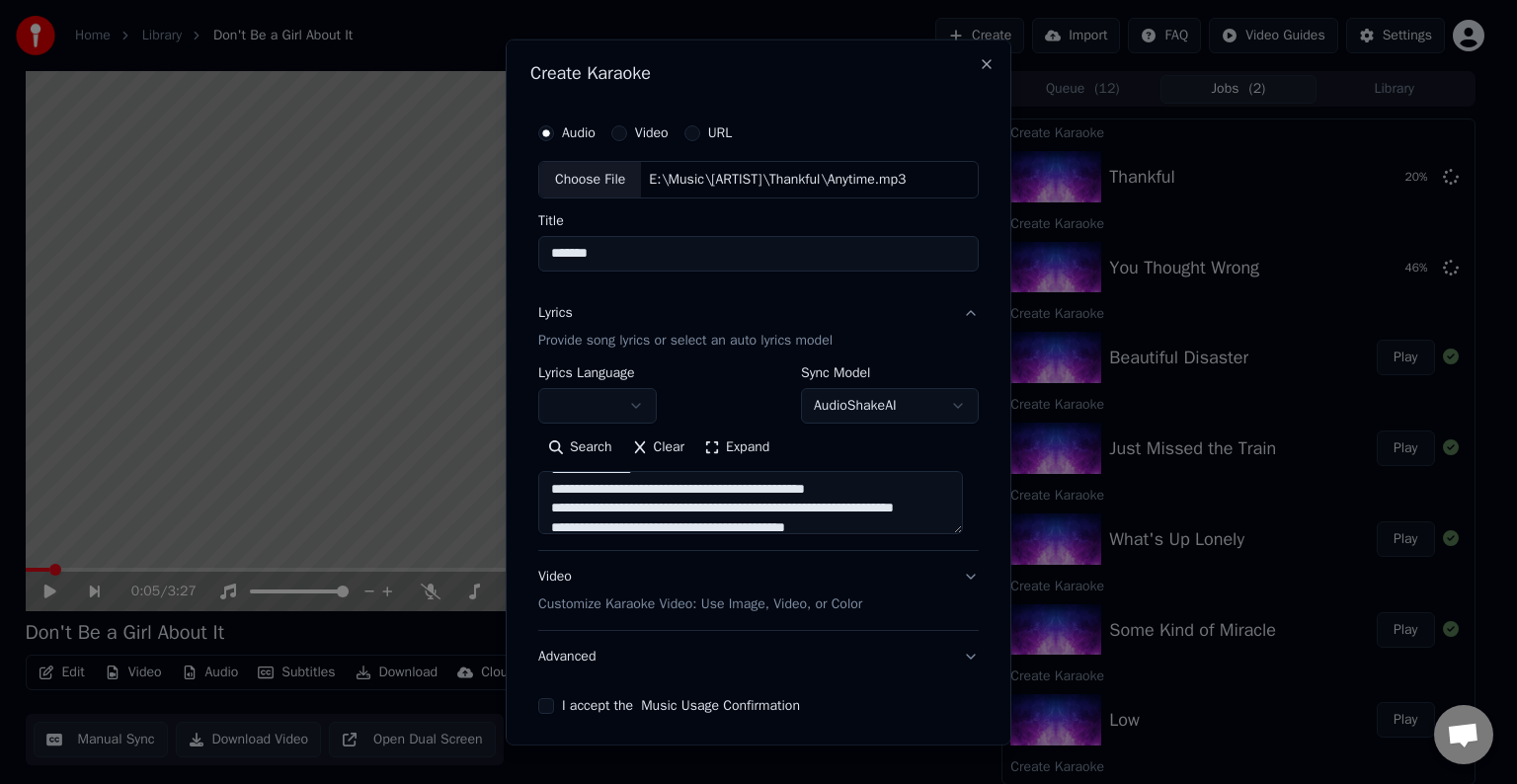 scroll, scrollTop: 595, scrollLeft: 0, axis: vertical 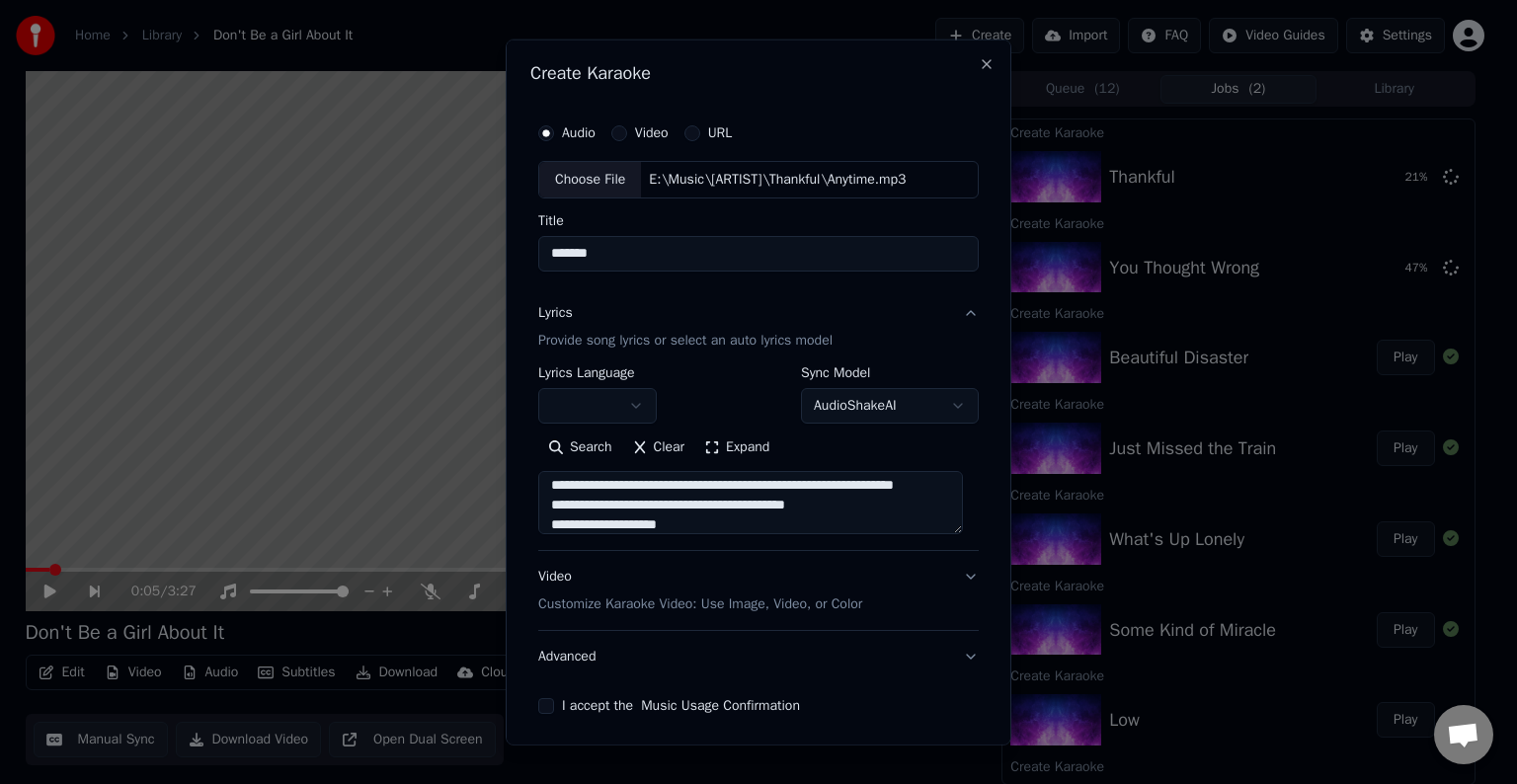 drag, startPoint x: 825, startPoint y: 506, endPoint x: 818, endPoint y: 492, distance: 15.652476 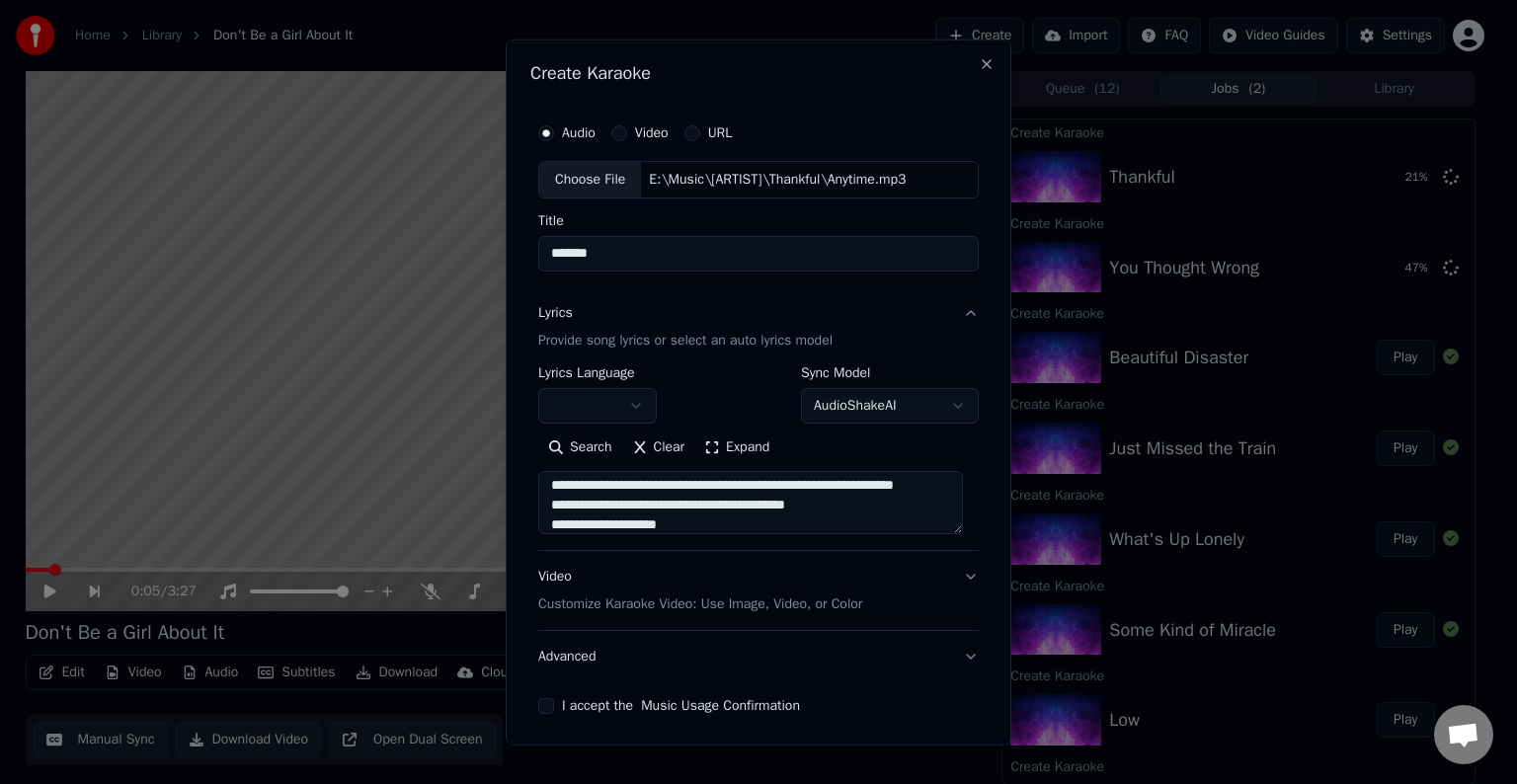 click at bounding box center (751, 503) 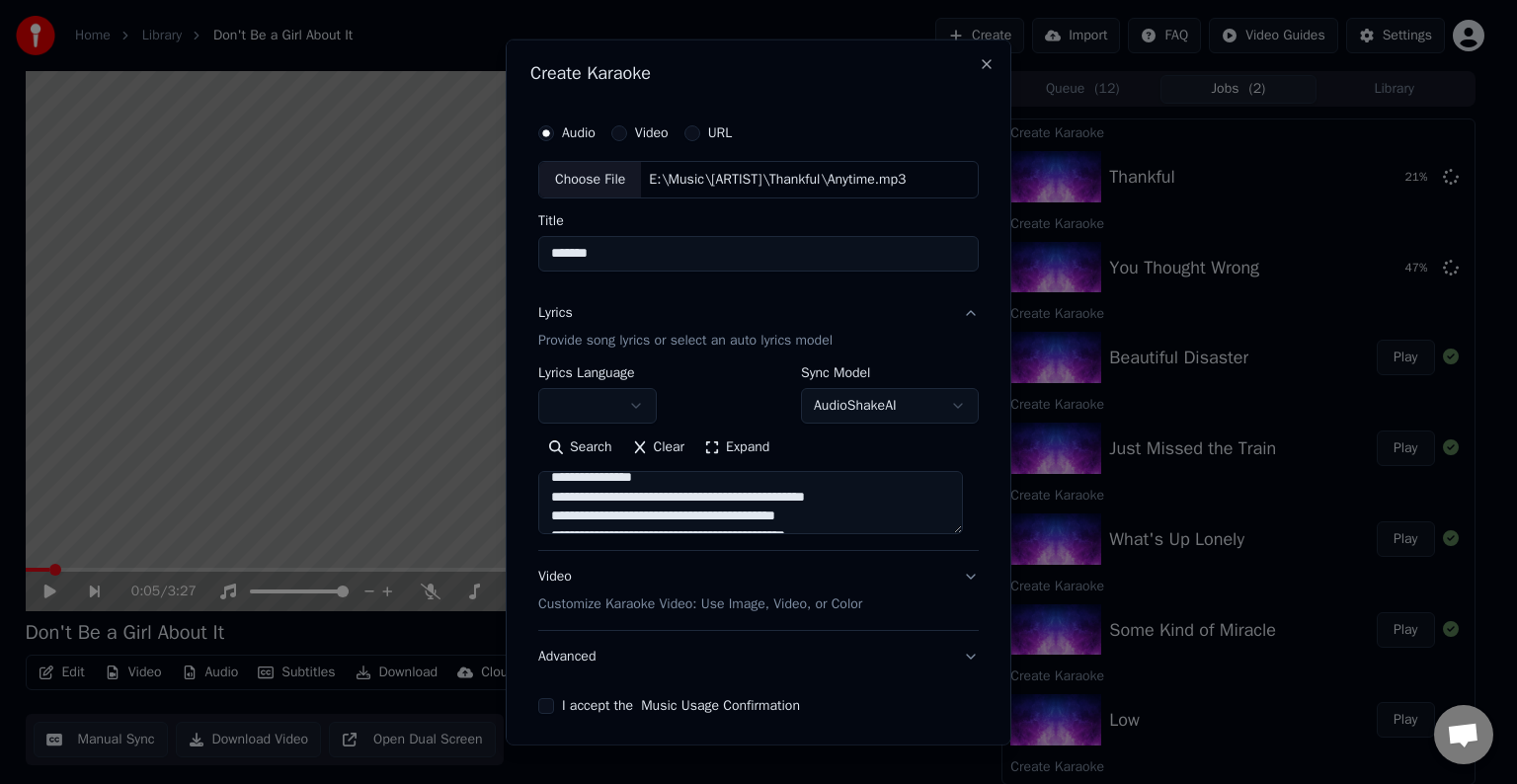 scroll, scrollTop: 565, scrollLeft: 0, axis: vertical 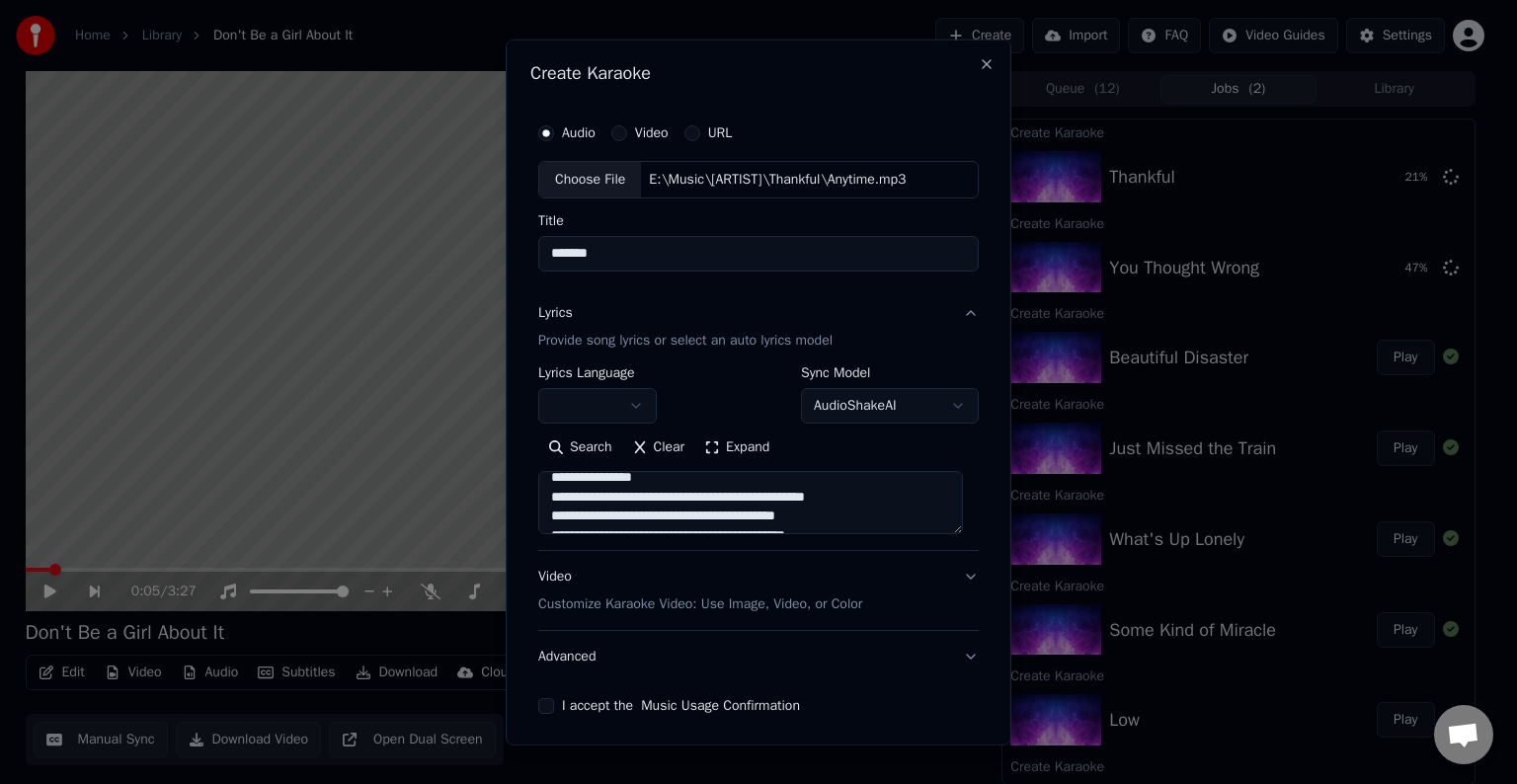 drag, startPoint x: 896, startPoint y: 495, endPoint x: 853, endPoint y: 495, distance: 43 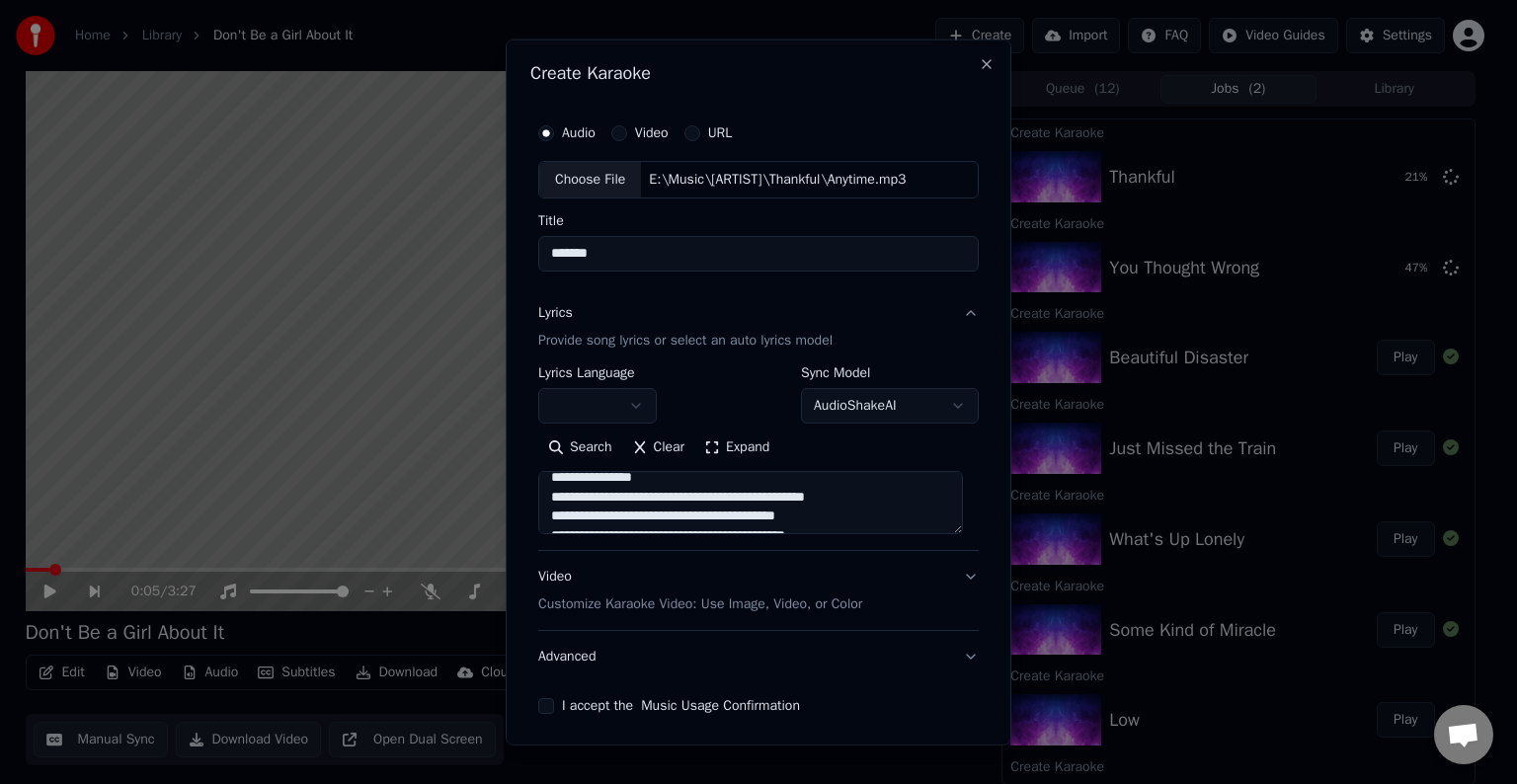 click at bounding box center (751, 503) 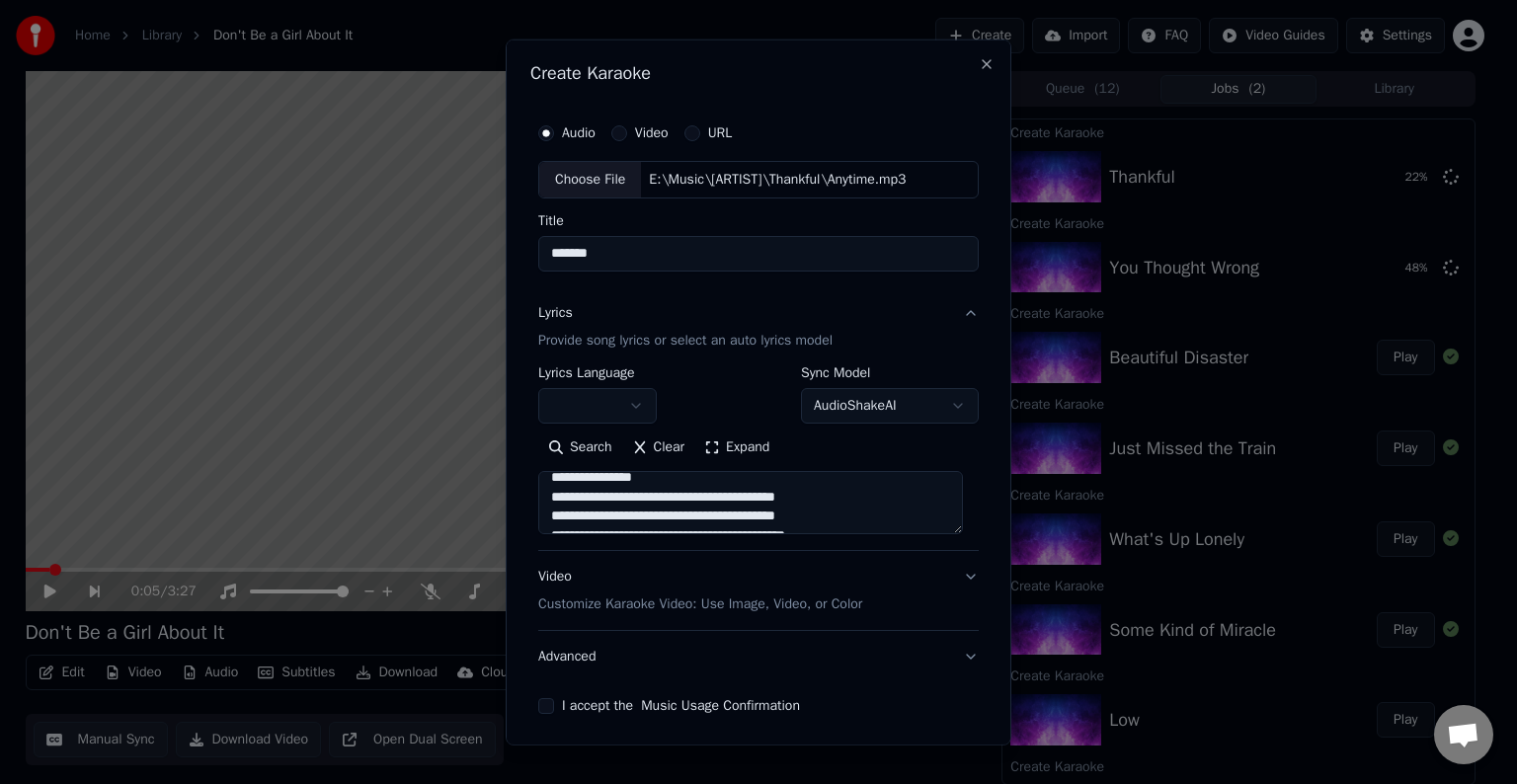 type on "**********" 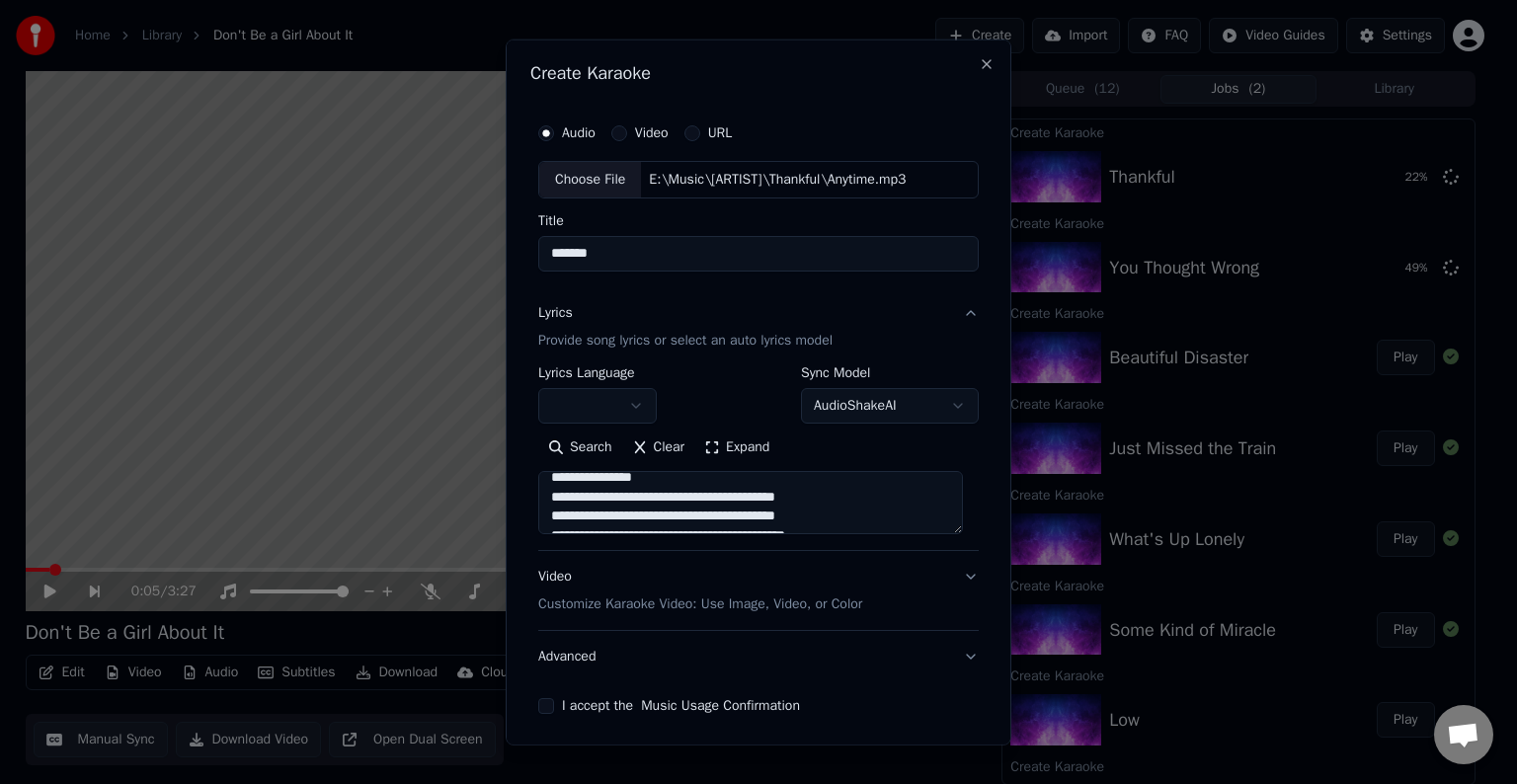 scroll, scrollTop: 703, scrollLeft: 0, axis: vertical 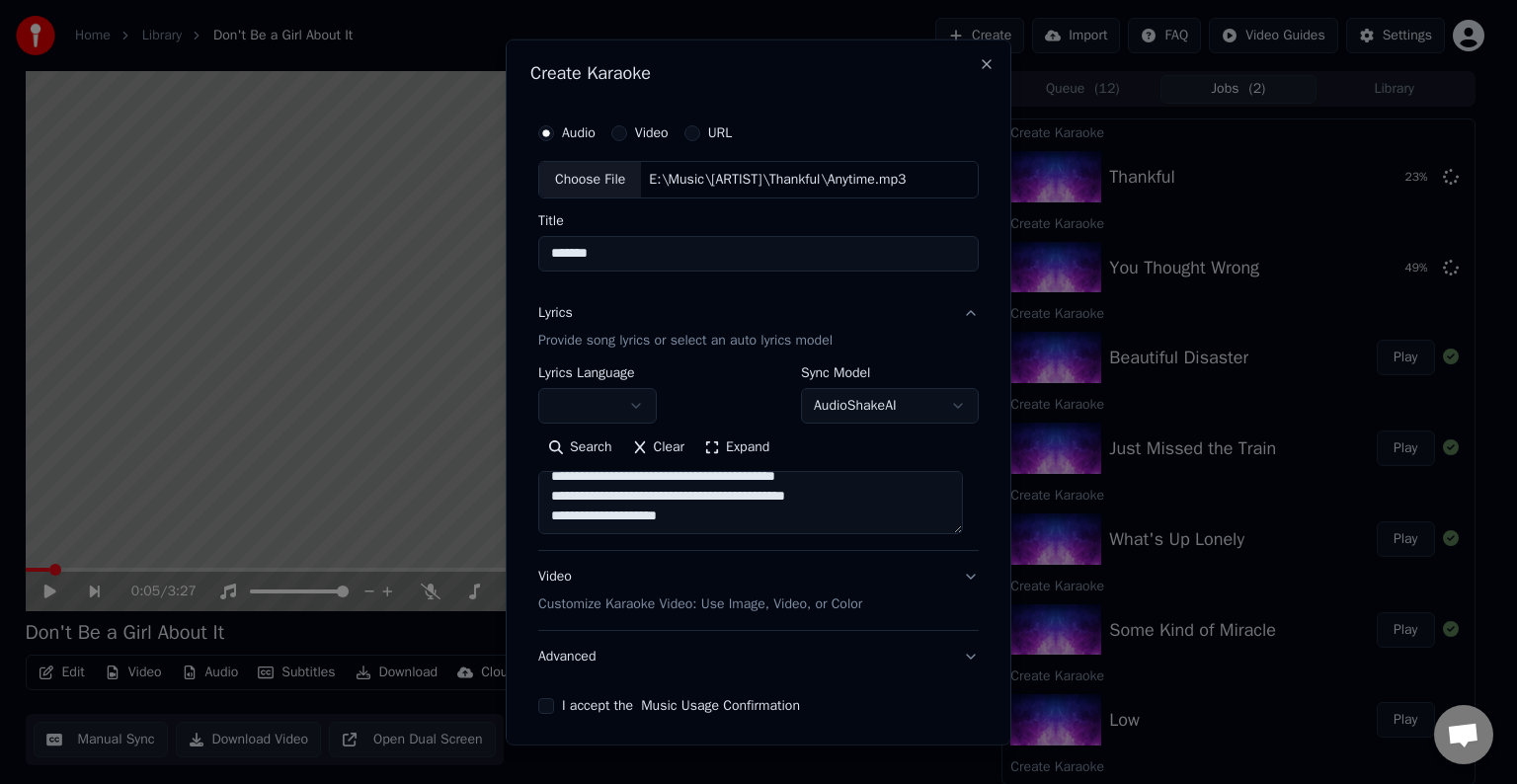 click at bounding box center [751, 503] 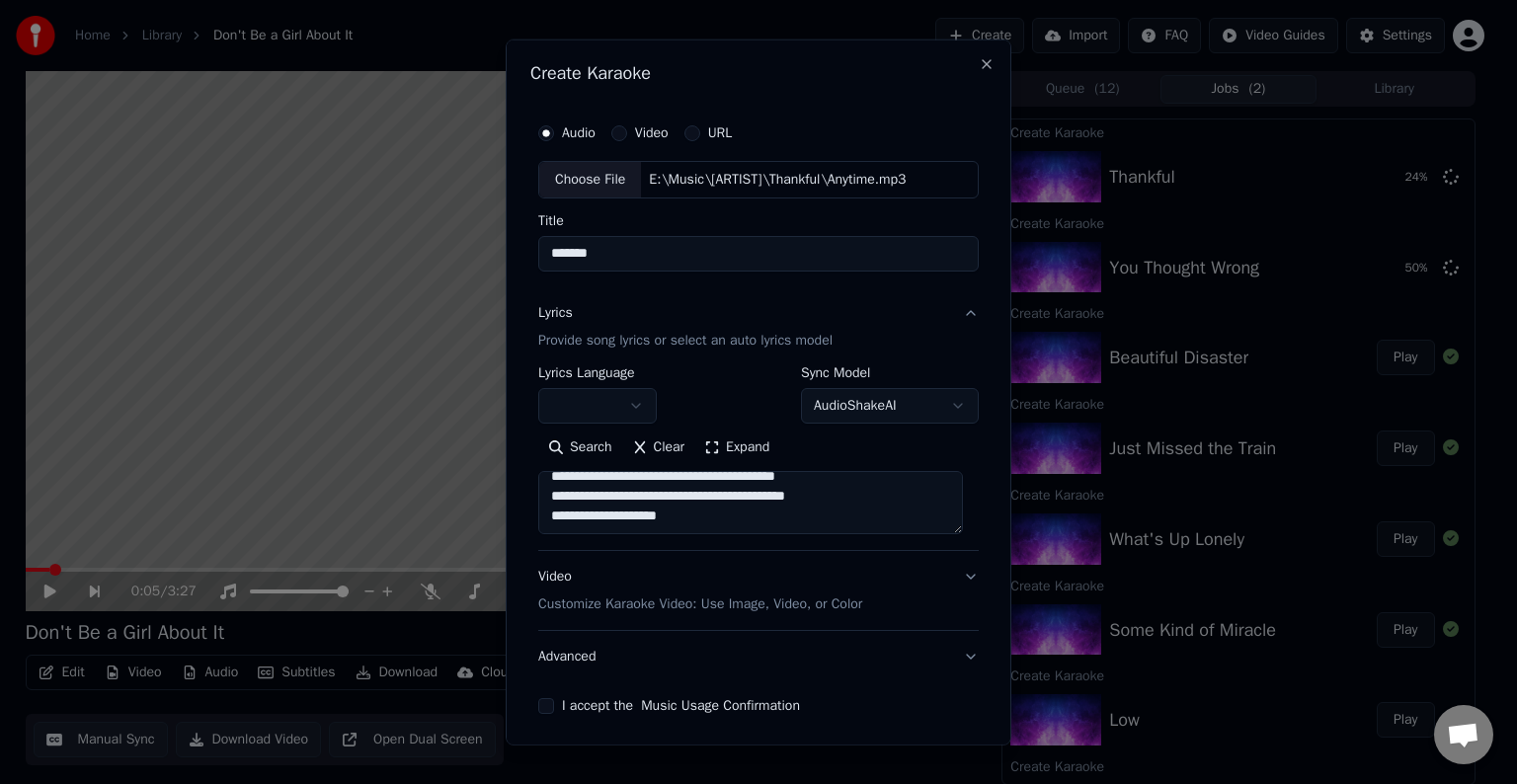 click on "Advanced" at bounding box center (758, 657) 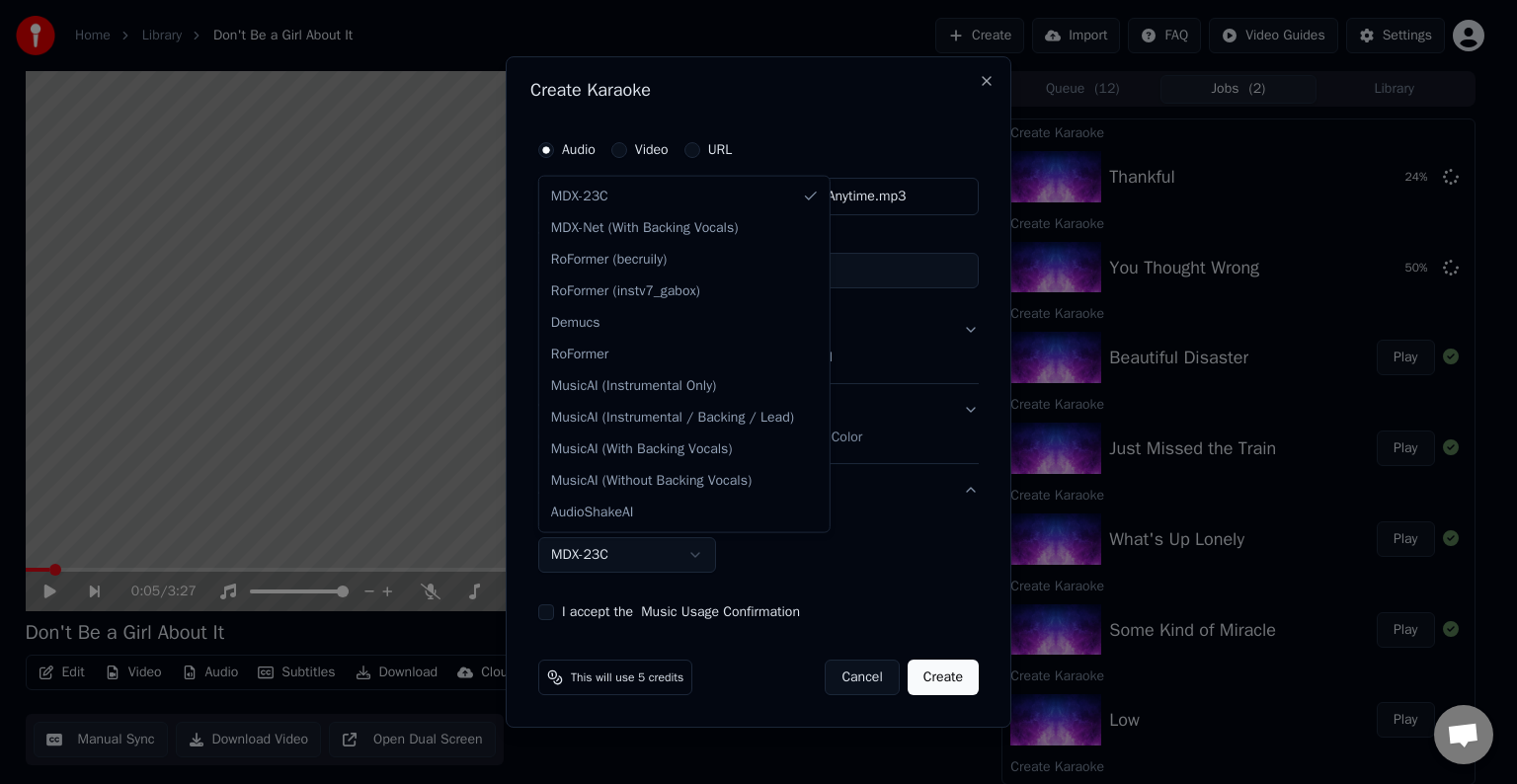 click on "Home Library Don't Be a Girl About It Create Import FAQ Video Guides Settings 0:05  /  3:27 Don't Be a Girl About It BPM 140 Key G# Edit Video Audio Subtitles Download Cloud Library Manual Sync Download Video Open Dual Screen Queue ( 12 ) Jobs ( 2 ) Library Create Karaoke Thankful 24 % Create Karaoke You Thought Wrong 50 % Create Karaoke Beautiful Disaster Play Create Karaoke Just Missed the Train Play Create Karaoke What's Up Lonely Play Create Karaoke Some Kind of Miracle Play Create Karaoke Low Play Create Karaoke Miss Independent Play Create Karaoke The Trouble With Love Is Play Create Karaoke Why Don't You Try Play Create Karaoke The Sun Will Rise Play Create Karaoke Don't Be a Girl About It Play Chat Adam from Youka Desktop More channels Continue on Email Network offline. Reconnecting... No messages can be received or sent for now. Youka Desktop Hello! How can I help you?  Sunday, 20 July 7/20/2025 Adam 7/20/2025 So, I make the video, and the credits to sync the lyrics the second time are refunded? Adam" at bounding box center (750, 392) 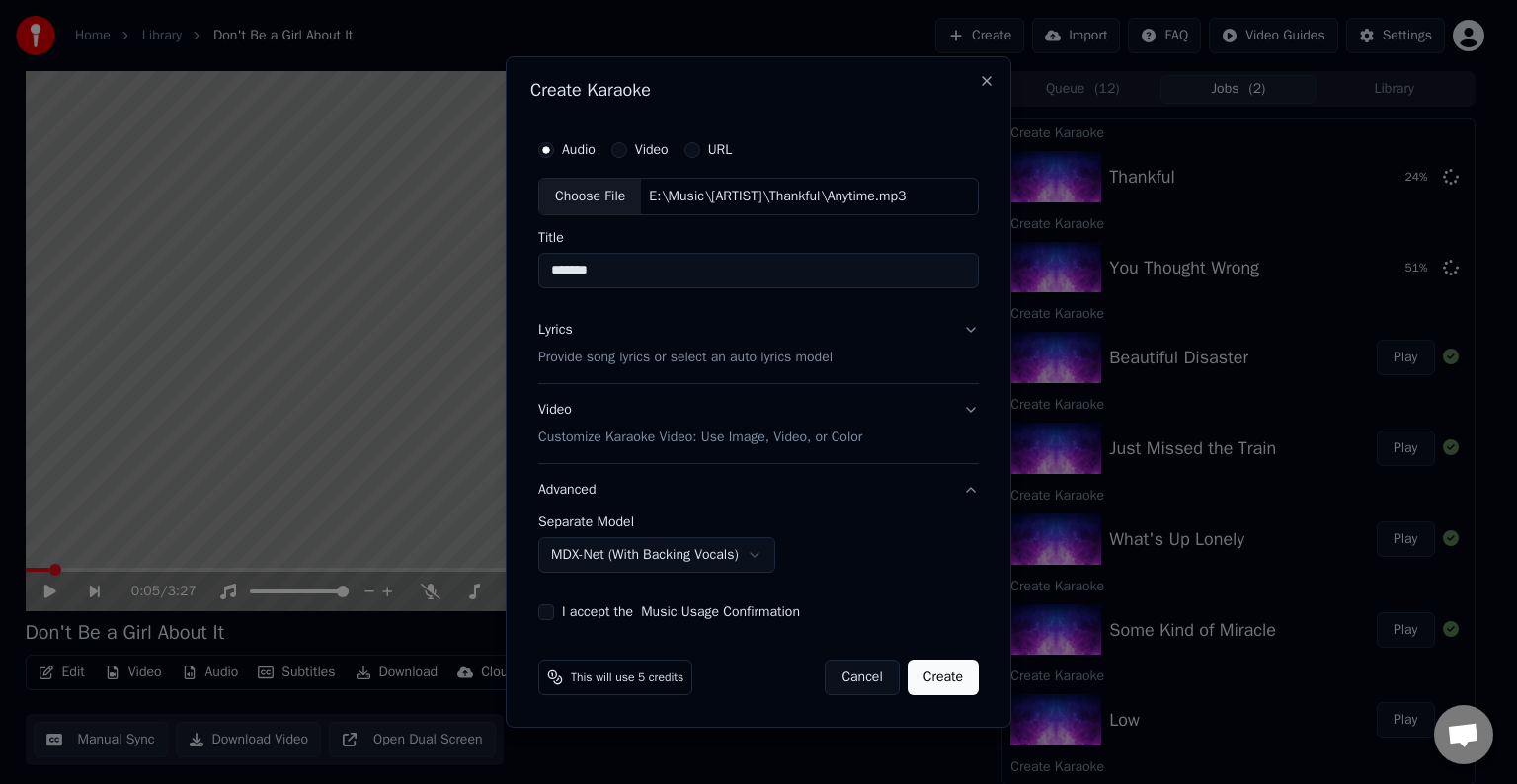 click on "I accept the   Music Usage Confirmation" at bounding box center [546, 612] 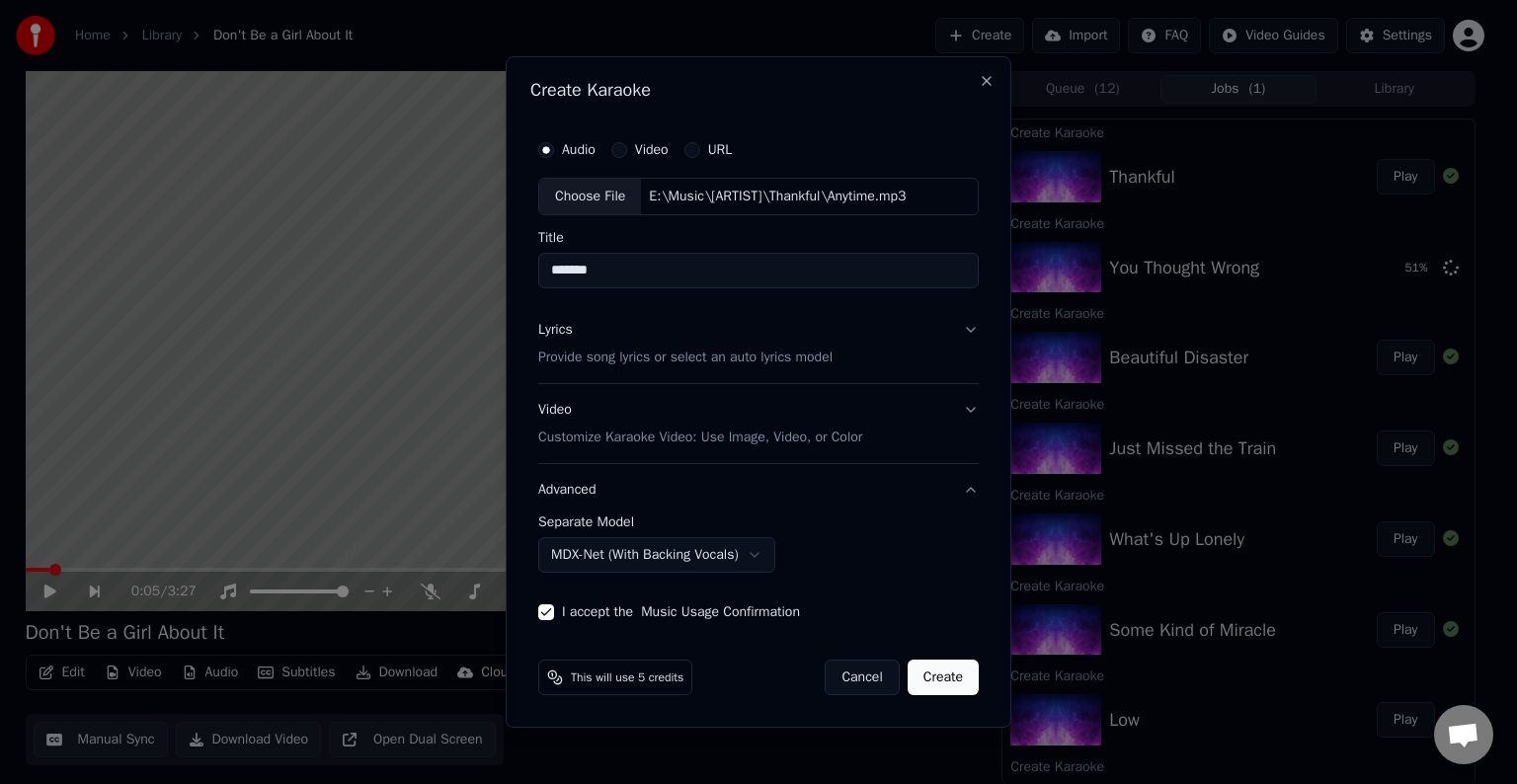 click on "Create" at bounding box center [943, 677] 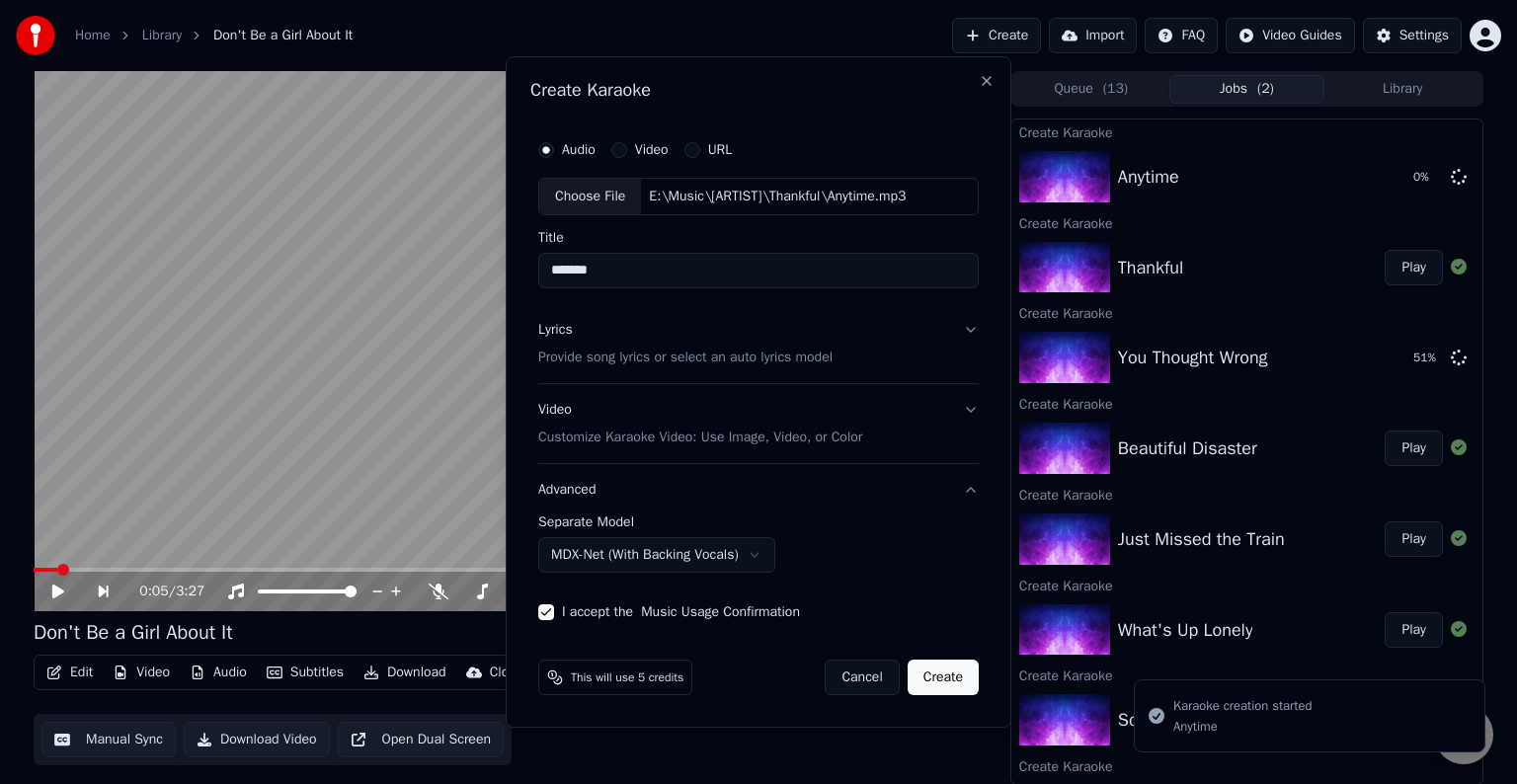 select on "******" 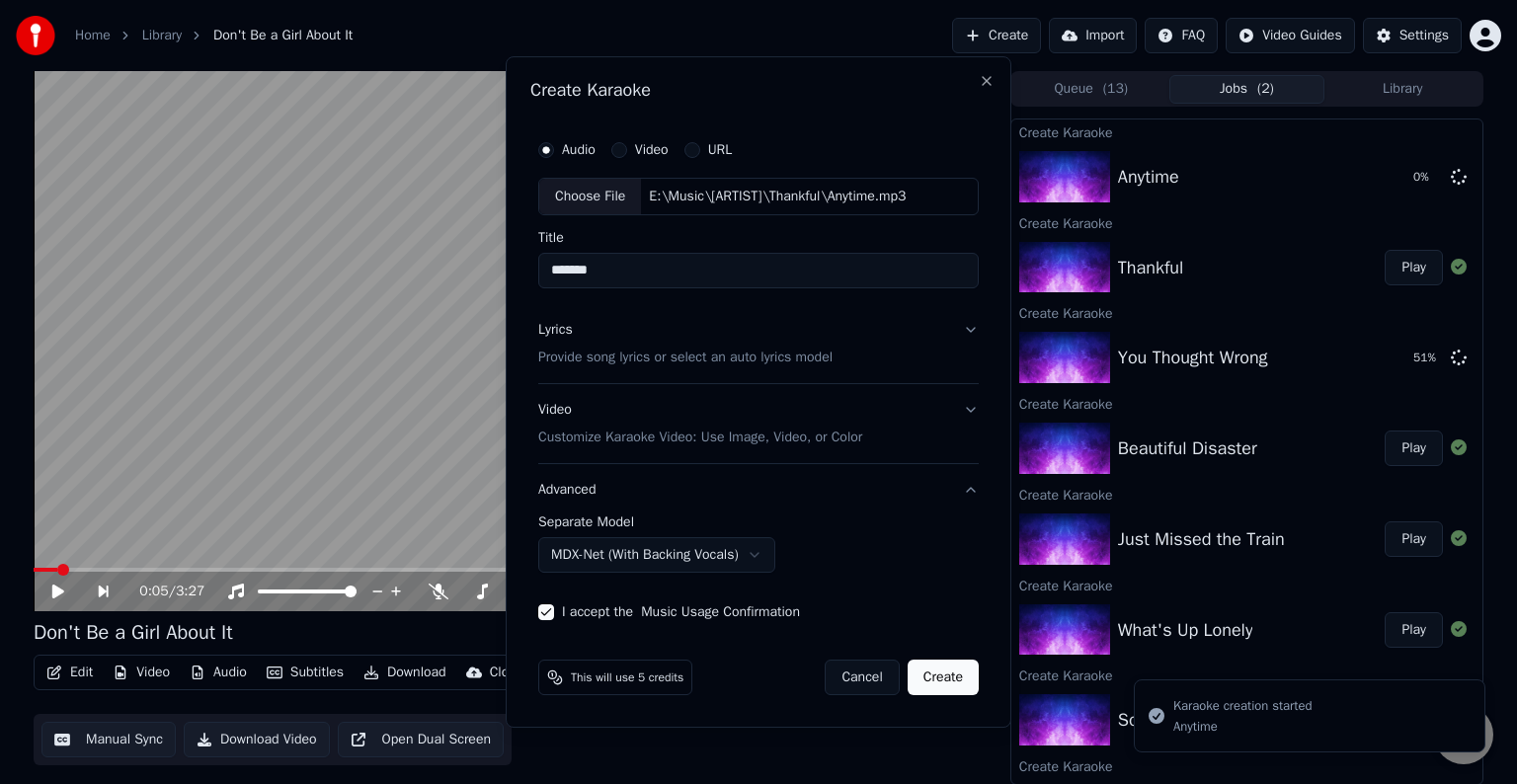 type 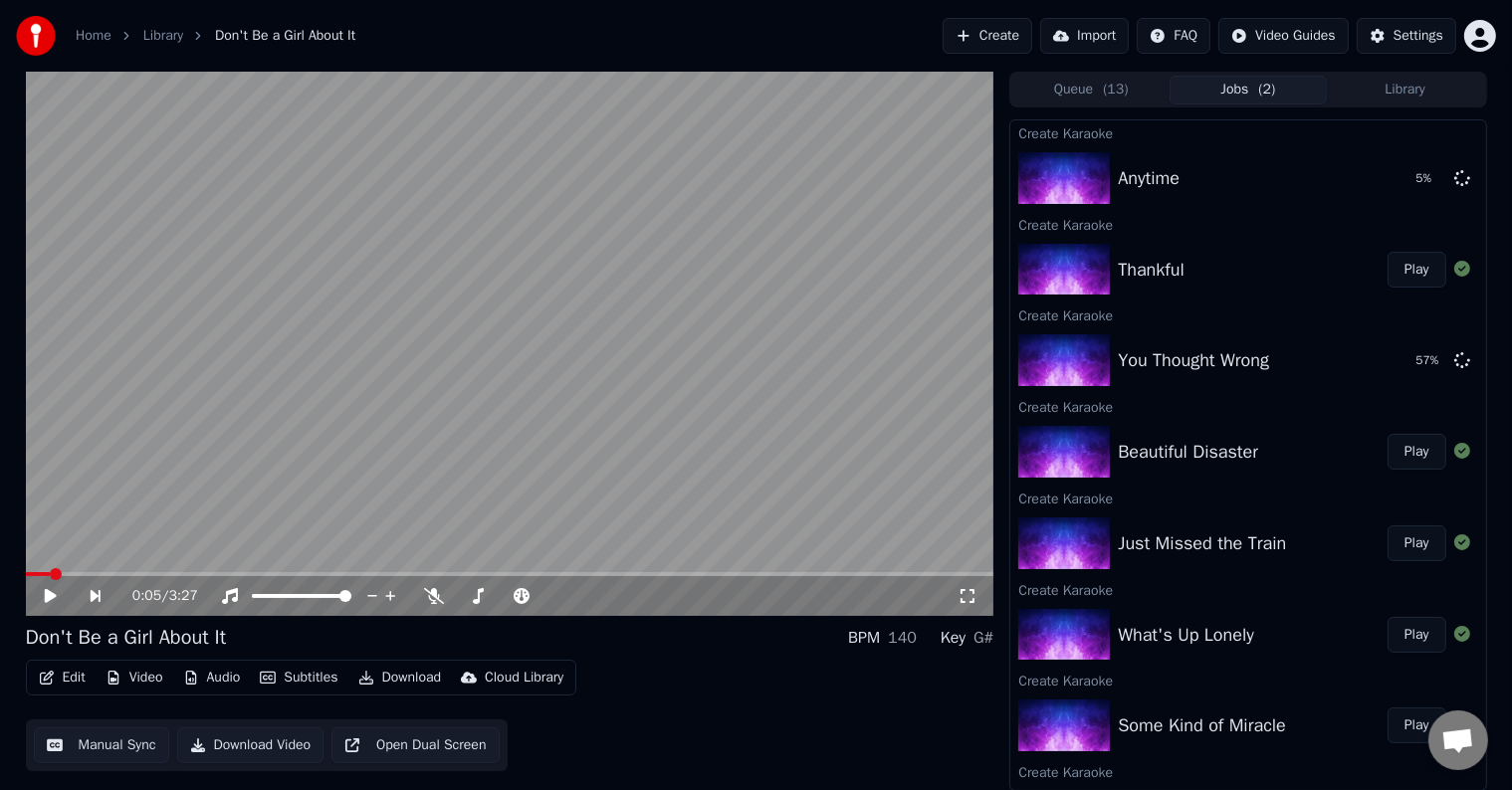 click on "Create" at bounding box center [987, 36] 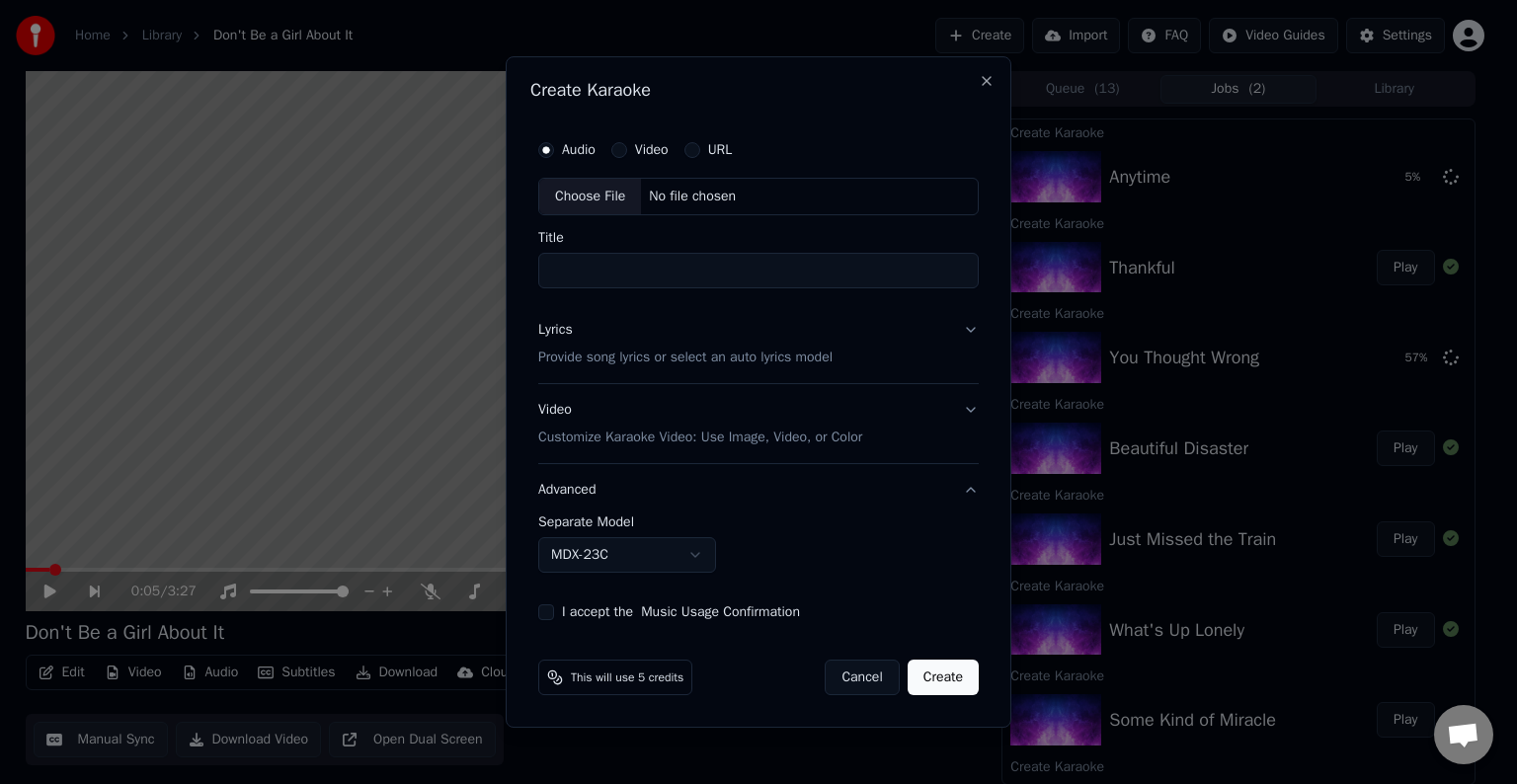 click on "Choose File" at bounding box center [590, 196] 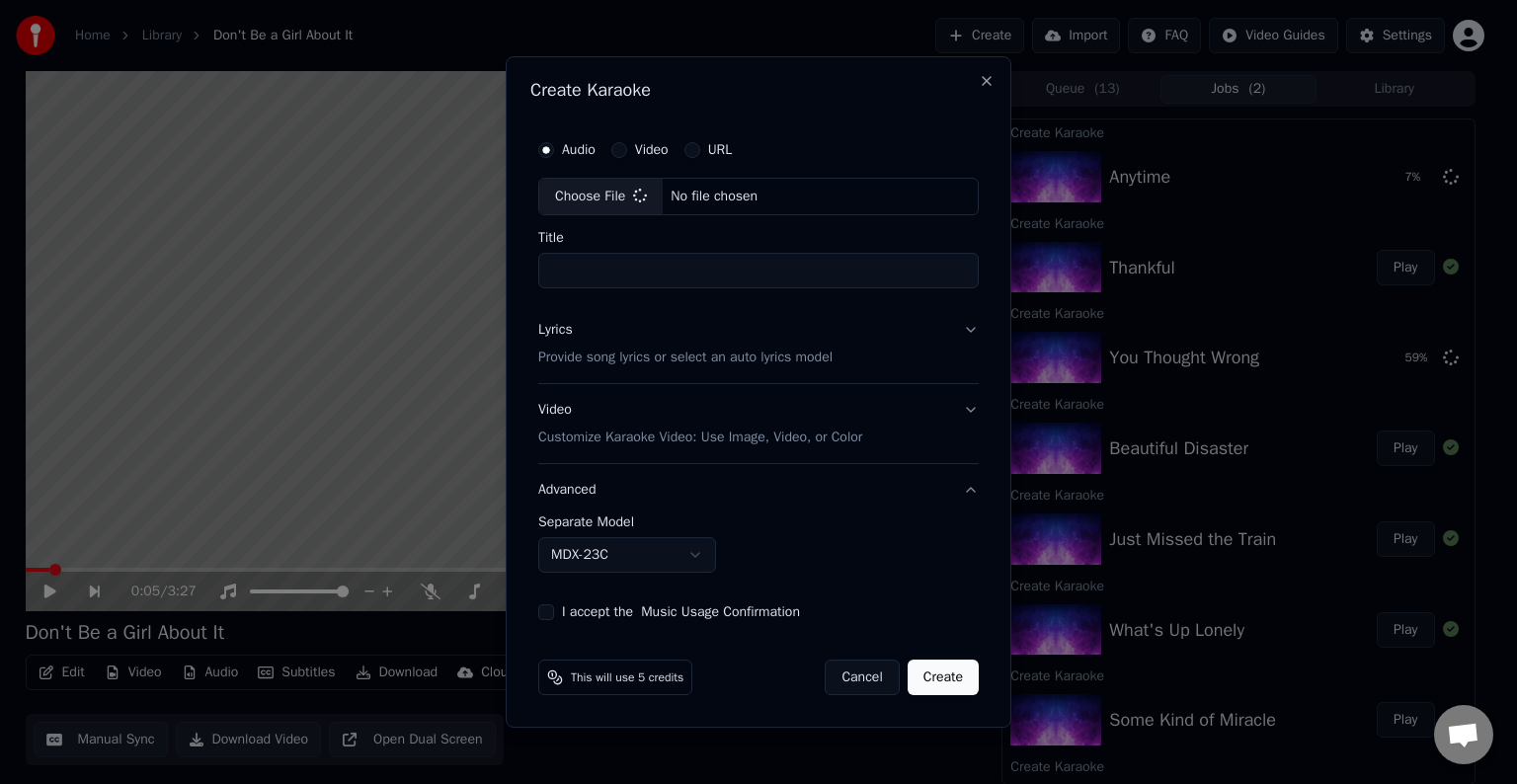 click on "Lyrics Provide song lyrics or select an auto lyrics model" at bounding box center [758, 344] 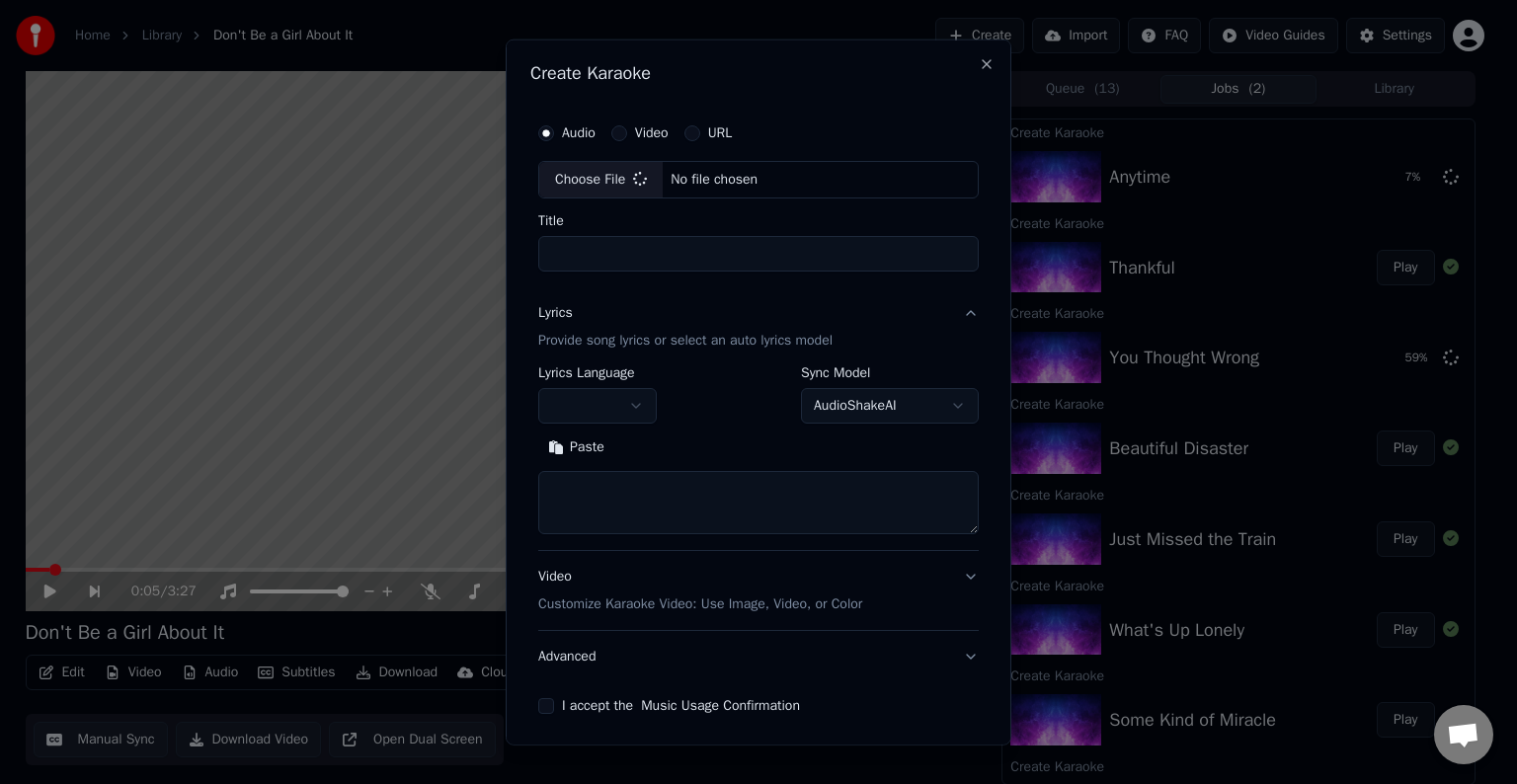click at bounding box center (758, 503) 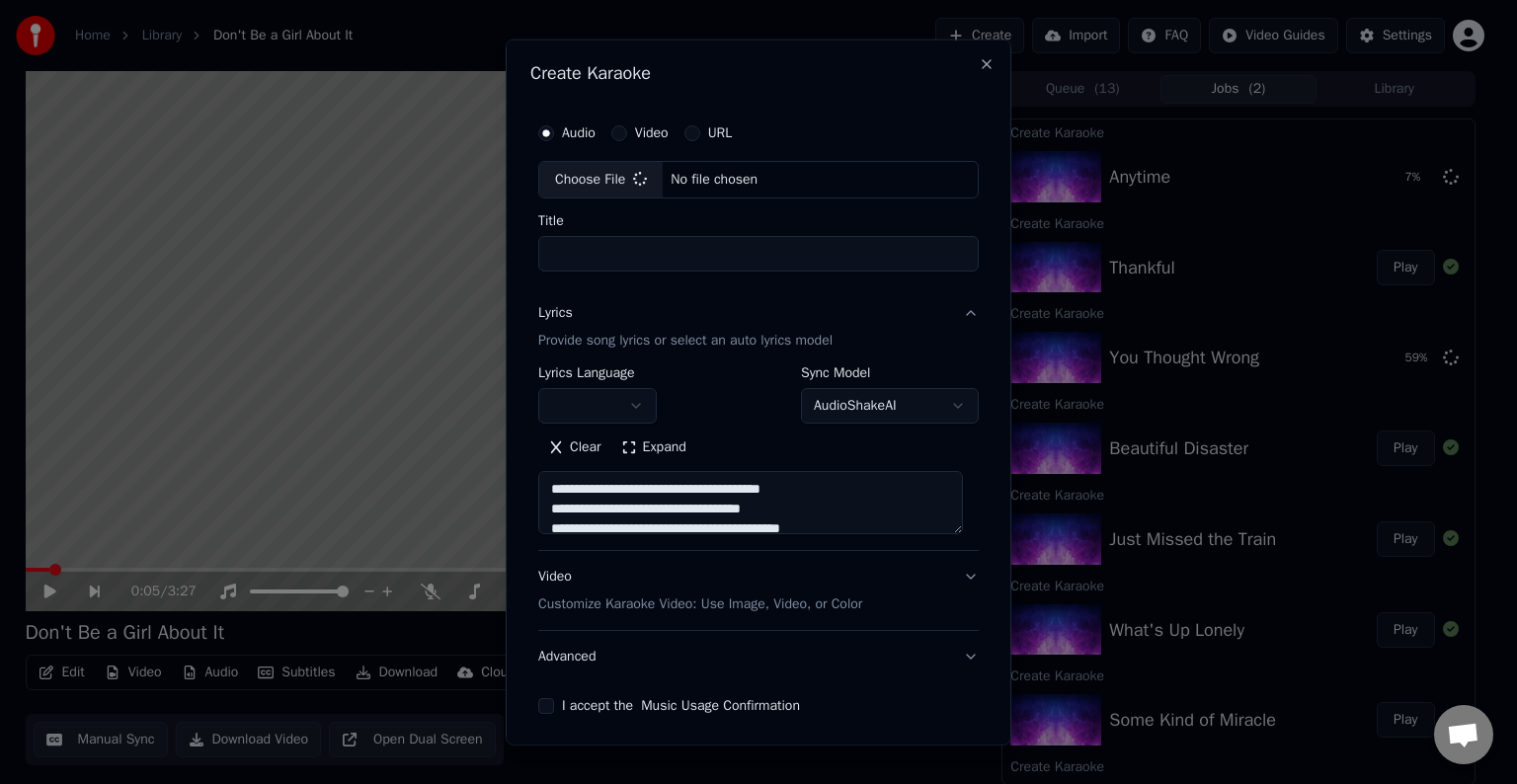 type on "**********" 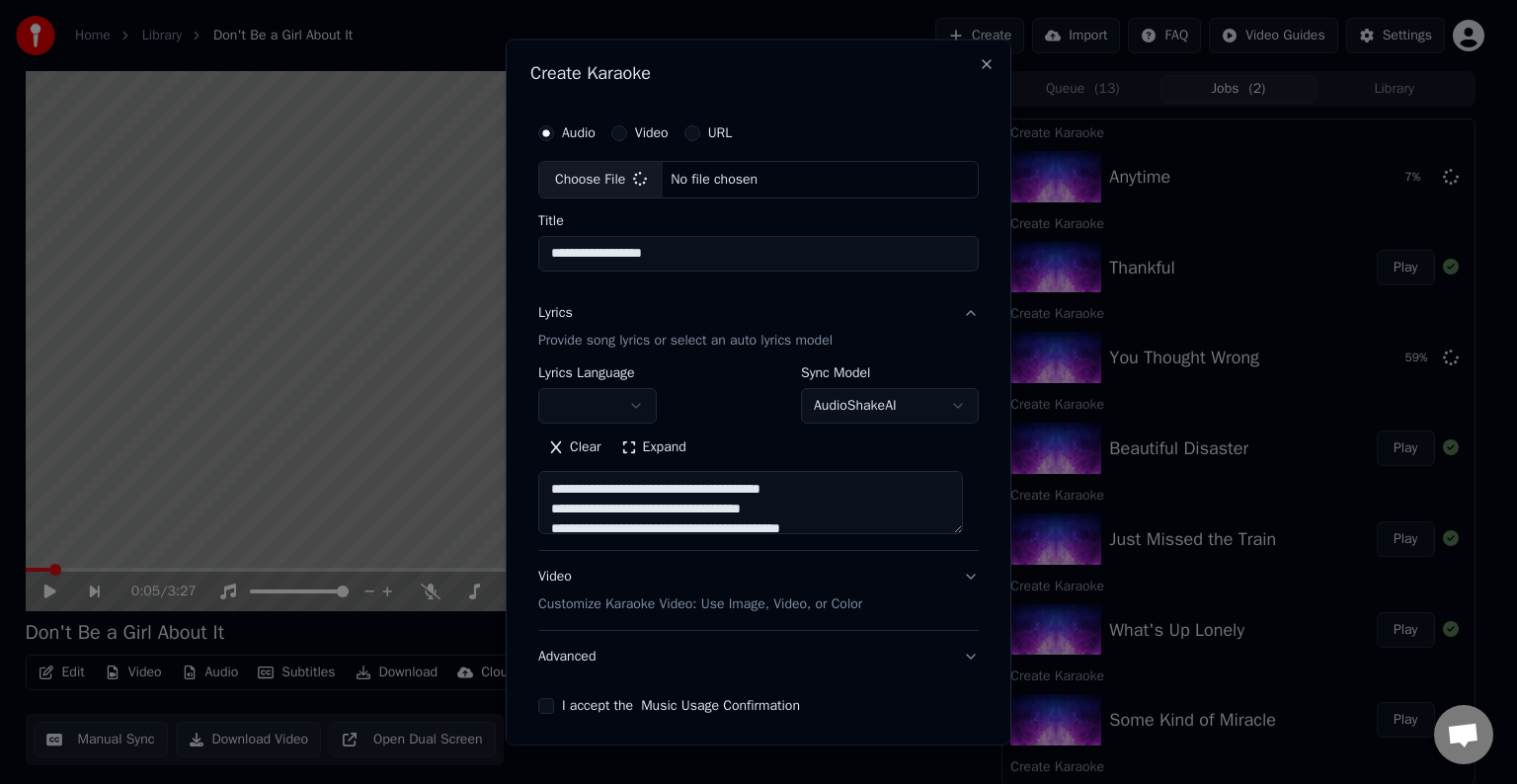 scroll, scrollTop: 63, scrollLeft: 0, axis: vertical 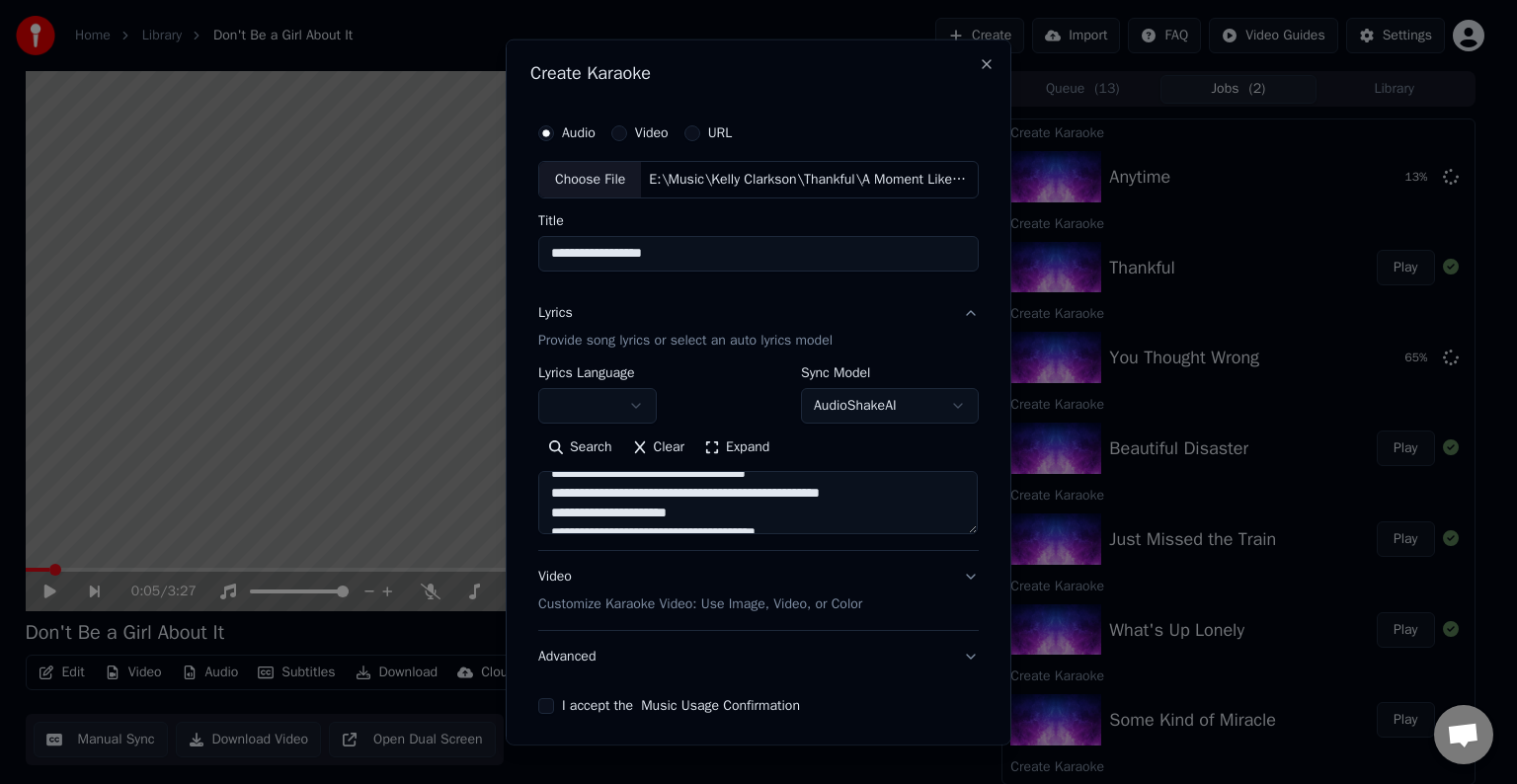 click on "**********" at bounding box center (758, 503) 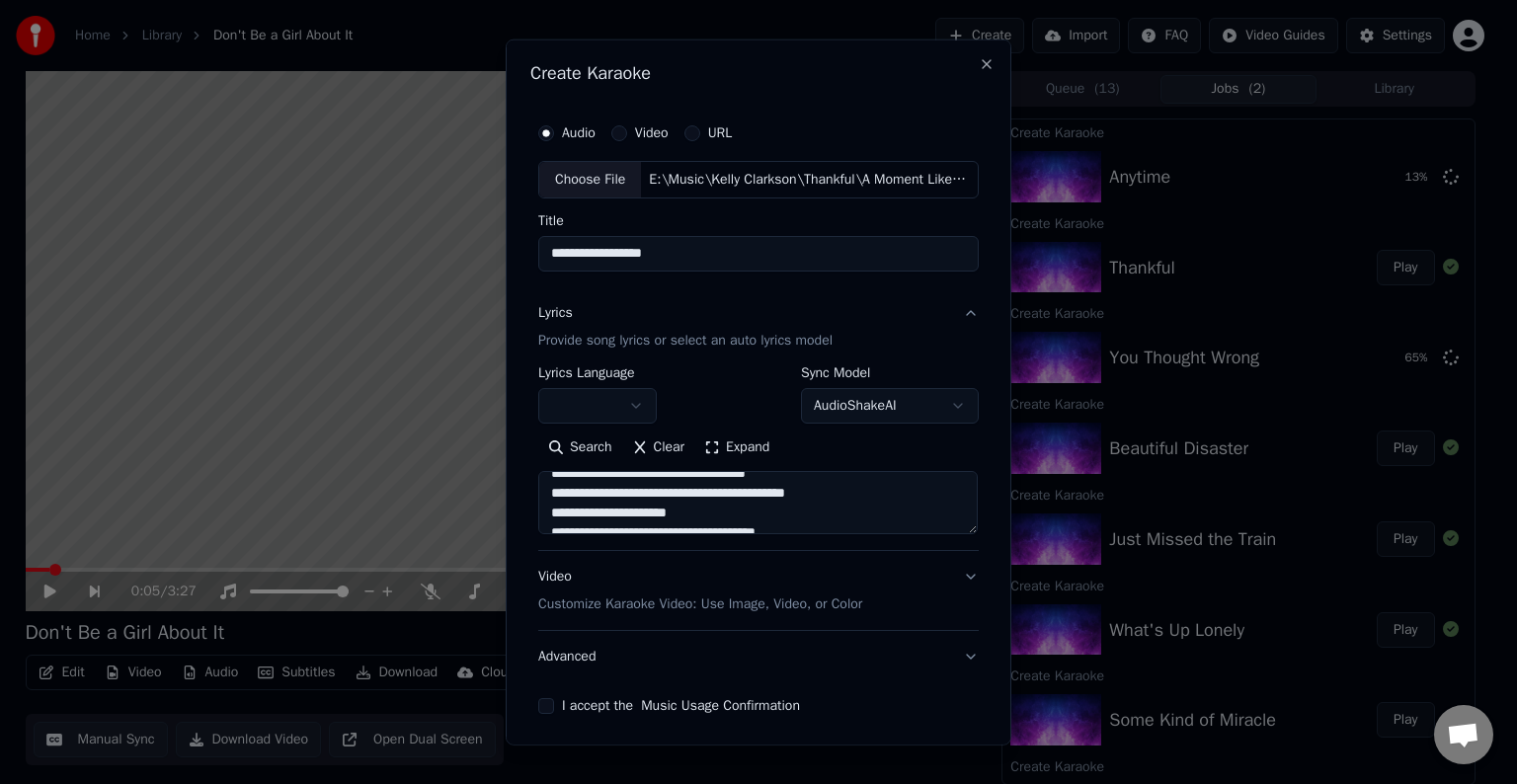 scroll, scrollTop: 447, scrollLeft: 0, axis: vertical 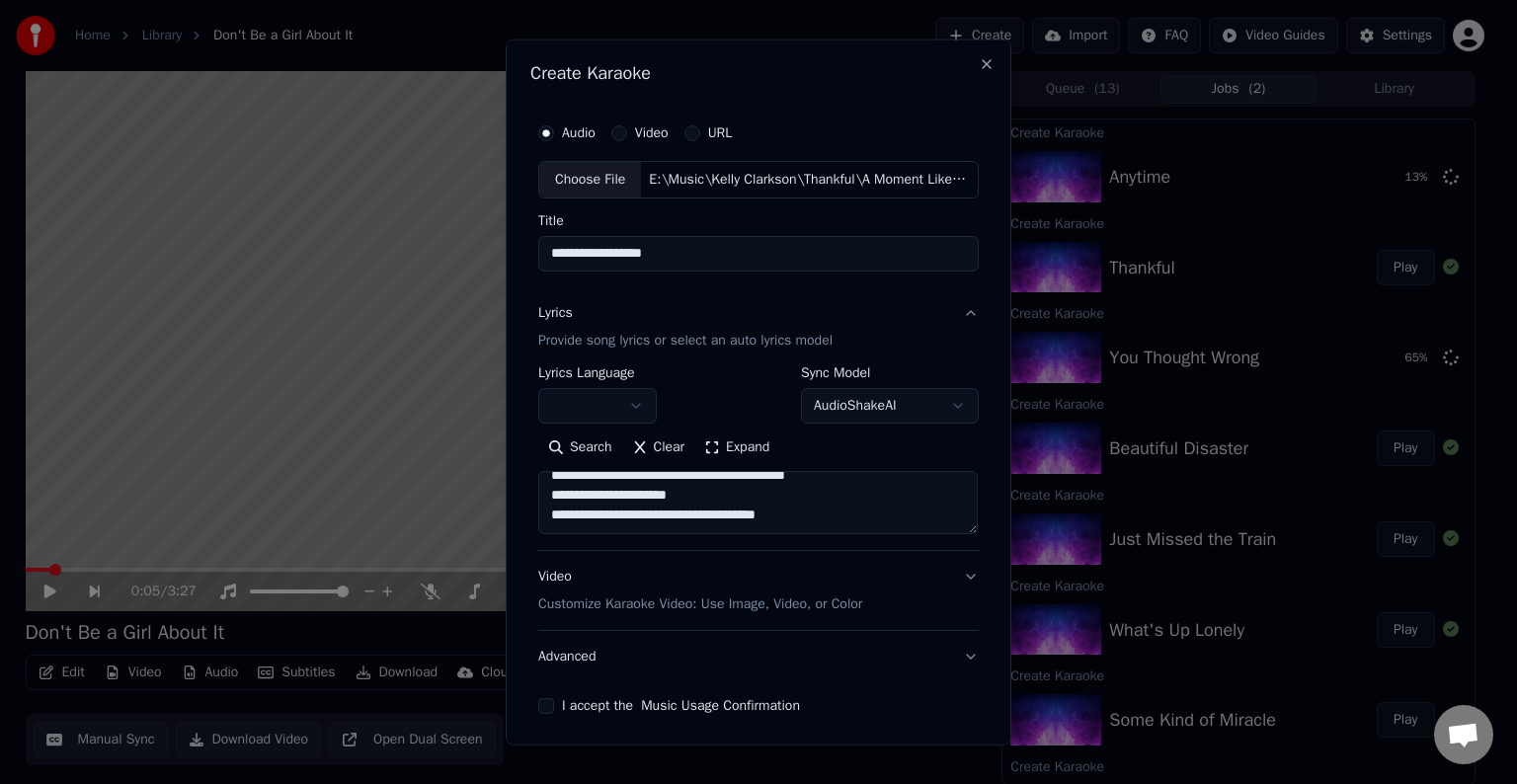 click on "**********" at bounding box center (758, 503) 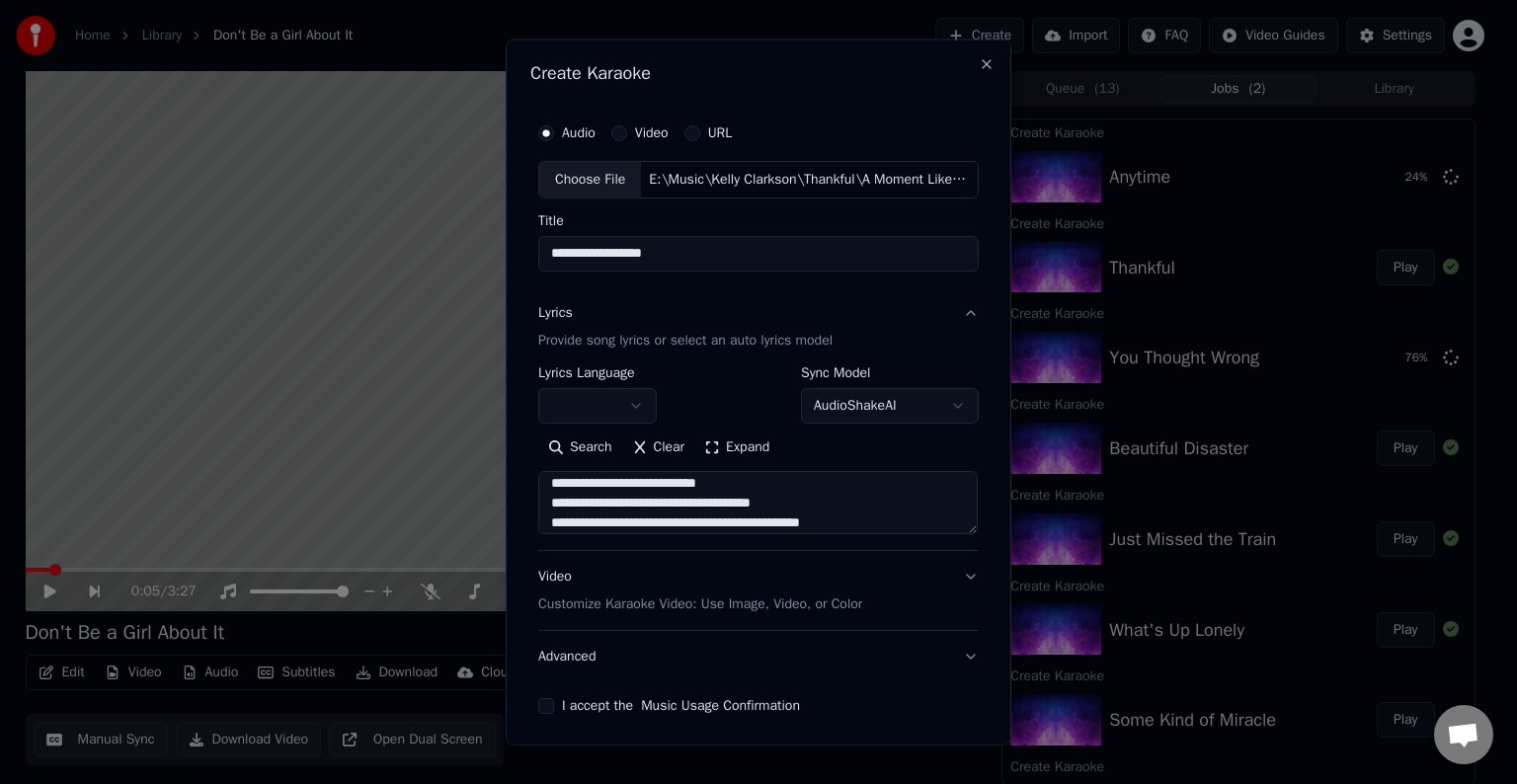 scroll, scrollTop: 479, scrollLeft: 0, axis: vertical 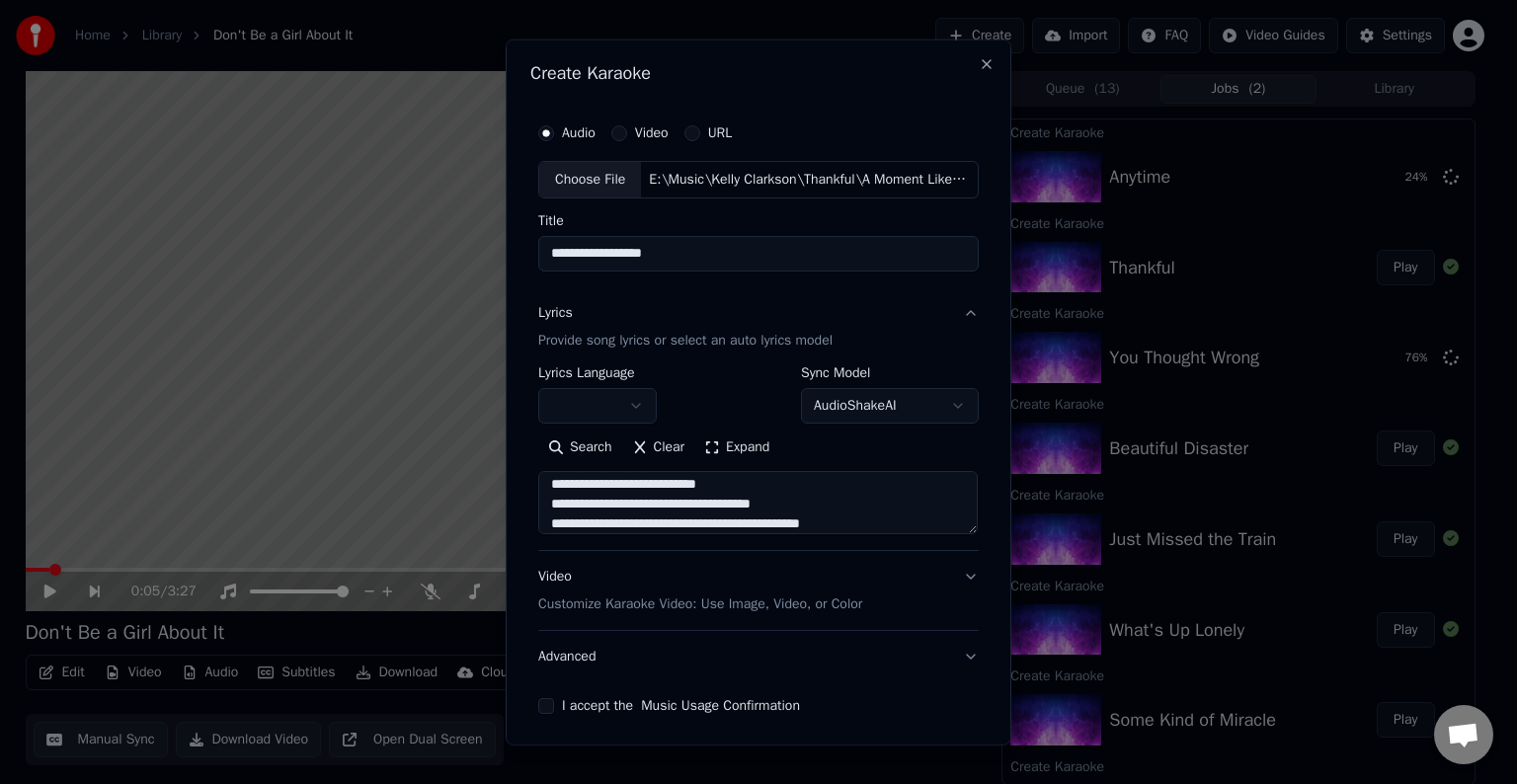 click at bounding box center (758, 503) 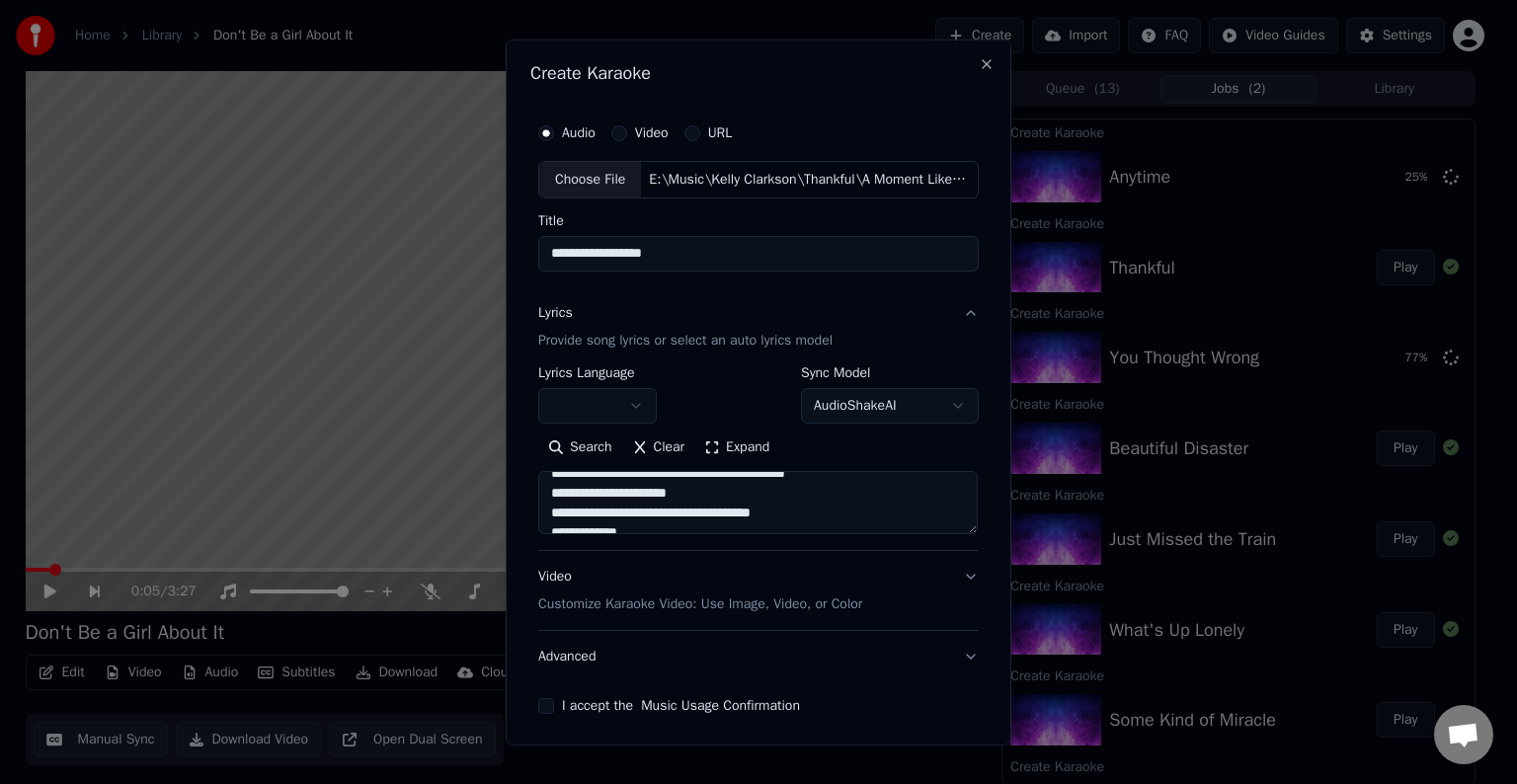 scroll, scrollTop: 507, scrollLeft: 0, axis: vertical 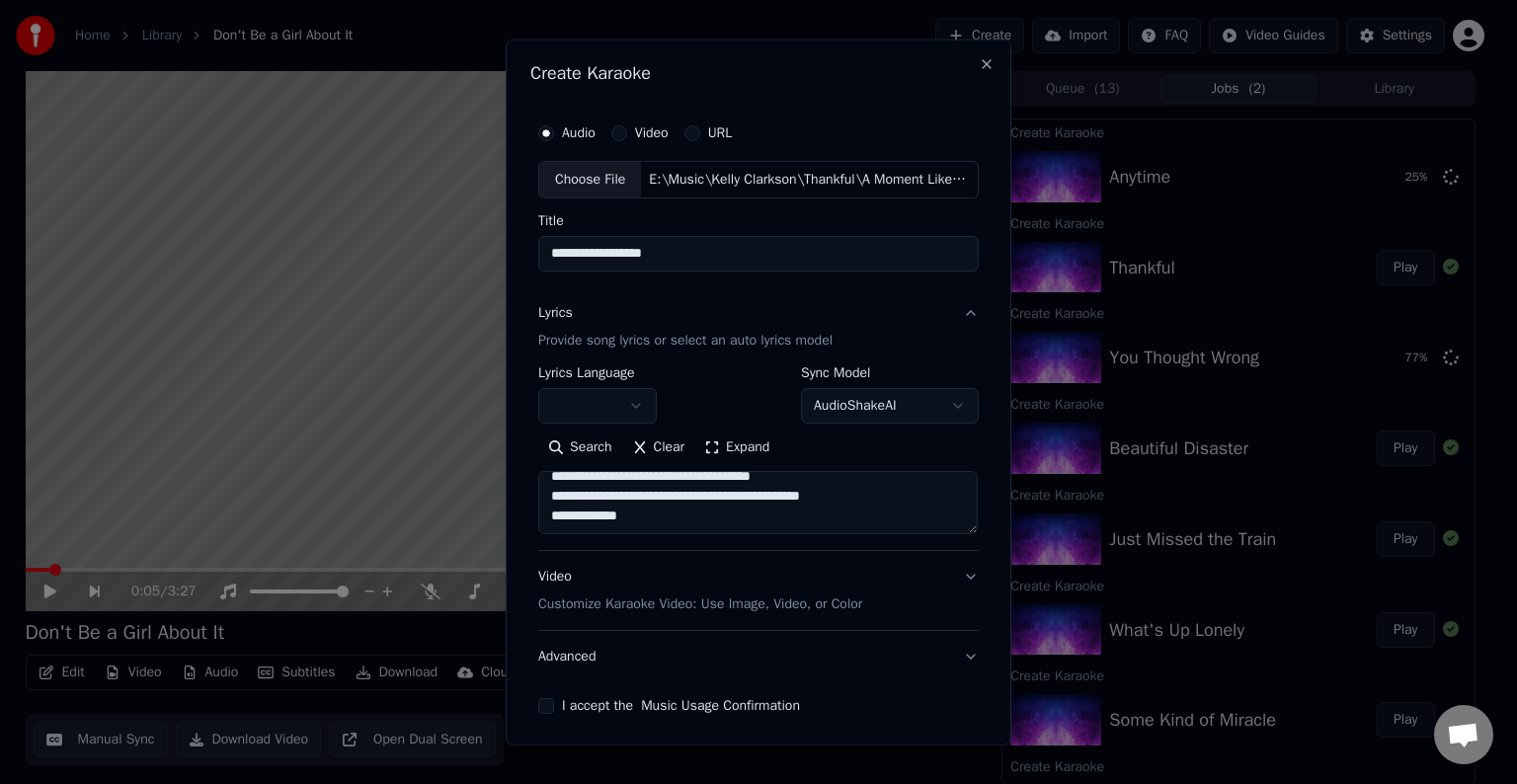 type on "**********" 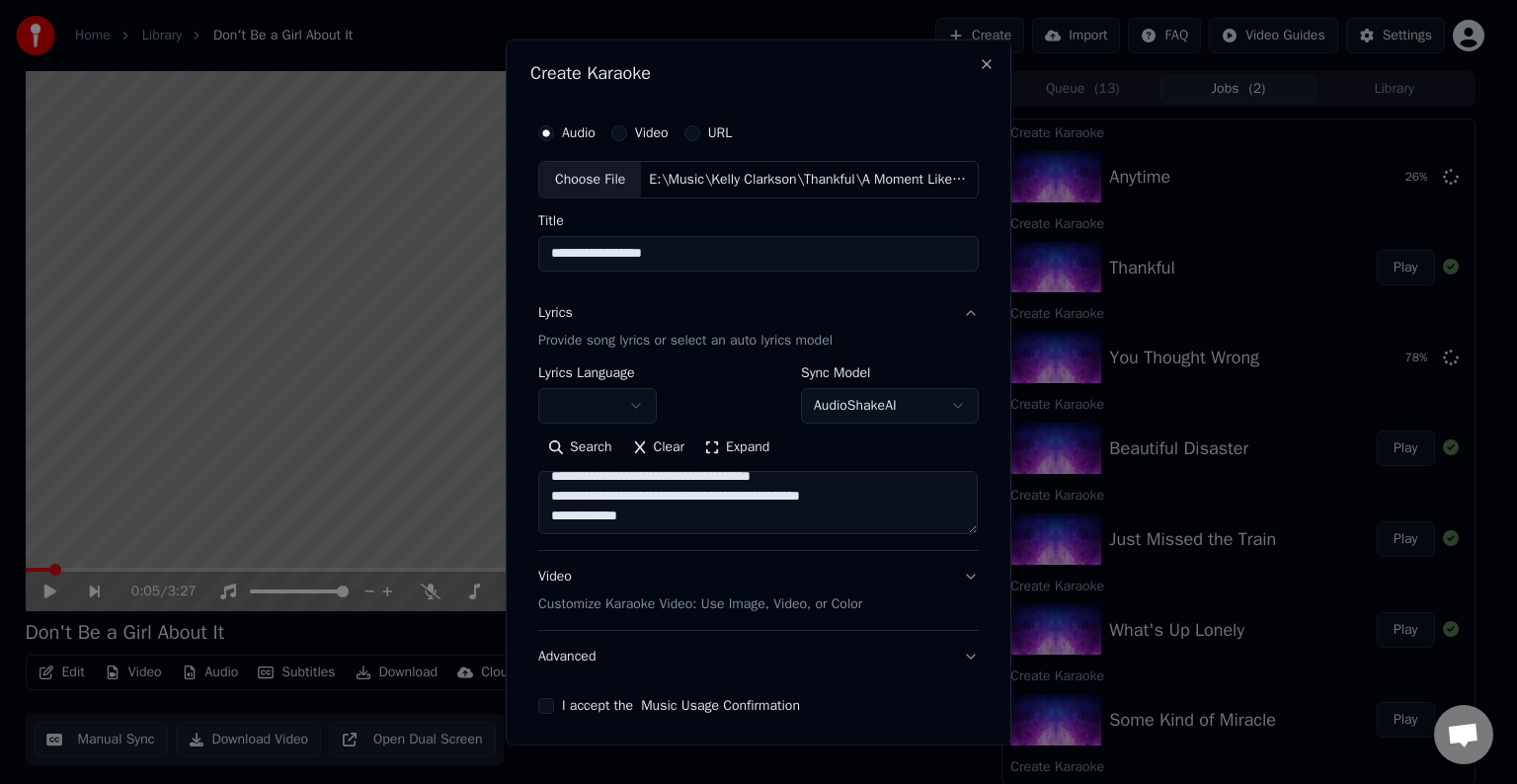 click on "Advanced" at bounding box center (758, 657) 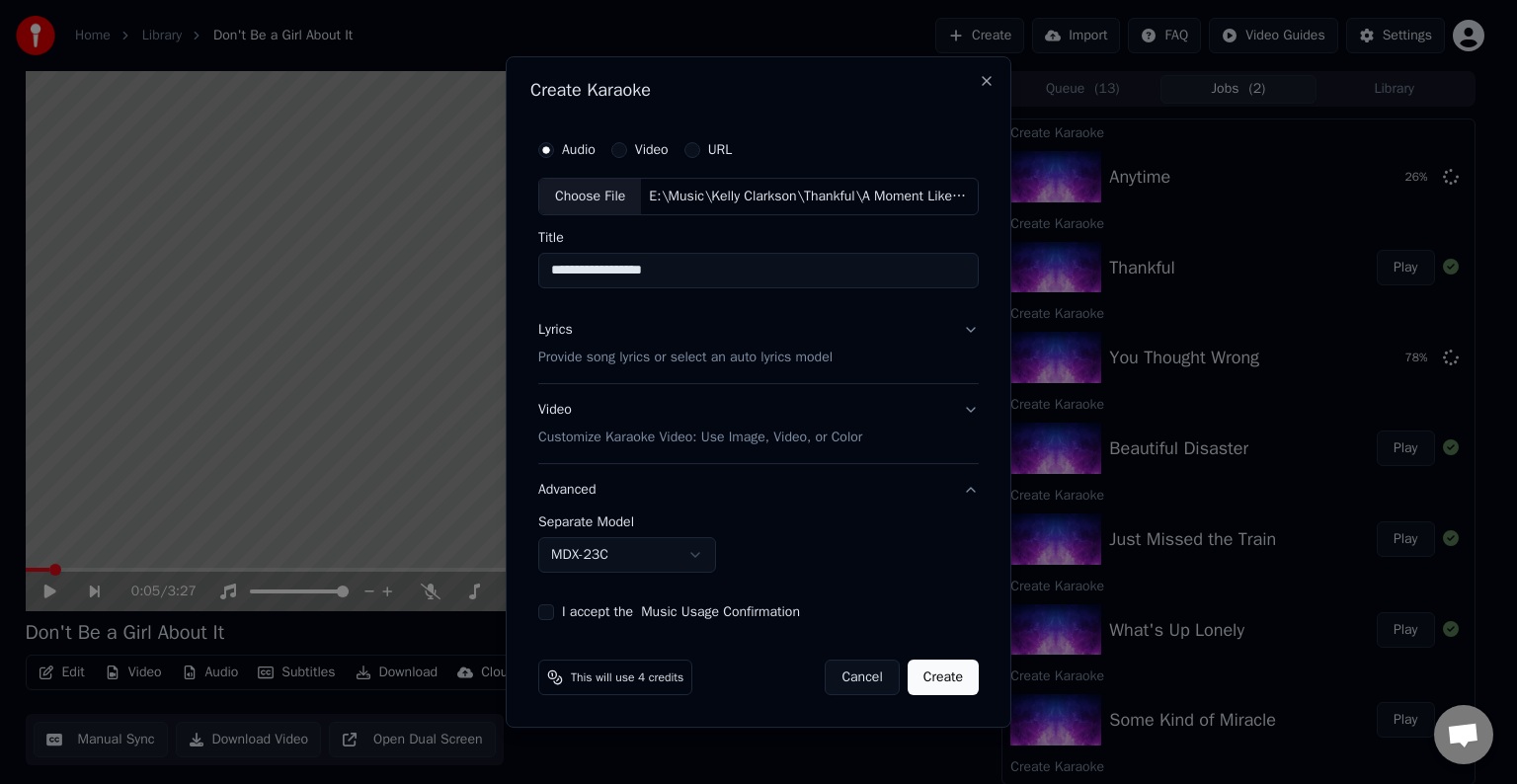 click on "Home Library Don't Be a Girl About It Create Import FAQ Video Guides Settings 0:05  /  3:27 Don't Be a Girl About It BPM 140 Key G# Edit Video Audio Subtitles Download Cloud Library Manual Sync Download Video Open Dual Screen Queue ( 13 ) Jobs ( 2 ) Library Create Karaoke Anytime 26 % Create Karaoke Thankful Play Create Karaoke You Thought Wrong 78 % Create Karaoke Beautiful Disaster Play Create Karaoke Just Missed the Train Play Create Karaoke What's Up Lonely Play Create Karaoke Some Kind of Miracle Play Create Karaoke Low Play Create Karaoke Miss Independent Play Create Karaoke The Trouble With Love Is Play Create Karaoke Why Don't You Try Play Create Karaoke The Sun Will Rise Play Create Karaoke Don't Be a Girl About It Play Chat Adam from Youka Desktop More channels Continue on Email Network offline. Reconnecting... No messages can be received or sent for now. Youka Desktop Hello! How can I help you?  Sunday, 20 July 7/20/2025 Adam 7/20/2025 7/20/2025 7/20/2025 Adam 7/20/2025 Send a file Insert an emoji" at bounding box center [750, 392] 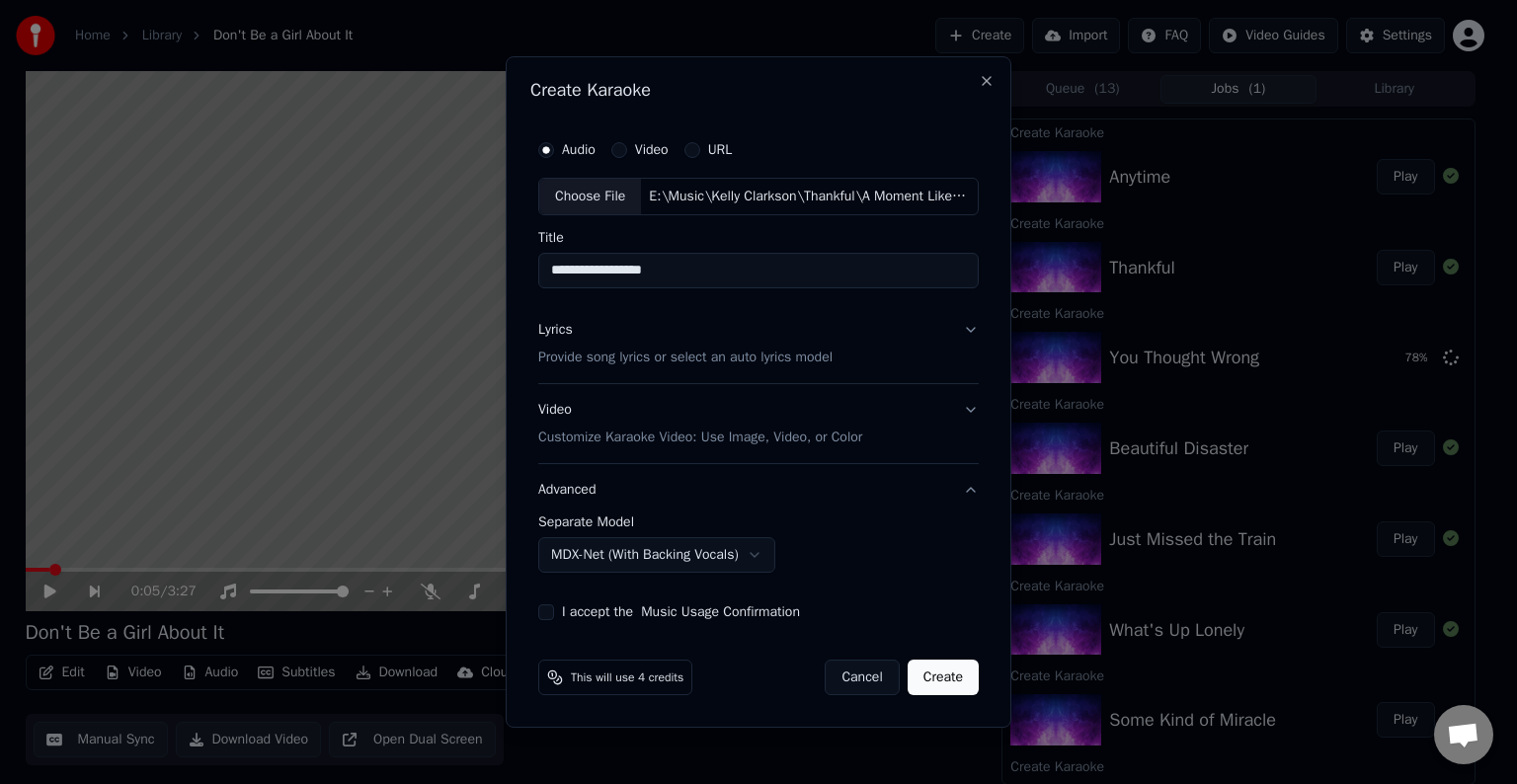 click on "I accept the   Music Usage Confirmation" at bounding box center (546, 612) 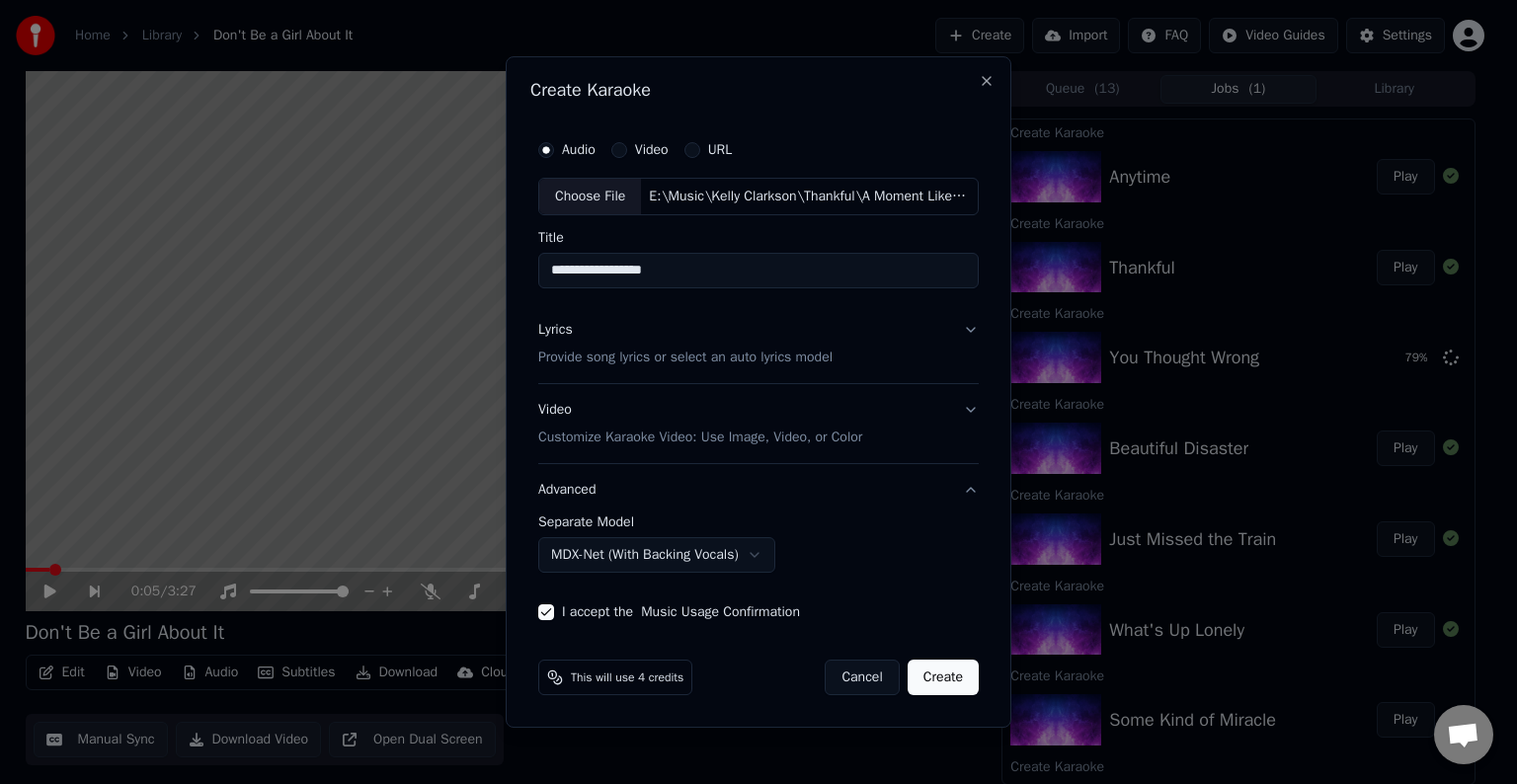 click on "Create" at bounding box center (943, 677) 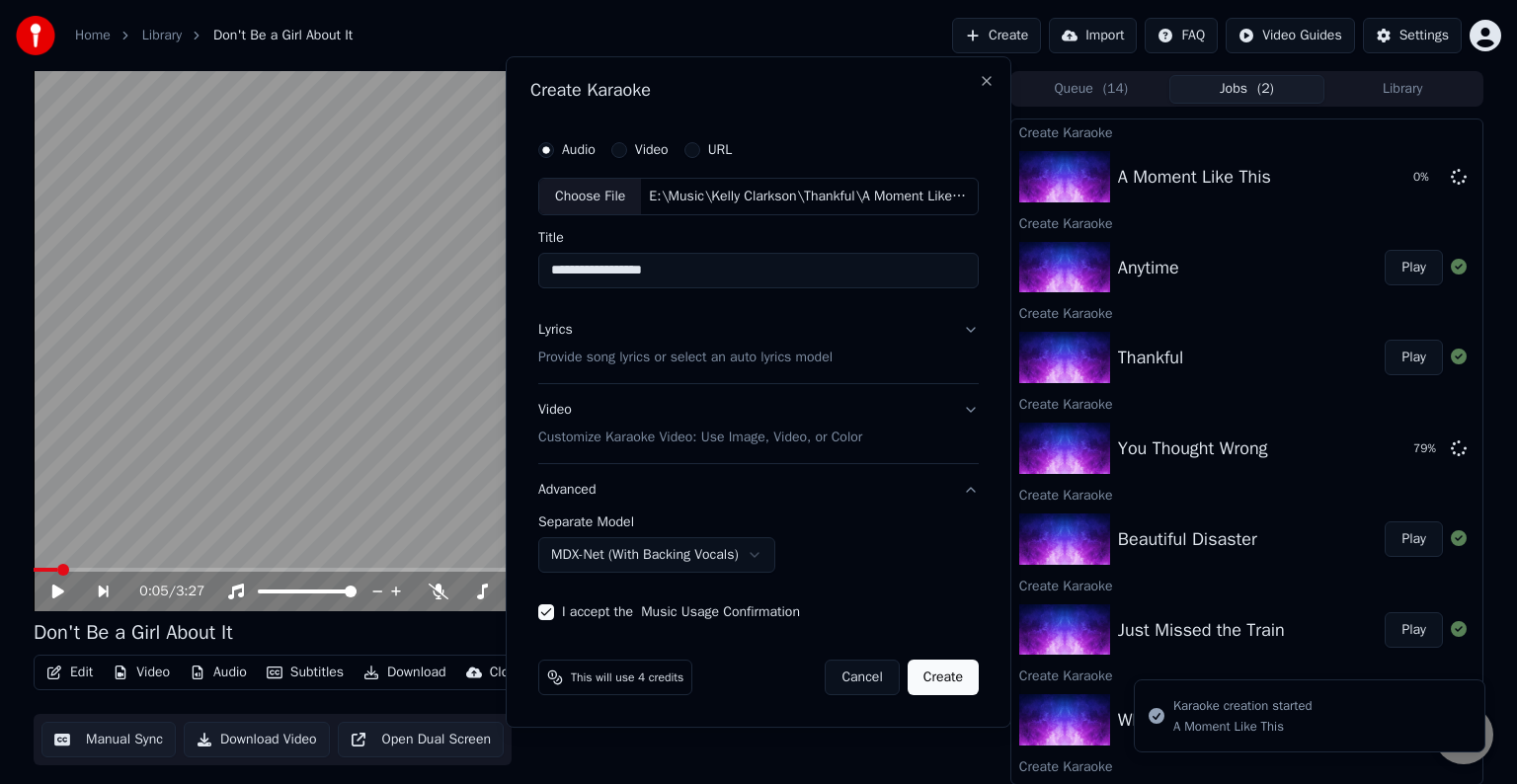 select on "******" 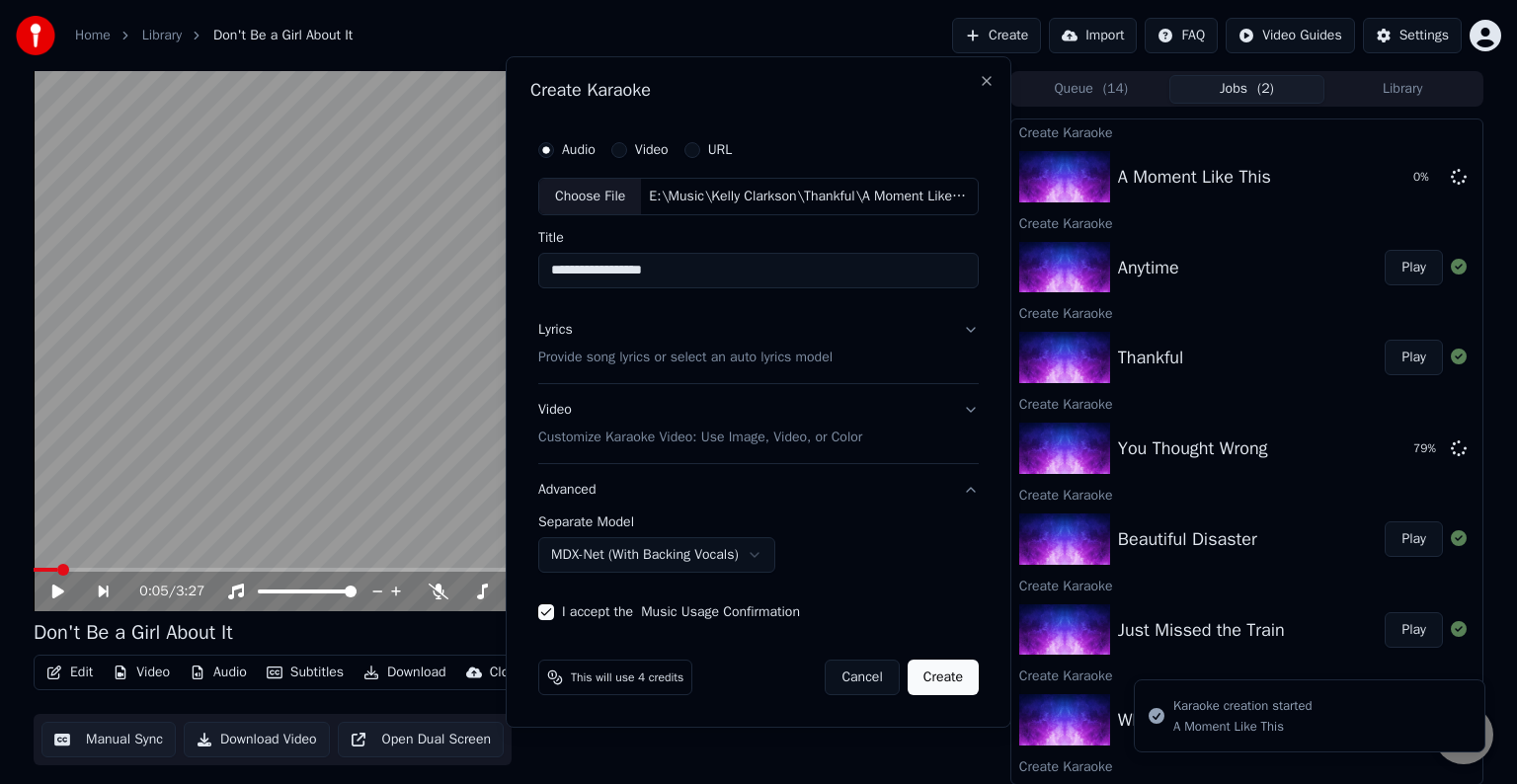 type 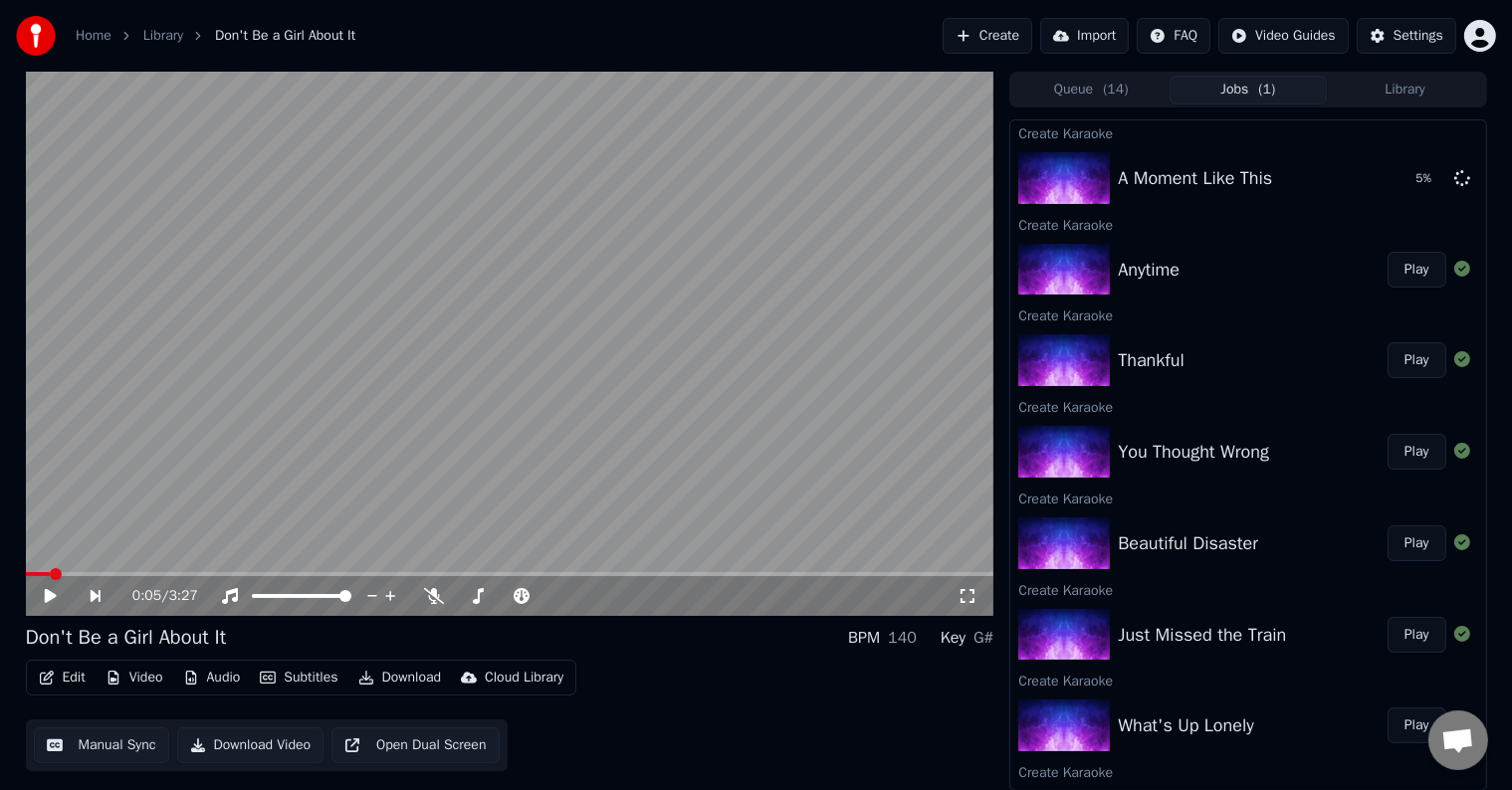 click on "Create" at bounding box center (987, 36) 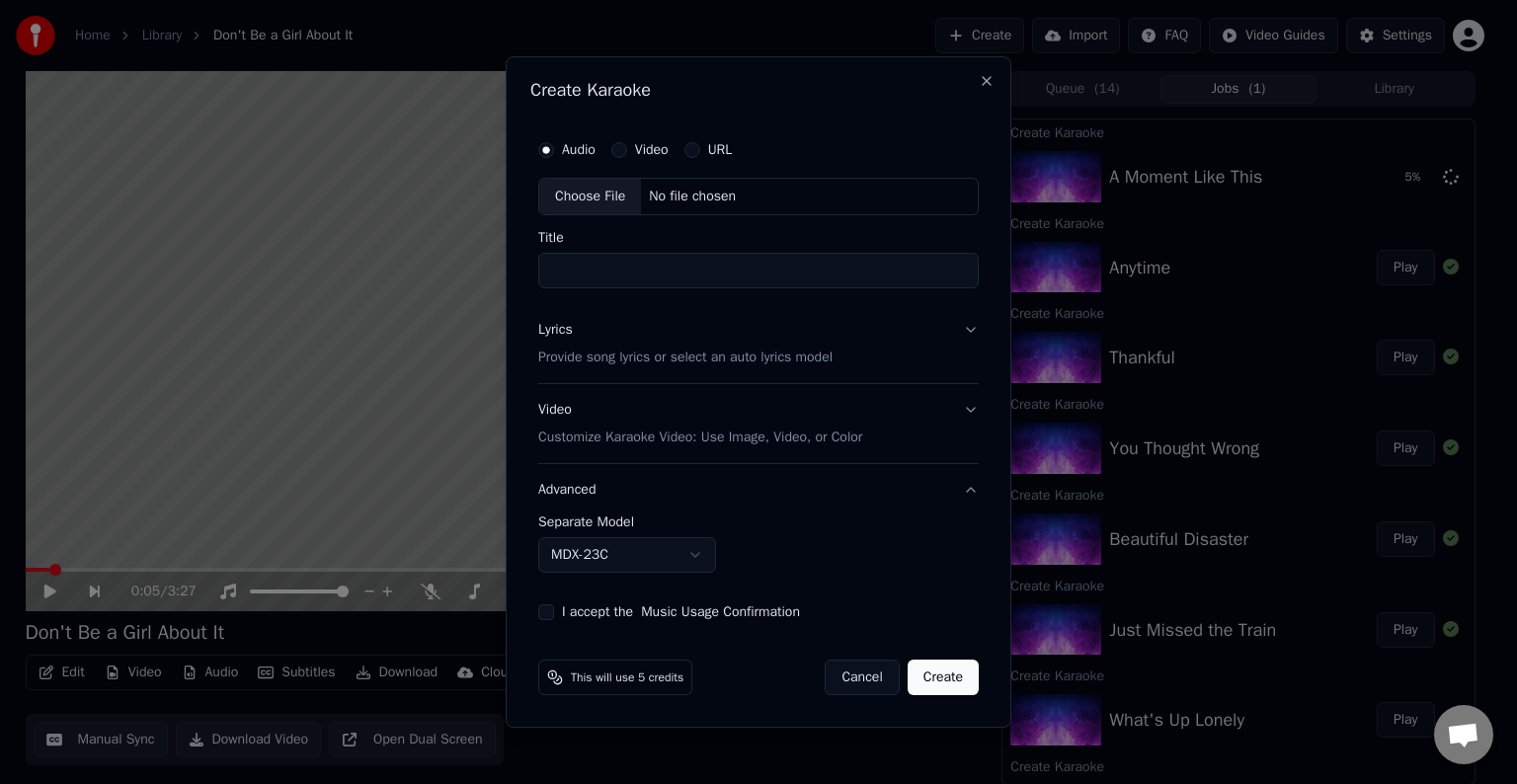 click on "Choose File" at bounding box center (590, 196) 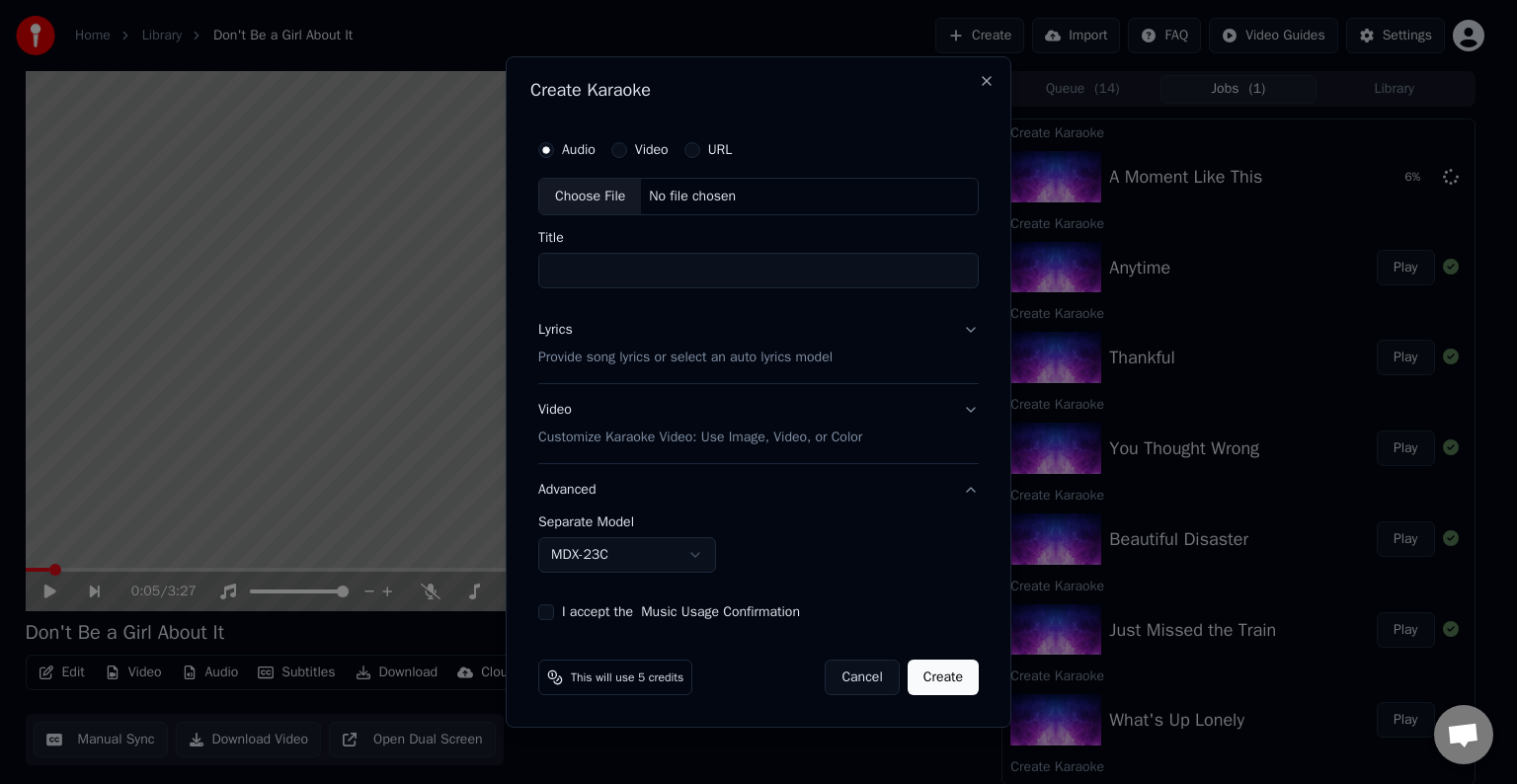 click on "Lyrics Provide song lyrics or select an auto lyrics model" at bounding box center (758, 344) 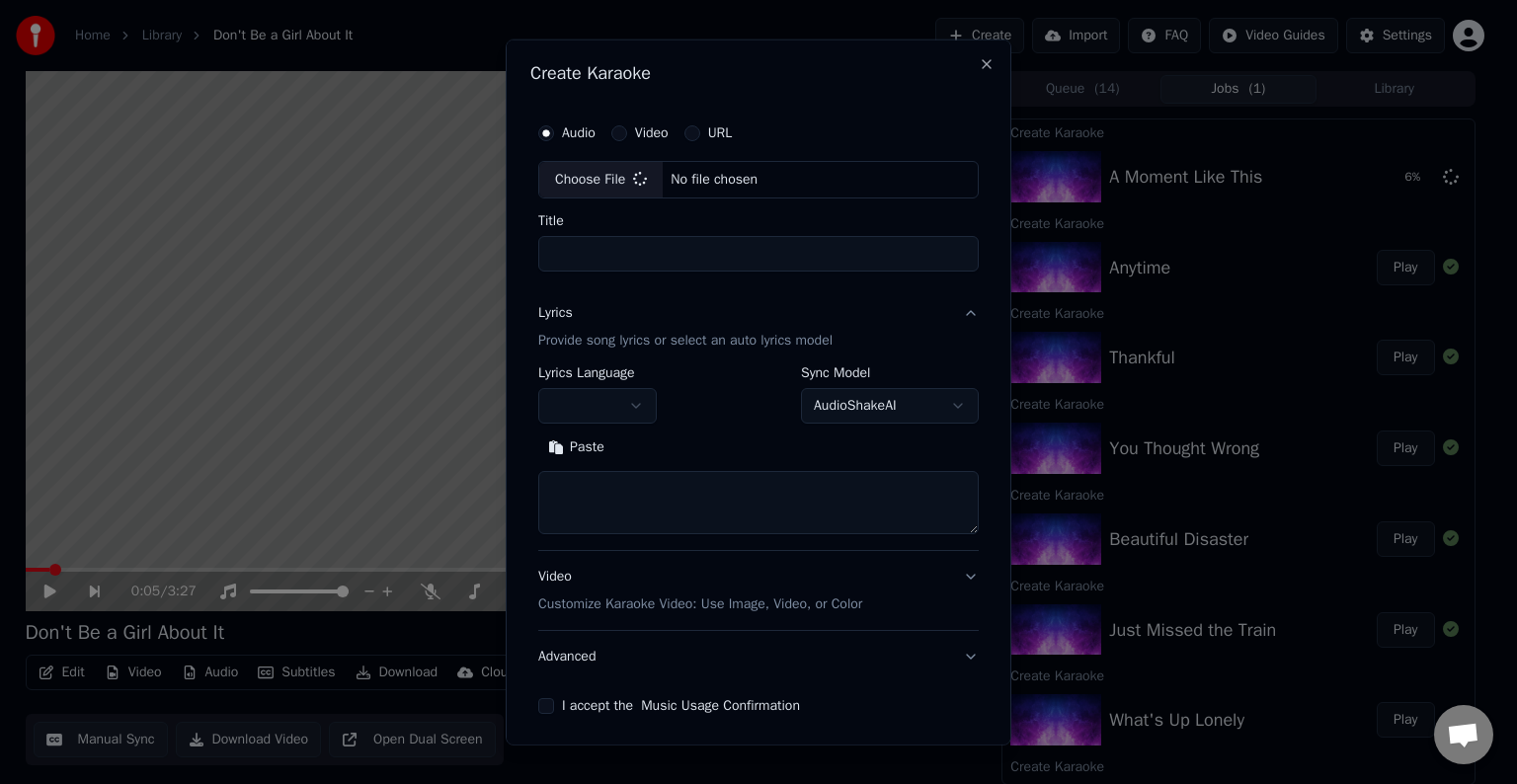 click at bounding box center [758, 503] 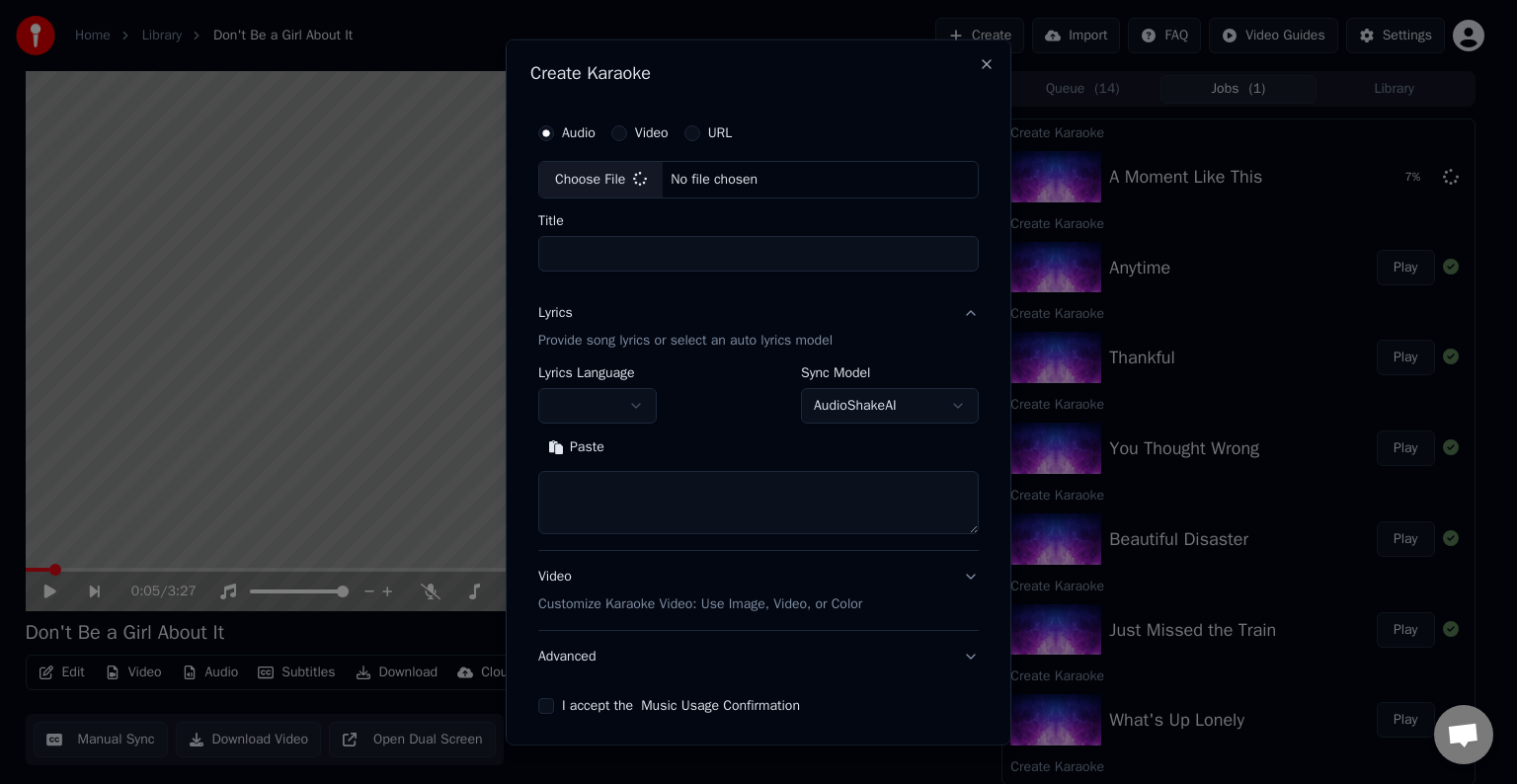 type on "**********" 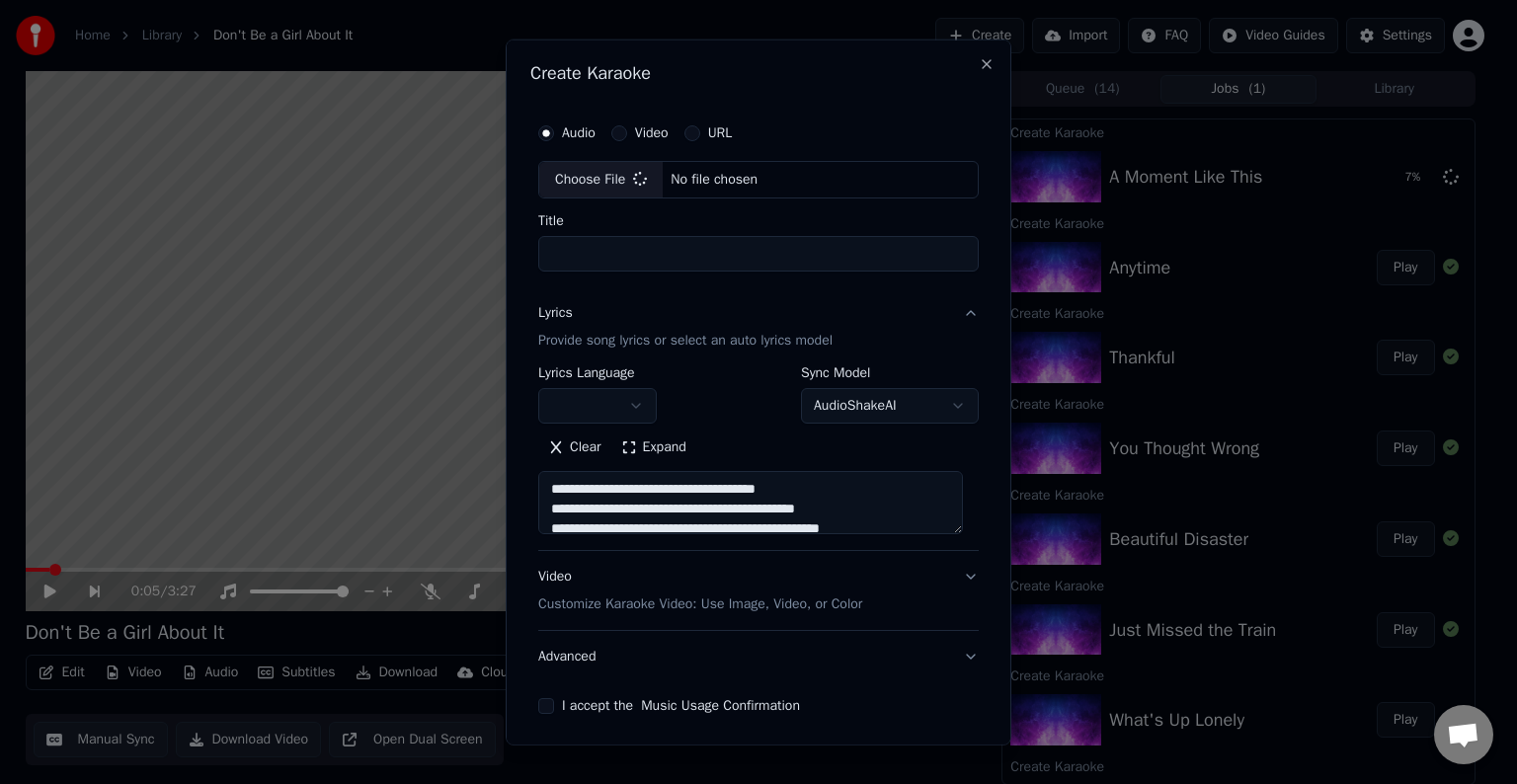 scroll, scrollTop: 103, scrollLeft: 0, axis: vertical 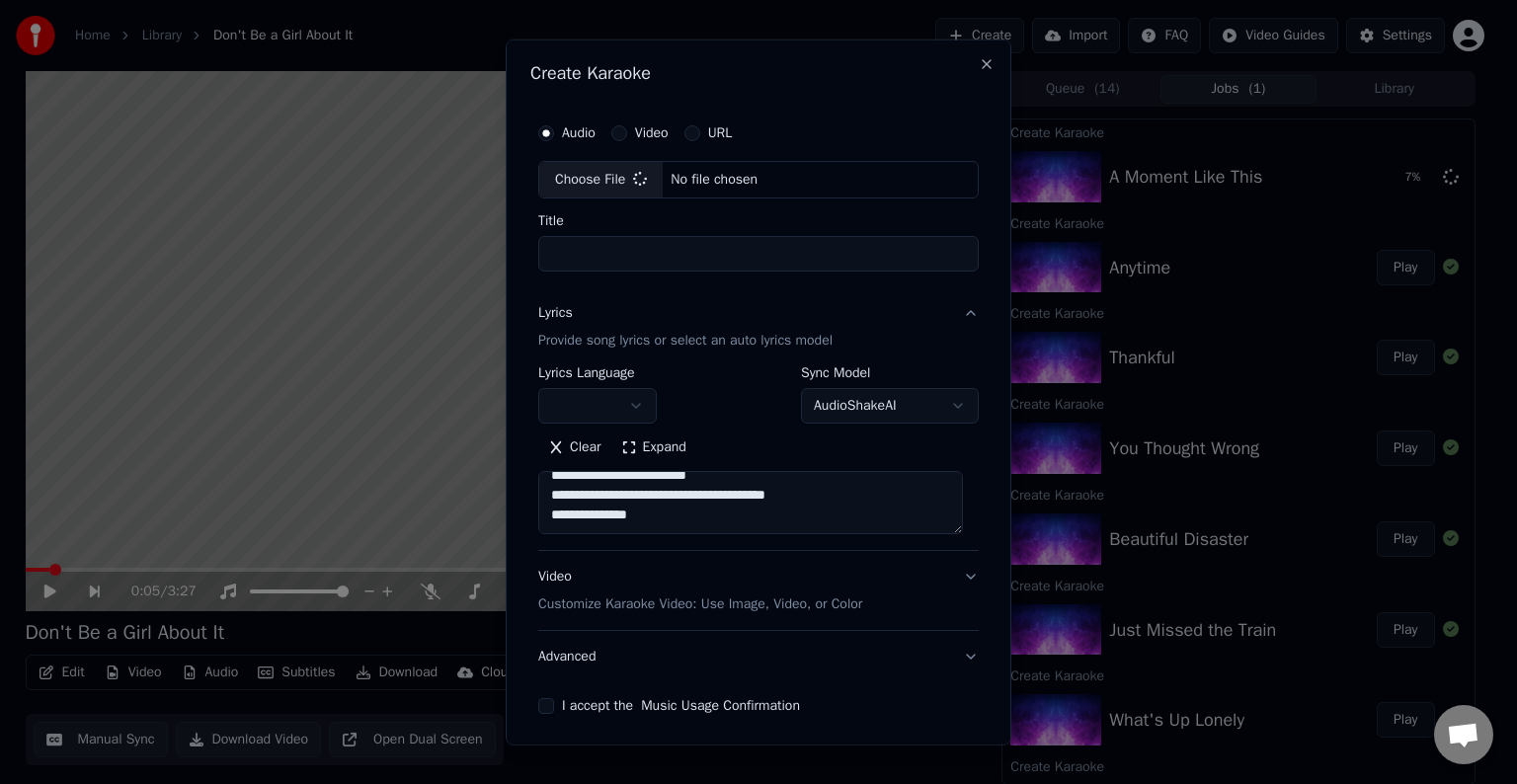 type on "**********" 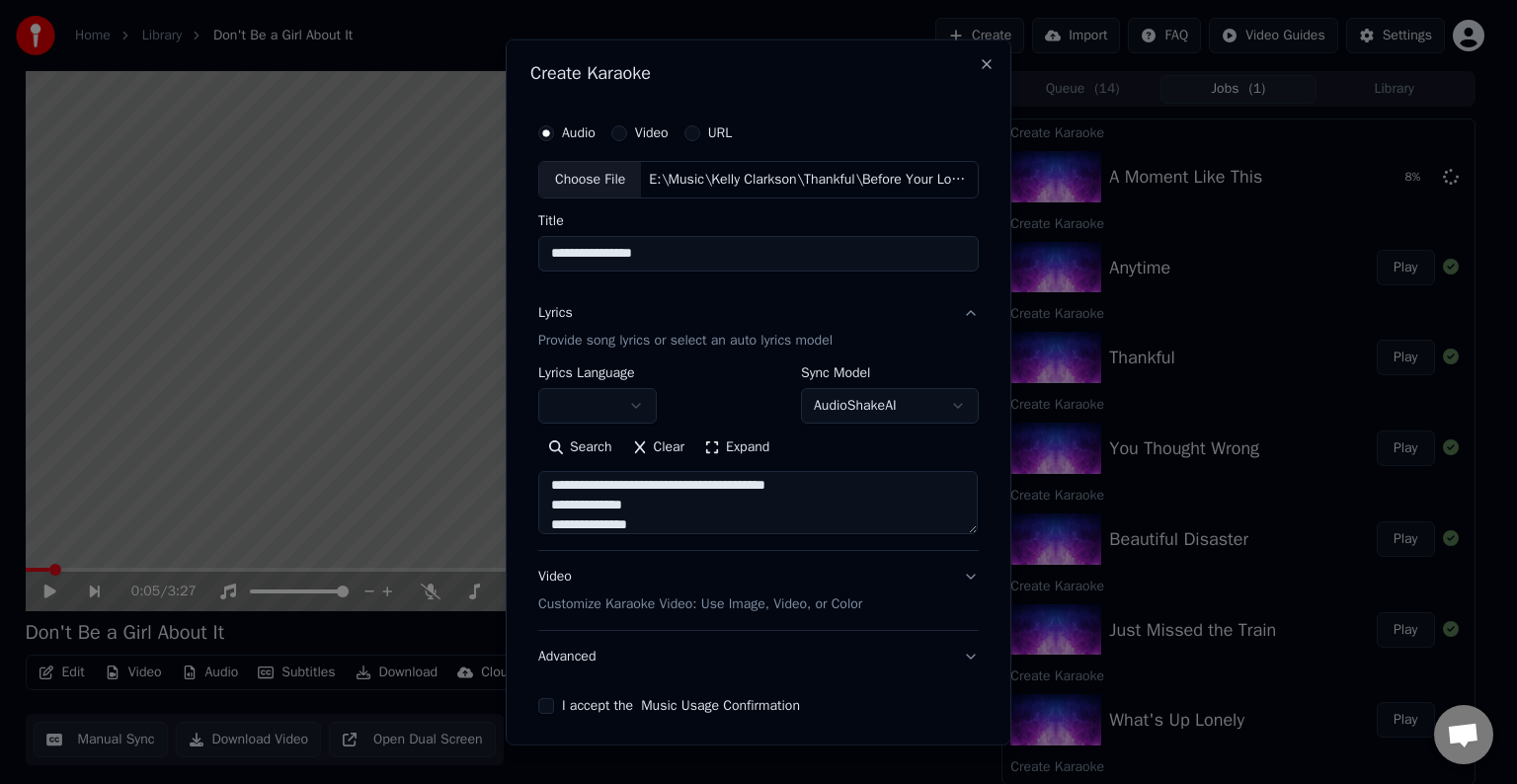 scroll, scrollTop: 280, scrollLeft: 0, axis: vertical 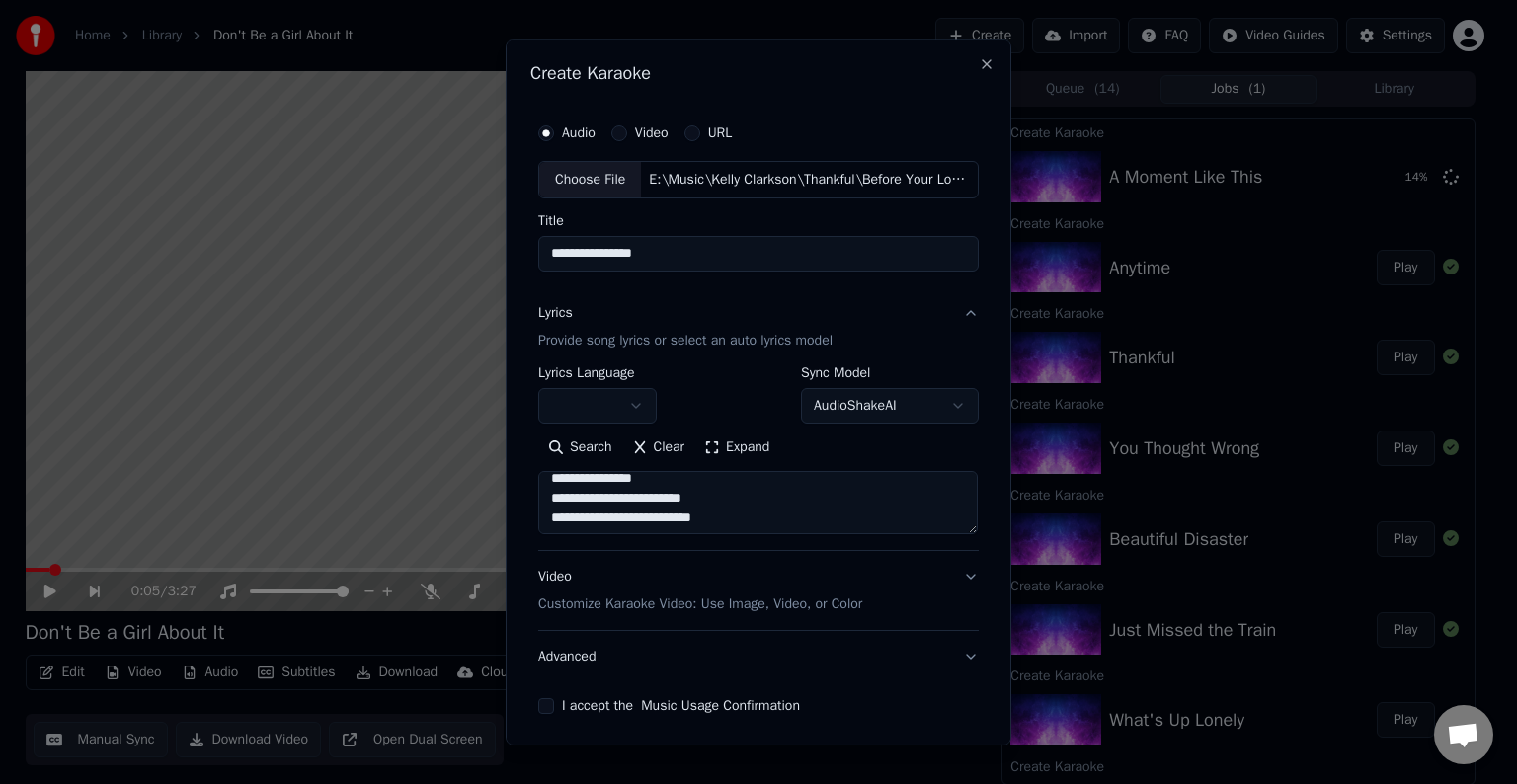 click on "**********" at bounding box center [758, 503] 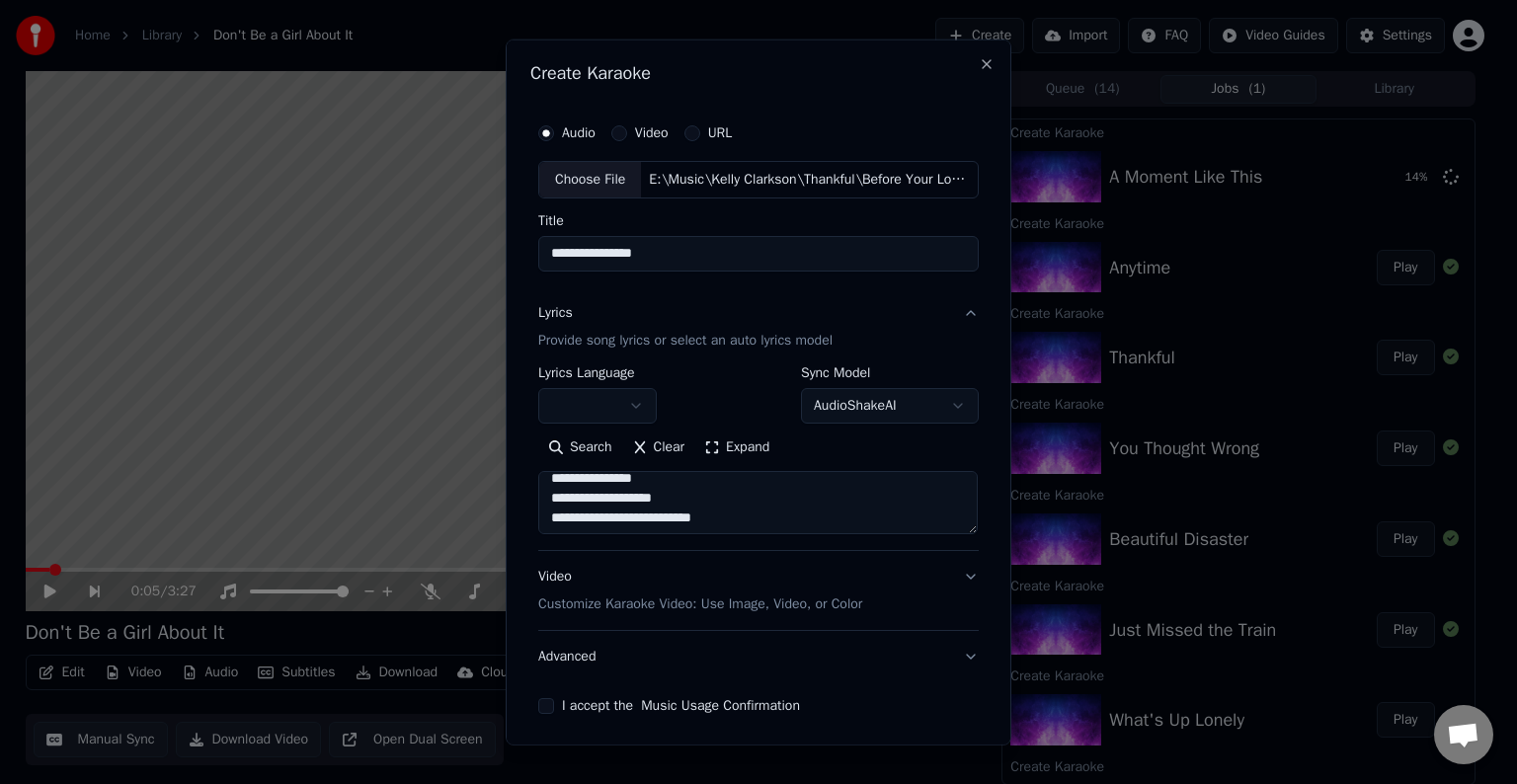 scroll, scrollTop: 703, scrollLeft: 0, axis: vertical 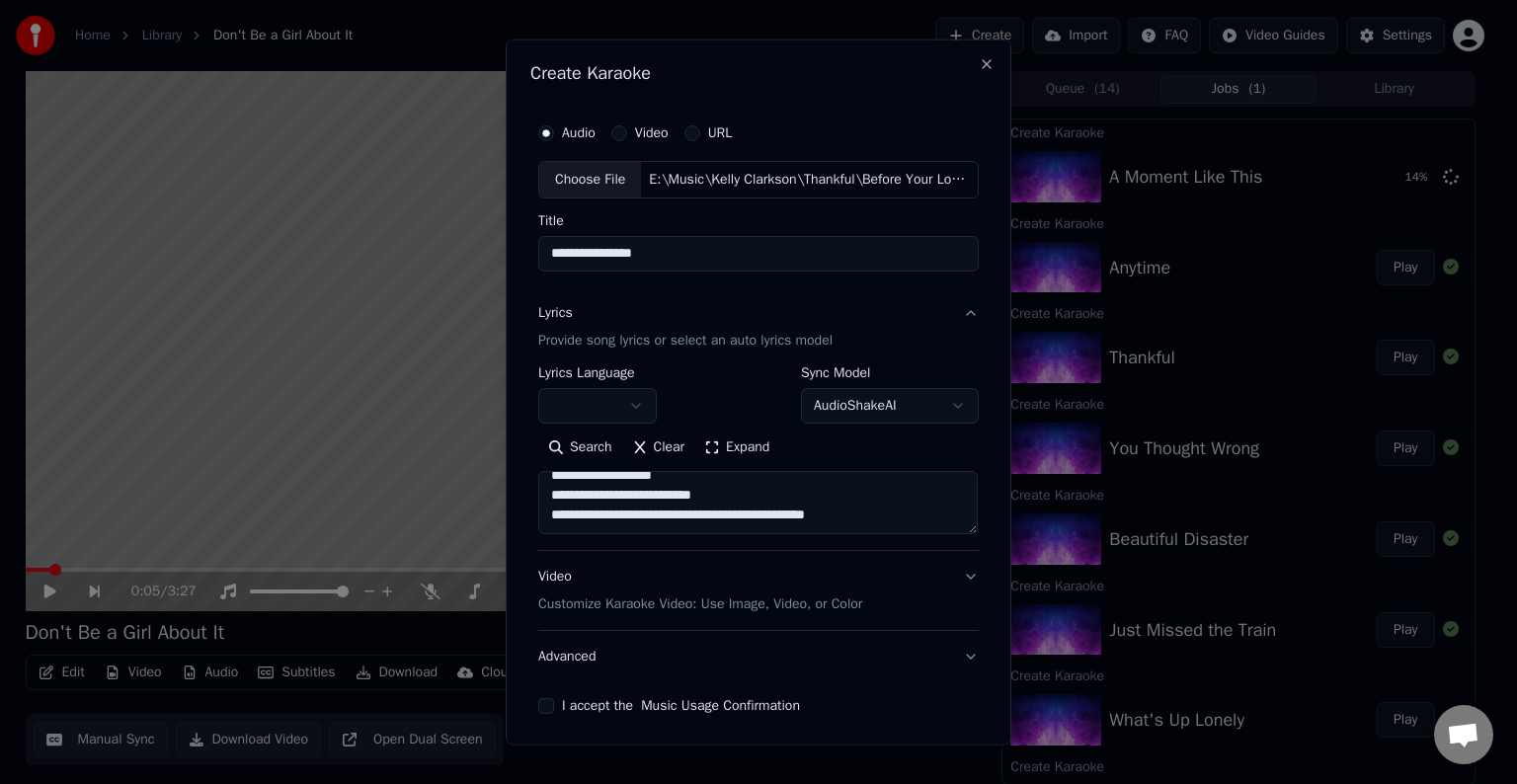 click on "**********" at bounding box center [758, 503] 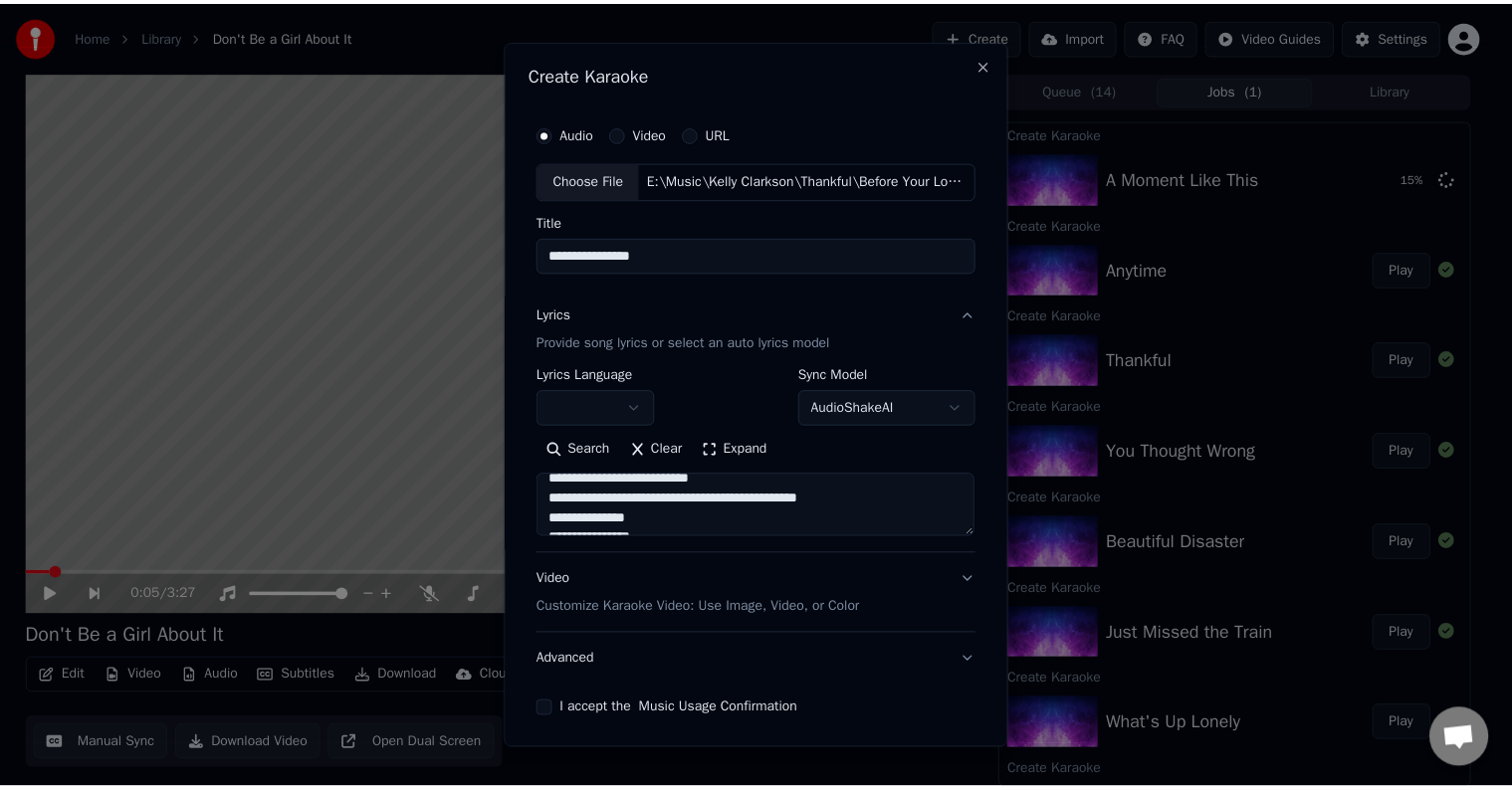 scroll, scrollTop: 860, scrollLeft: 0, axis: vertical 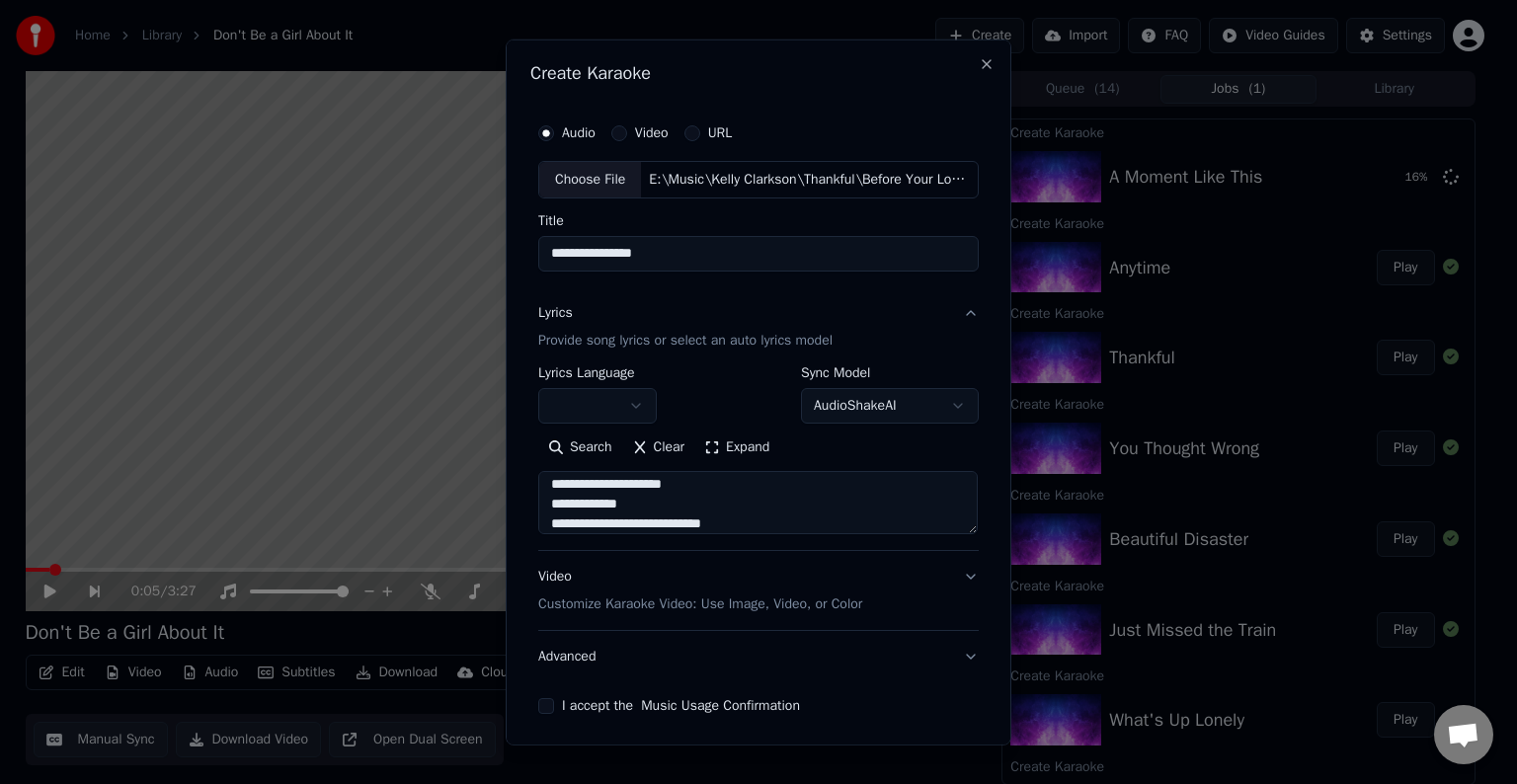 type on "**********" 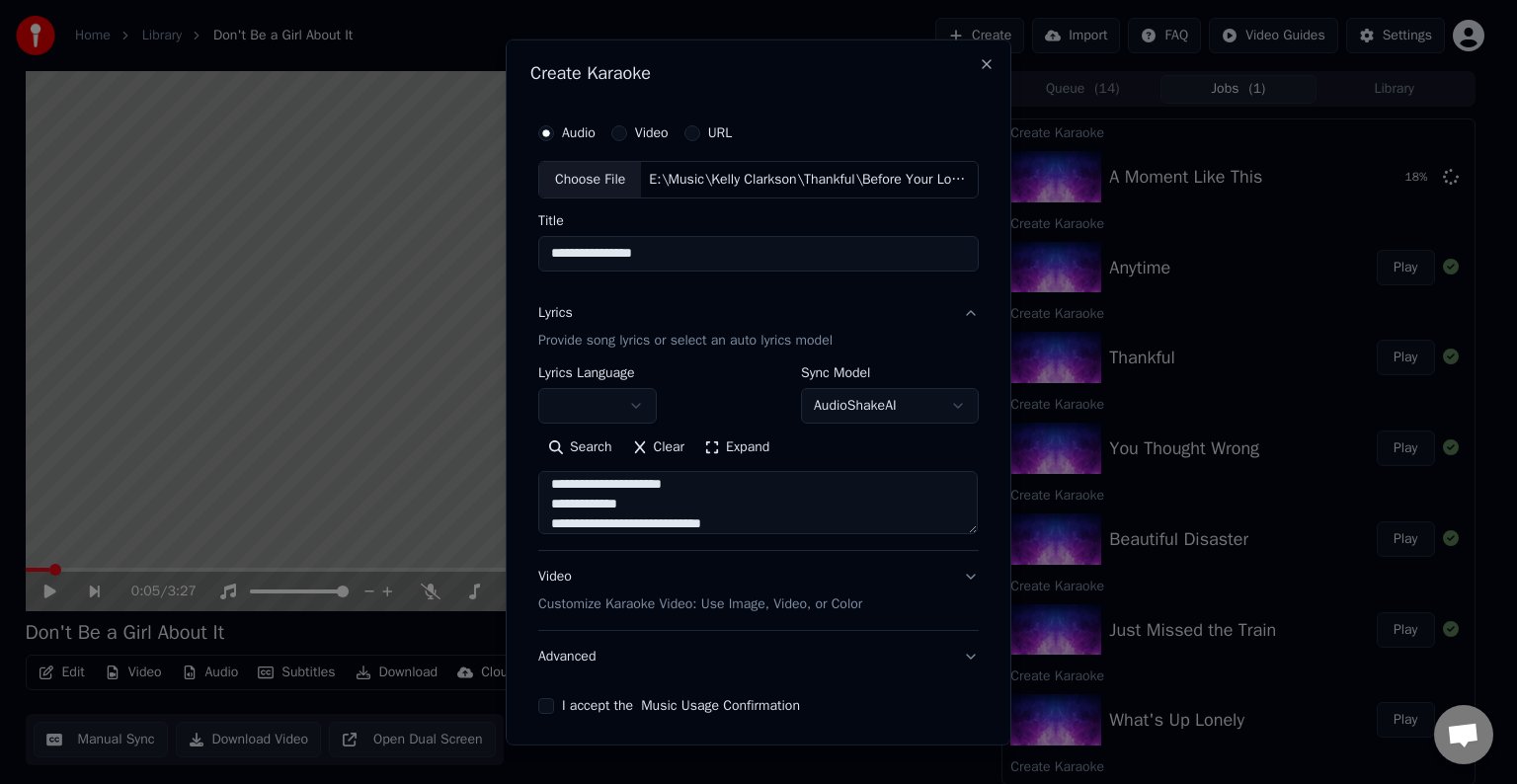 click on "Advanced" at bounding box center [758, 657] 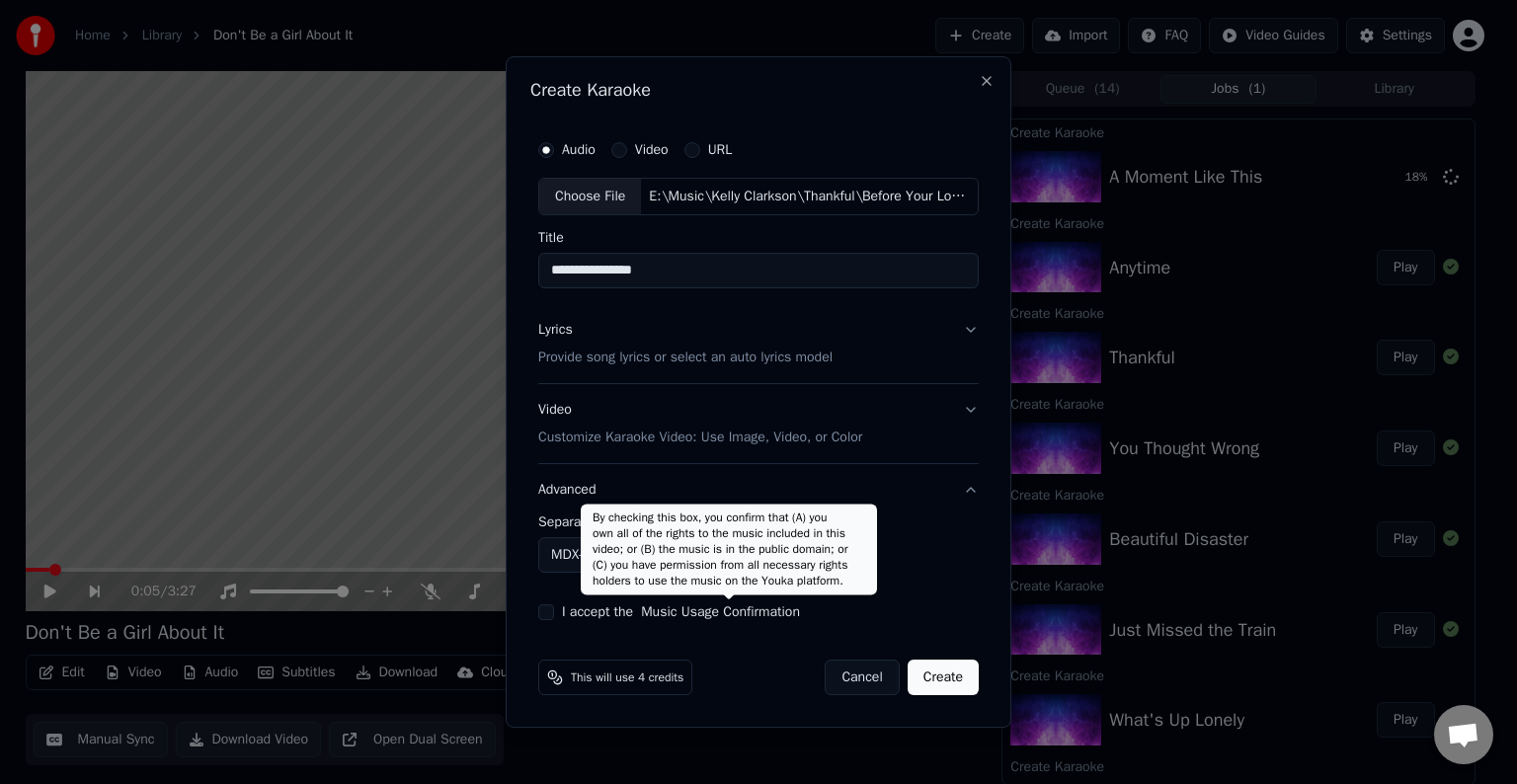 click on "MDX-23C" at bounding box center [627, 555] 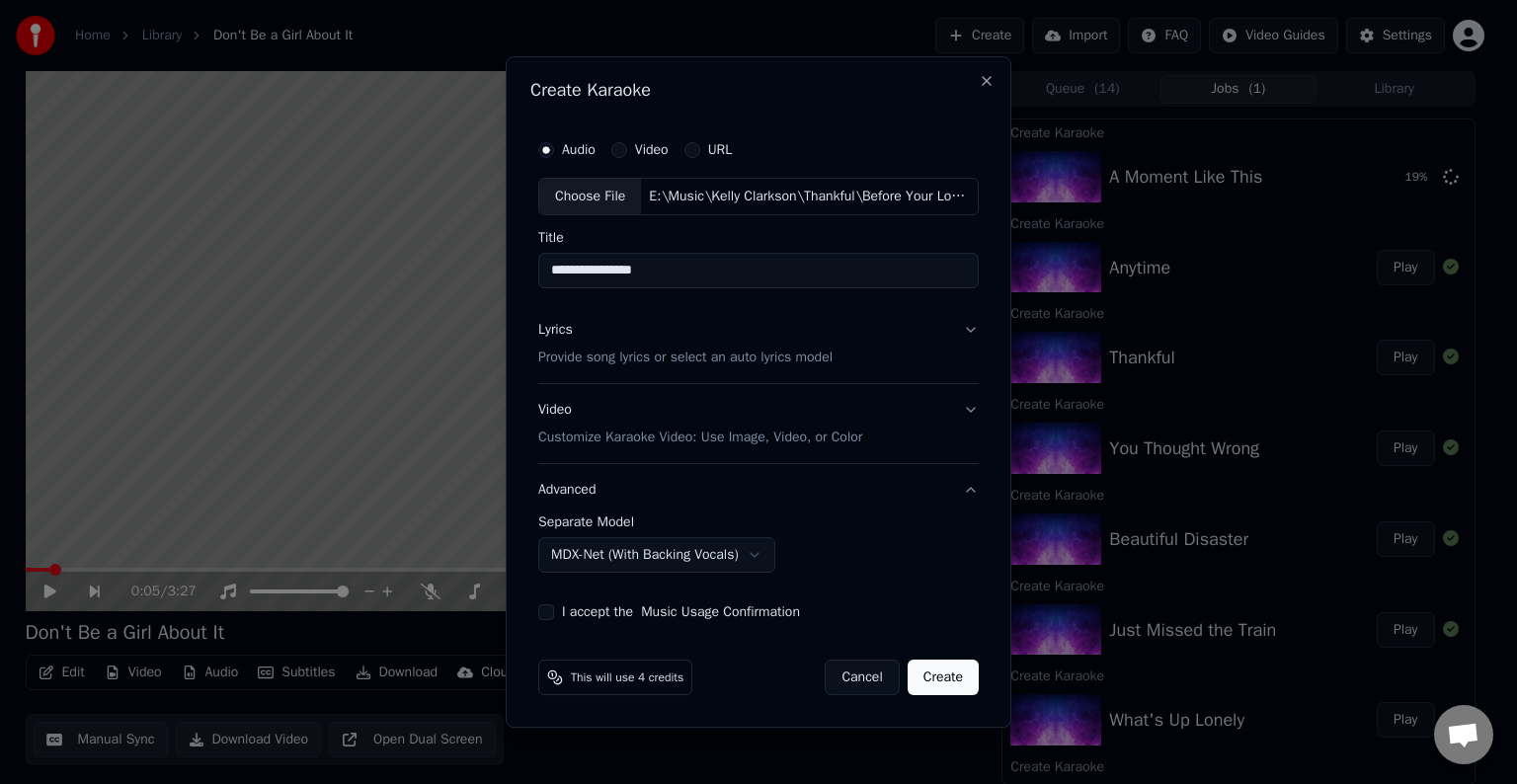click on "I accept the   Music Usage Confirmation" at bounding box center (546, 612) 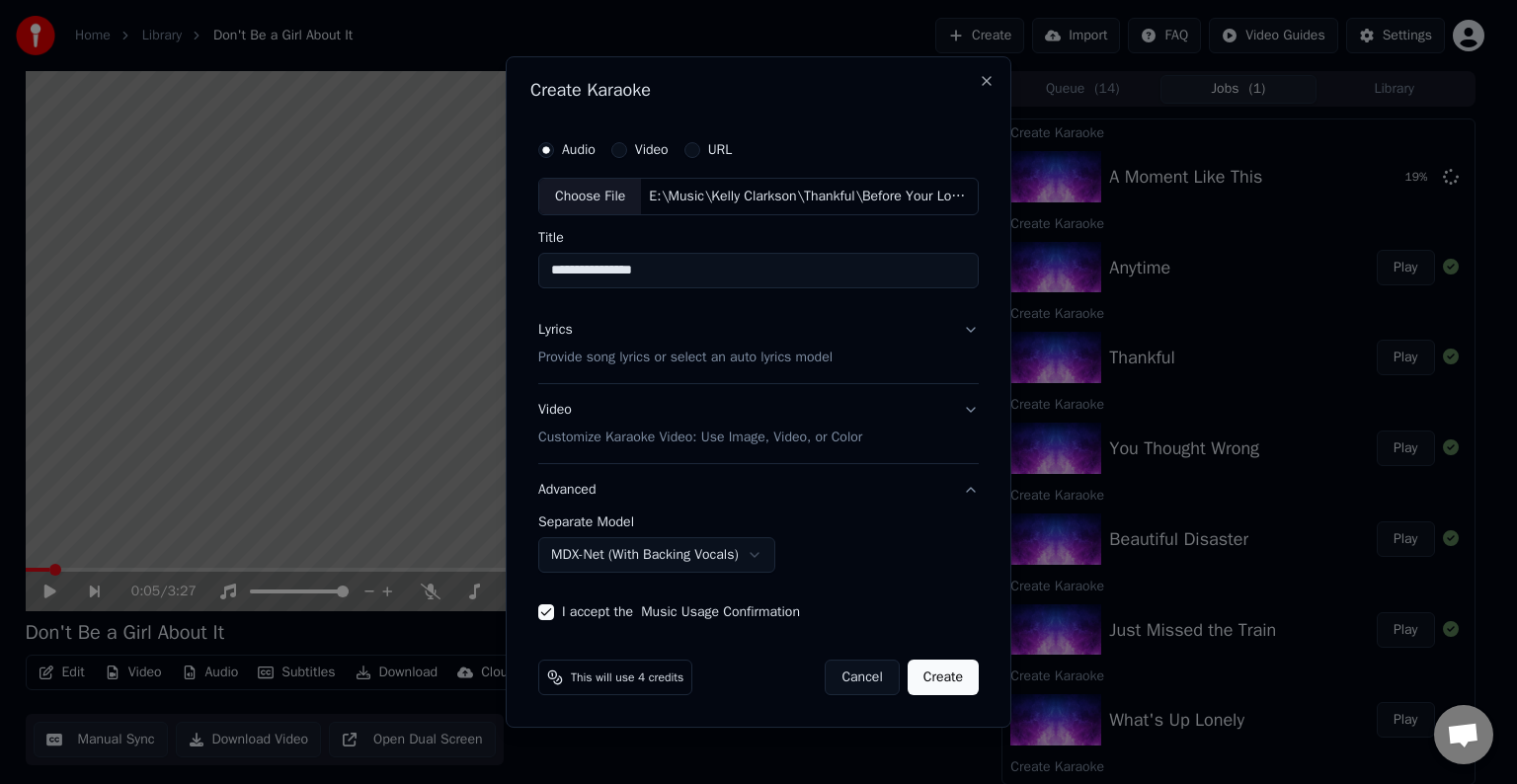 click on "This will use 4 credits Cancel Create" at bounding box center [758, 677] 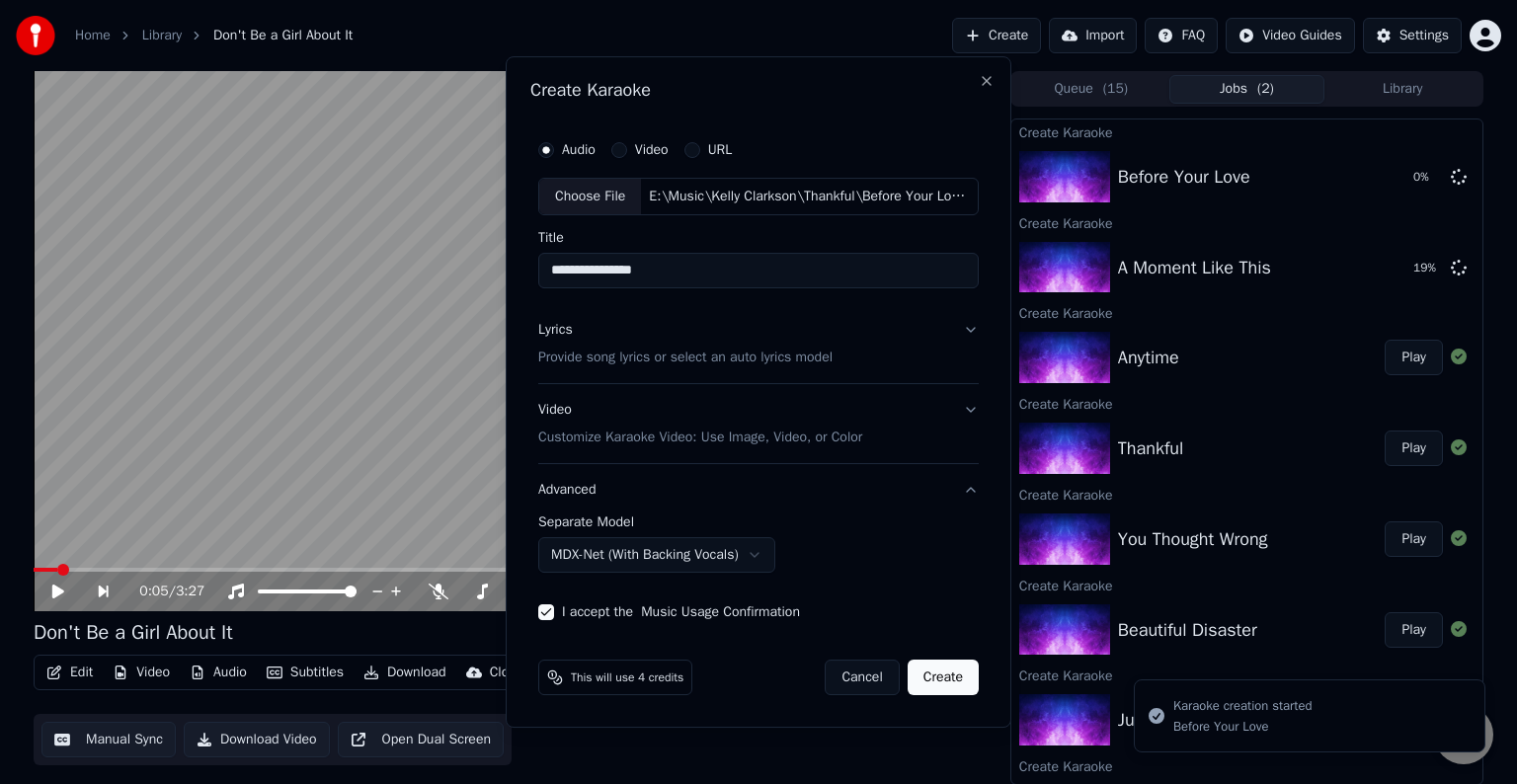 select on "******" 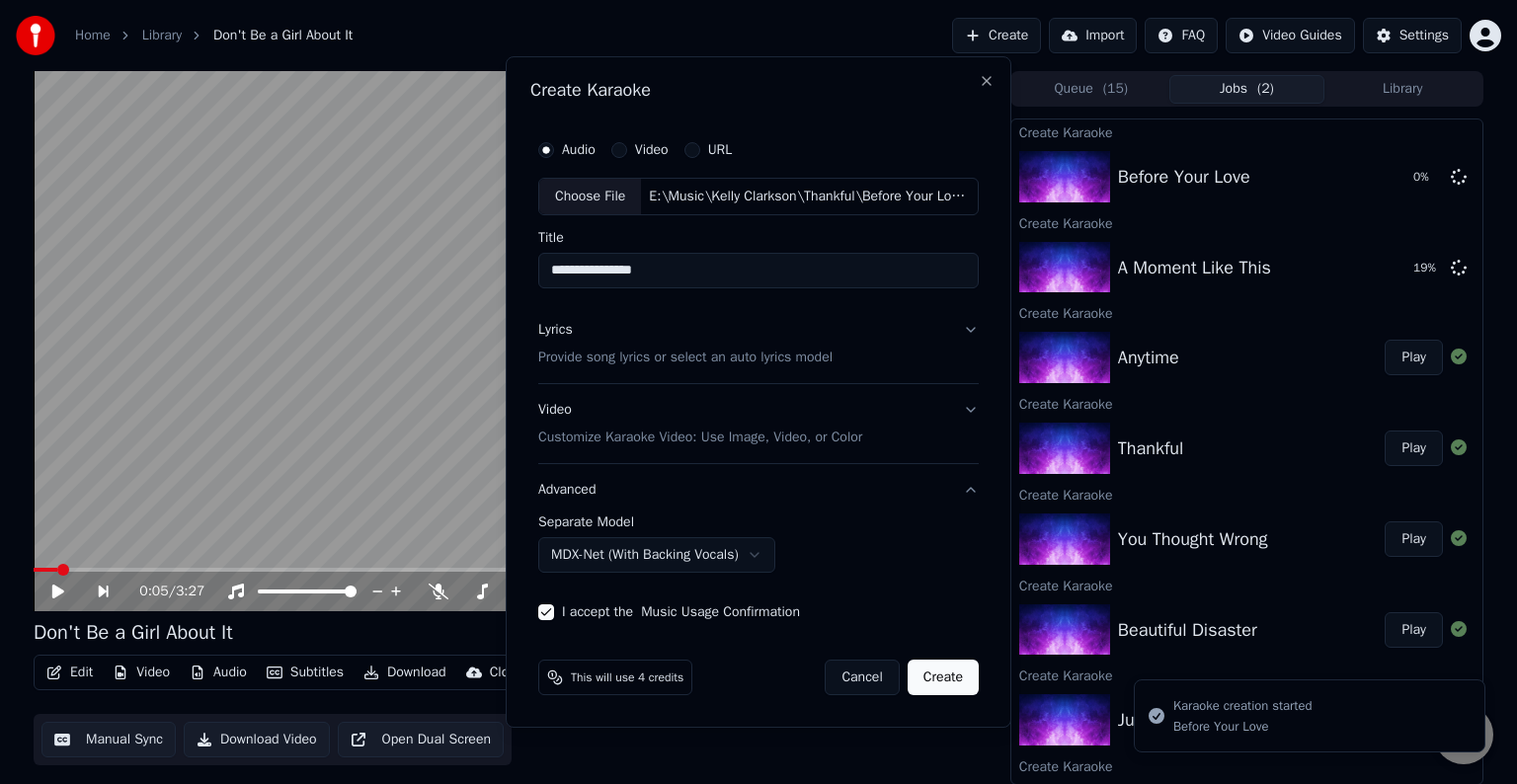 type 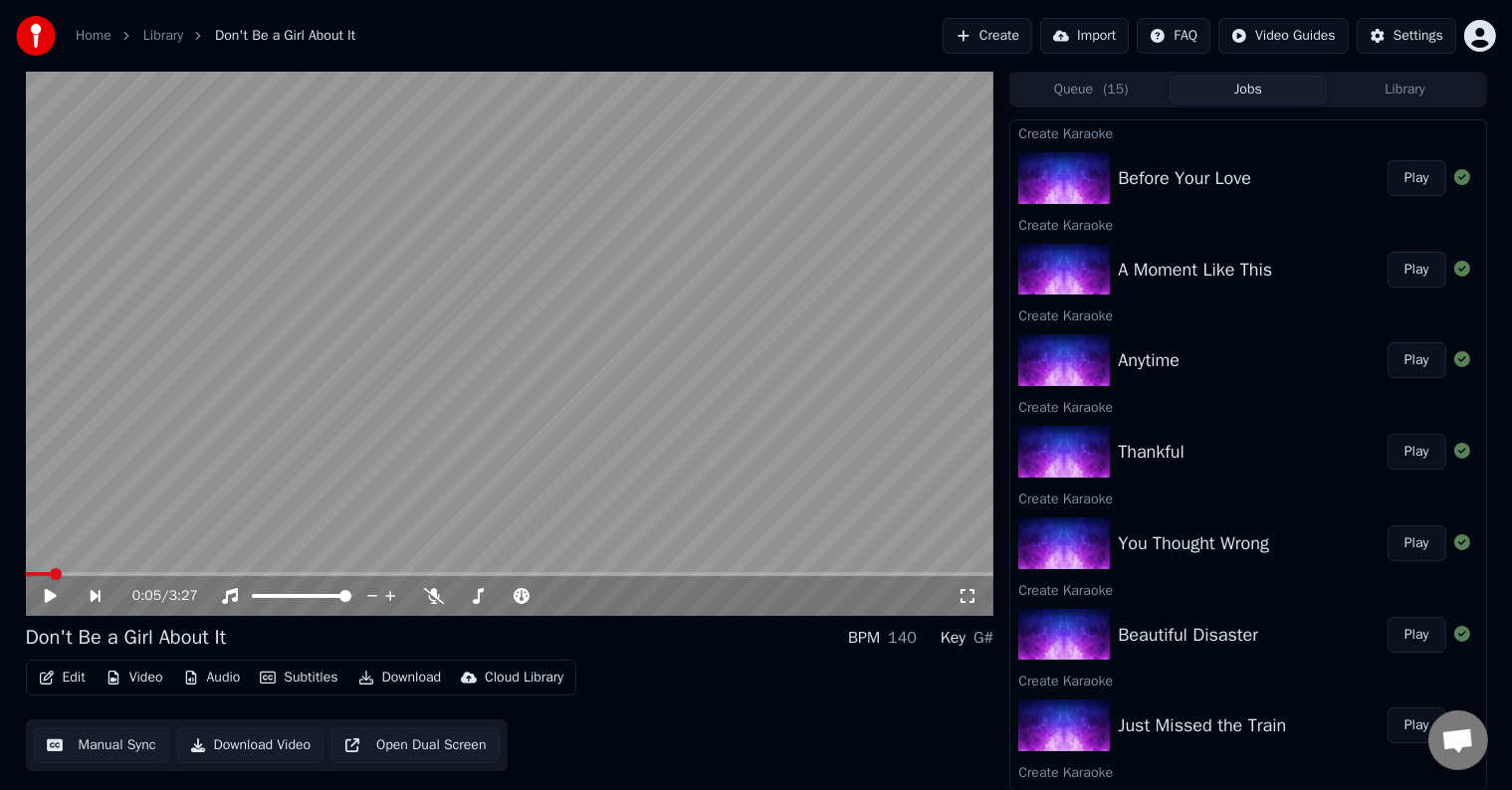 click on "Library" at bounding box center (163, 36) 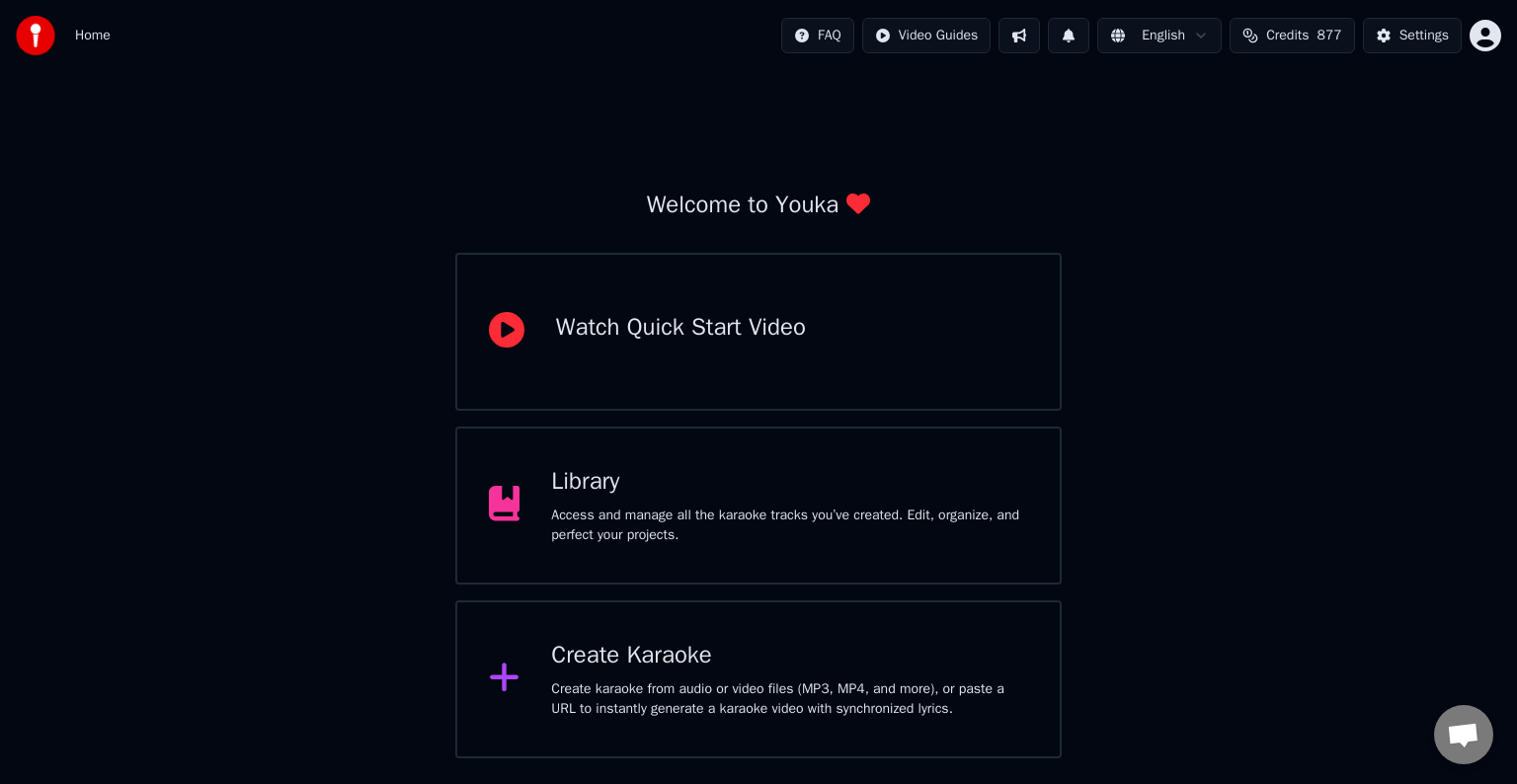 click on "Credits" at bounding box center [1287, 36] 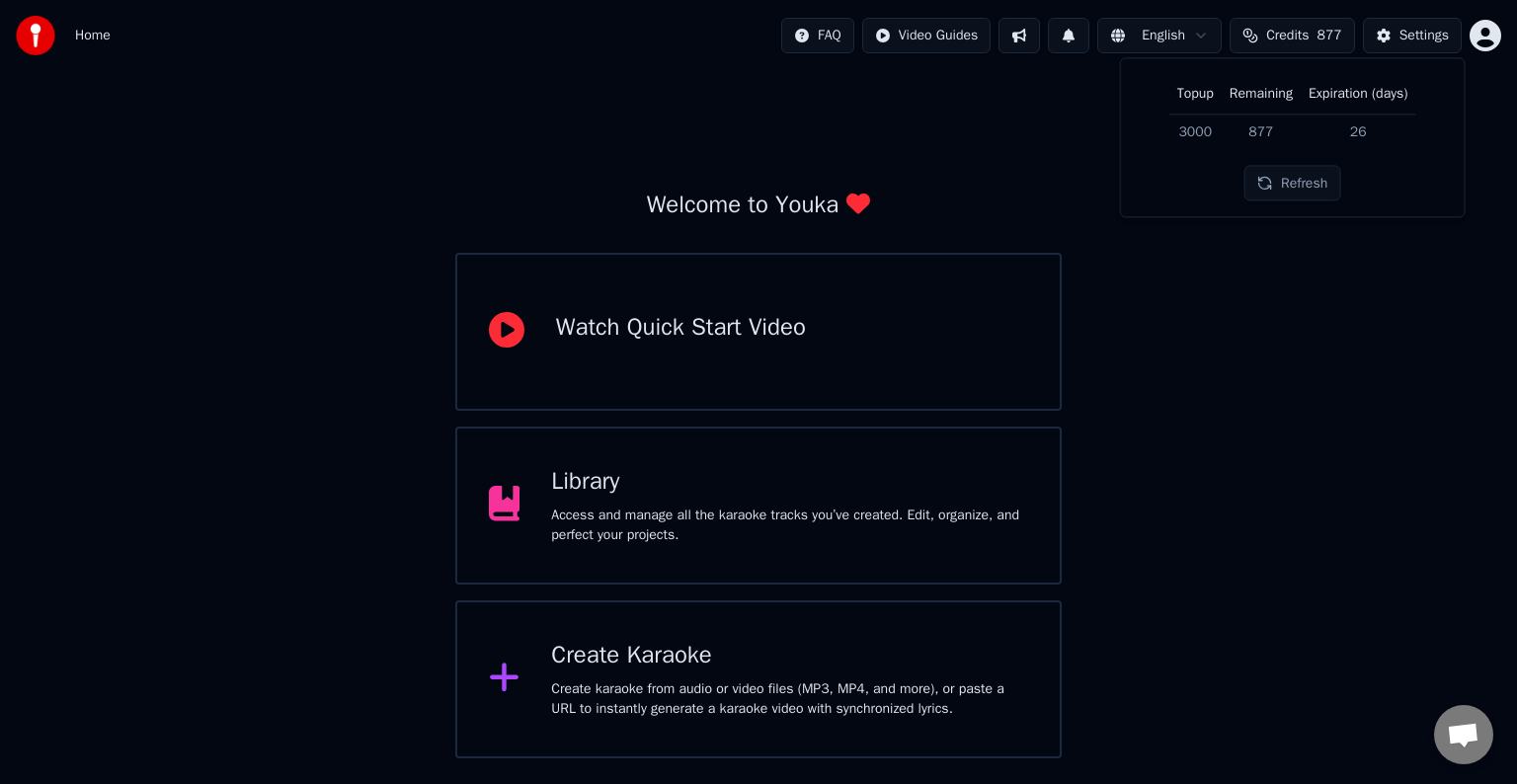 click on "Credits" at bounding box center (1287, 36) 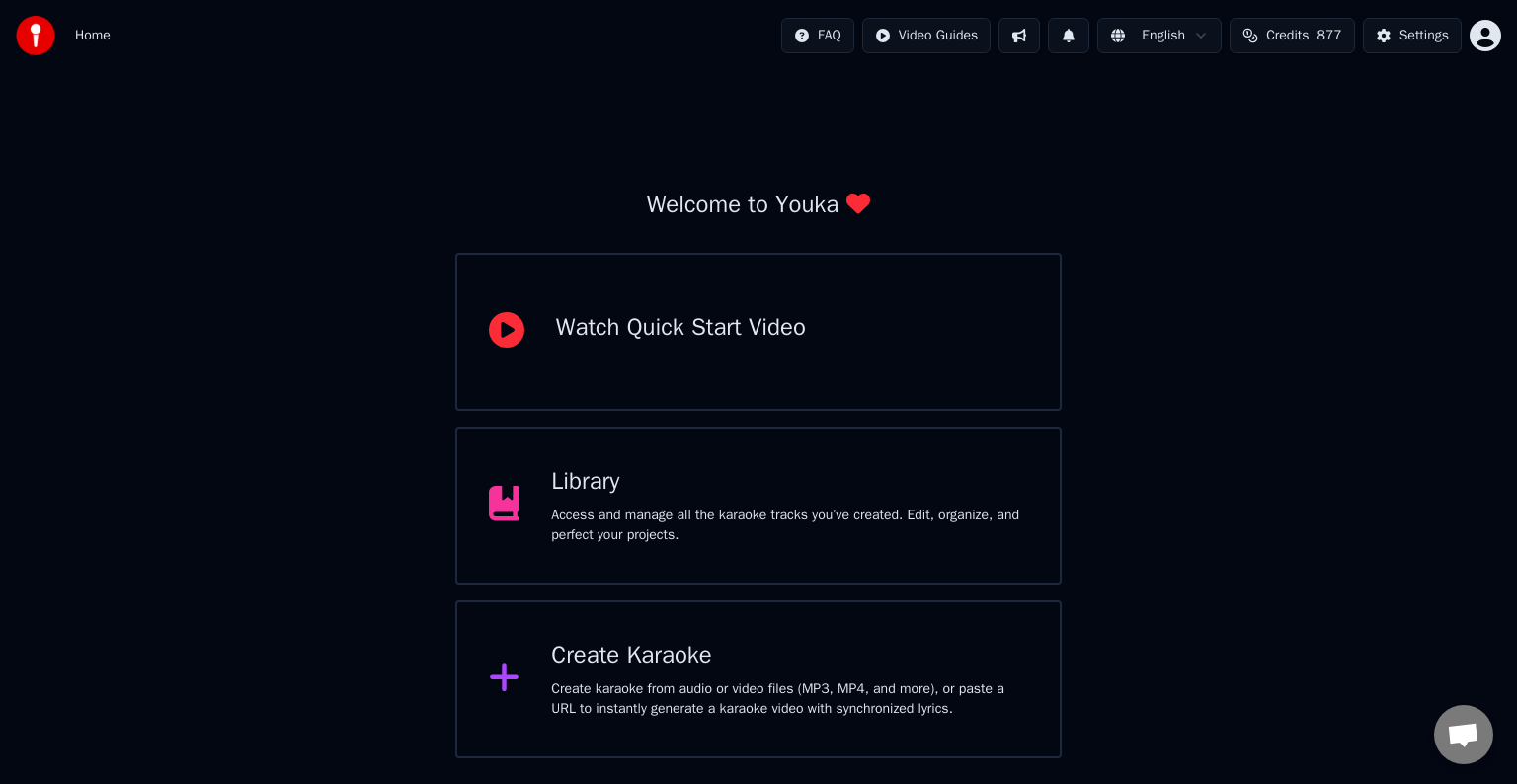 click on "Access and manage all the karaoke tracks you’ve created. Edit, organize, and perfect your projects." at bounding box center [789, 525] 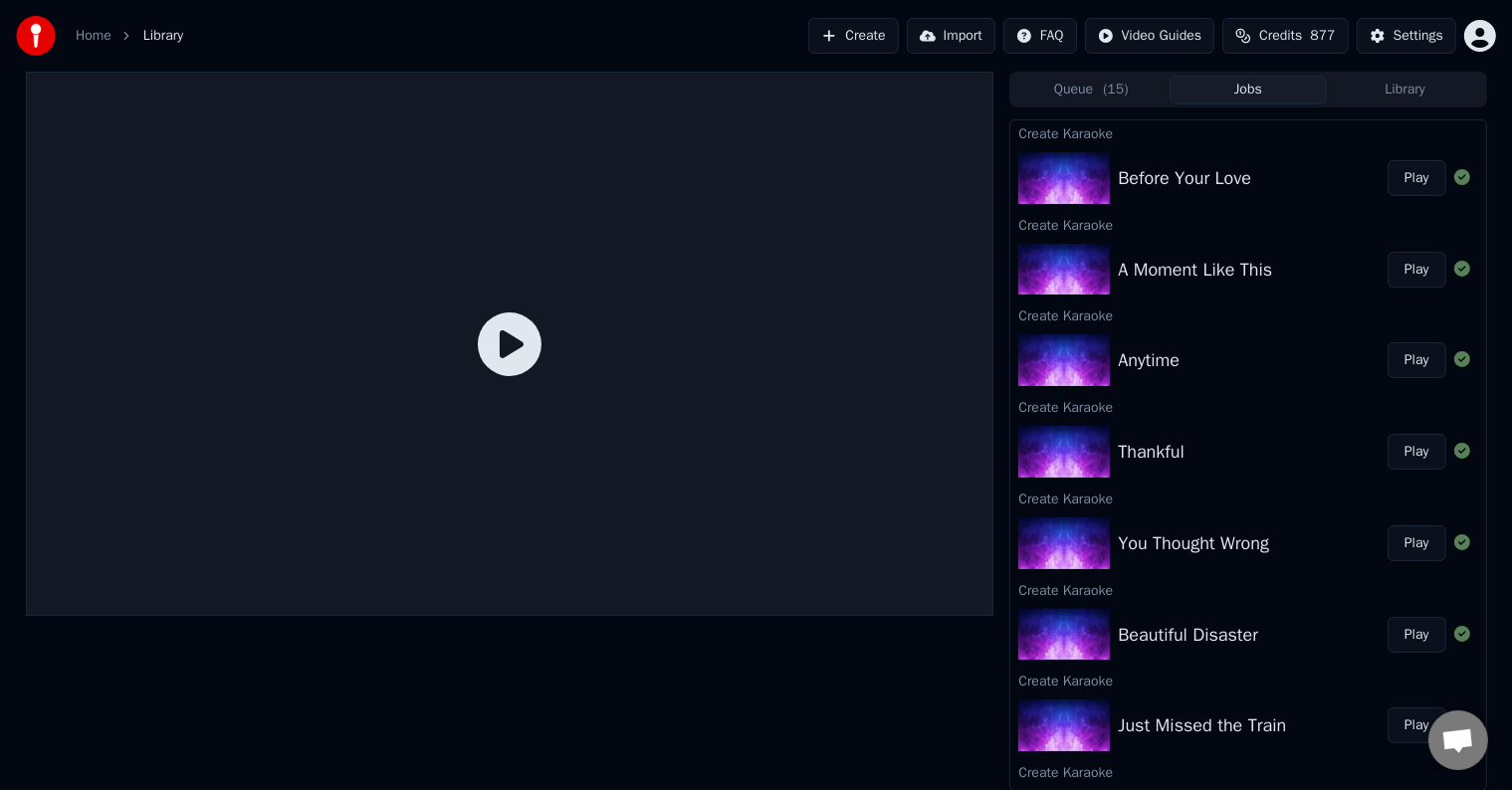 click on "Play" at bounding box center [1416, 178] 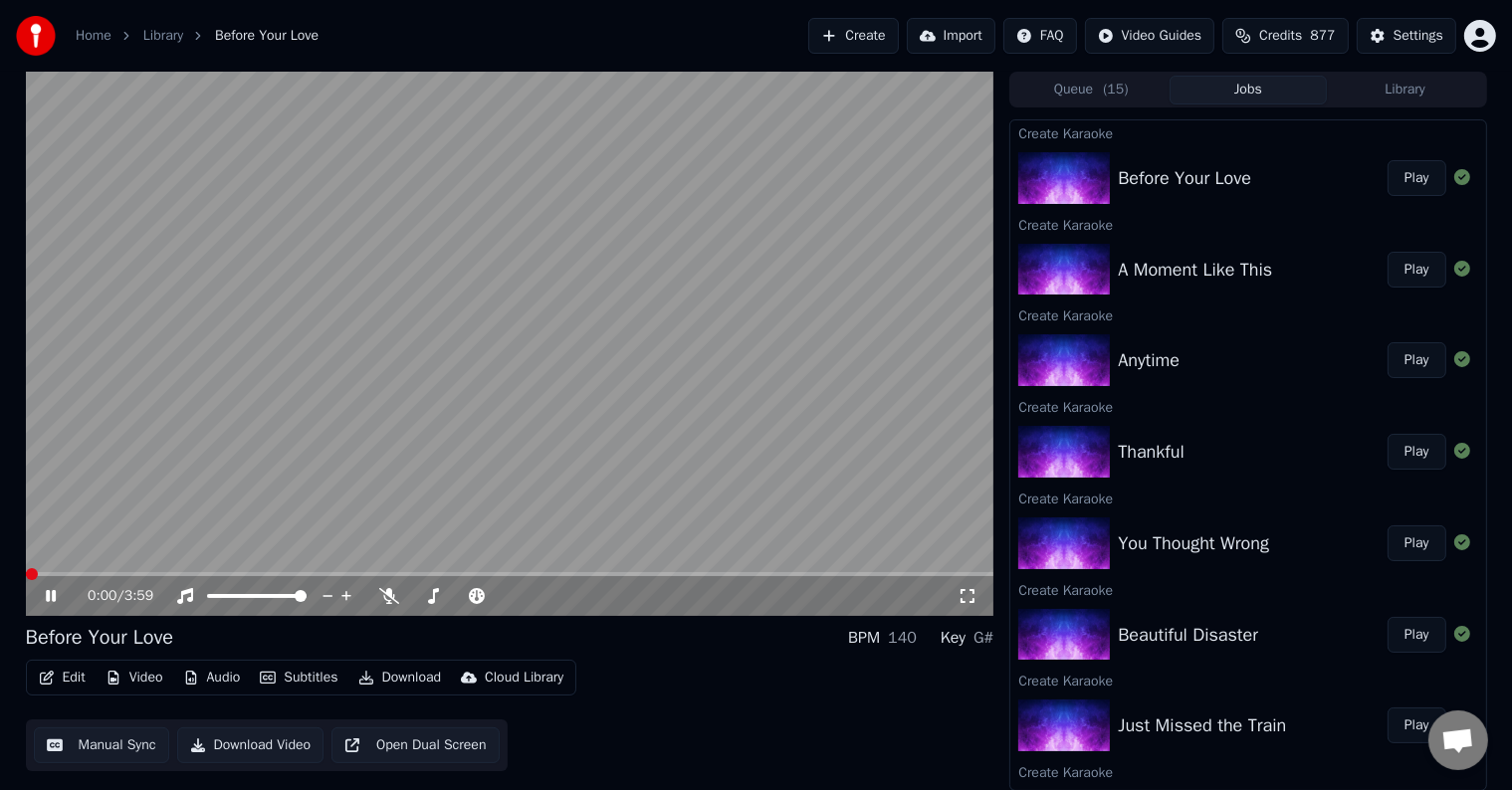 click on "Edit" at bounding box center (62, 678) 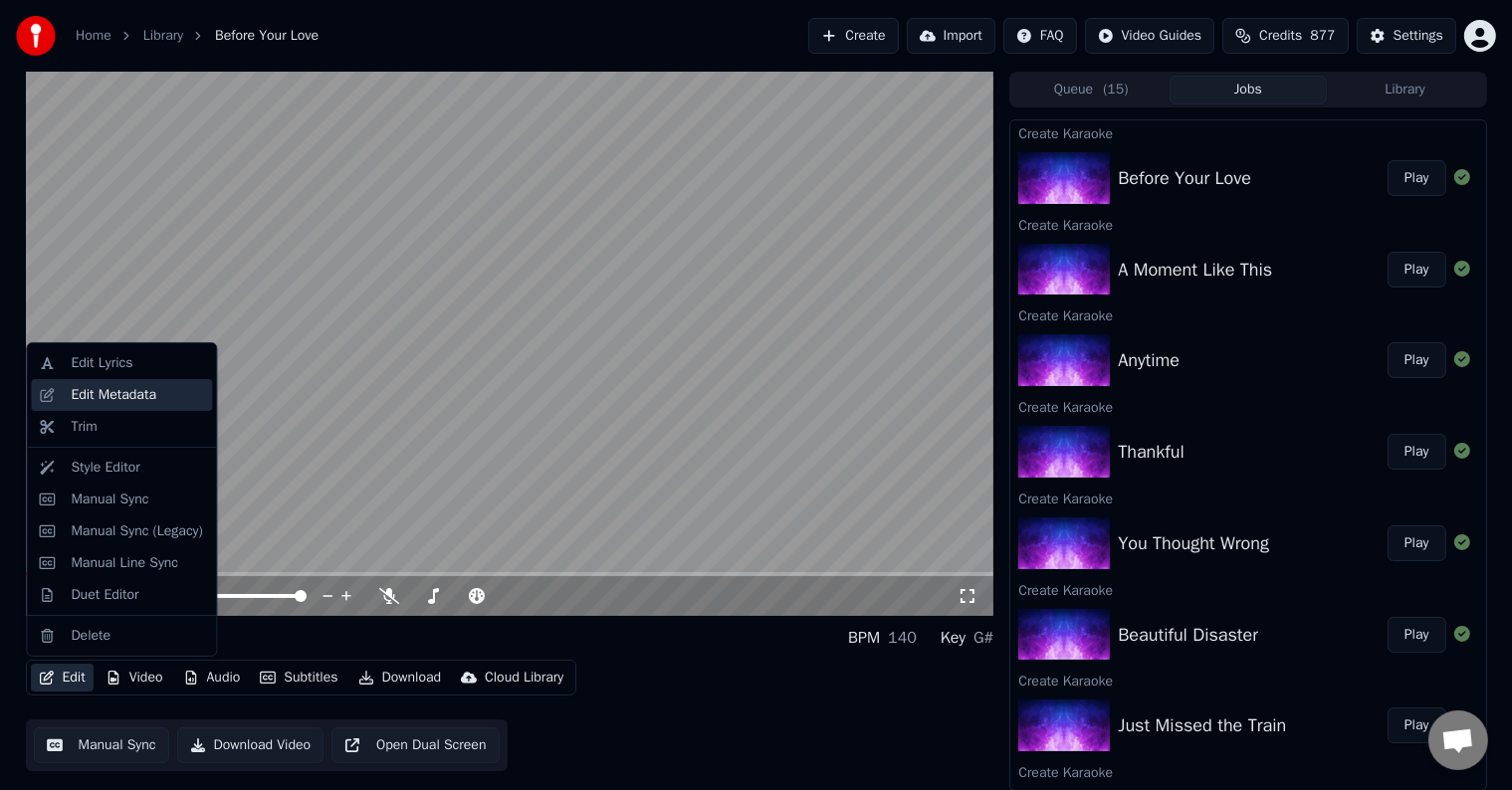 click on "Edit Metadata" at bounding box center [113, 395] 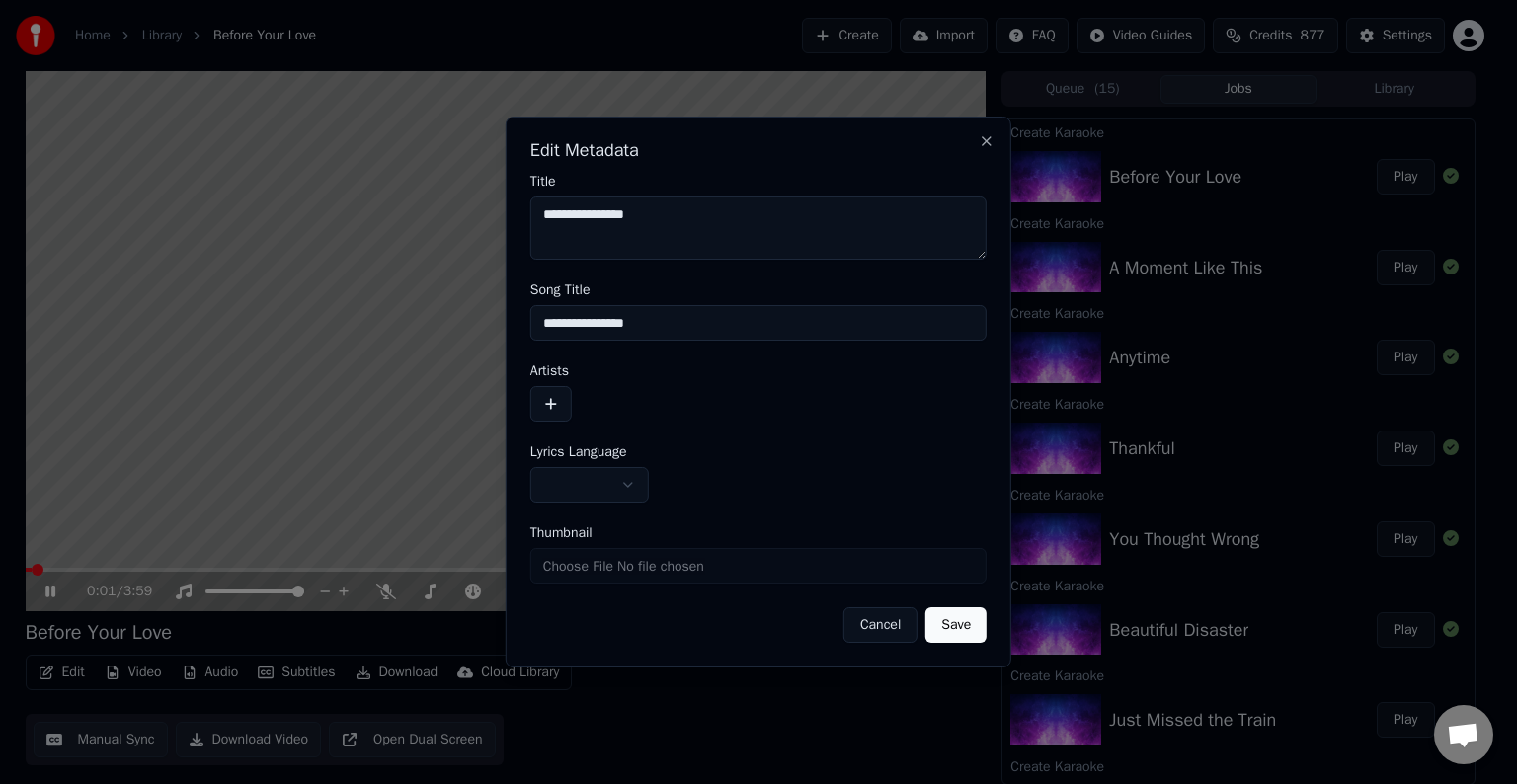 click at bounding box center [551, 404] 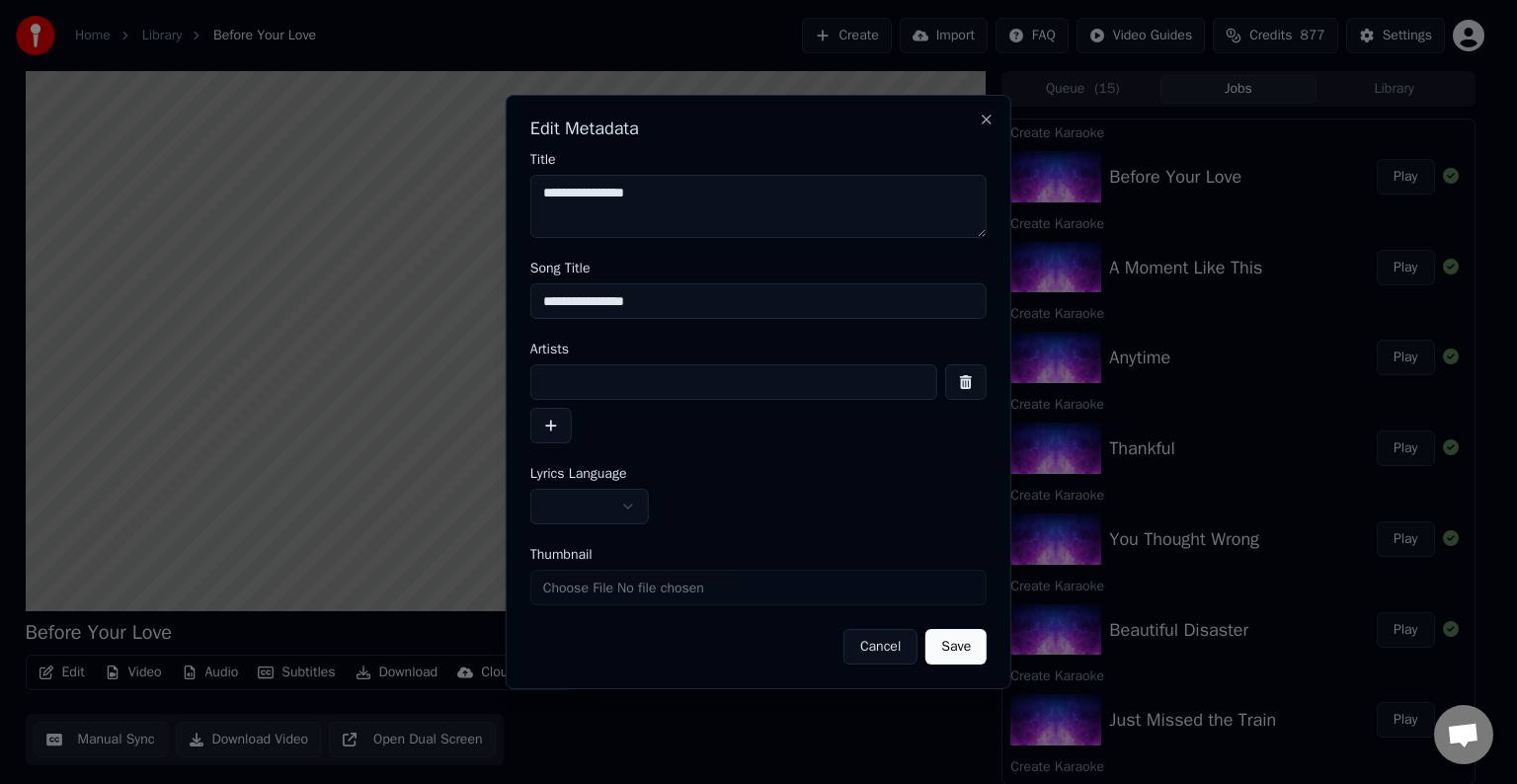 click at bounding box center [734, 382] 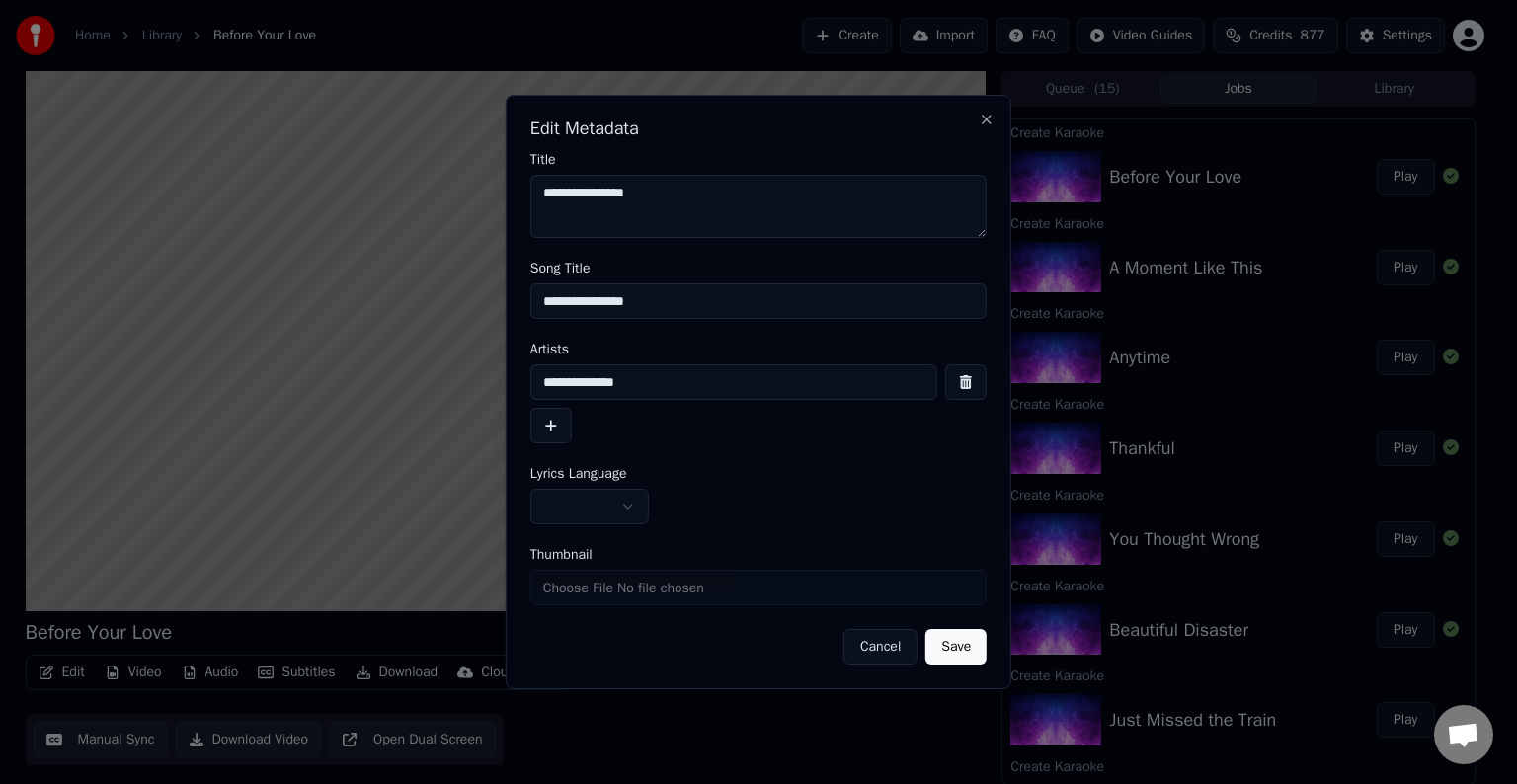 type on "**********" 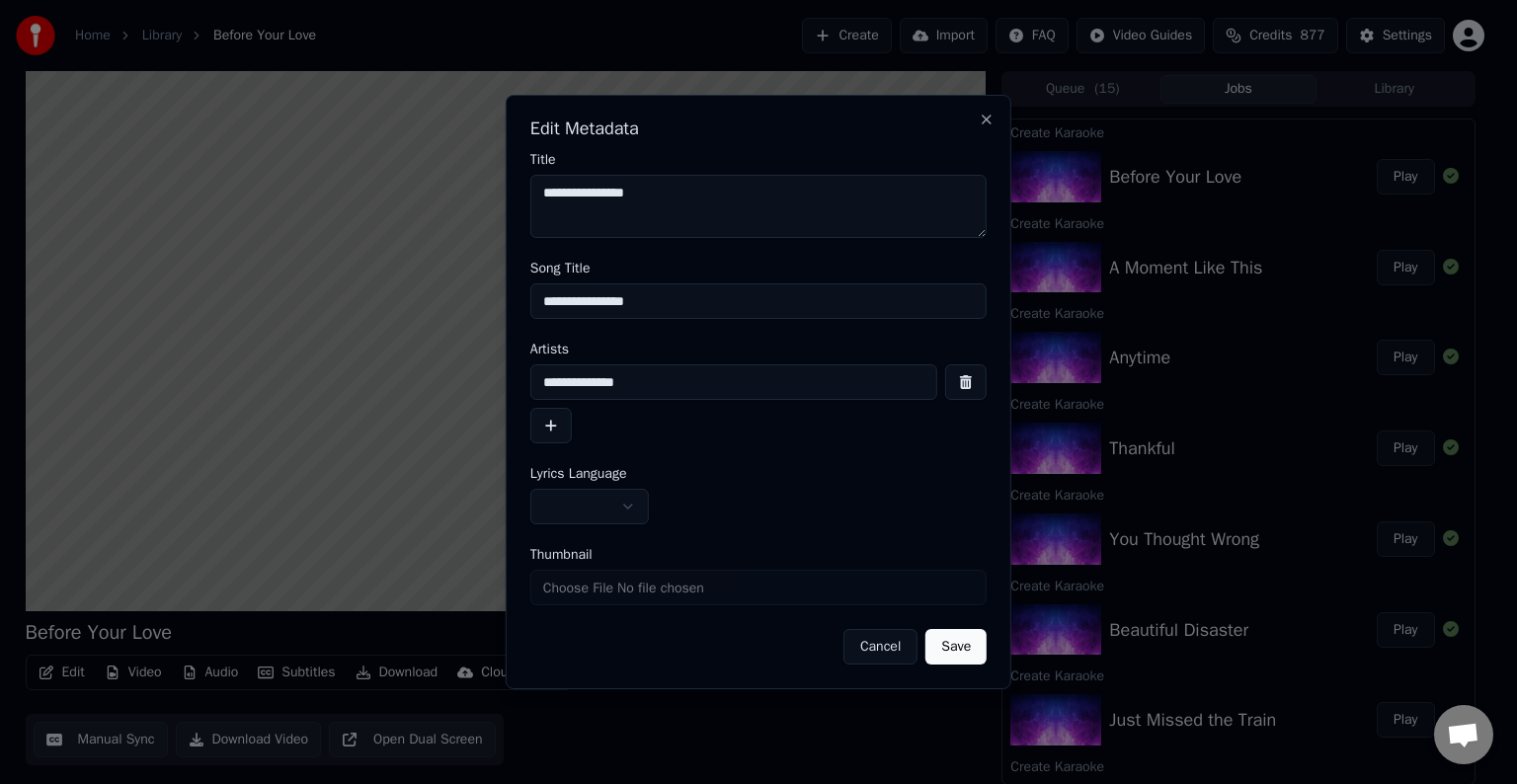 click on "Home Library Before Your Love Create Import FAQ Video Guides Credits 877 Settings Before Your Love BPM 140 Key G# Edit Video Audio Subtitles Download Cloud Library Manual Sync Download Video Open Dual Screen Queue ( 15 ) Jobs Library Create Karaoke Before Your Love Play Create Karaoke A Moment Like This Play Create Karaoke Anytime Play Create Karaoke Thankful Play Create Karaoke You Thought Wrong Play Create Karaoke Beautiful Disaster Play Create Karaoke Just Missed the Train Play Create Karaoke What's Up Lonely Play Create Karaoke Some Kind of Miracle Play Create Karaoke Low Play Create Karaoke Miss Independent Play Create Karaoke The Trouble With Love Is Play Create Karaoke Why Don't You Try Play Create Karaoke The Sun Will Rise Play Create Karaoke Don't Be a Girl About It Play Chat Adam from Youka Desktop More channels Continue on Email Network offline. Reconnecting... No messages can be received or sent for now. Youka Desktop Hello! How can I help you?  Sunday, 20 July 7/20/2025 Adam 7/20/2025 7/20/2025" at bounding box center [750, 392] 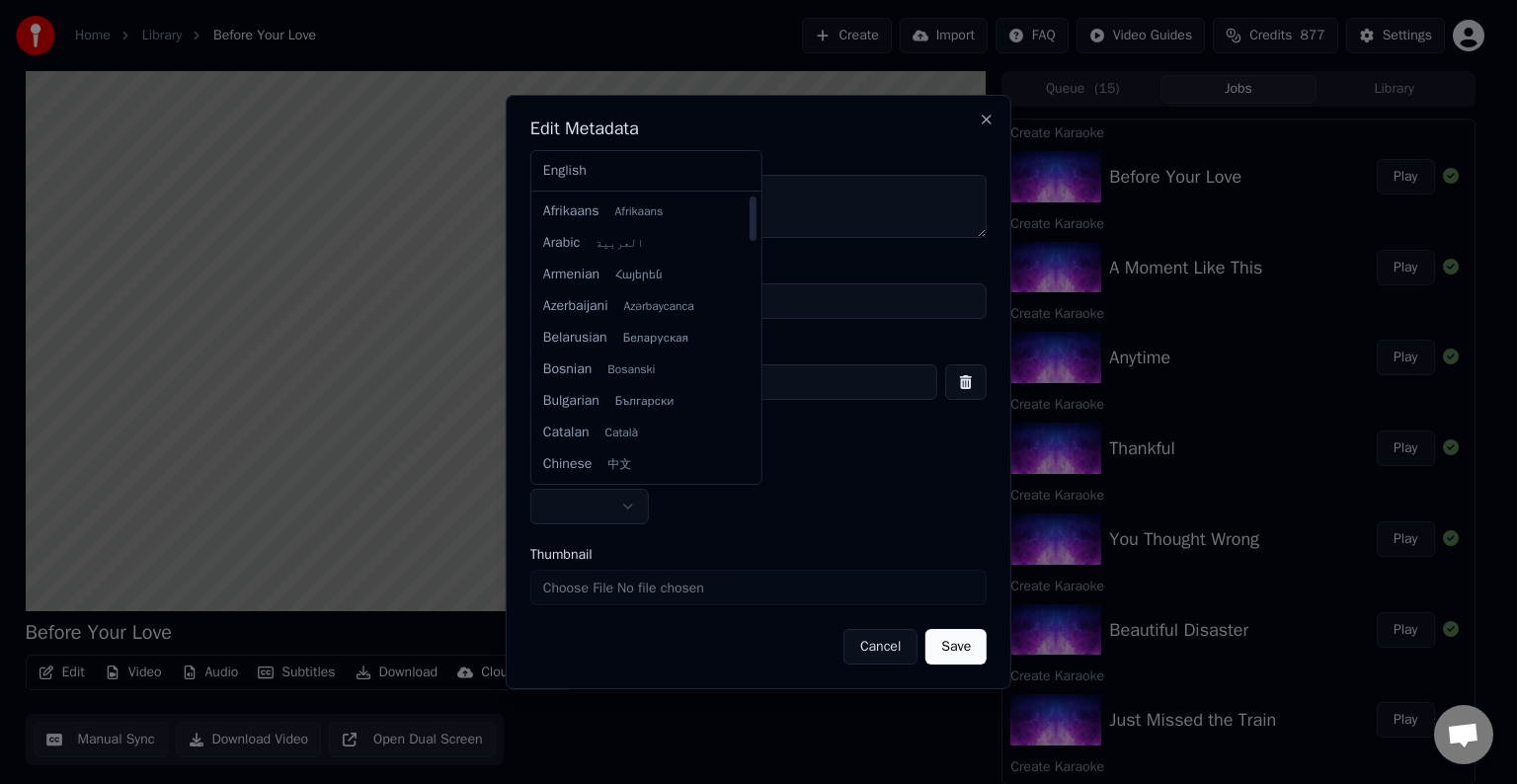 select on "**" 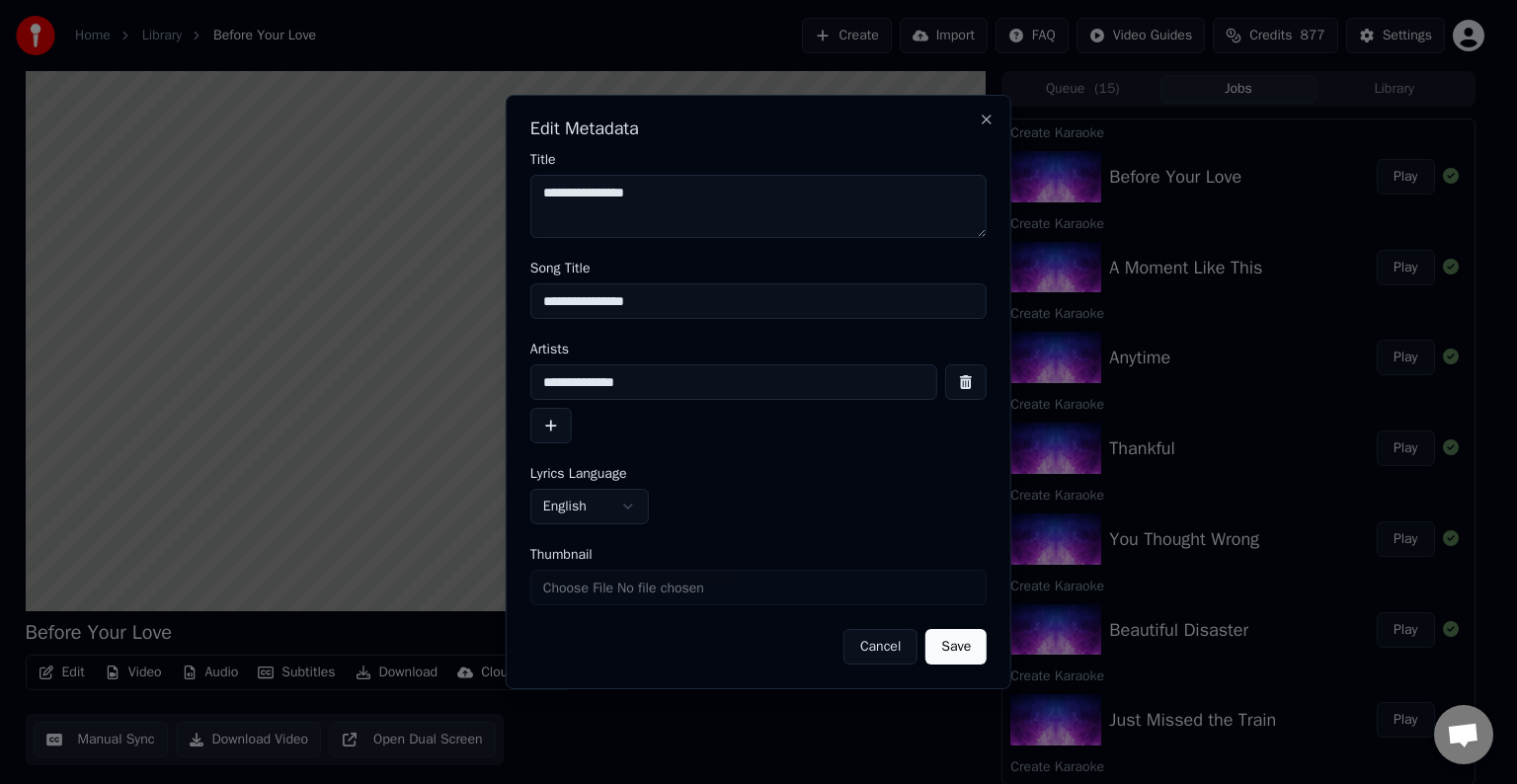 click on "Save" at bounding box center [956, 647] 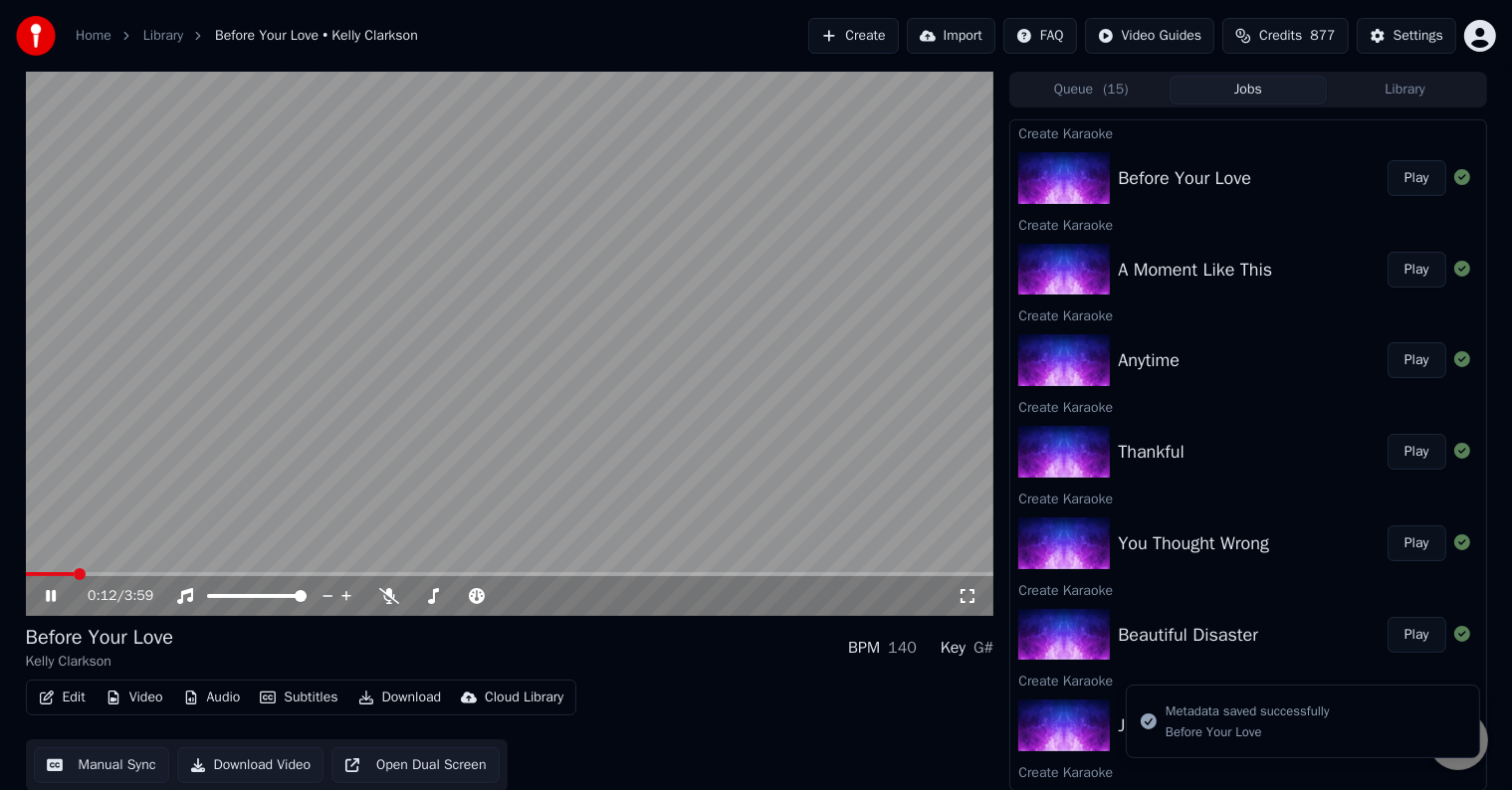 click on "0:12  /  3:59" at bounding box center [510, 596] 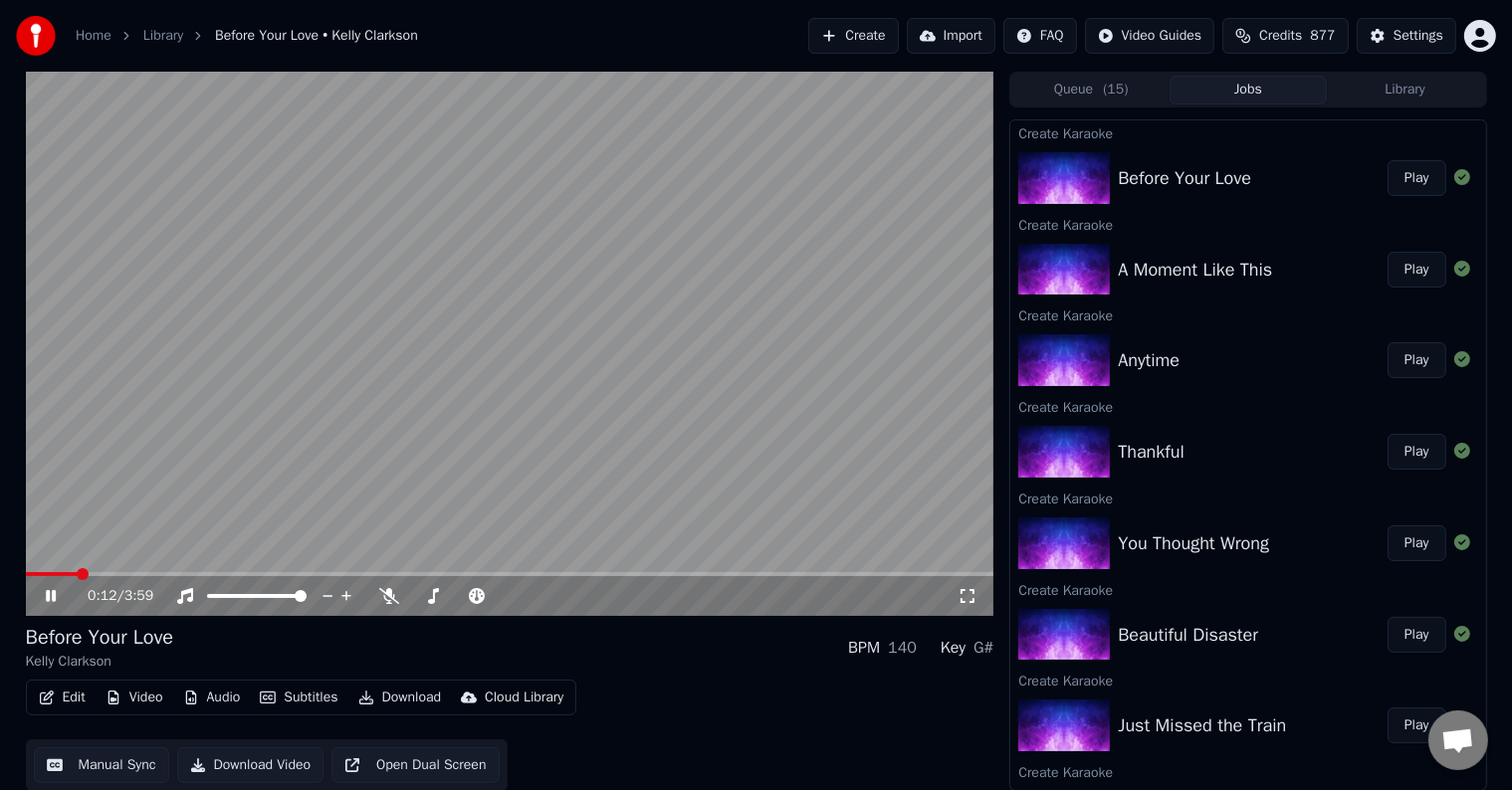 click 